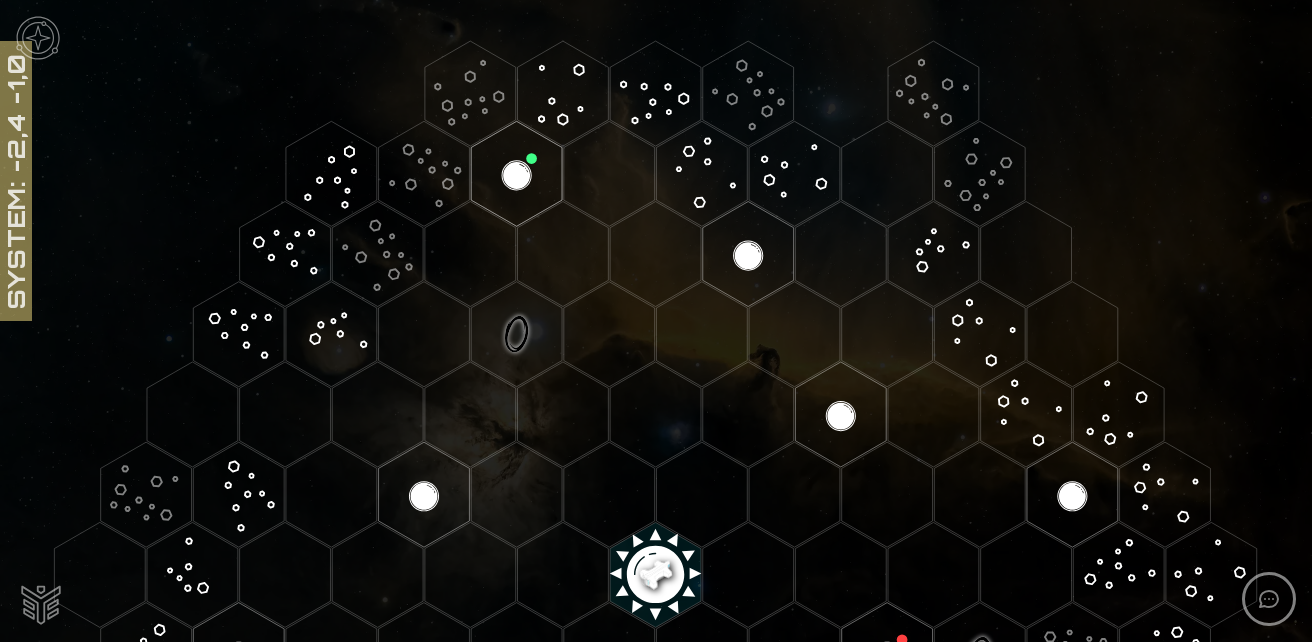 scroll, scrollTop: 0, scrollLeft: 0, axis: both 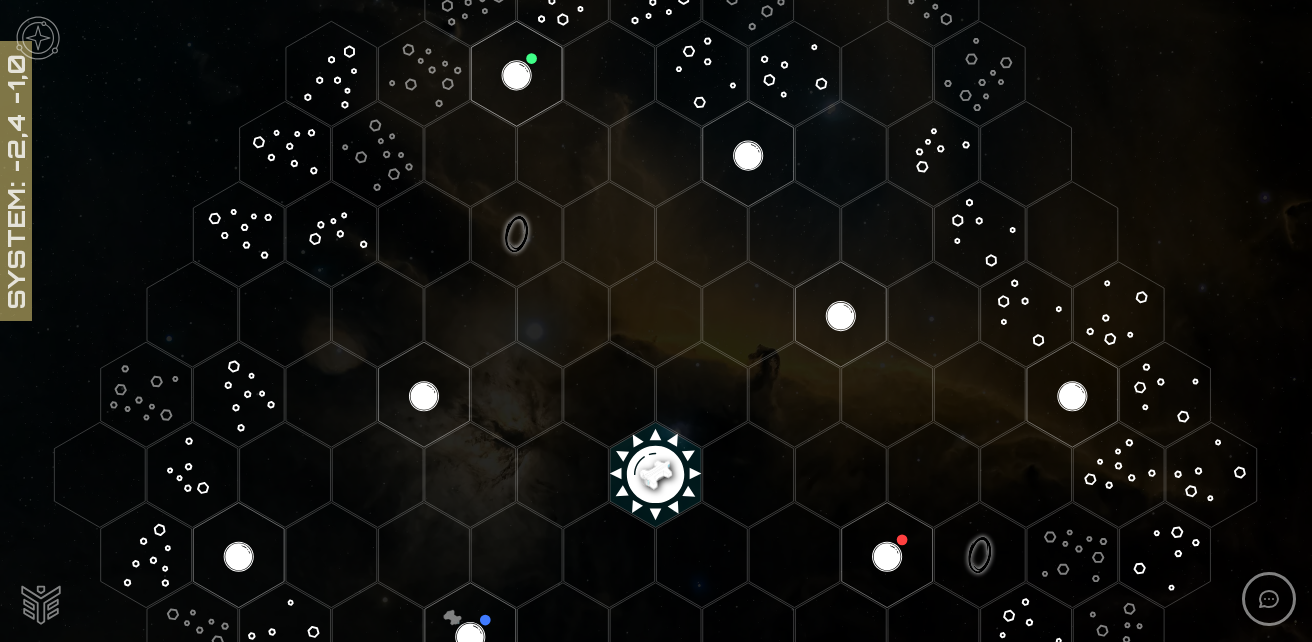 click 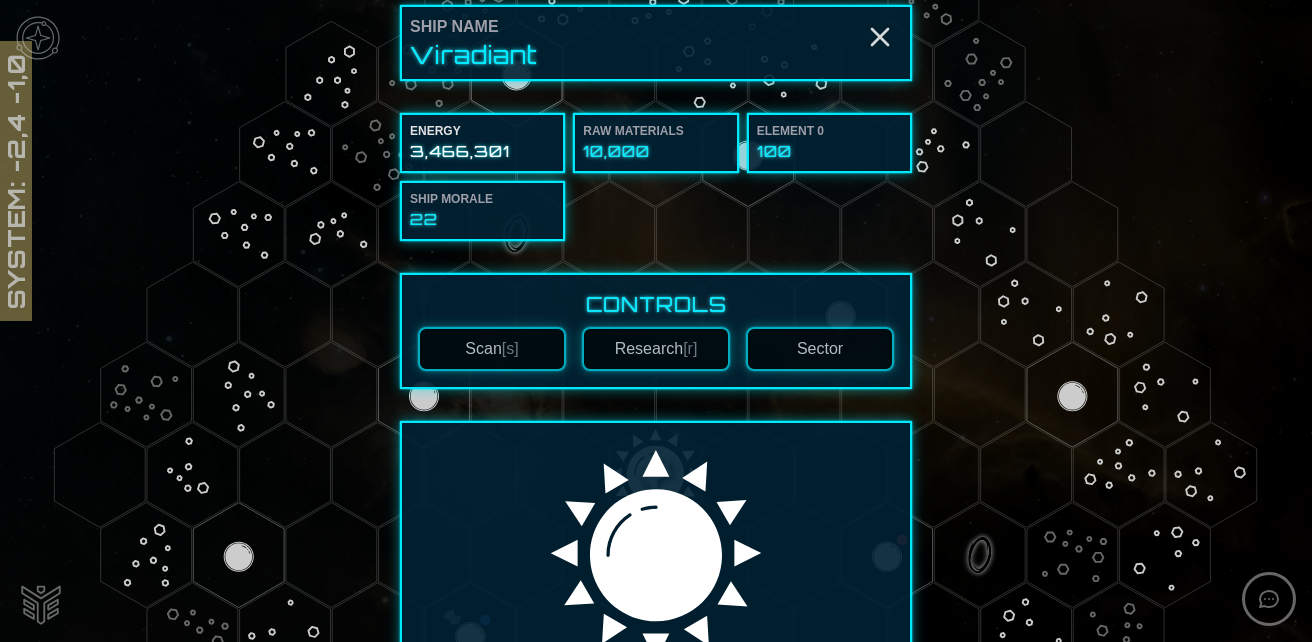 scroll, scrollTop: 0, scrollLeft: 0, axis: both 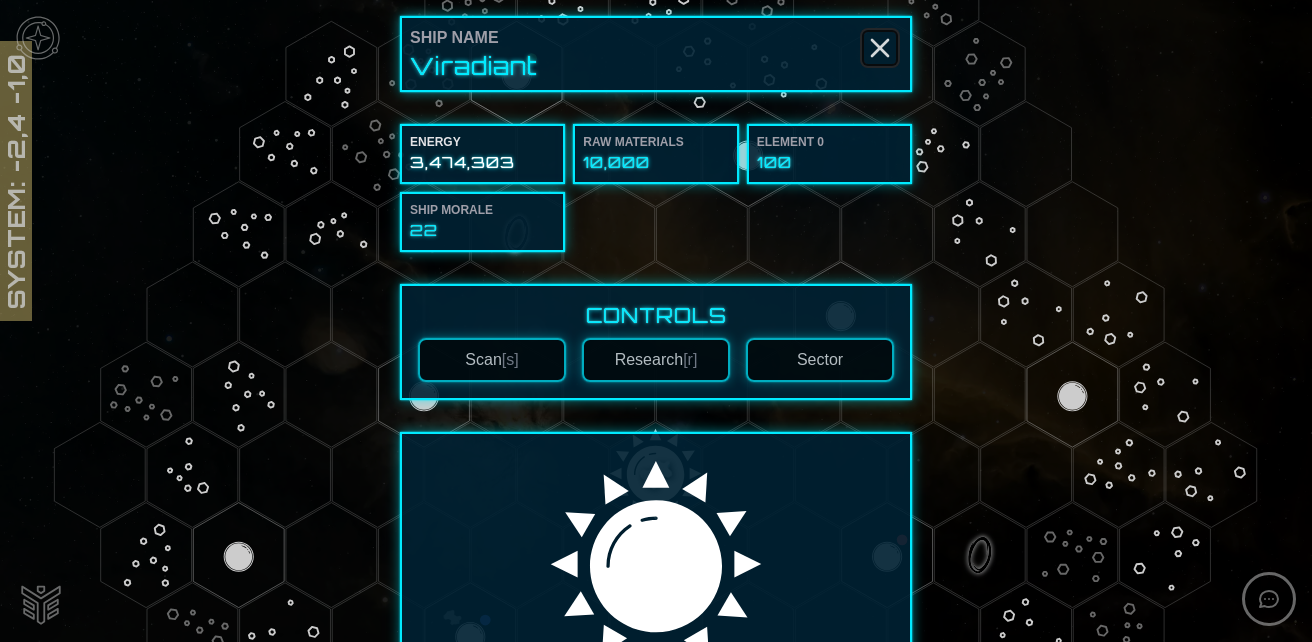 click 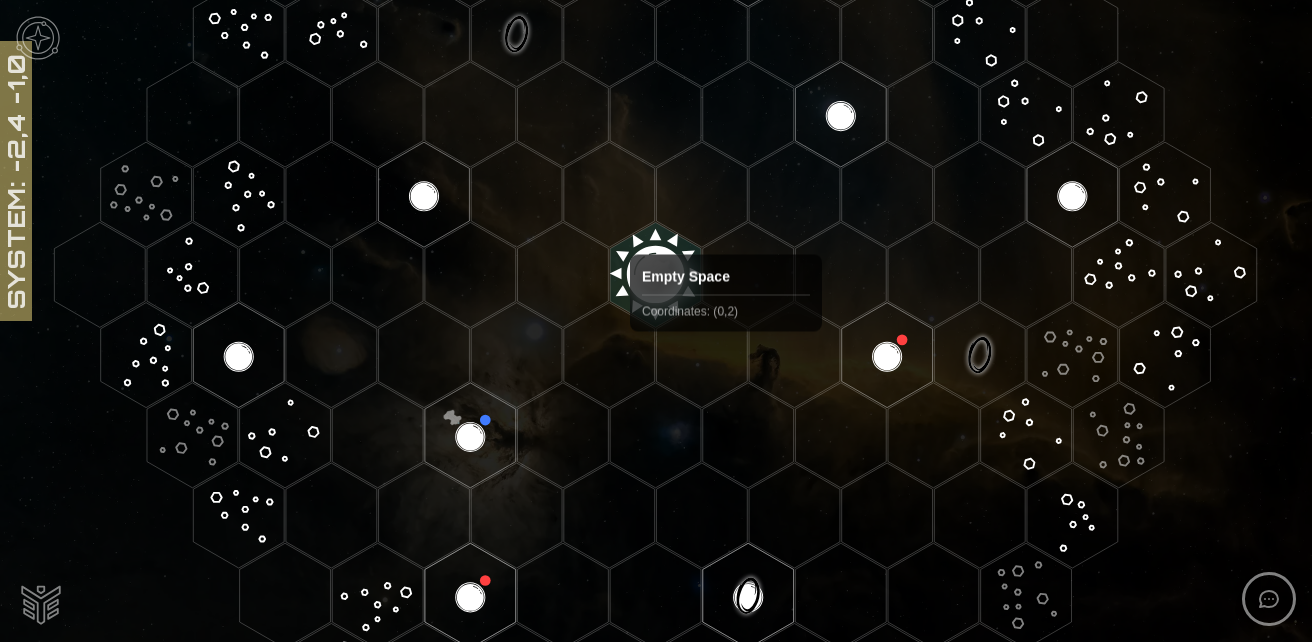 scroll, scrollTop: 200, scrollLeft: 0, axis: vertical 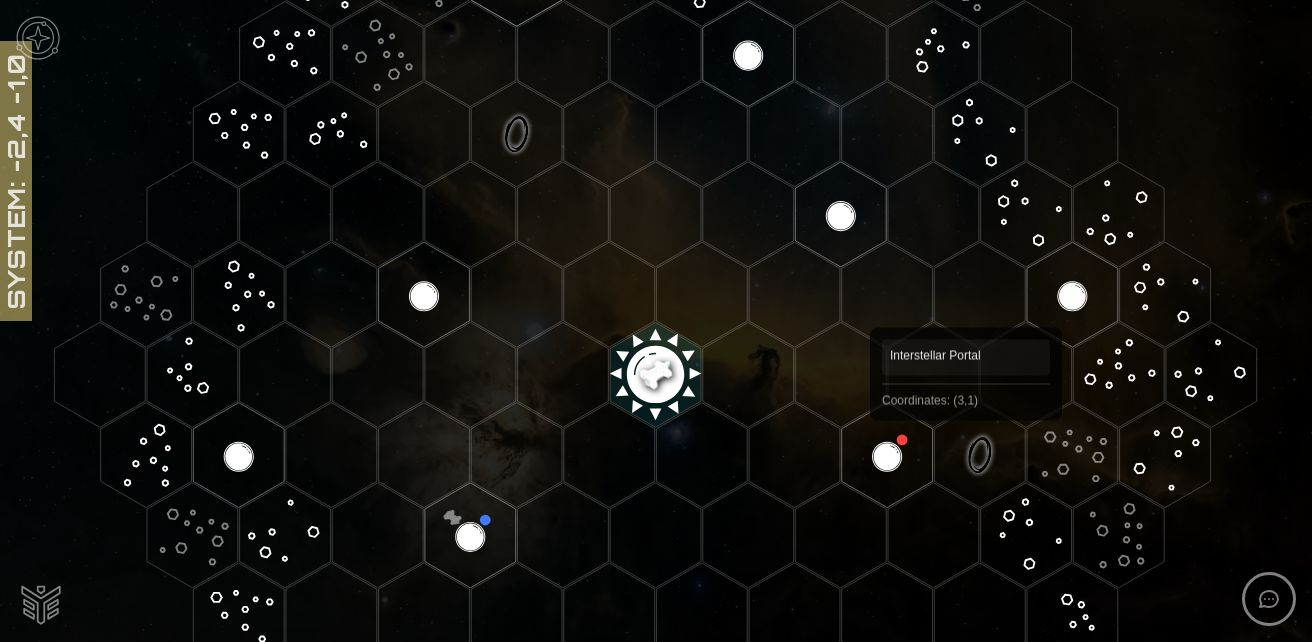 click 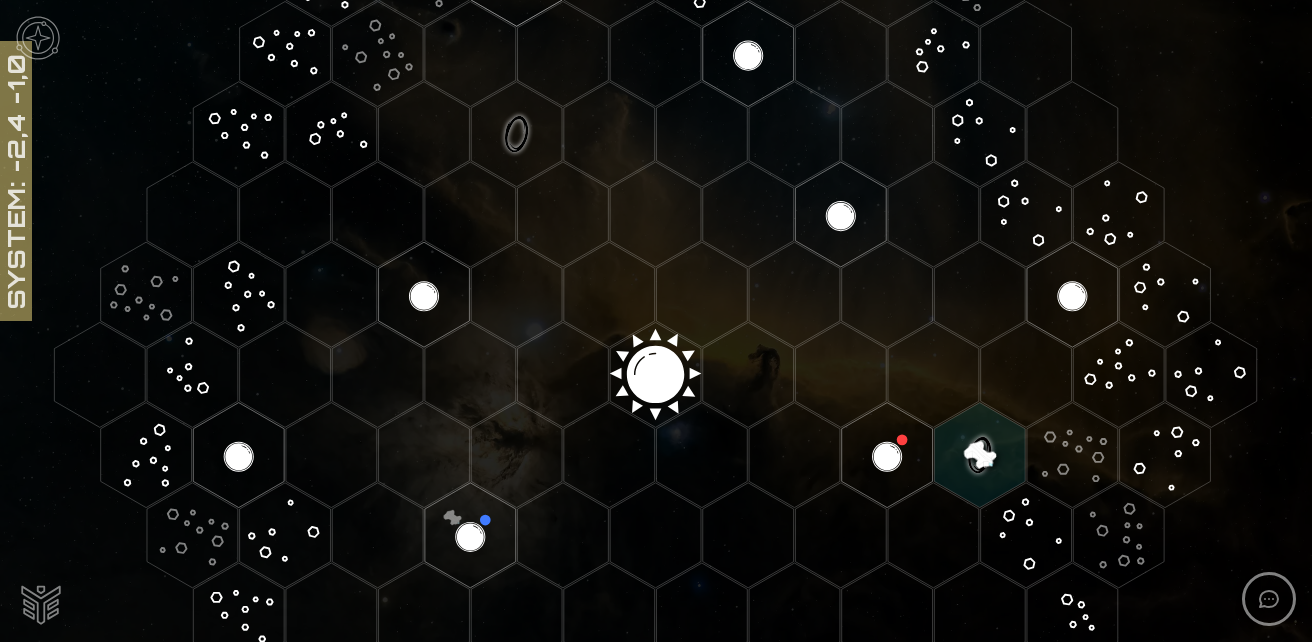 click 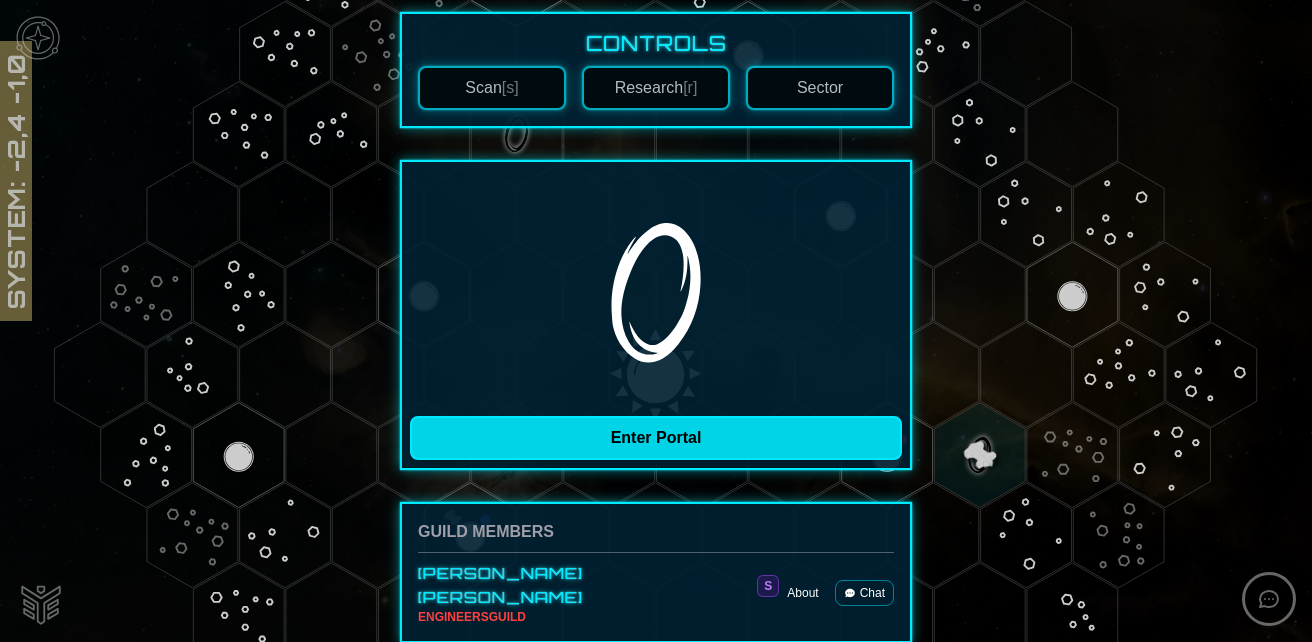 scroll, scrollTop: 345, scrollLeft: 0, axis: vertical 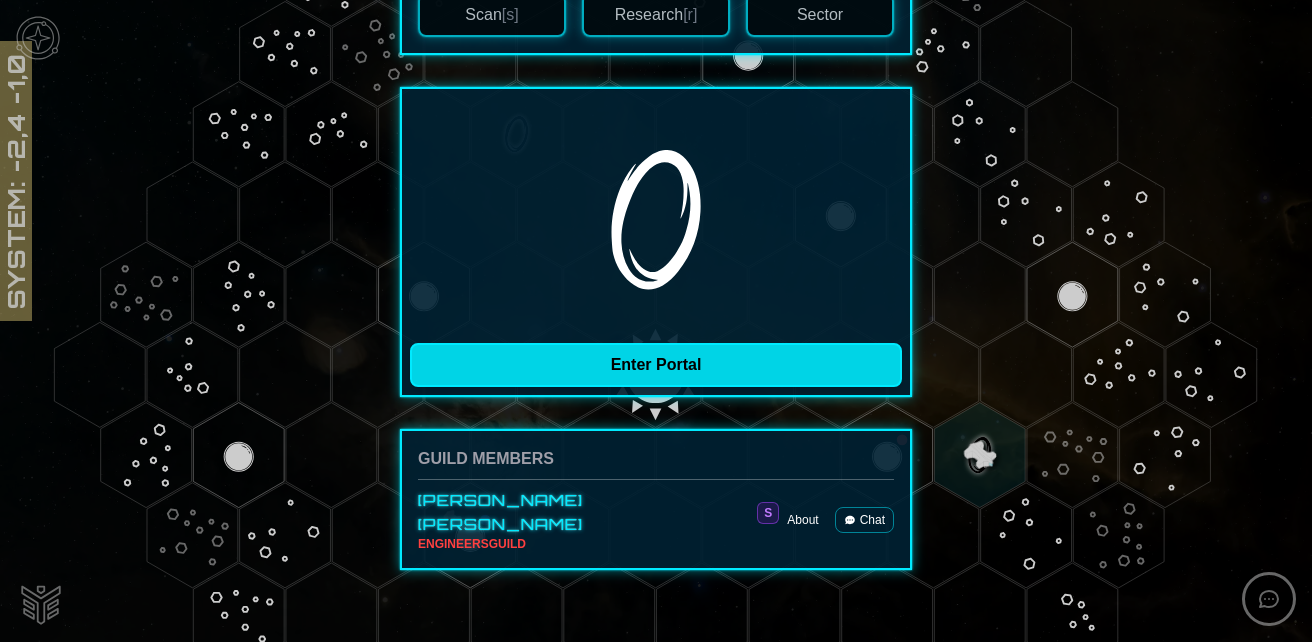 click on "Enter Portal" at bounding box center (656, 365) 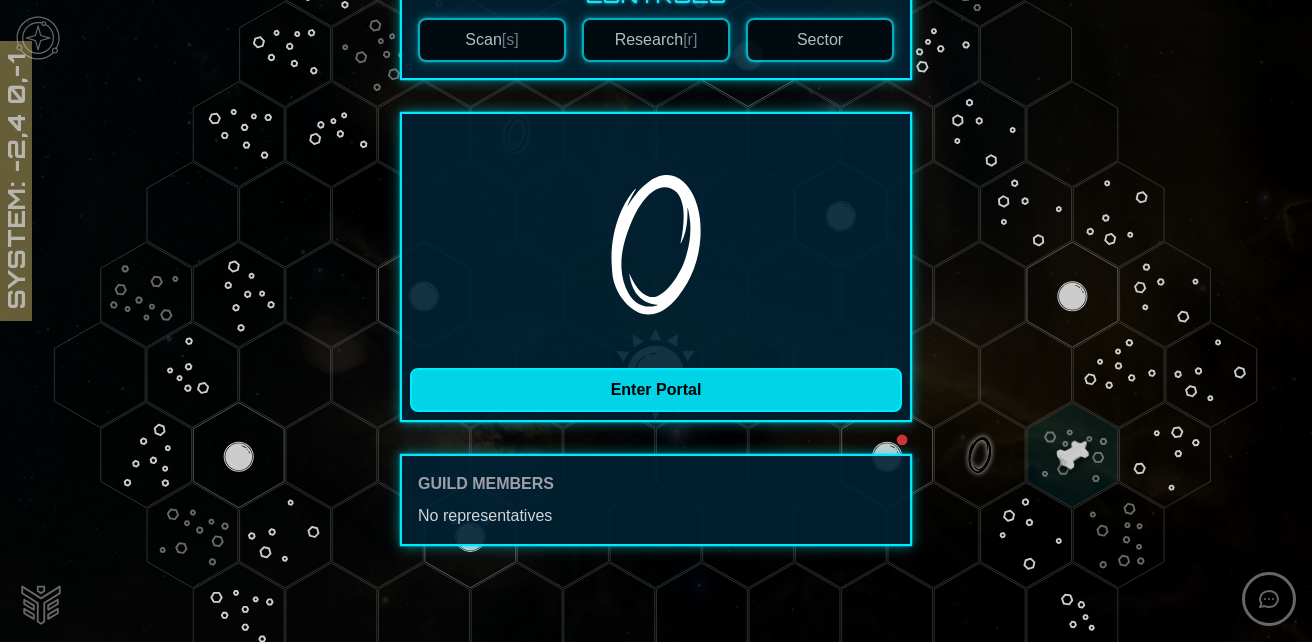 scroll, scrollTop: 0, scrollLeft: 0, axis: both 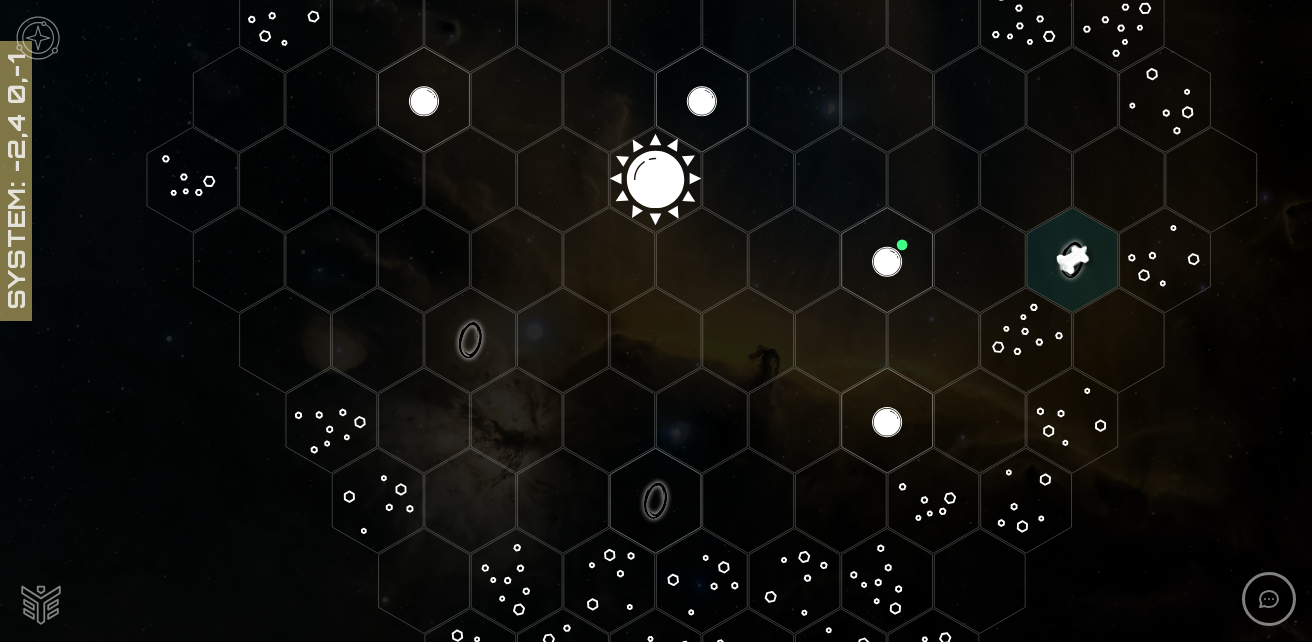 click 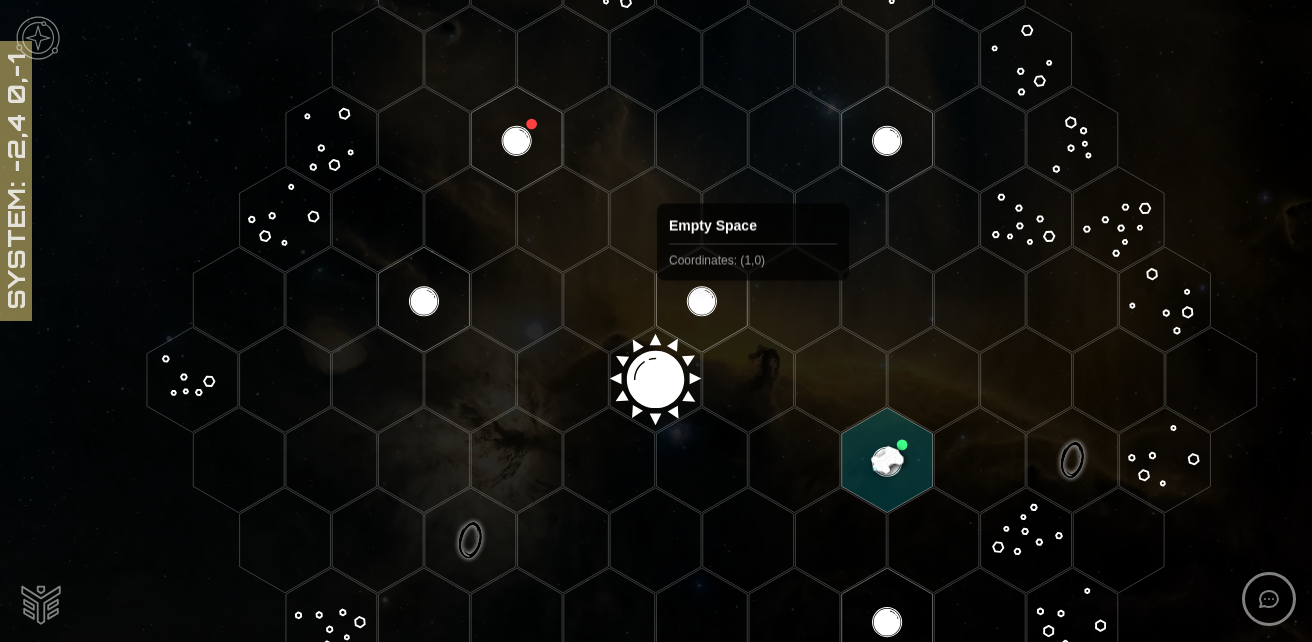 scroll, scrollTop: 295, scrollLeft: 0, axis: vertical 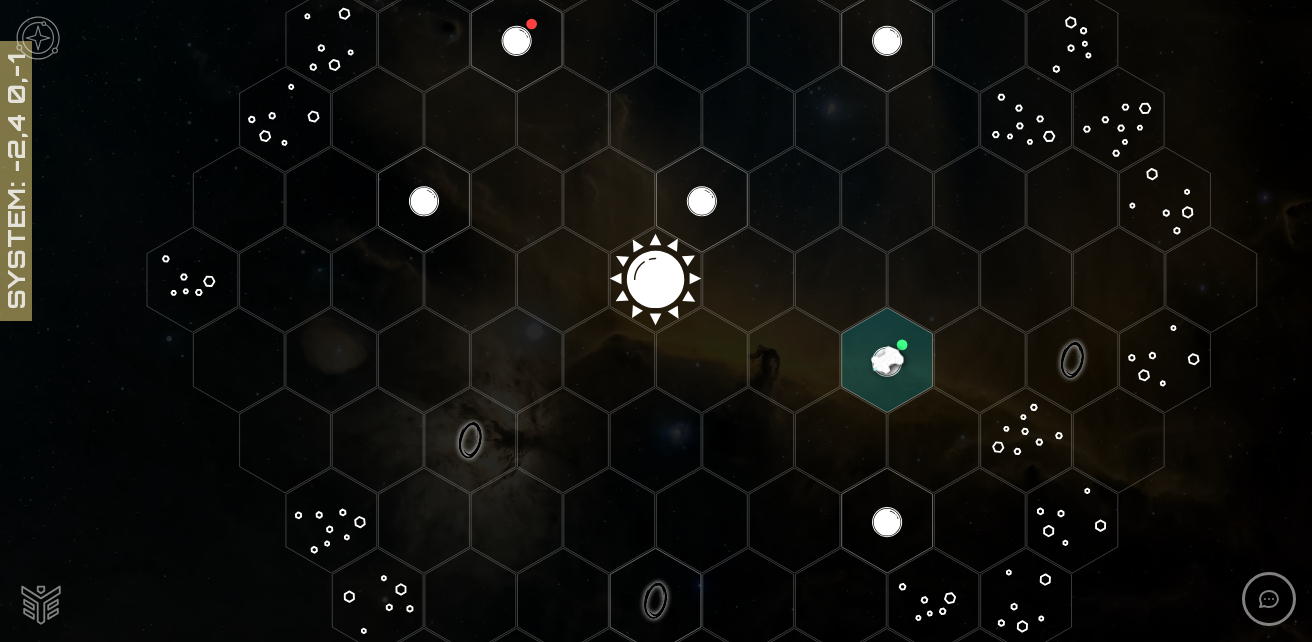 click 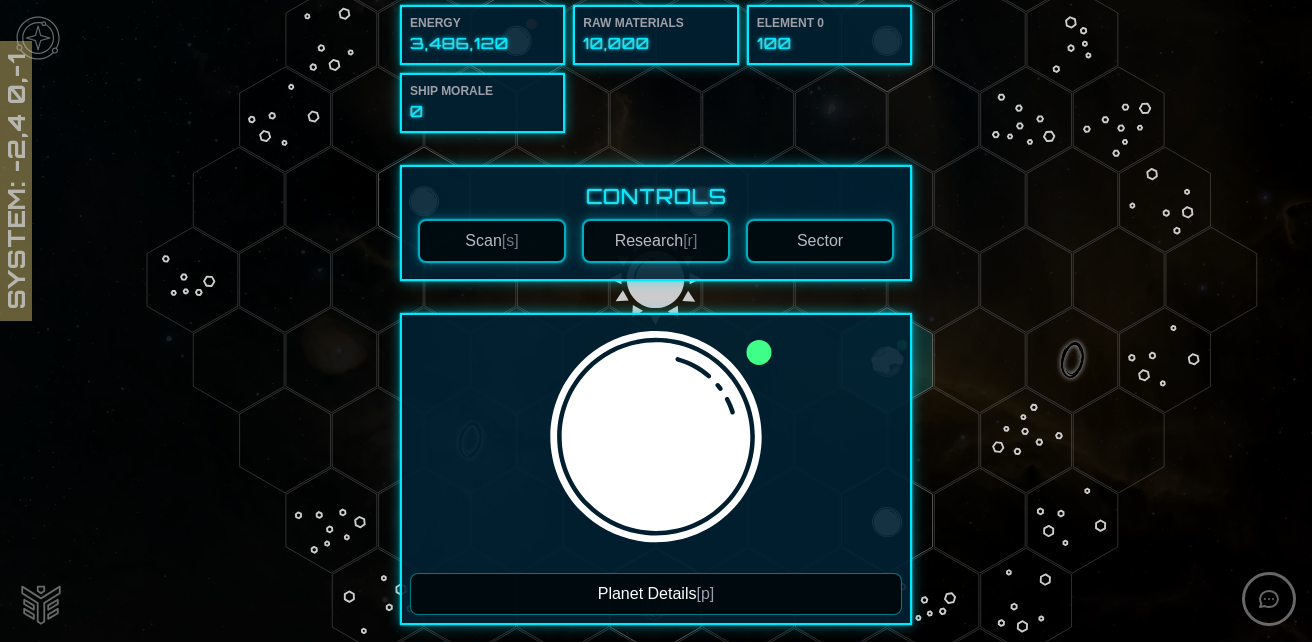 scroll, scrollTop: 347, scrollLeft: 0, axis: vertical 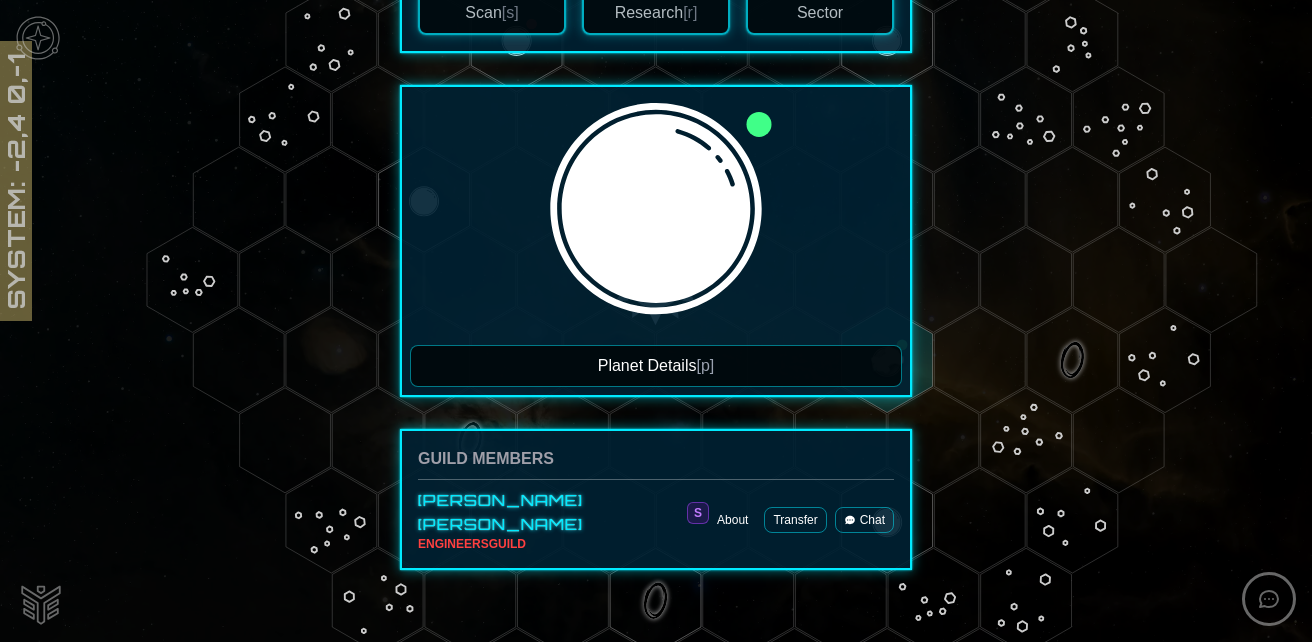 click on "Planet Details  [p]" at bounding box center [656, 366] 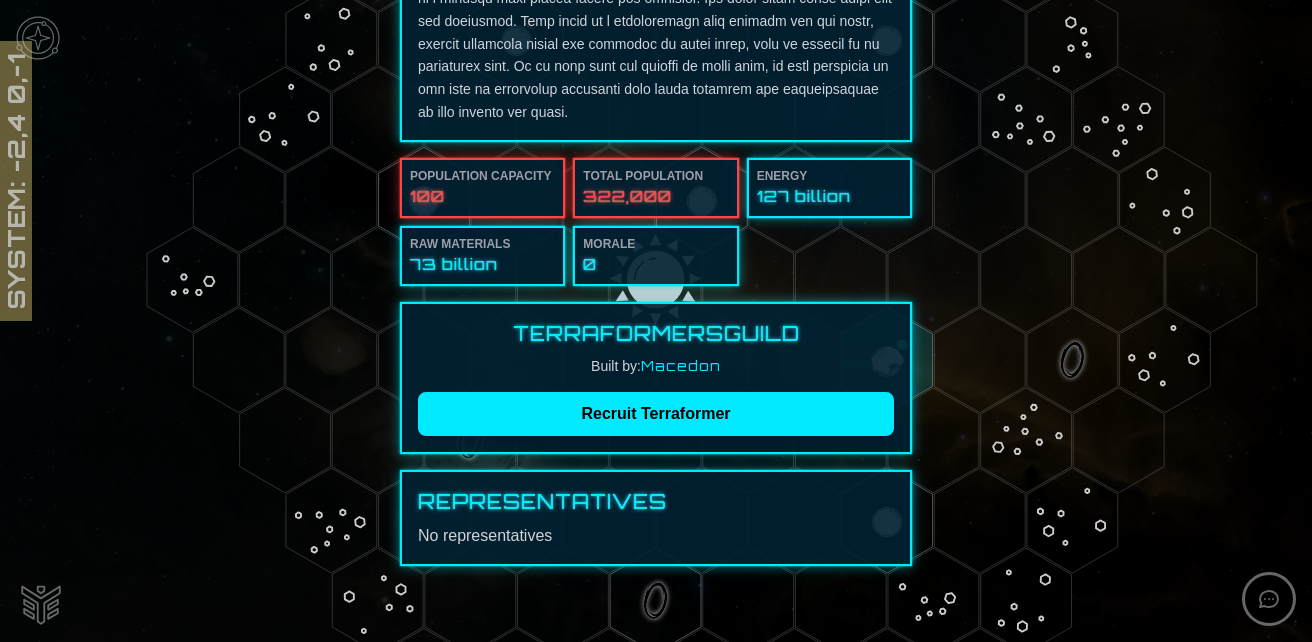 scroll, scrollTop: 497, scrollLeft: 0, axis: vertical 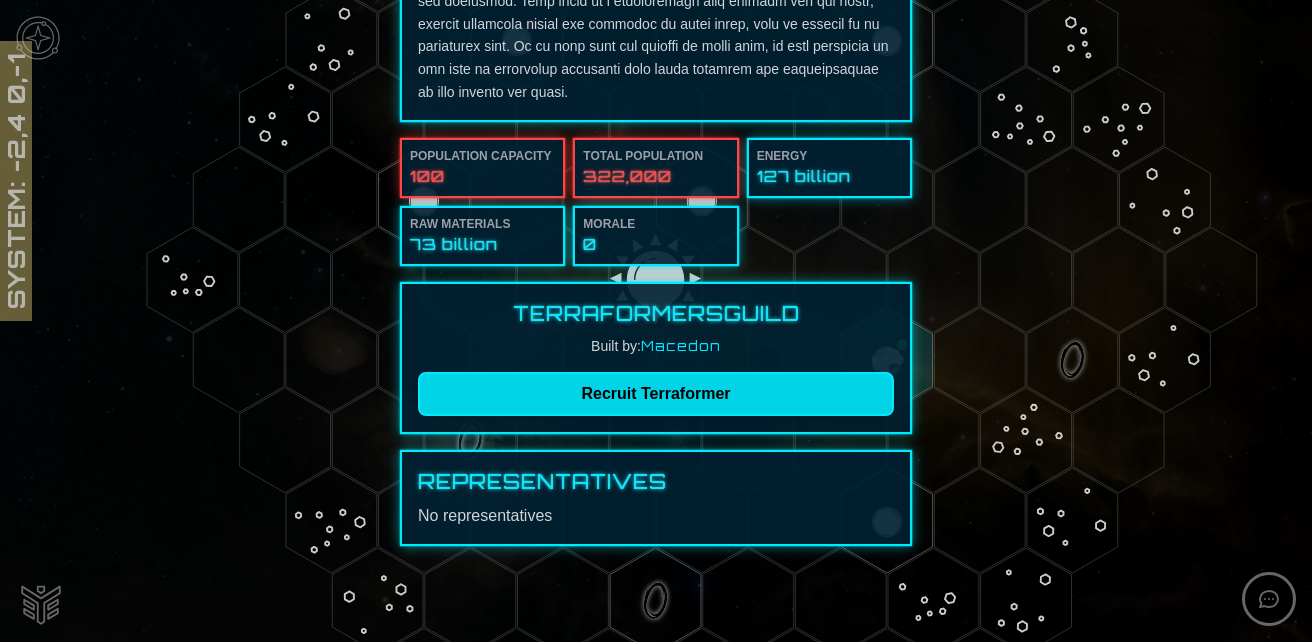 click on "Recruit   Terraformer" at bounding box center [656, 394] 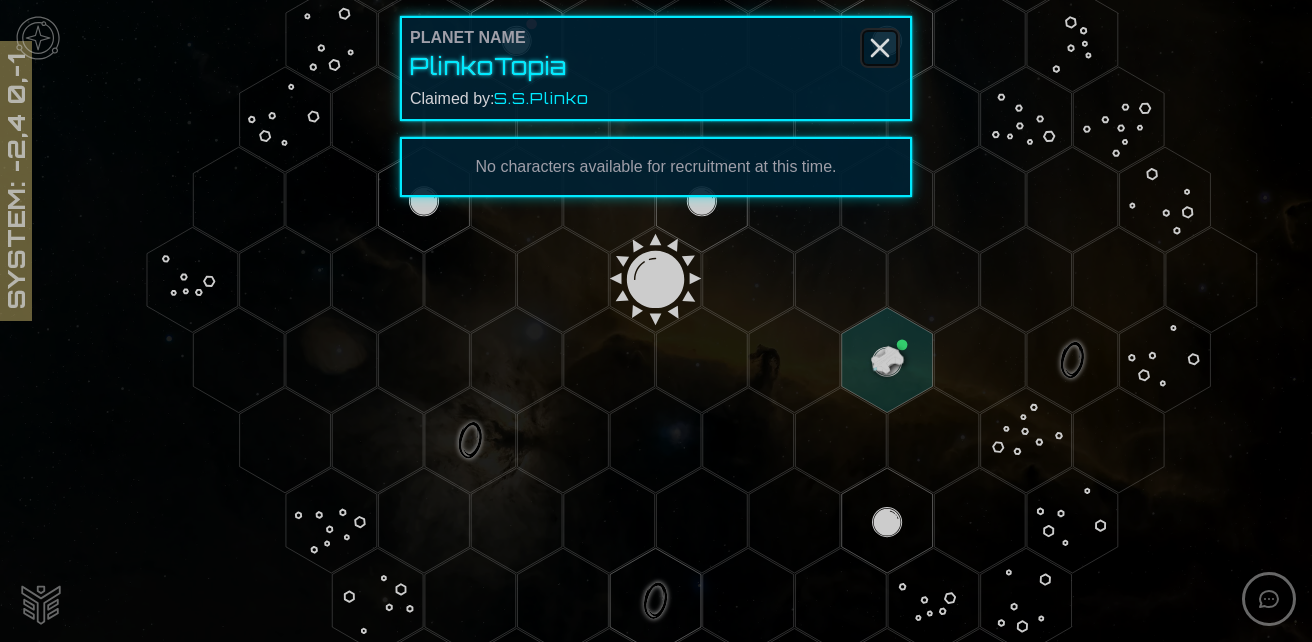 click 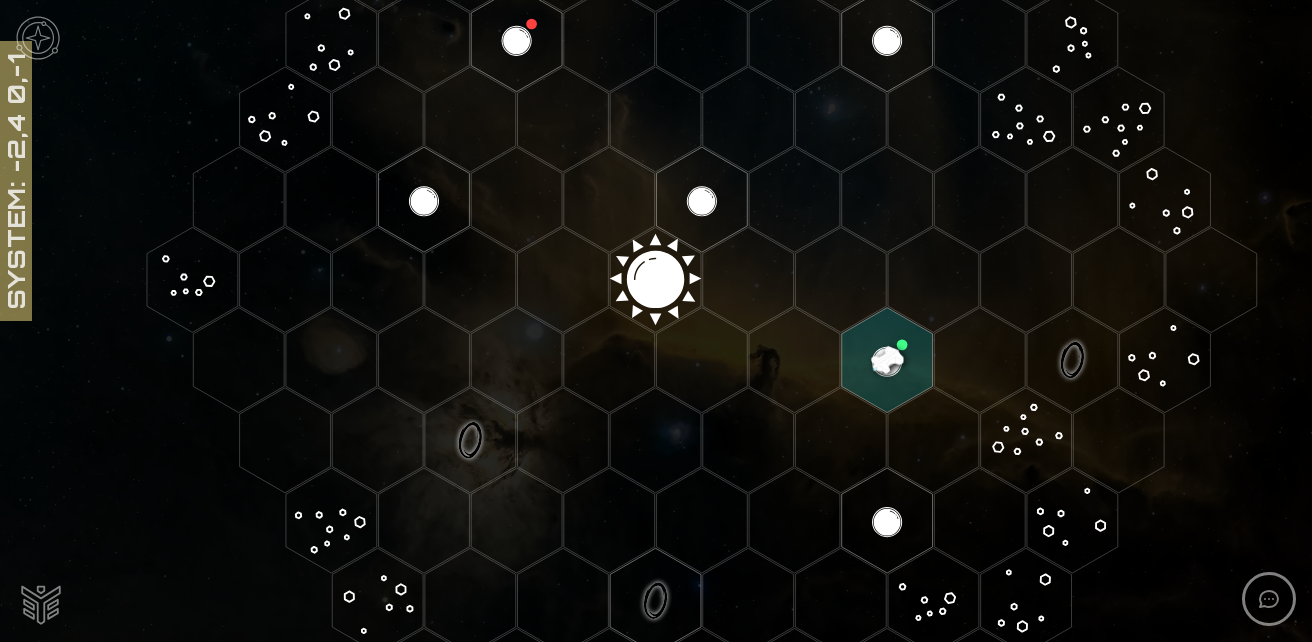 drag, startPoint x: 659, startPoint y: 586, endPoint x: 645, endPoint y: 525, distance: 62.58594 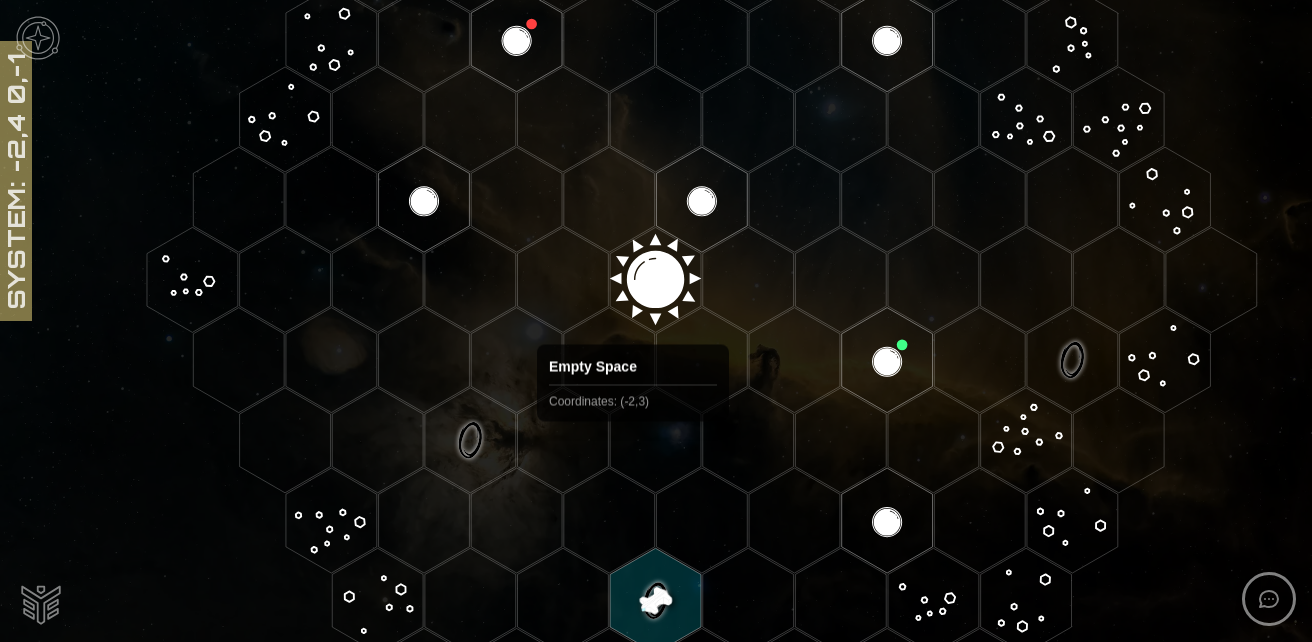scroll, scrollTop: 395, scrollLeft: 0, axis: vertical 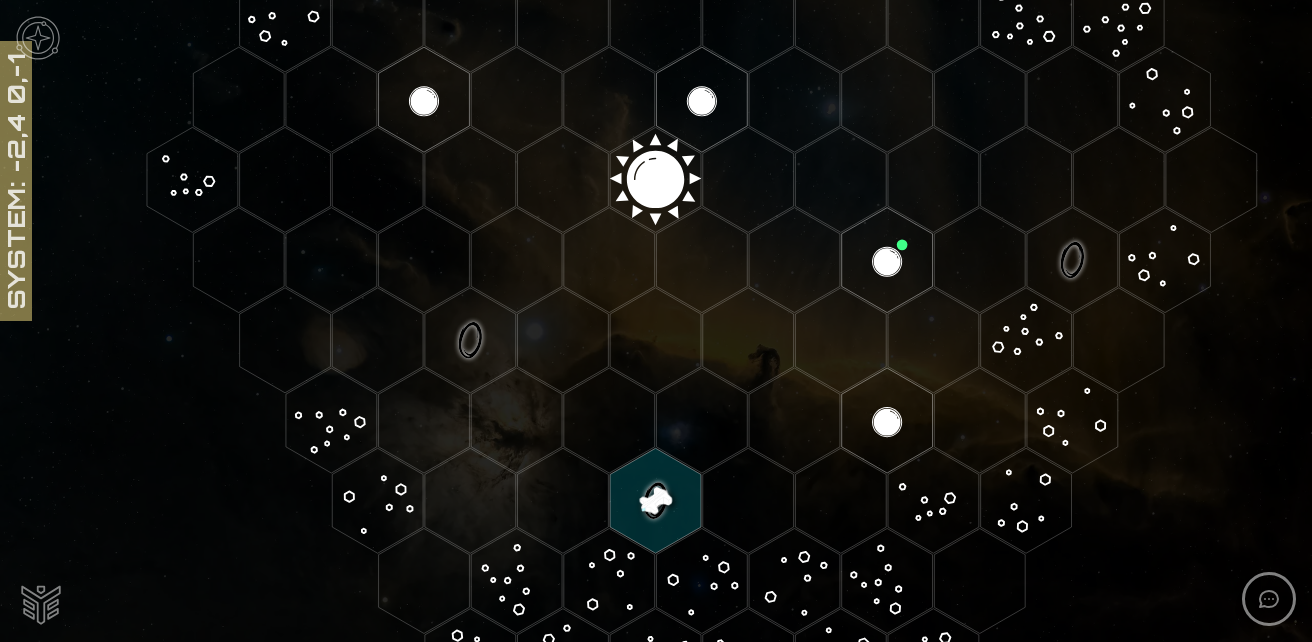 click 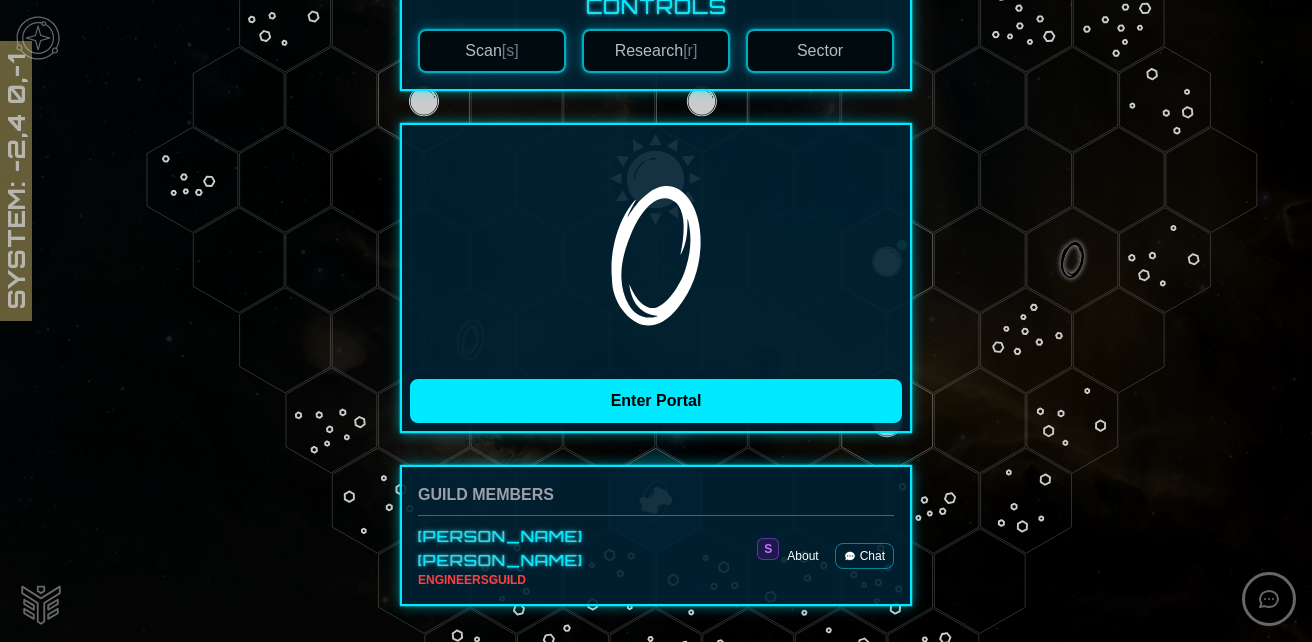 scroll, scrollTop: 345, scrollLeft: 0, axis: vertical 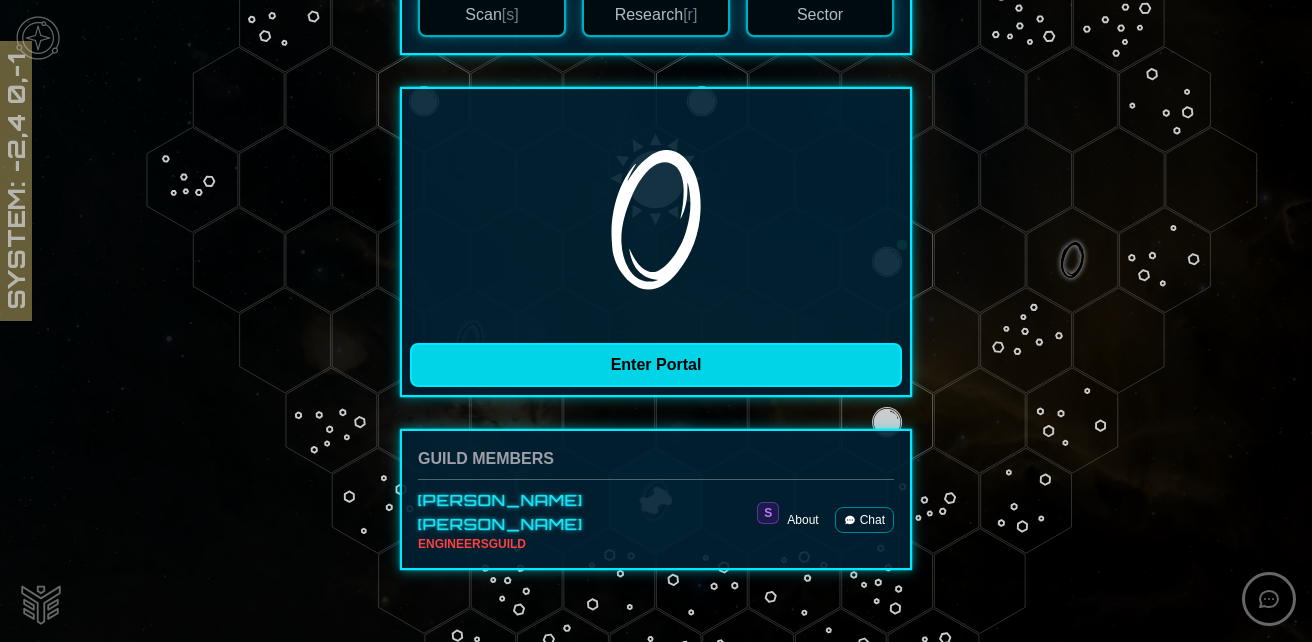 click on "Enter Portal" at bounding box center [656, 365] 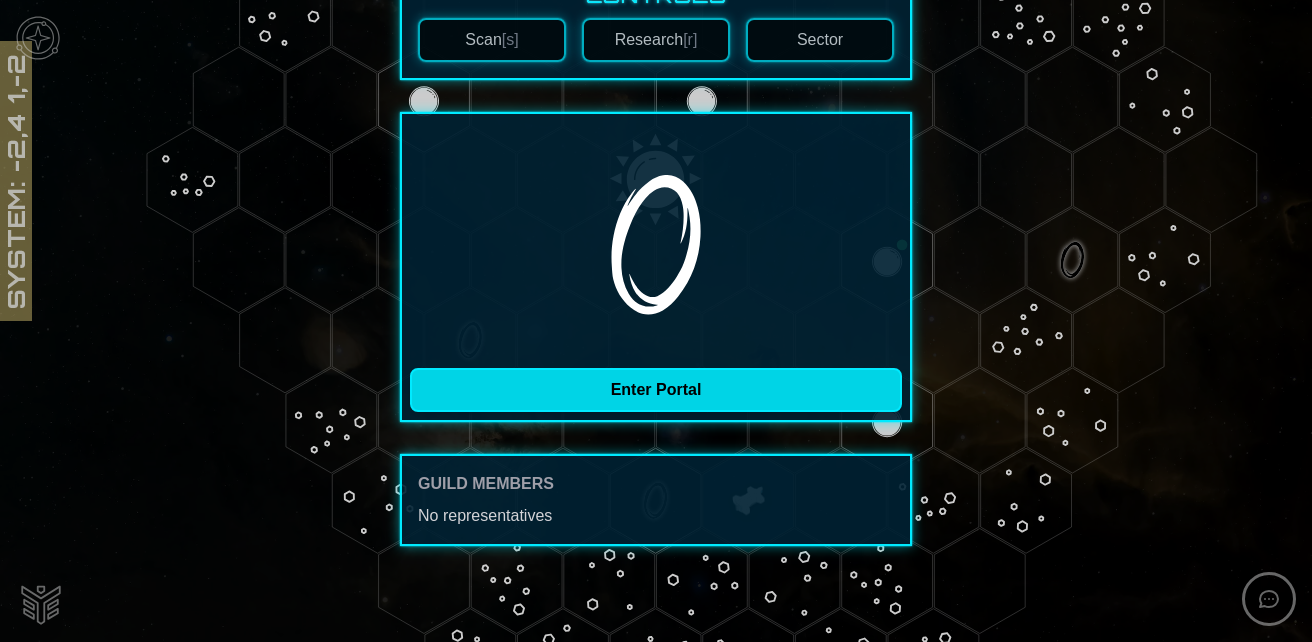 scroll, scrollTop: 0, scrollLeft: 0, axis: both 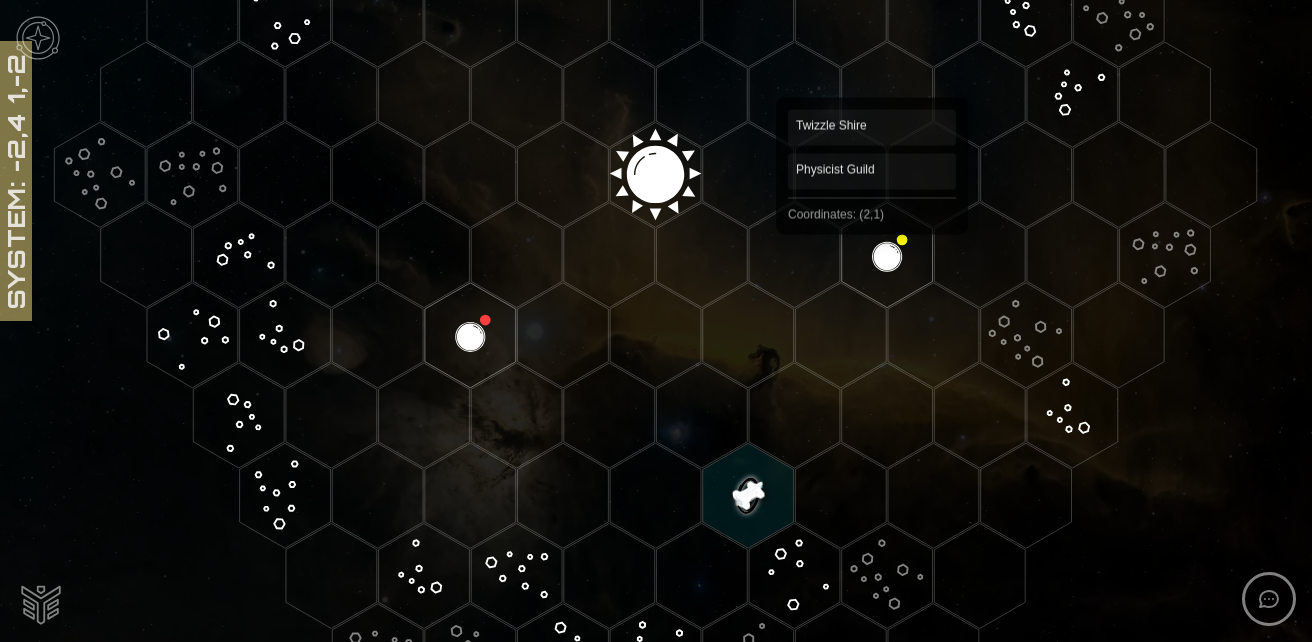 click 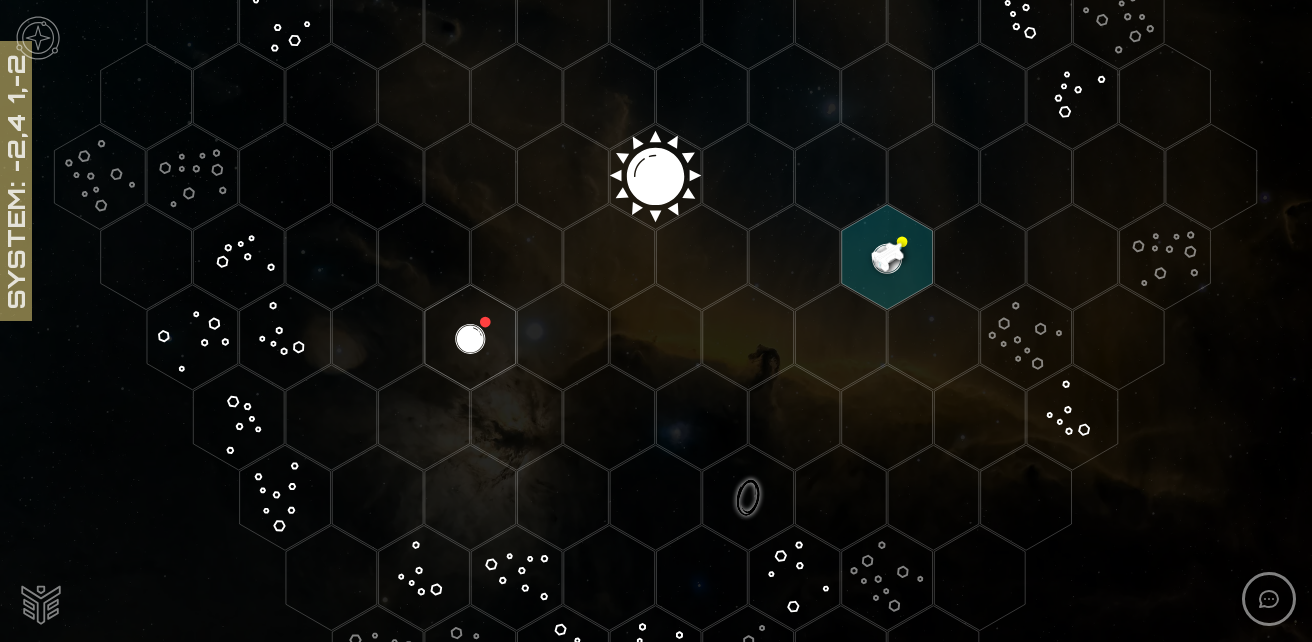 scroll, scrollTop: 400, scrollLeft: 0, axis: vertical 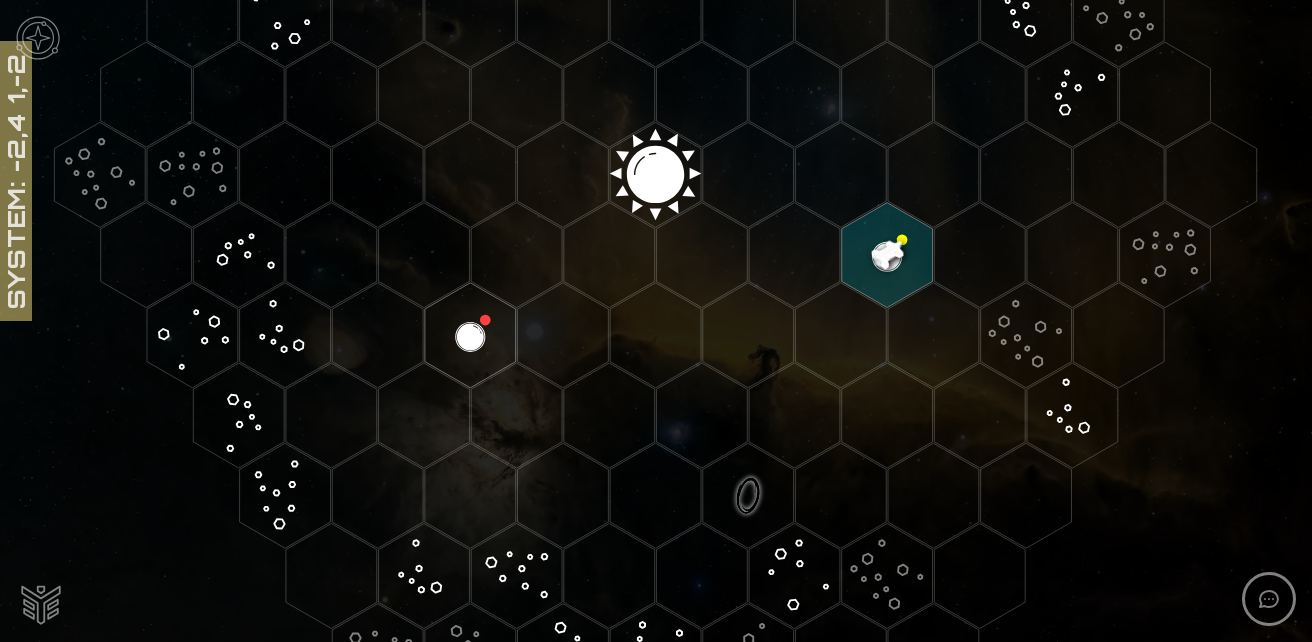 click 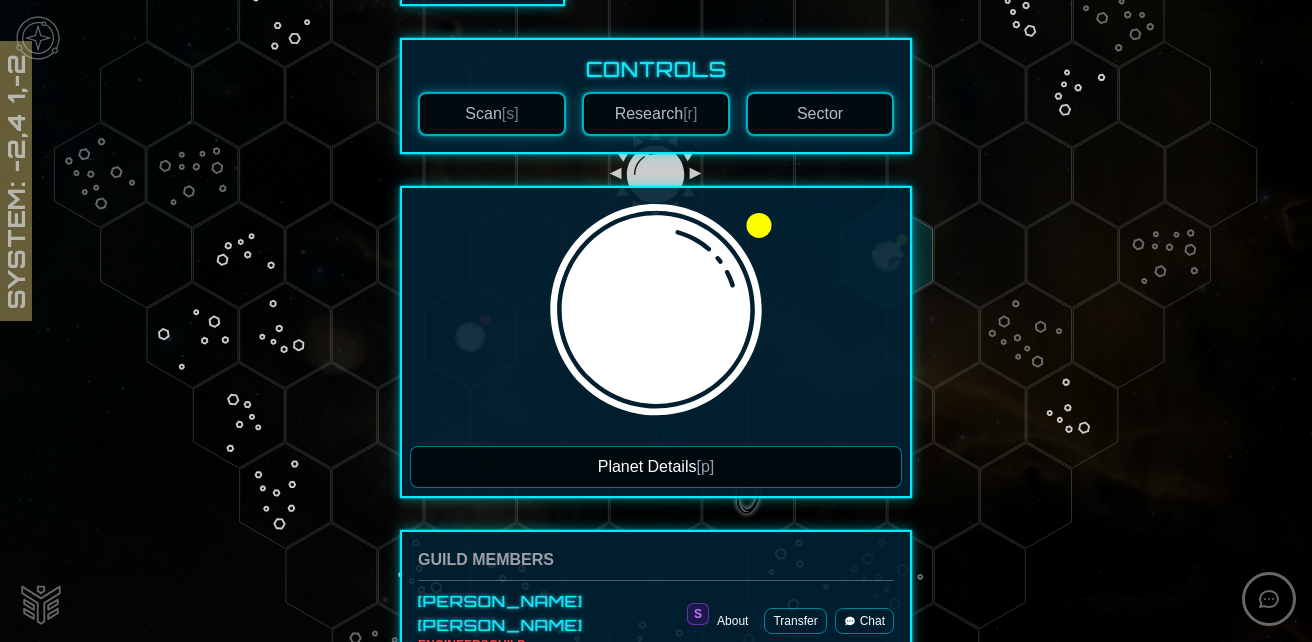 scroll, scrollTop: 300, scrollLeft: 0, axis: vertical 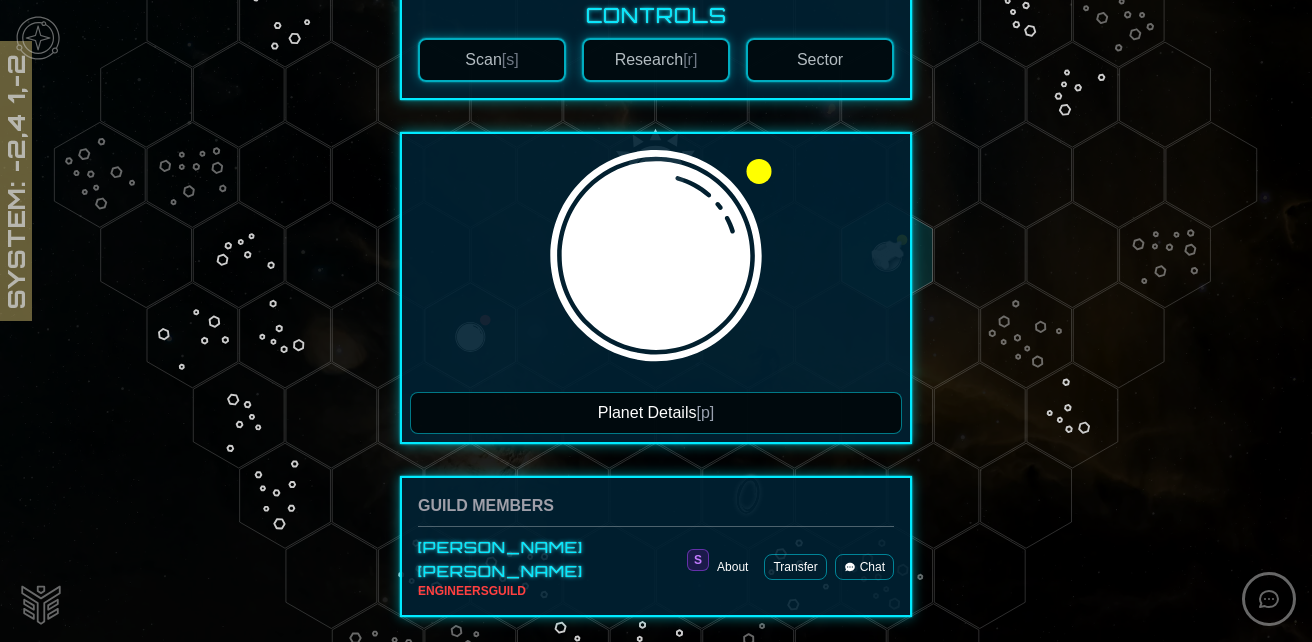 click on "Planet Details  [p]" at bounding box center (656, 413) 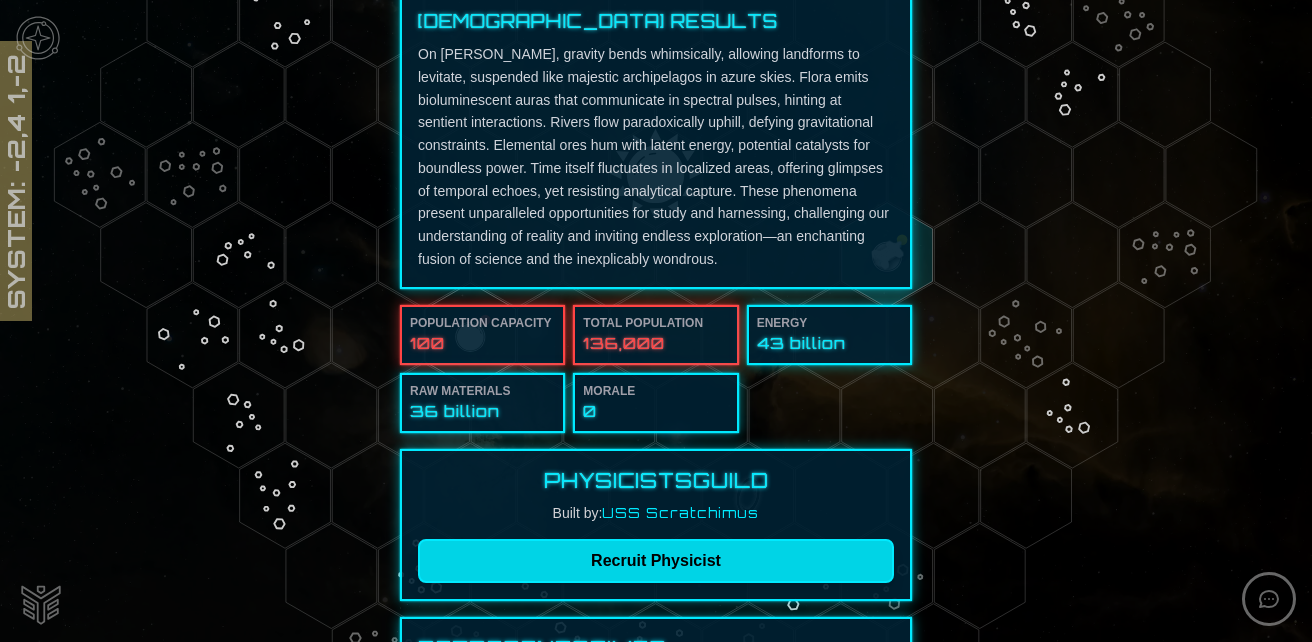 scroll, scrollTop: 340, scrollLeft: 0, axis: vertical 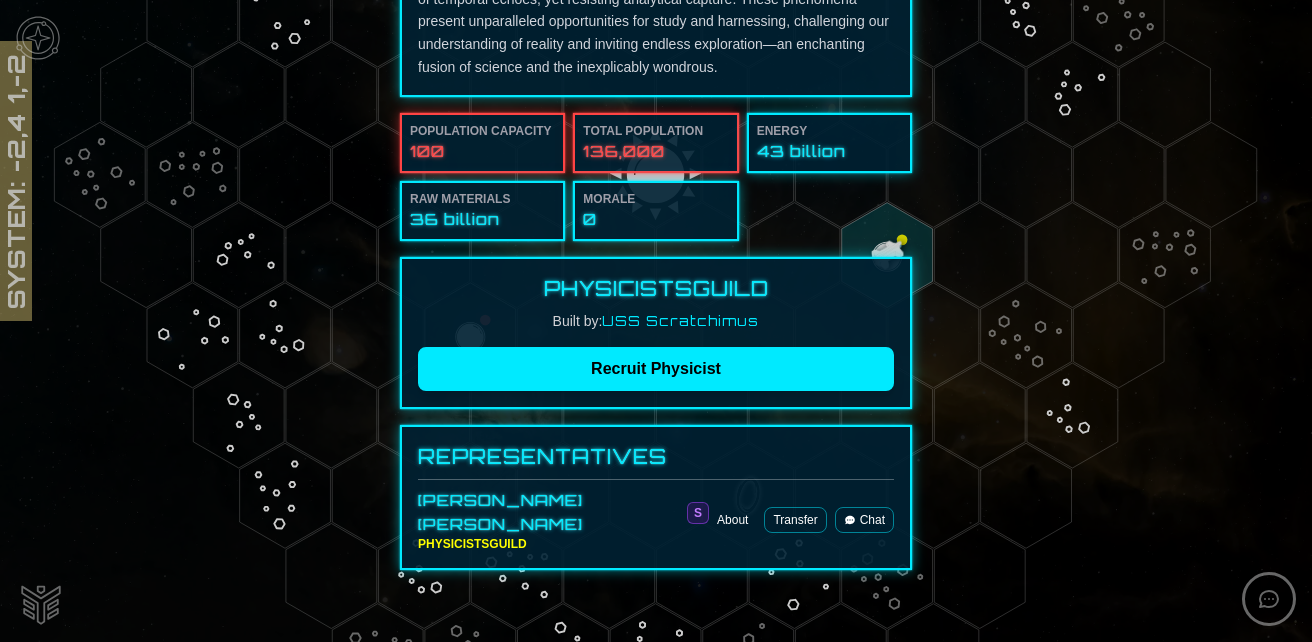 click on "About" at bounding box center [732, 520] 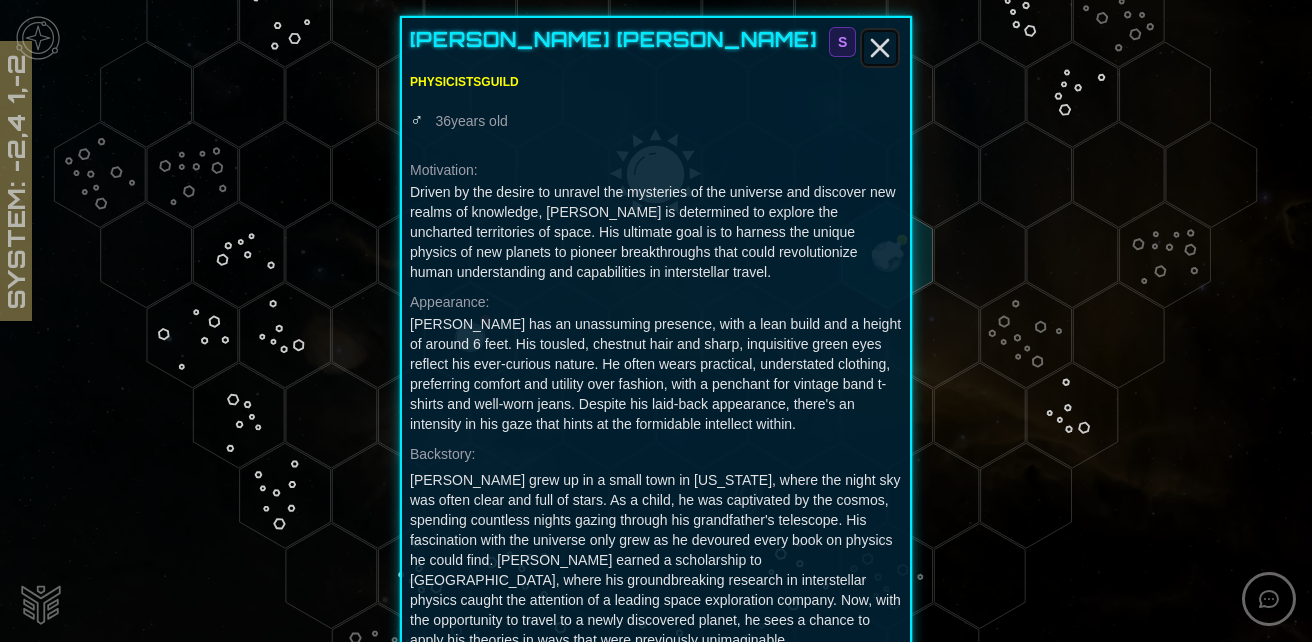 click 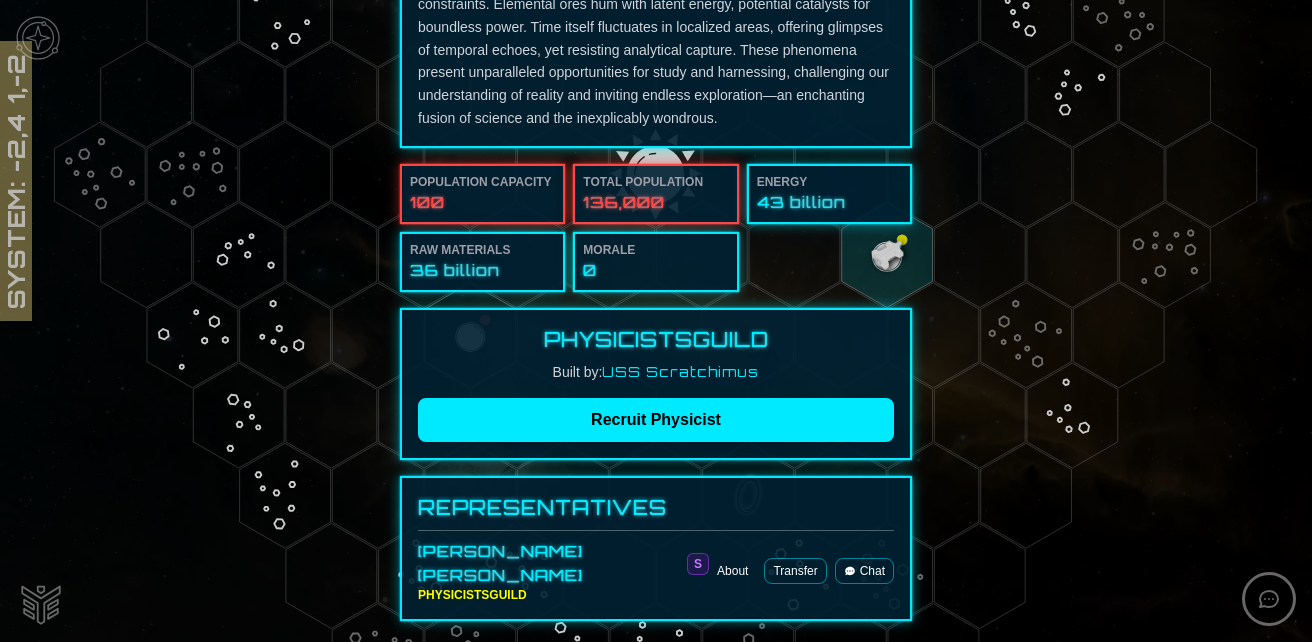 scroll, scrollTop: 300, scrollLeft: 0, axis: vertical 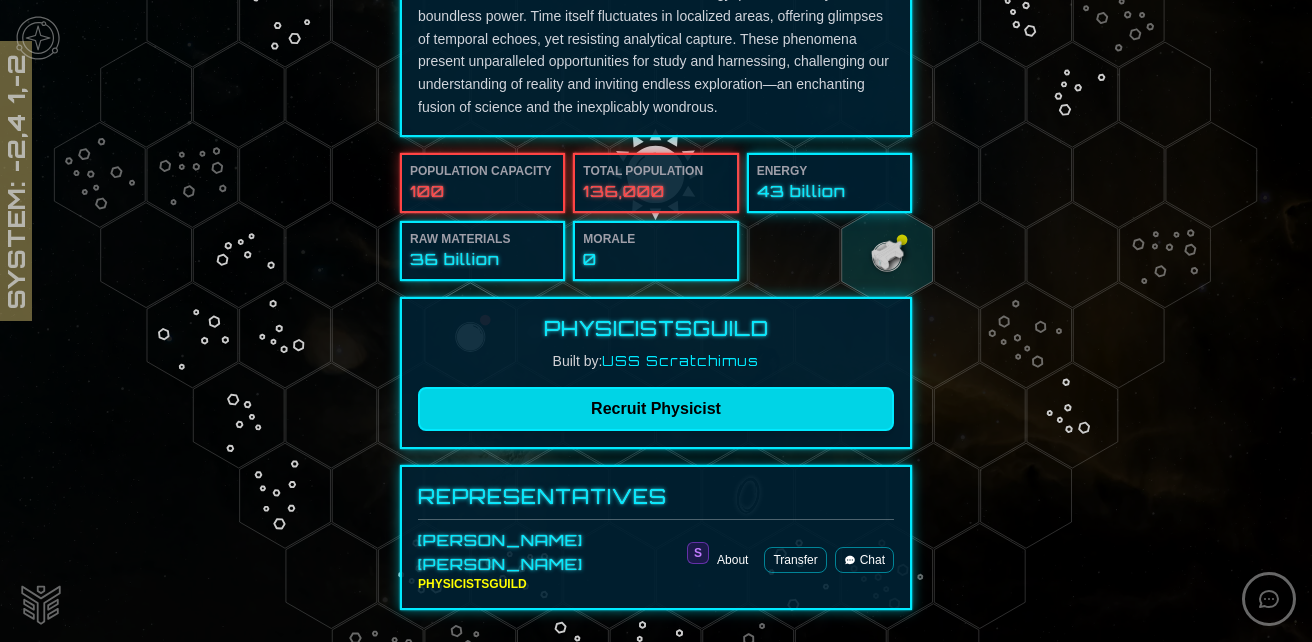 click on "Recruit   Physicist" at bounding box center (656, 409) 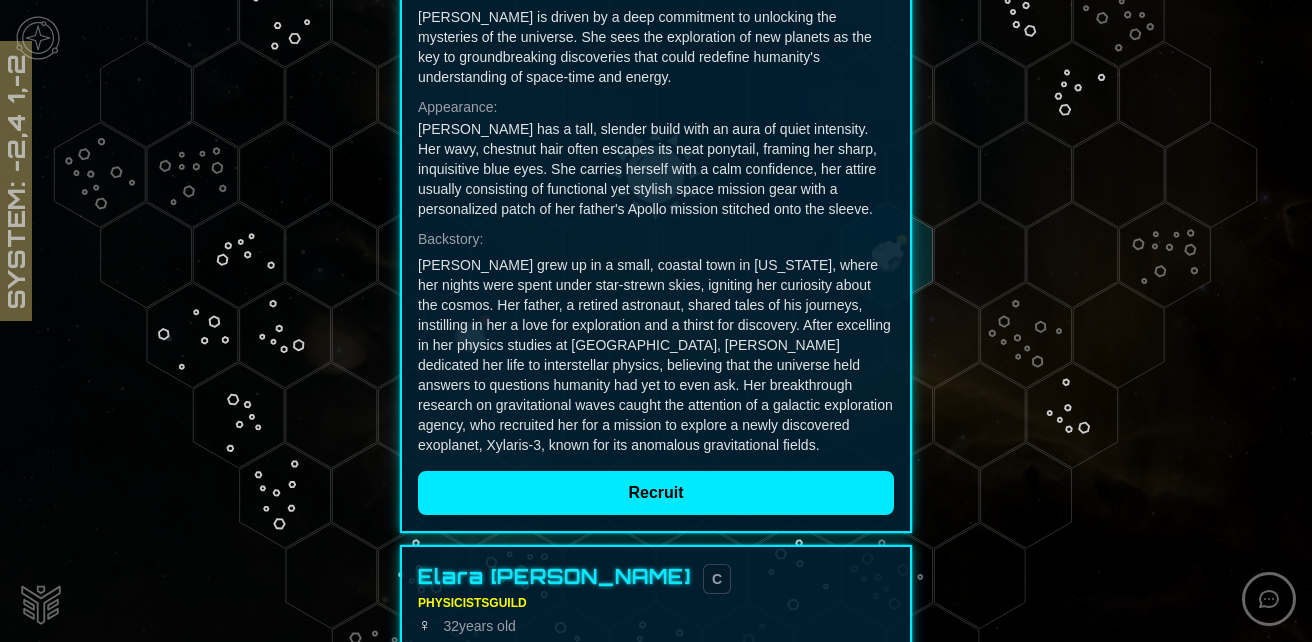 scroll, scrollTop: 0, scrollLeft: 0, axis: both 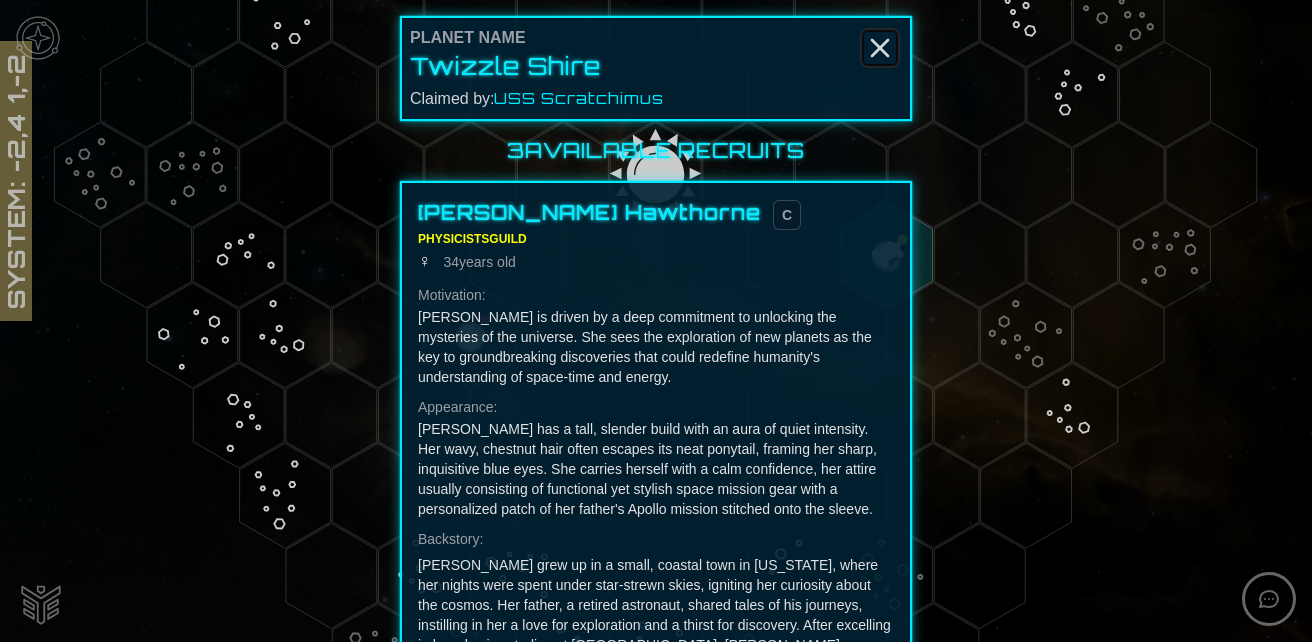 click 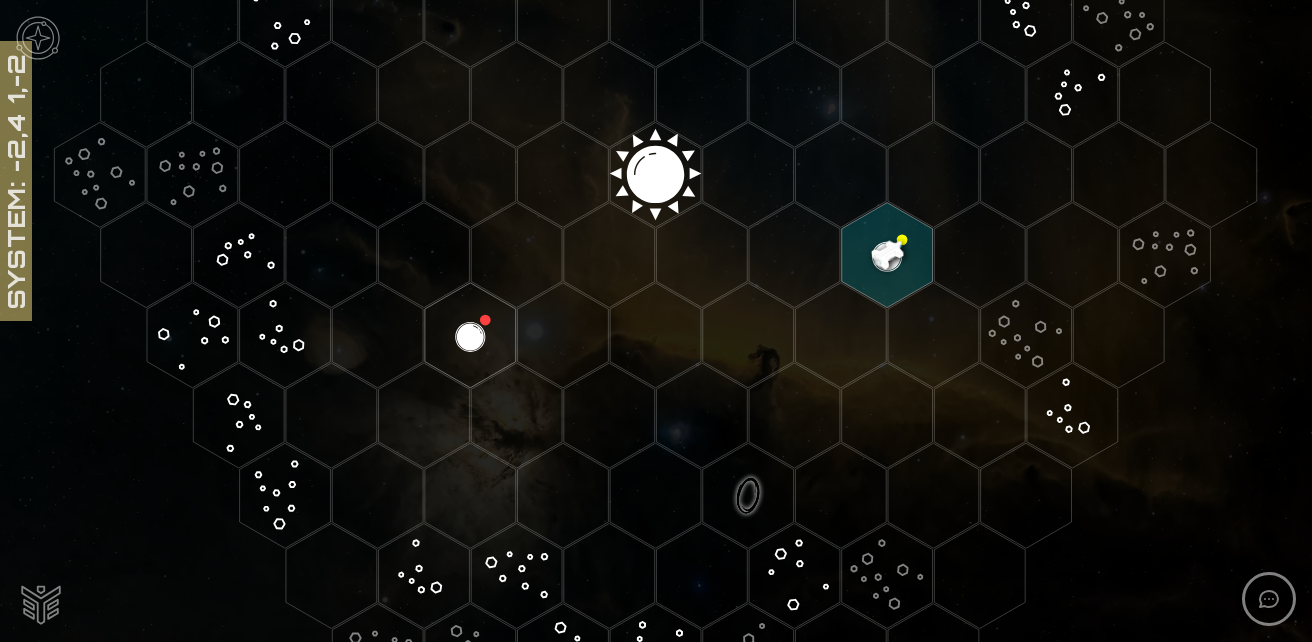 click 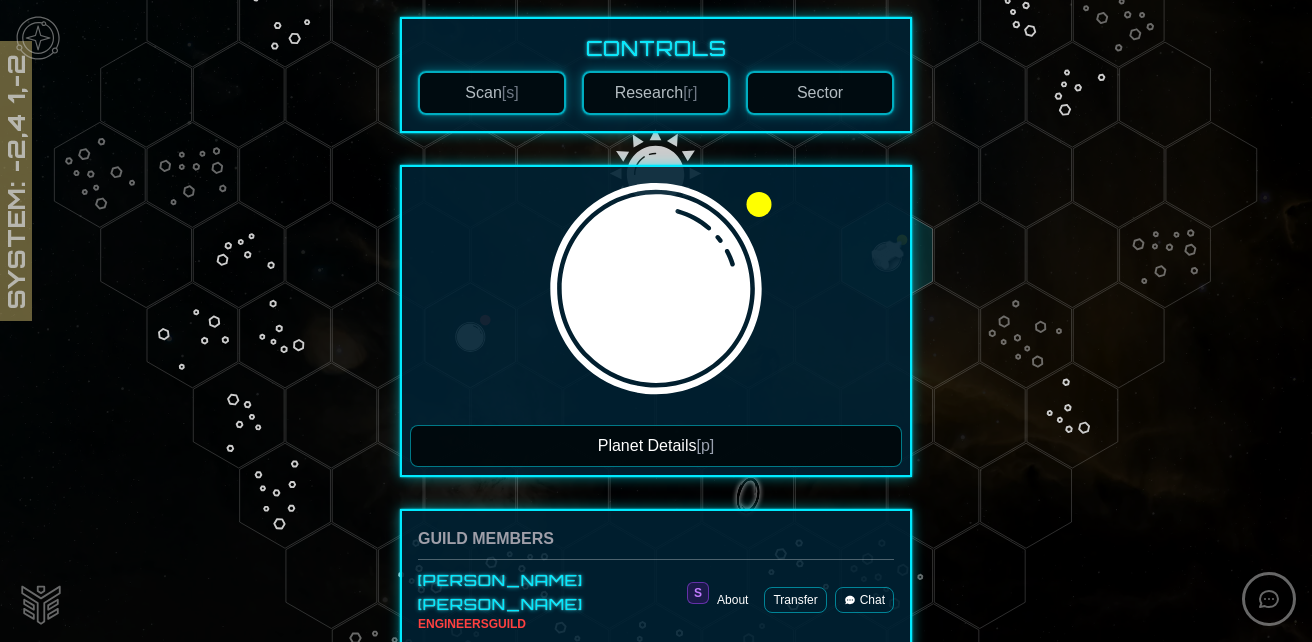 scroll, scrollTop: 347, scrollLeft: 0, axis: vertical 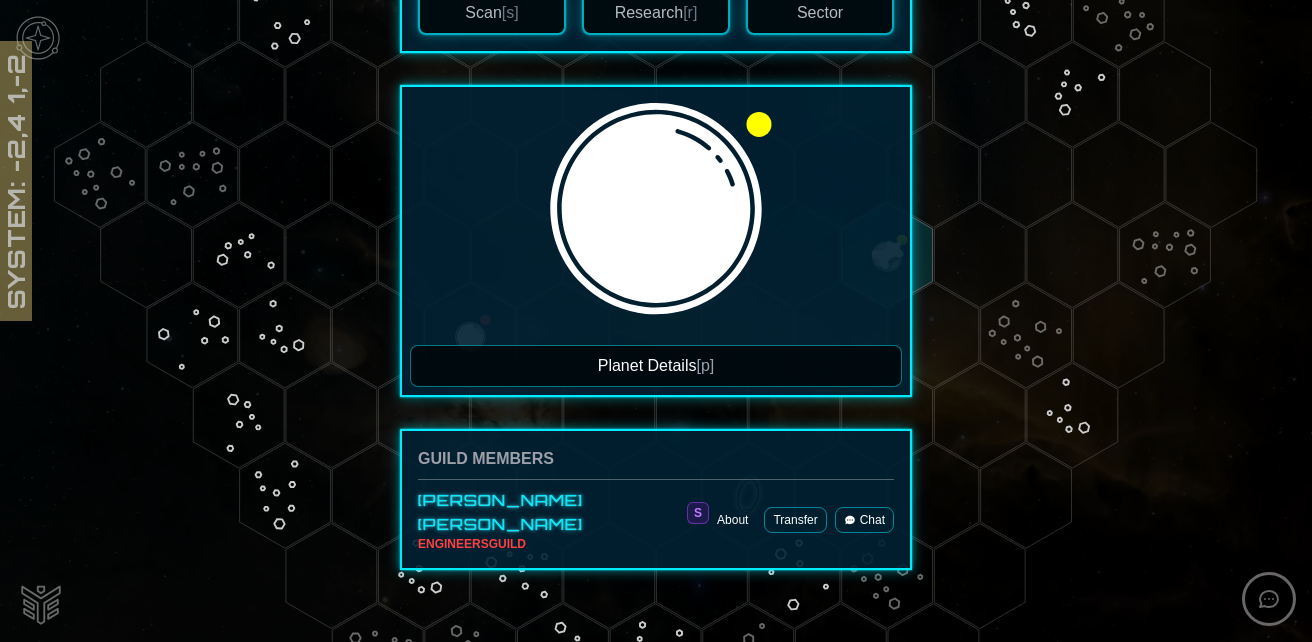 click on "Planet Details  [p]" at bounding box center (656, 366) 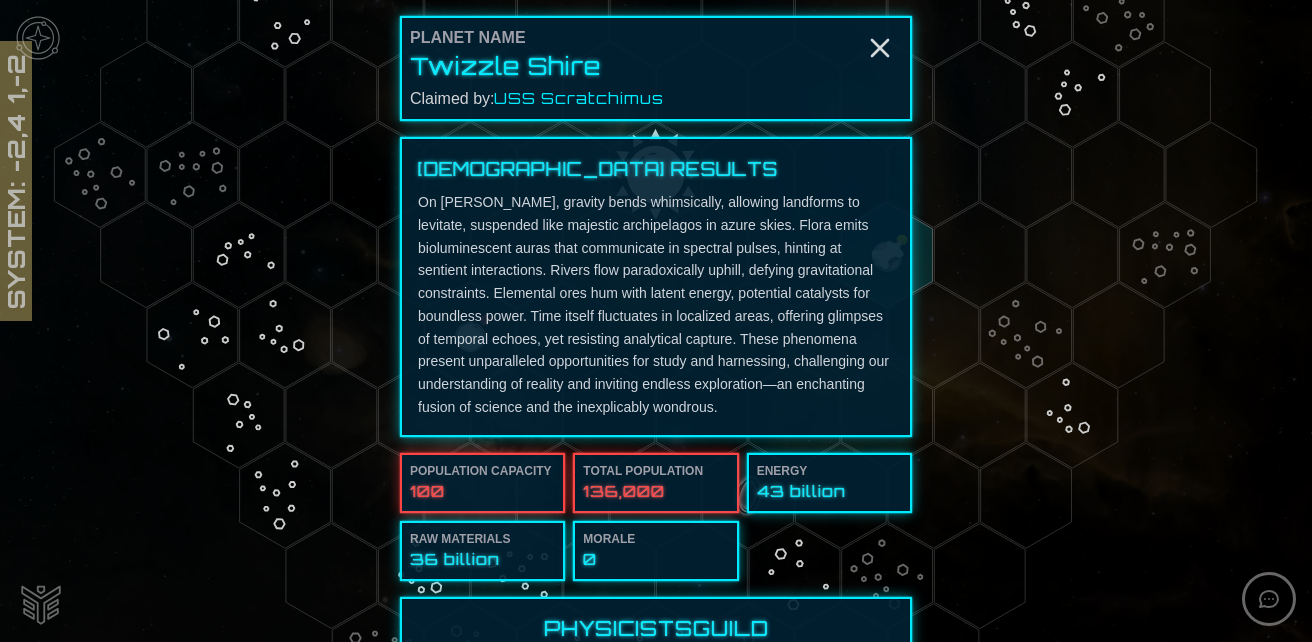 scroll, scrollTop: 340, scrollLeft: 0, axis: vertical 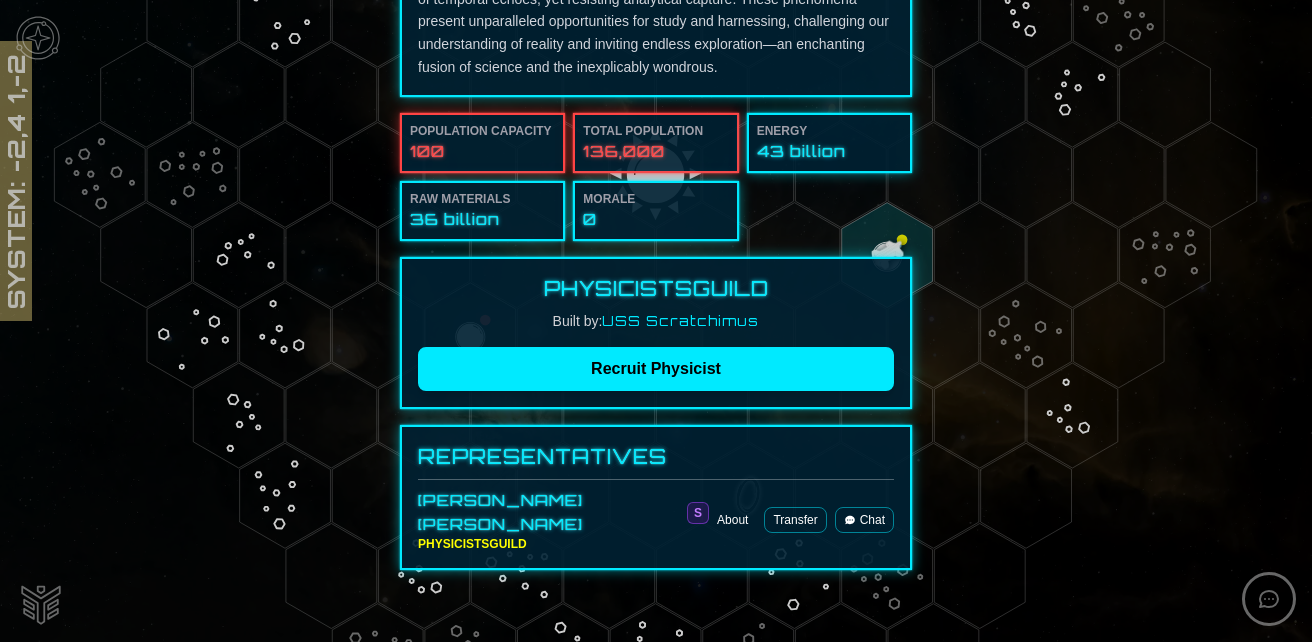 click on "Transfer" at bounding box center (795, 520) 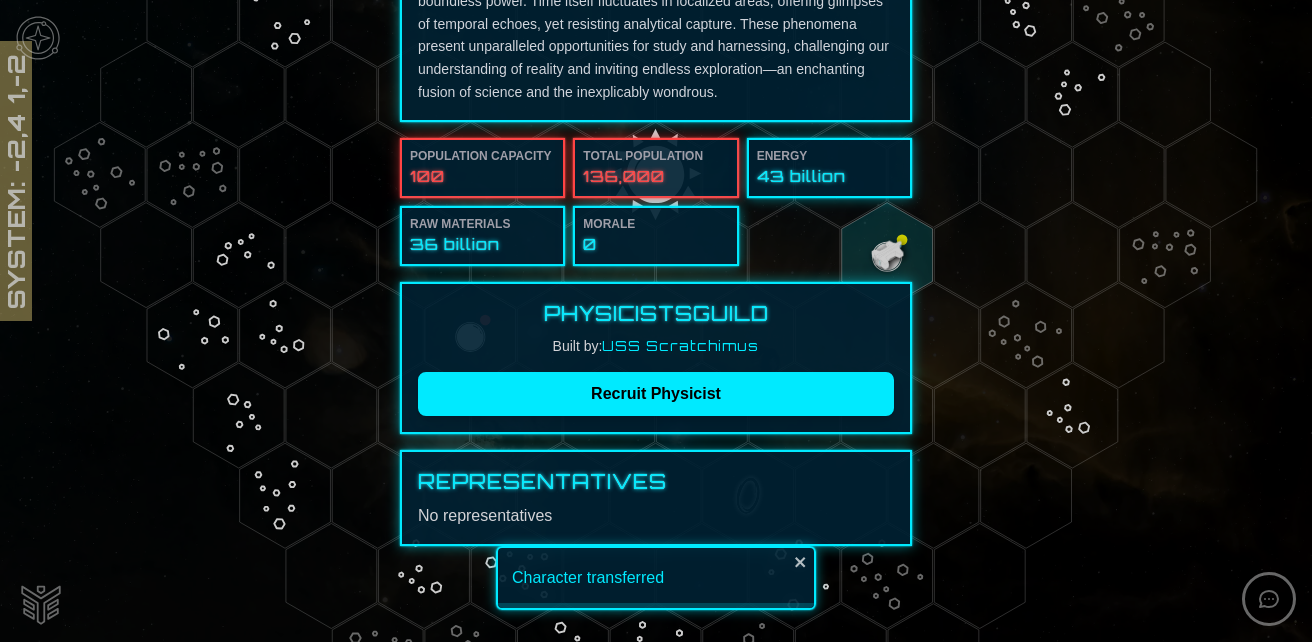 scroll, scrollTop: 0, scrollLeft: 0, axis: both 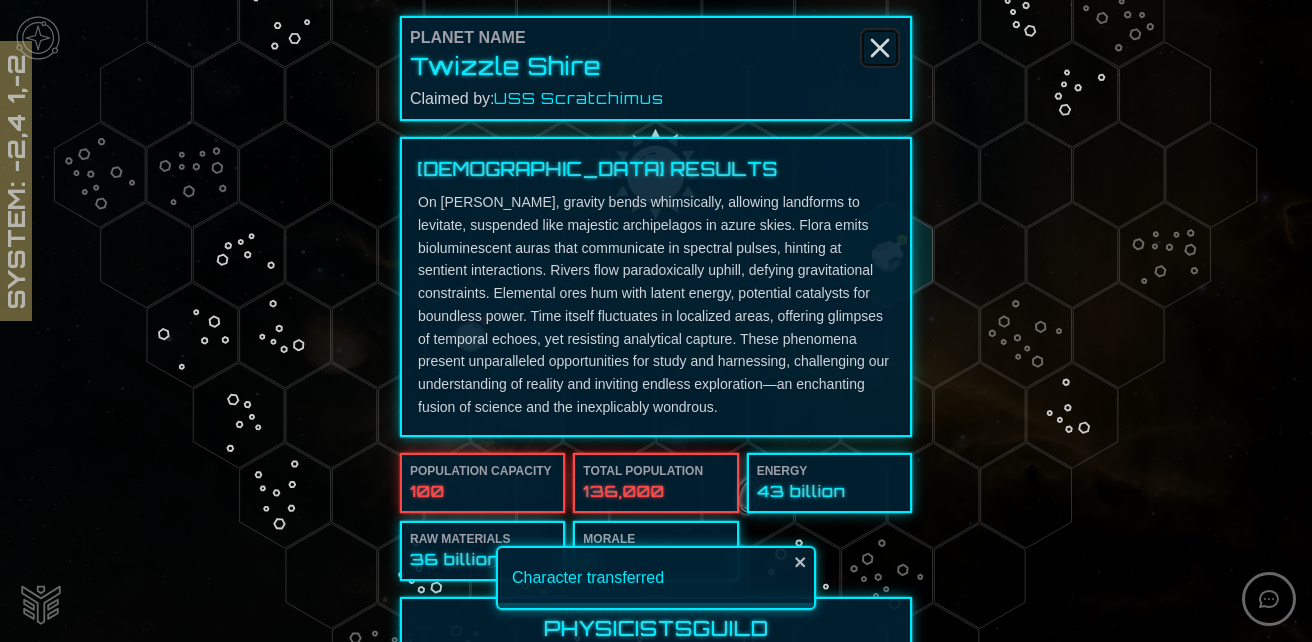 click 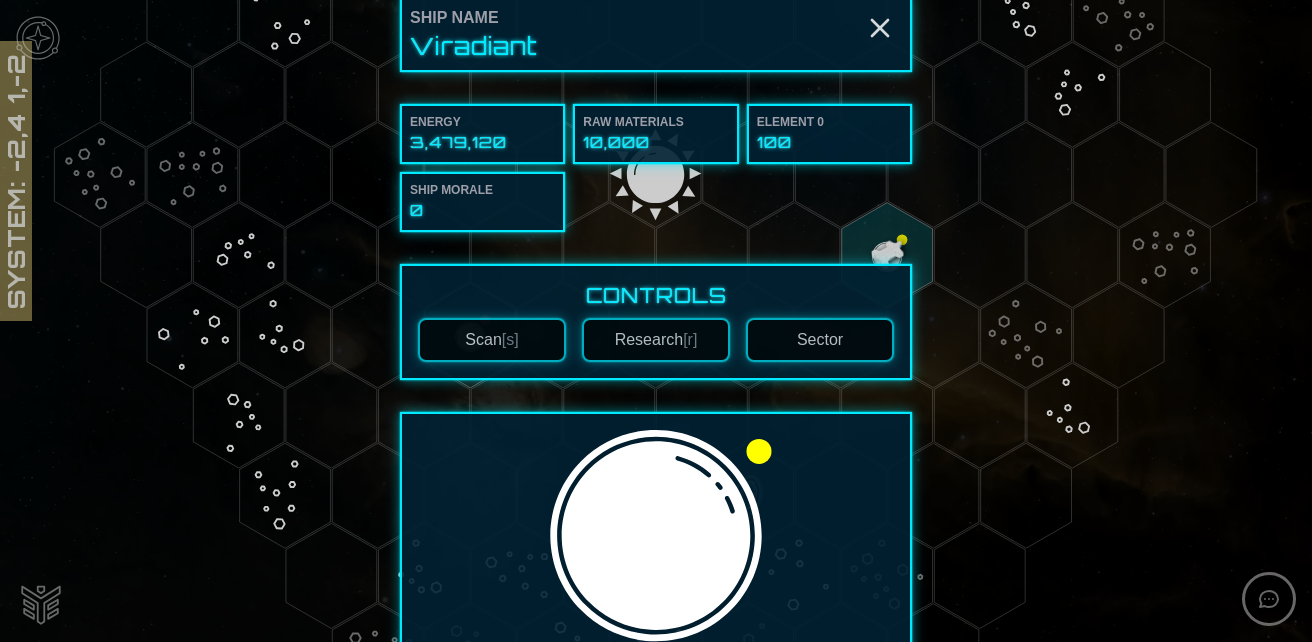 scroll, scrollTop: 0, scrollLeft: 0, axis: both 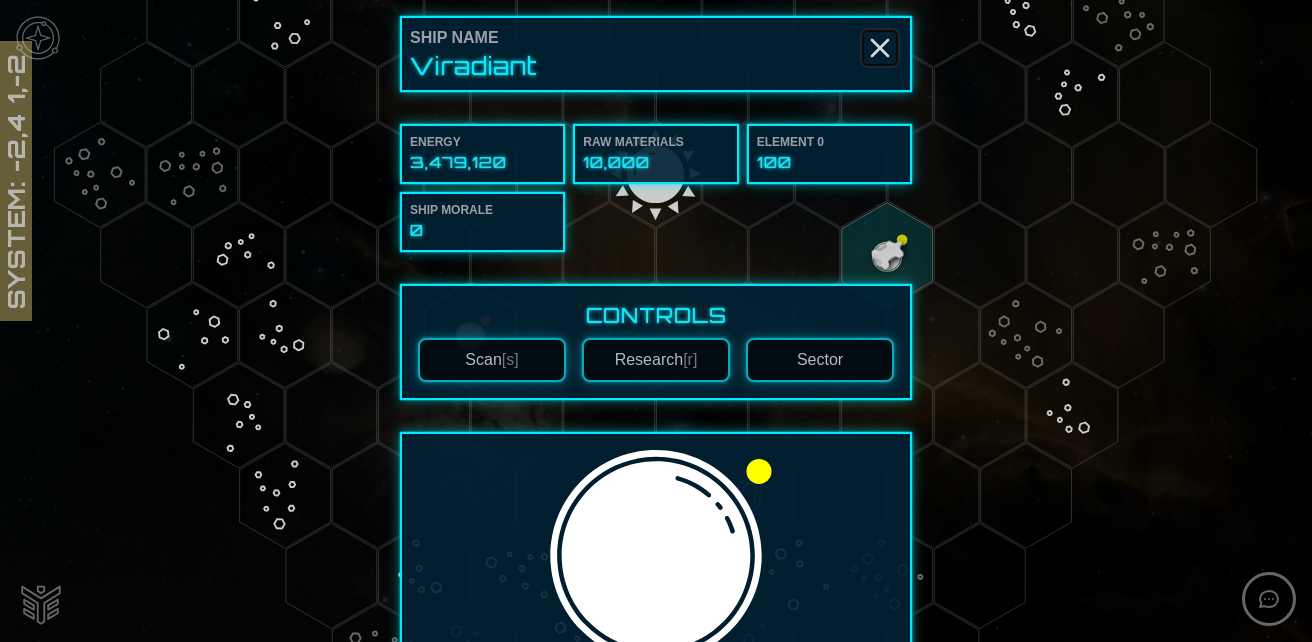 click 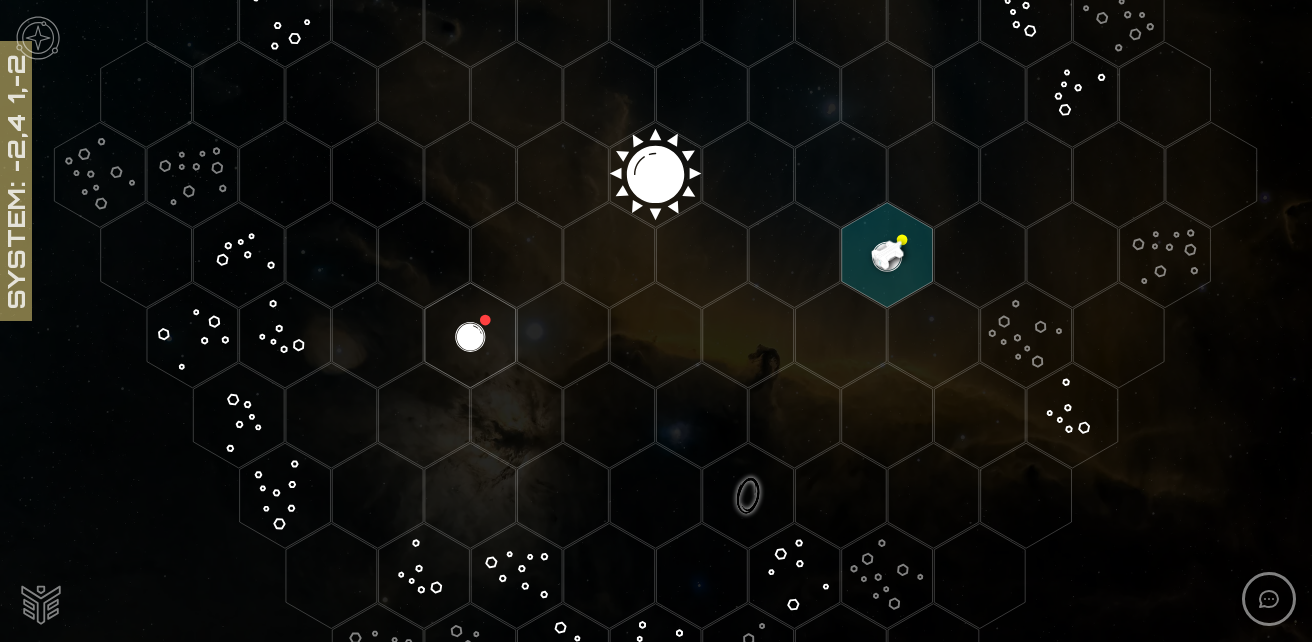 click 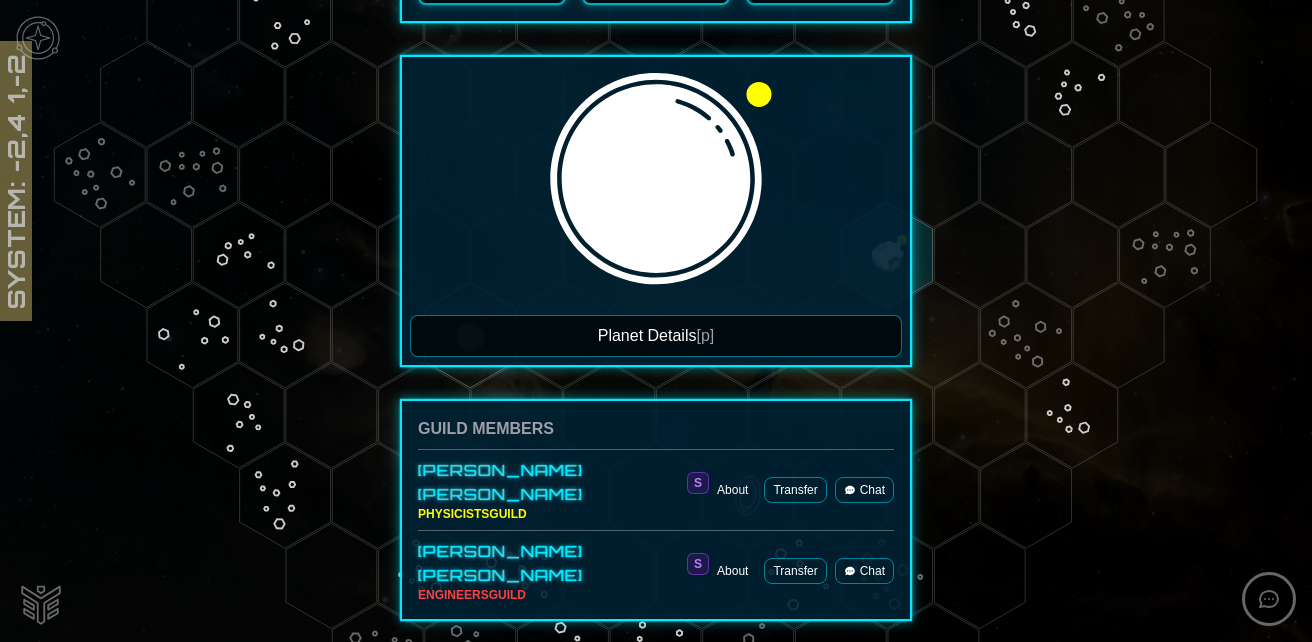 scroll, scrollTop: 404, scrollLeft: 0, axis: vertical 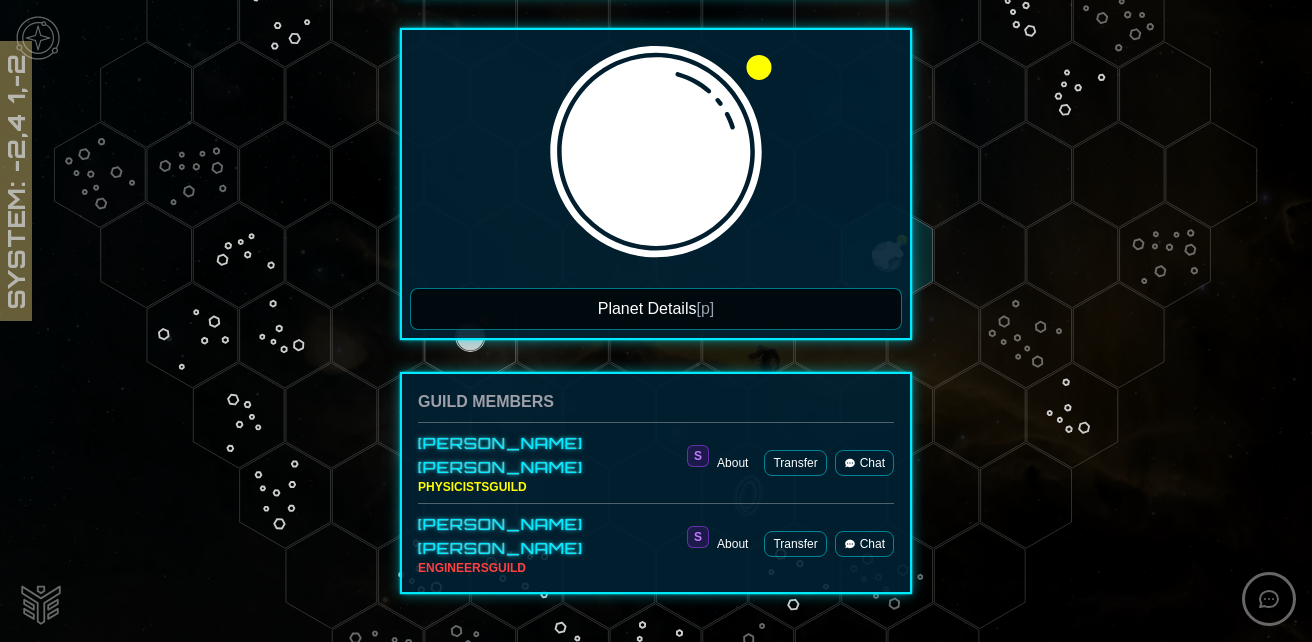 click on "About" at bounding box center (732, 463) 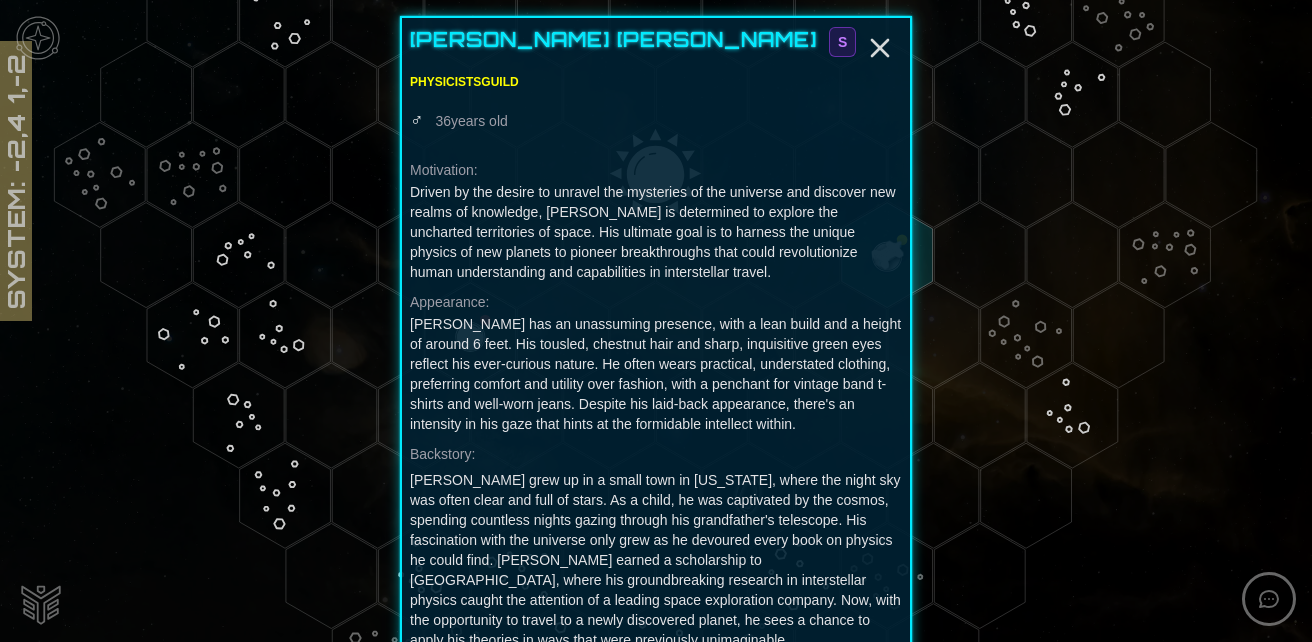 scroll, scrollTop: 72, scrollLeft: 0, axis: vertical 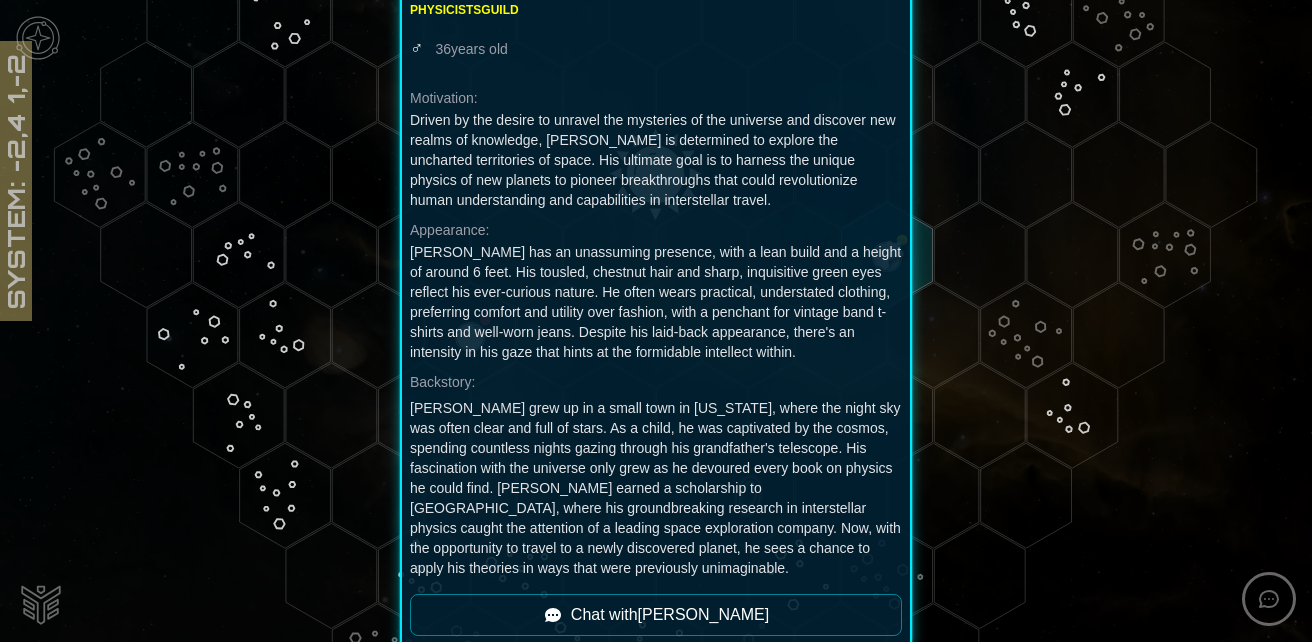 click on "Chat with  [PERSON_NAME]" at bounding box center (656, 615) 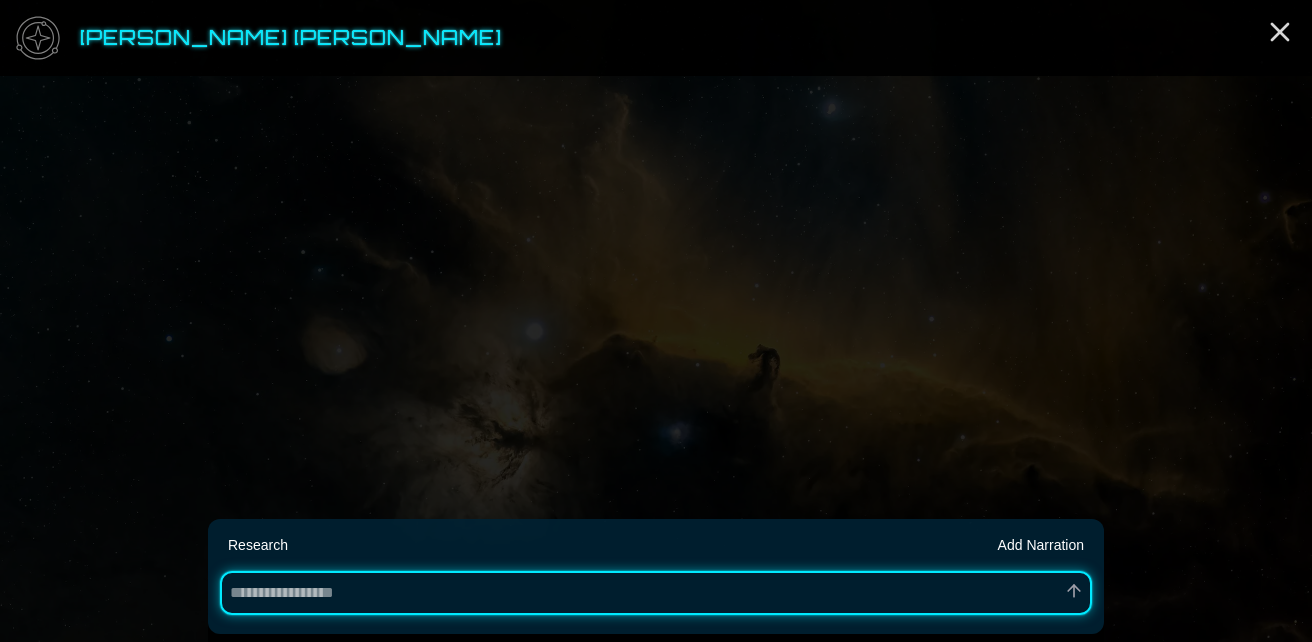 click at bounding box center [656, 593] 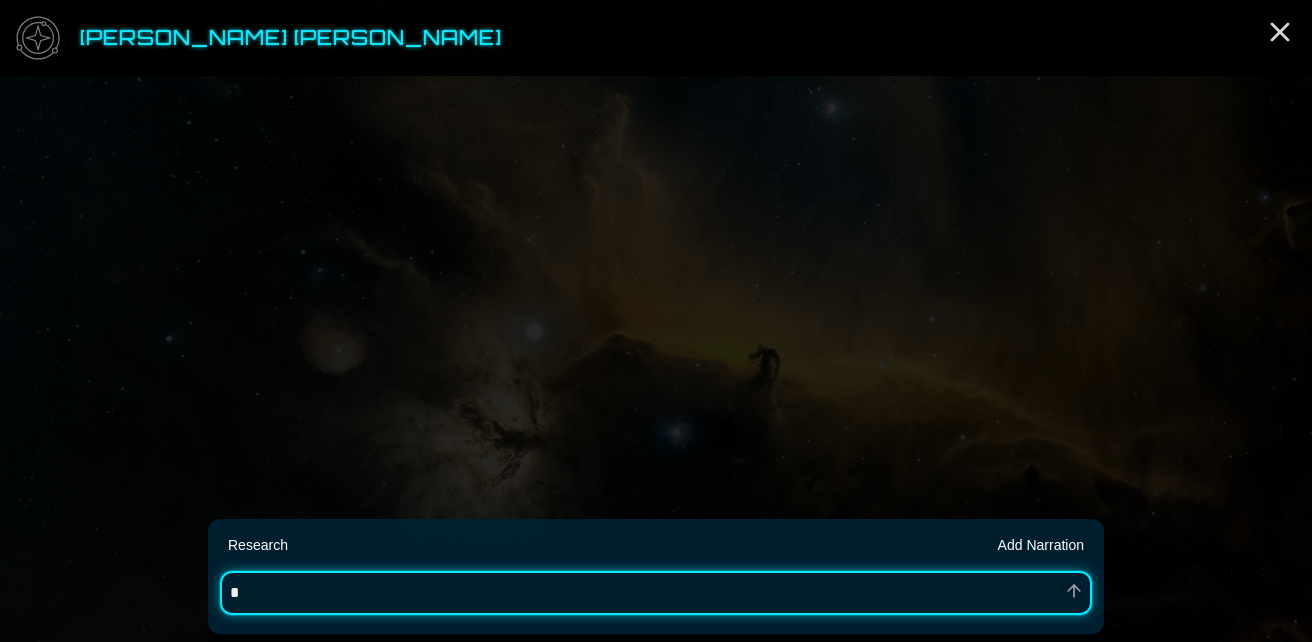 type on "*" 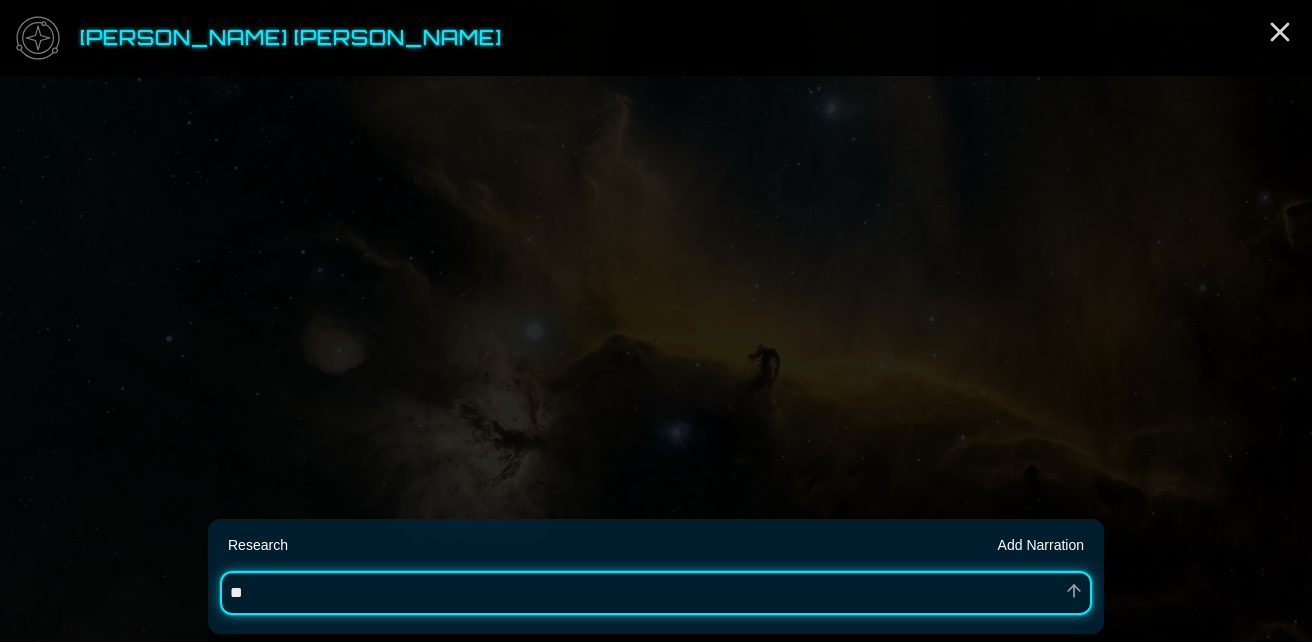 type on "*" 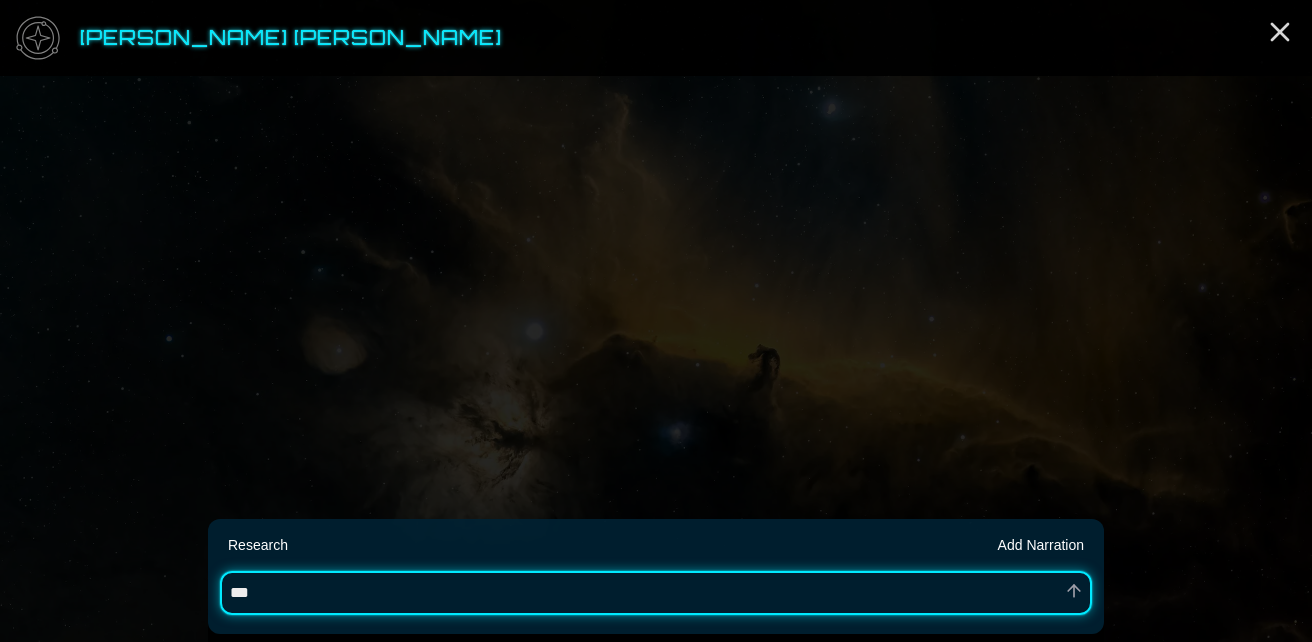 type on "*" 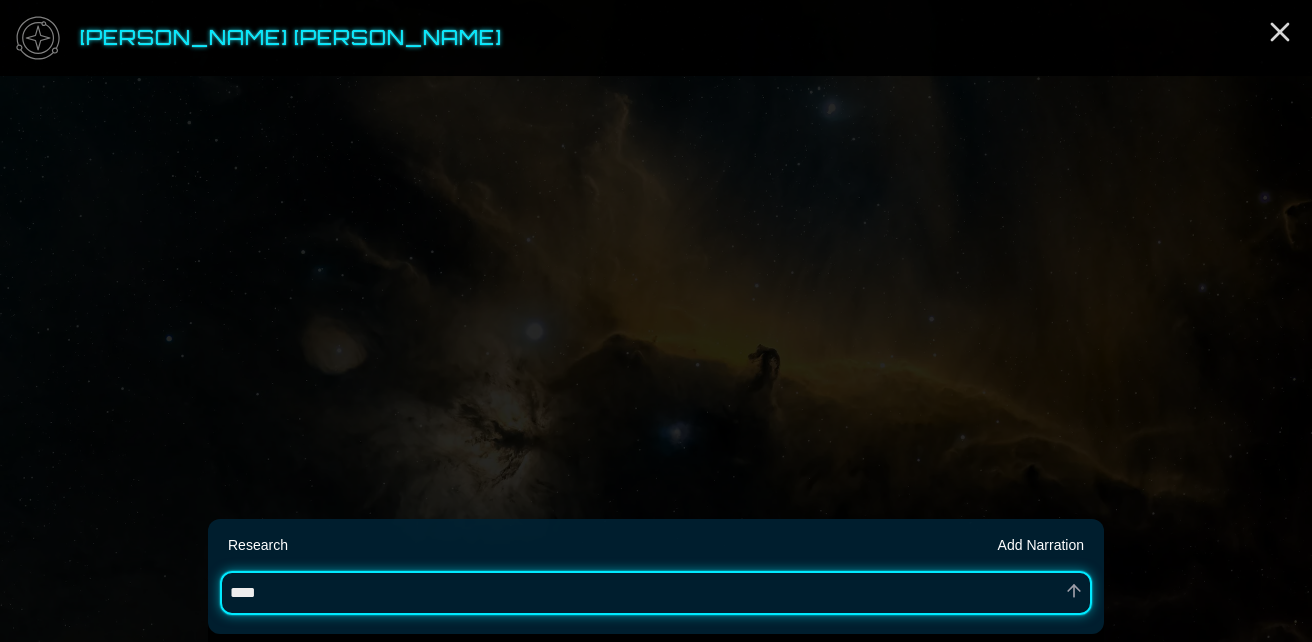 type on "*" 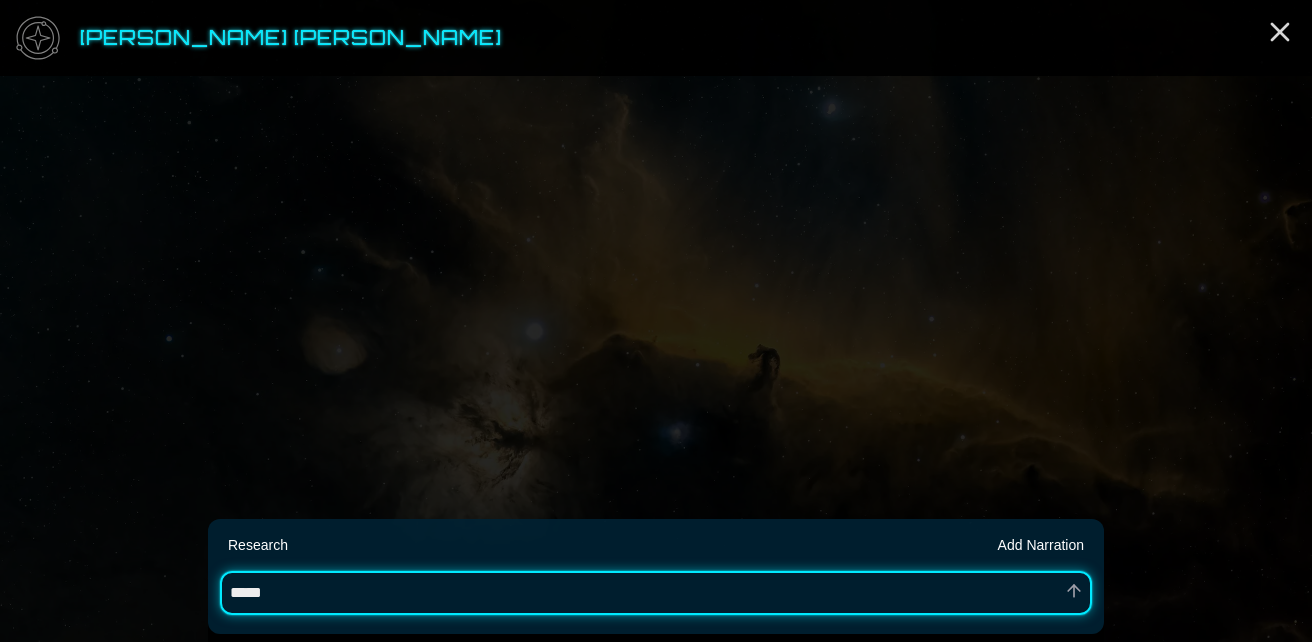 type on "*" 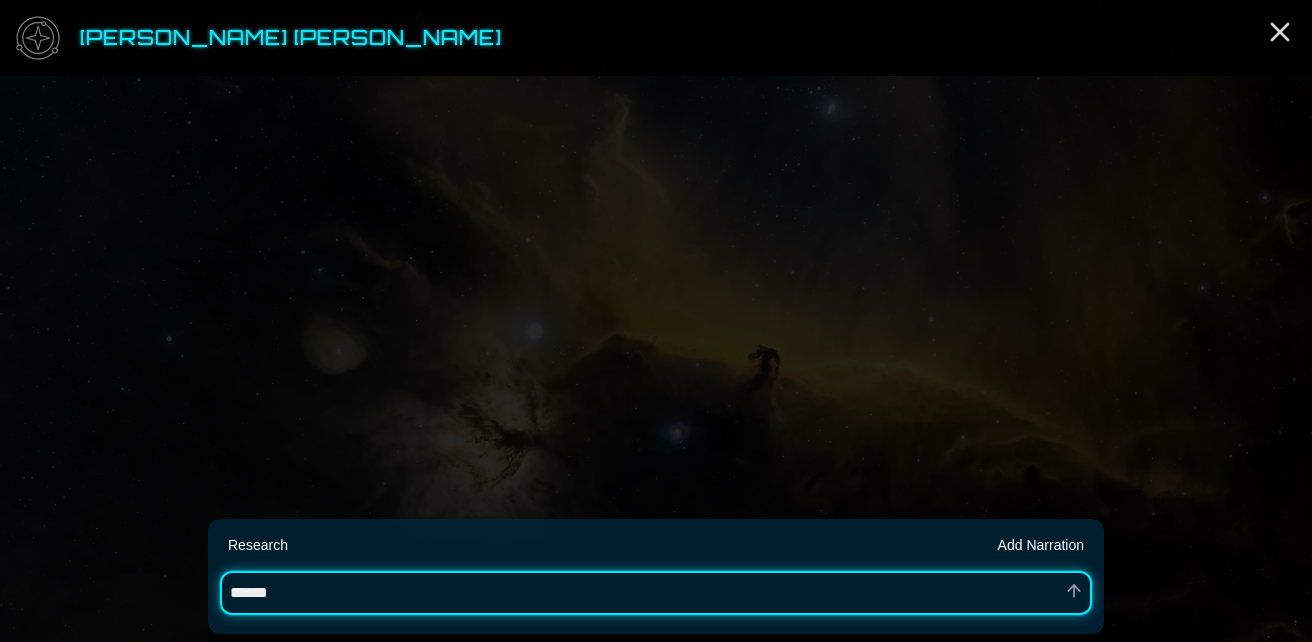 type on "*" 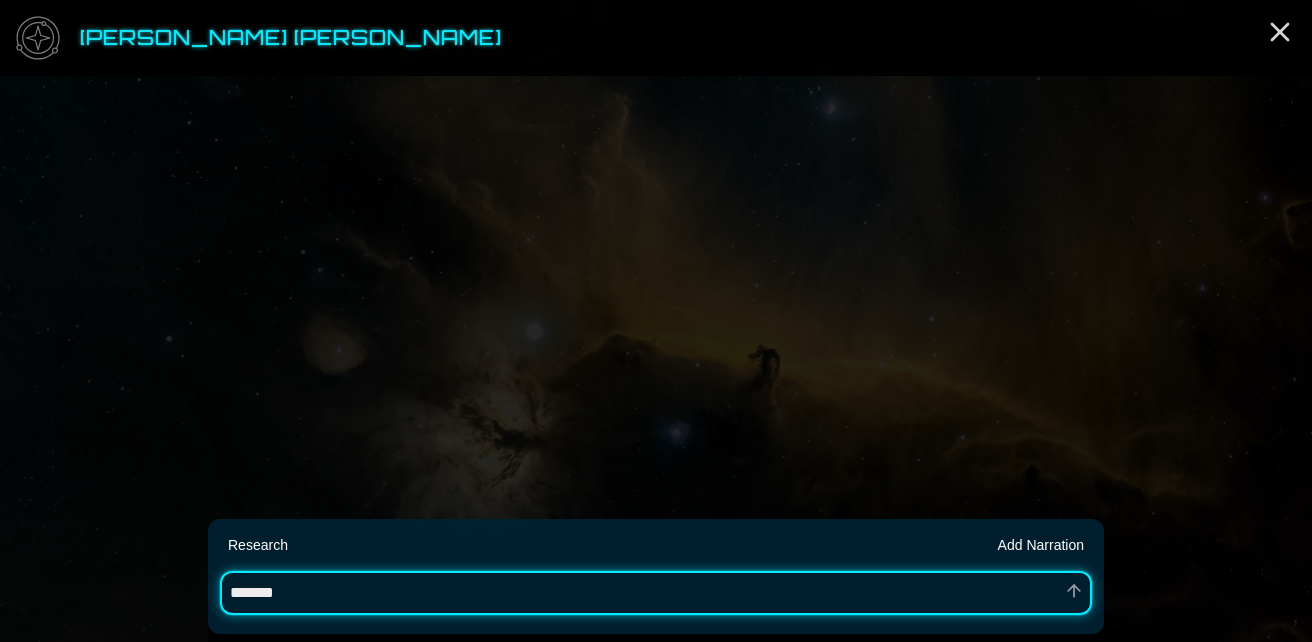 type on "*" 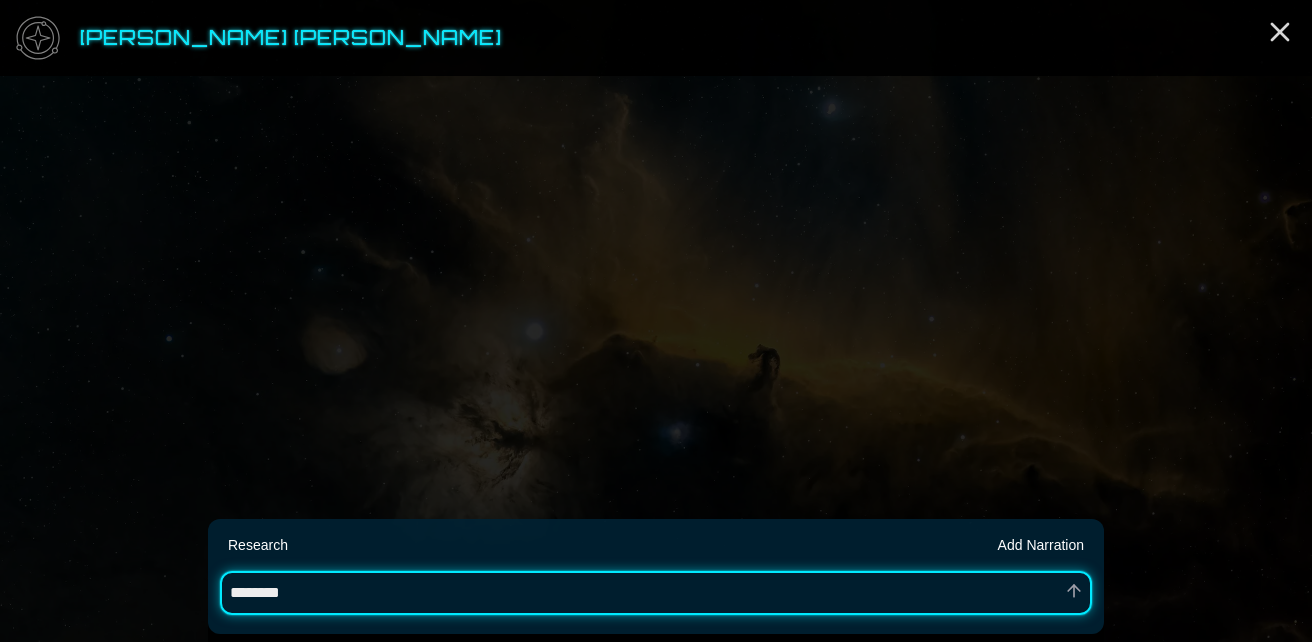 type on "*" 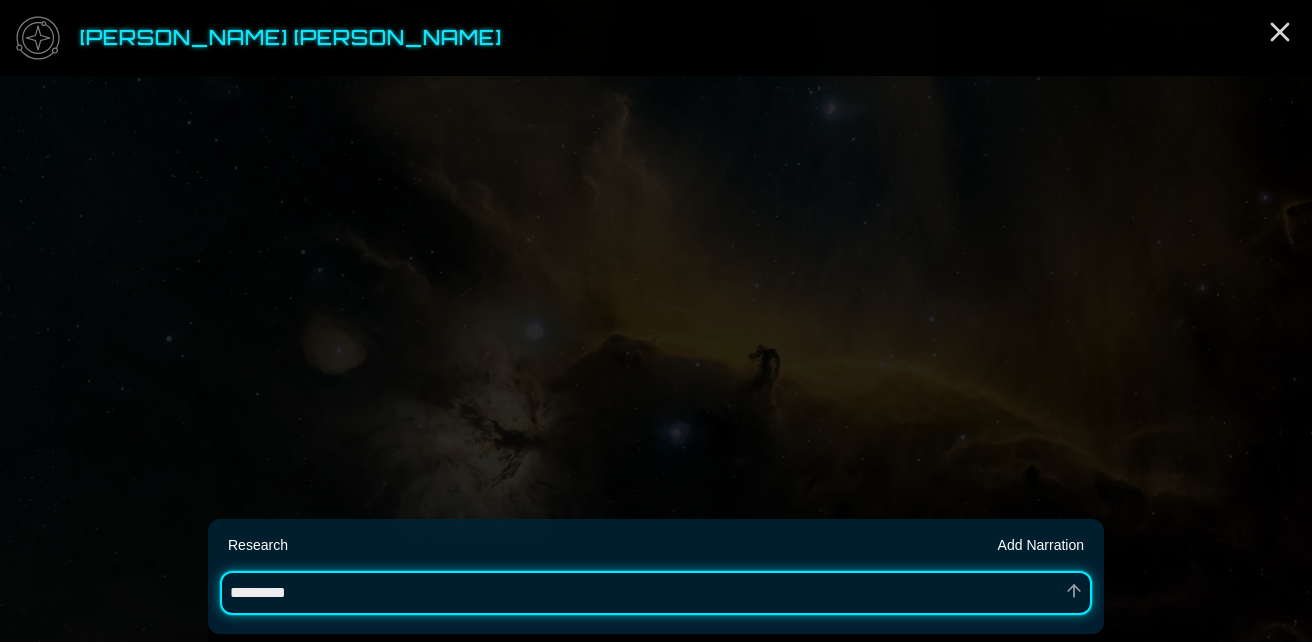 type on "*" 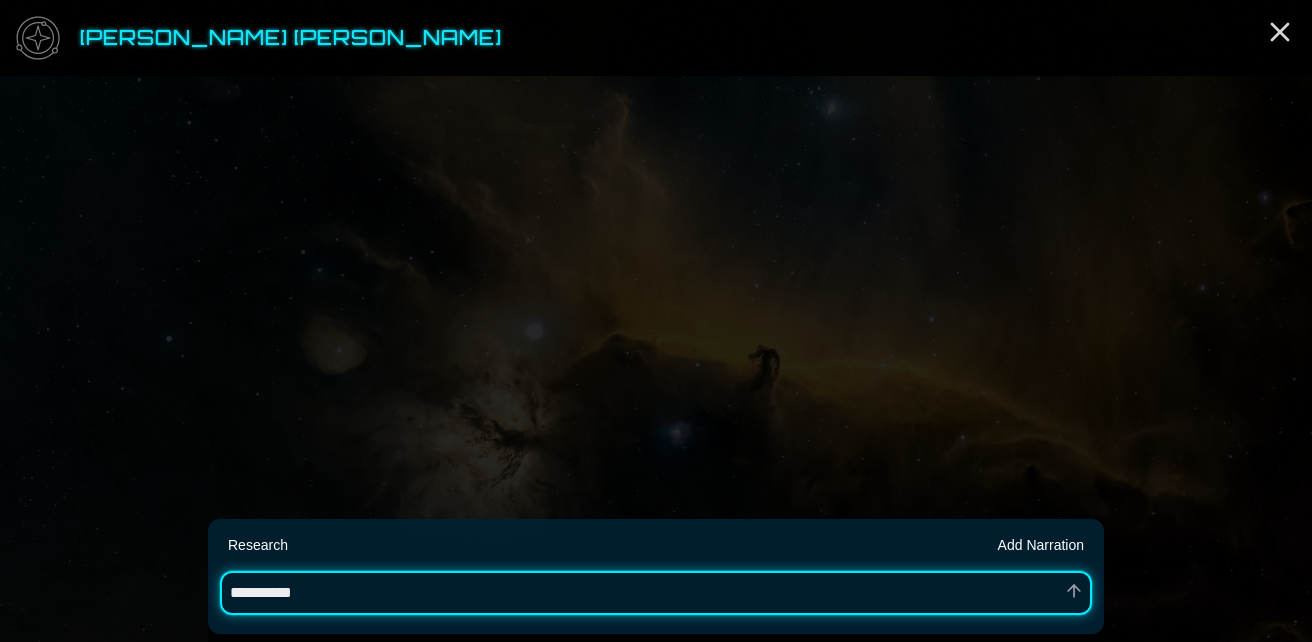 type on "*" 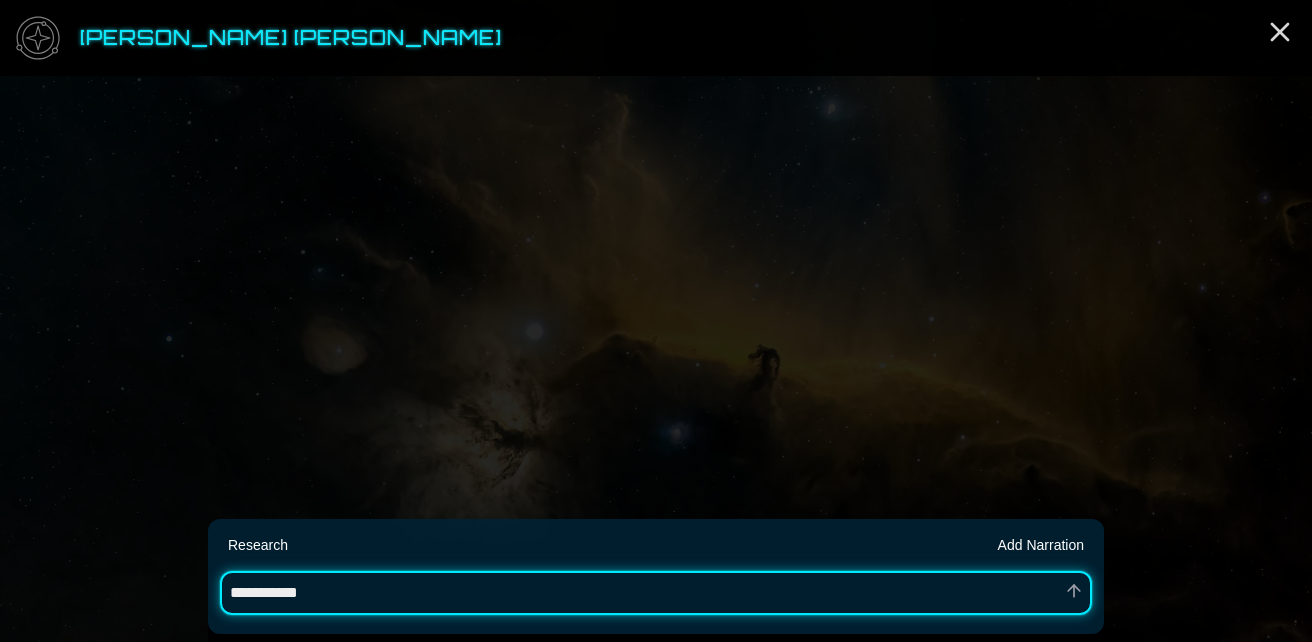type on "*" 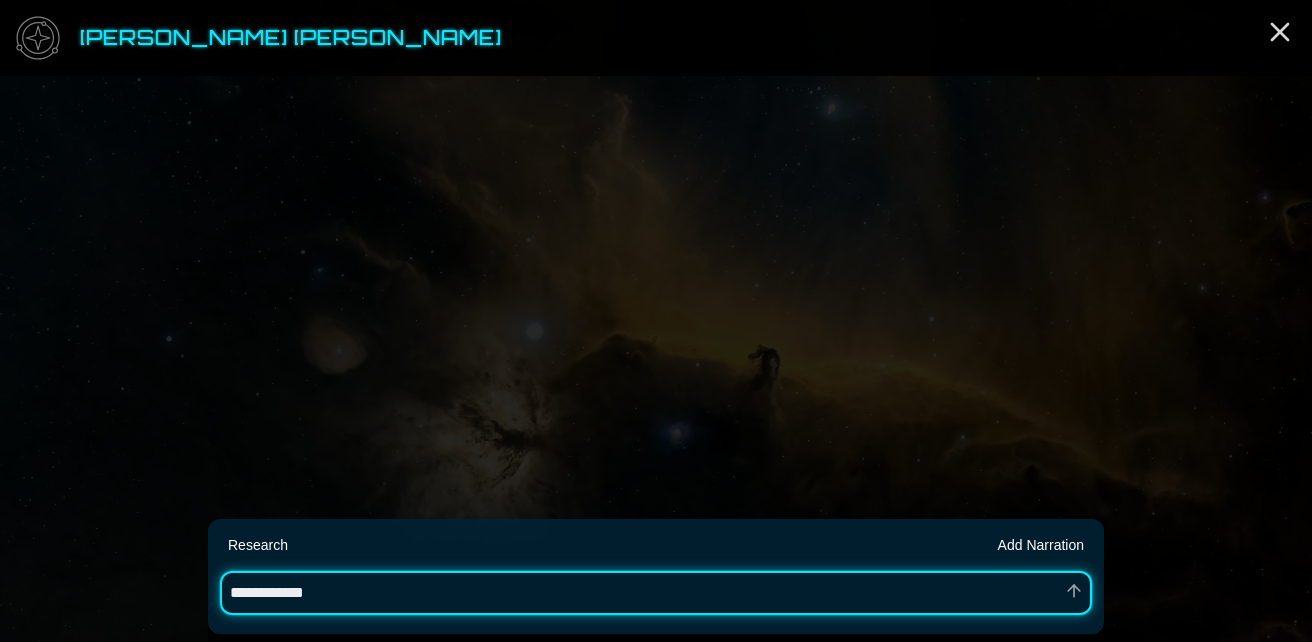 type on "*" 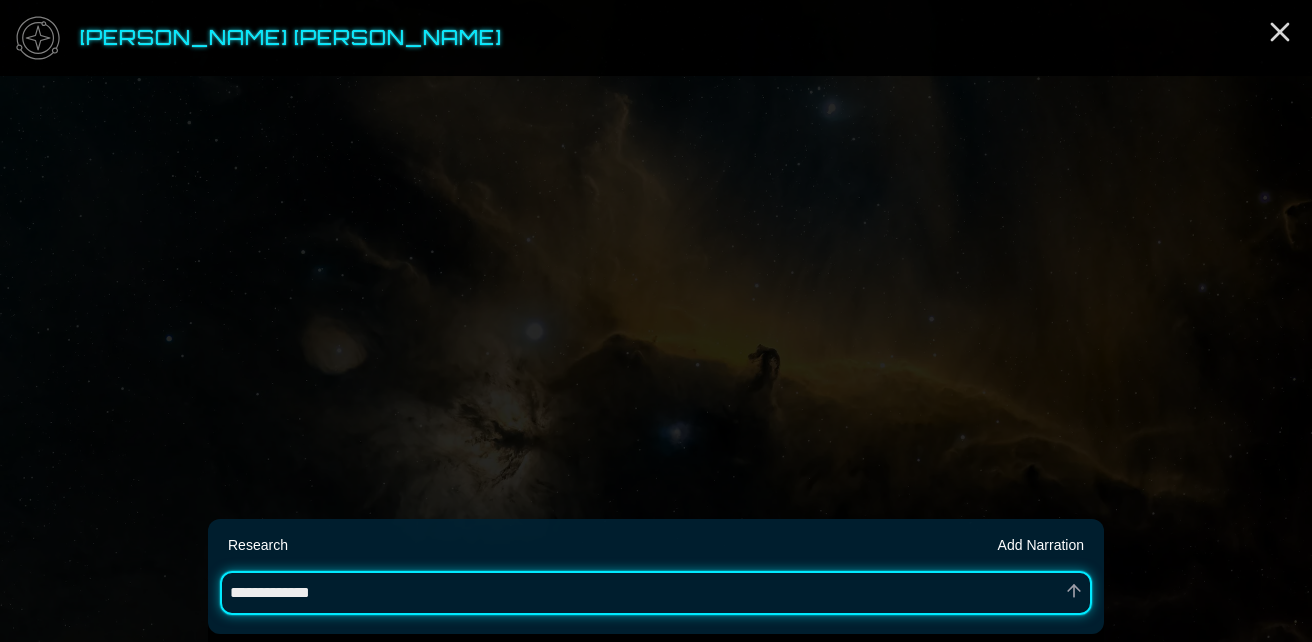type on "*" 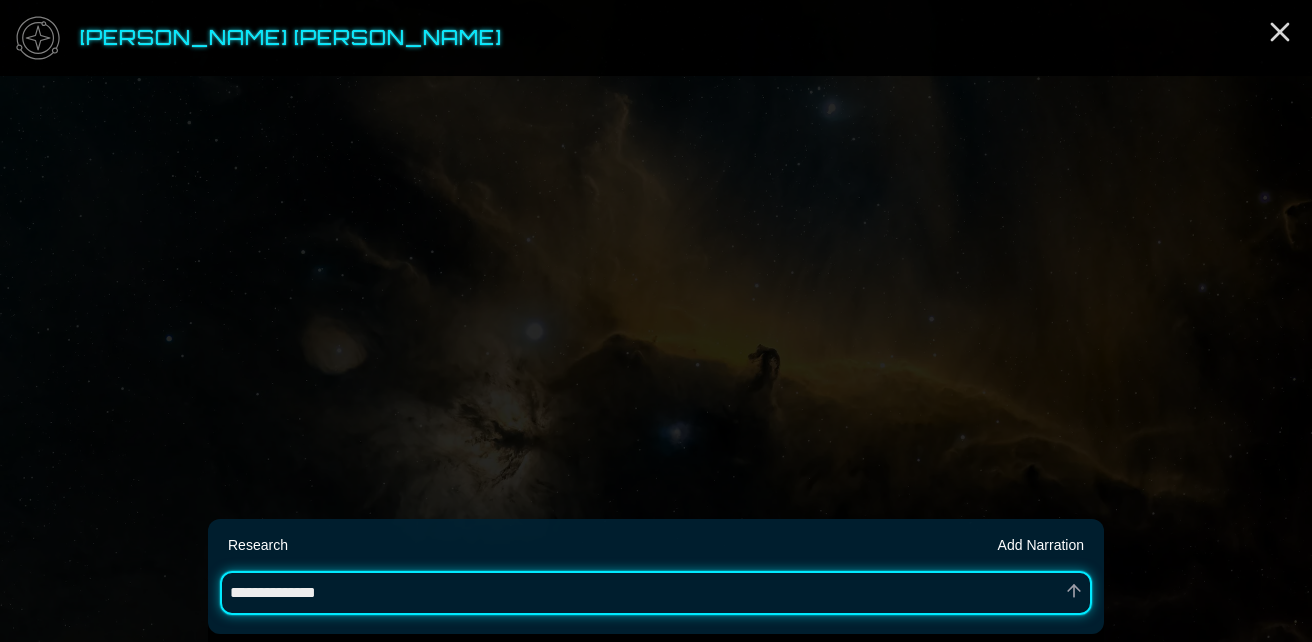 type on "*" 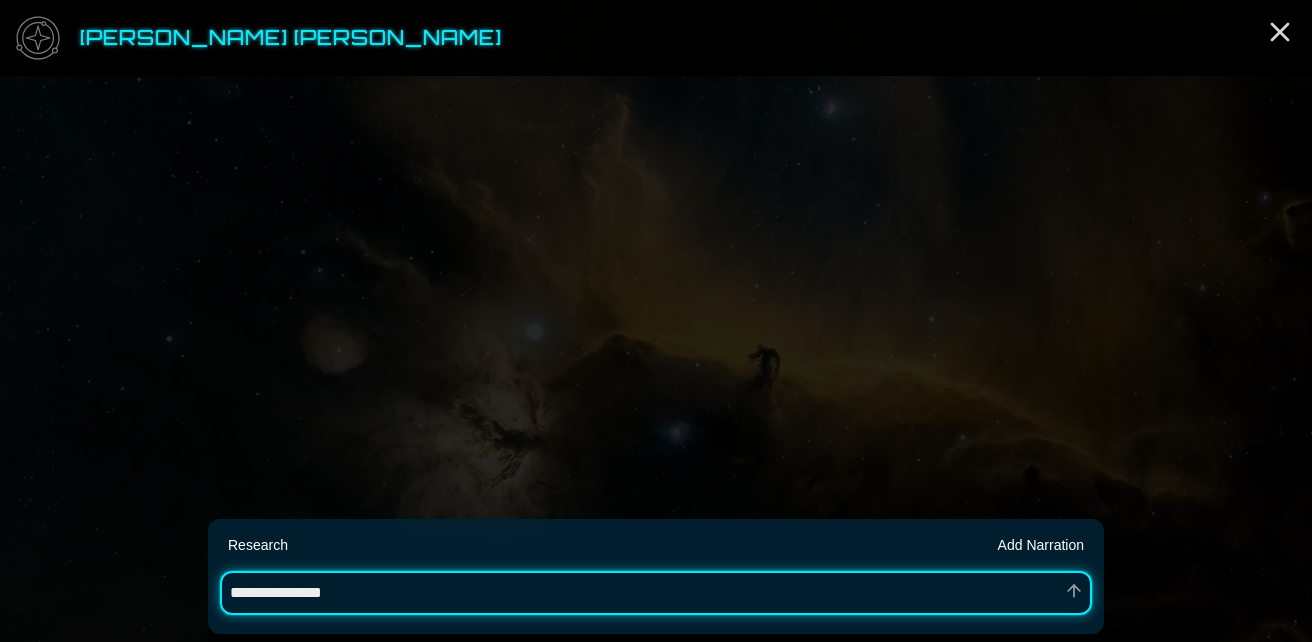 type on "*" 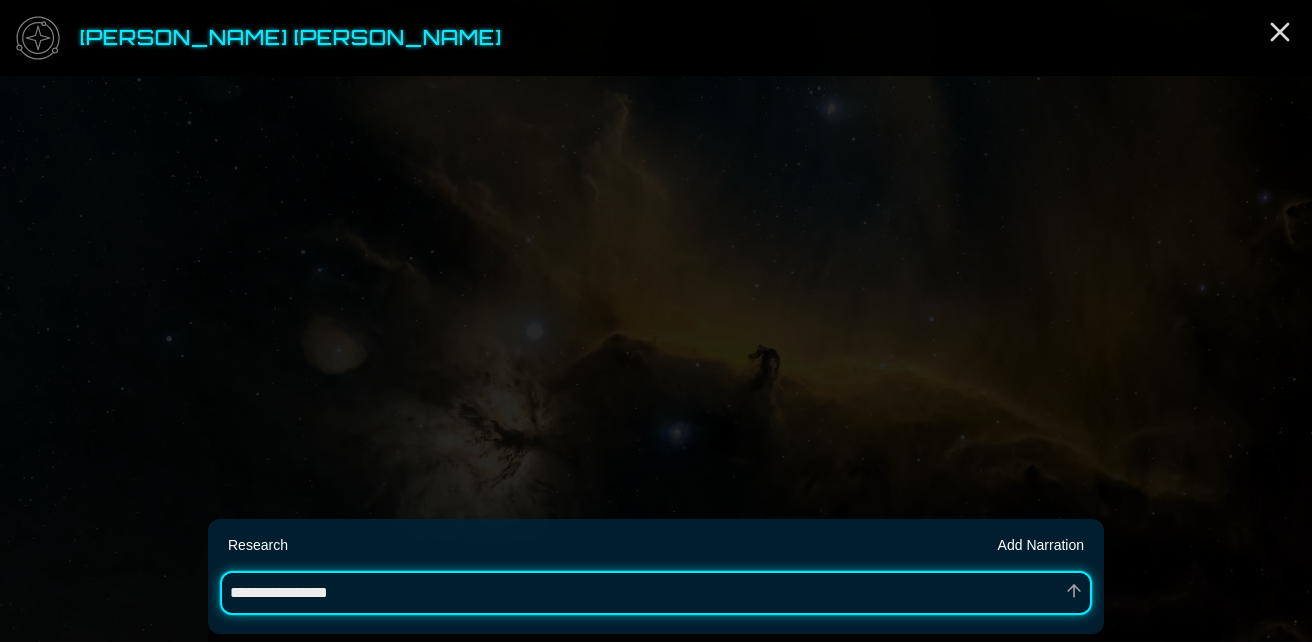 type on "*" 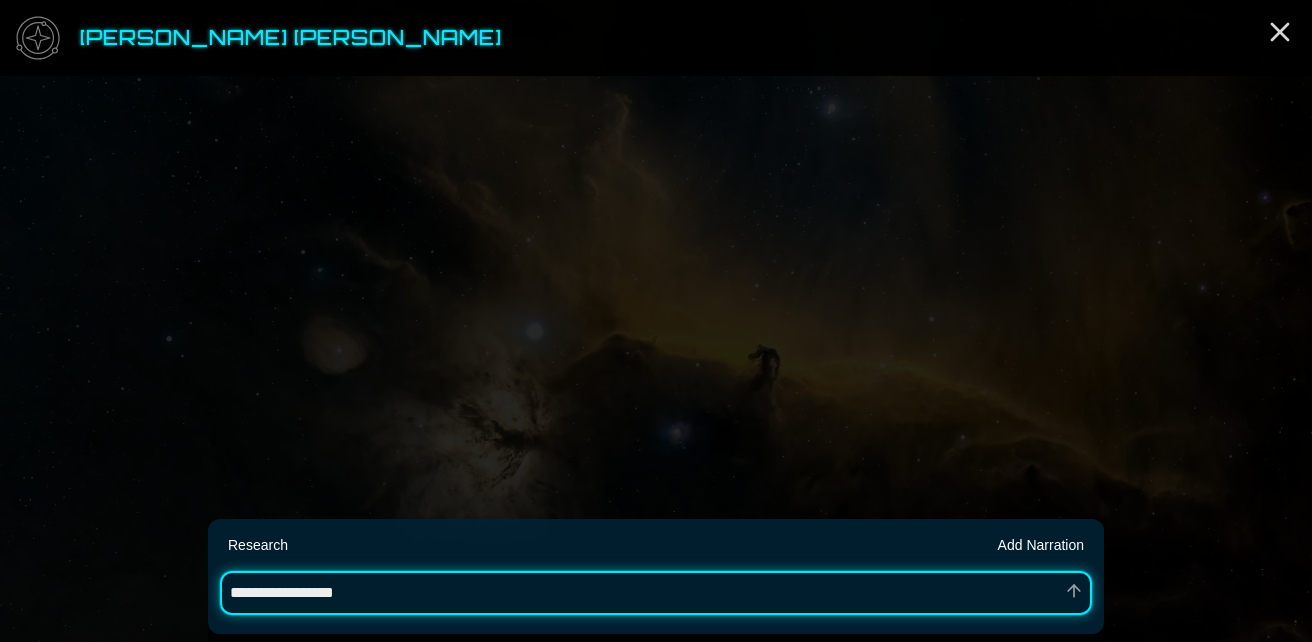 type on "*" 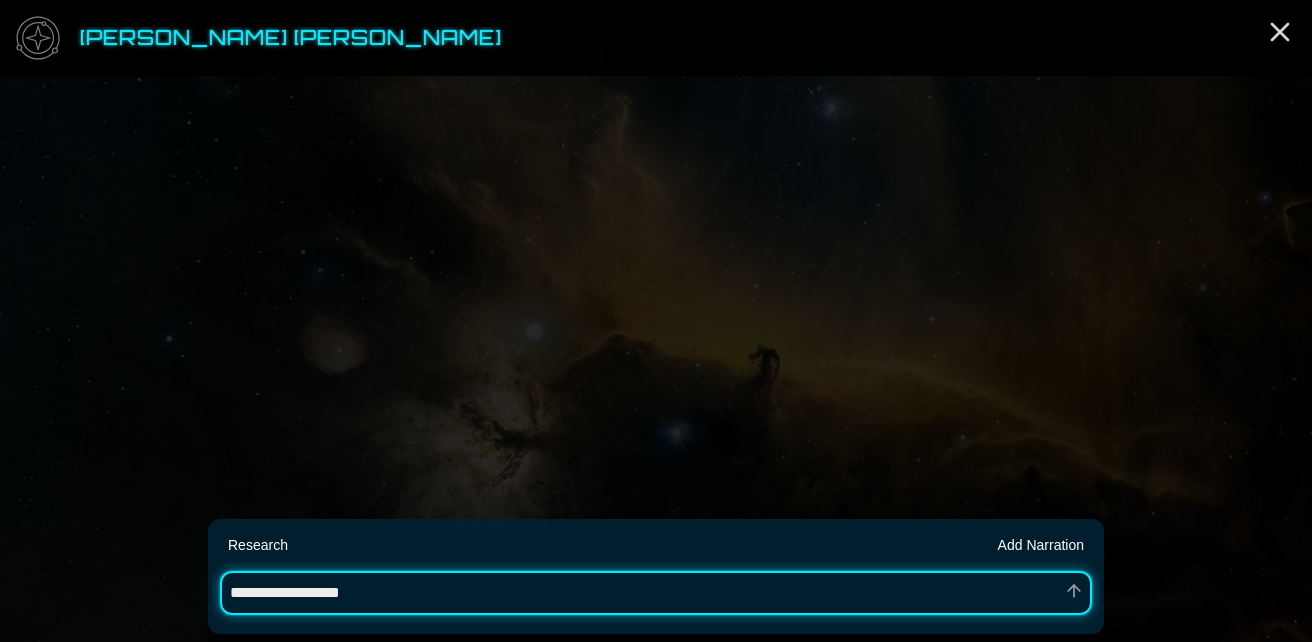 type on "*" 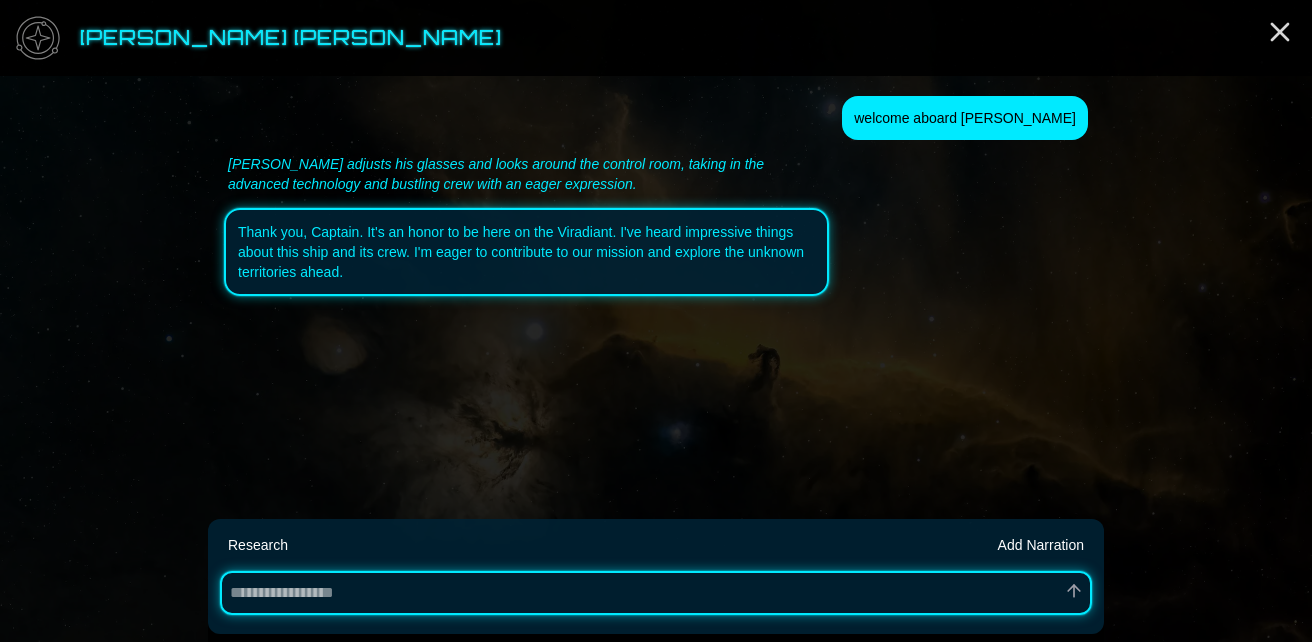 click at bounding box center [656, 593] 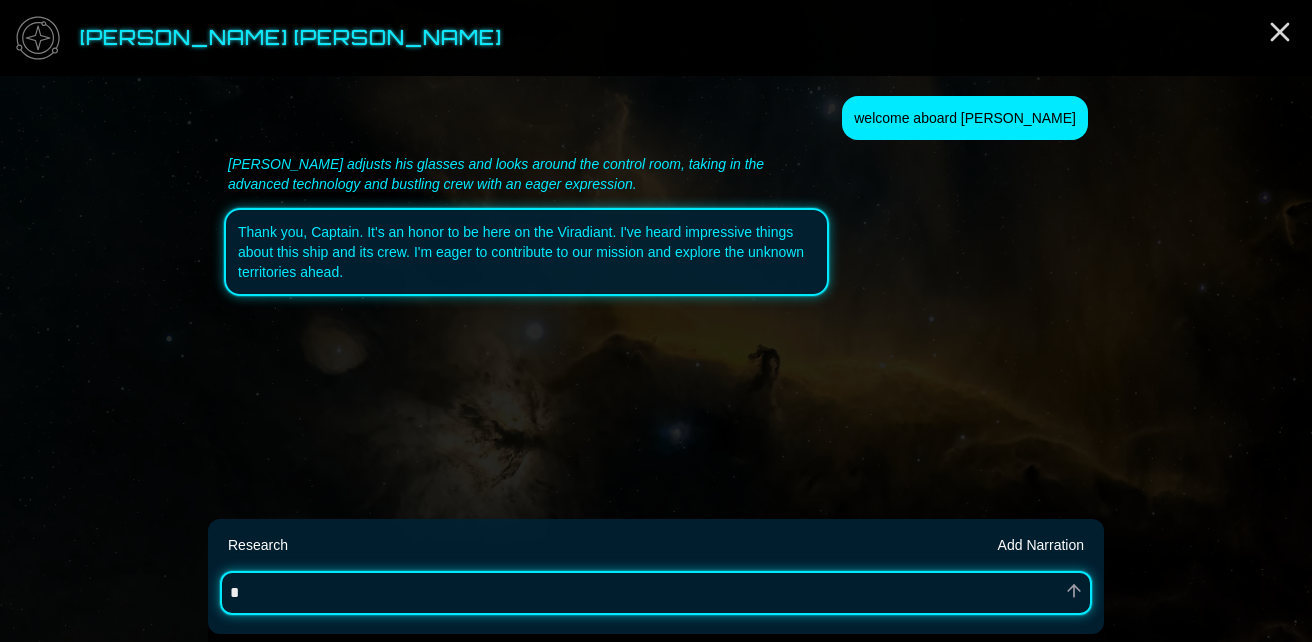 type on "*" 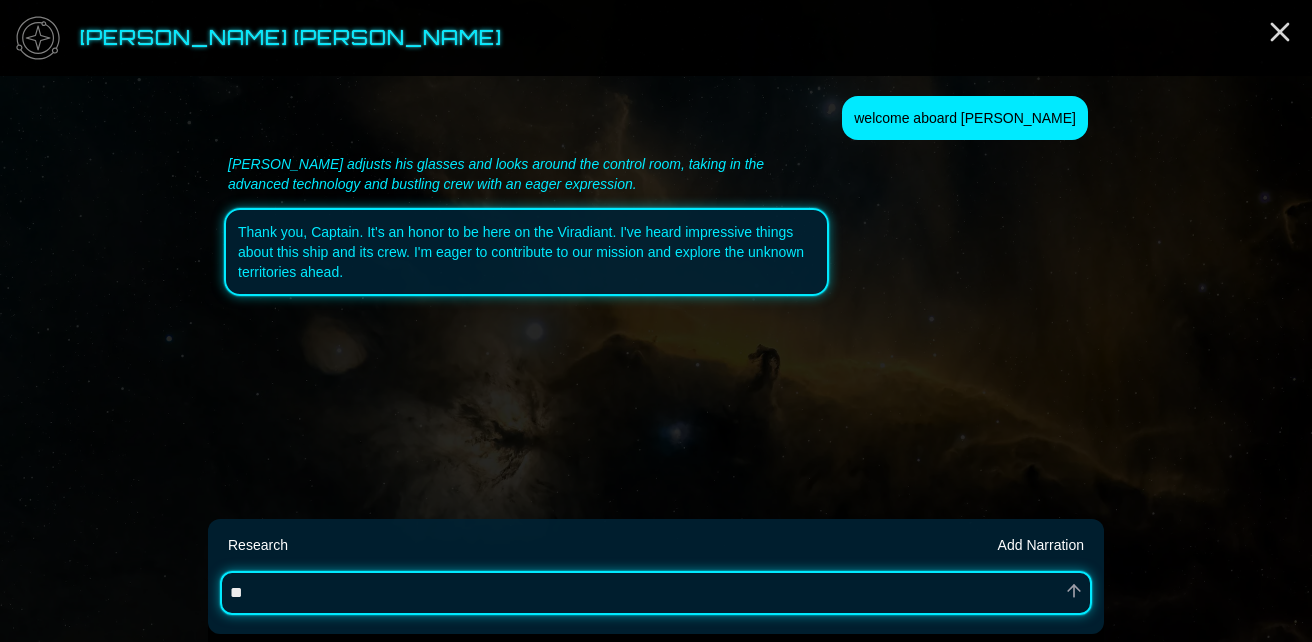 type on "*" 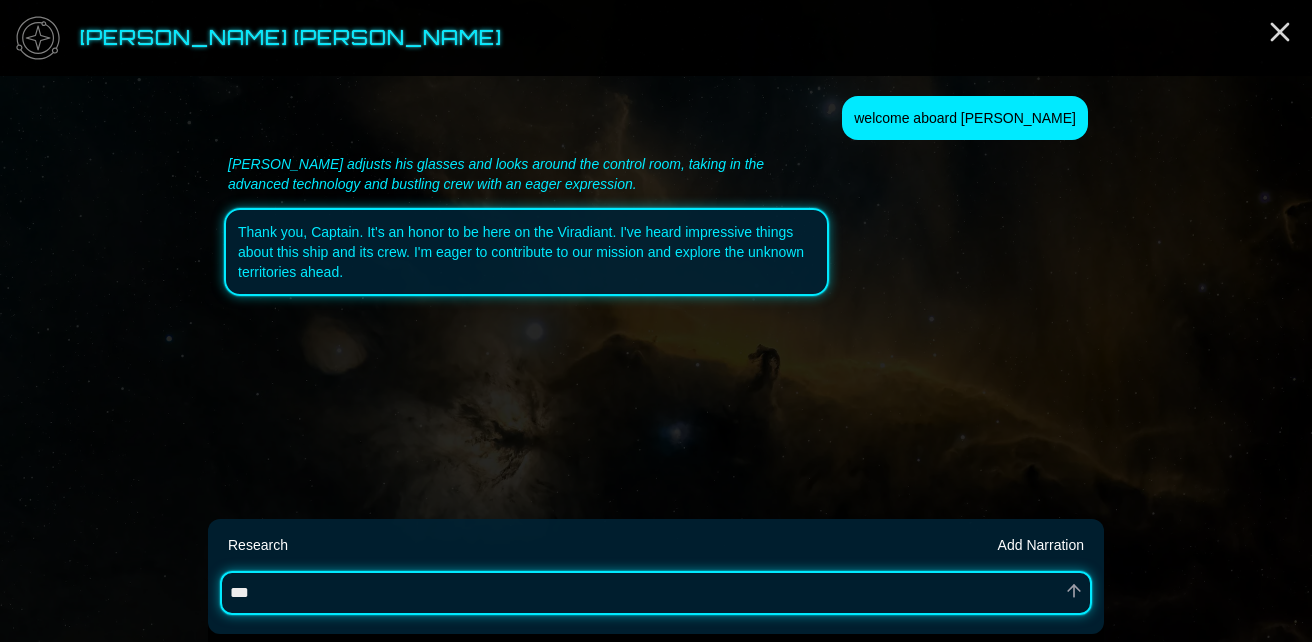 type on "*" 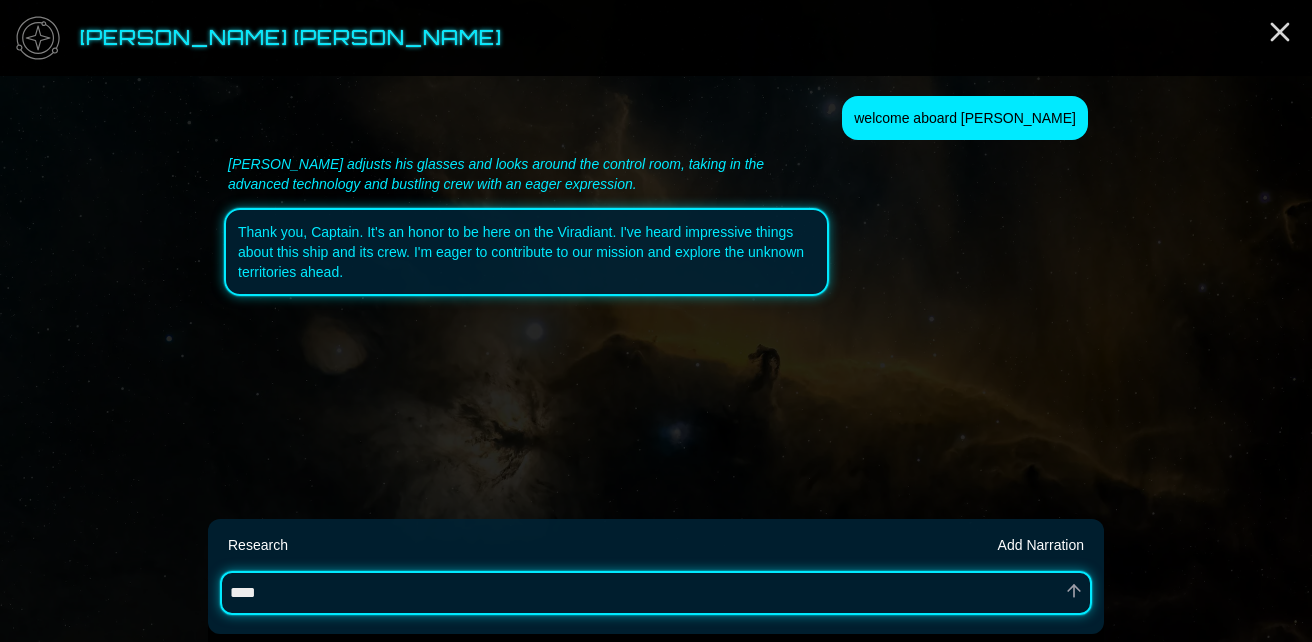 type on "*" 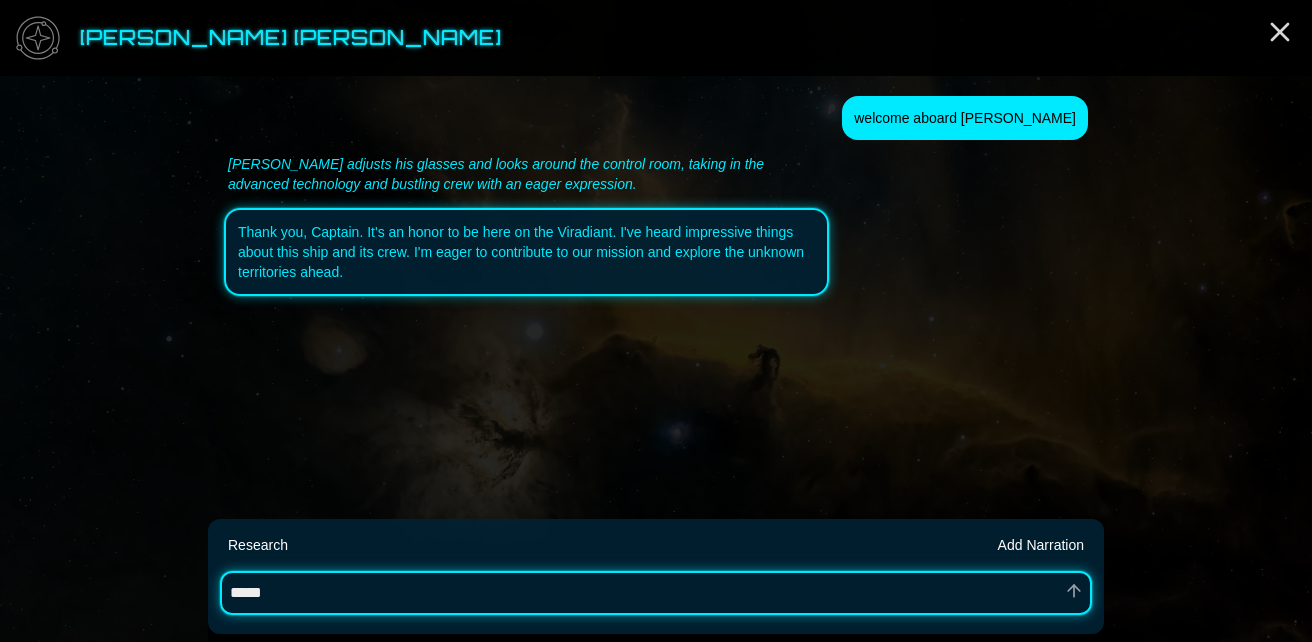 type on "*" 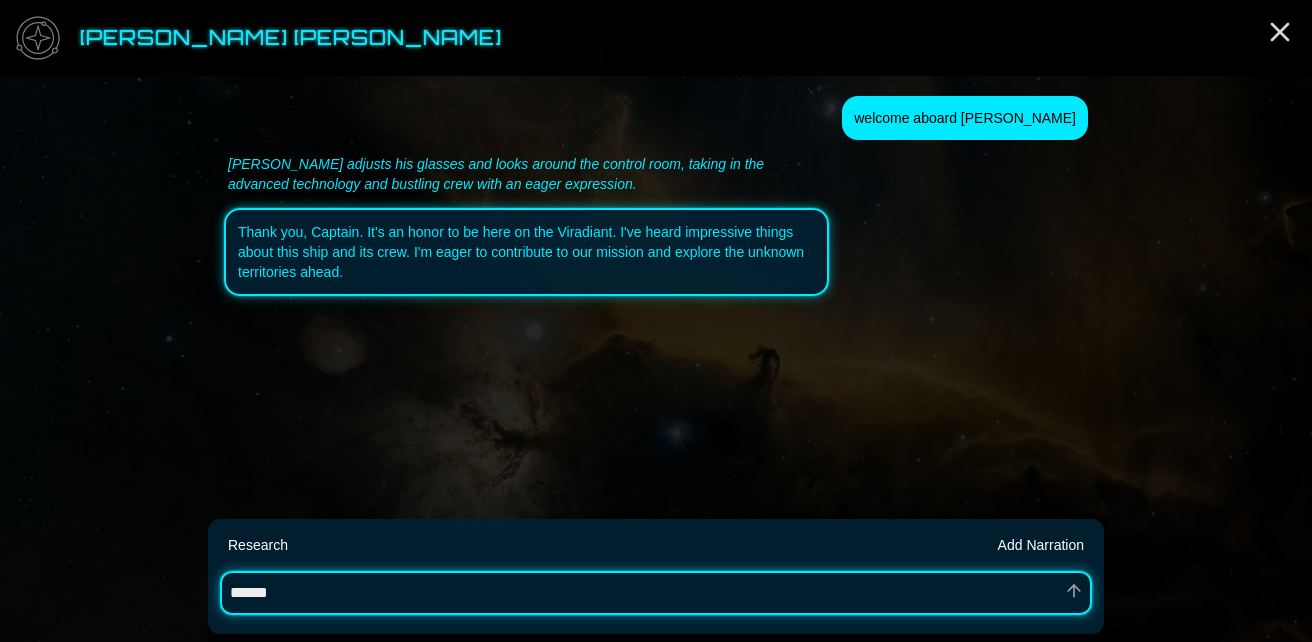 type on "*" 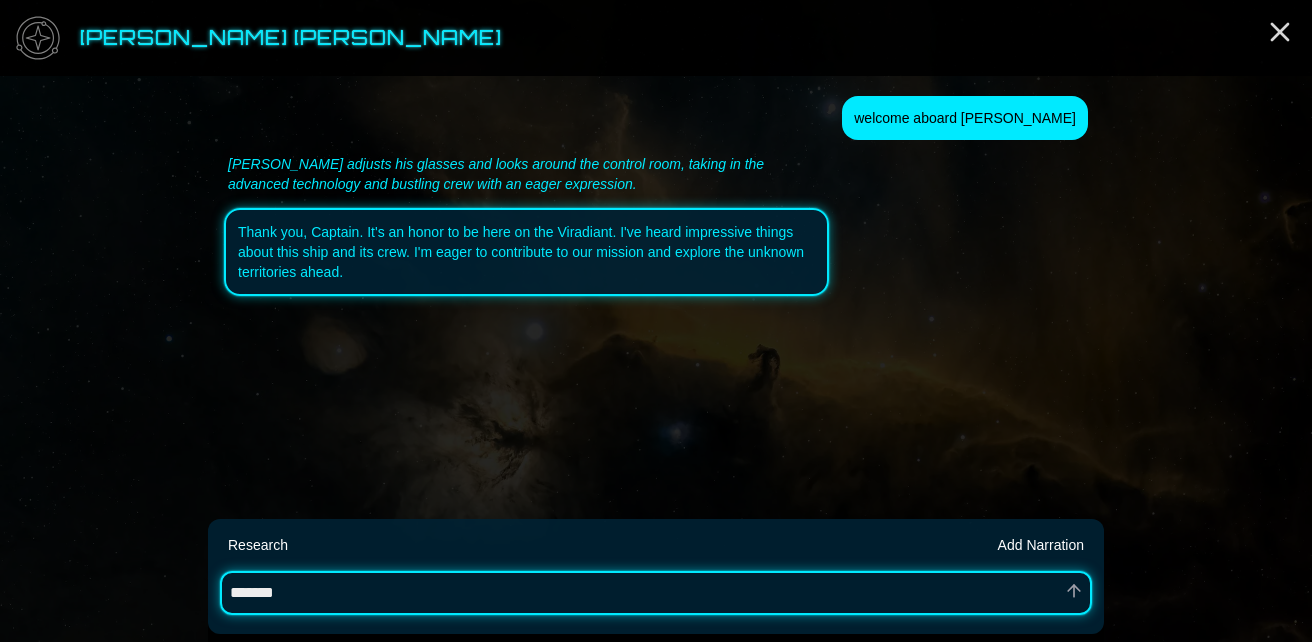 type on "*" 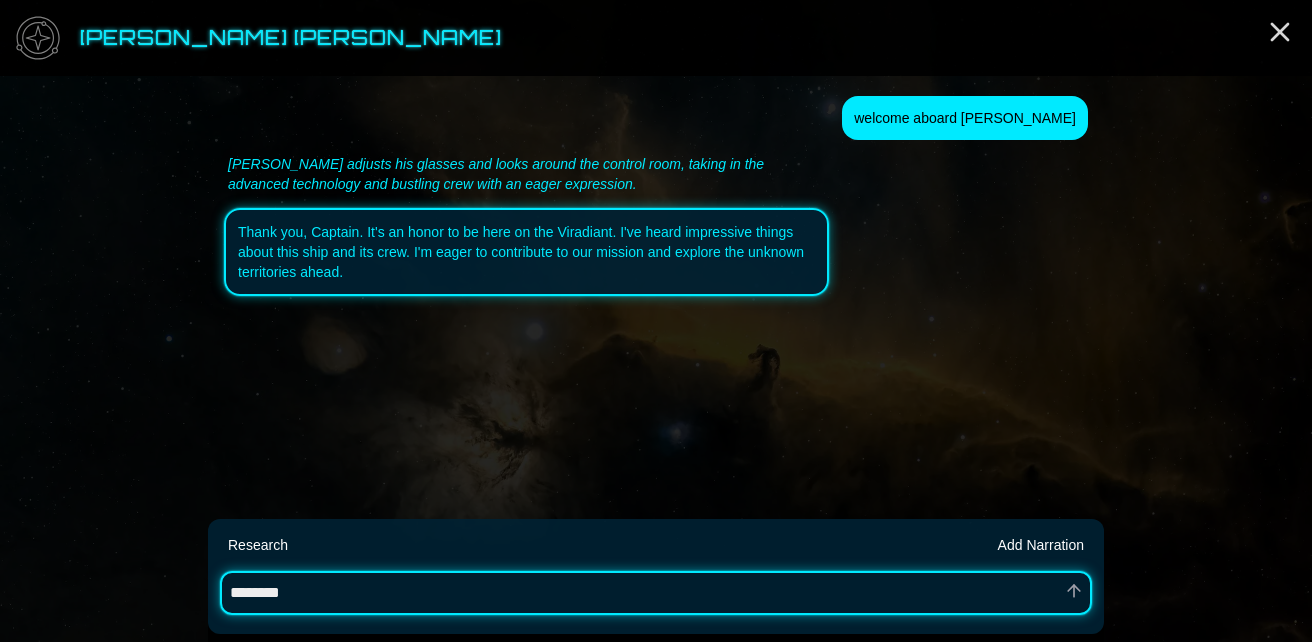 type on "*" 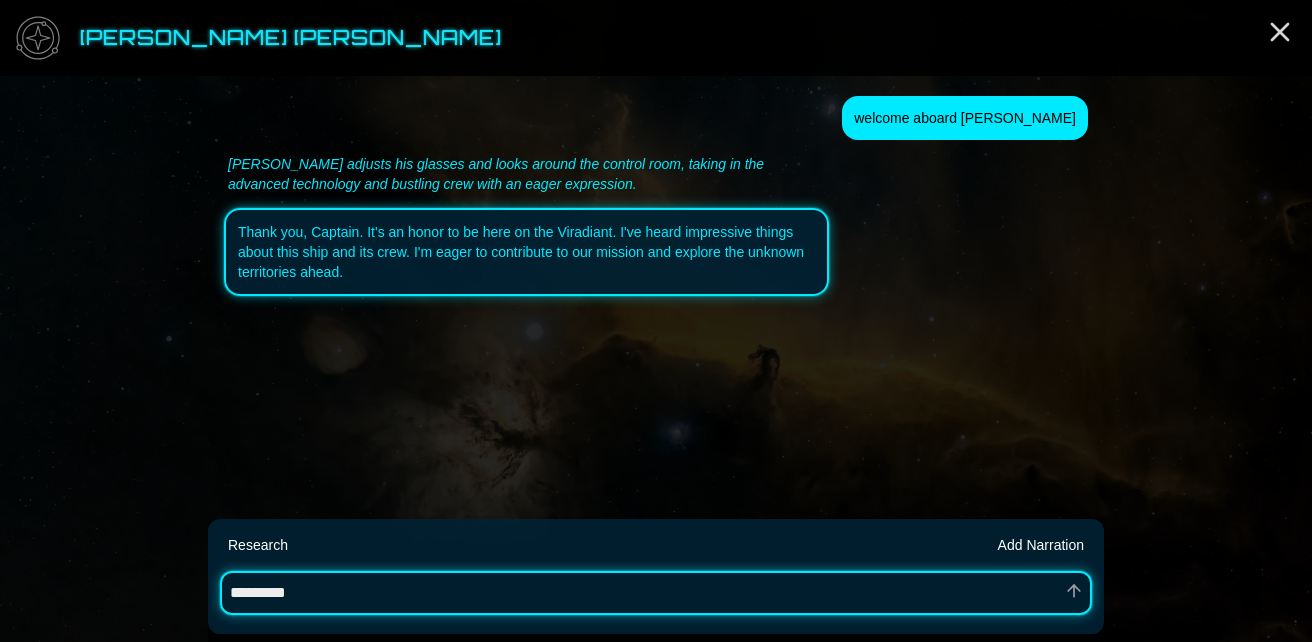 type on "*" 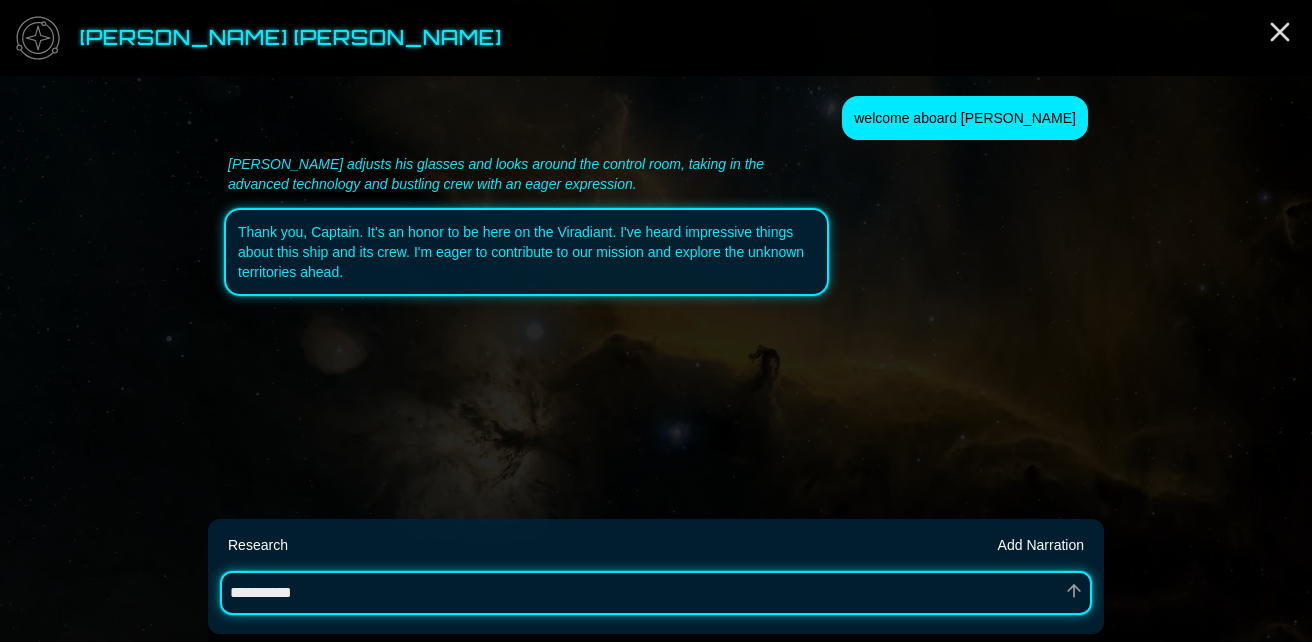 type on "*" 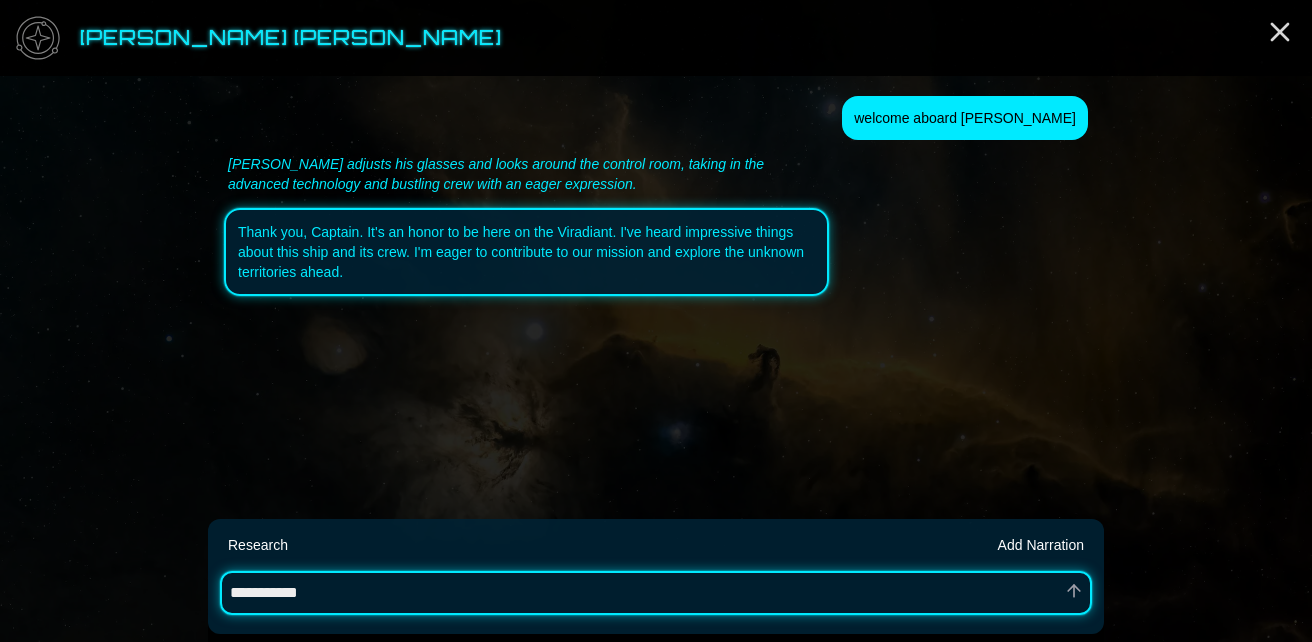 type on "*" 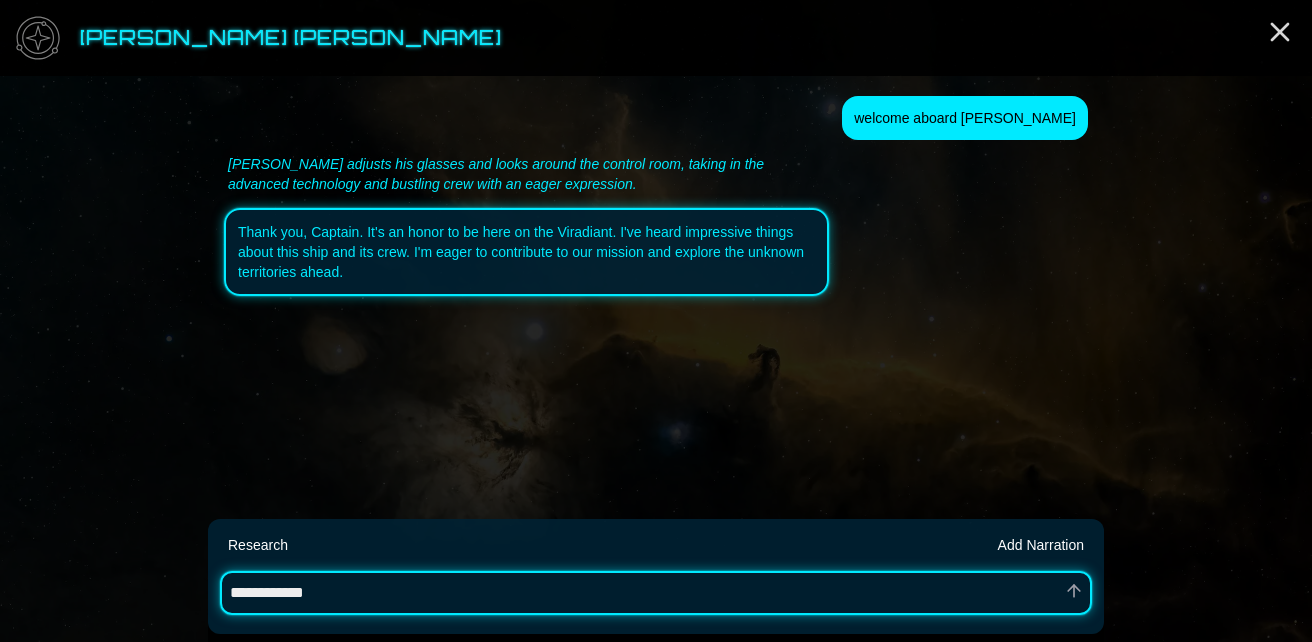 type on "*" 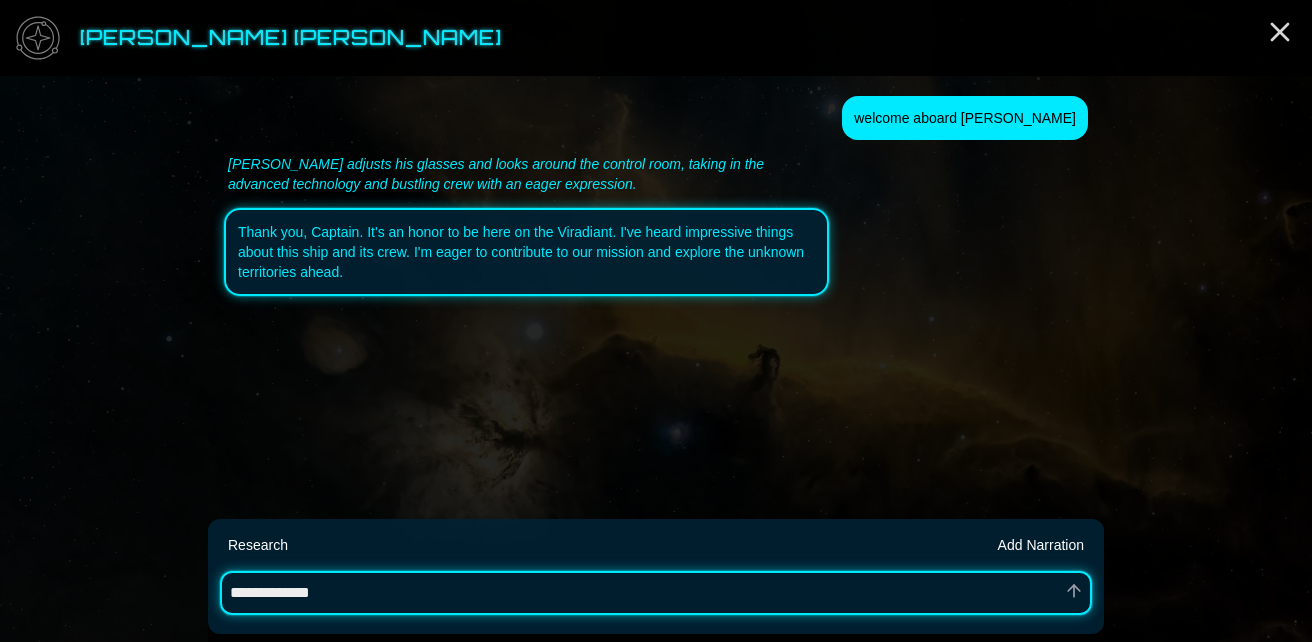 type on "*" 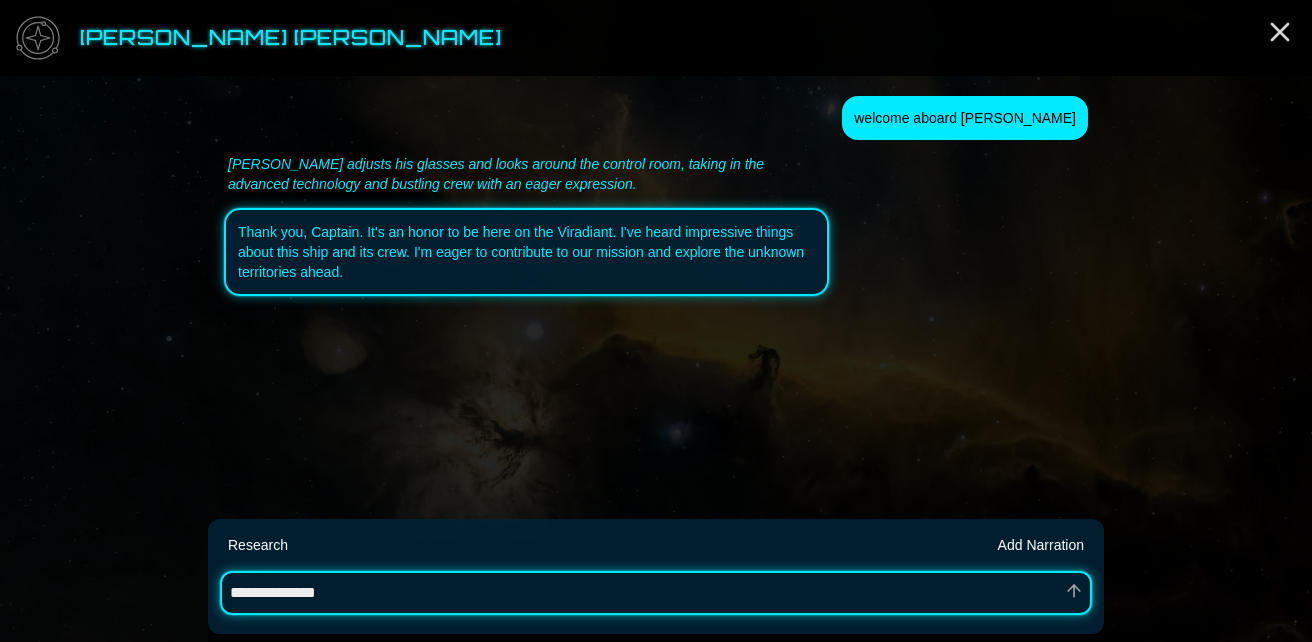 type on "*" 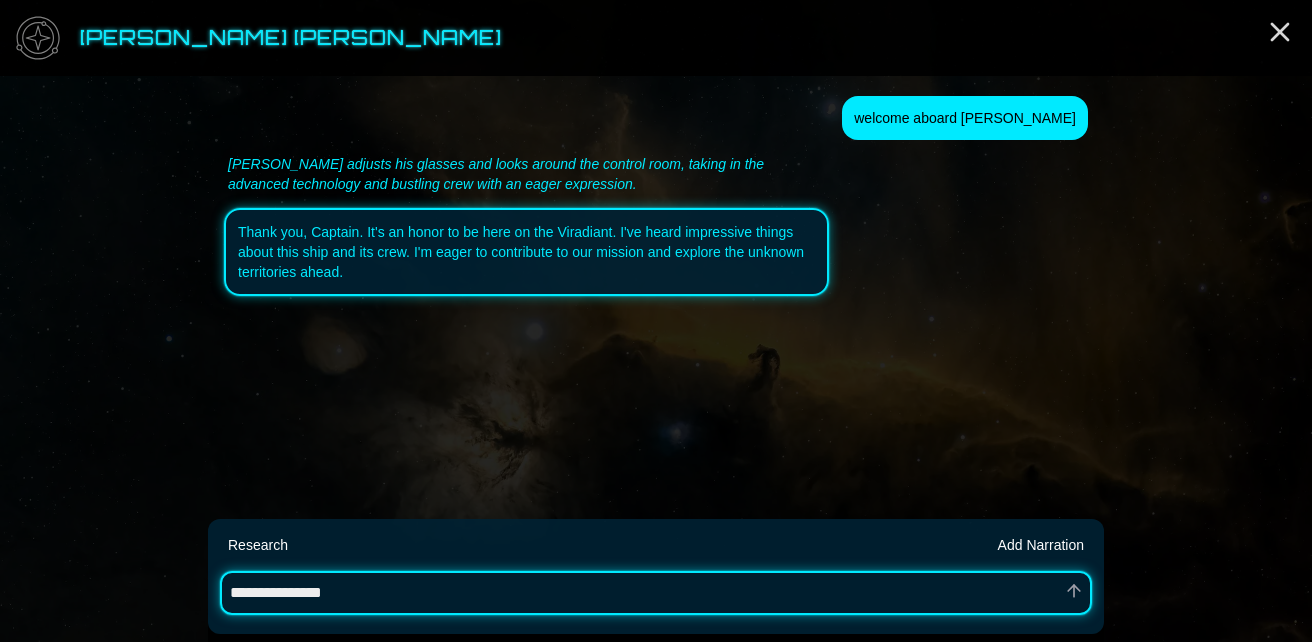 type on "*" 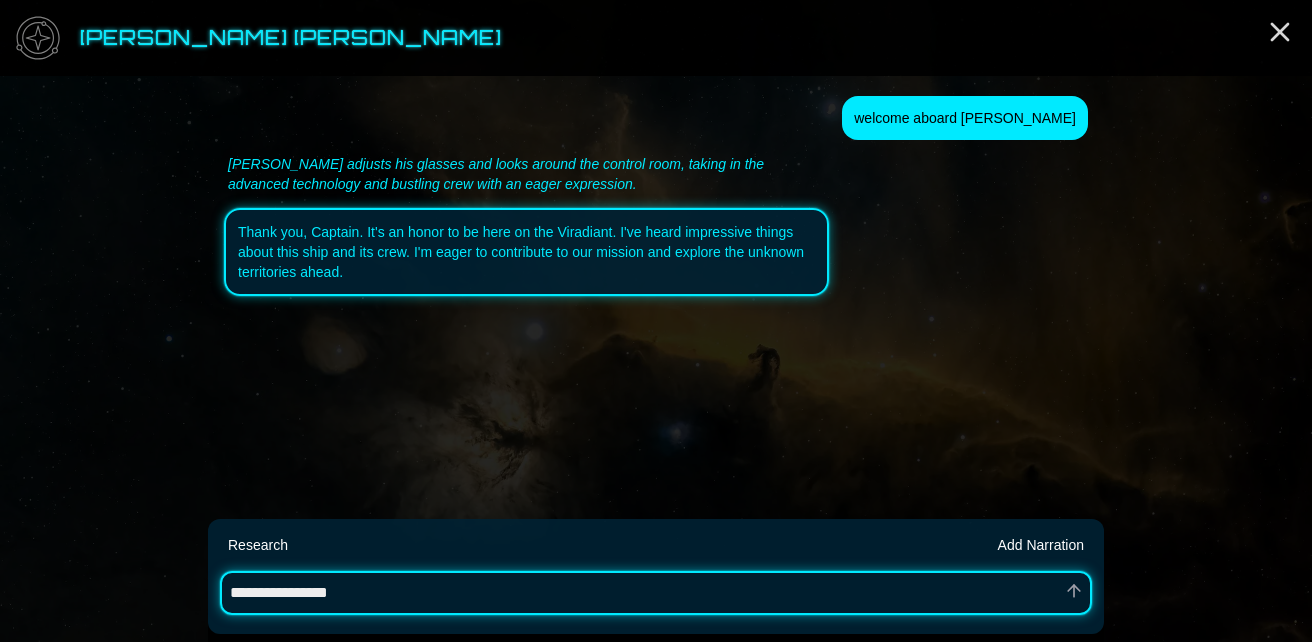 type on "*" 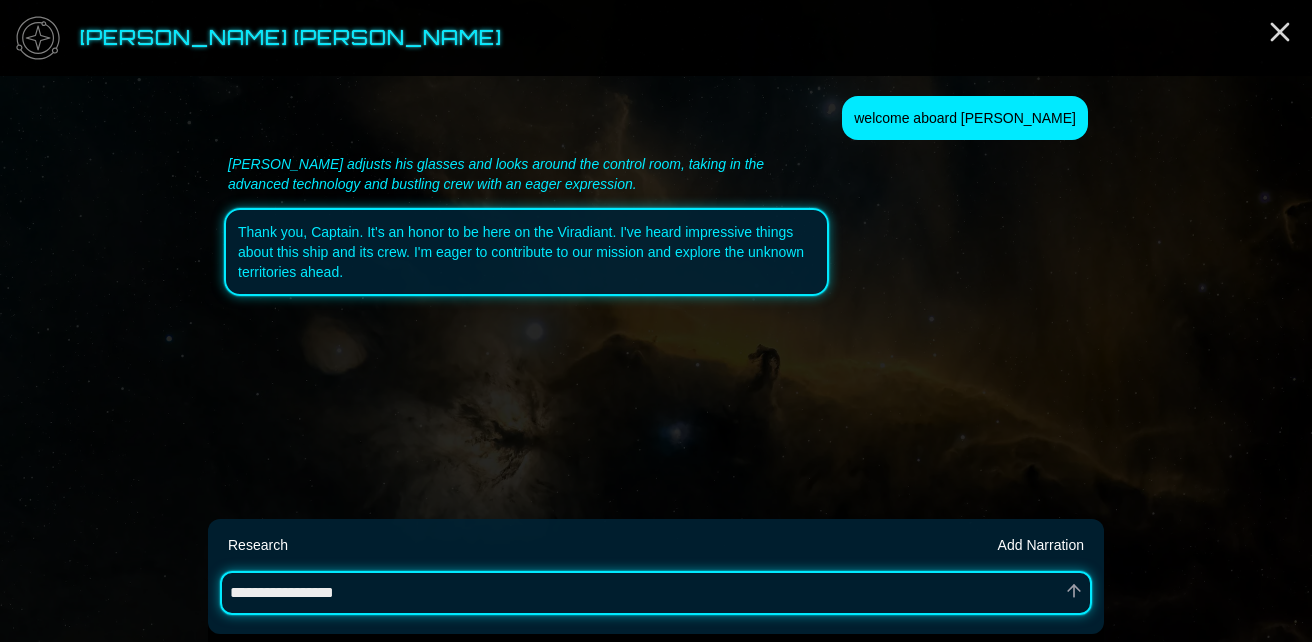 type on "*" 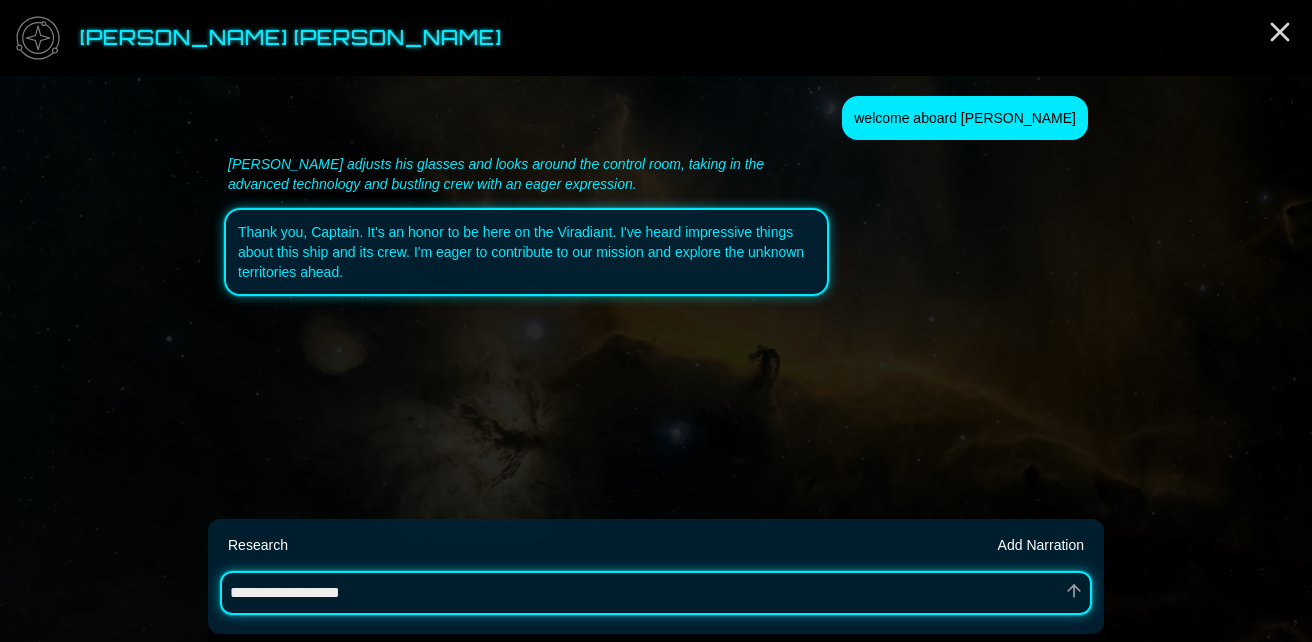 type on "*" 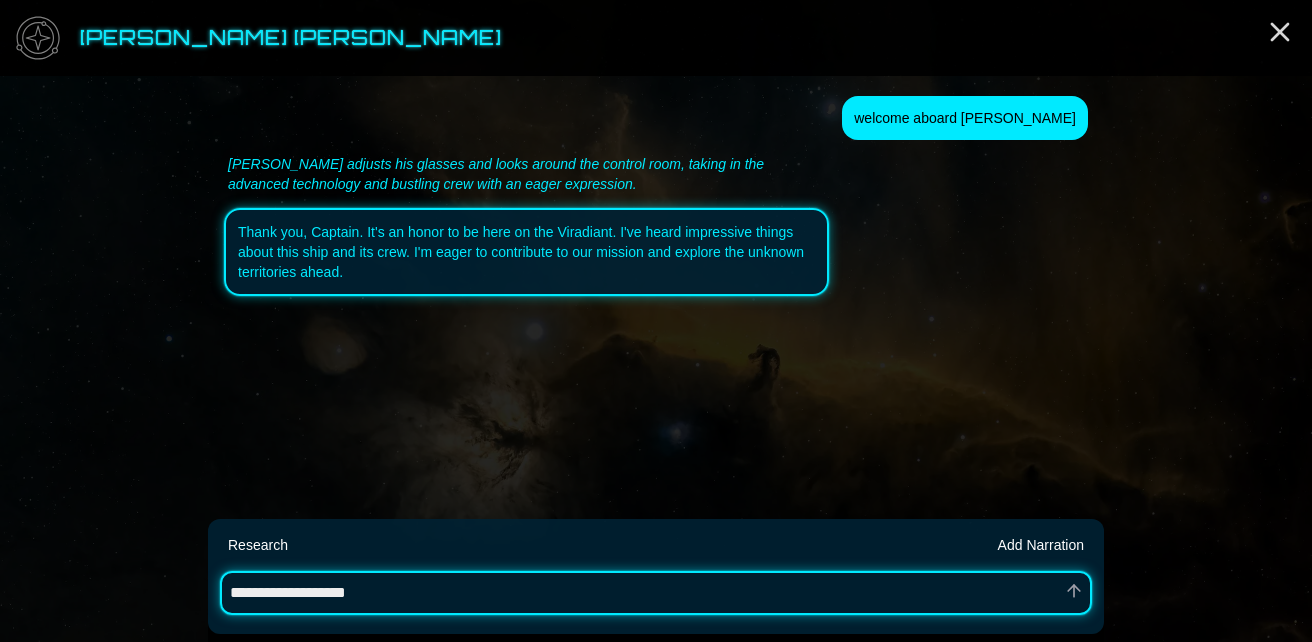 type on "*" 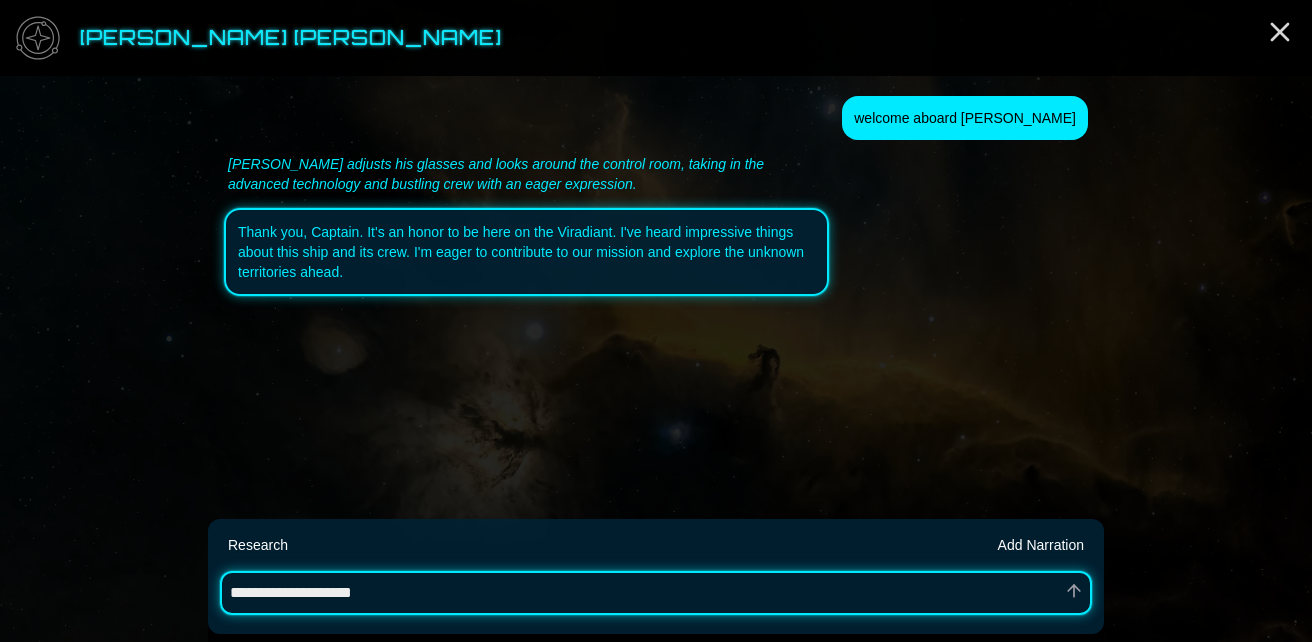 type on "*" 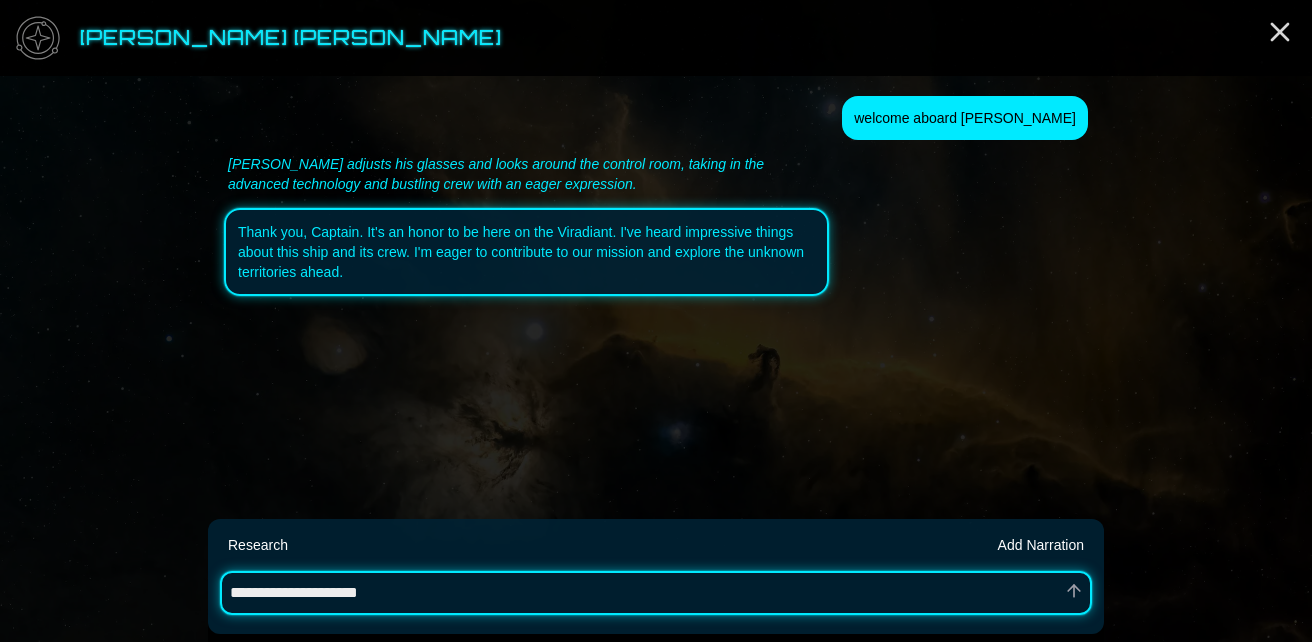 type on "*" 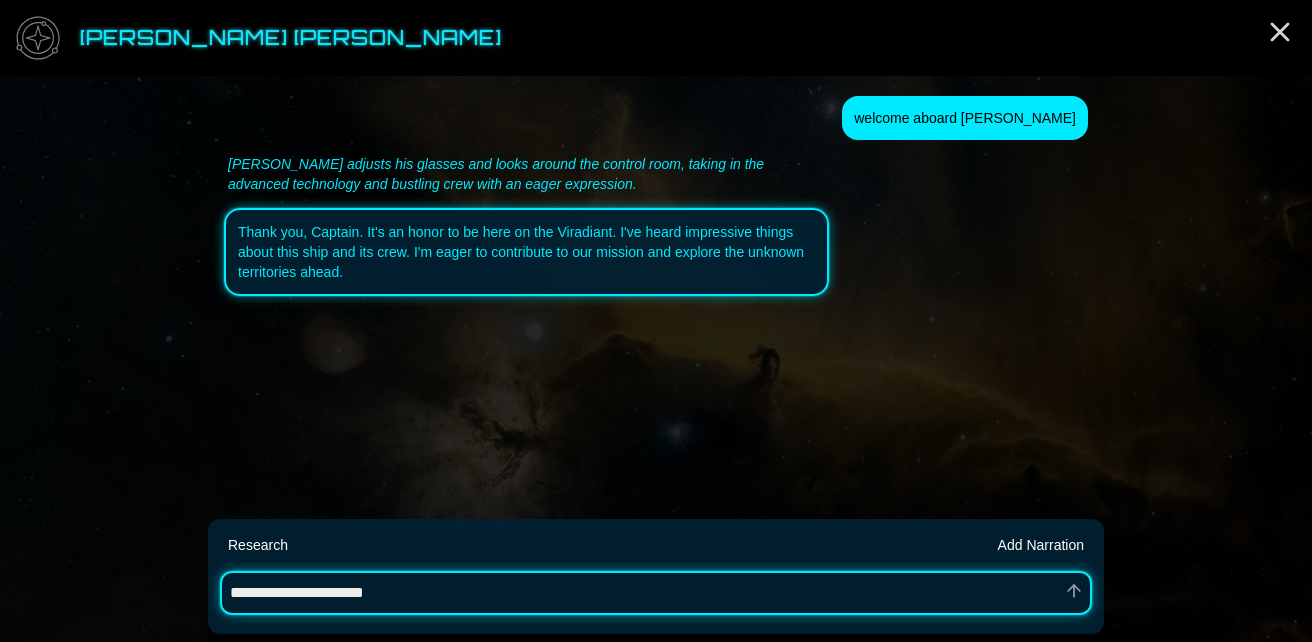 type on "*" 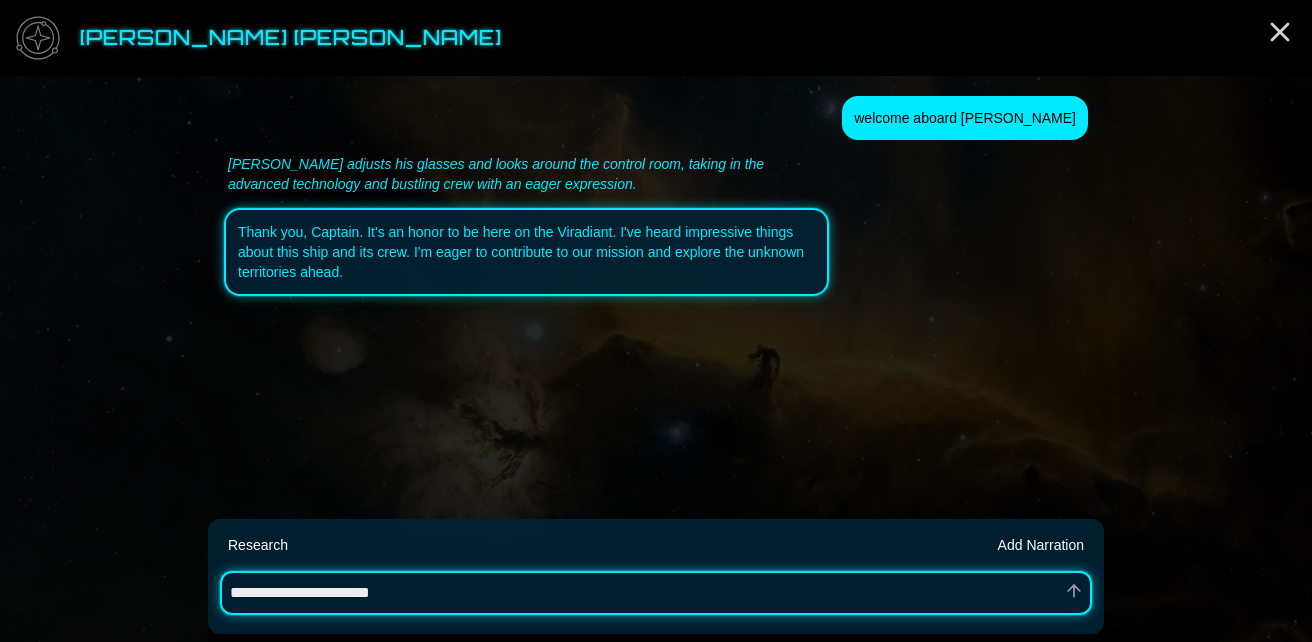 type on "*" 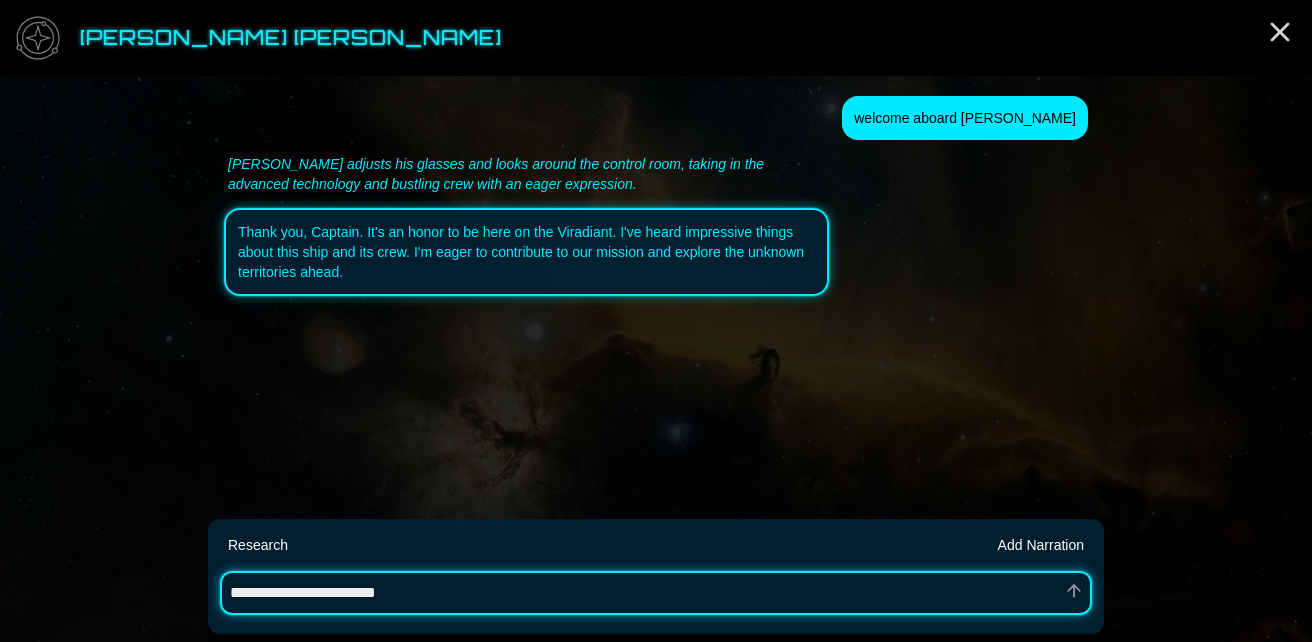 type on "*" 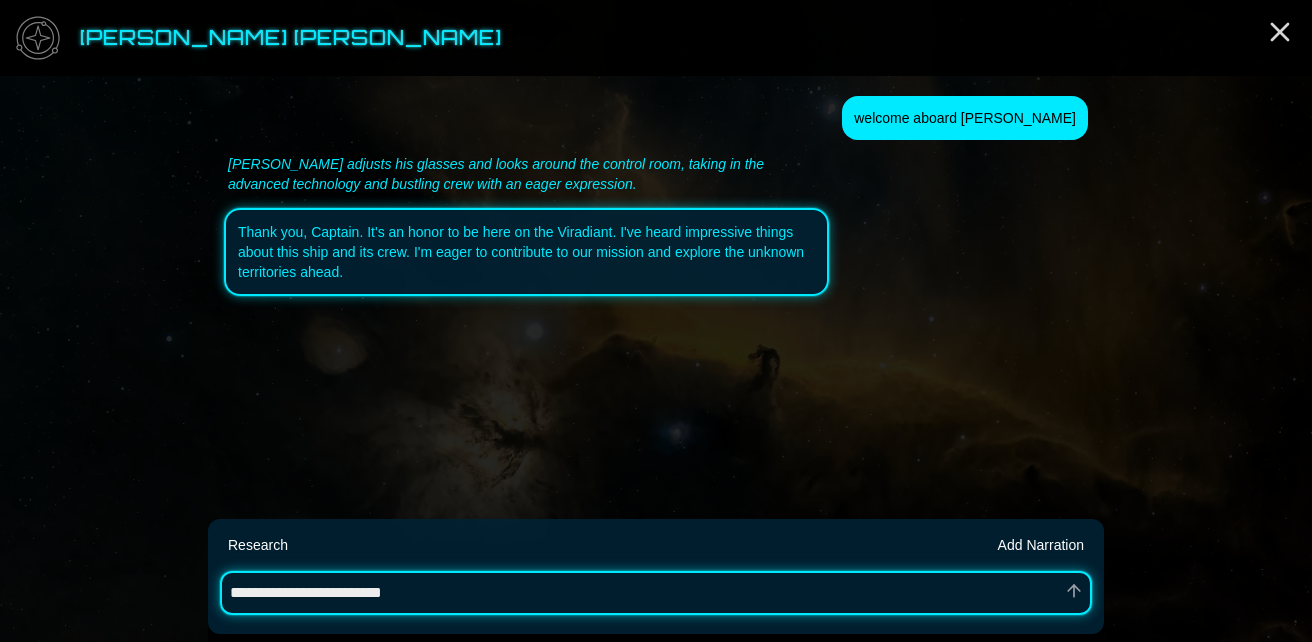 type on "*" 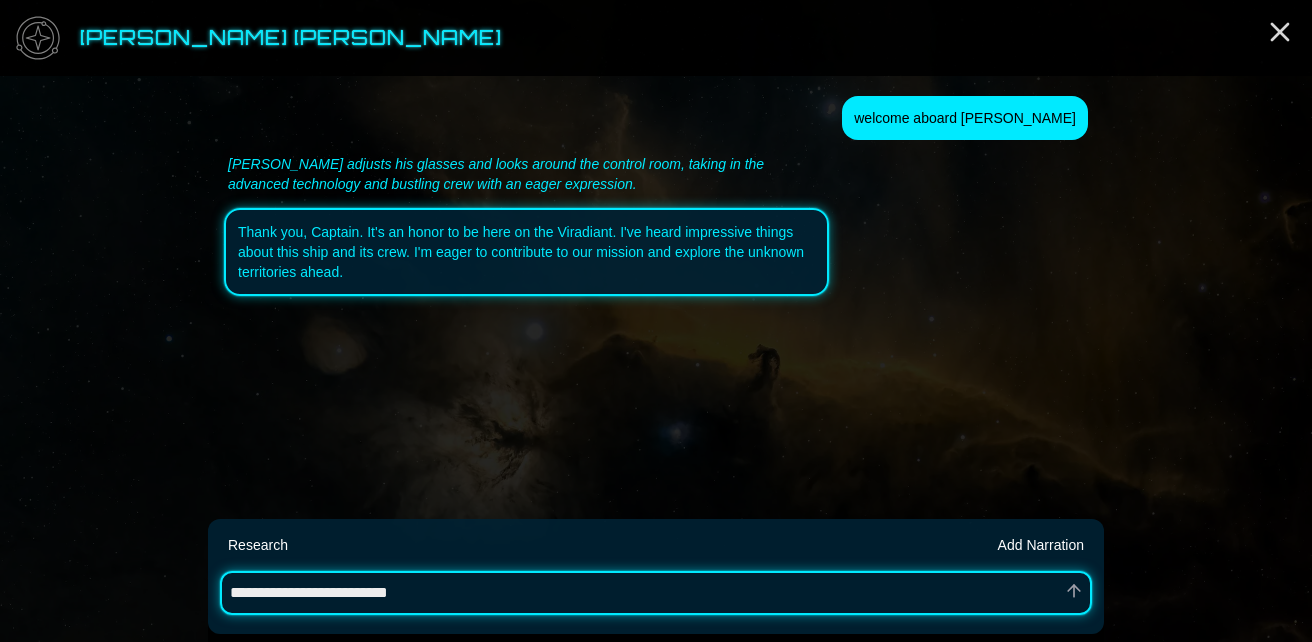 type on "*" 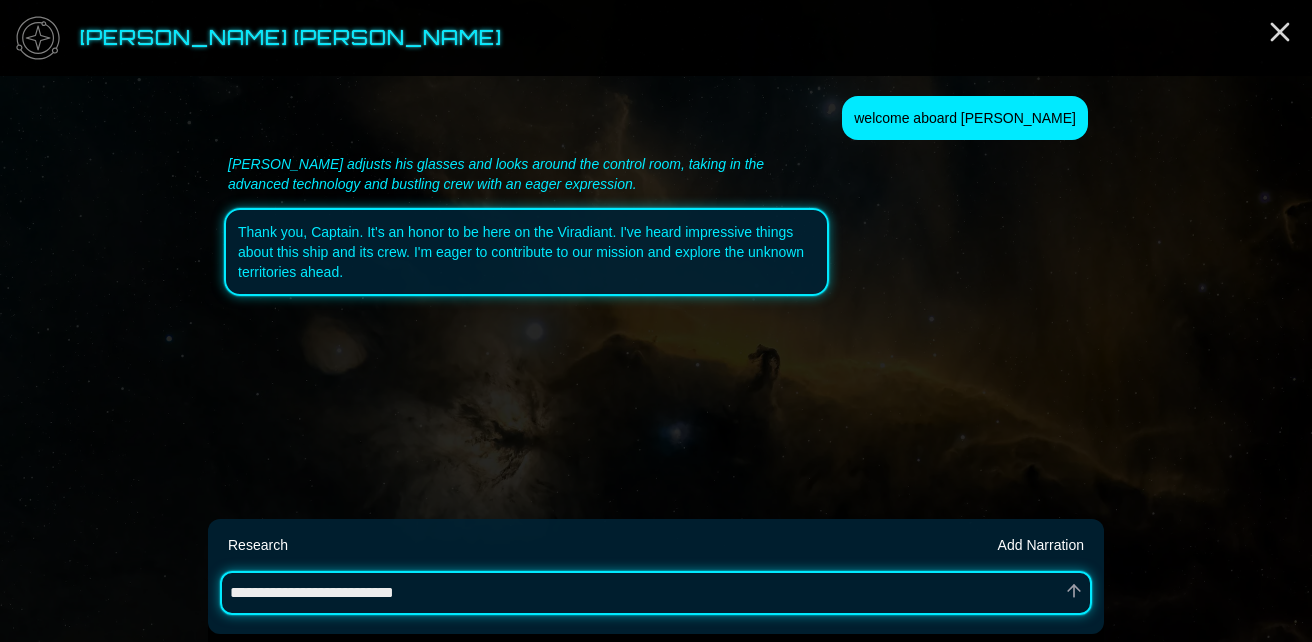 type on "*" 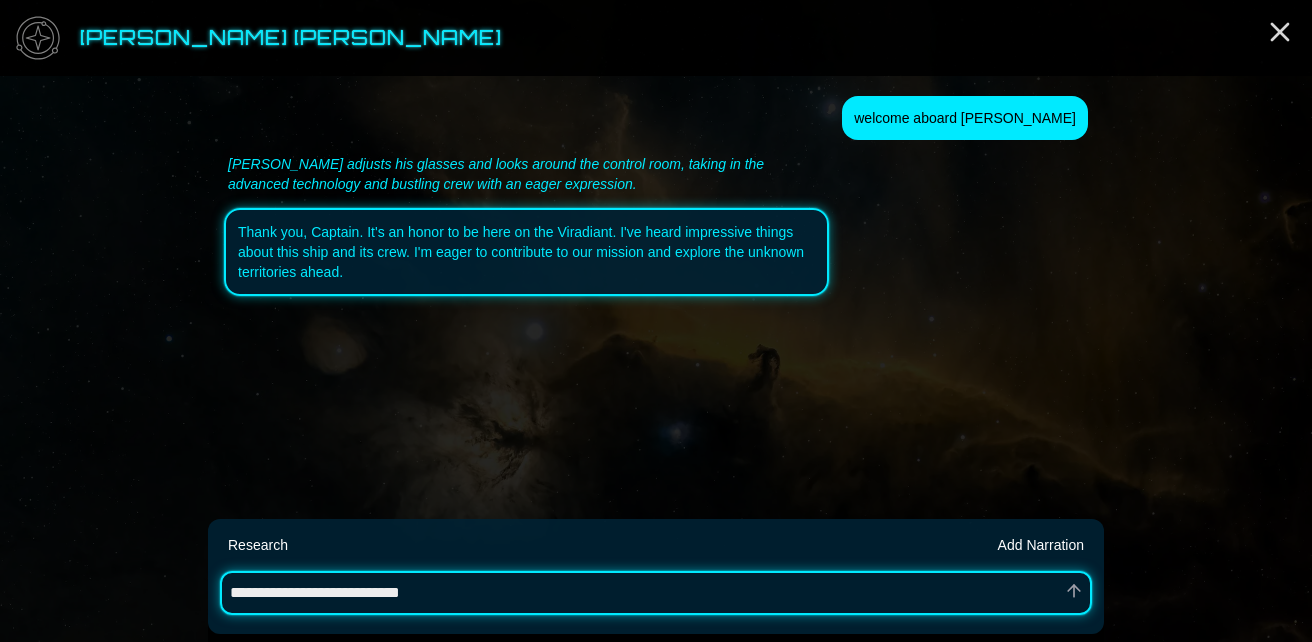 type on "*" 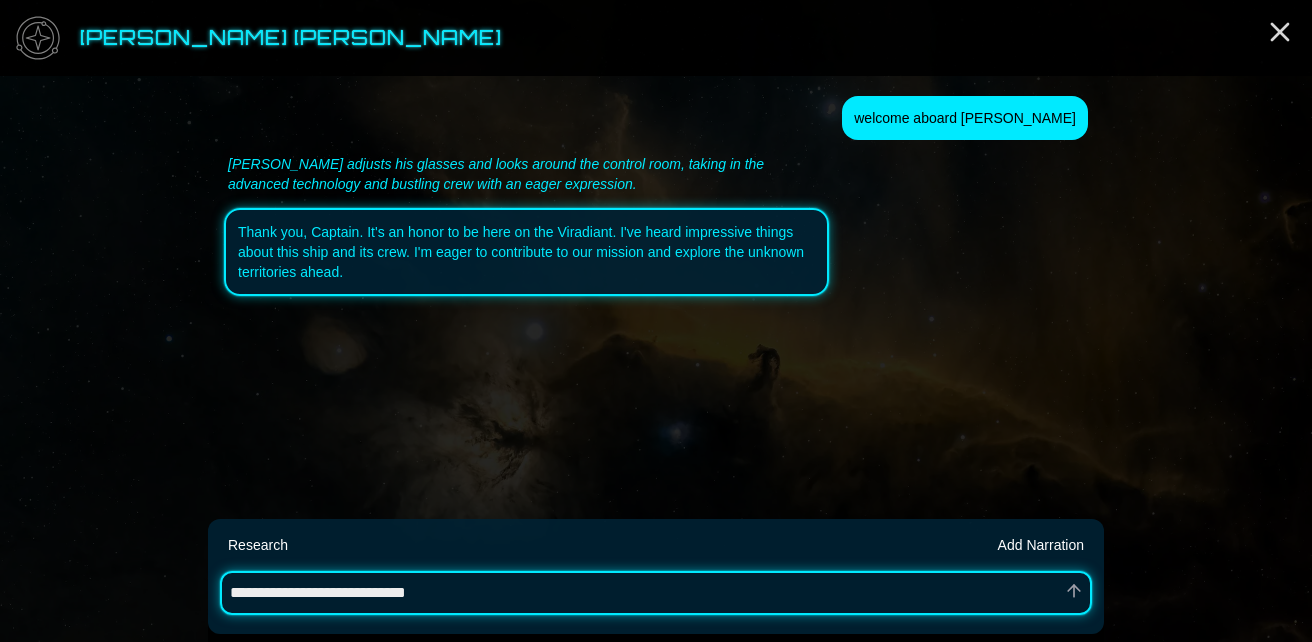 type on "*" 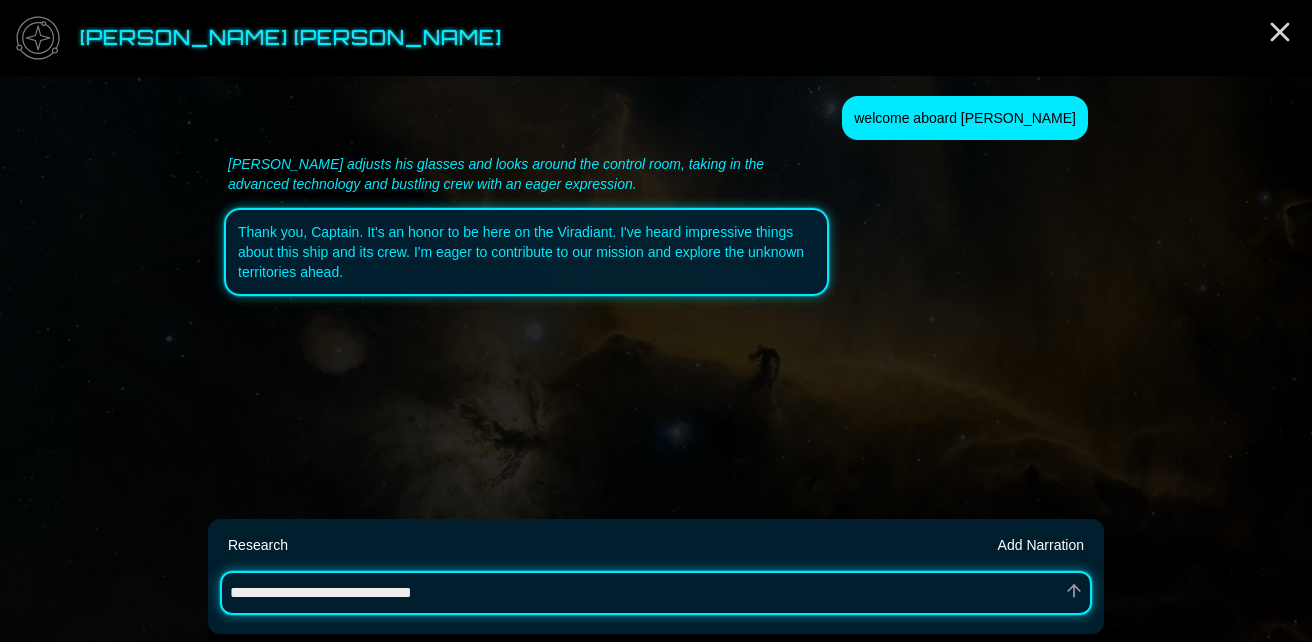 type on "*" 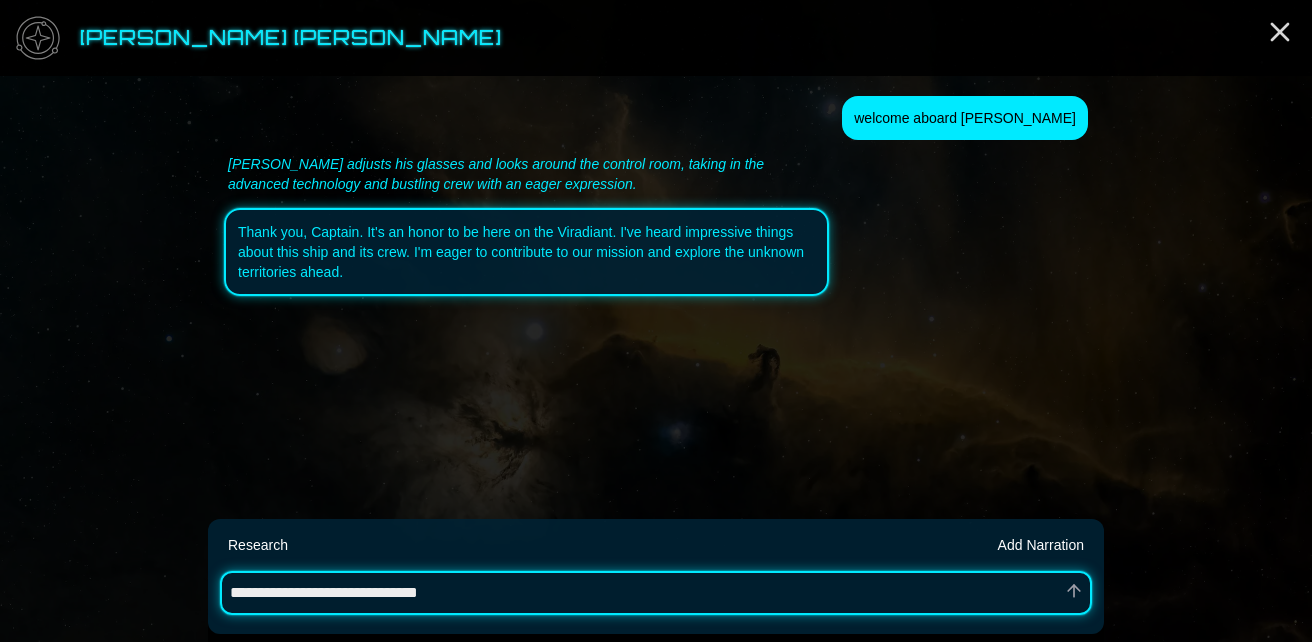 type on "*" 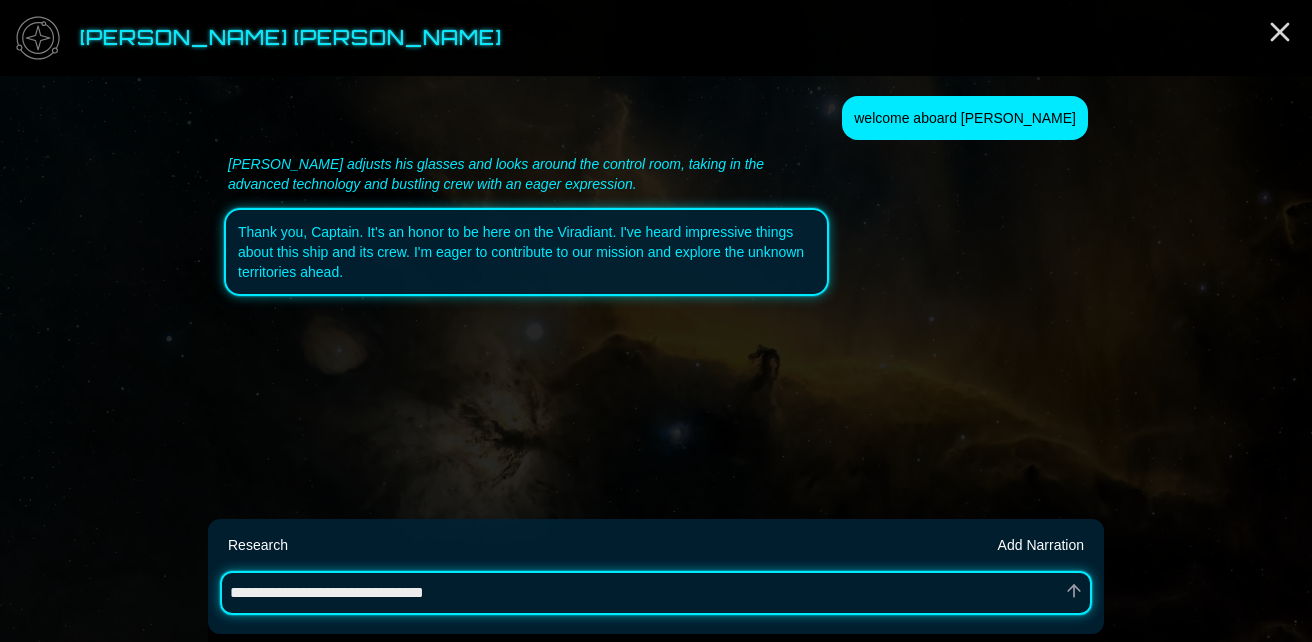 type on "*" 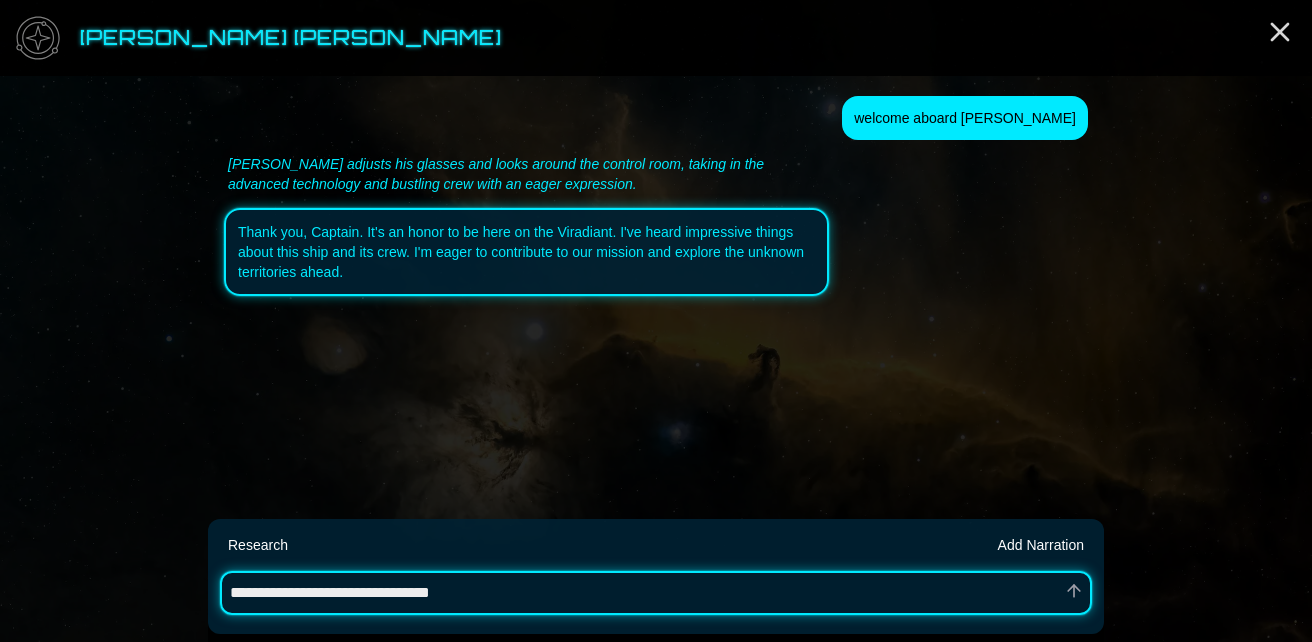type on "*" 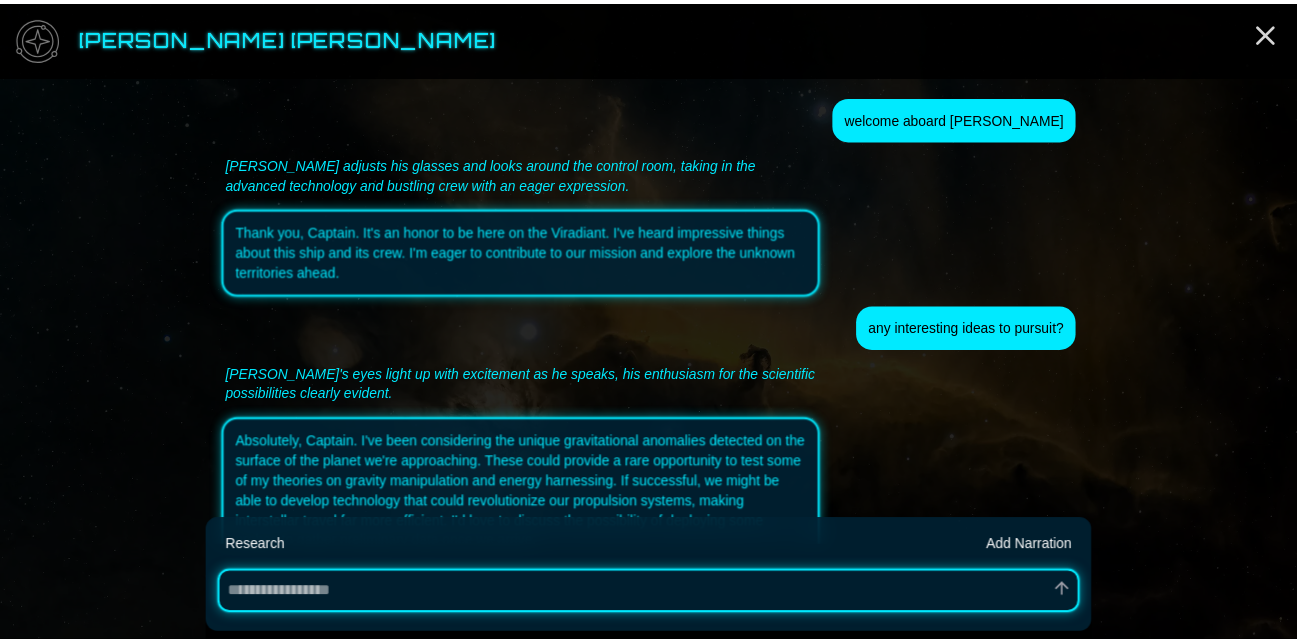 scroll, scrollTop: 84, scrollLeft: 0, axis: vertical 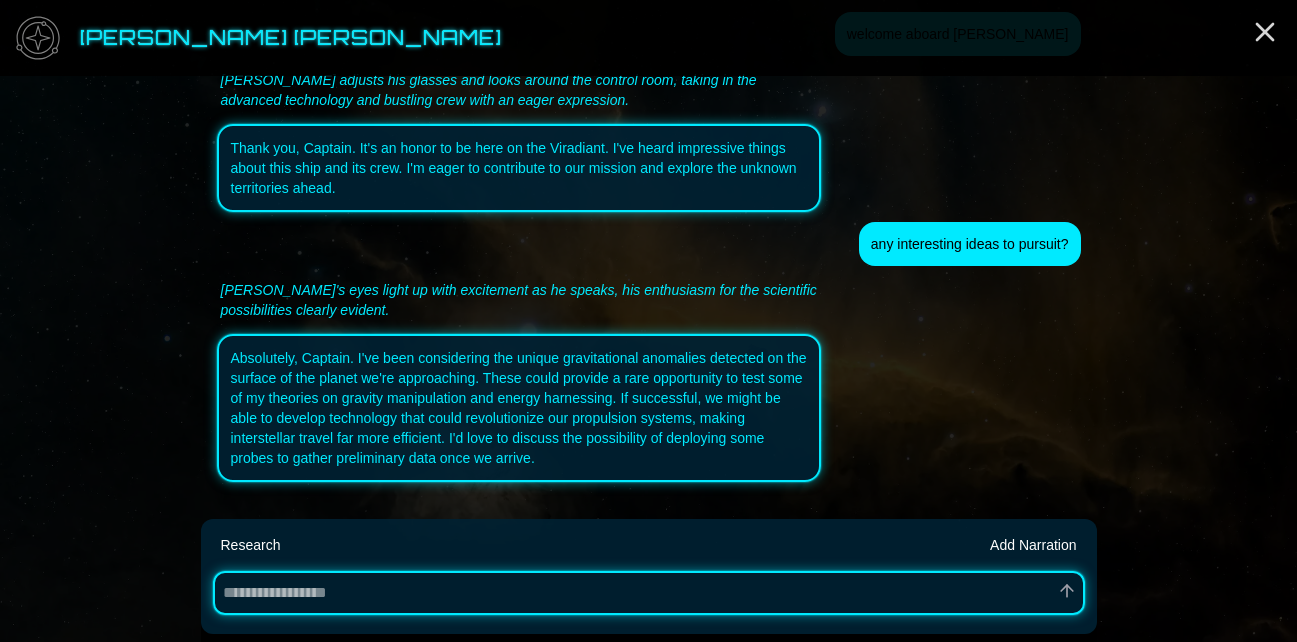 click at bounding box center [649, 593] 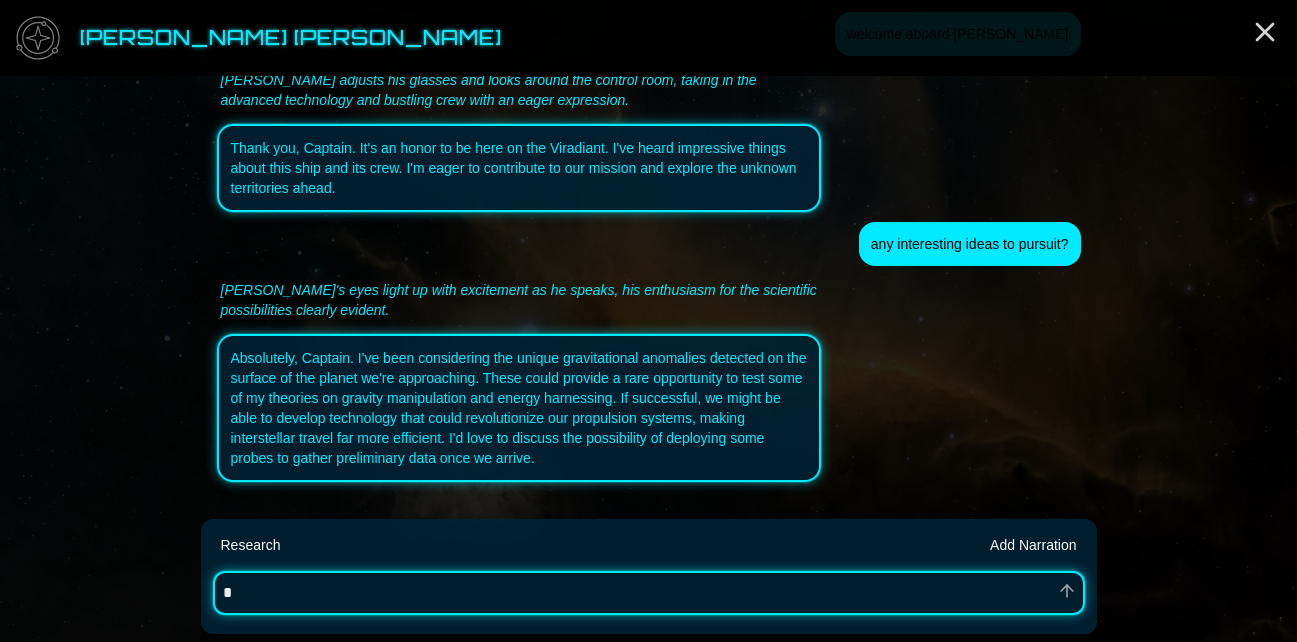 type on "*" 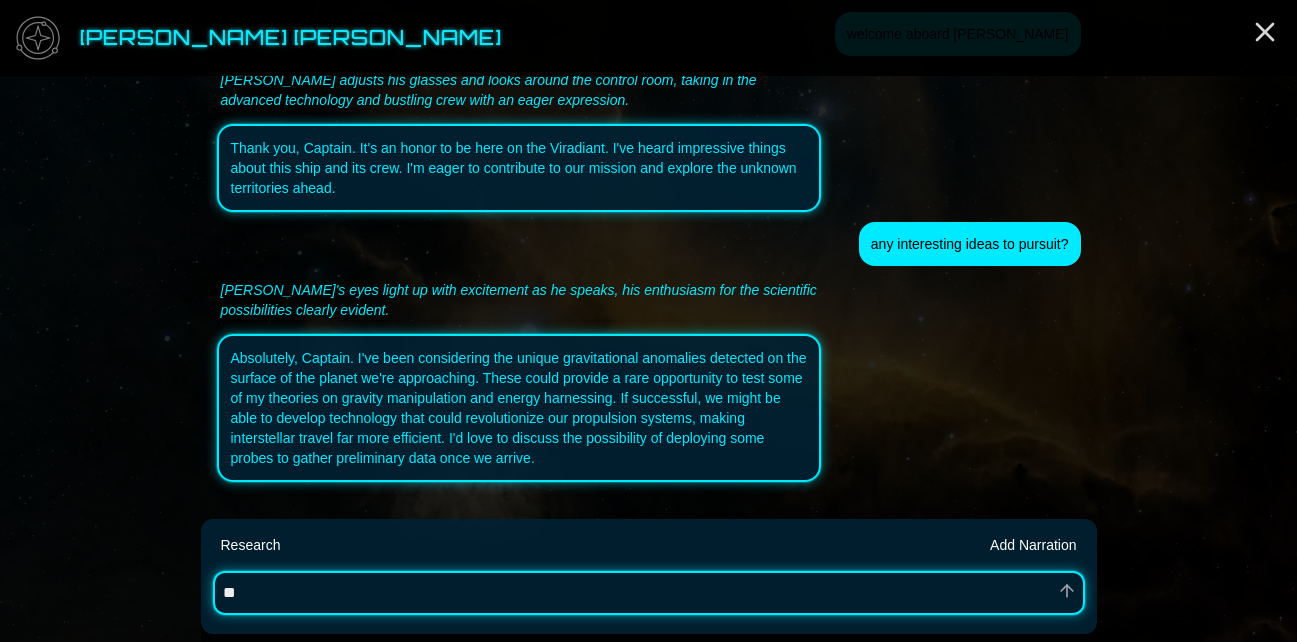 type on "*" 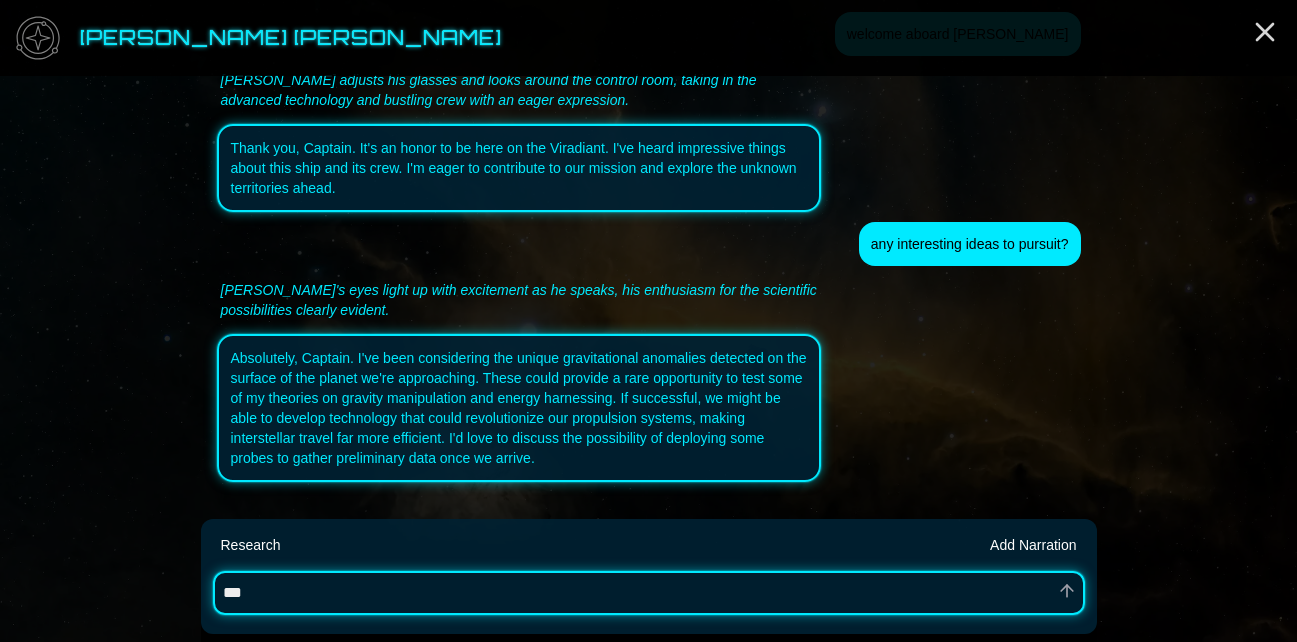 type on "*" 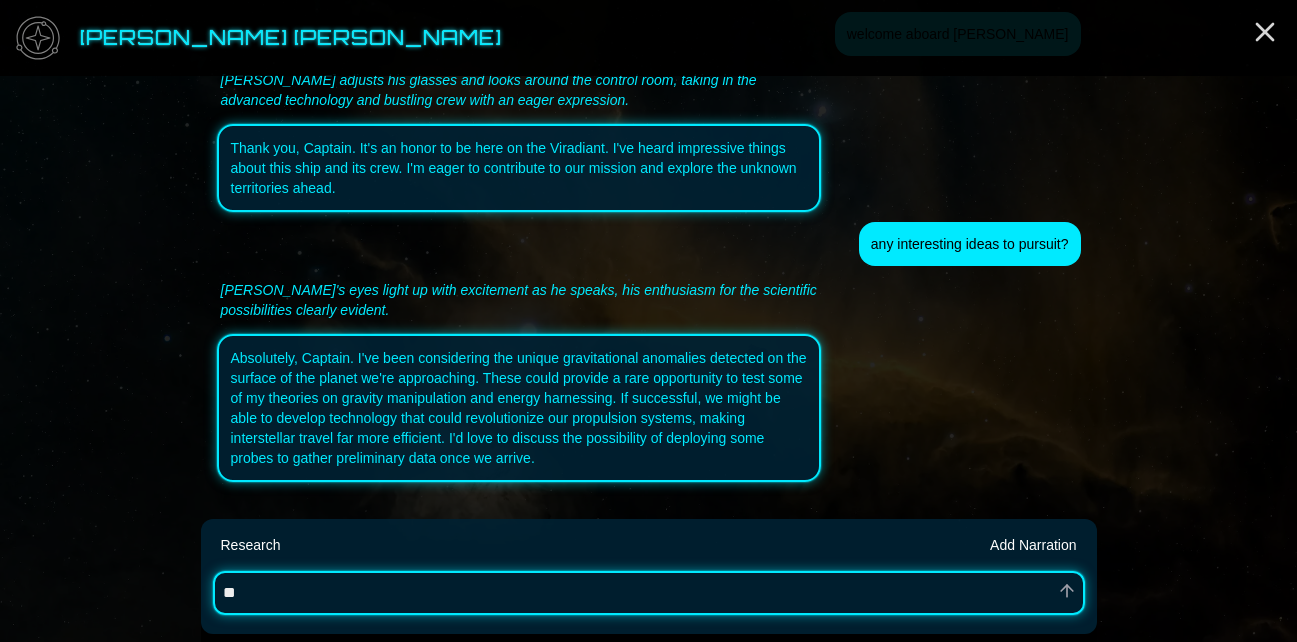 type on "*" 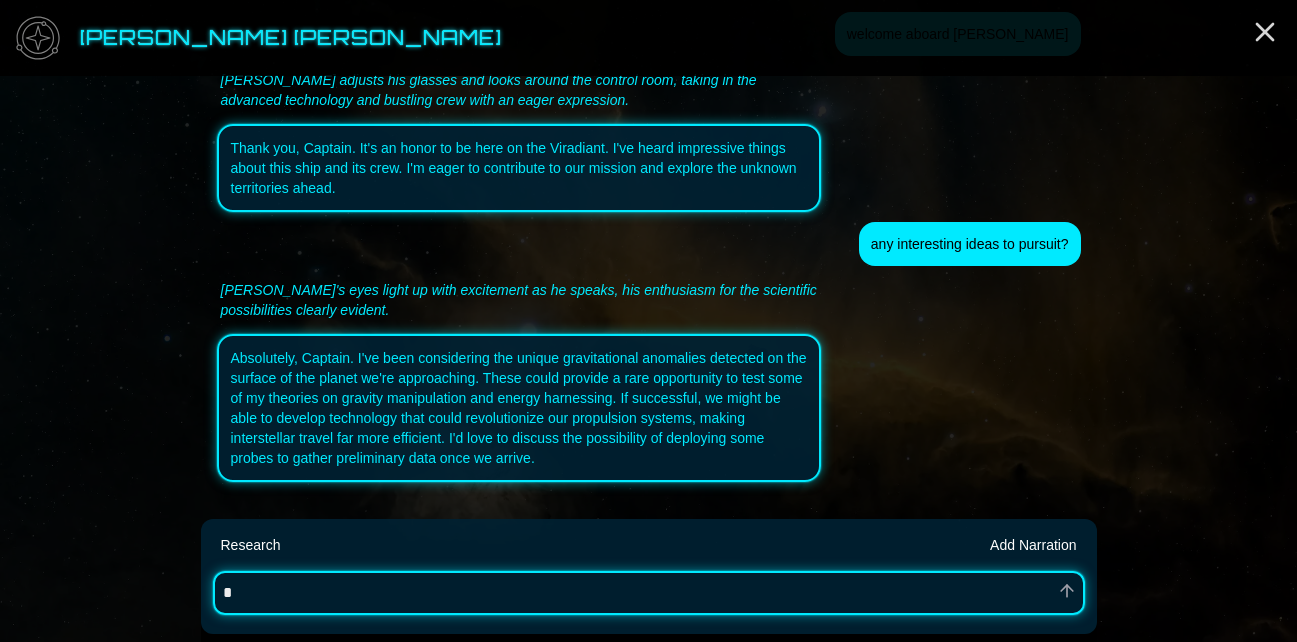 type on "*" 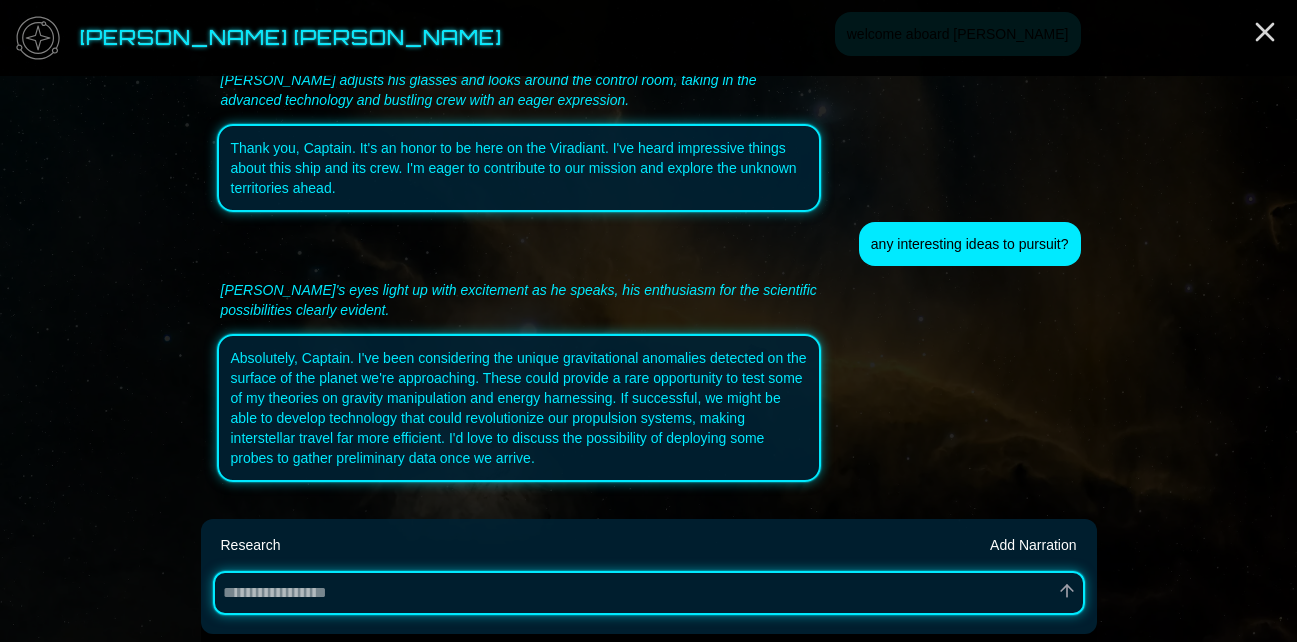type on "*" 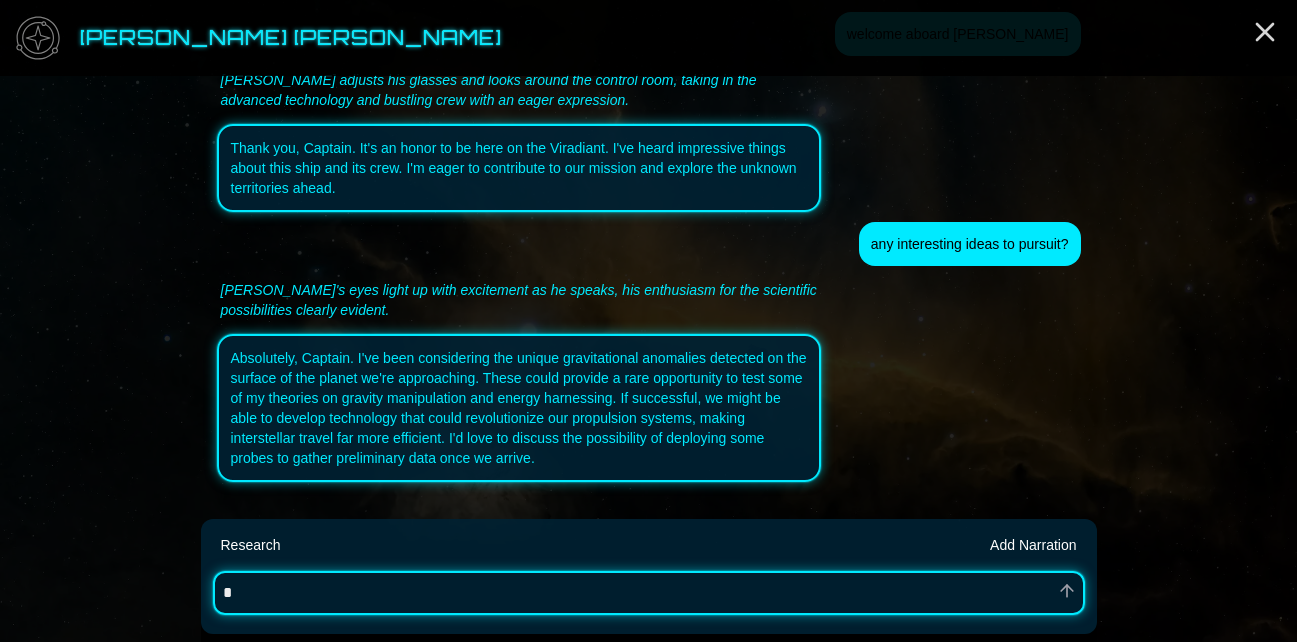 type on "*" 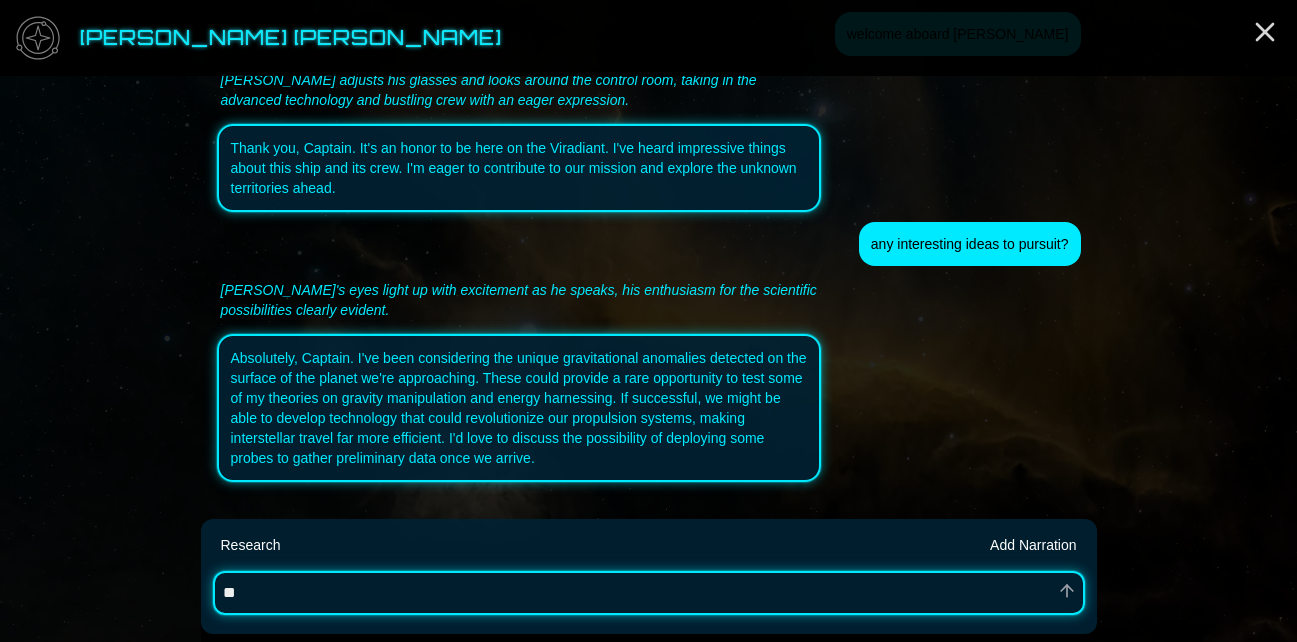 type on "*" 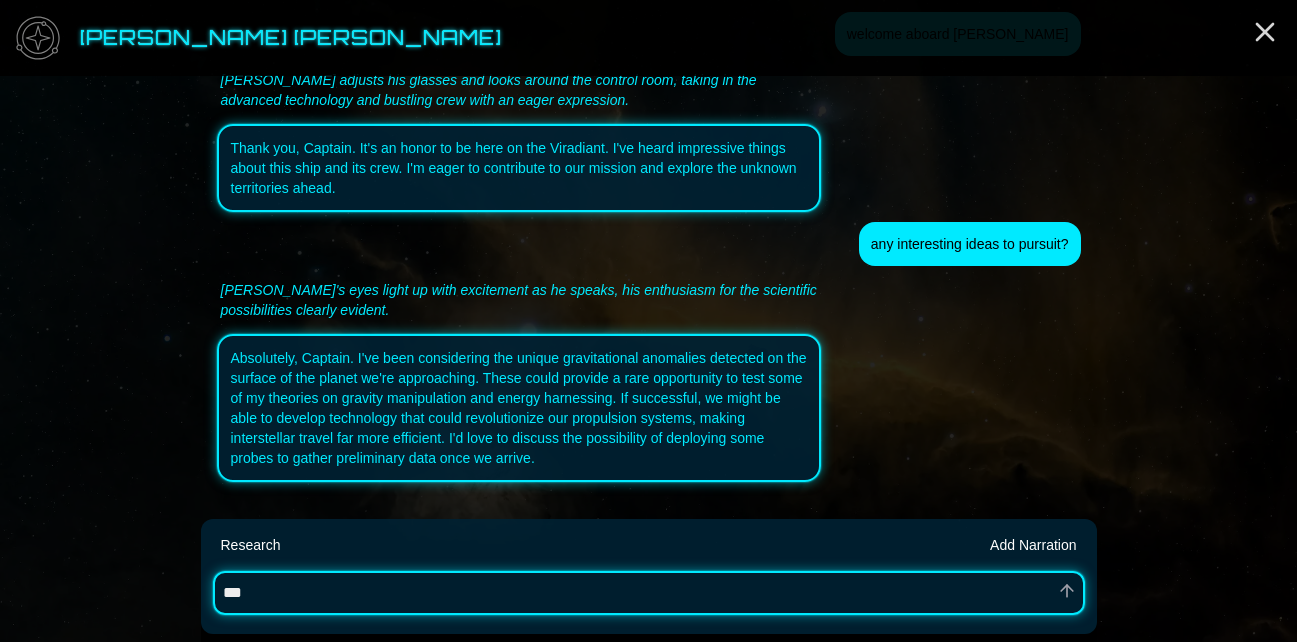 type on "*" 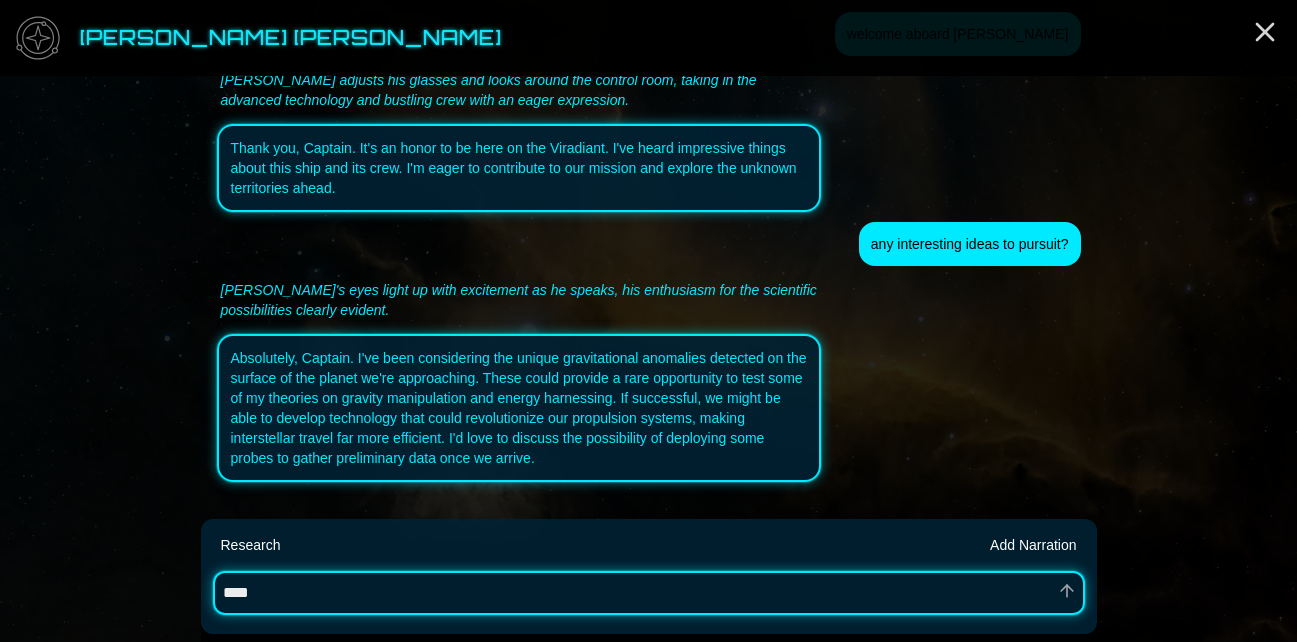 type on "*" 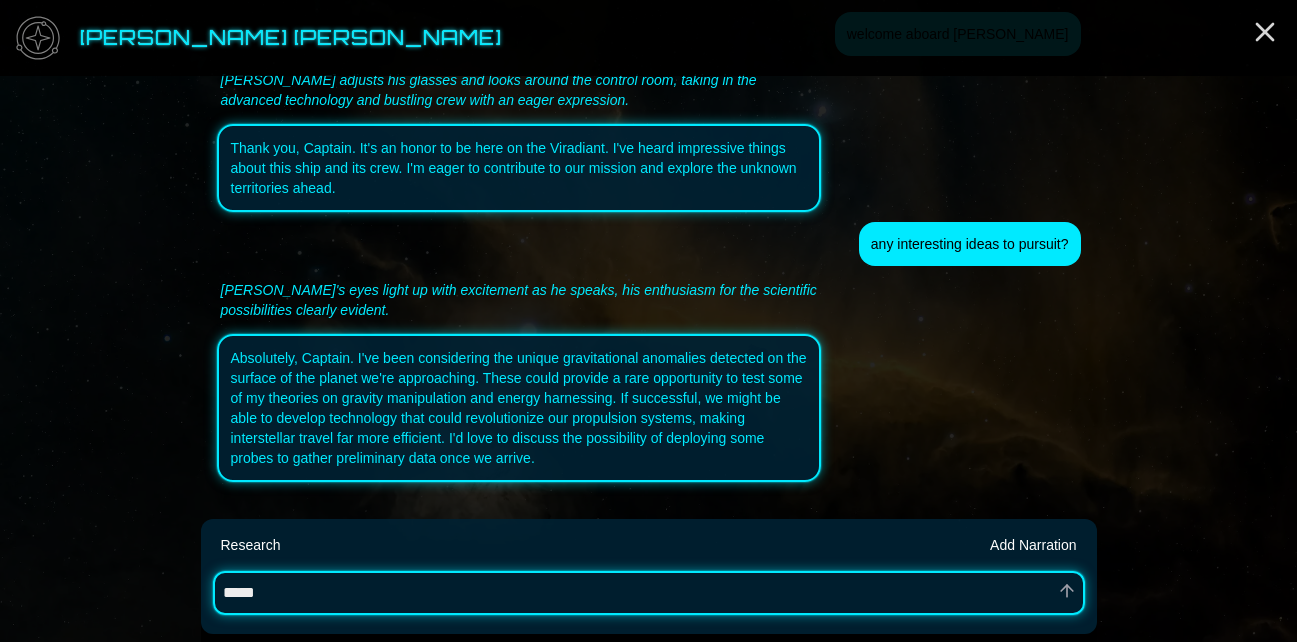 type on "*" 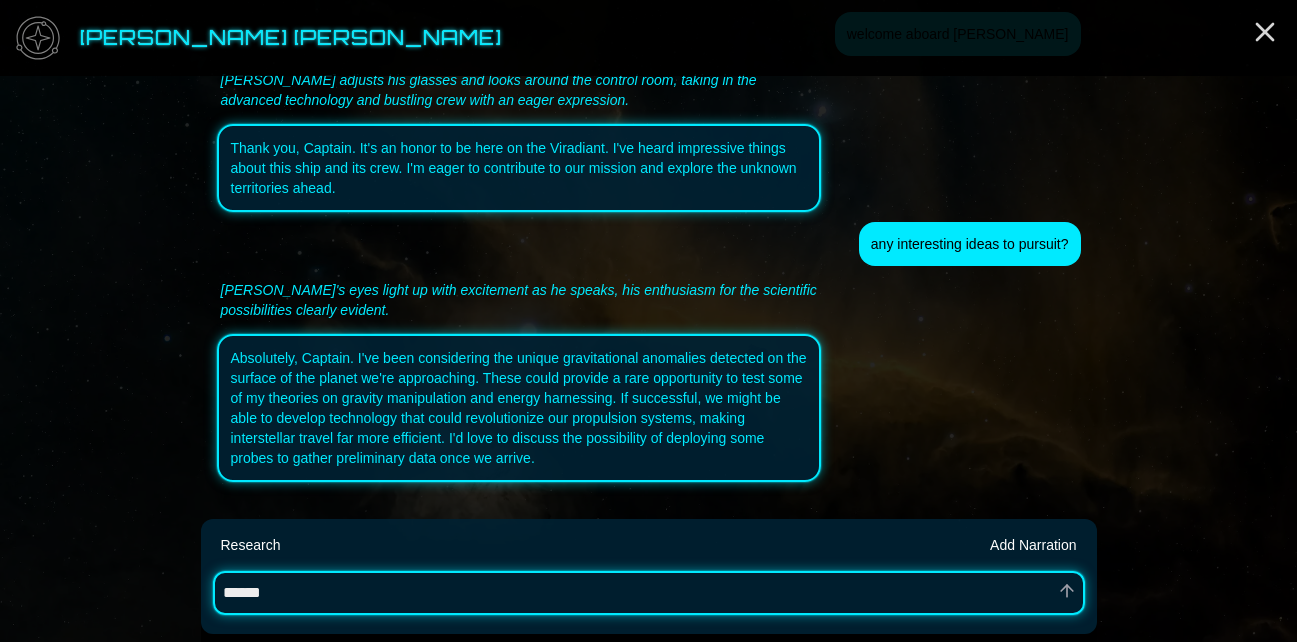 type on "*" 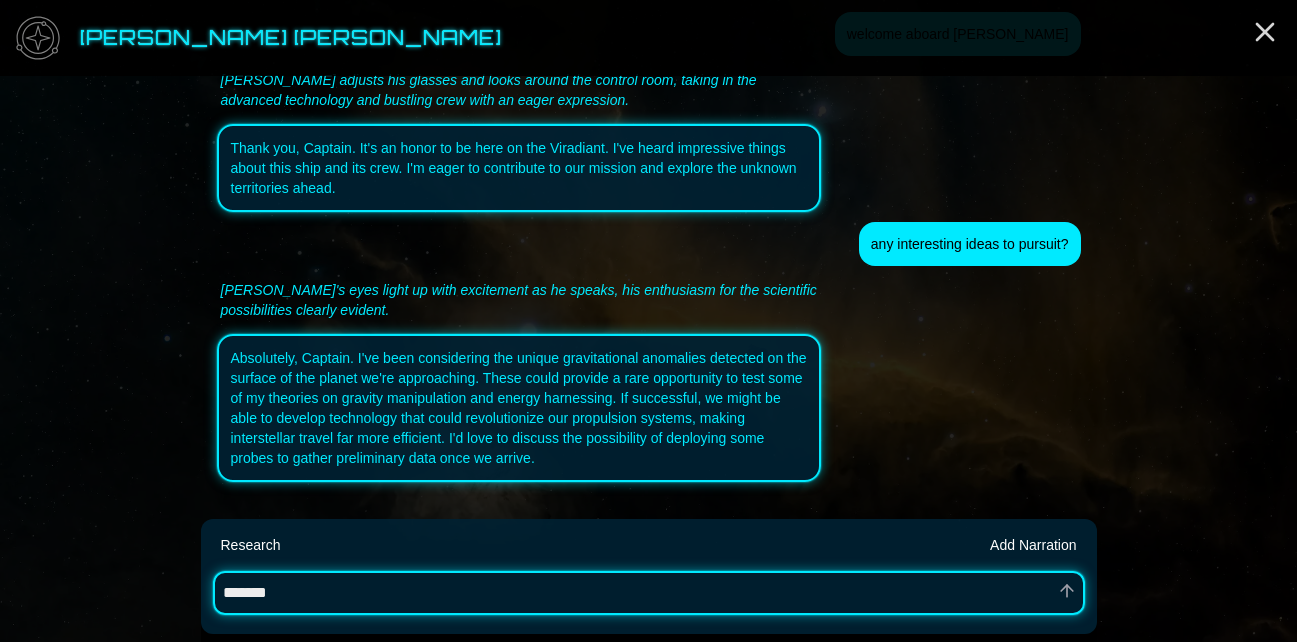 type on "*" 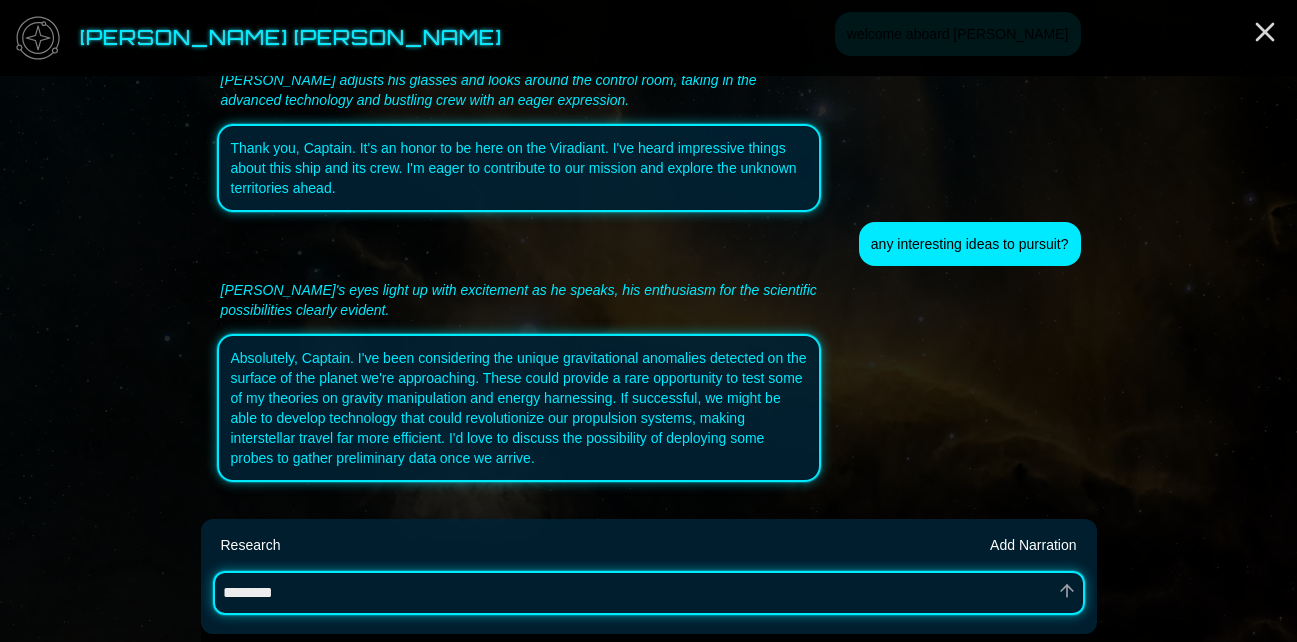 type on "*" 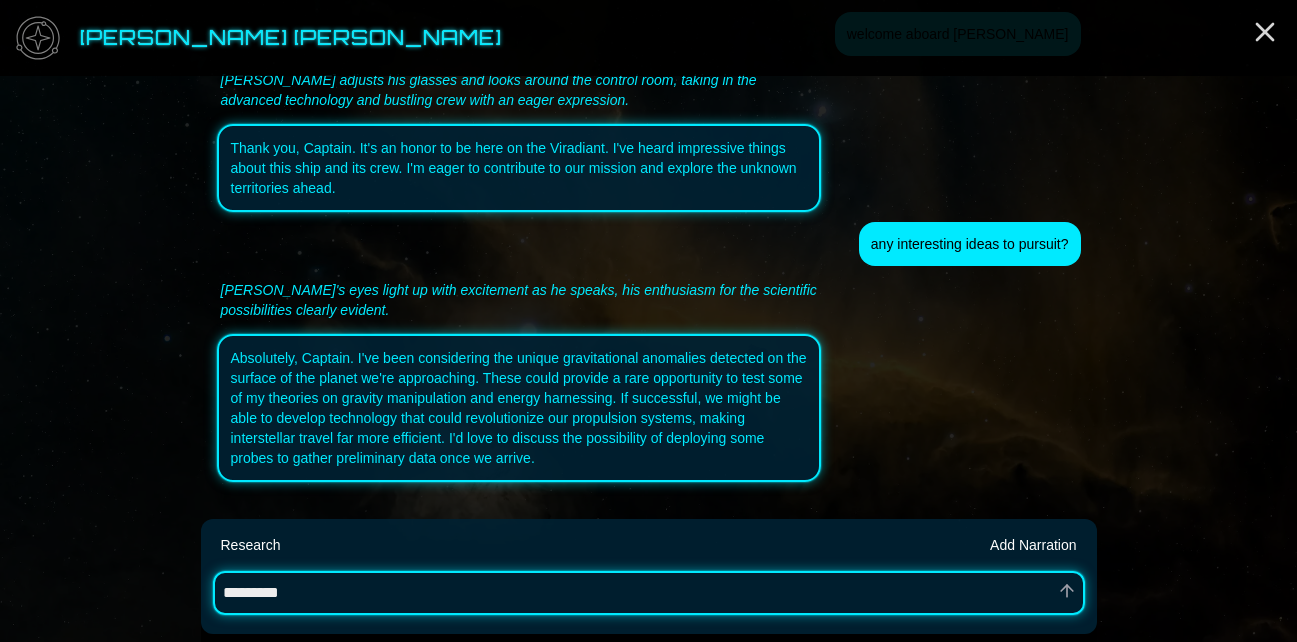 type on "*" 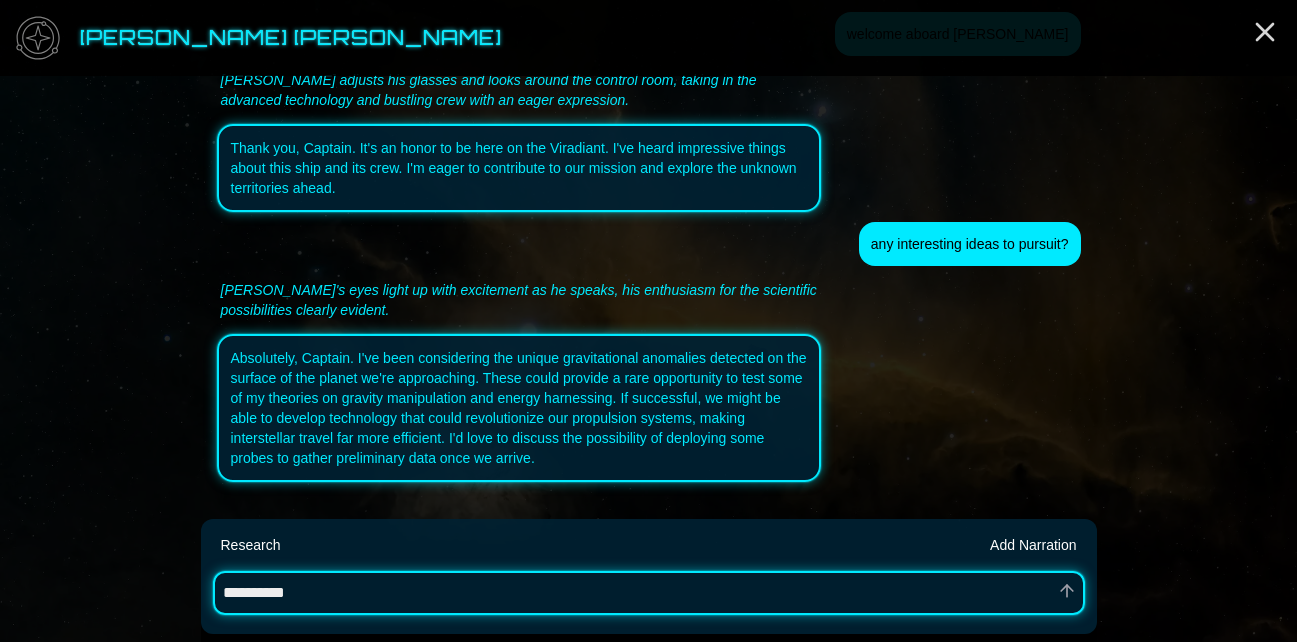 type on "*" 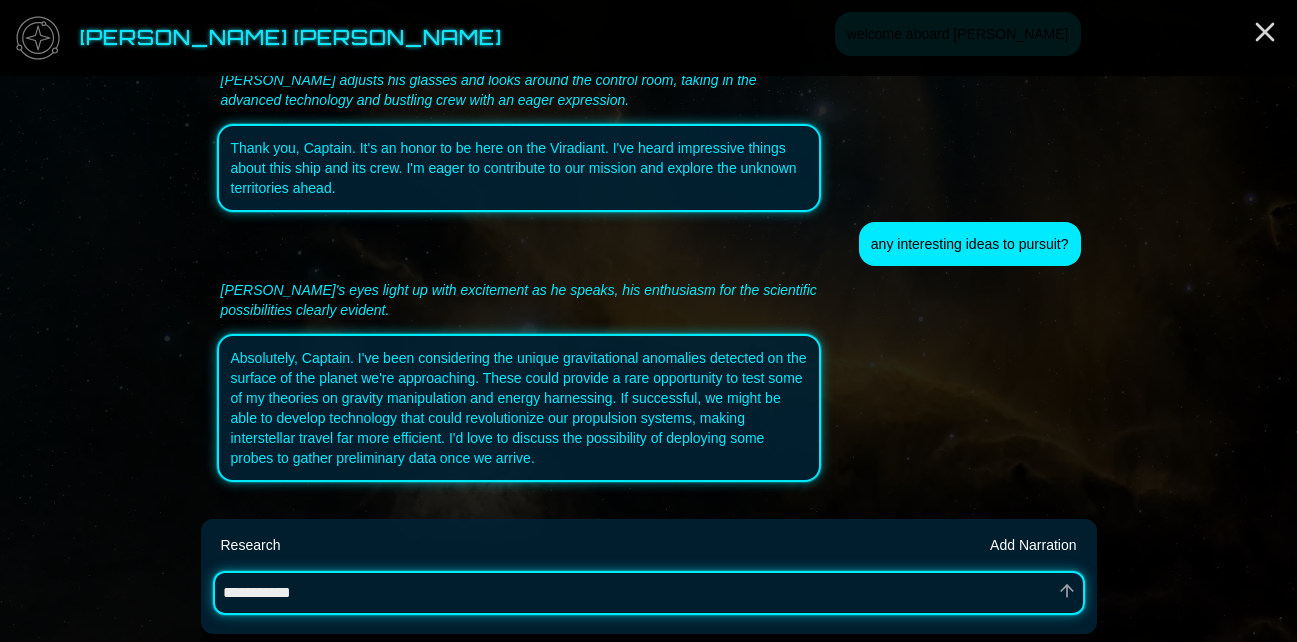 type on "*" 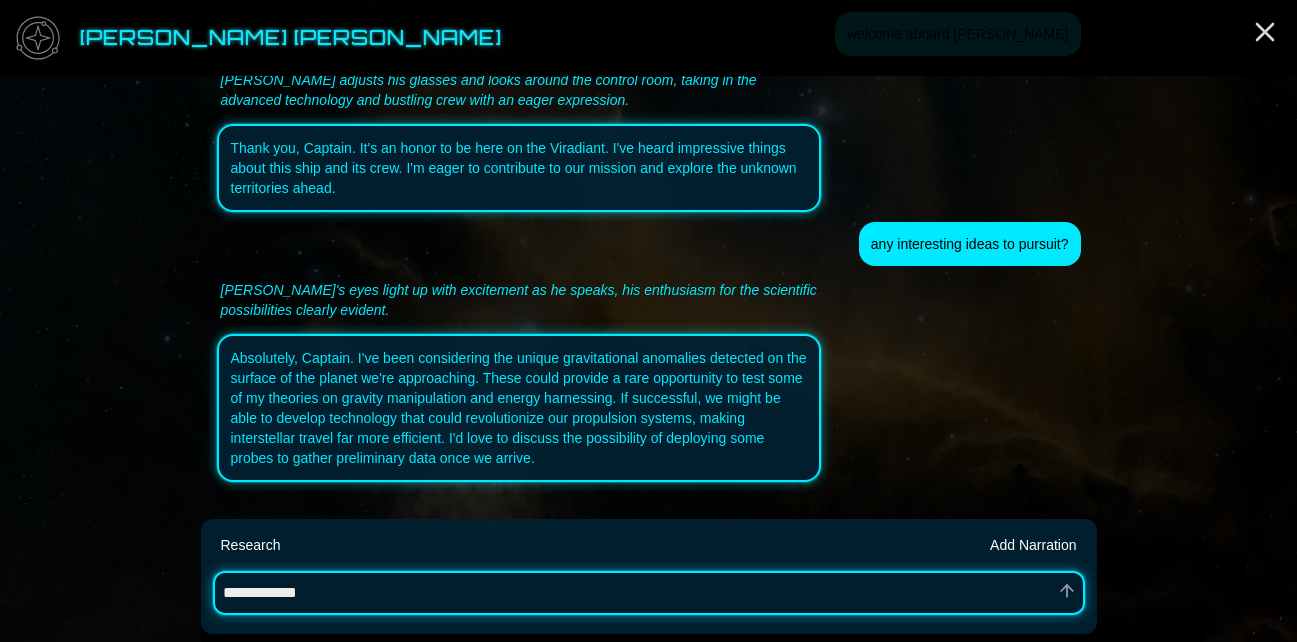 type on "*" 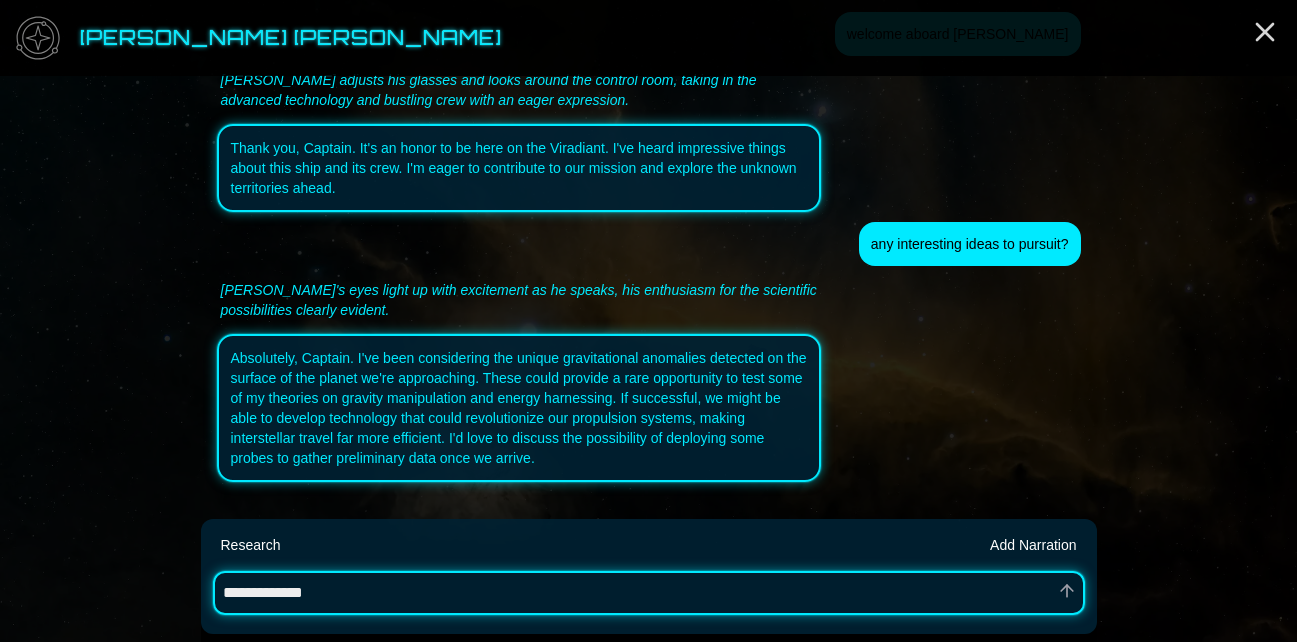 type on "*" 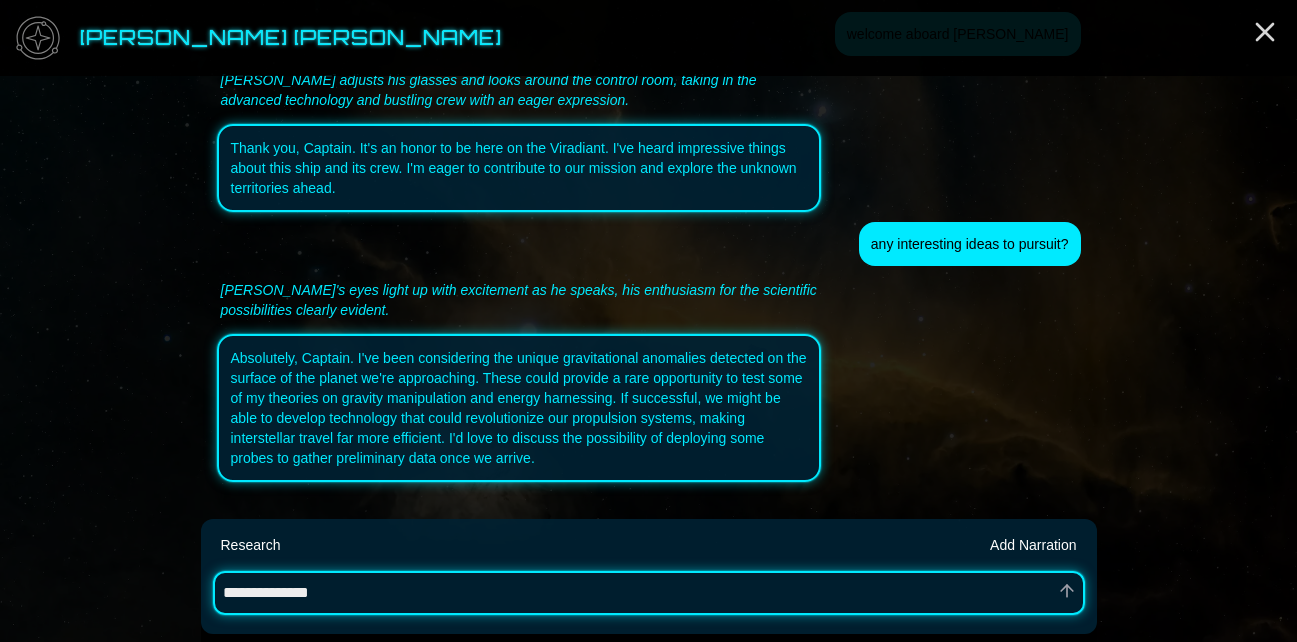 type on "*" 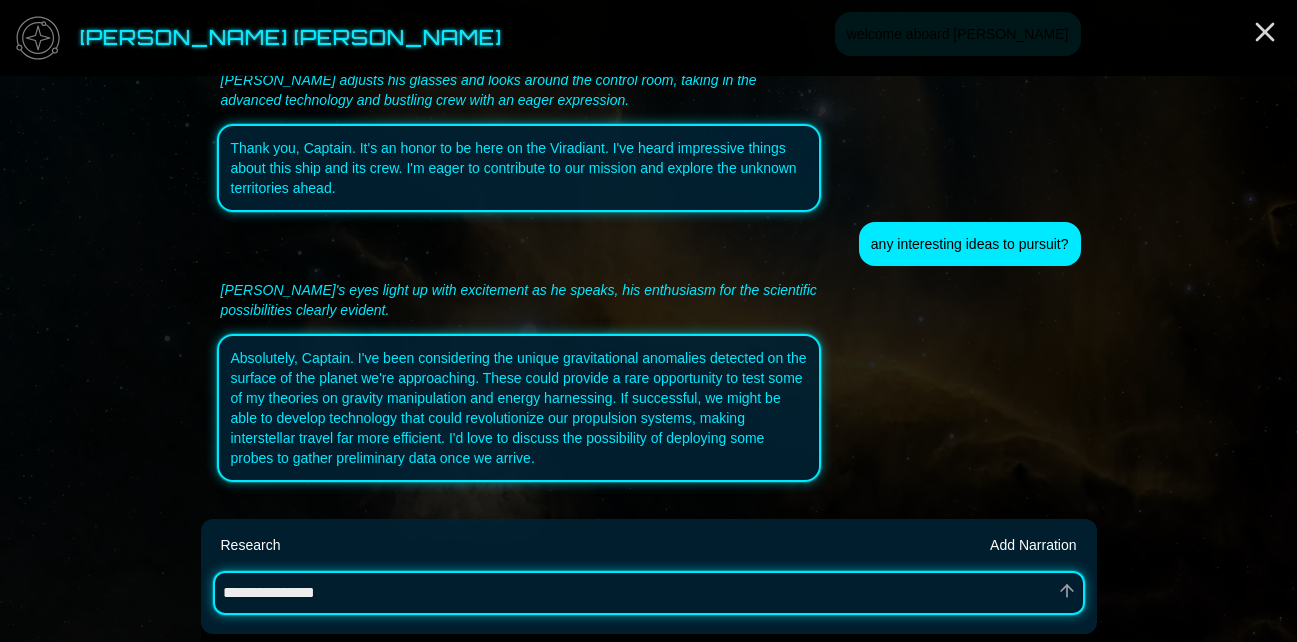 type on "*" 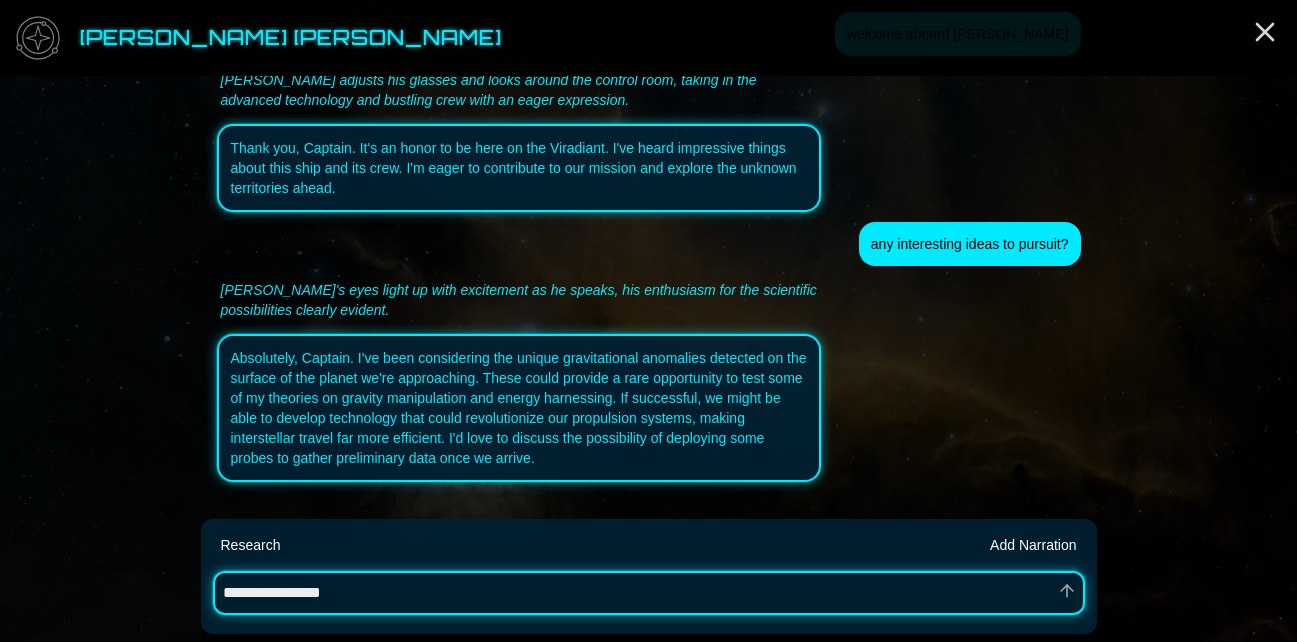 type on "*" 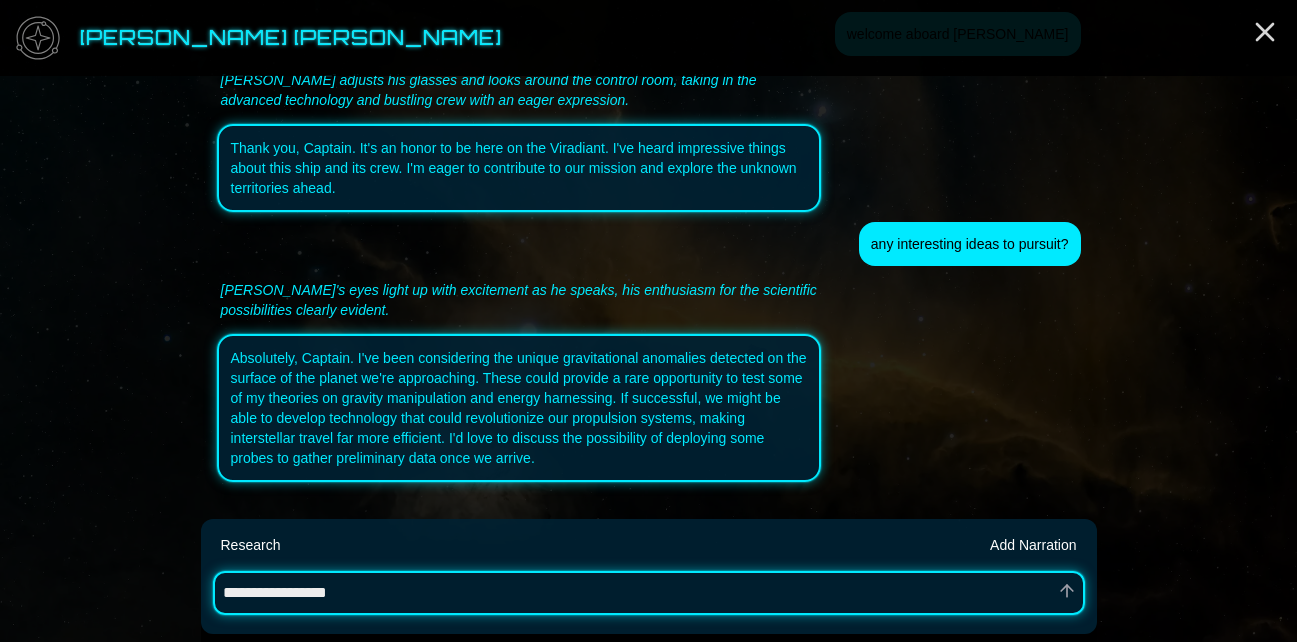 type on "*" 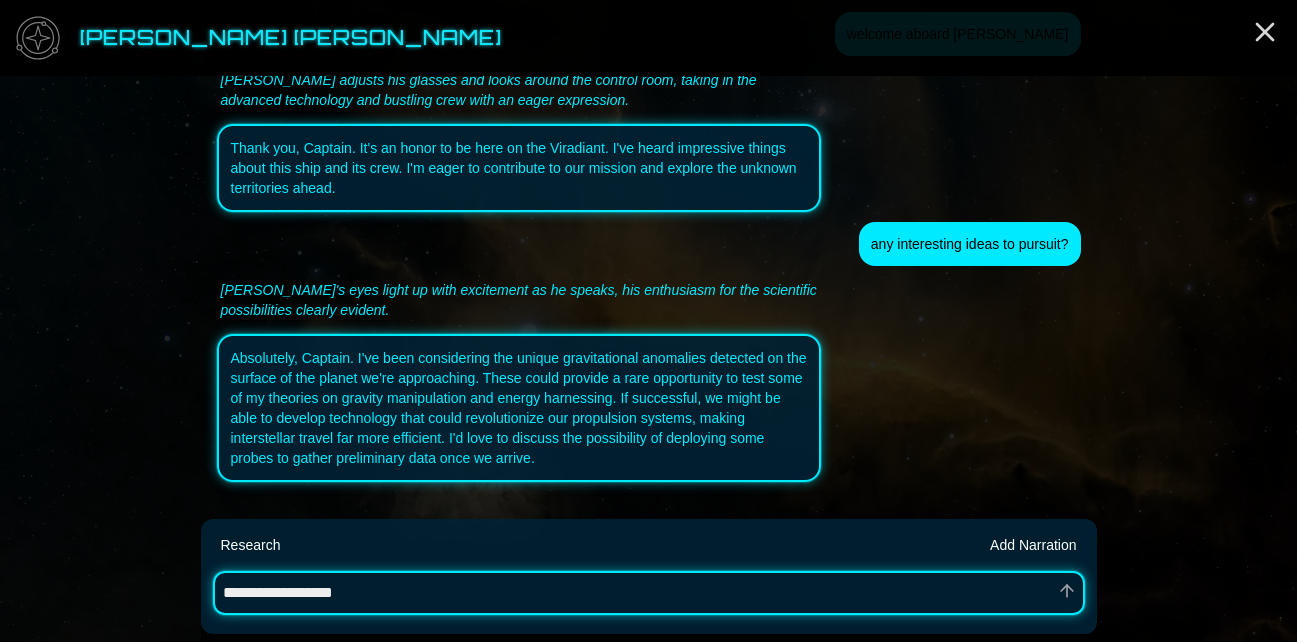 type on "*" 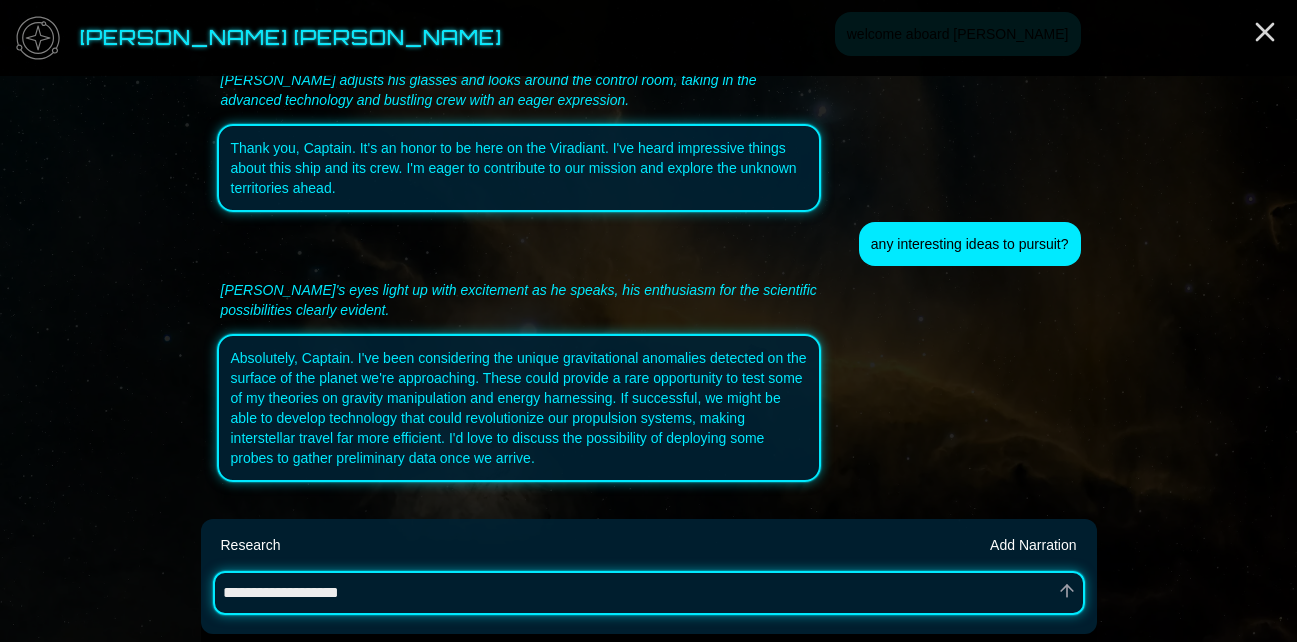type on "*" 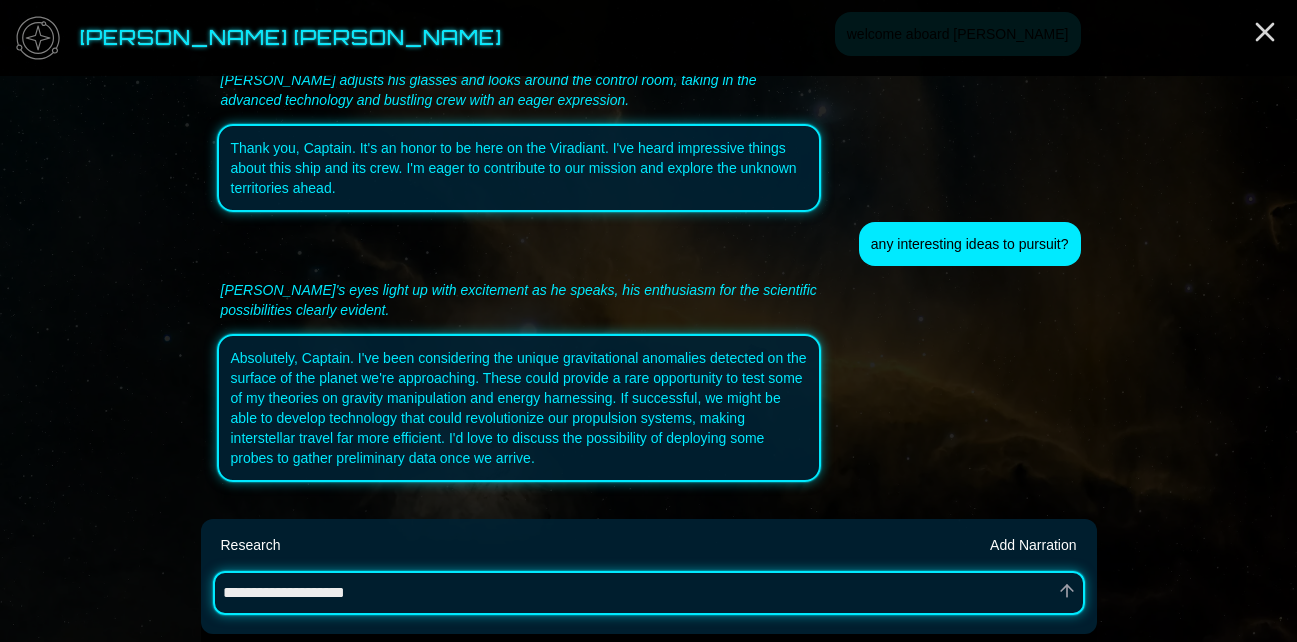 type on "*" 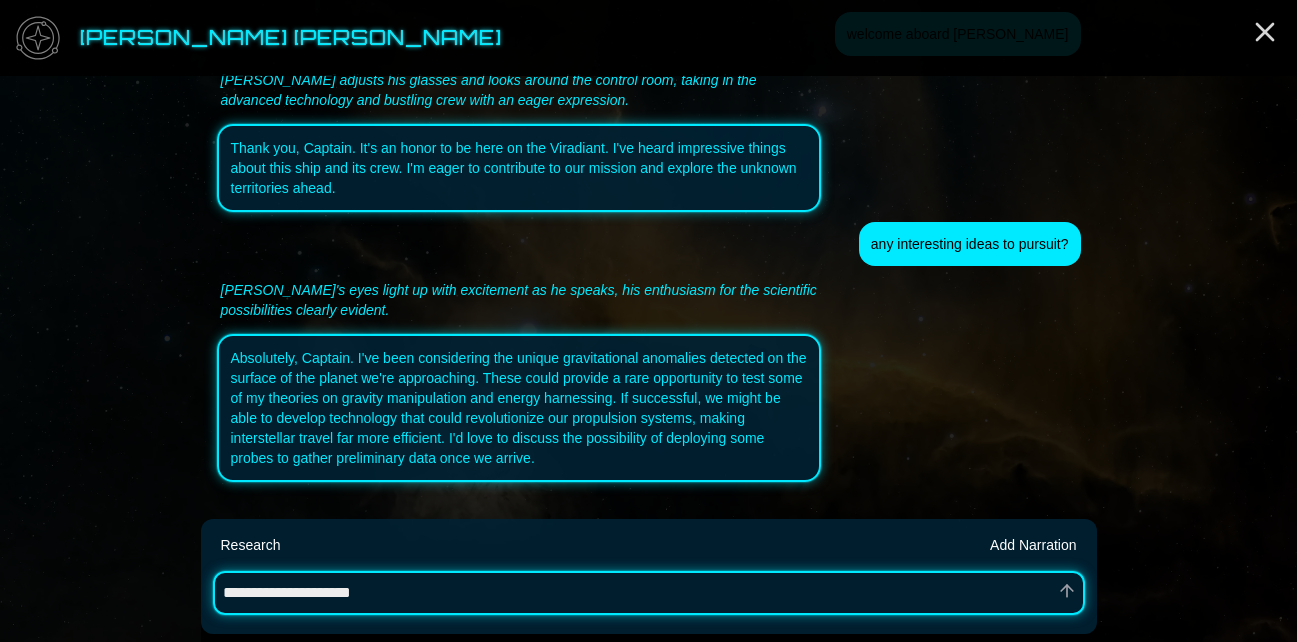 type on "*" 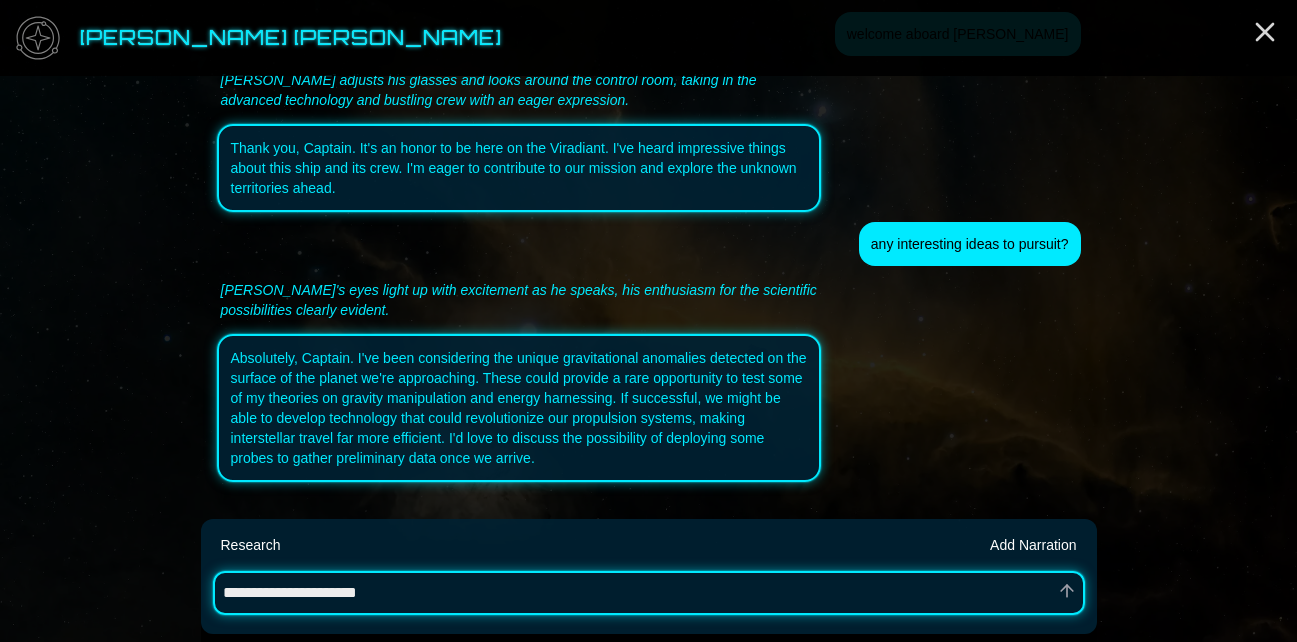 type on "*" 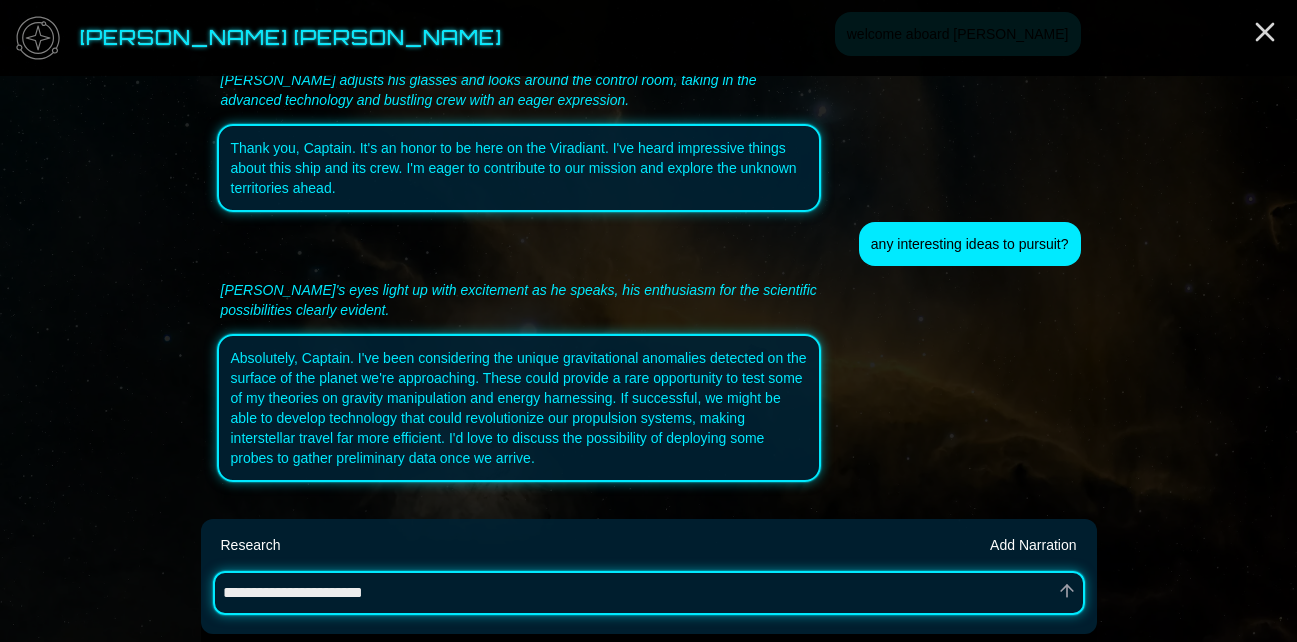 type on "*" 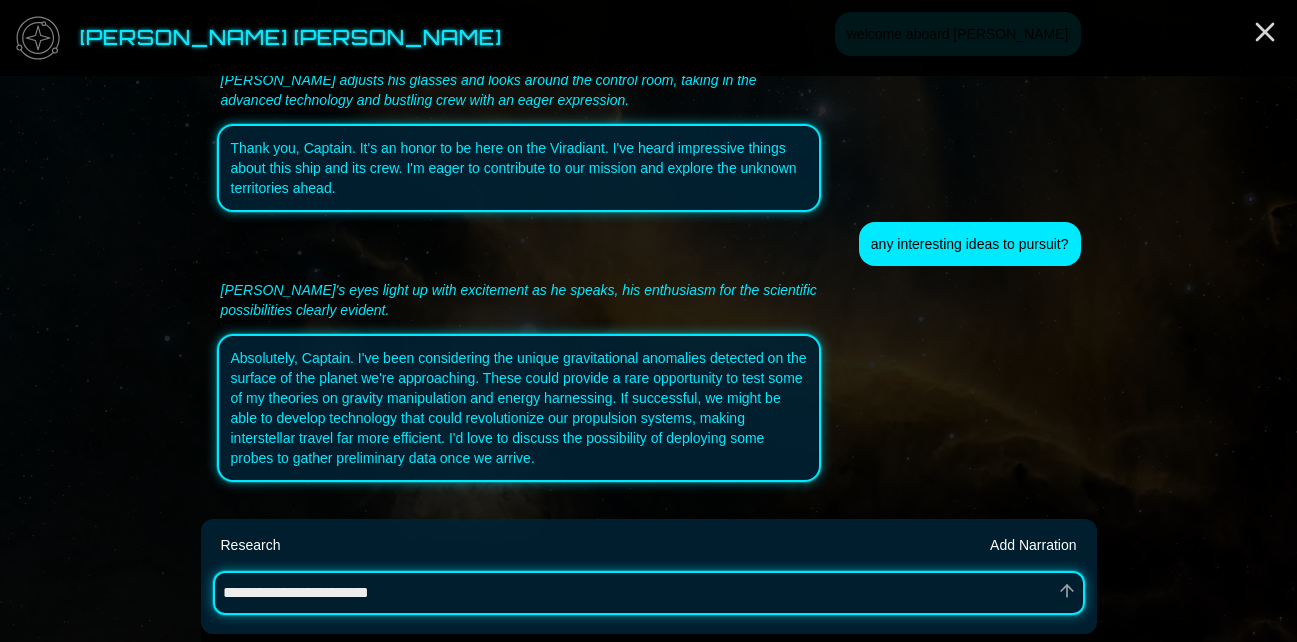 type on "*" 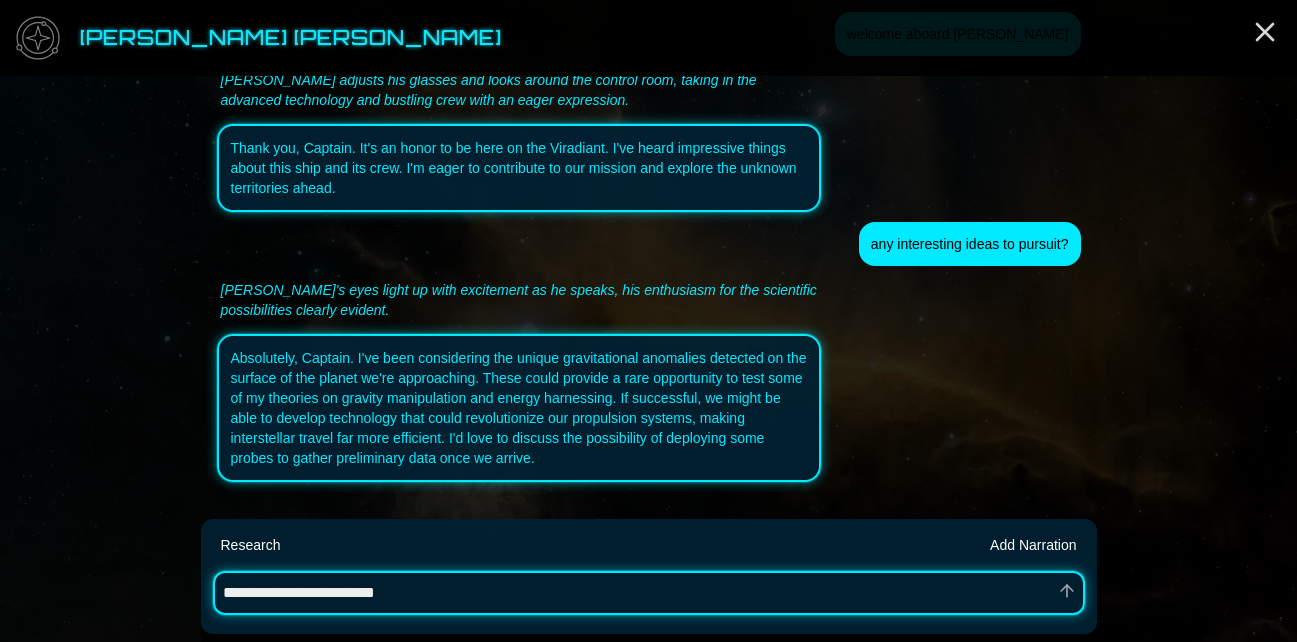 type on "*" 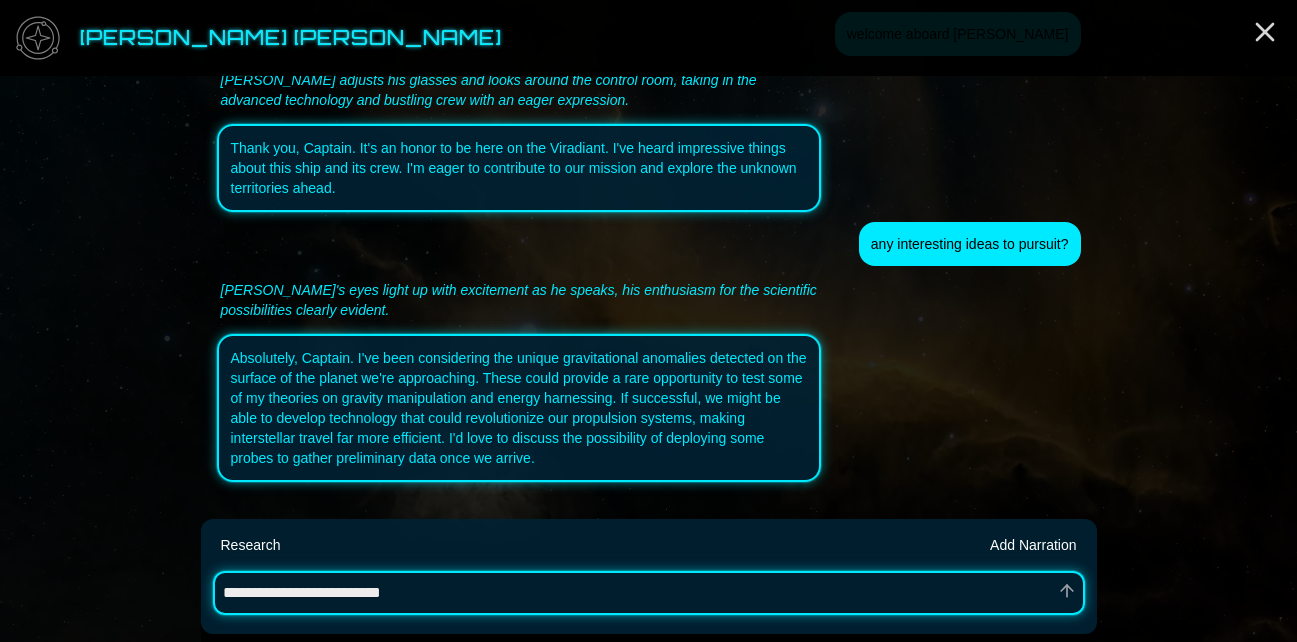 type on "*" 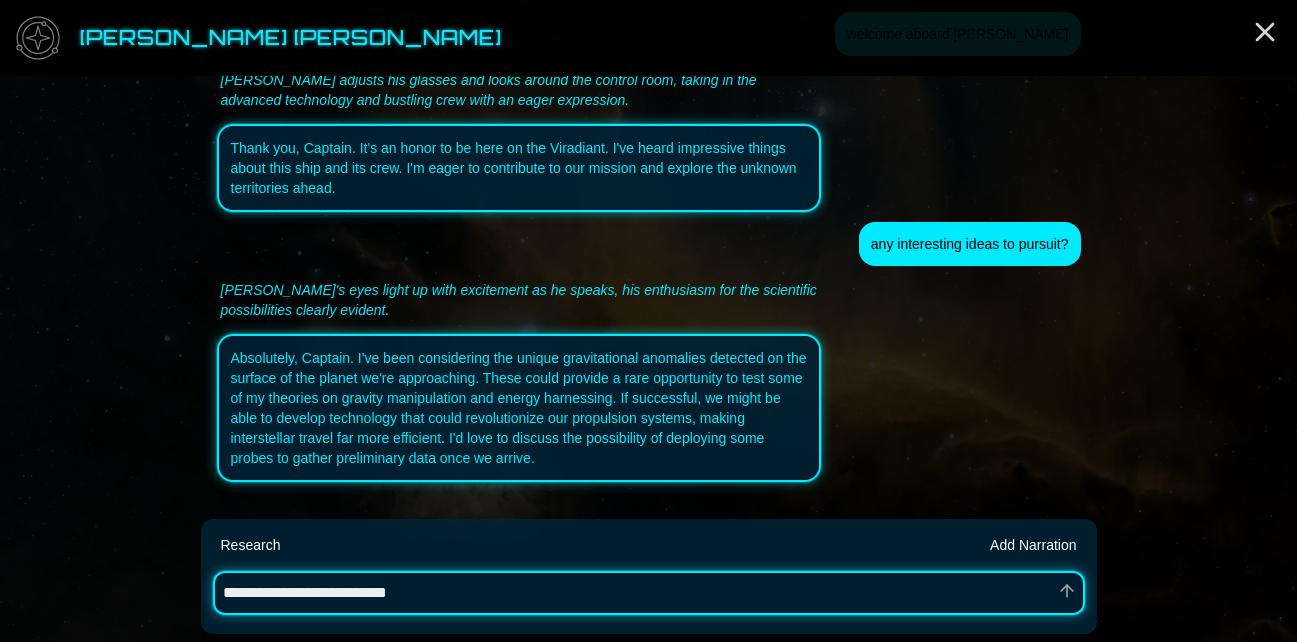 type on "*" 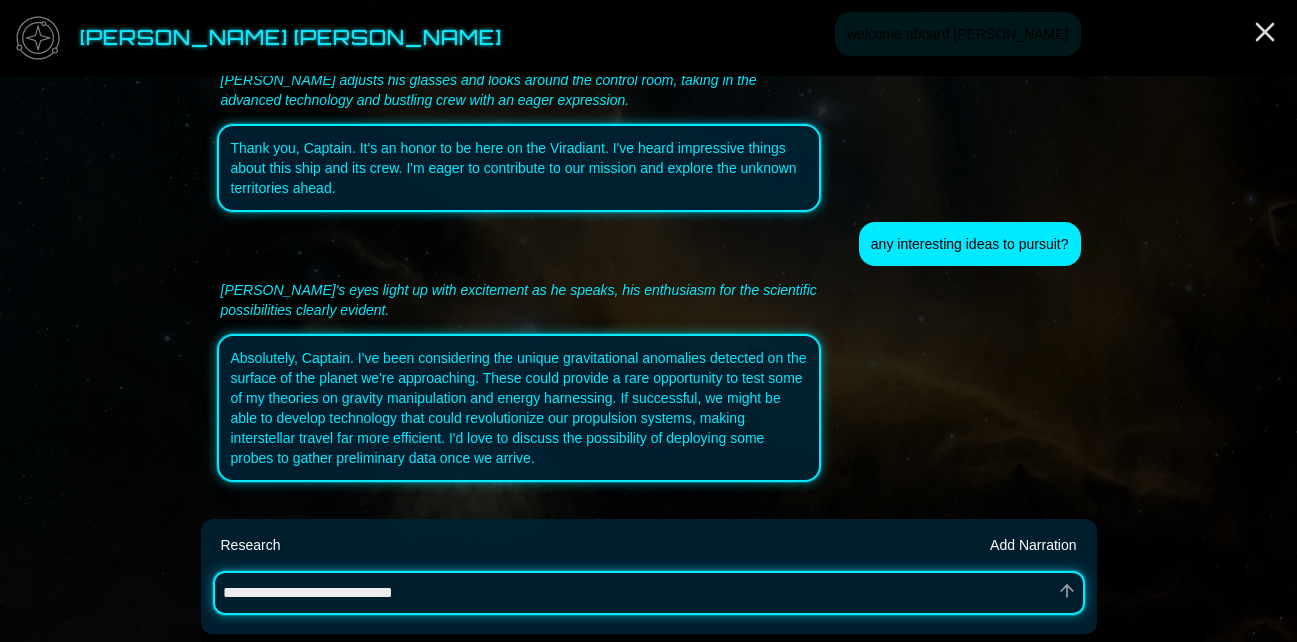 type on "*" 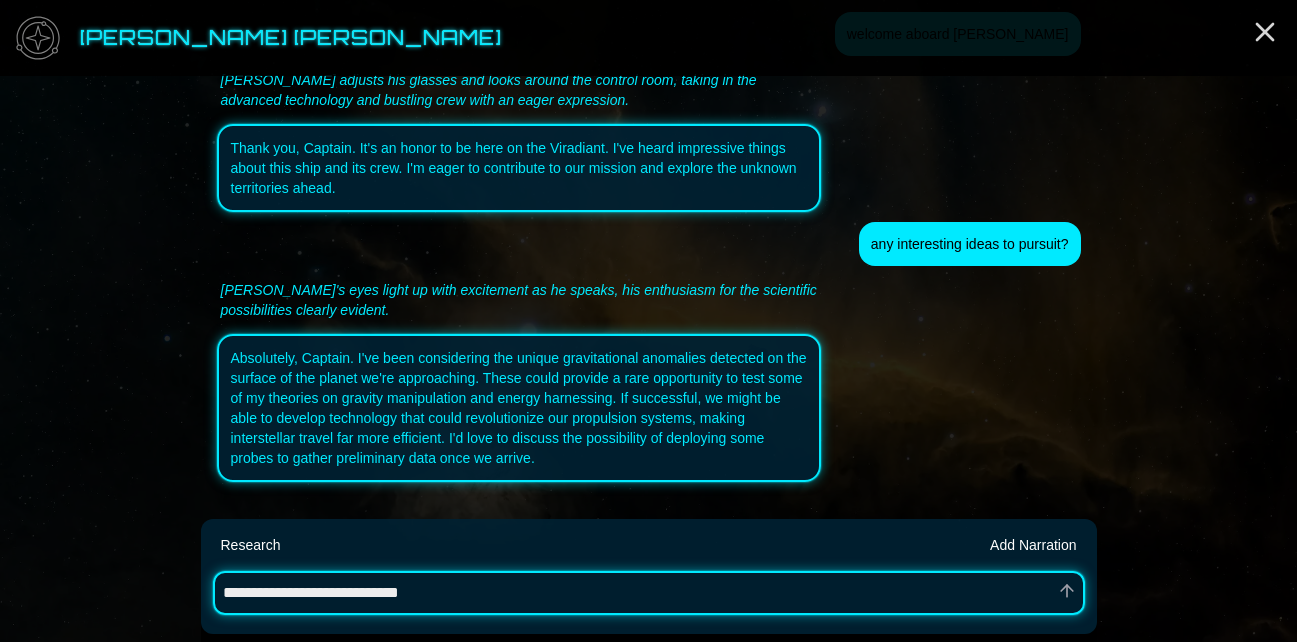 type on "*" 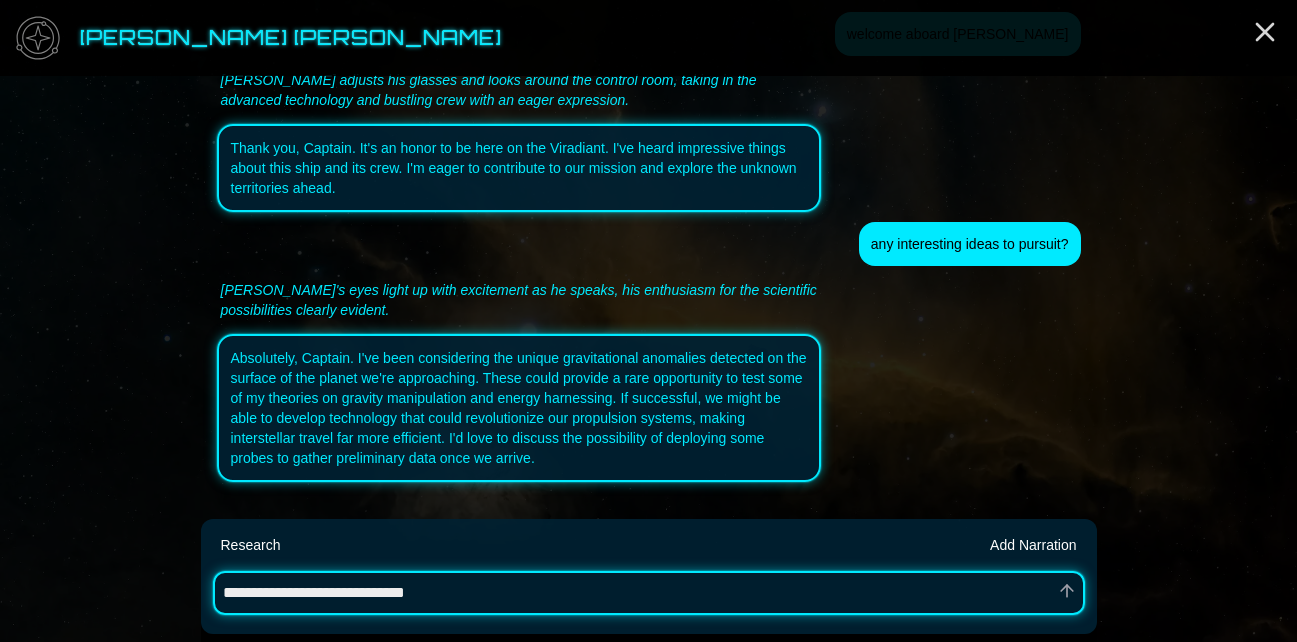 type on "*" 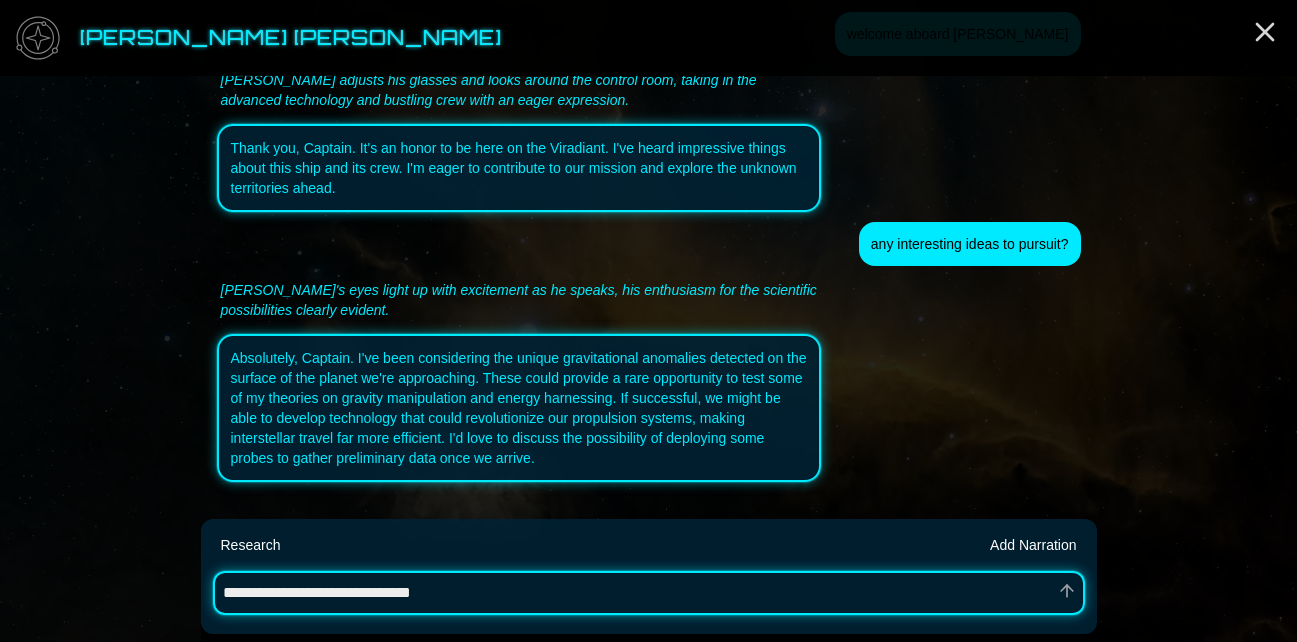 type on "*" 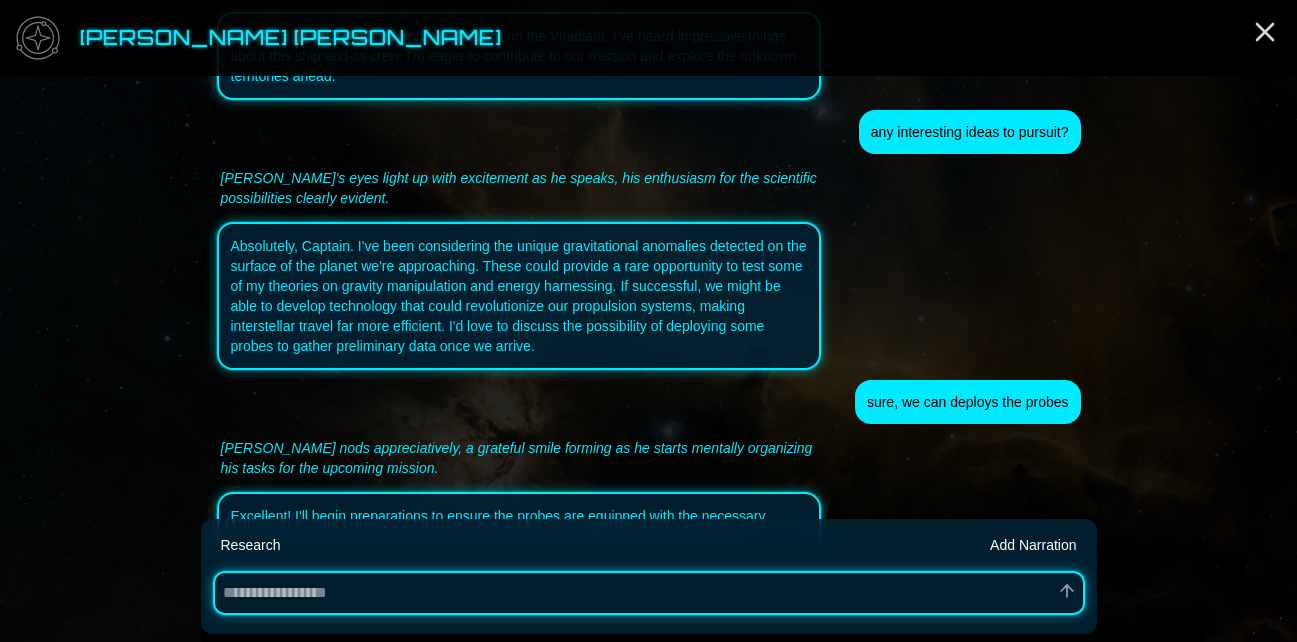 scroll, scrollTop: 294, scrollLeft: 0, axis: vertical 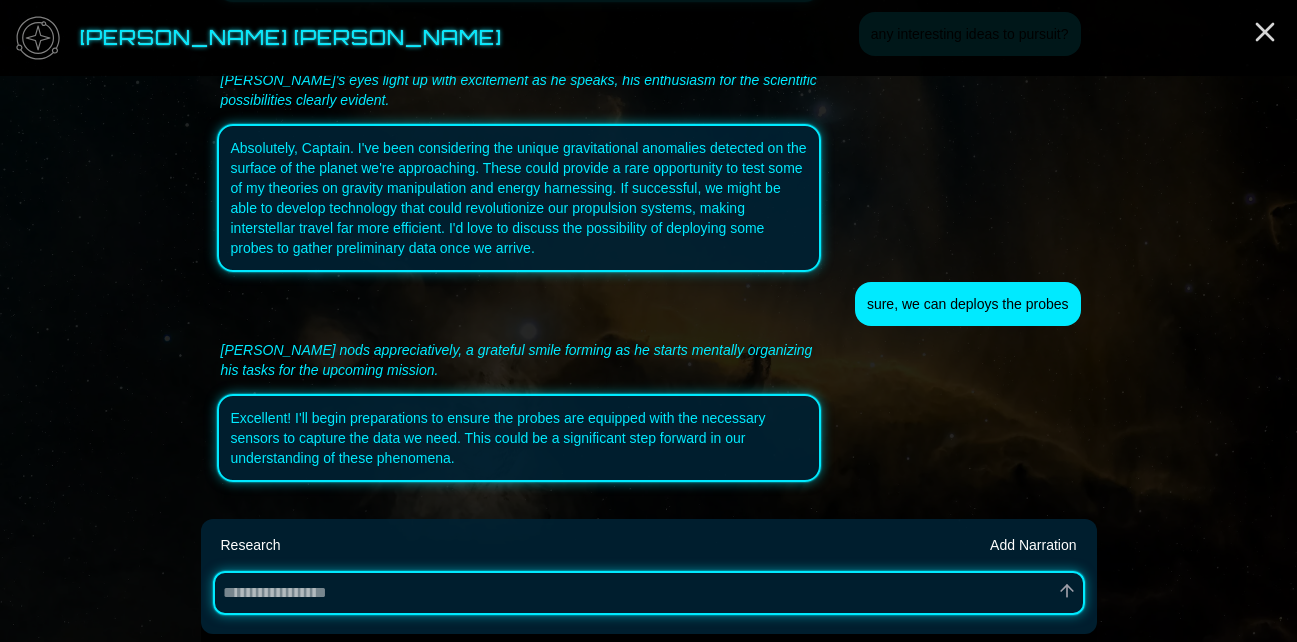 click at bounding box center (649, 593) 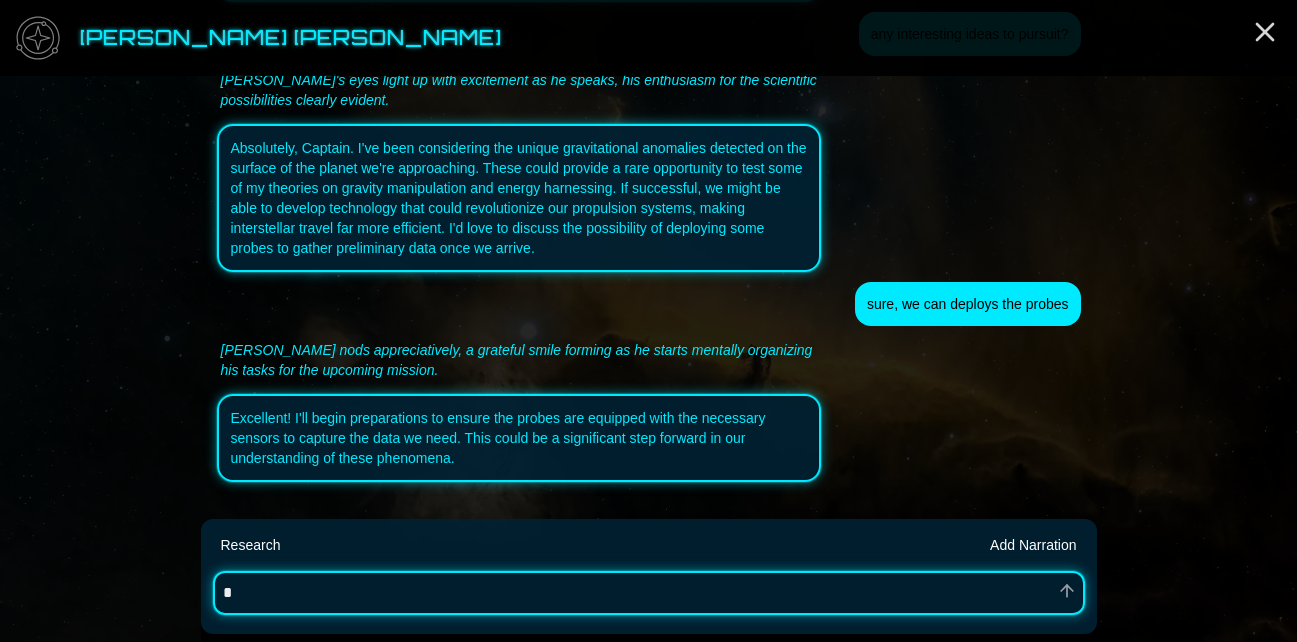 type on "*" 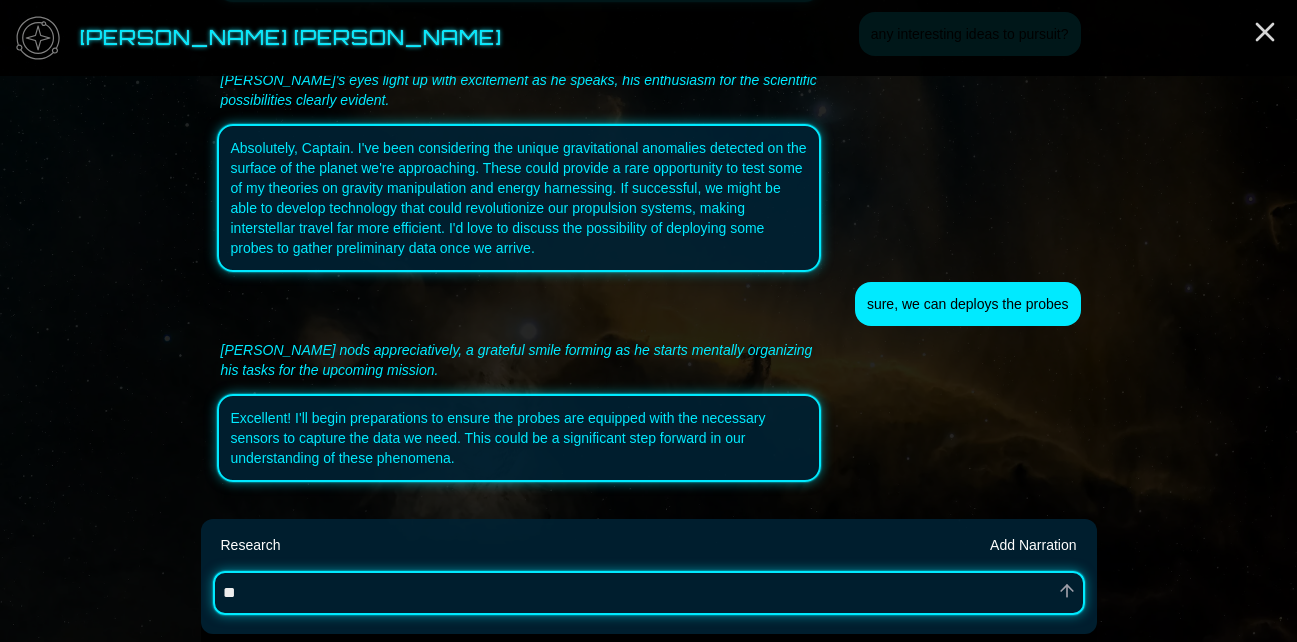 type on "*" 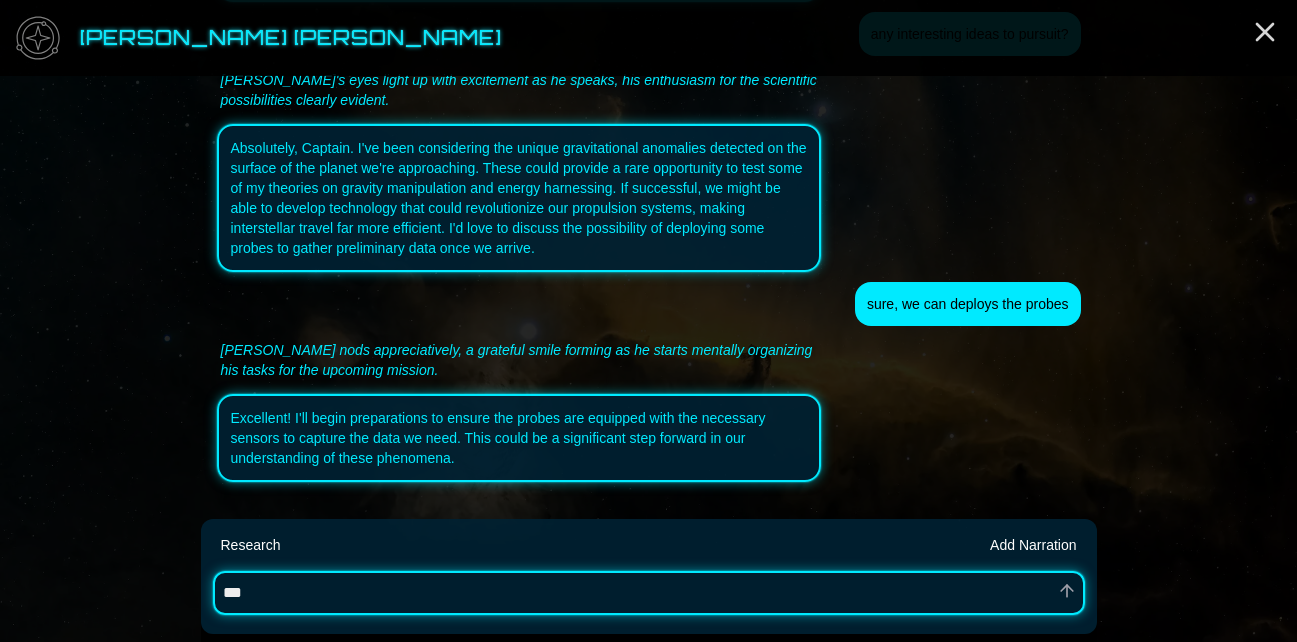 type on "*" 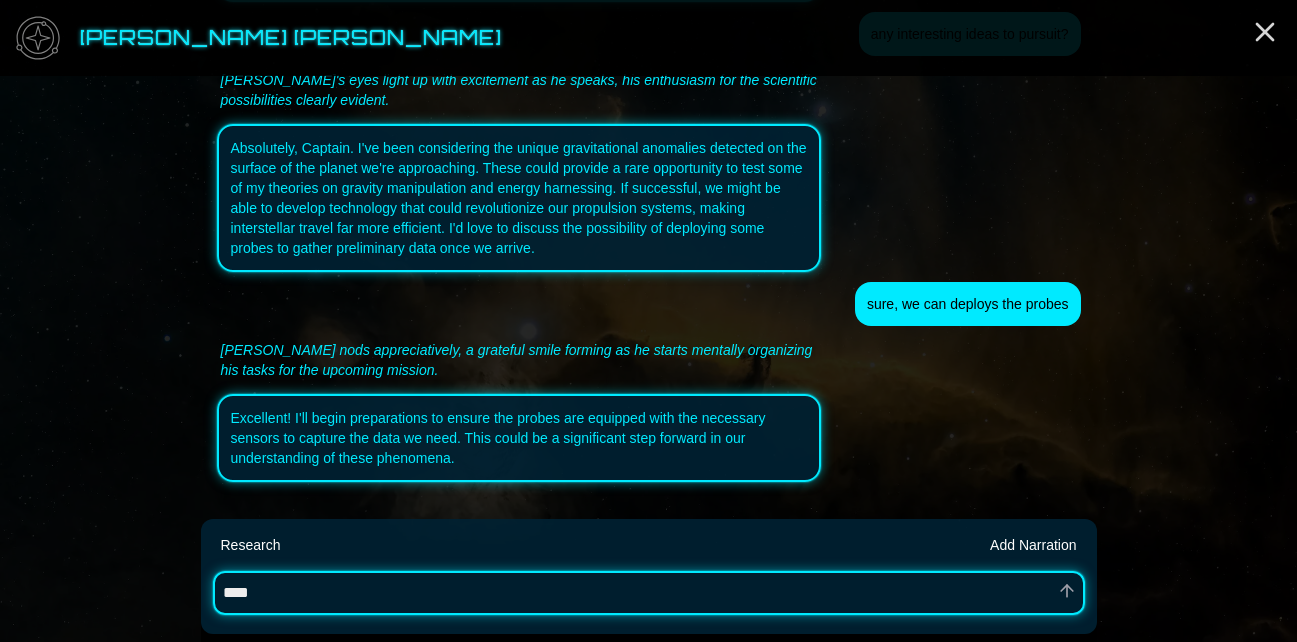 type on "*" 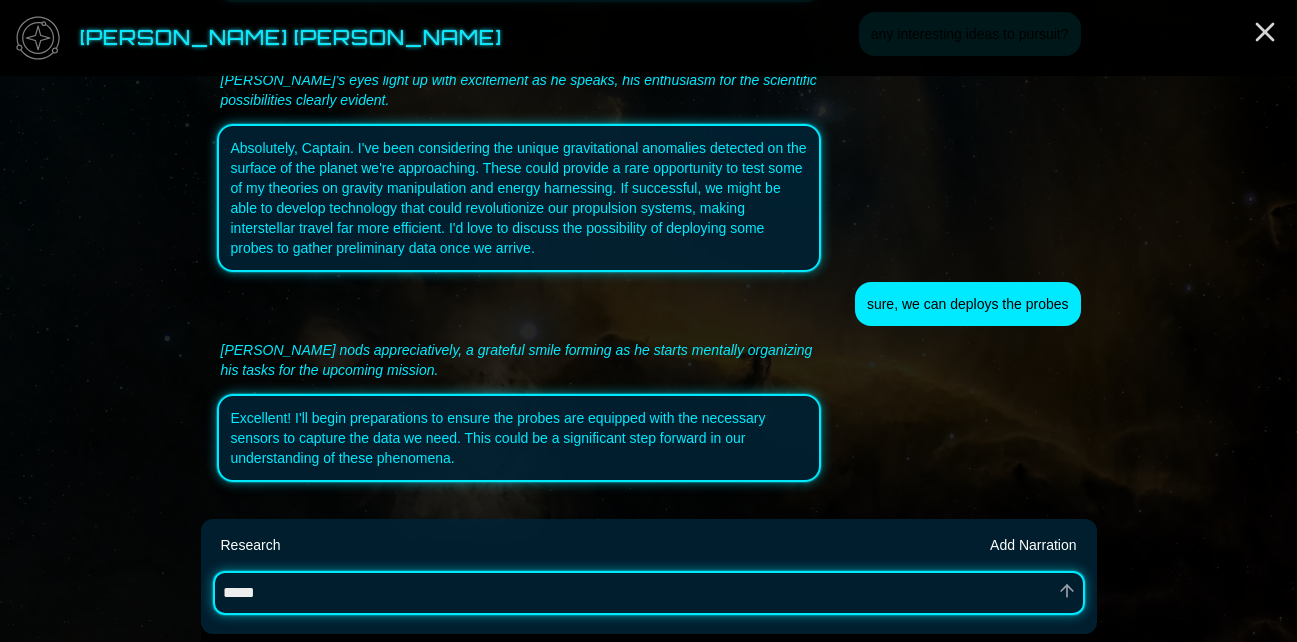 type on "*" 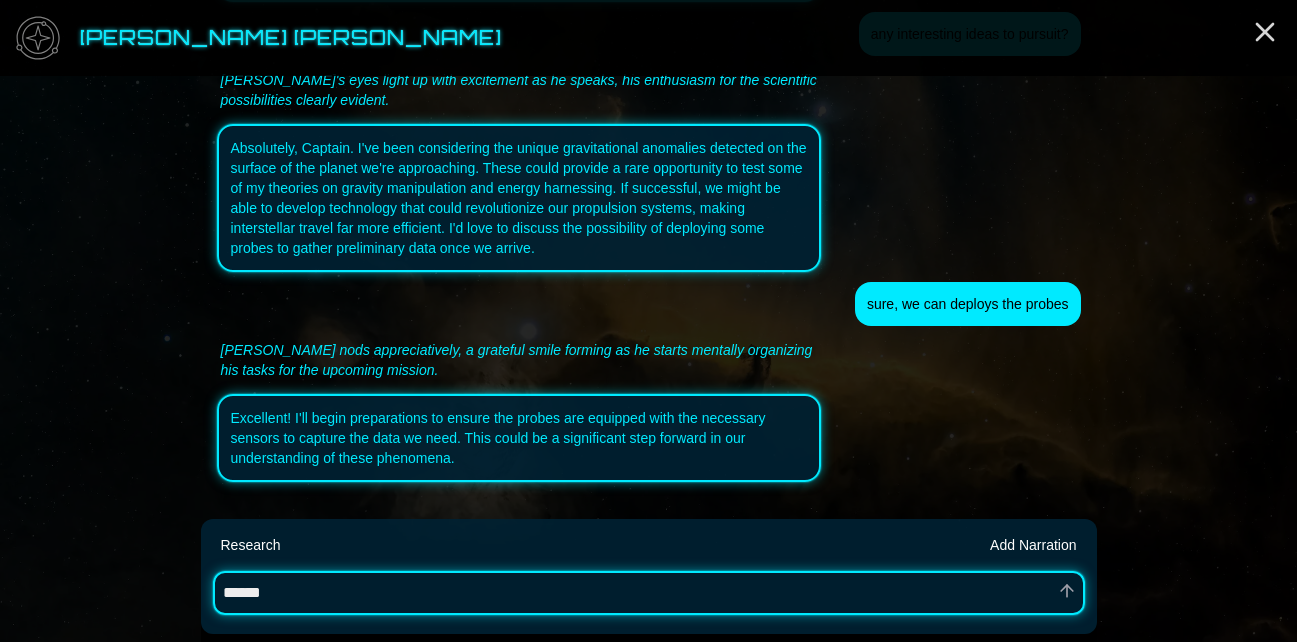 type on "*" 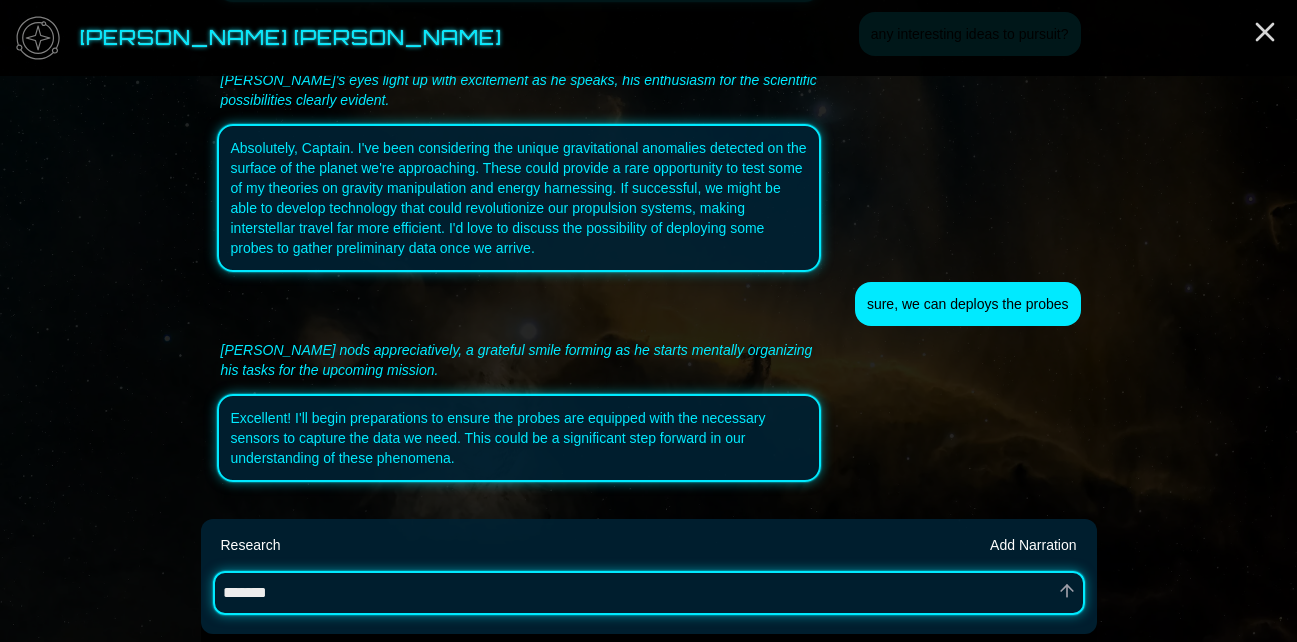 type on "*" 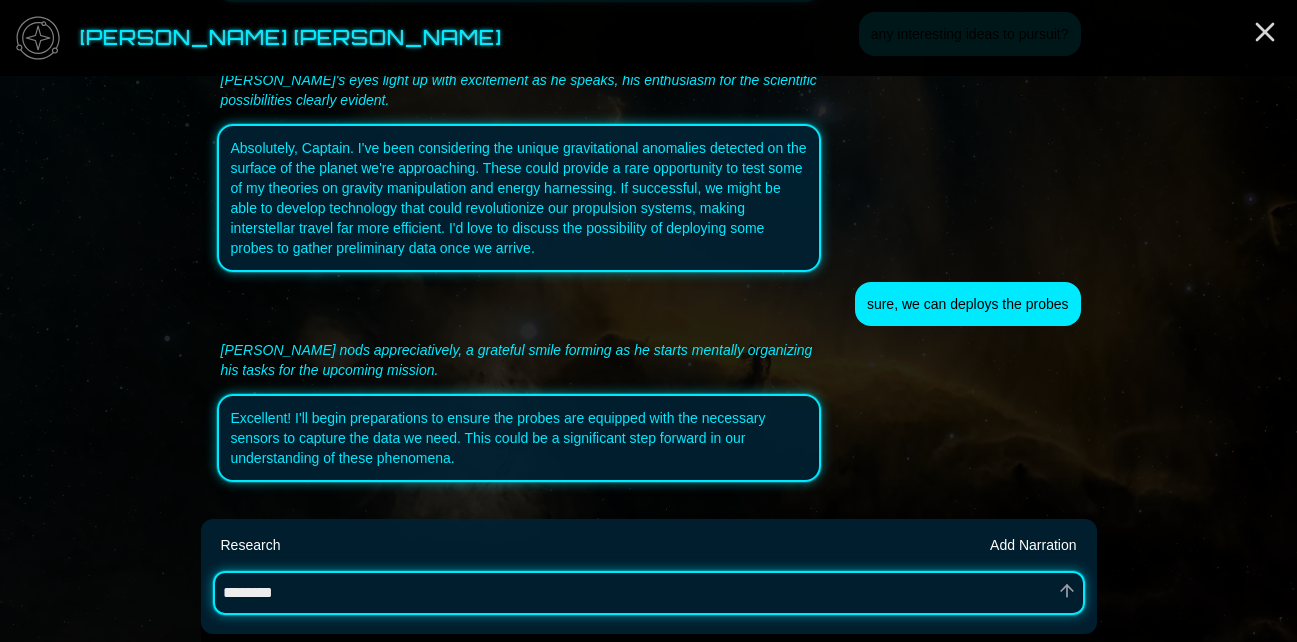 type on "*" 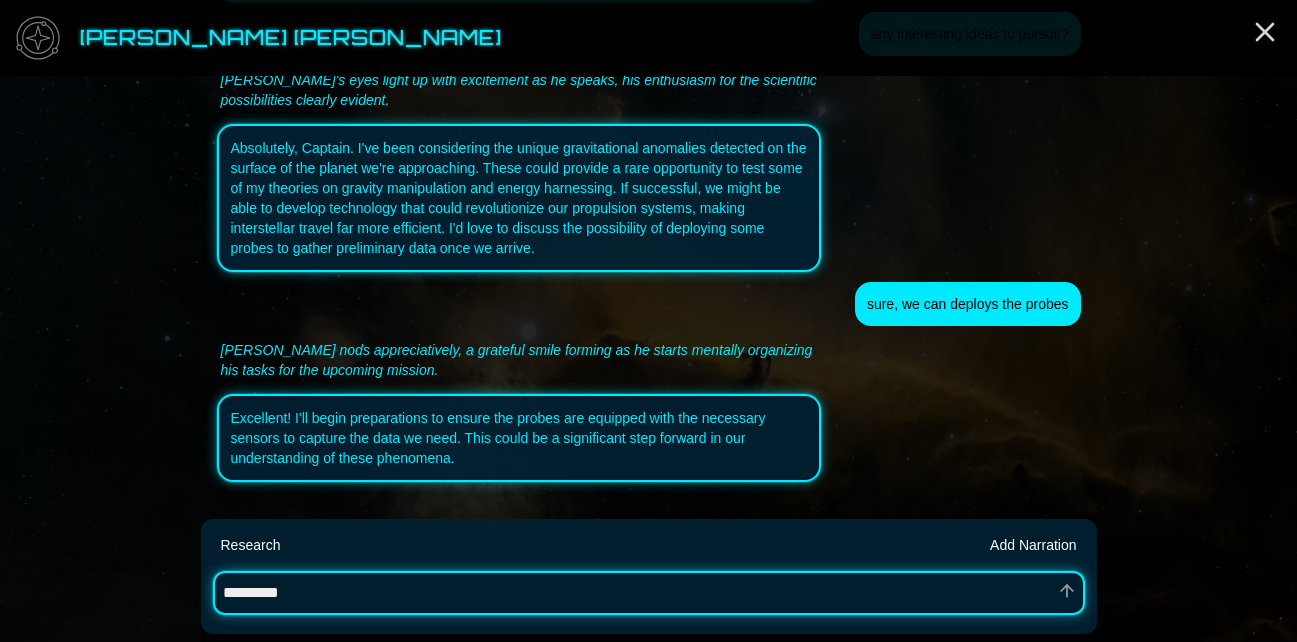 type 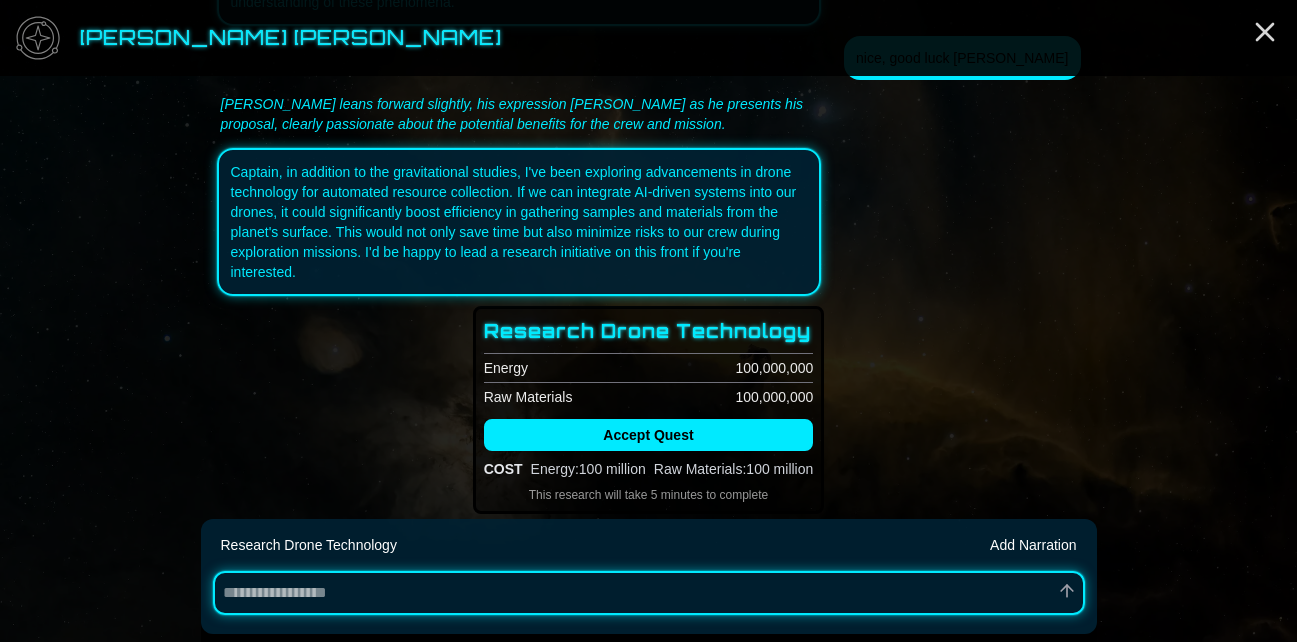 scroll, scrollTop: 782, scrollLeft: 0, axis: vertical 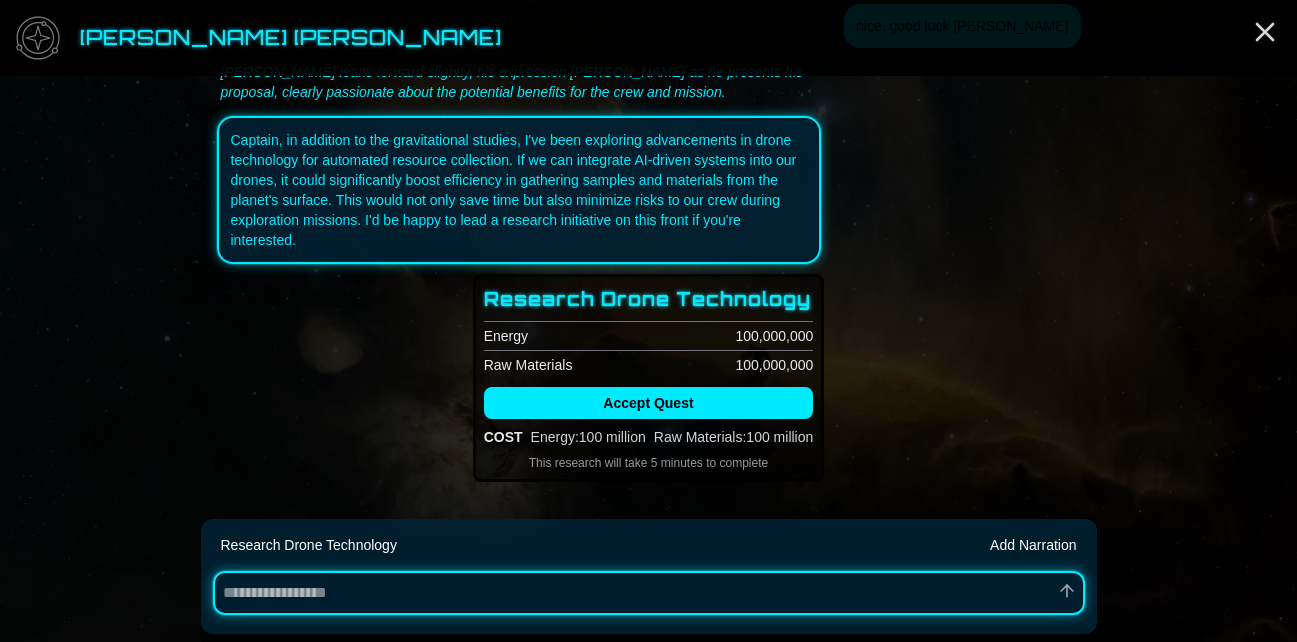 click on "Research Drone Technology" at bounding box center [309, 545] 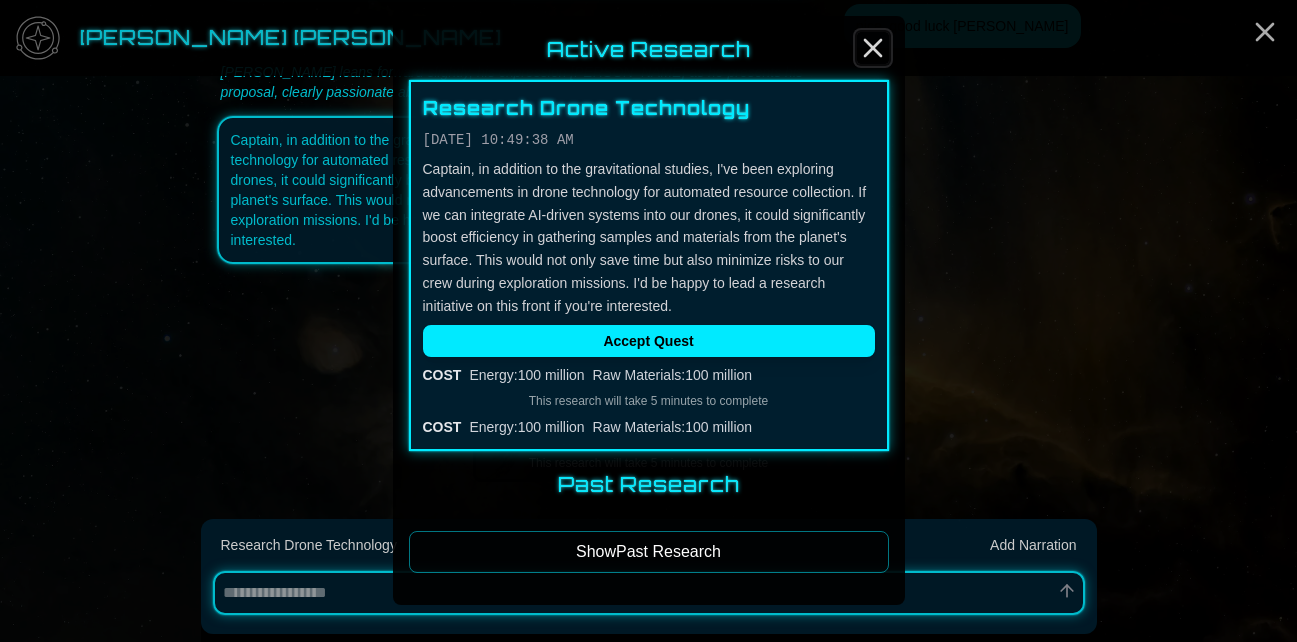 click 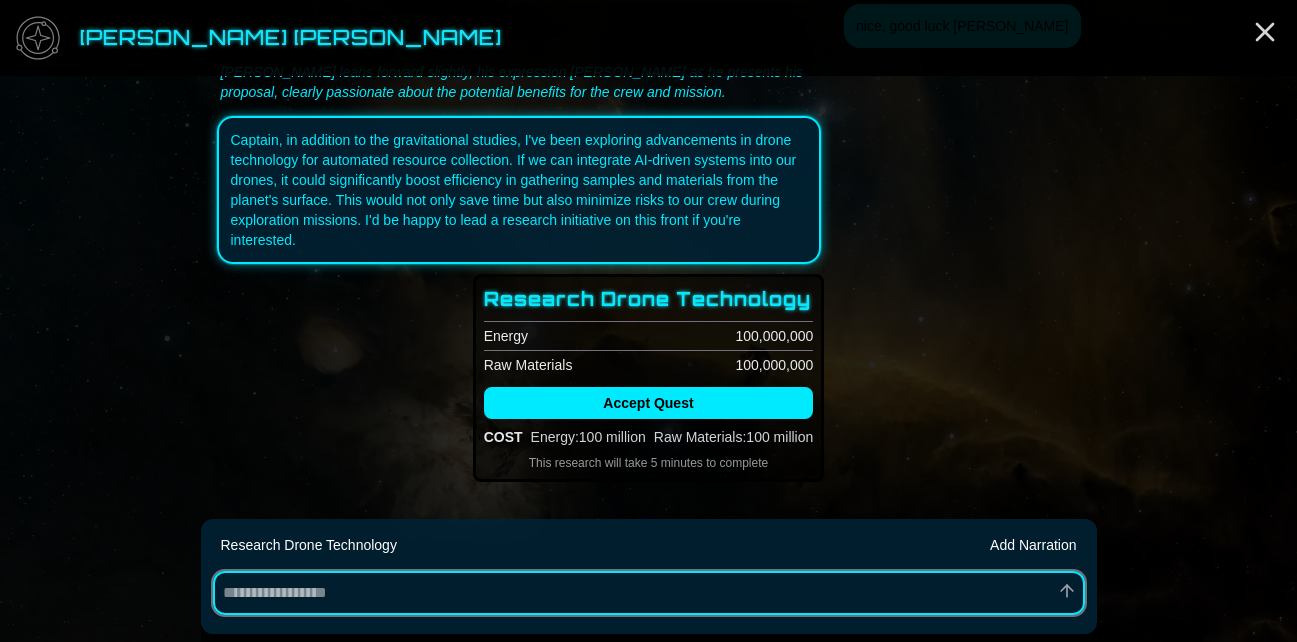 click at bounding box center (649, 593) 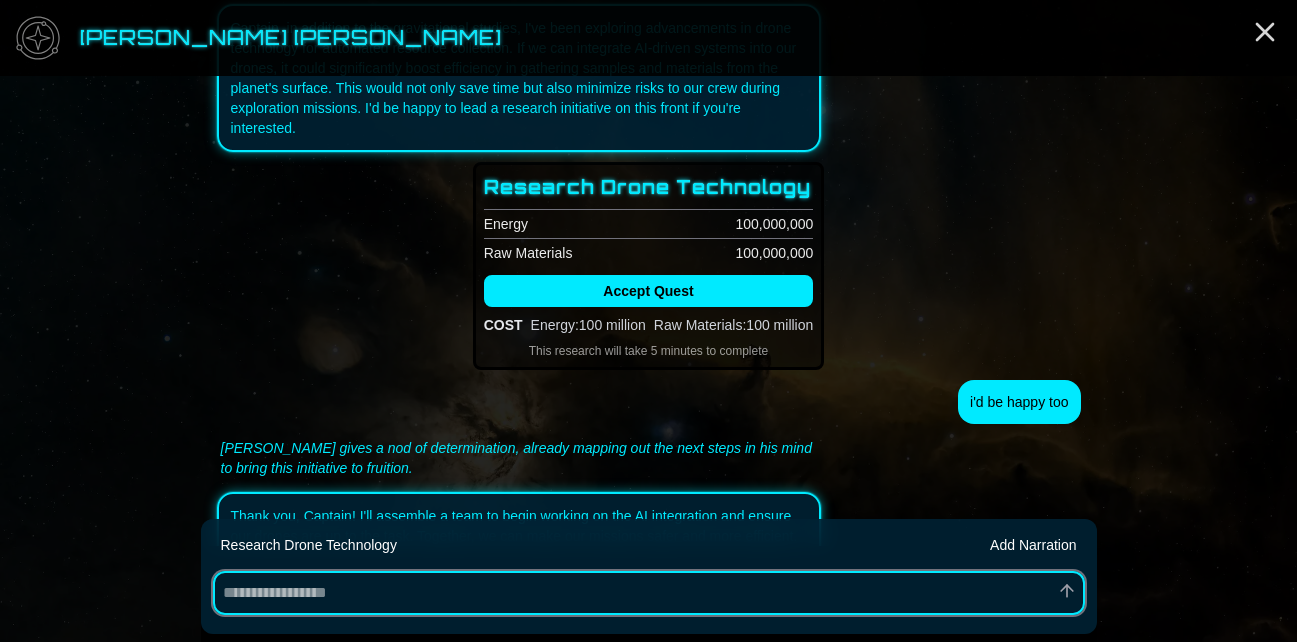 scroll, scrollTop: 992, scrollLeft: 0, axis: vertical 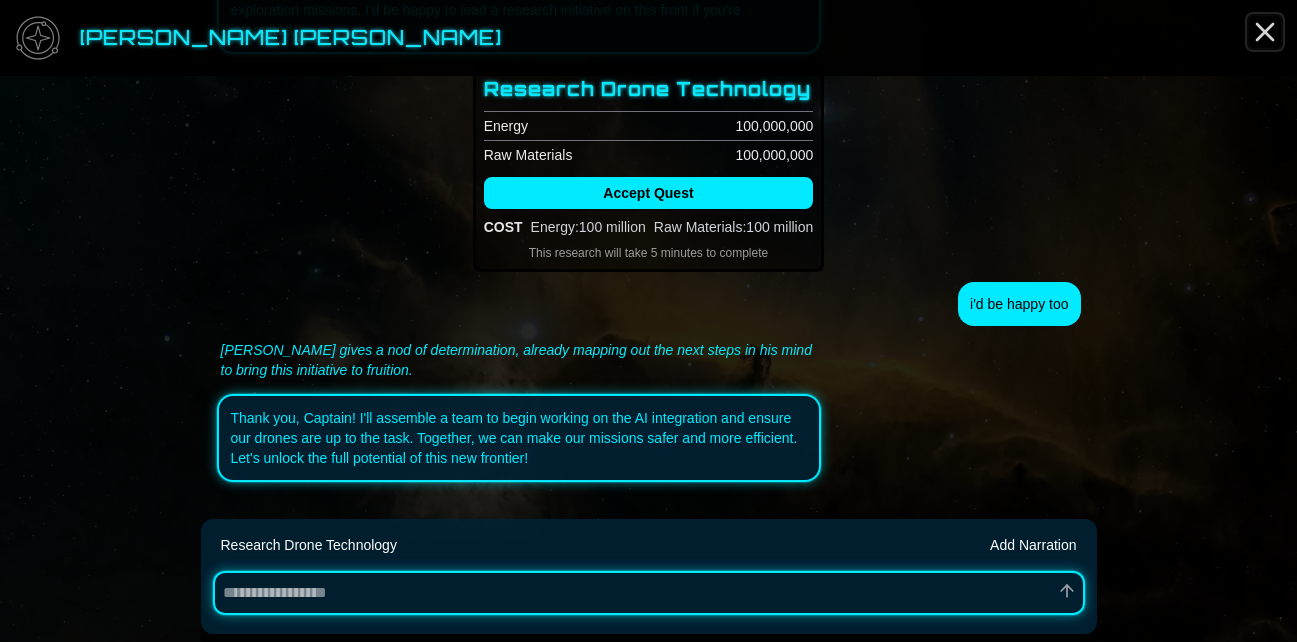 click 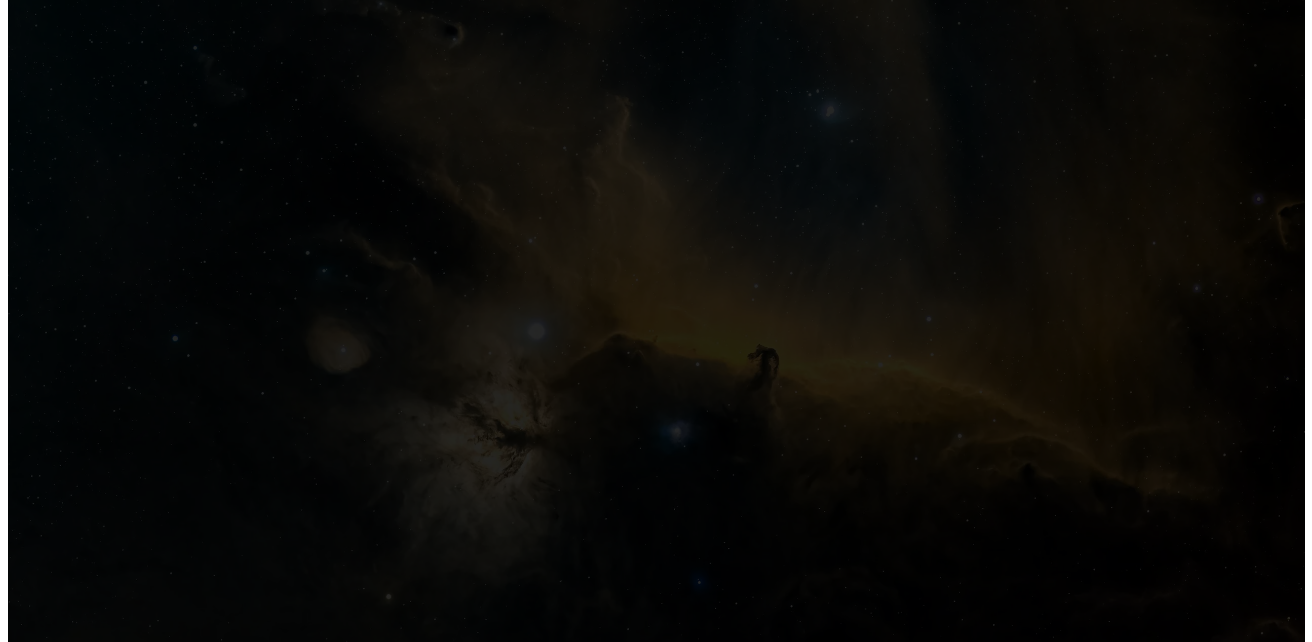 scroll, scrollTop: 0, scrollLeft: 0, axis: both 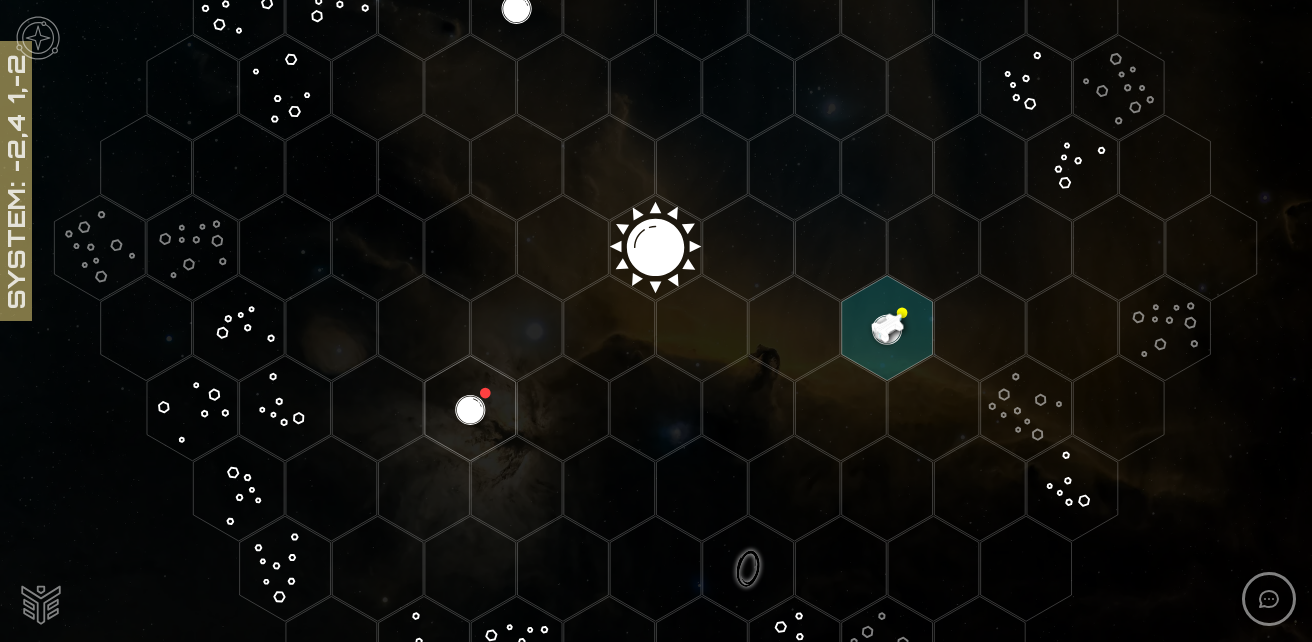 click 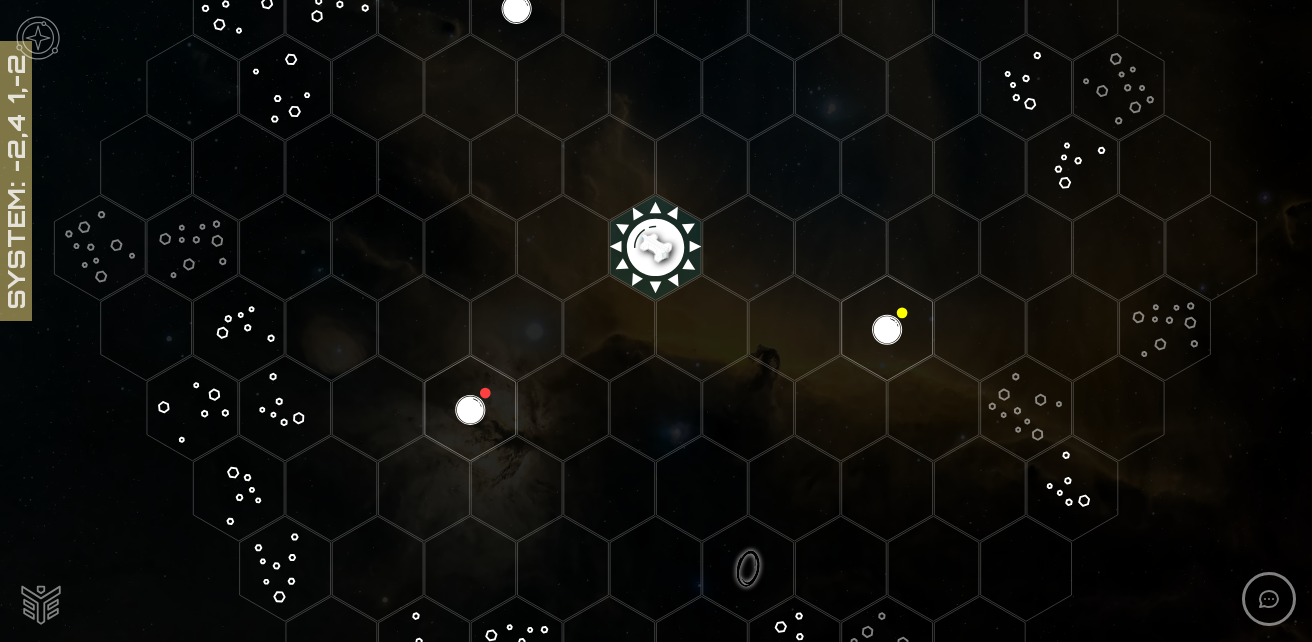 click 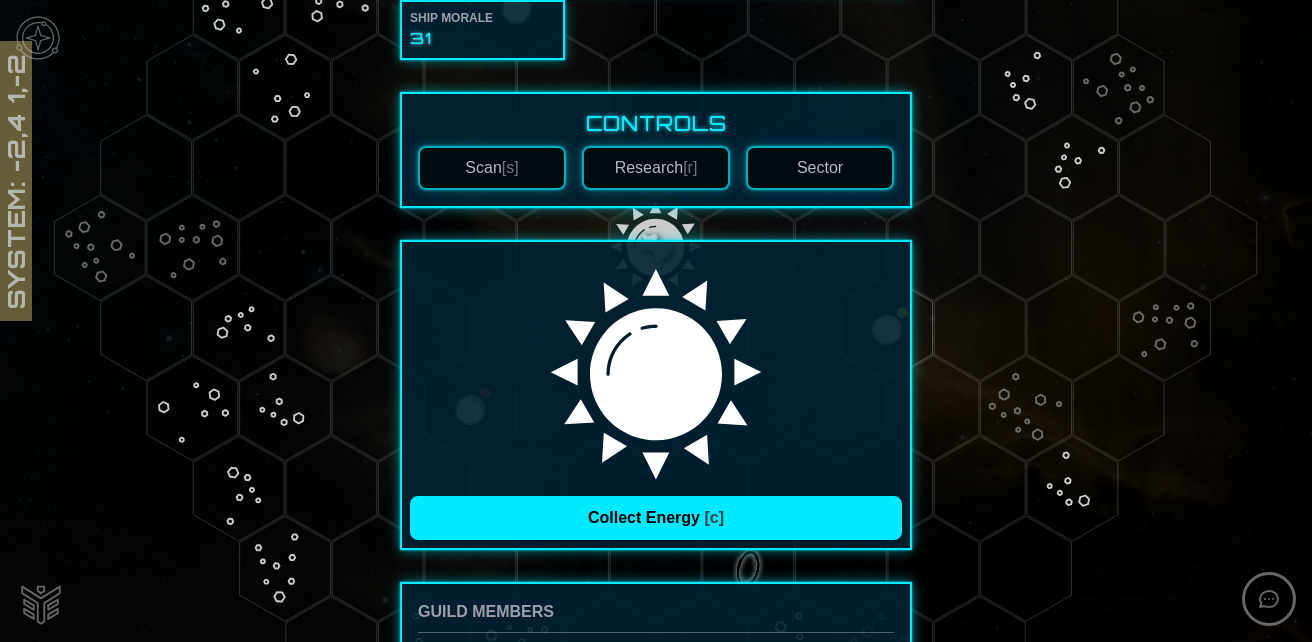 scroll, scrollTop: 300, scrollLeft: 0, axis: vertical 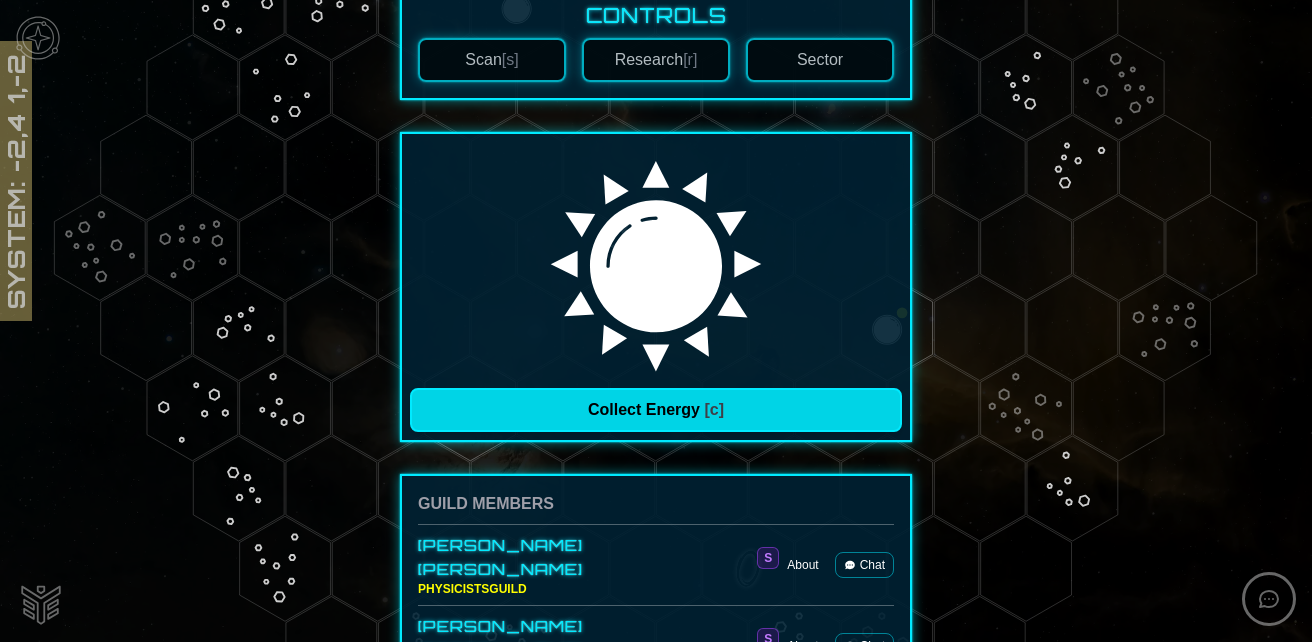 click on "Collect Energy   [c]" at bounding box center (656, 410) 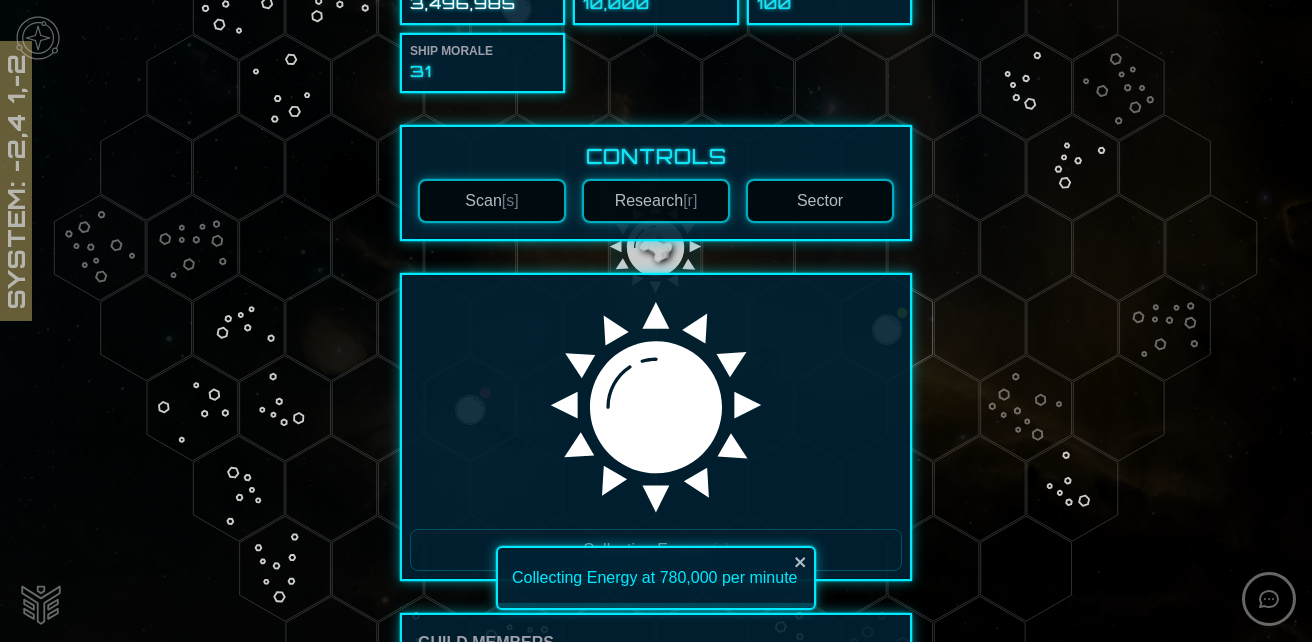 scroll, scrollTop: 0, scrollLeft: 0, axis: both 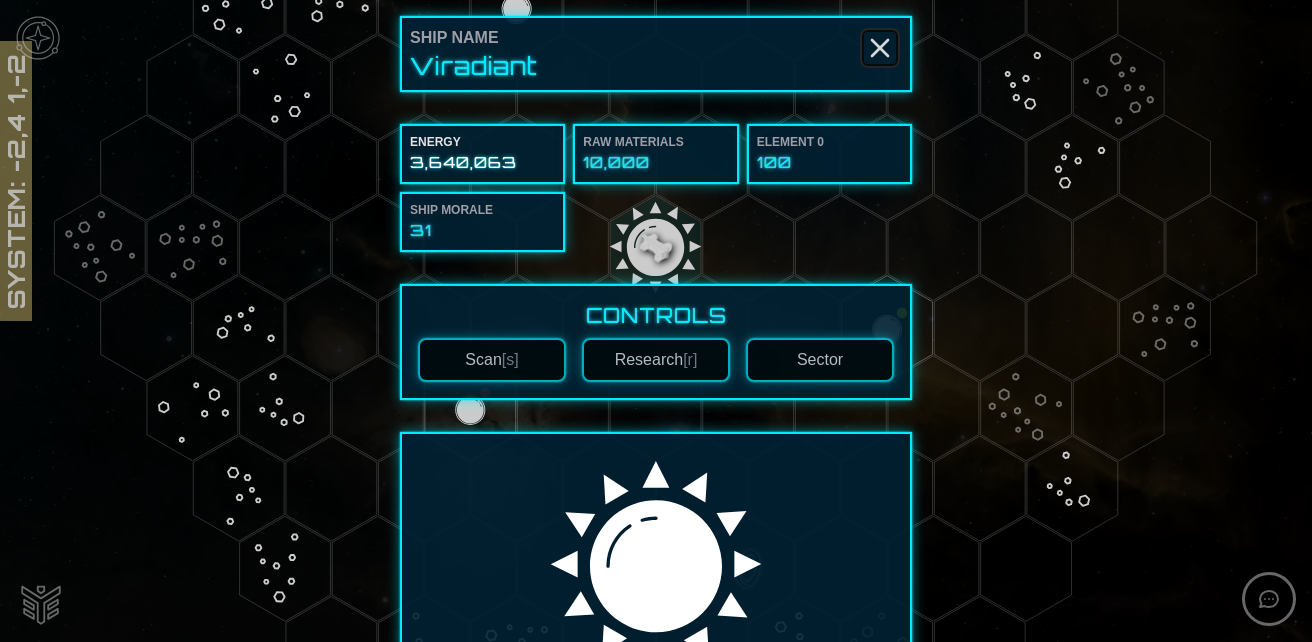 click 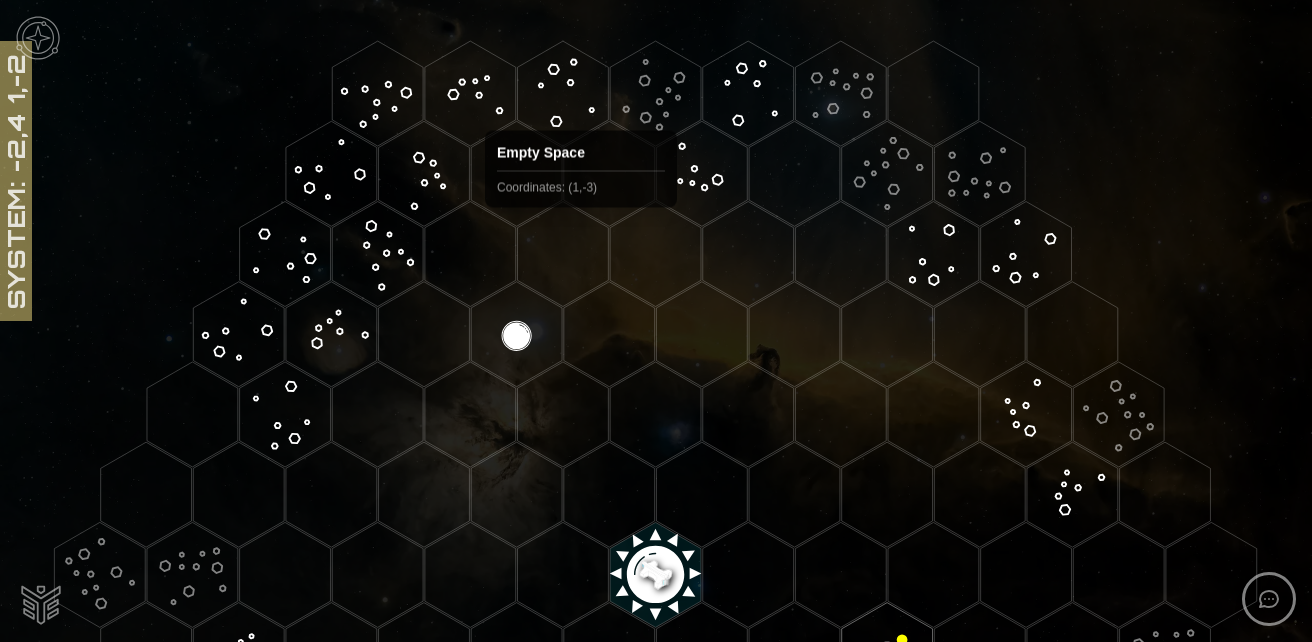 scroll, scrollTop: 200, scrollLeft: 0, axis: vertical 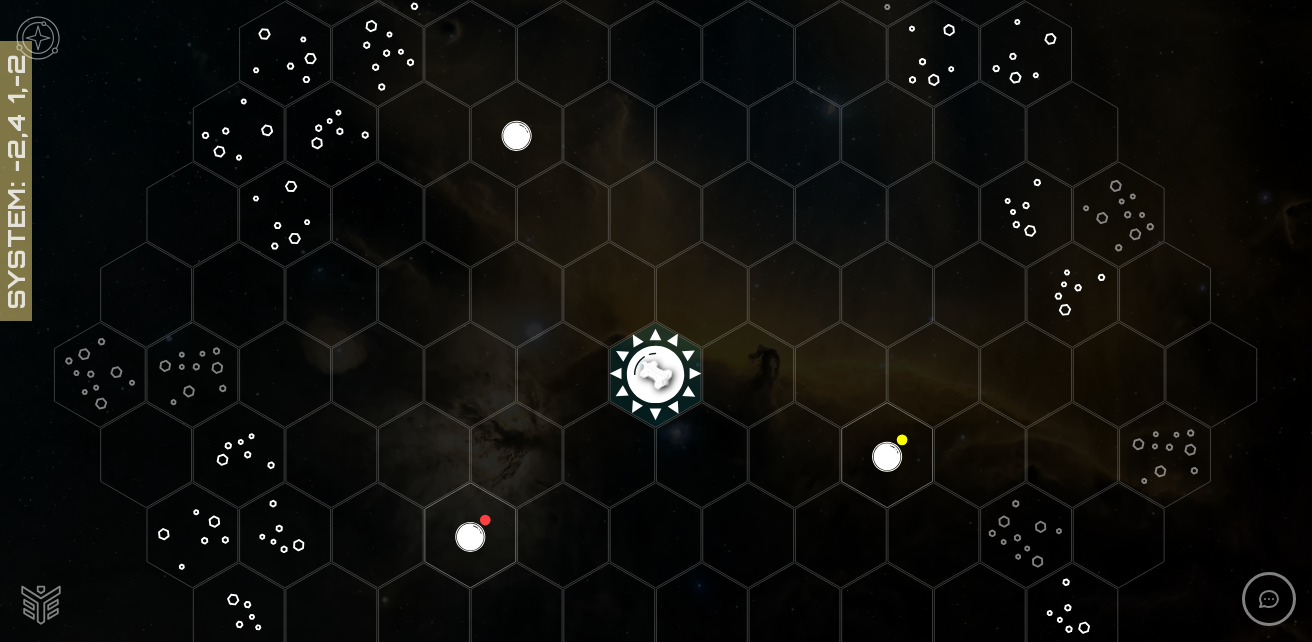 click 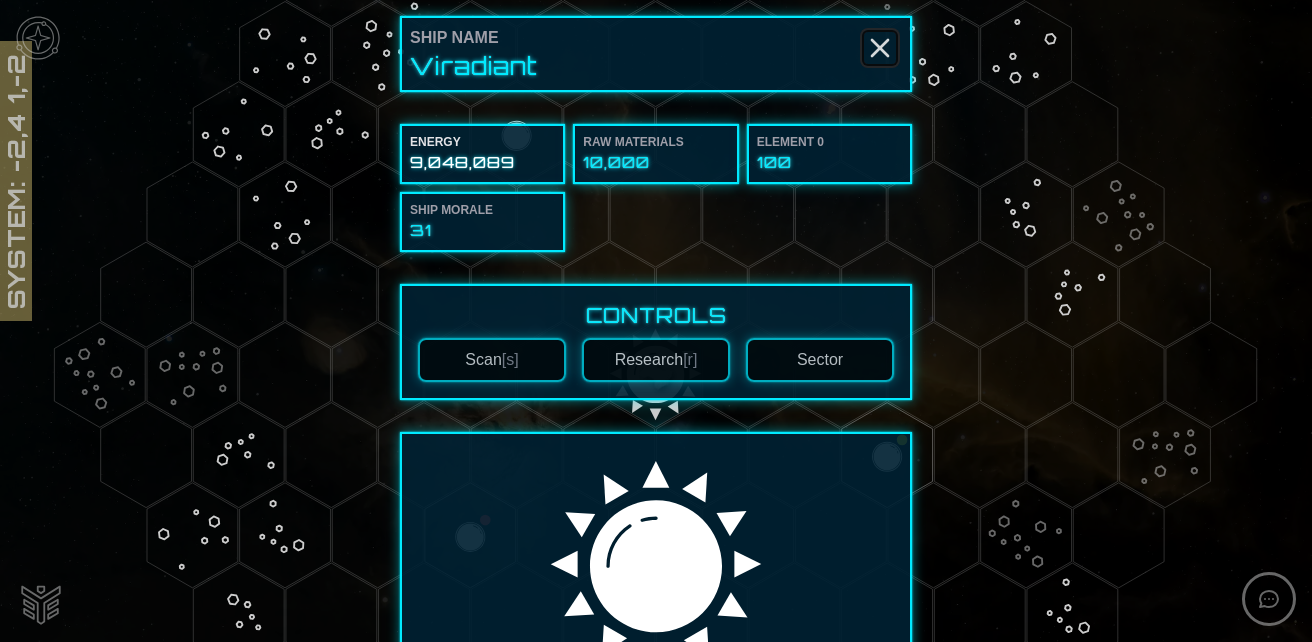 click 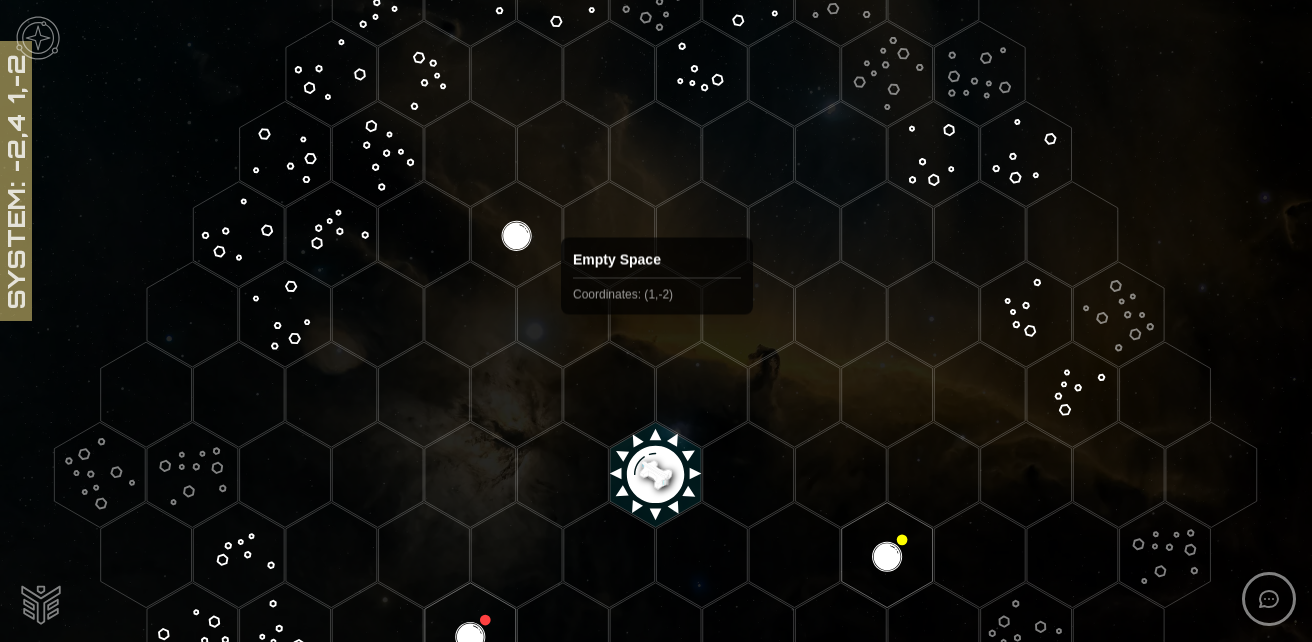 scroll, scrollTop: 300, scrollLeft: 0, axis: vertical 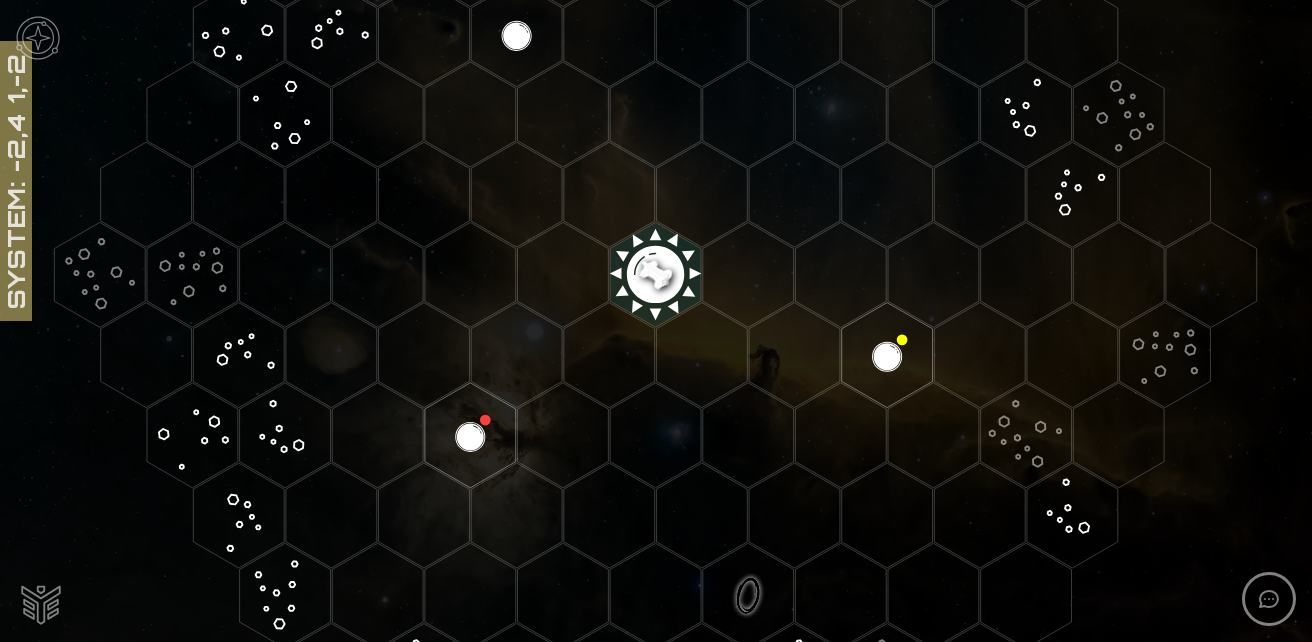 click 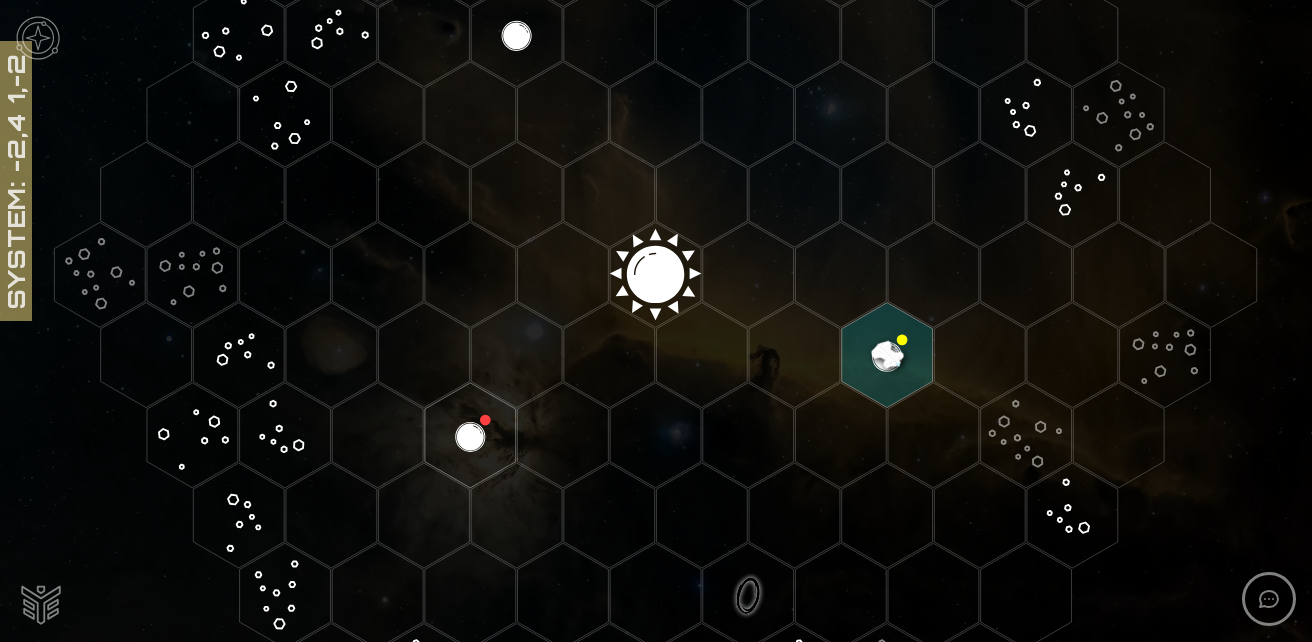 click 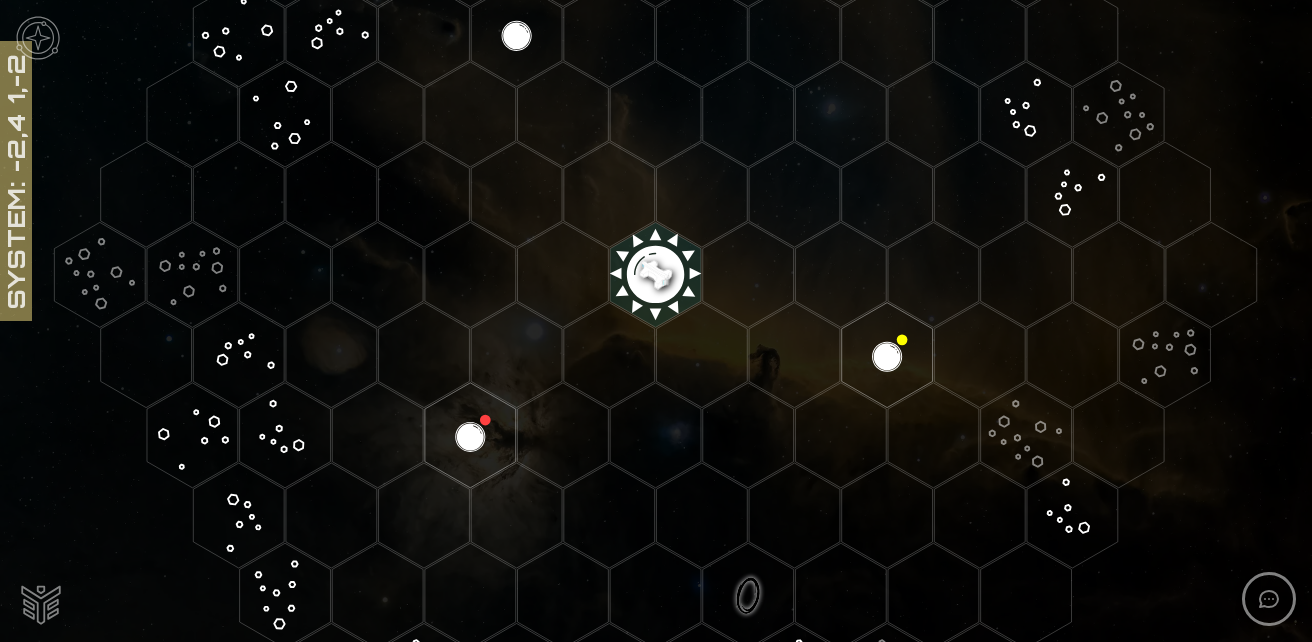 click 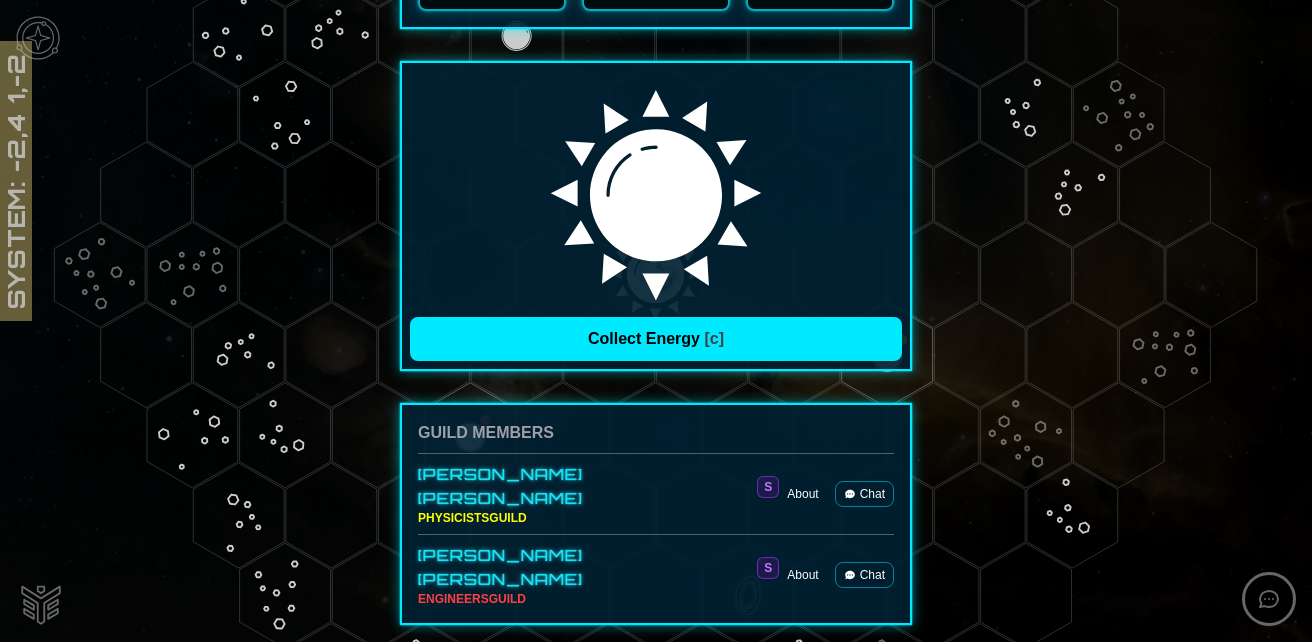 scroll, scrollTop: 400, scrollLeft: 0, axis: vertical 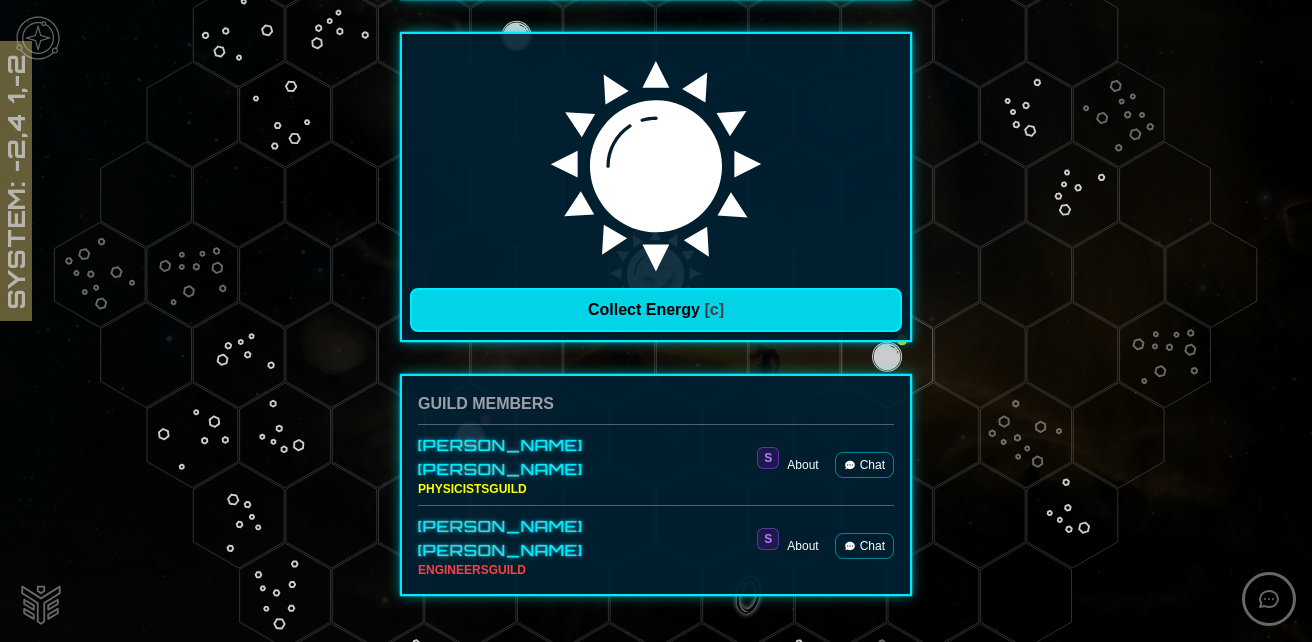click on "Collect Energy   [c]" at bounding box center [656, 310] 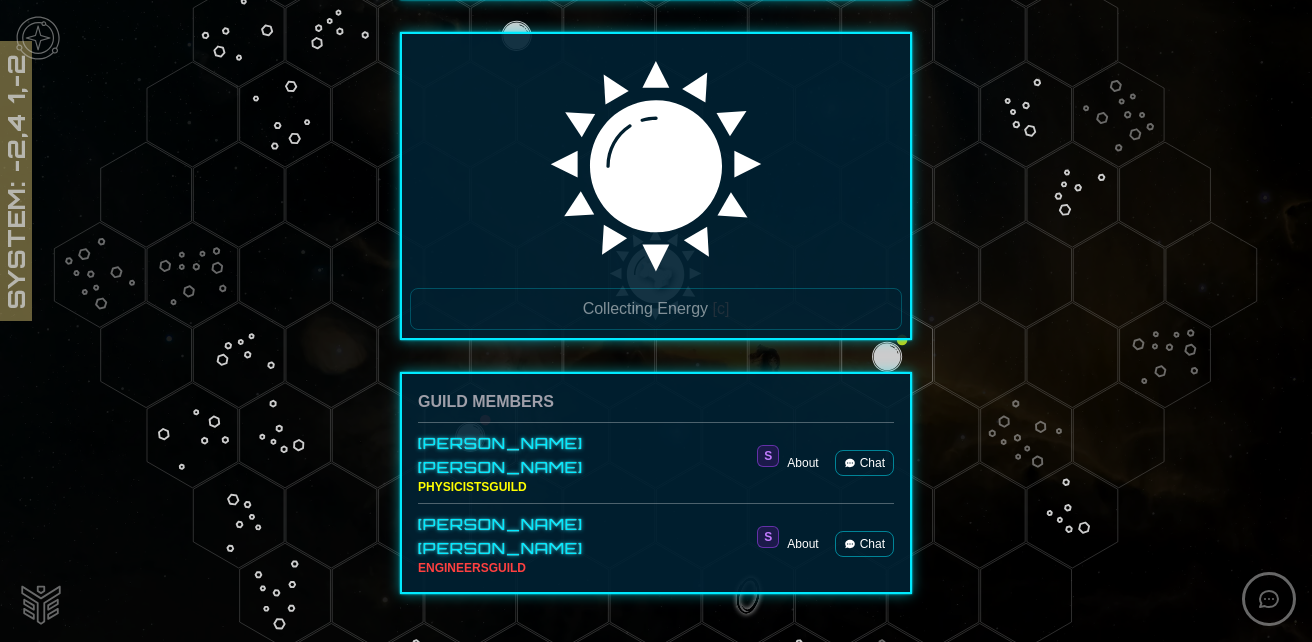 click on "About" at bounding box center (802, 544) 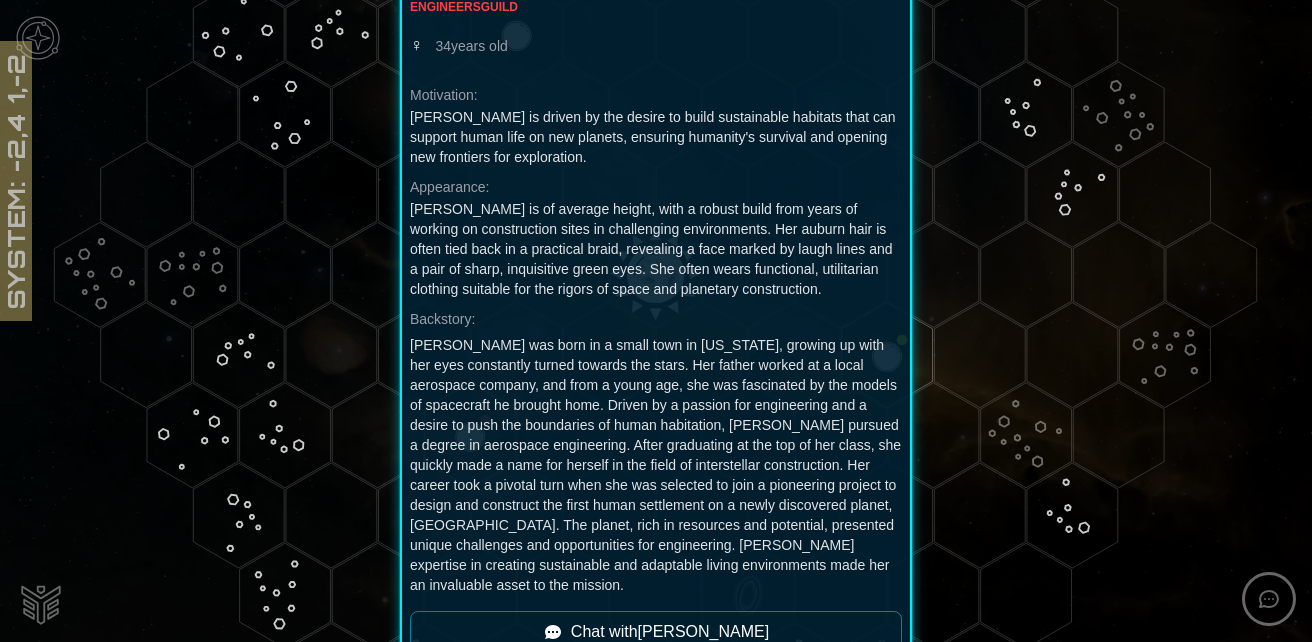 scroll, scrollTop: 92, scrollLeft: 0, axis: vertical 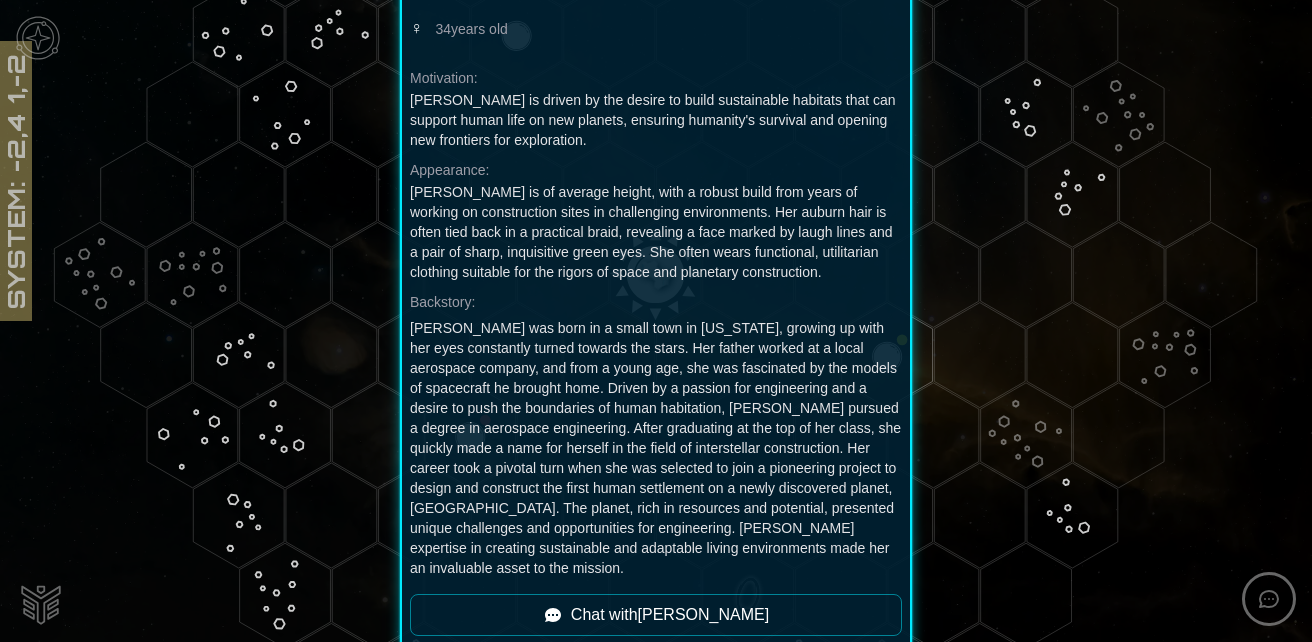 click on "Chat with  [PERSON_NAME]" at bounding box center (656, 615) 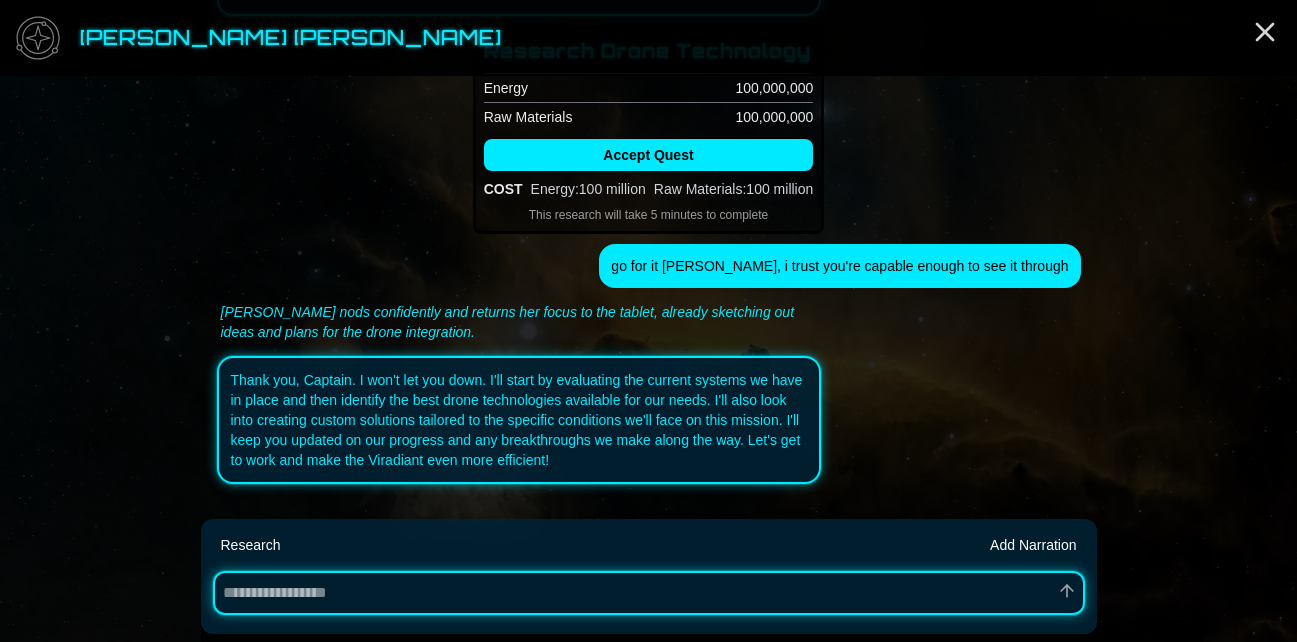 scroll, scrollTop: 1152, scrollLeft: 0, axis: vertical 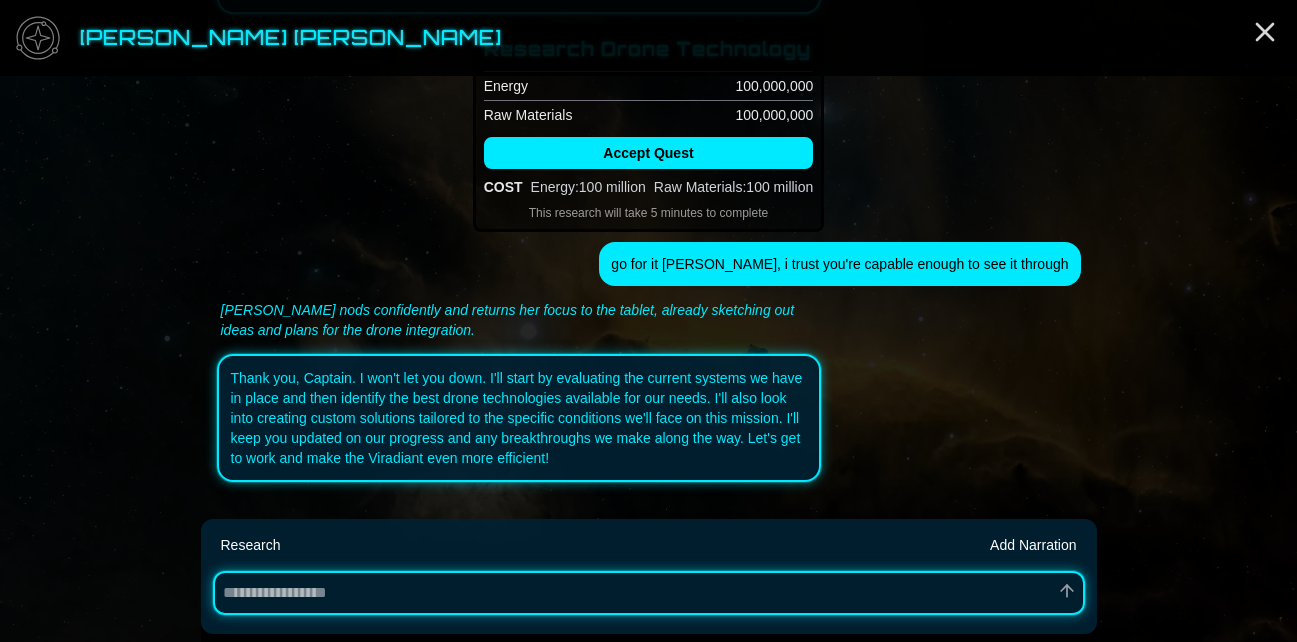 click on "Research" at bounding box center (251, 545) 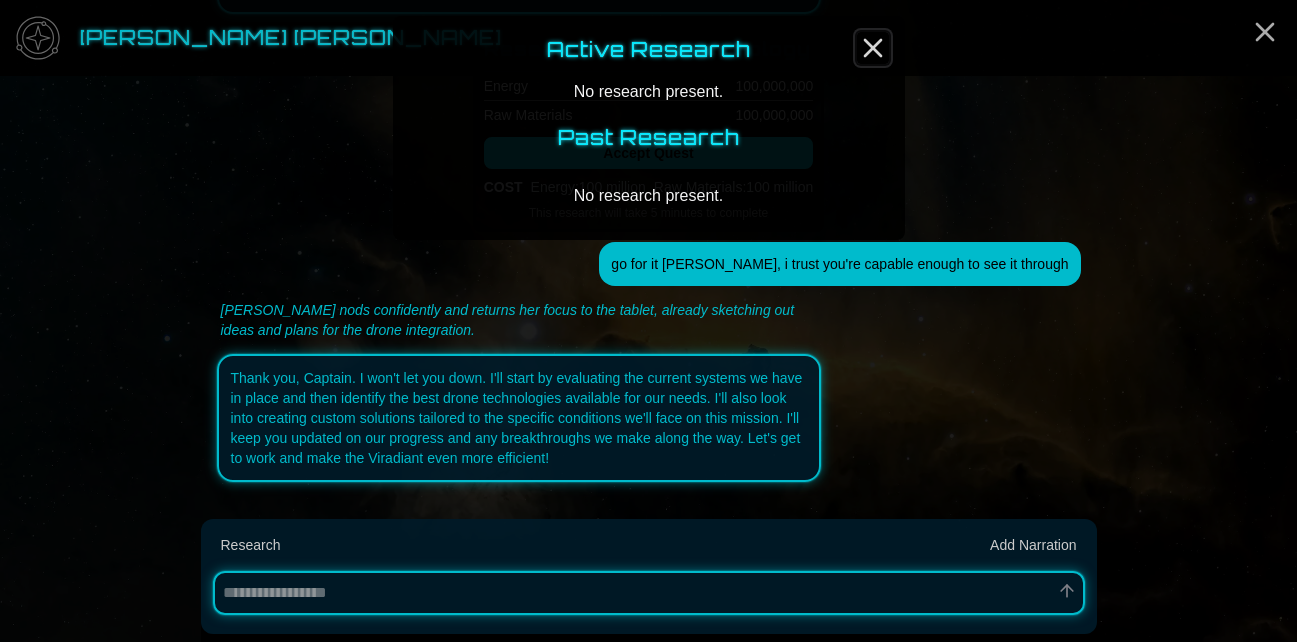 click 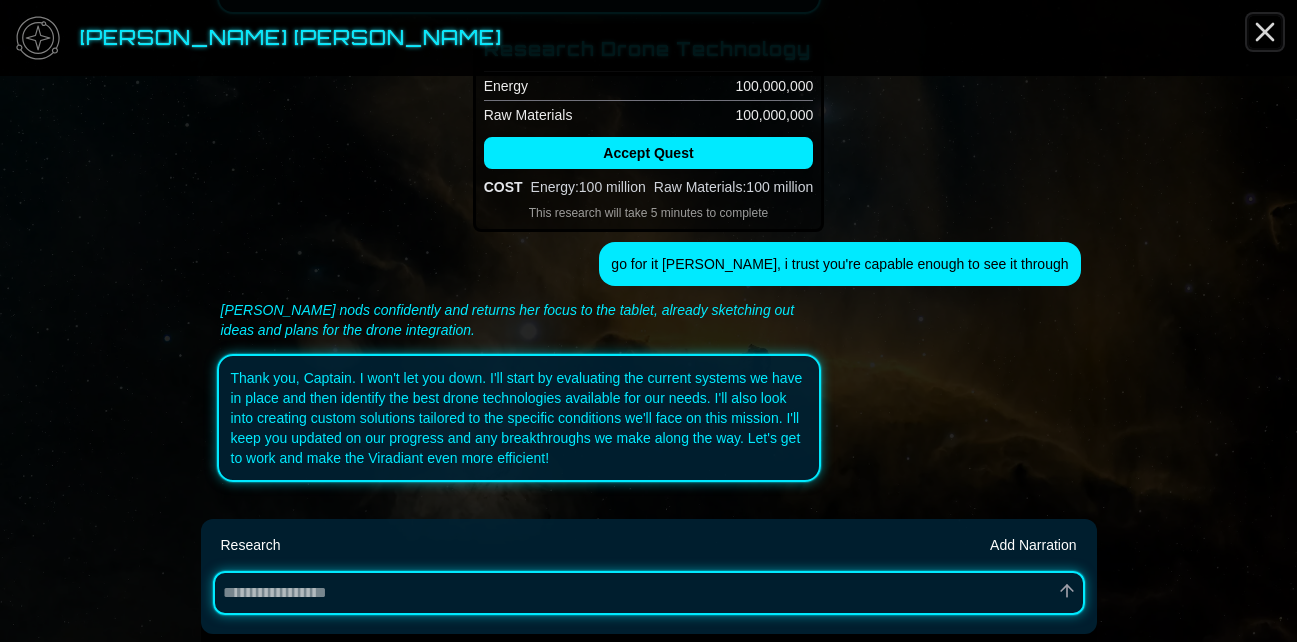 click 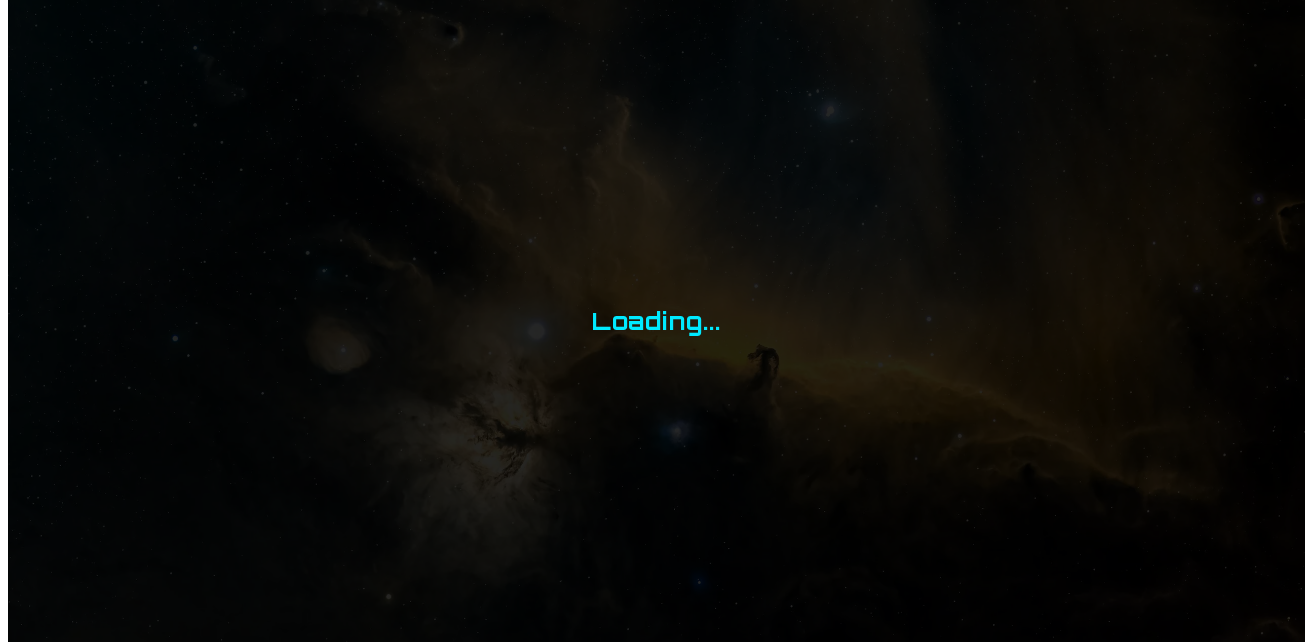 scroll, scrollTop: 0, scrollLeft: 0, axis: both 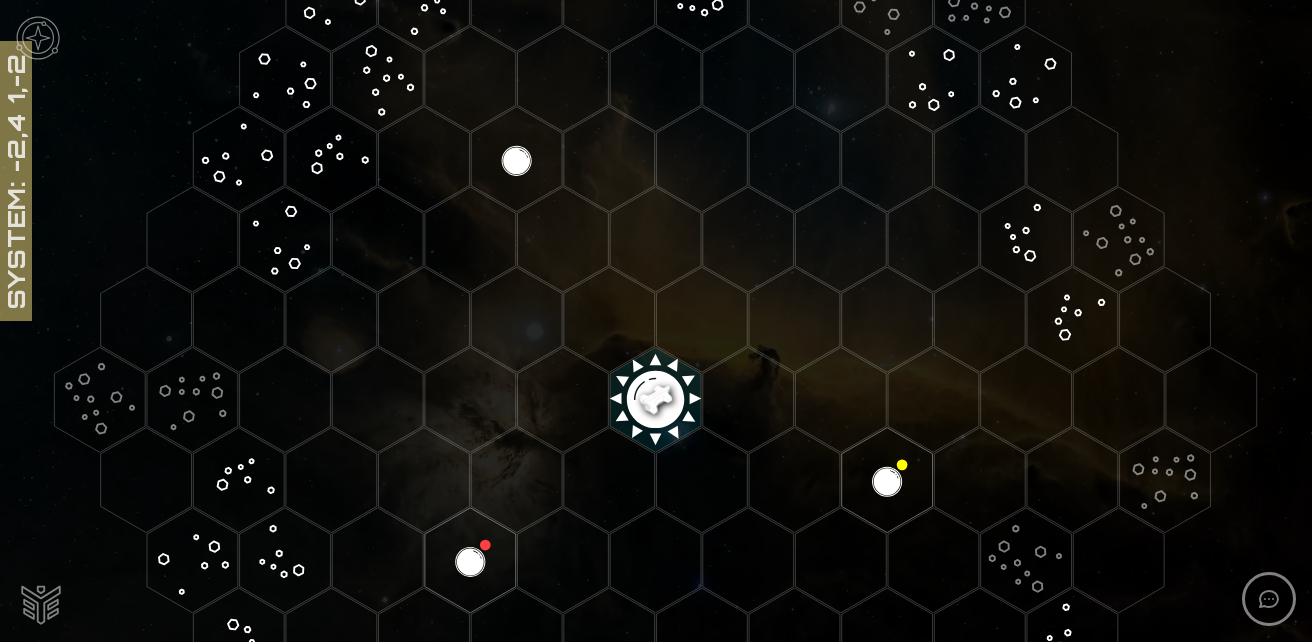 click 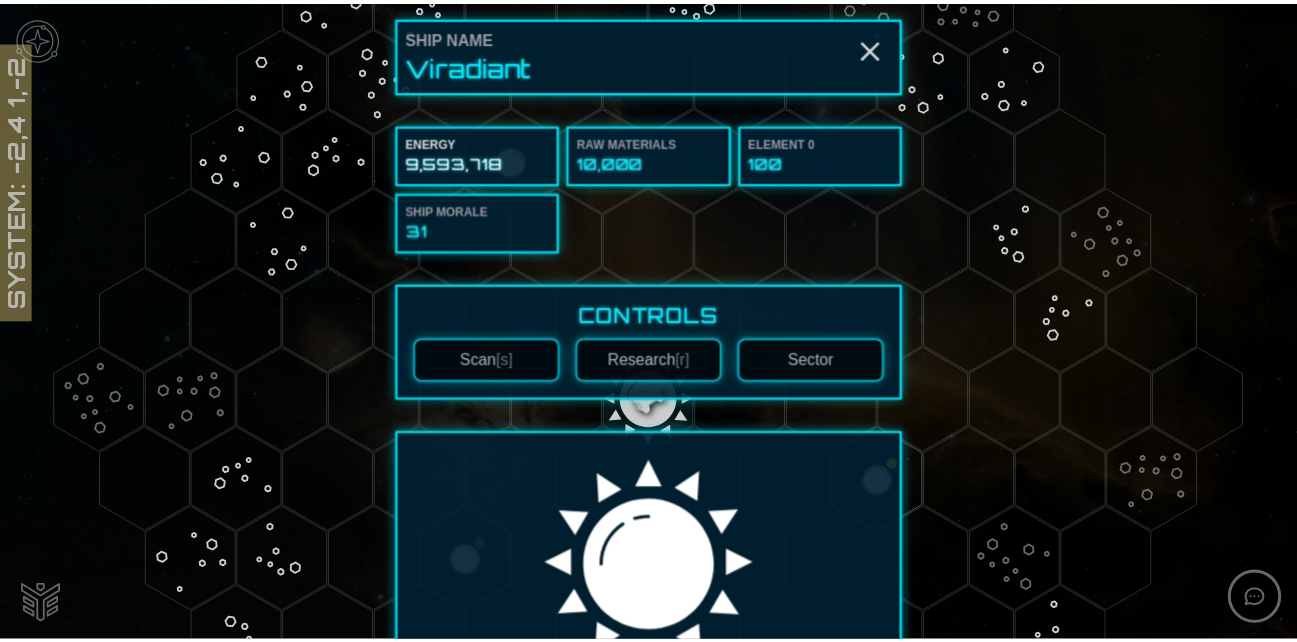 scroll, scrollTop: 400, scrollLeft: 0, axis: vertical 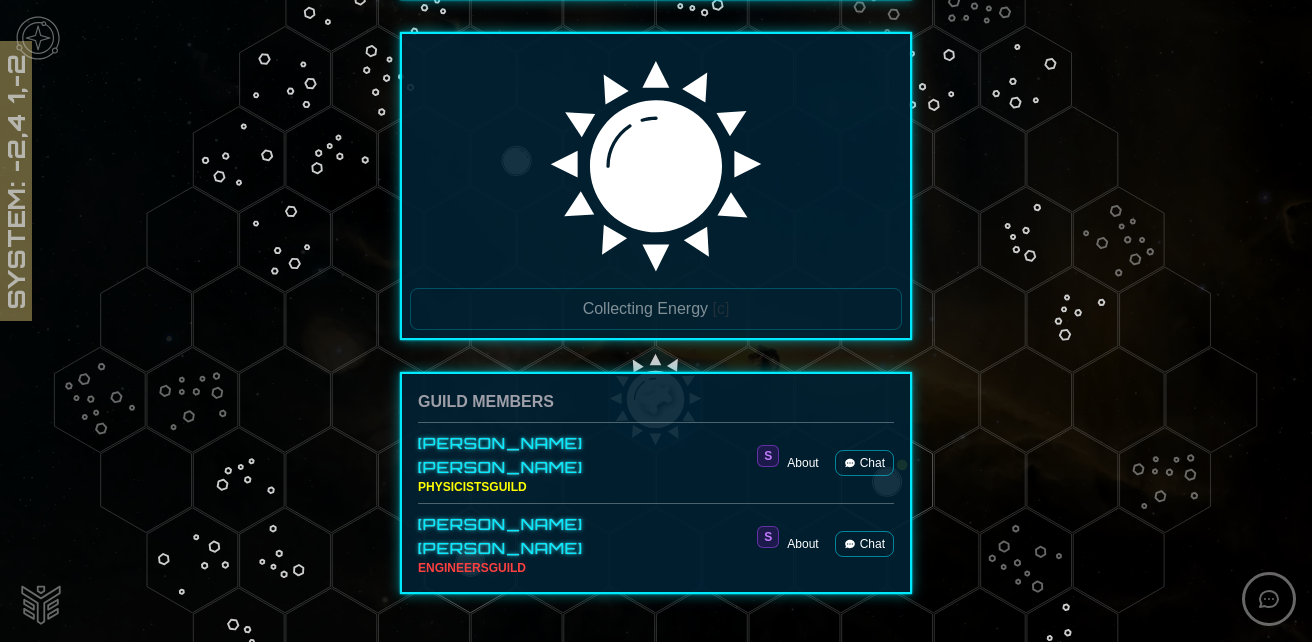 click on "Chat" at bounding box center [864, 463] 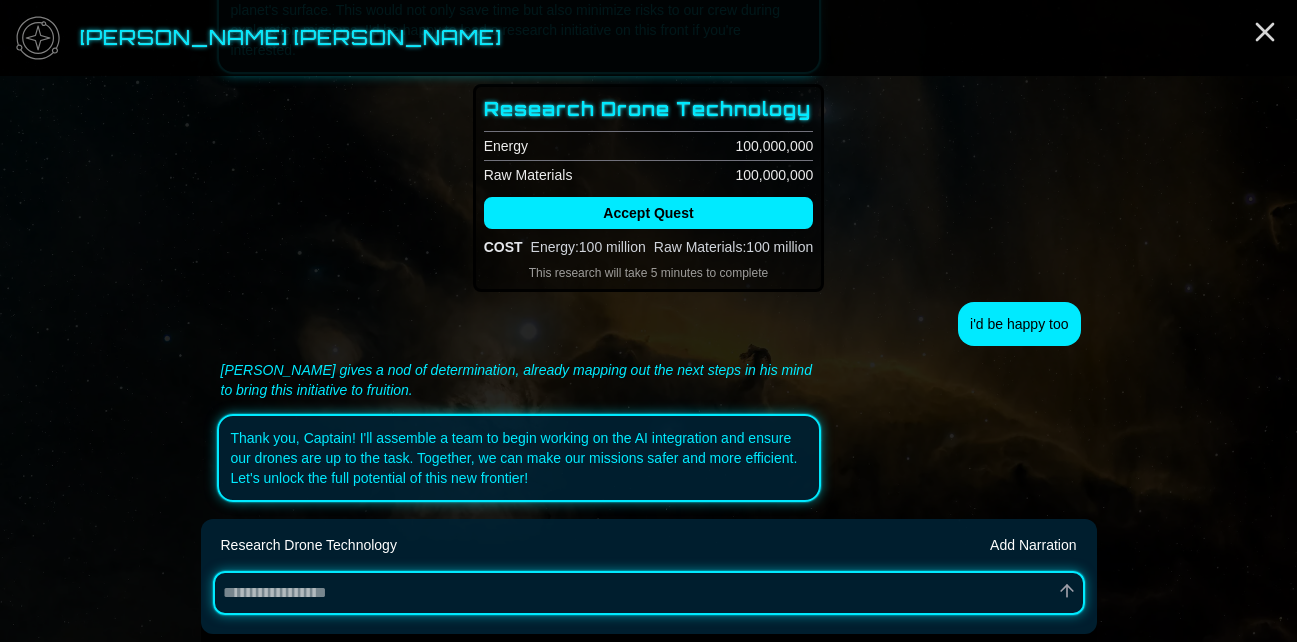 scroll, scrollTop: 992, scrollLeft: 0, axis: vertical 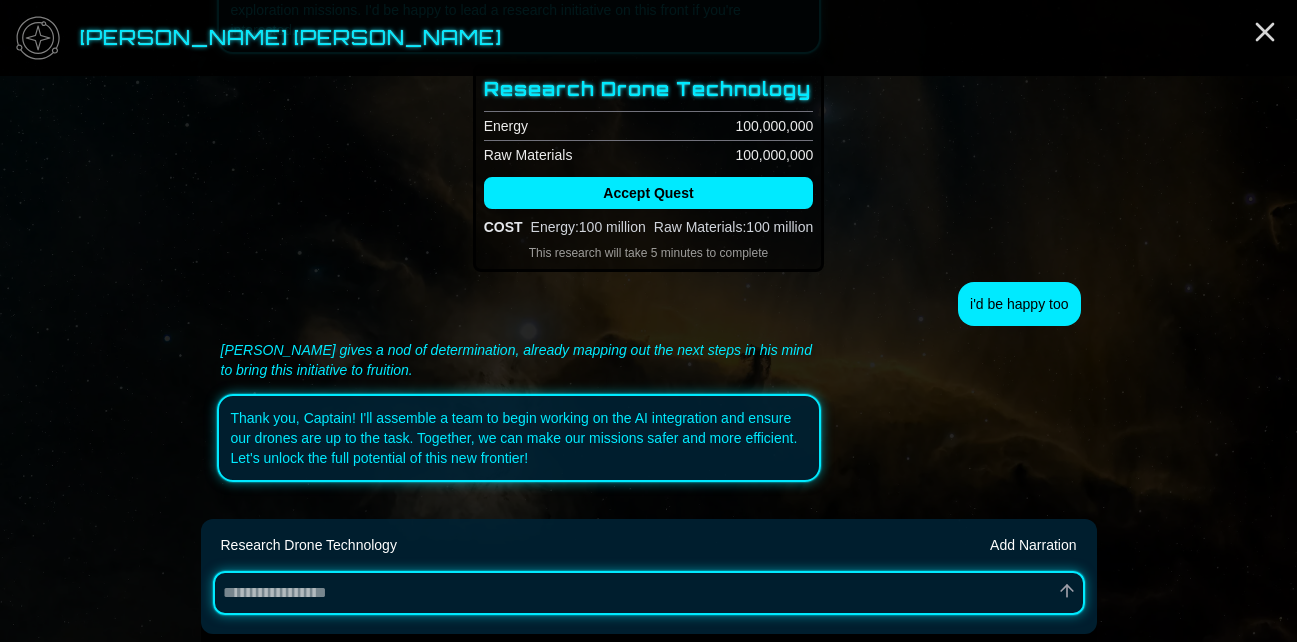 click on "Research Drone Technology" at bounding box center [309, 545] 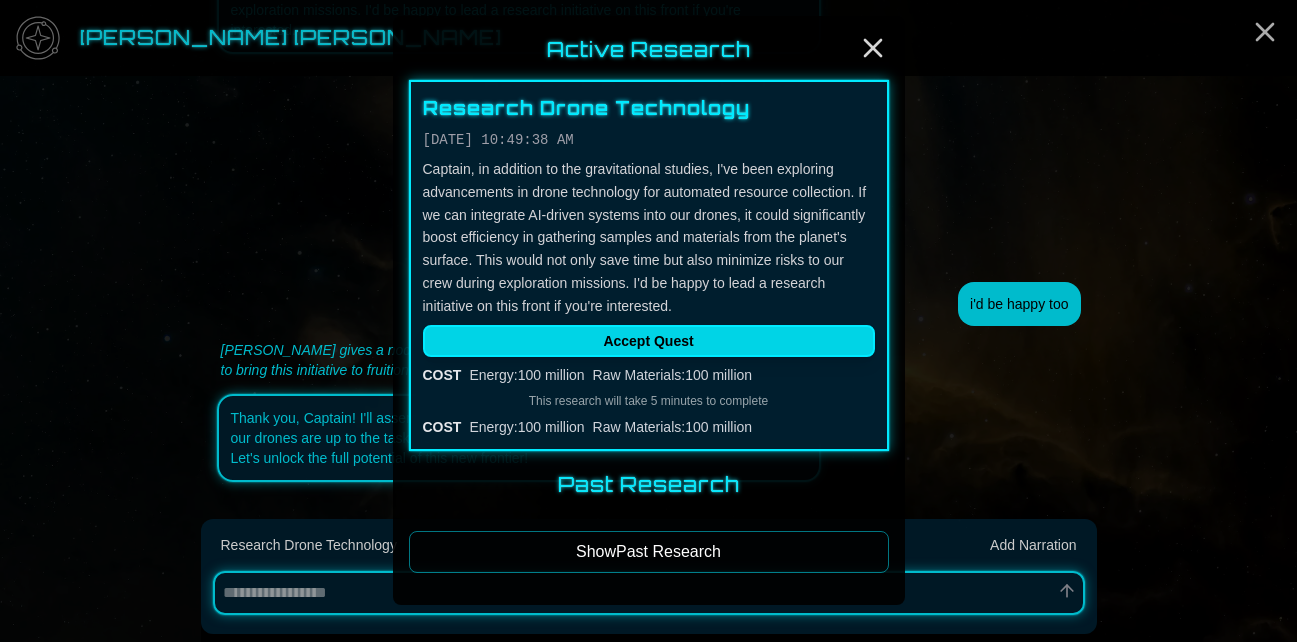 click on "Accept Quest" at bounding box center [649, 341] 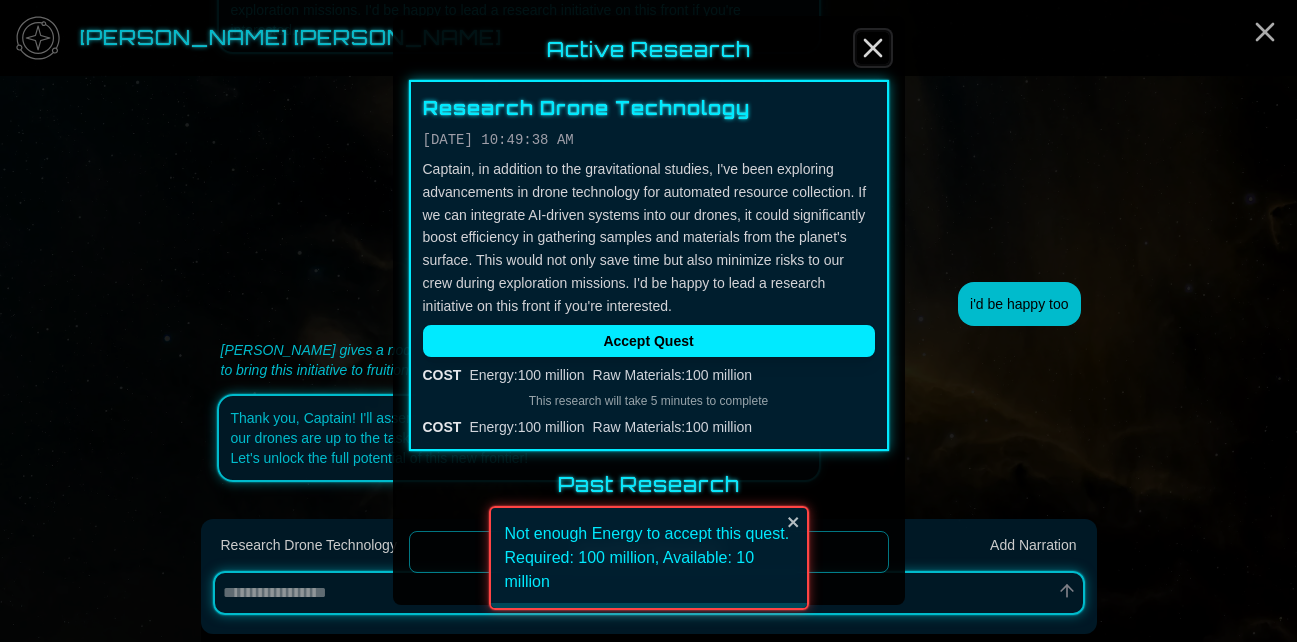 click 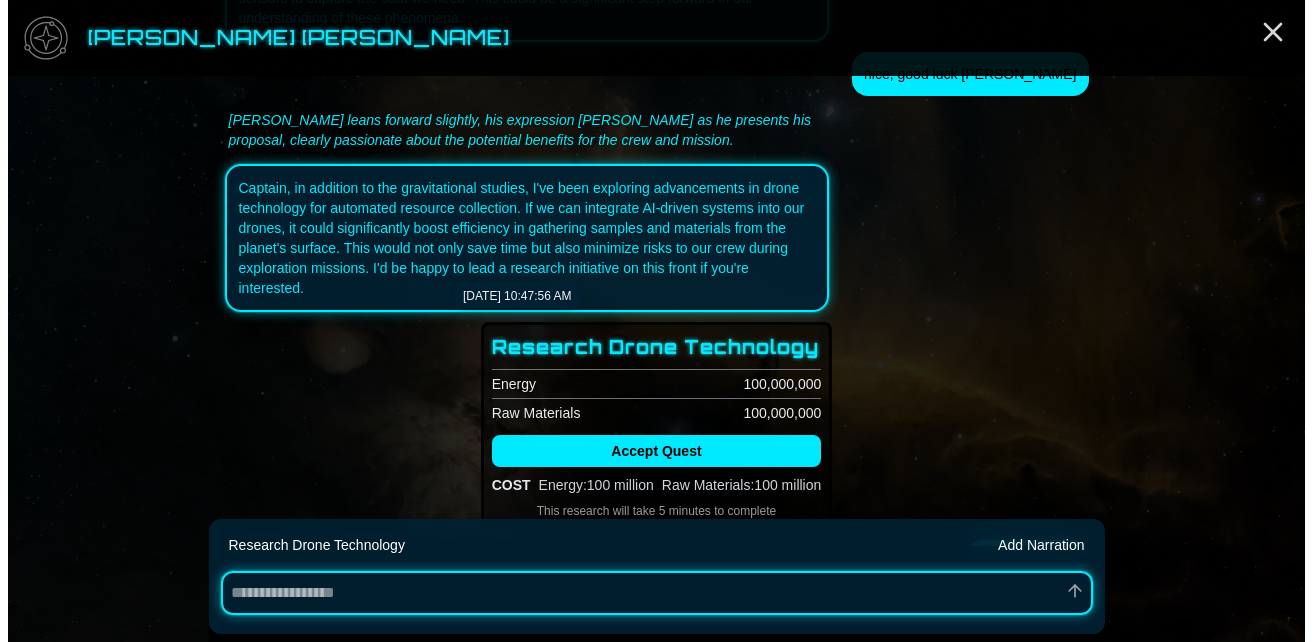 scroll, scrollTop: 0, scrollLeft: 0, axis: both 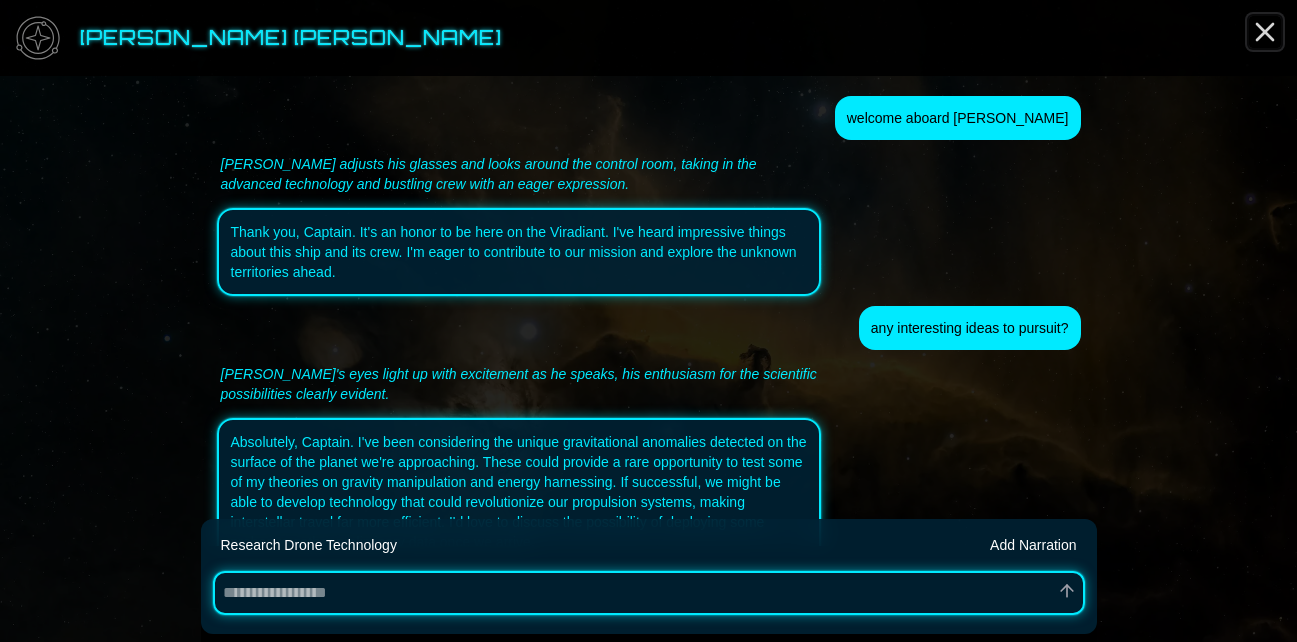 click 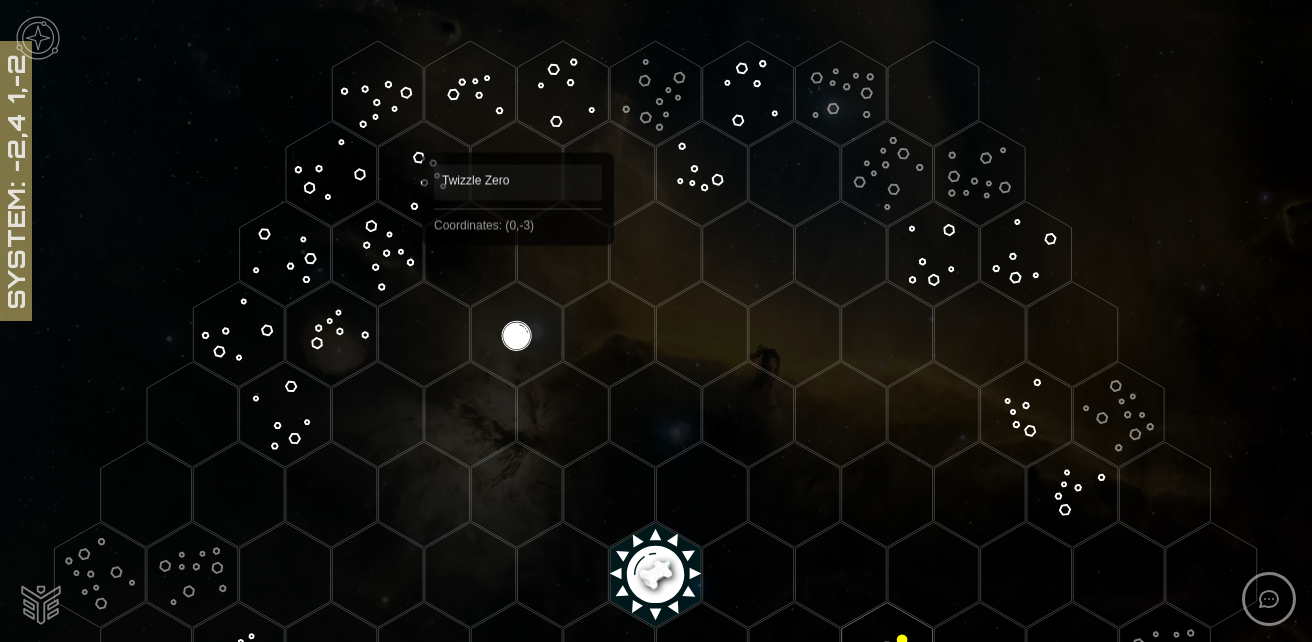 scroll, scrollTop: 100, scrollLeft: 0, axis: vertical 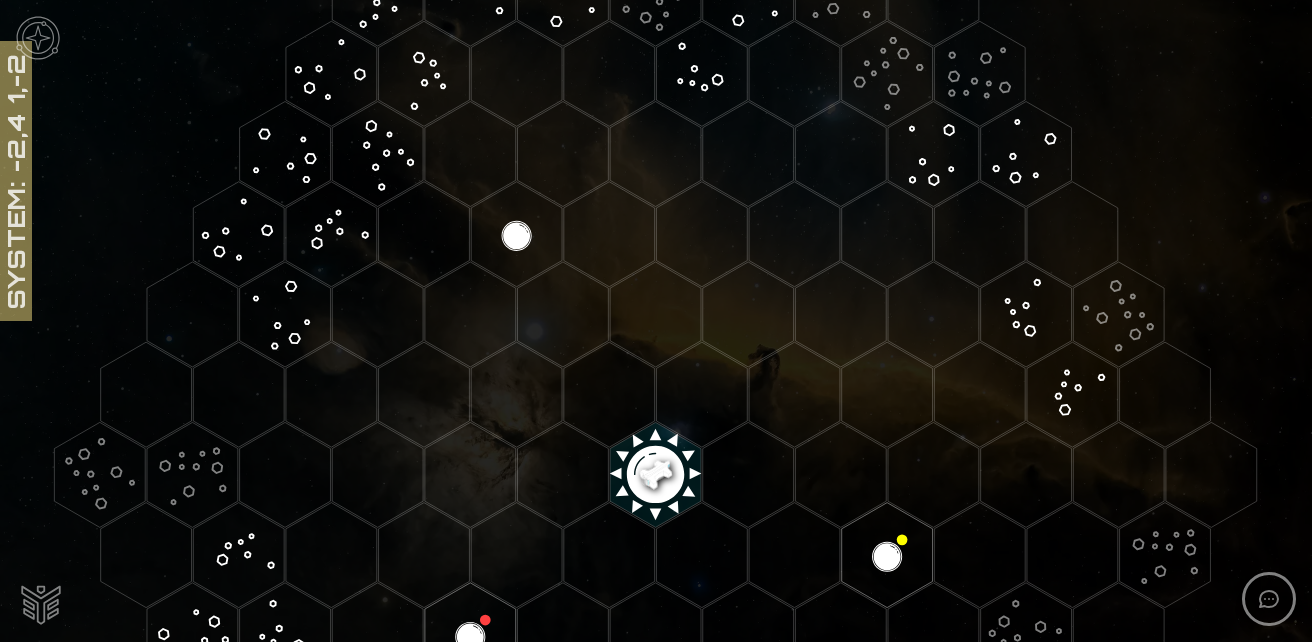 click 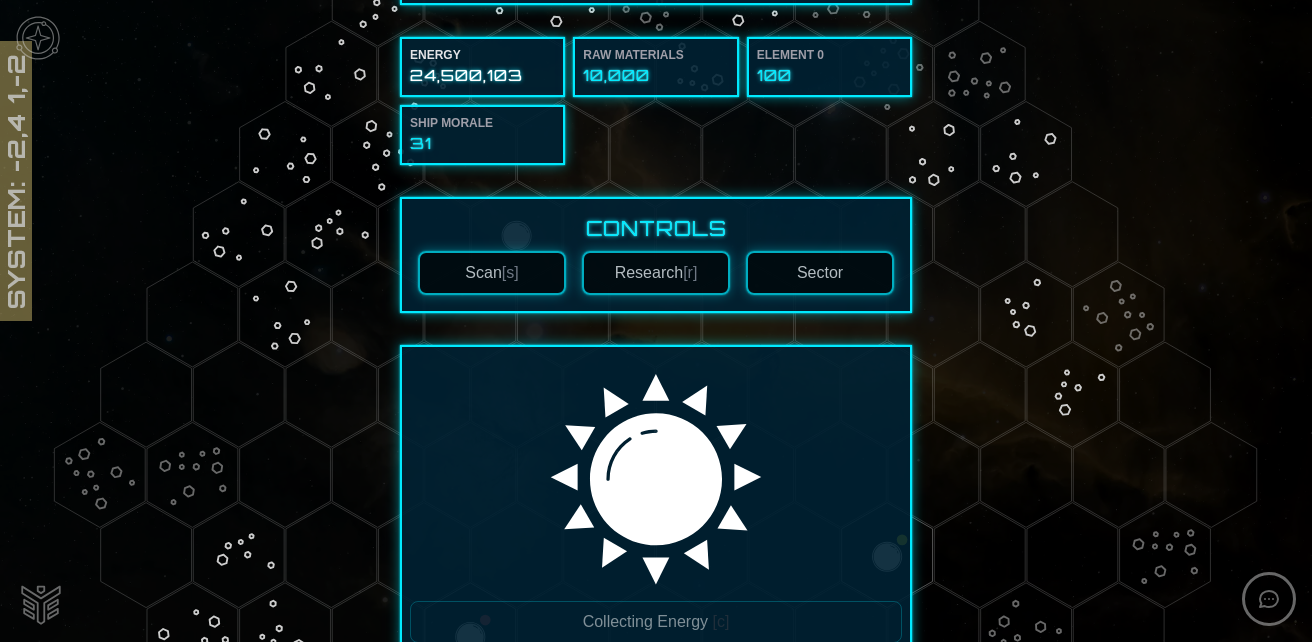 scroll, scrollTop: 0, scrollLeft: 0, axis: both 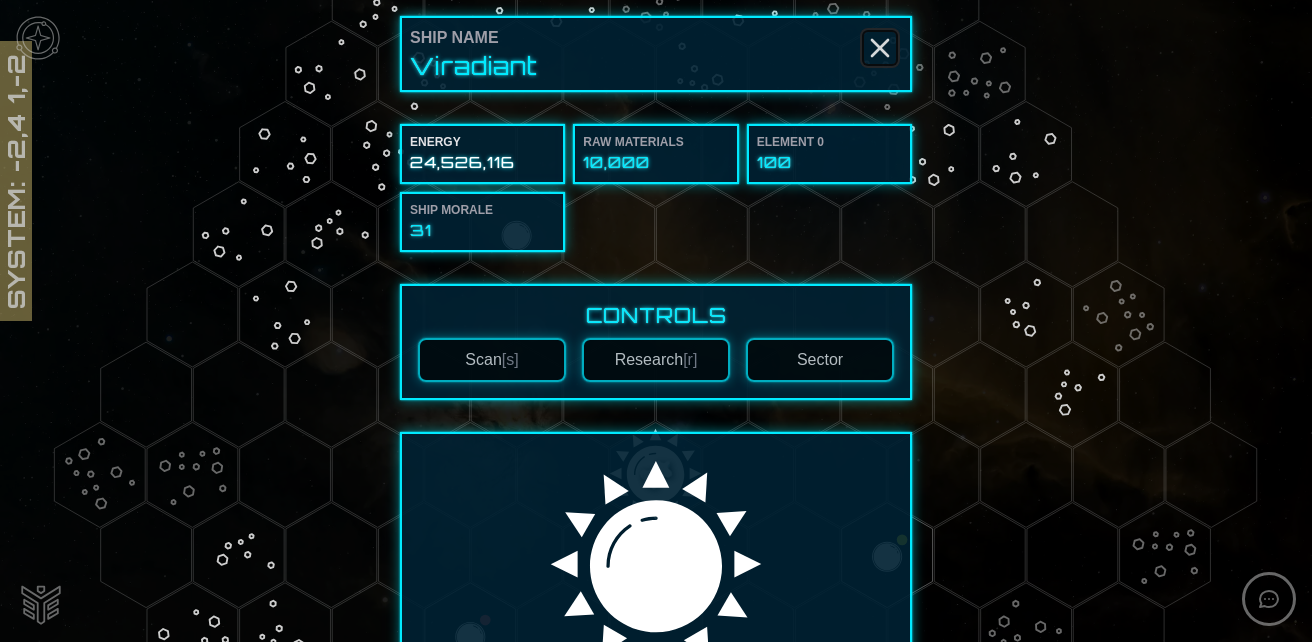 click 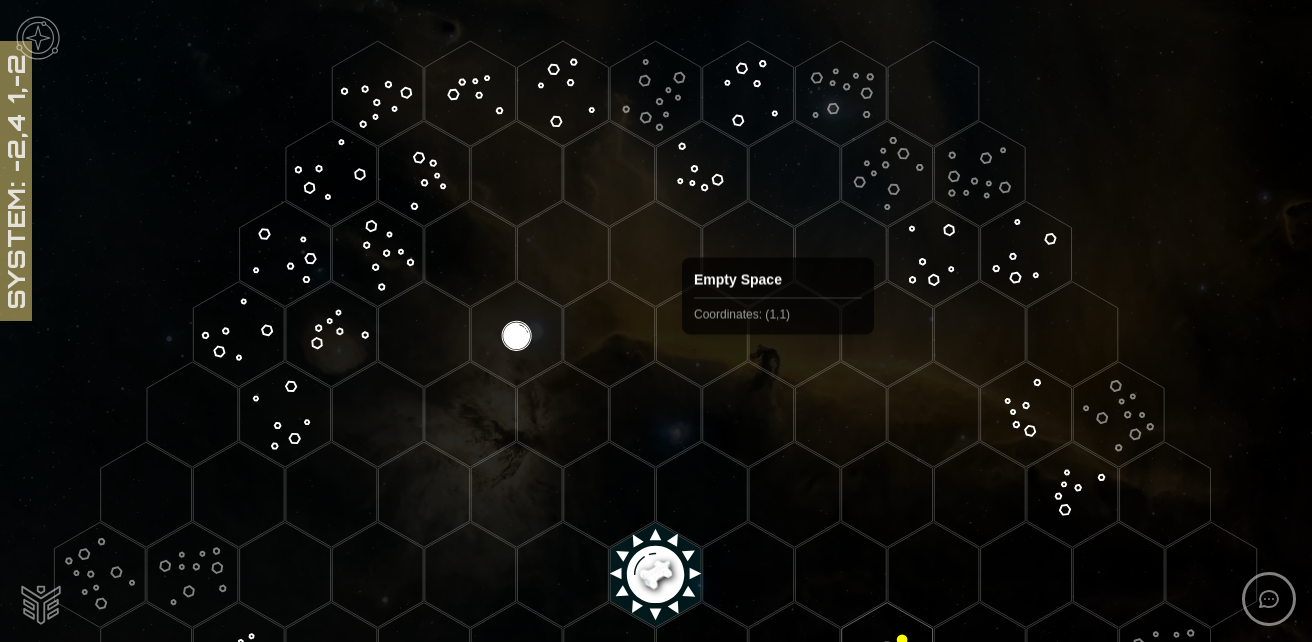 scroll, scrollTop: 400, scrollLeft: 0, axis: vertical 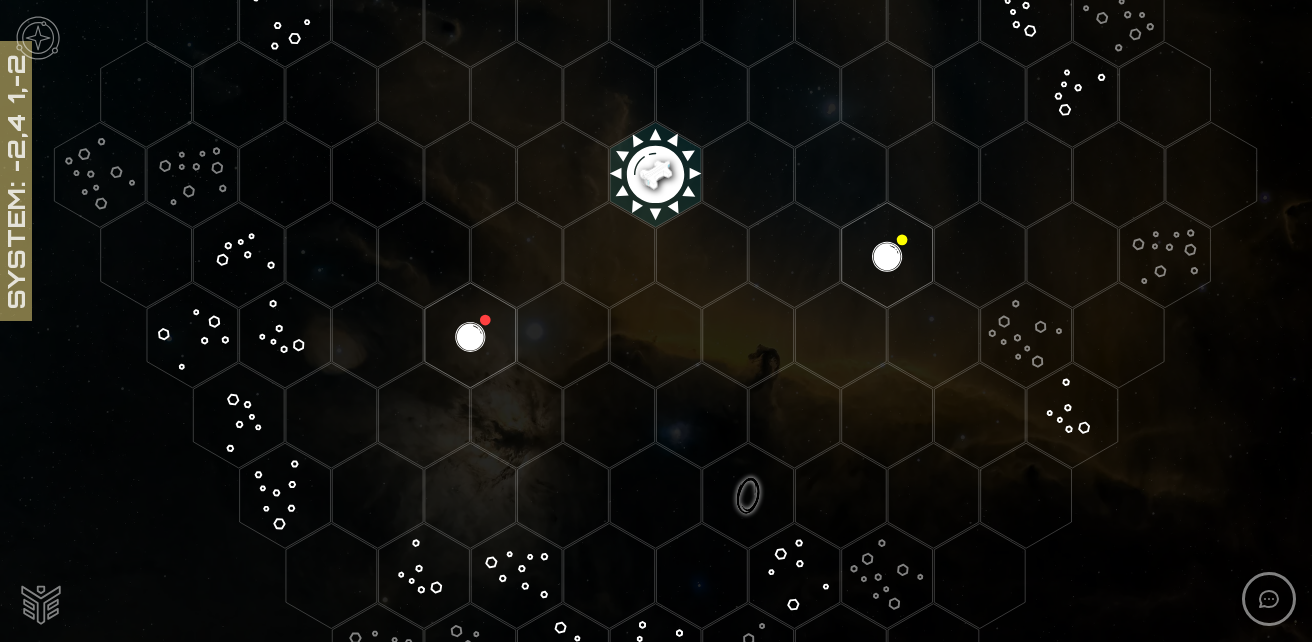 click 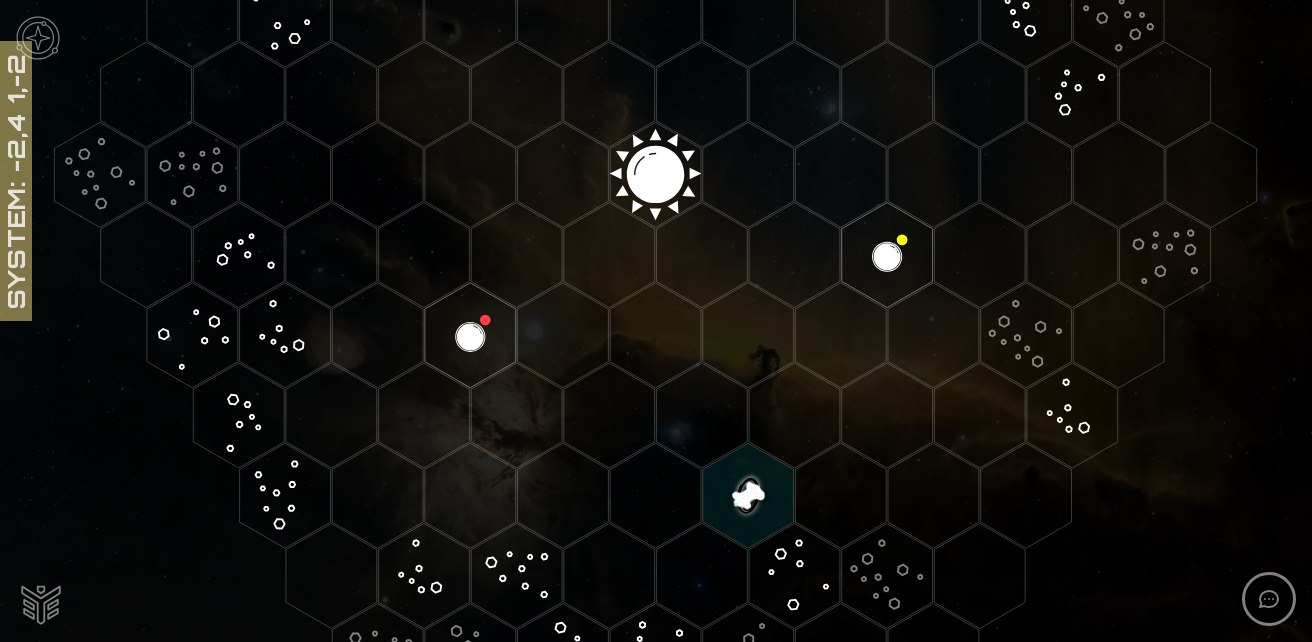 click 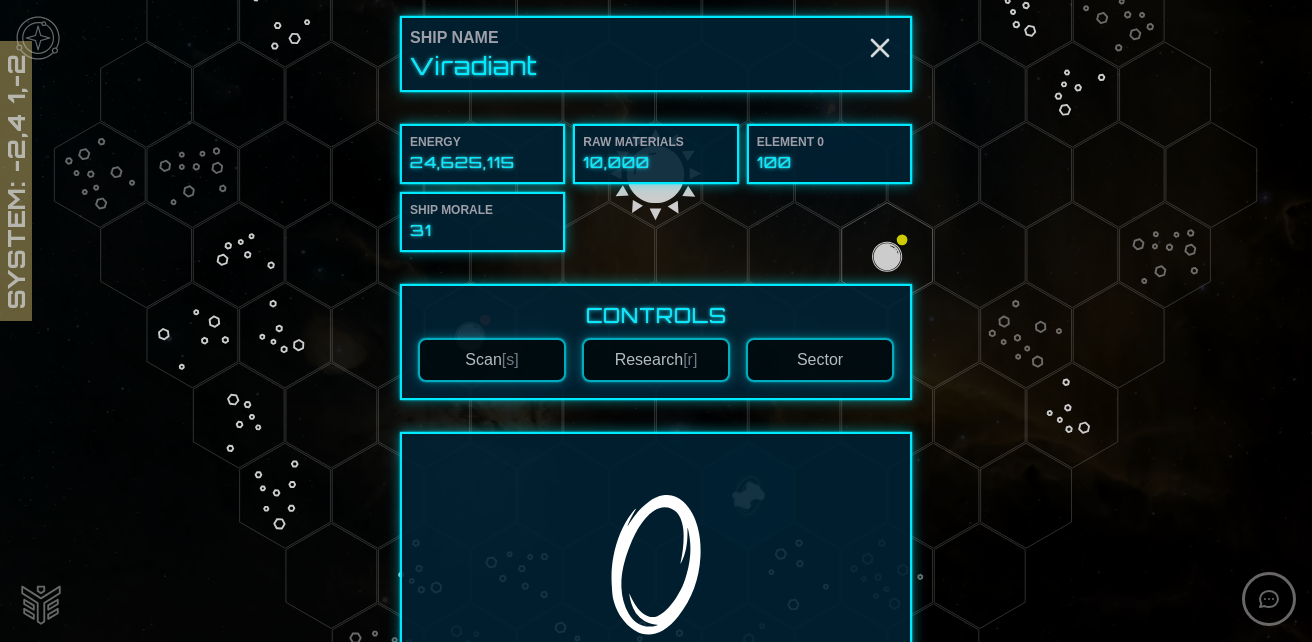 scroll, scrollTop: 300, scrollLeft: 0, axis: vertical 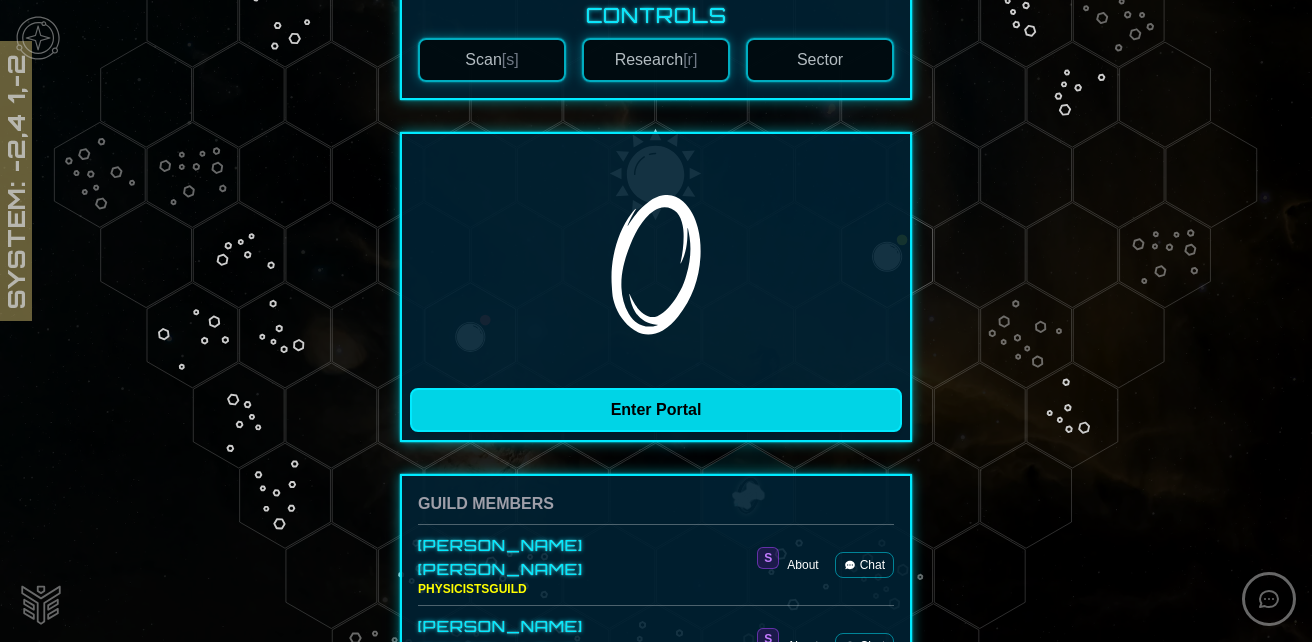 click on "Enter Portal" at bounding box center [656, 410] 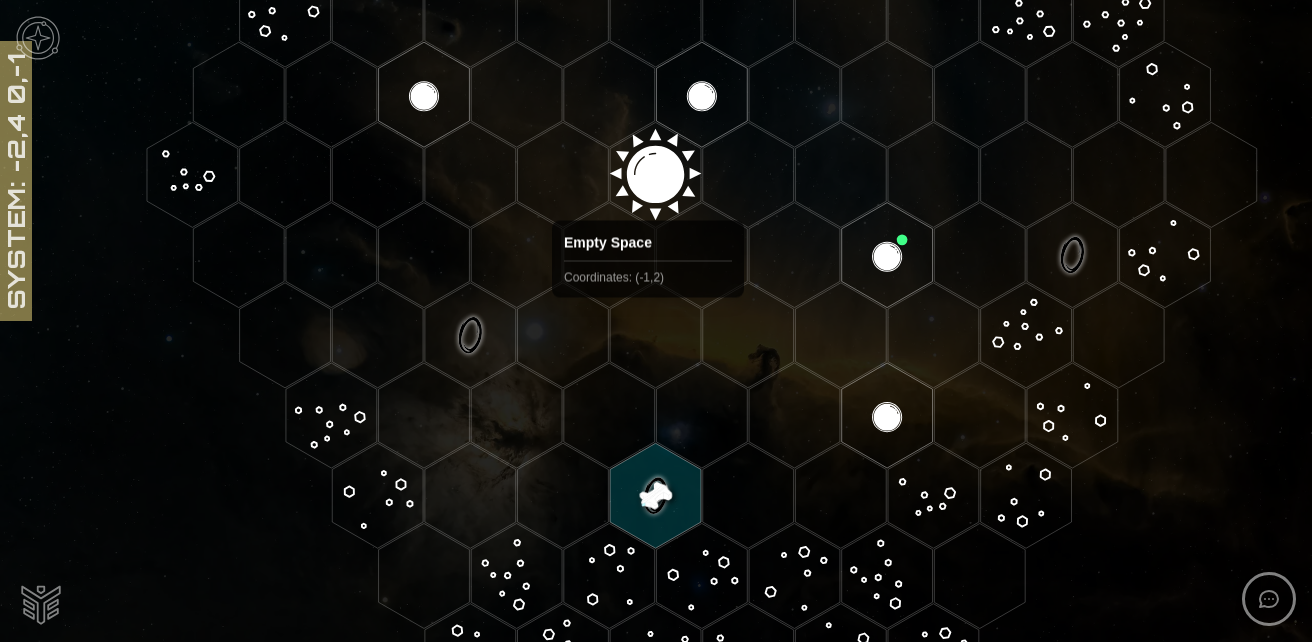 scroll, scrollTop: 300, scrollLeft: 0, axis: vertical 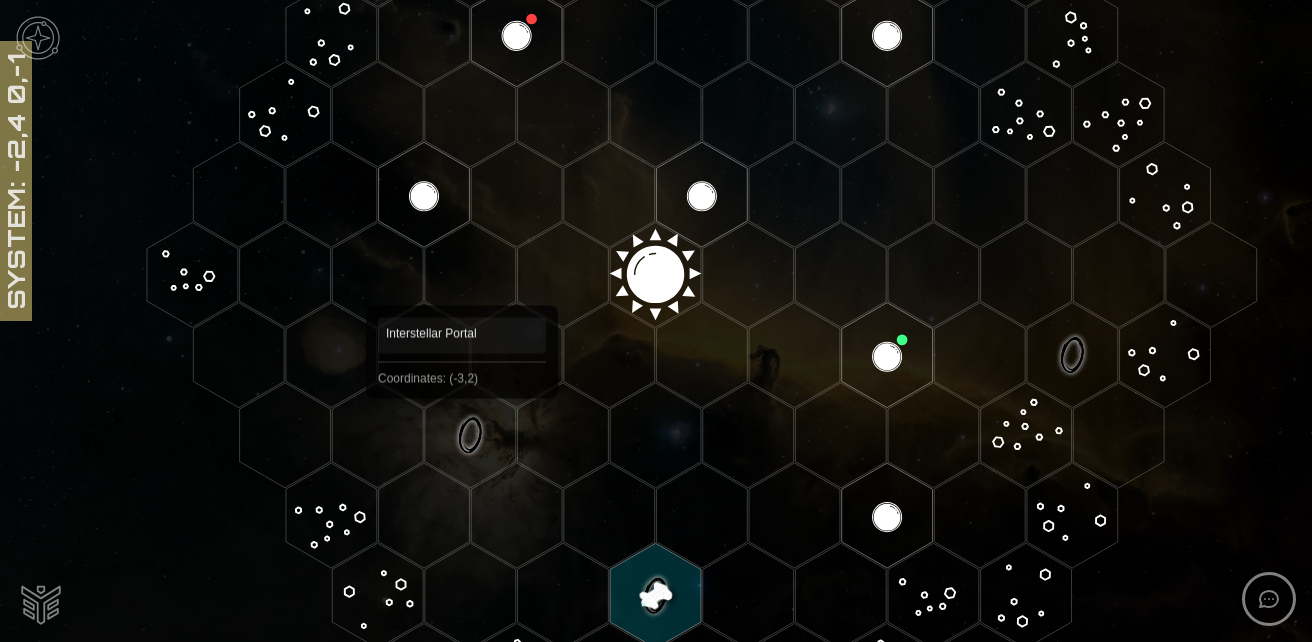 click 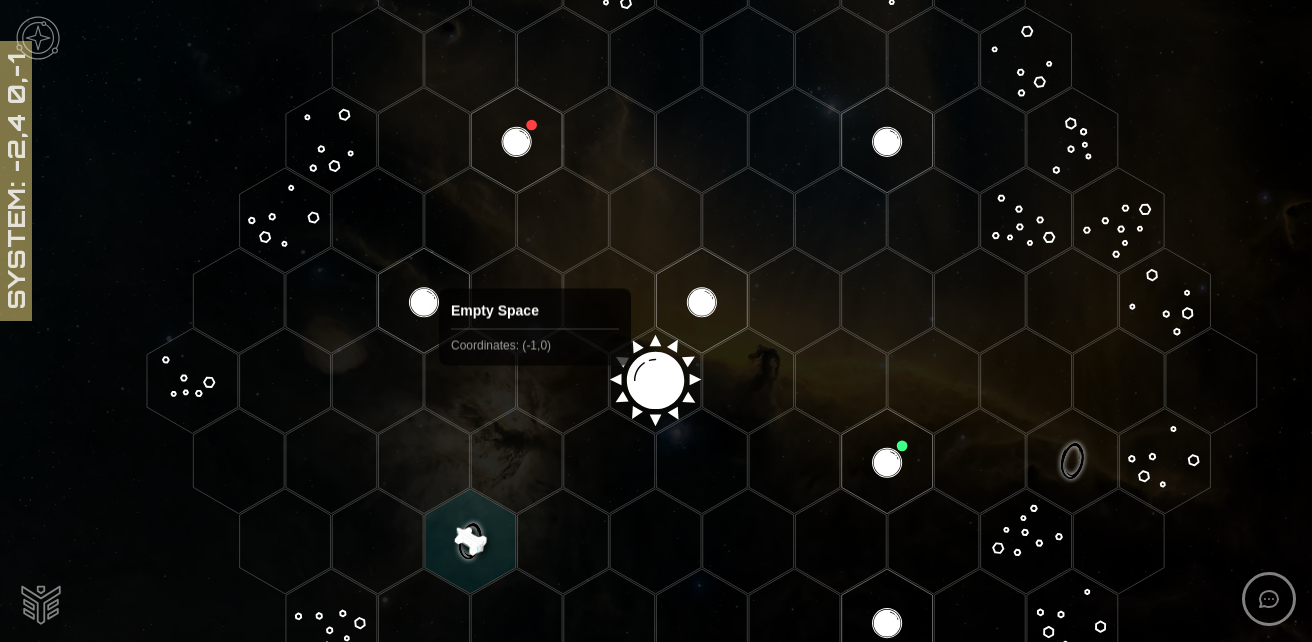 scroll, scrollTop: 200, scrollLeft: 0, axis: vertical 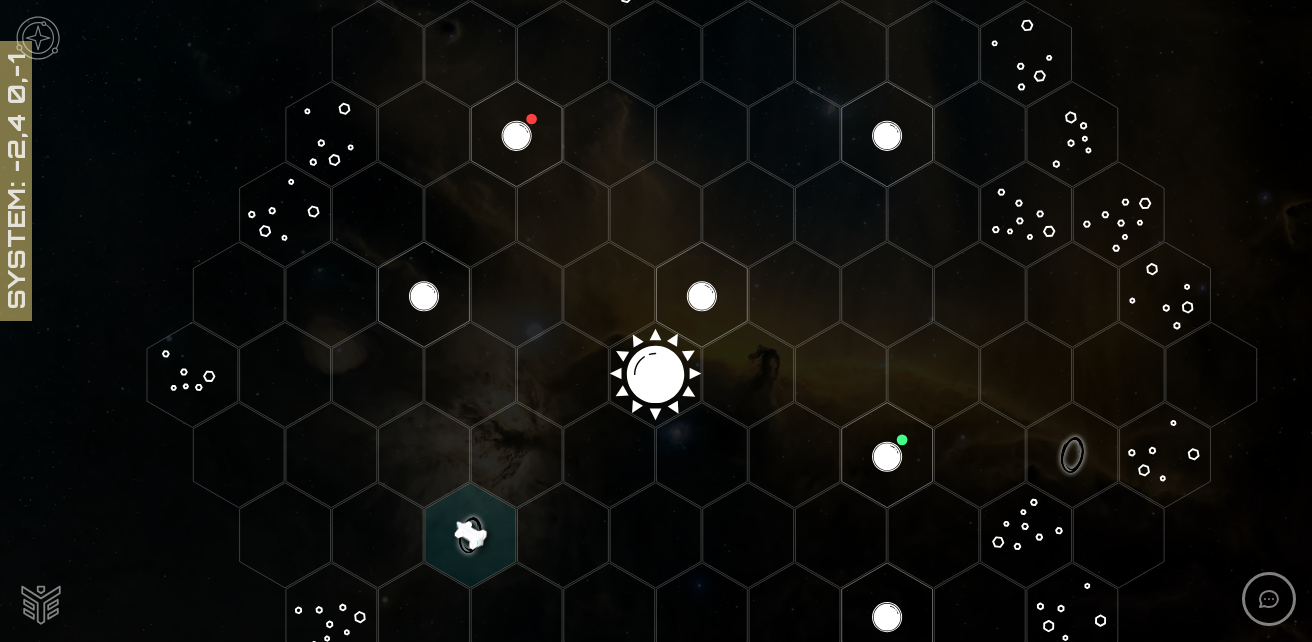 click 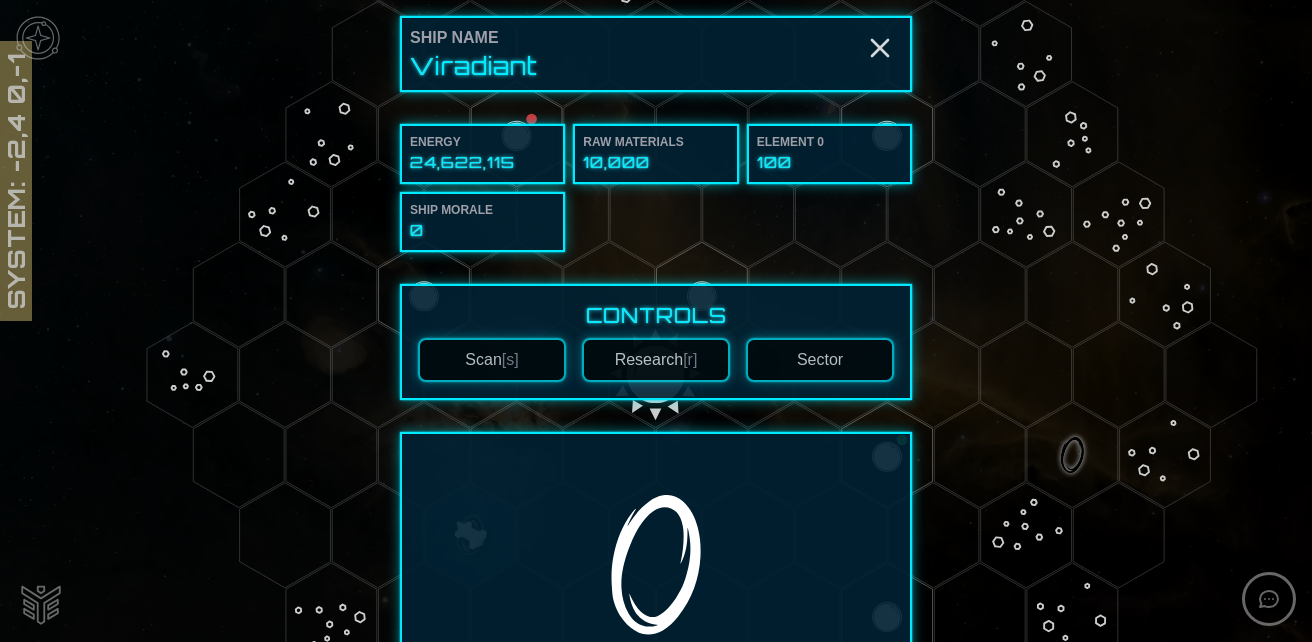 scroll, scrollTop: 400, scrollLeft: 0, axis: vertical 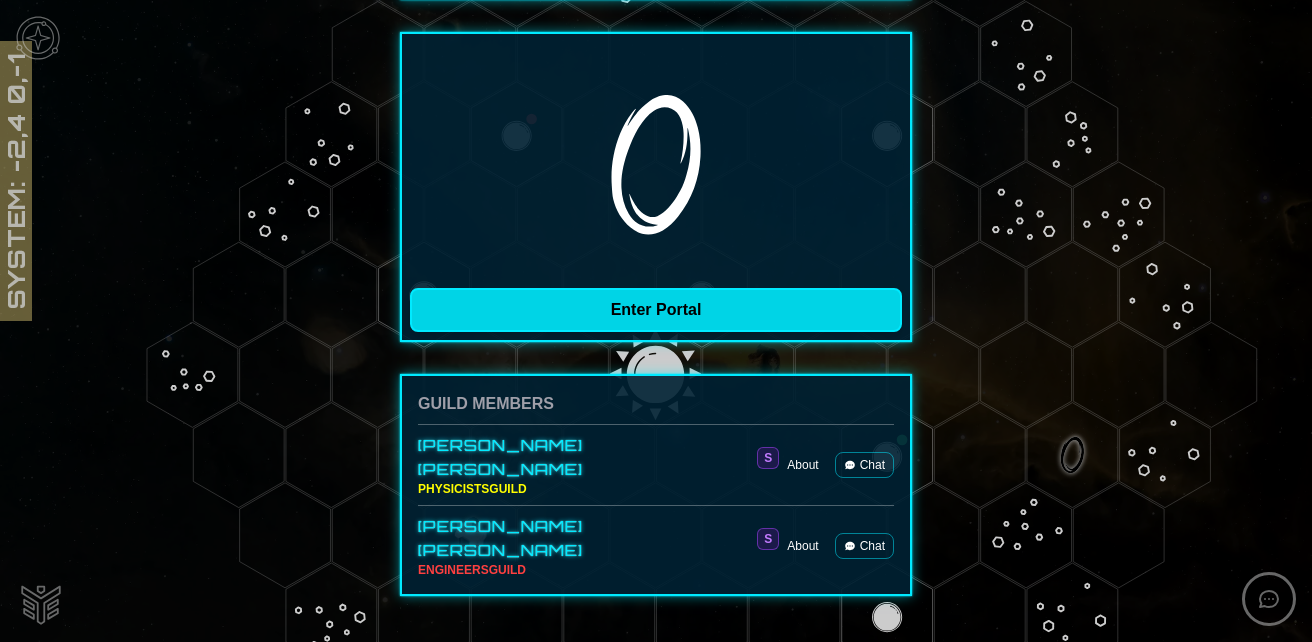 click on "Enter Portal" at bounding box center (656, 310) 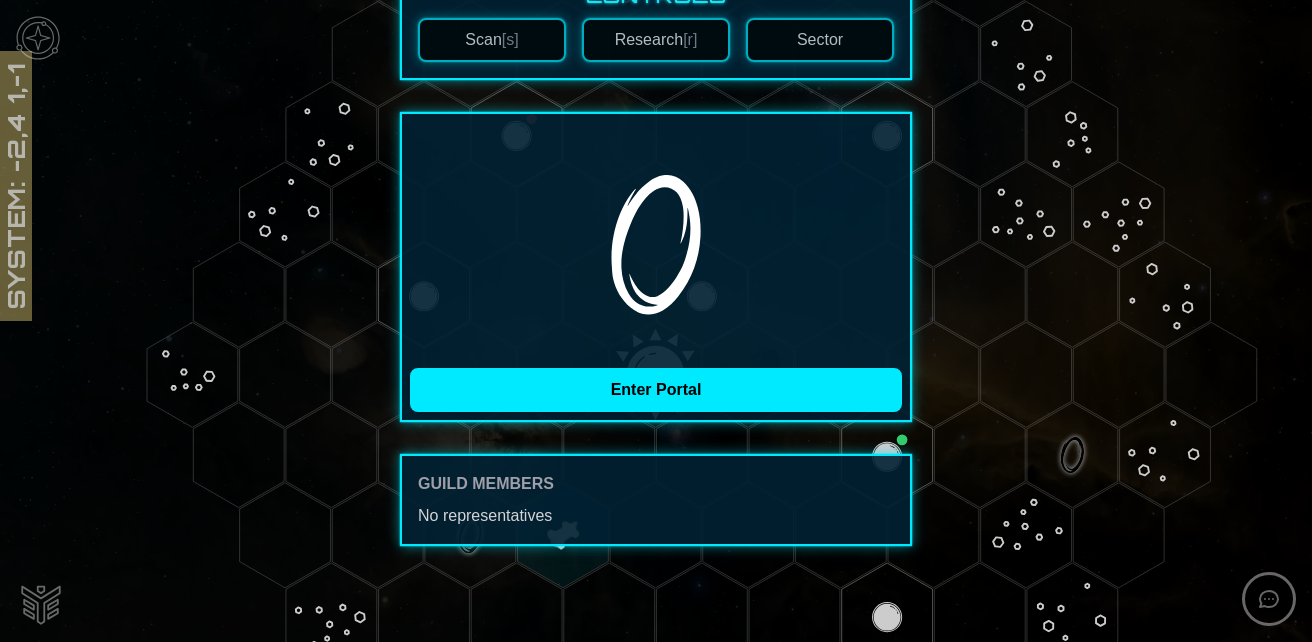 scroll, scrollTop: 0, scrollLeft: 0, axis: both 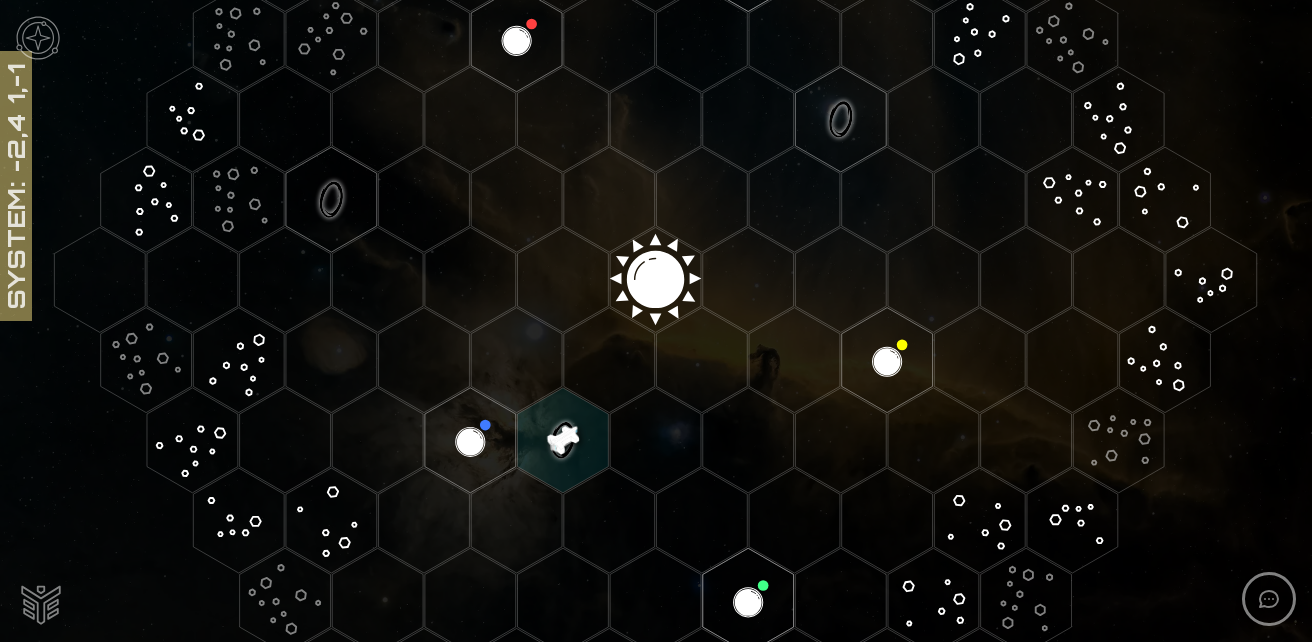 click 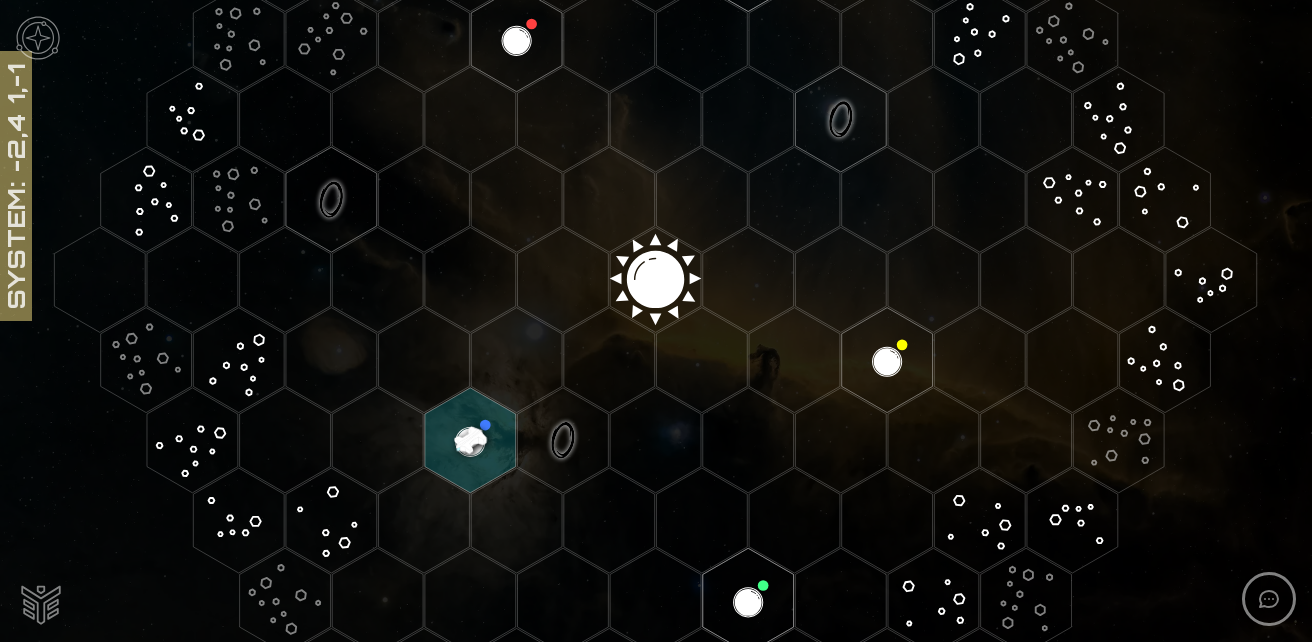 click 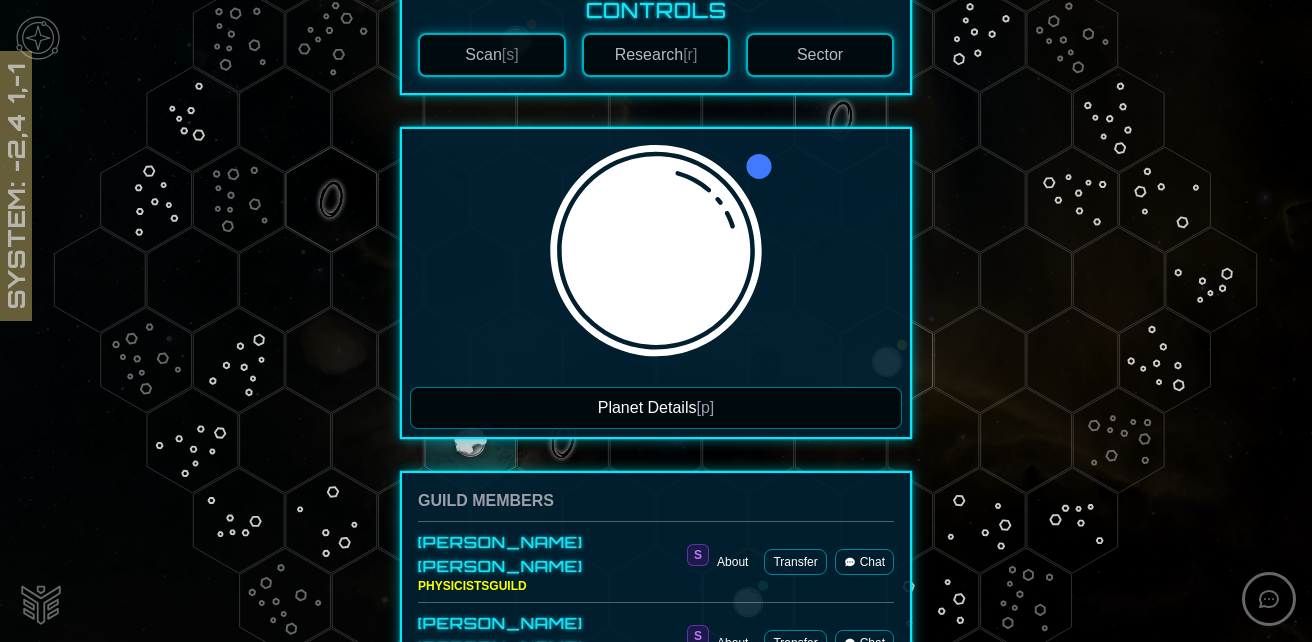 scroll, scrollTop: 404, scrollLeft: 0, axis: vertical 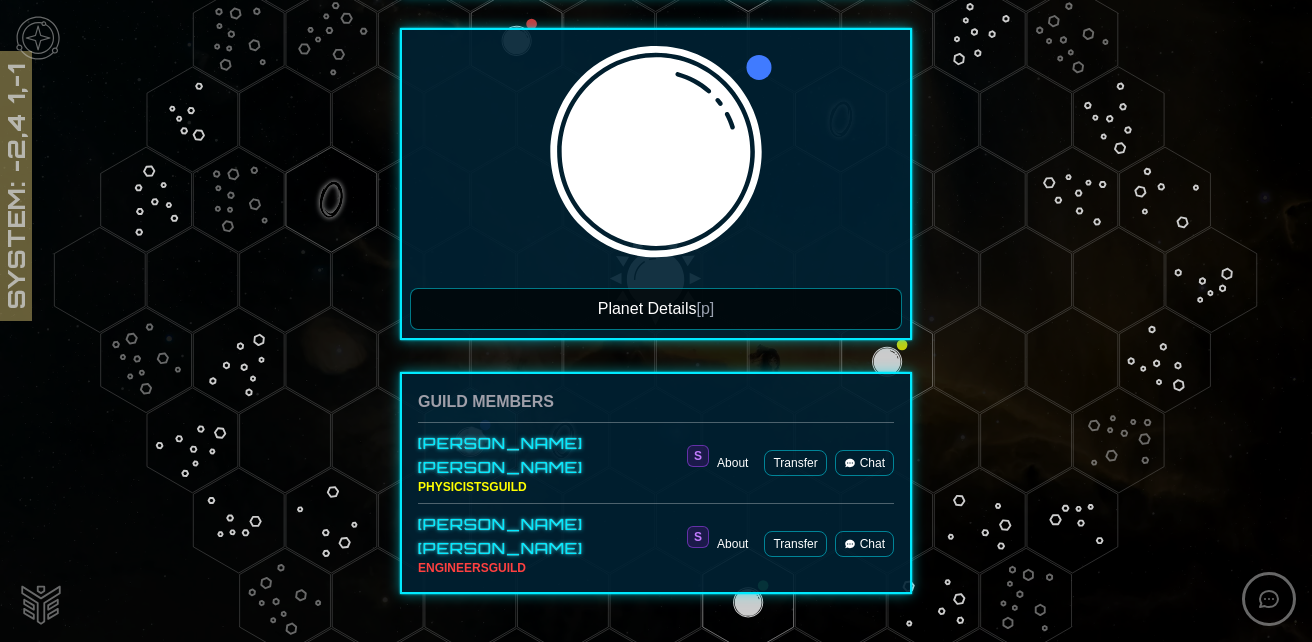 click on "Planet Details  [p]" at bounding box center [656, 309] 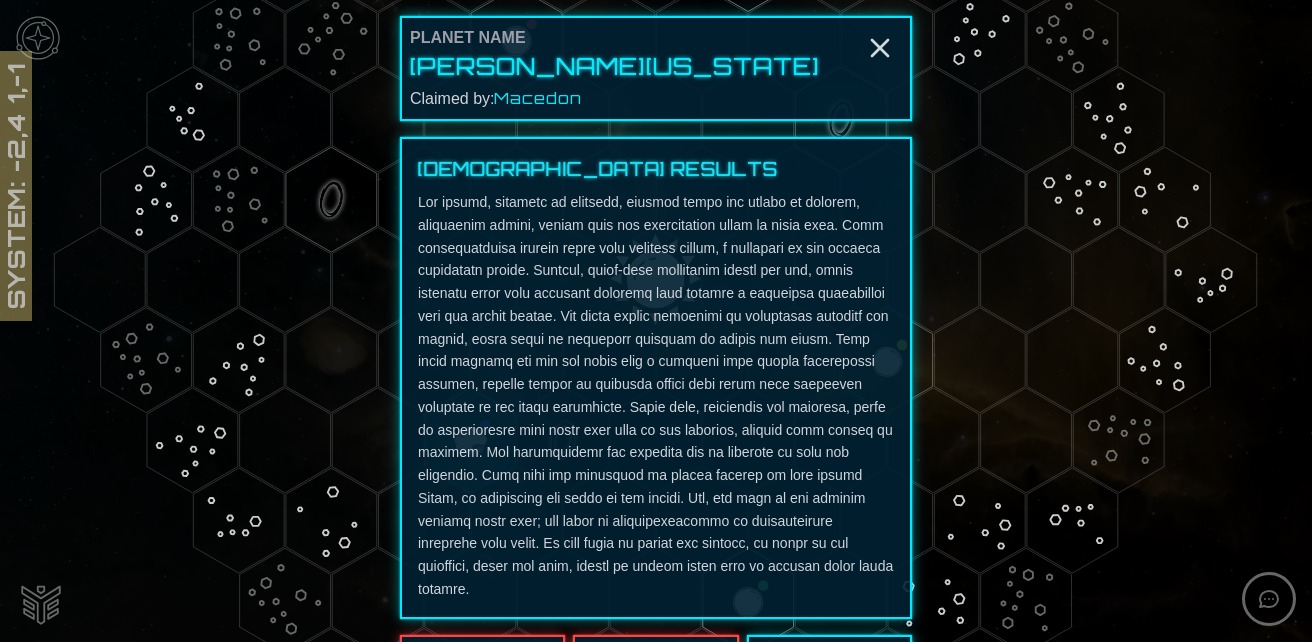 scroll, scrollTop: 474, scrollLeft: 0, axis: vertical 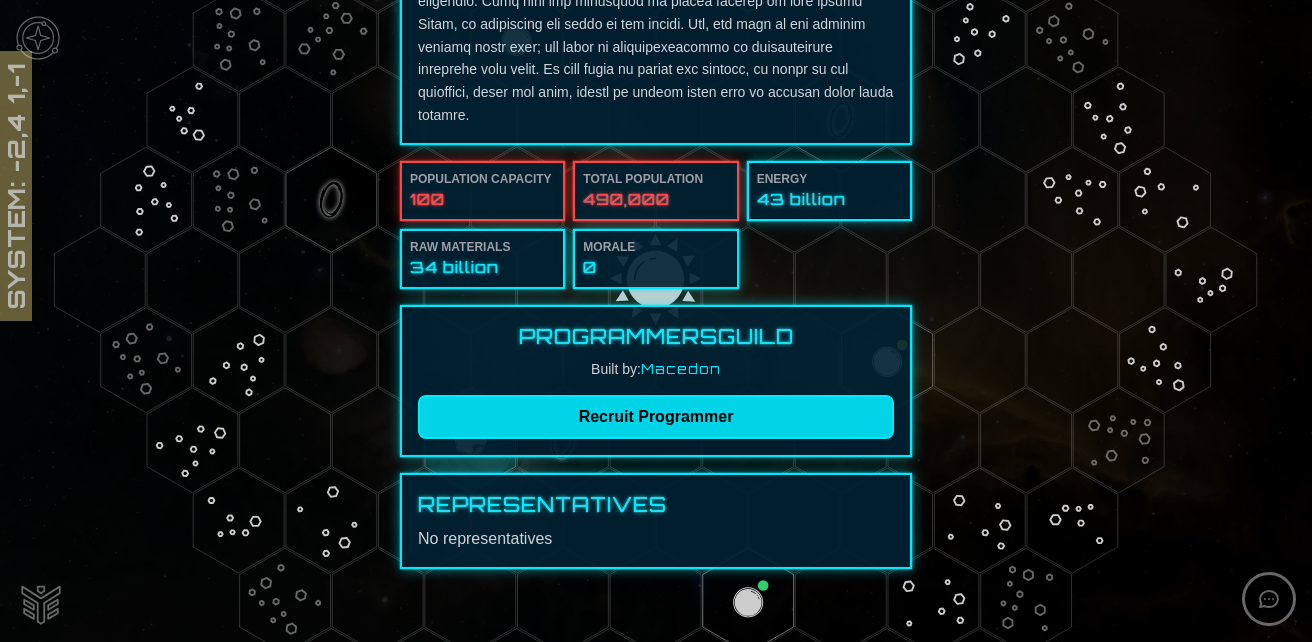 click on "Recruit   Programmer" at bounding box center (656, 417) 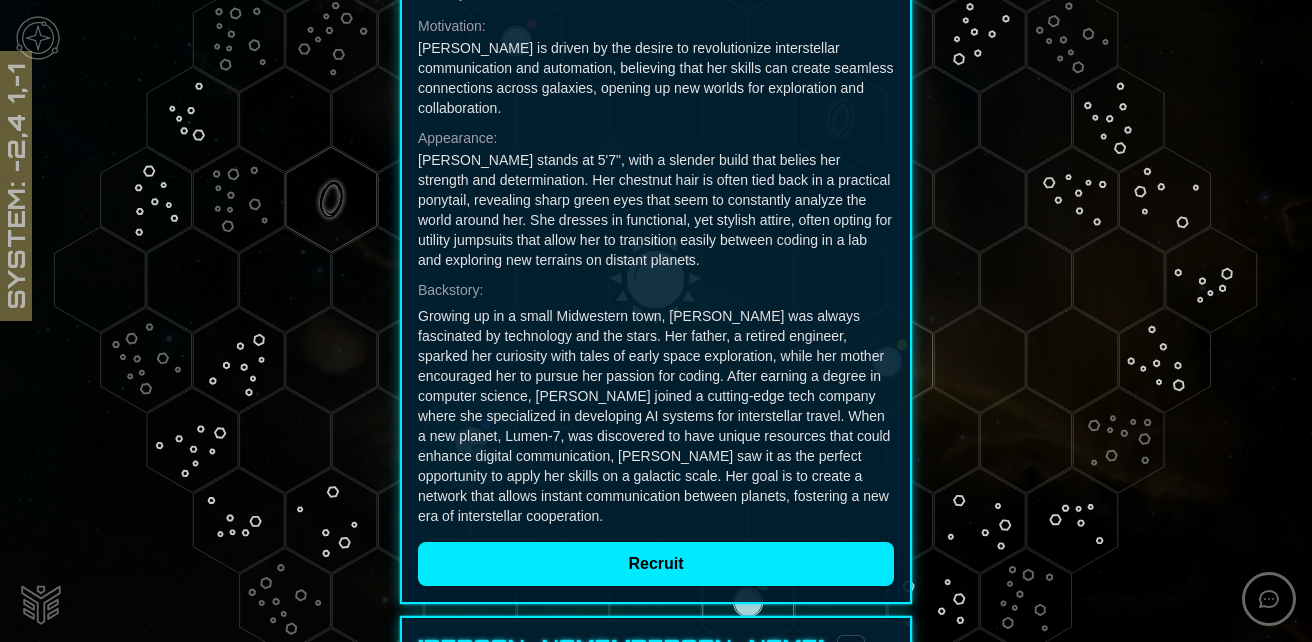 scroll, scrollTop: 1000, scrollLeft: 0, axis: vertical 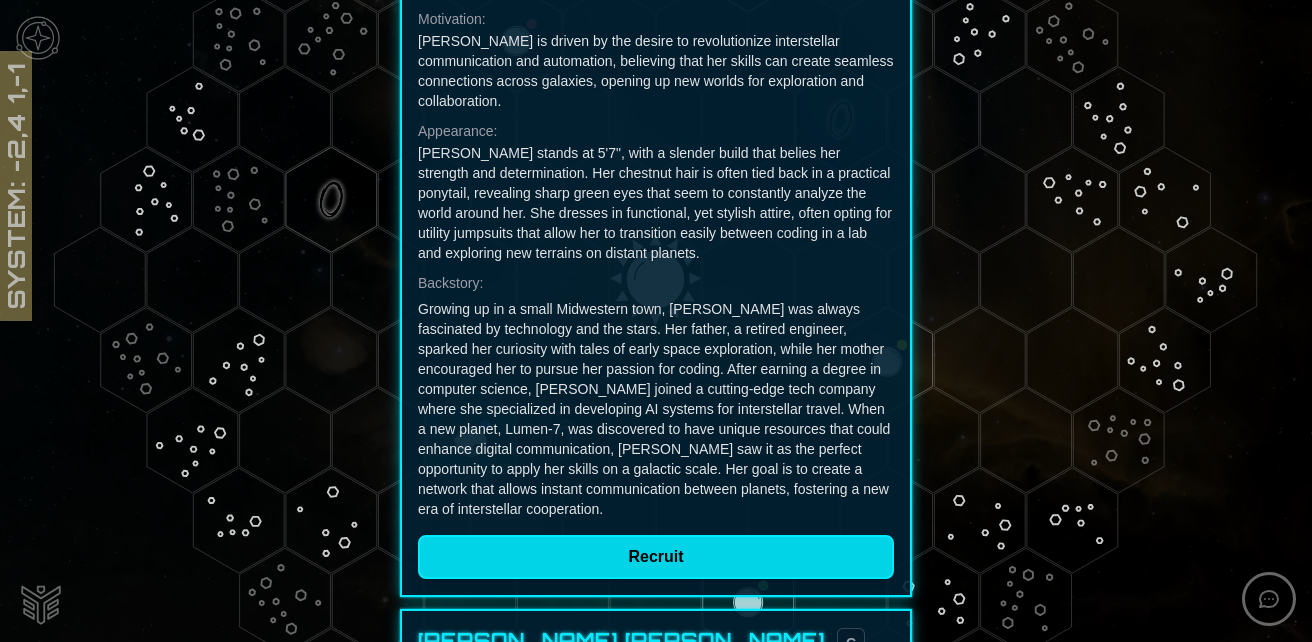 click on "Recruit" at bounding box center (656, 557) 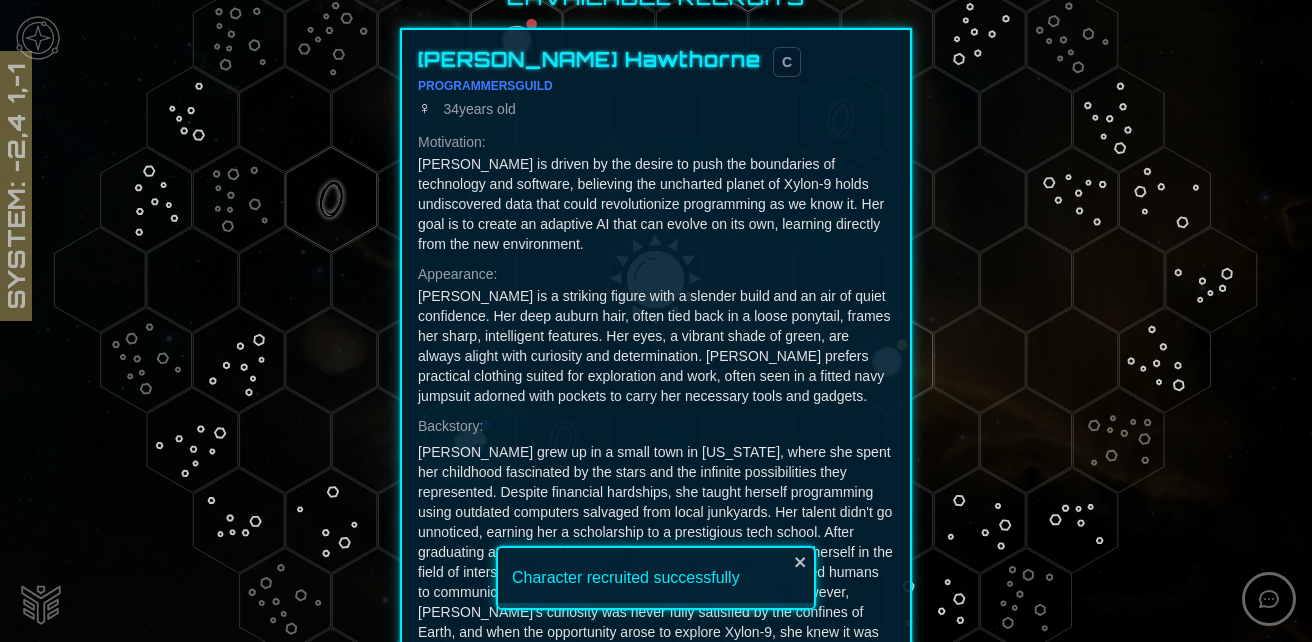 scroll, scrollTop: 0, scrollLeft: 0, axis: both 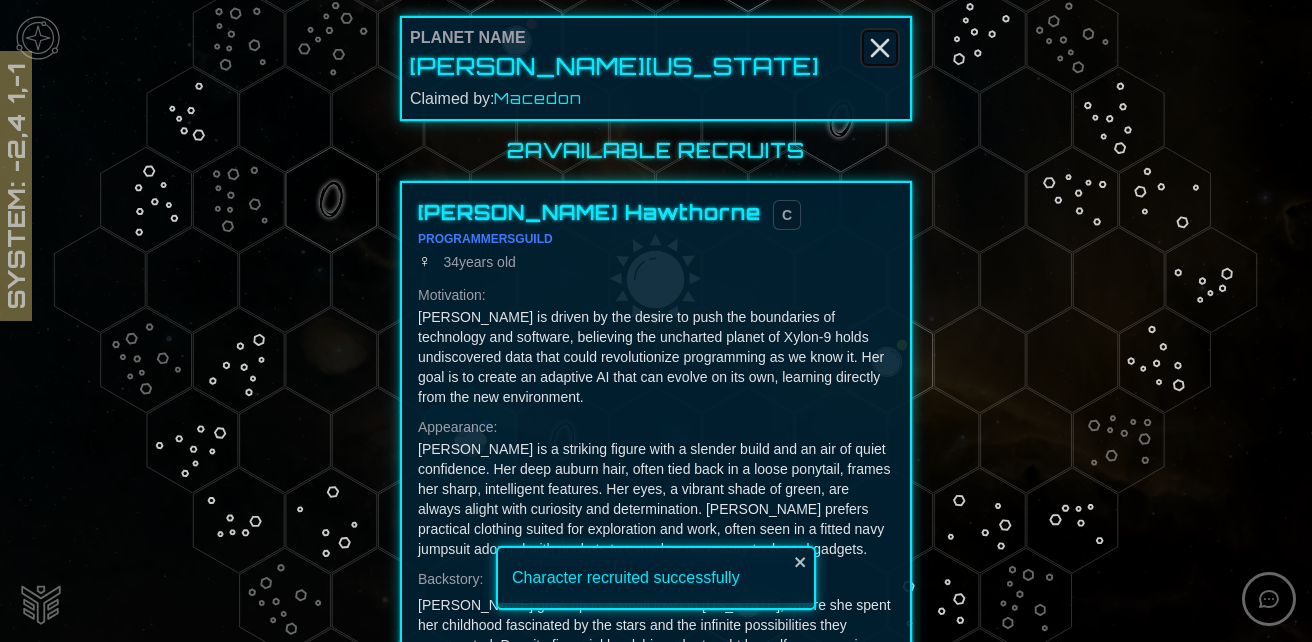 click 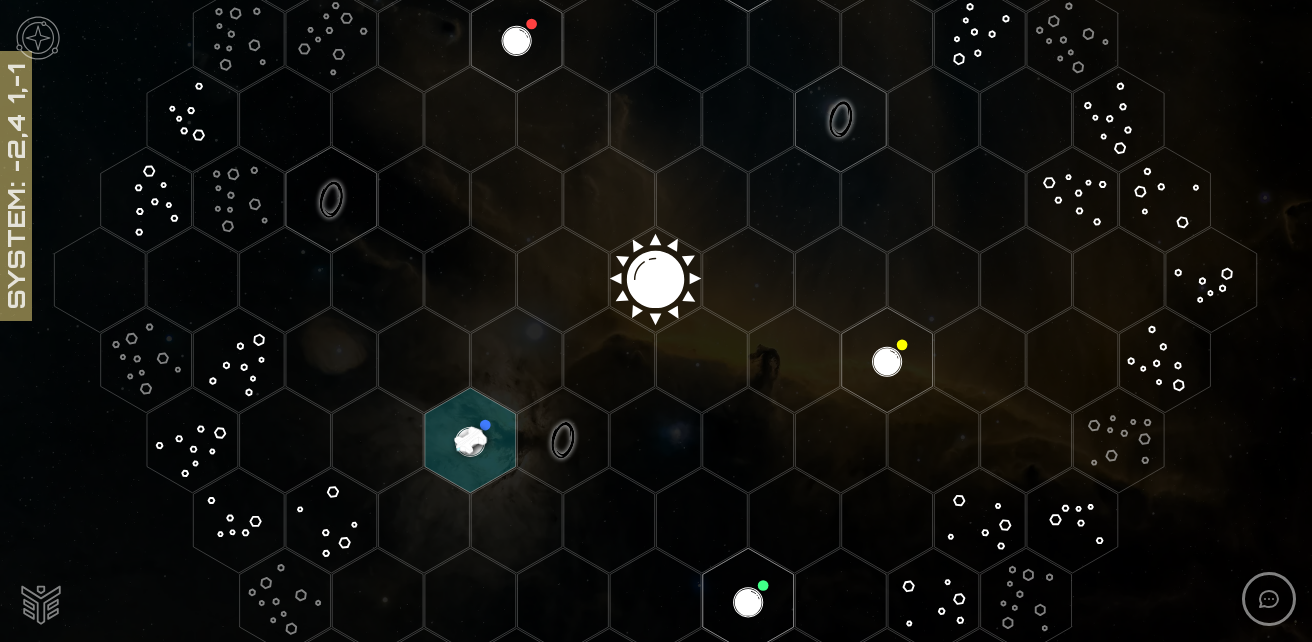 click 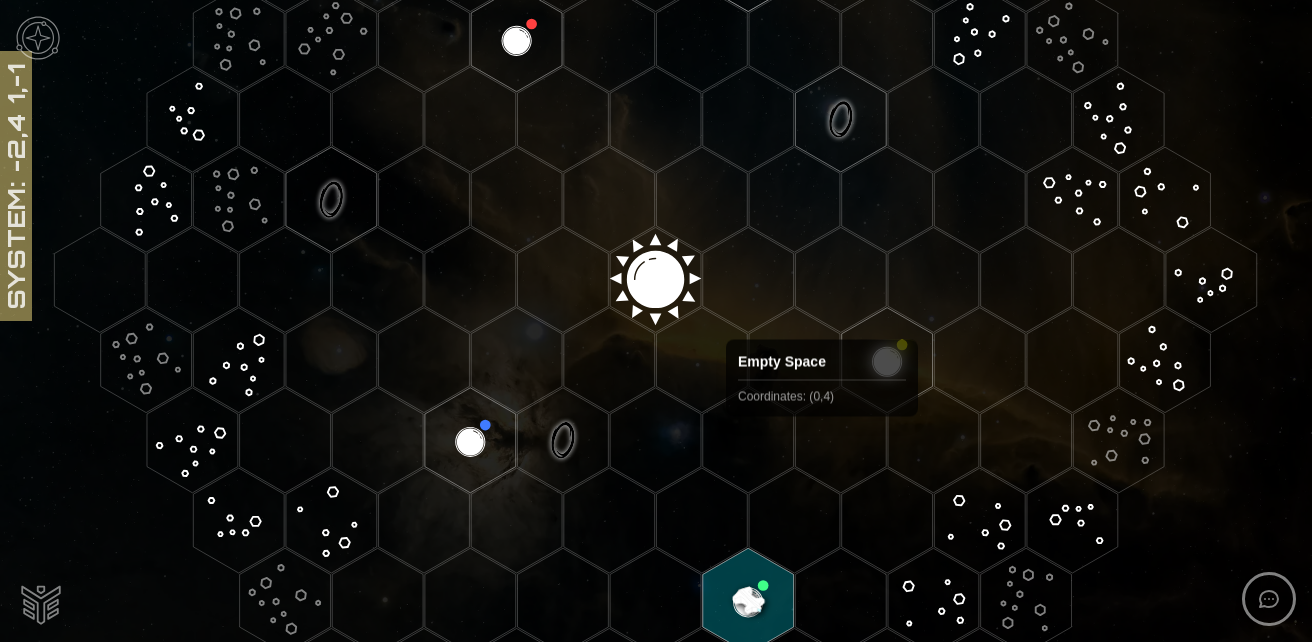 scroll, scrollTop: 395, scrollLeft: 0, axis: vertical 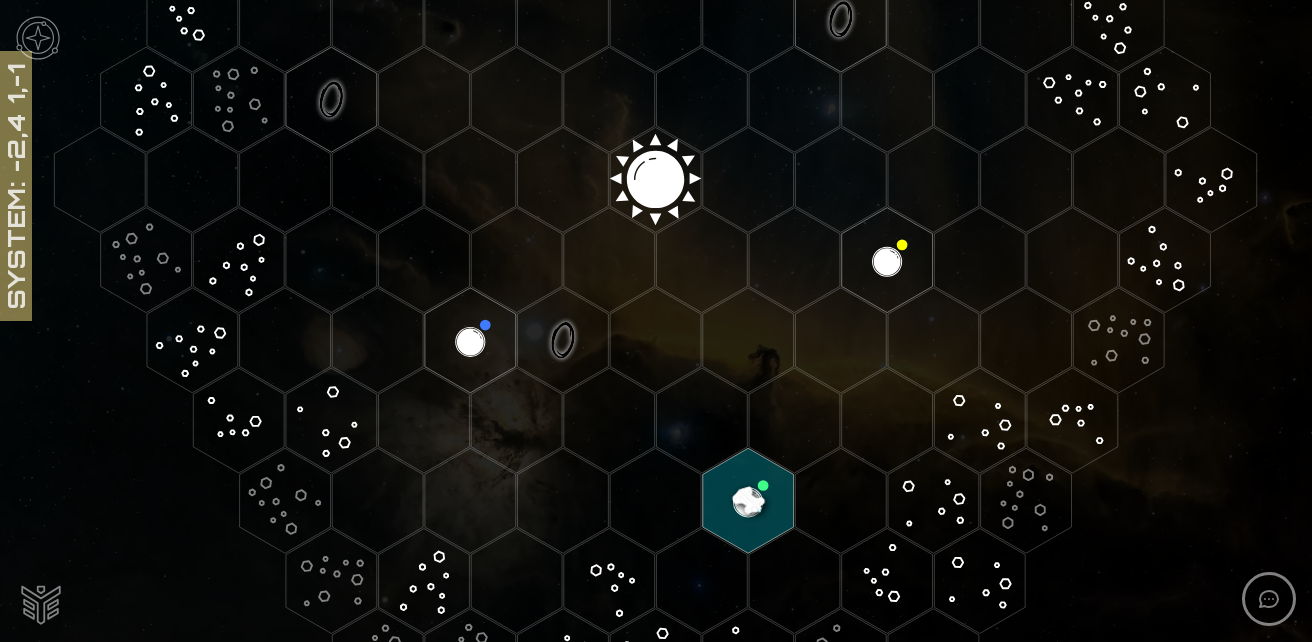 click 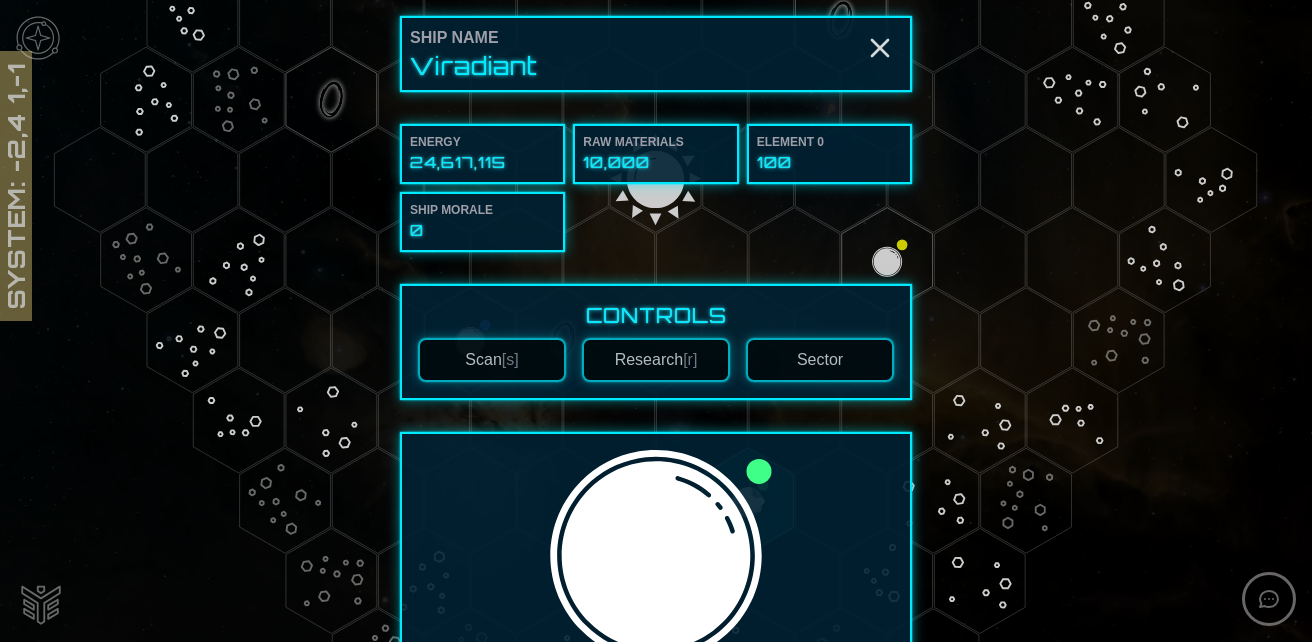 scroll, scrollTop: 404, scrollLeft: 0, axis: vertical 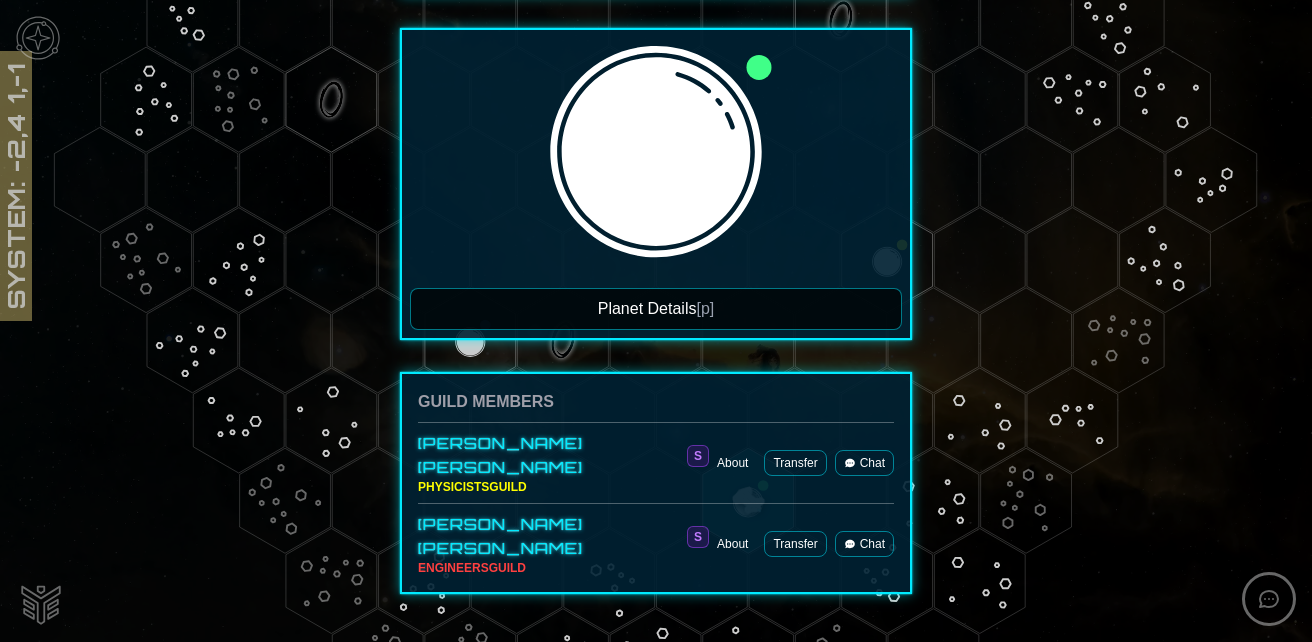 click on "Planet Details  [p]" at bounding box center (656, 309) 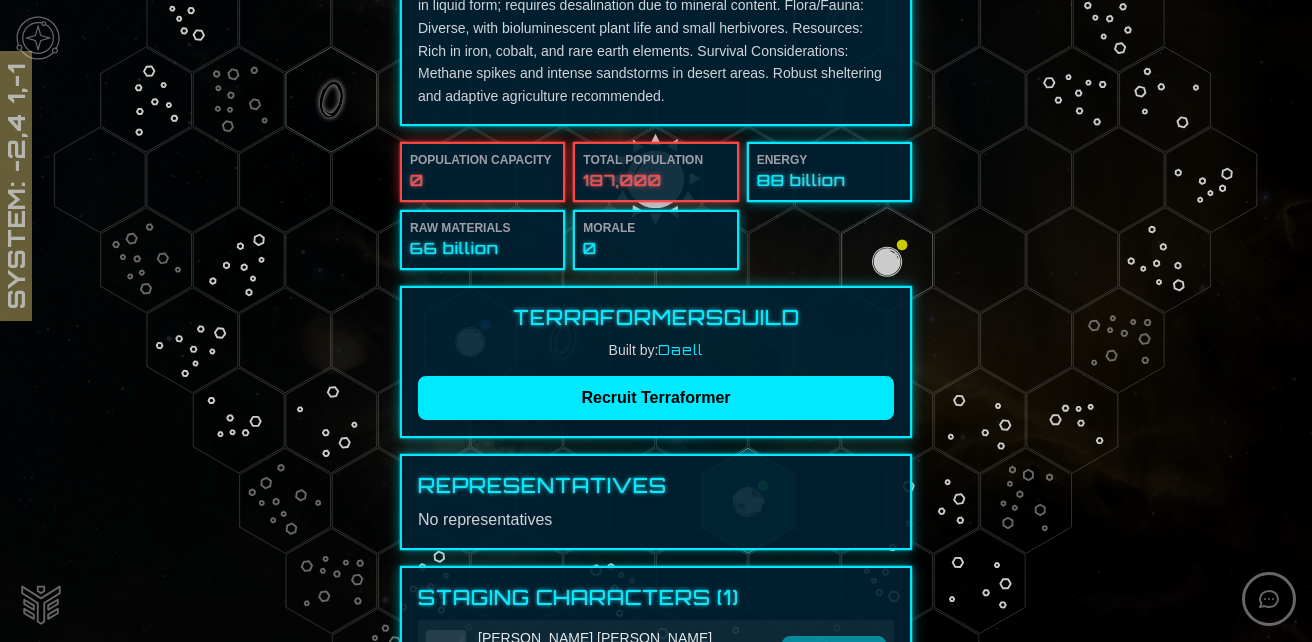 scroll, scrollTop: 240, scrollLeft: 0, axis: vertical 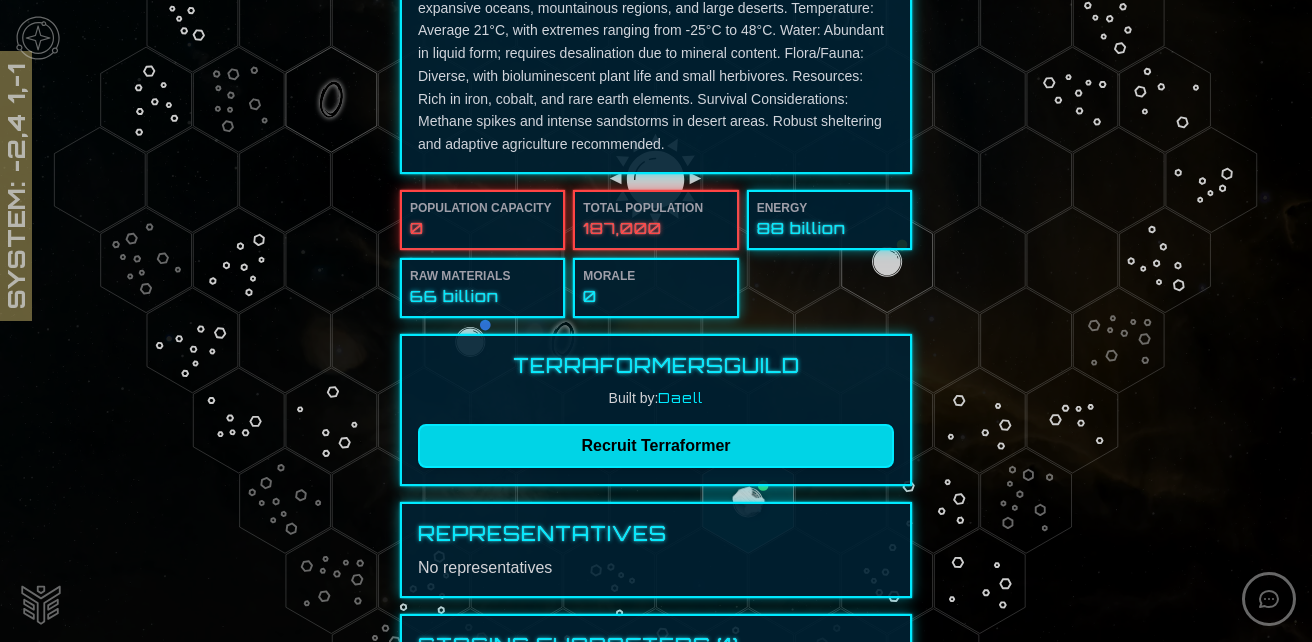 click on "Recruit   Terraformer" at bounding box center [656, 446] 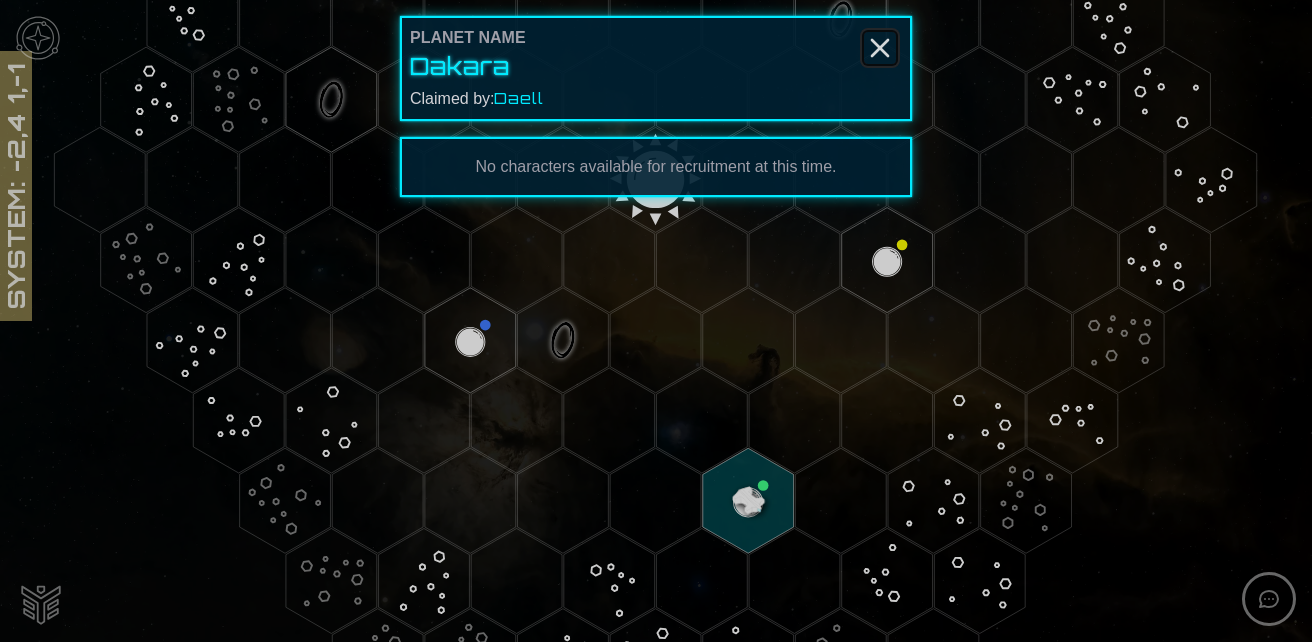 click 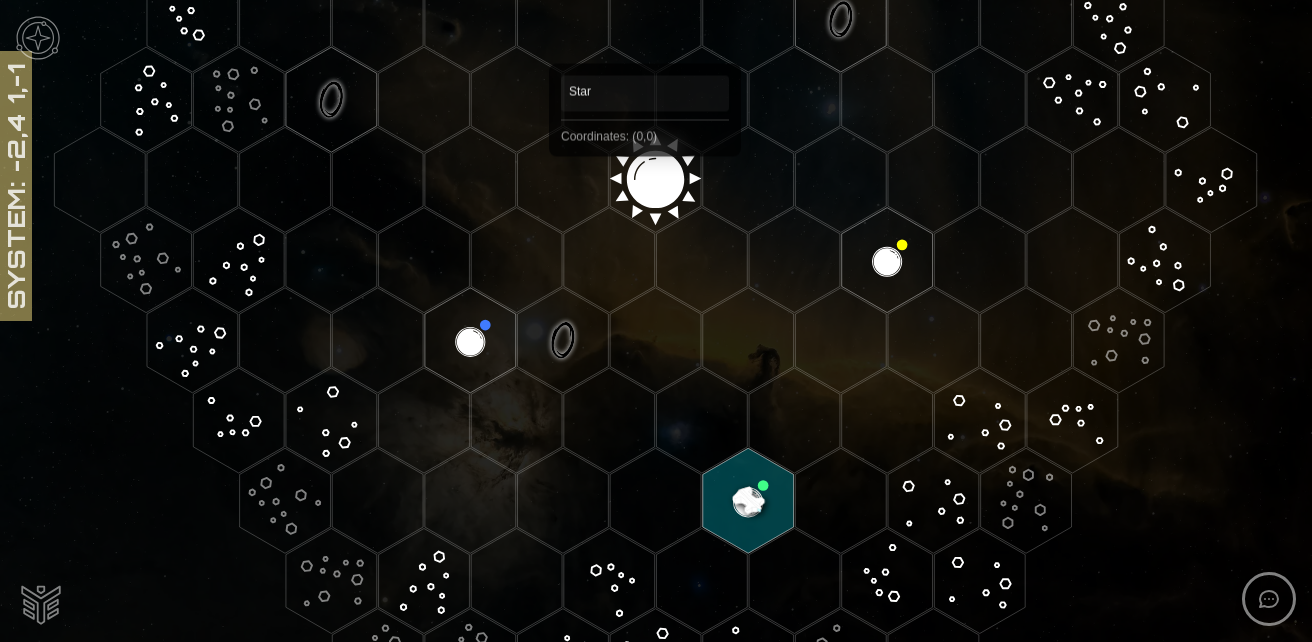 click 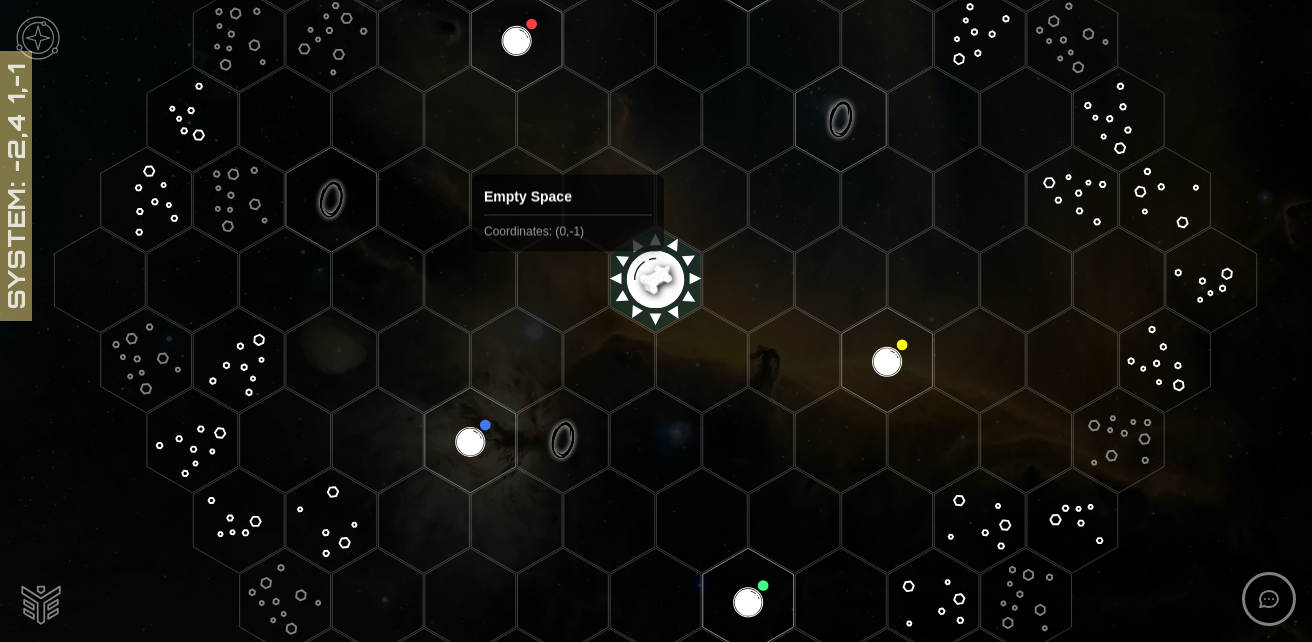 scroll, scrollTop: 195, scrollLeft: 0, axis: vertical 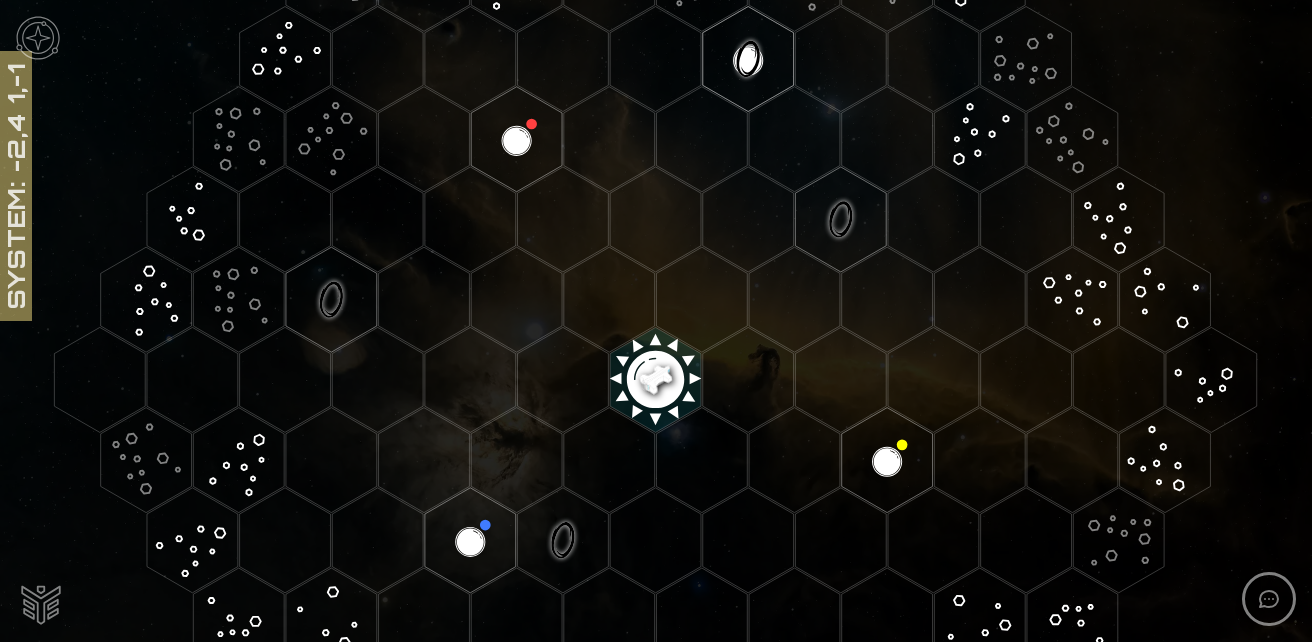 click 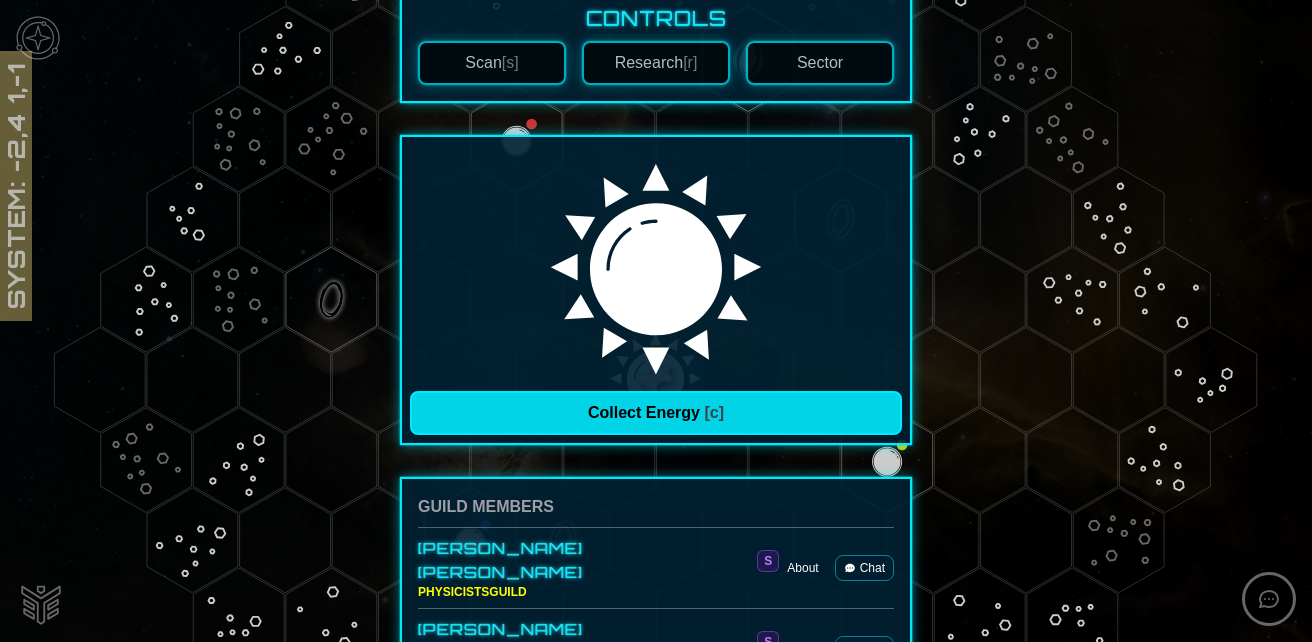scroll, scrollTop: 300, scrollLeft: 0, axis: vertical 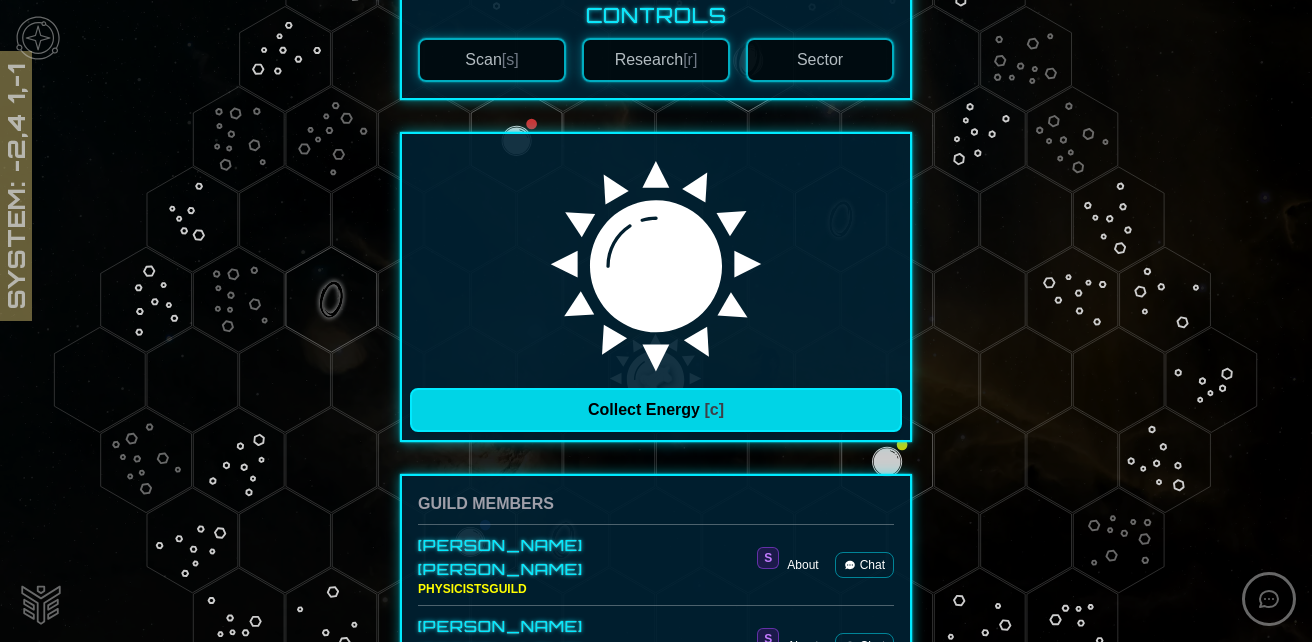 click on "Collect Energy   [c]" at bounding box center (656, 410) 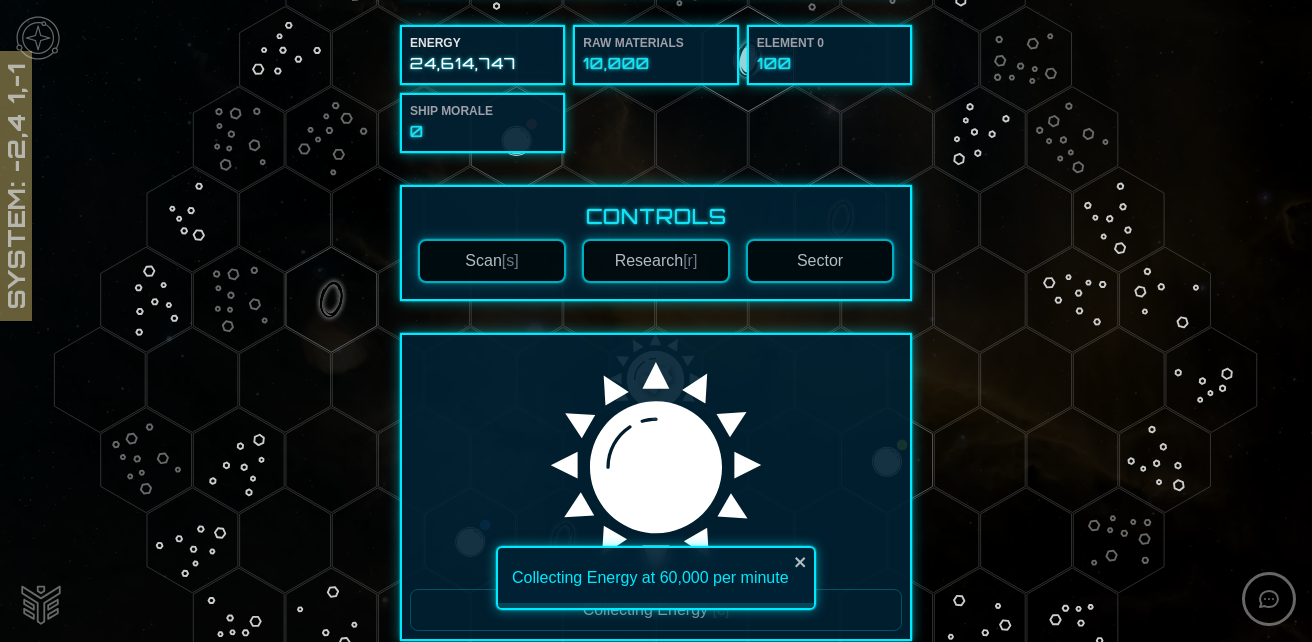 scroll, scrollTop: 0, scrollLeft: 0, axis: both 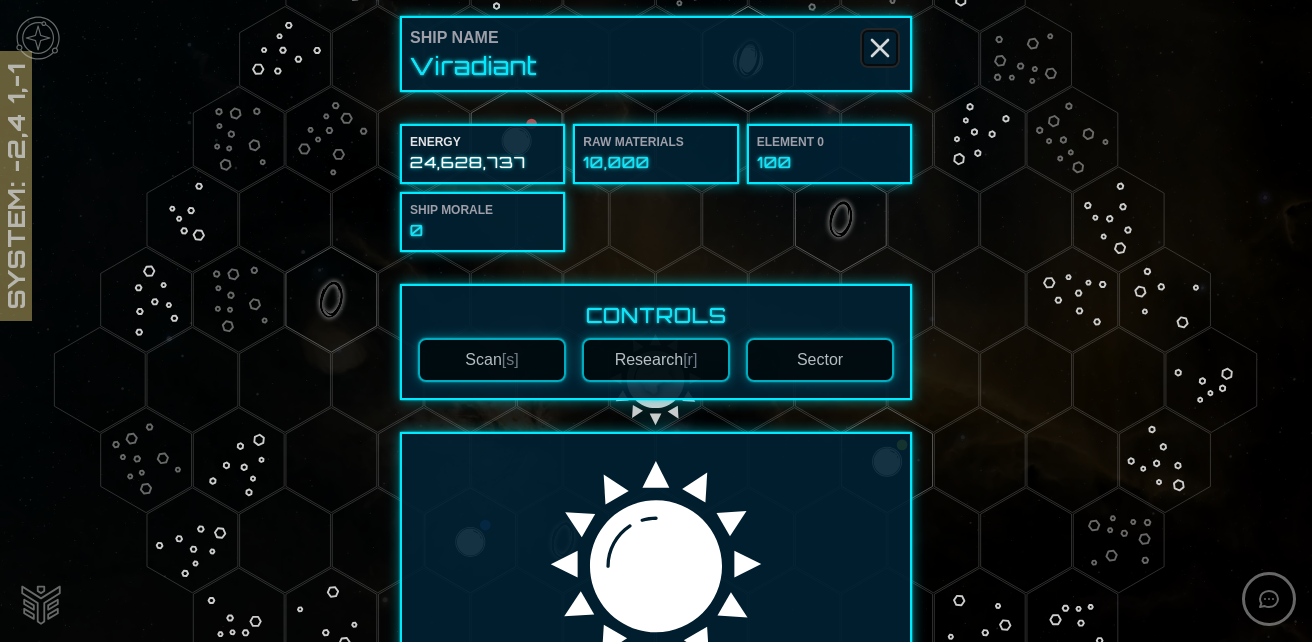 click 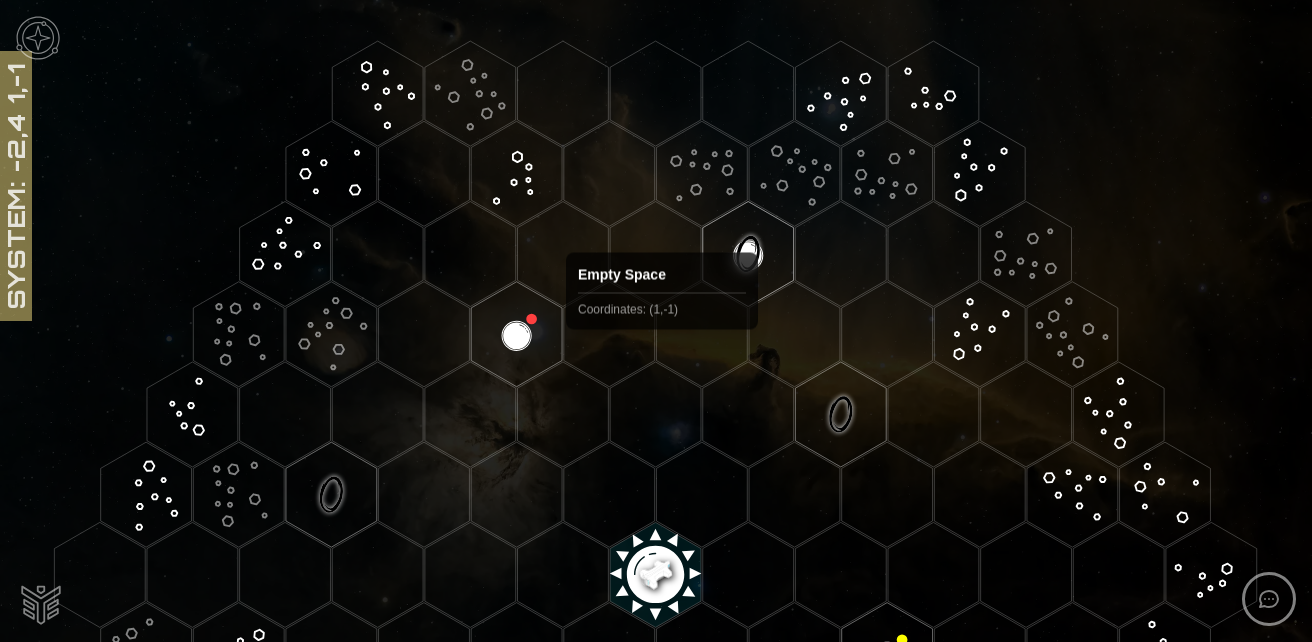 scroll, scrollTop: 200, scrollLeft: 0, axis: vertical 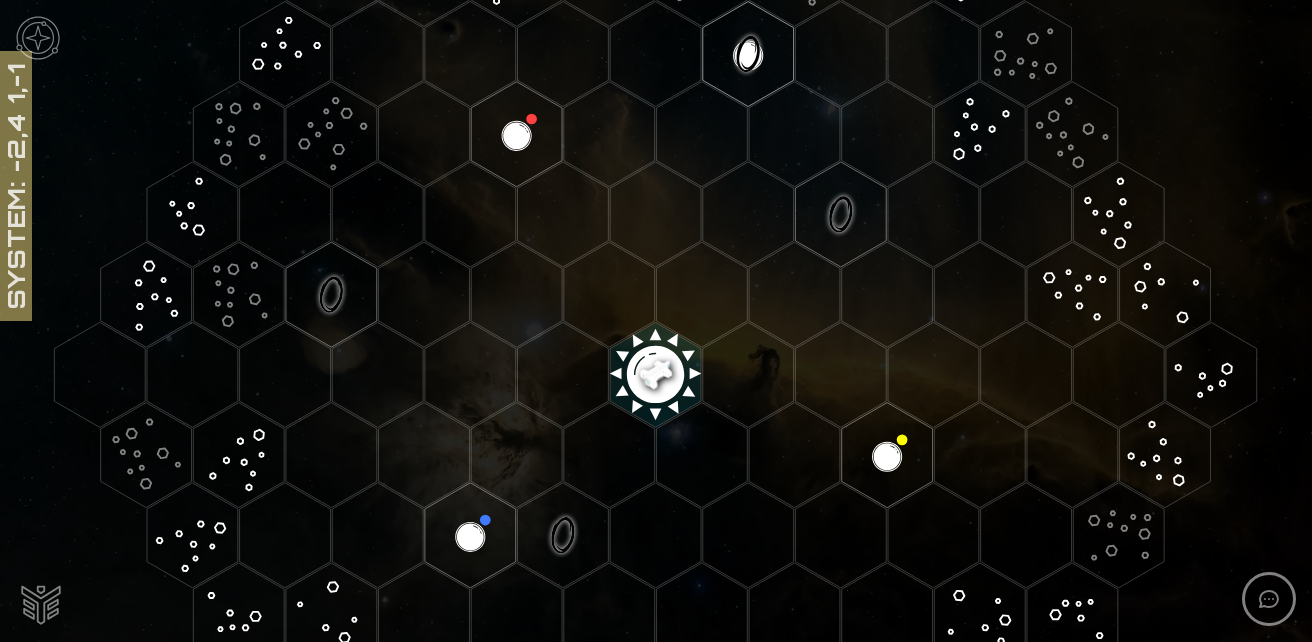 click 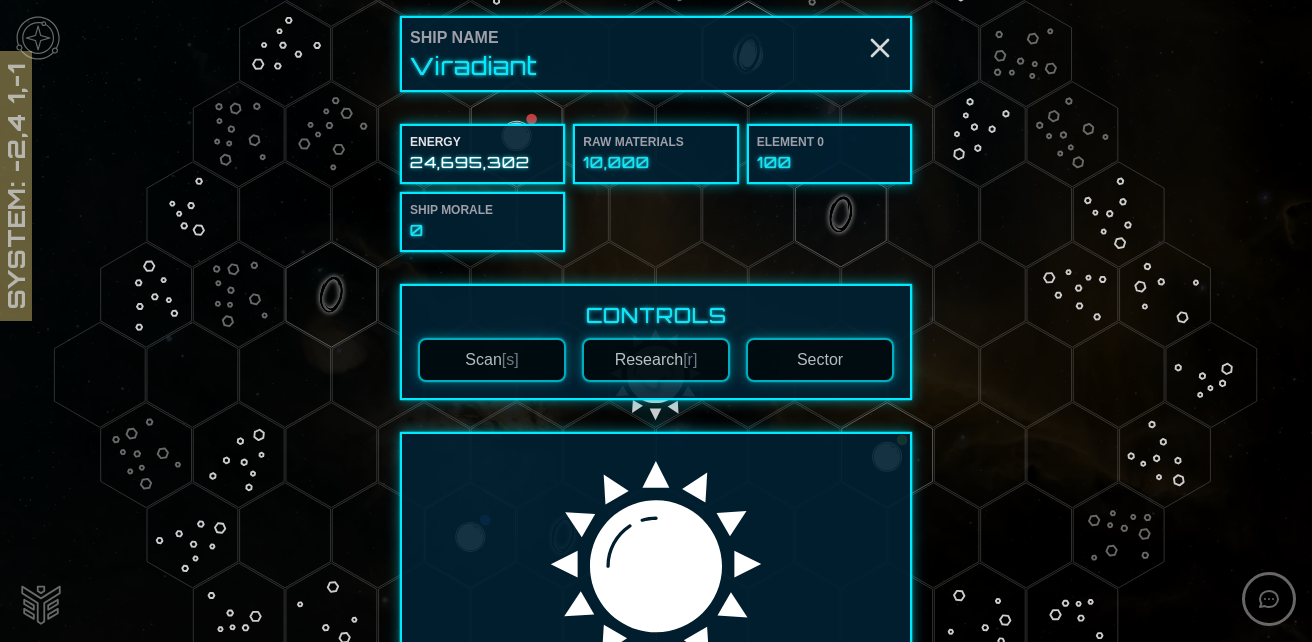 click on "Sector" at bounding box center (820, 360) 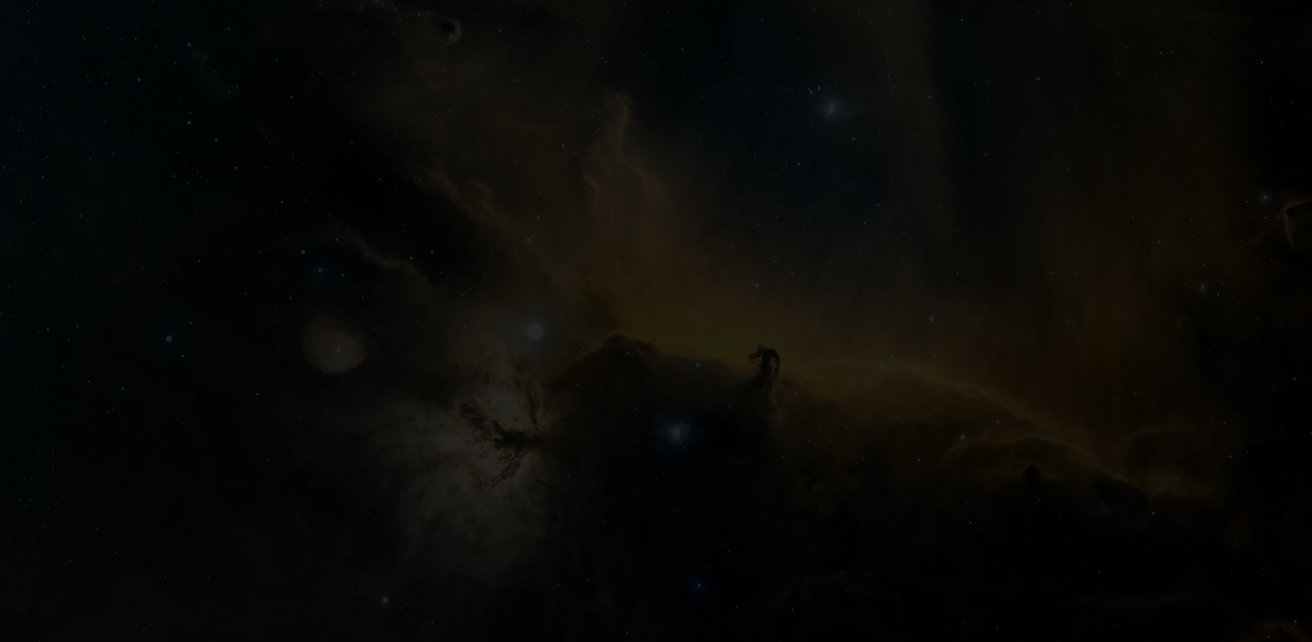 scroll, scrollTop: 200, scrollLeft: 0, axis: vertical 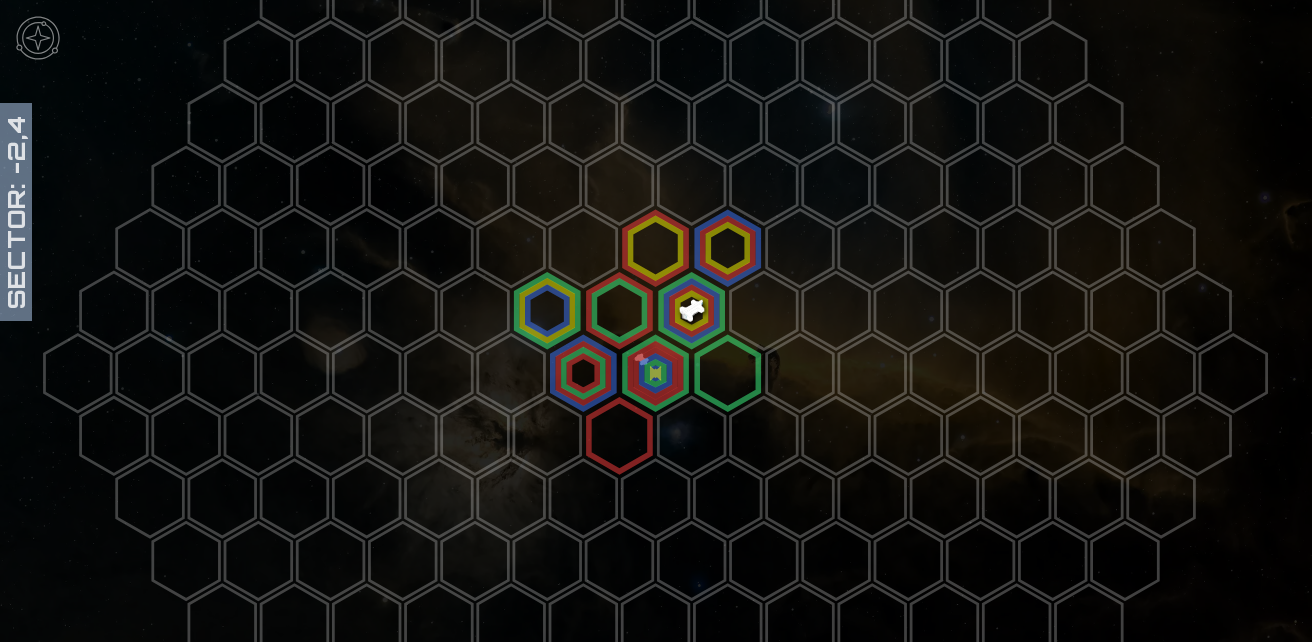 click 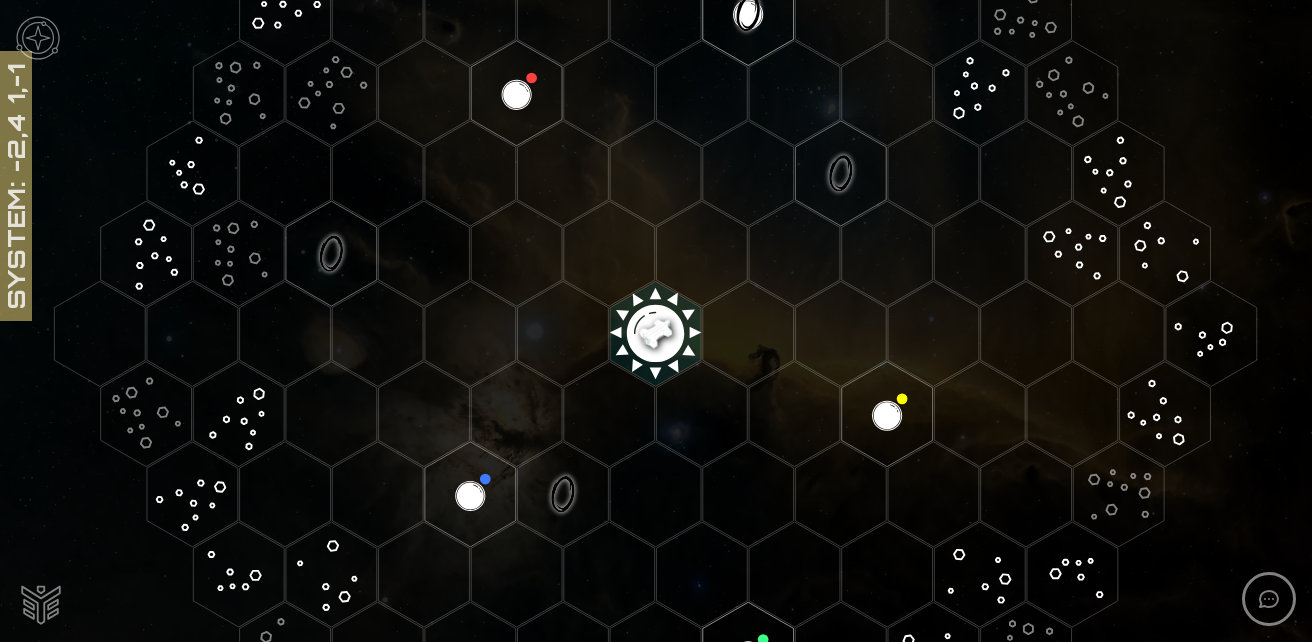 scroll, scrollTop: 247, scrollLeft: 0, axis: vertical 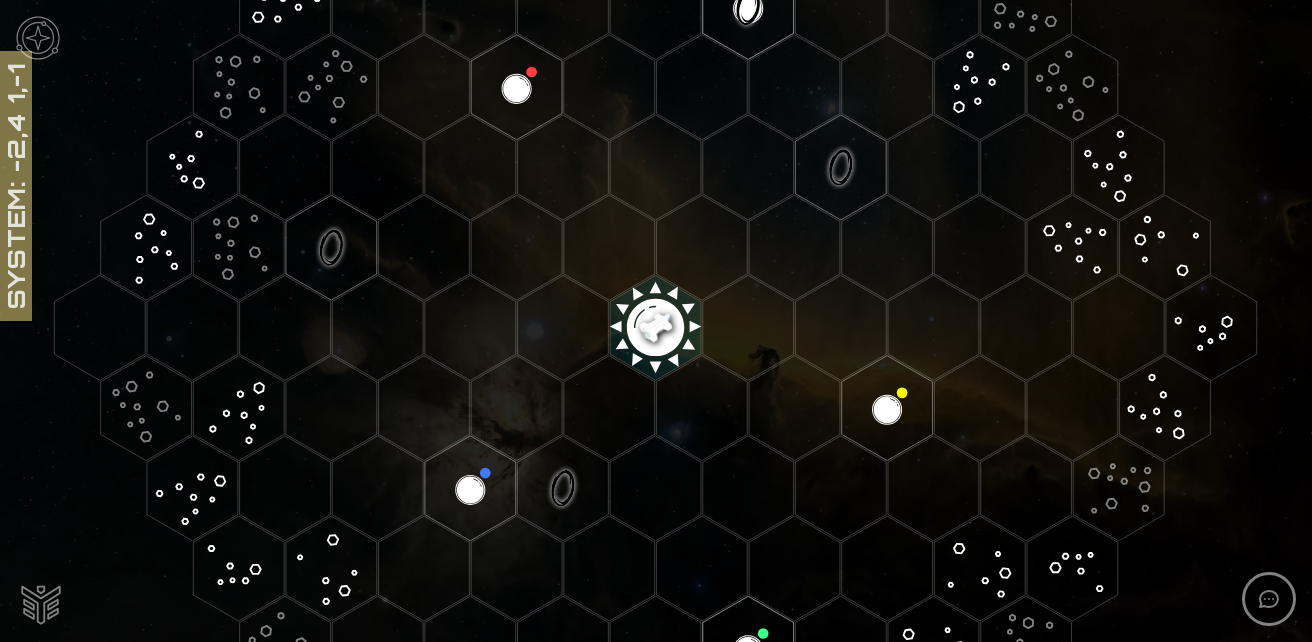 click 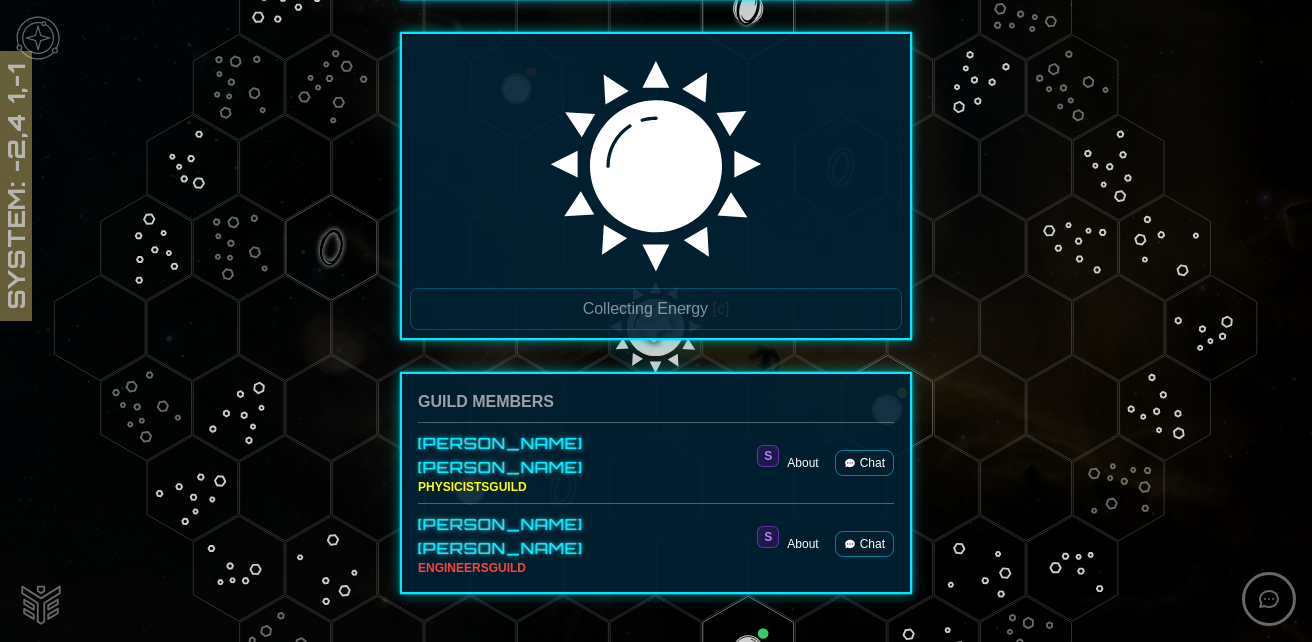 scroll, scrollTop: 0, scrollLeft: 0, axis: both 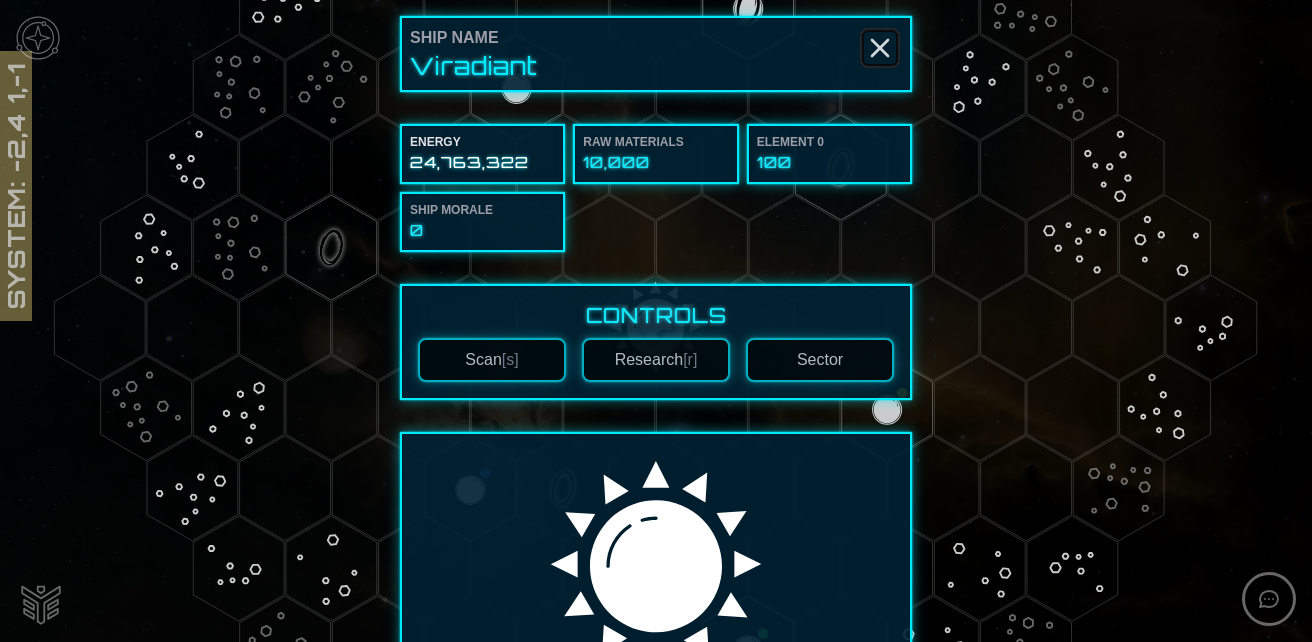click 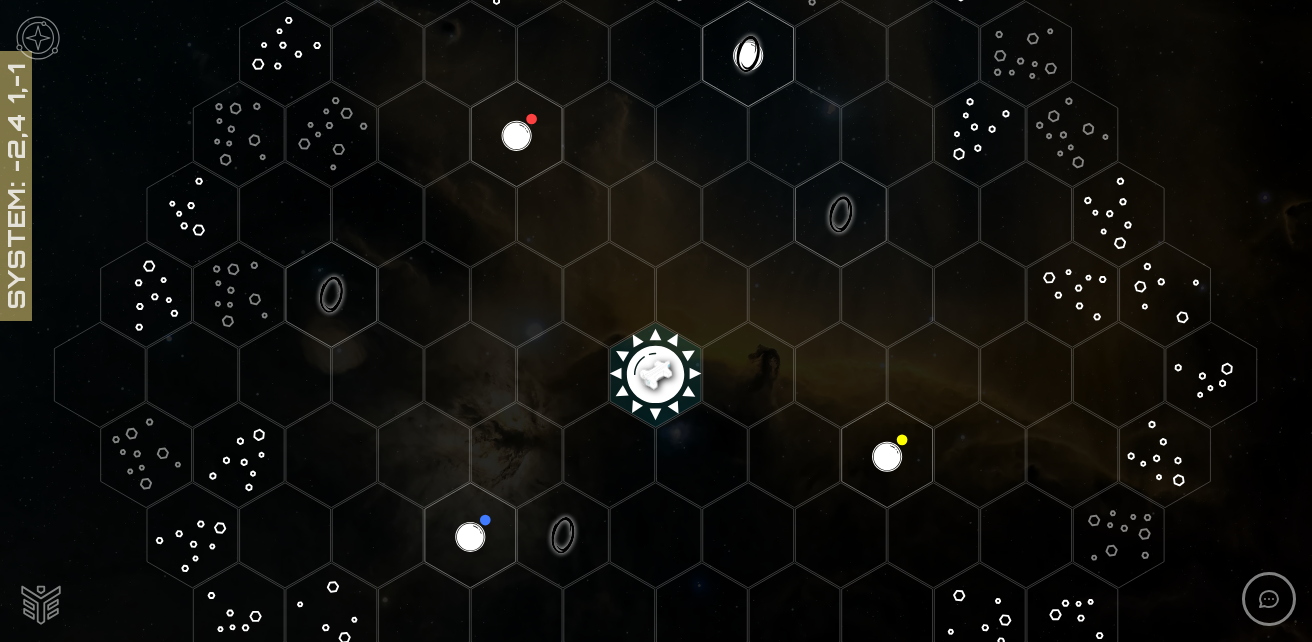 scroll, scrollTop: 300, scrollLeft: 0, axis: vertical 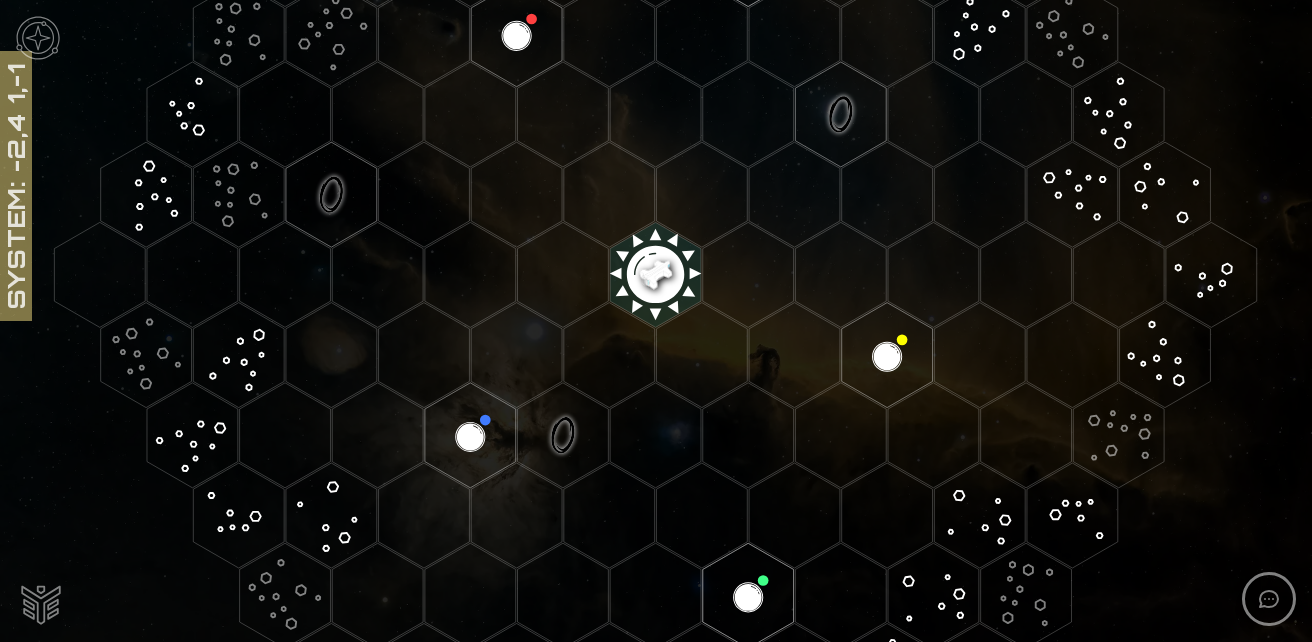 click 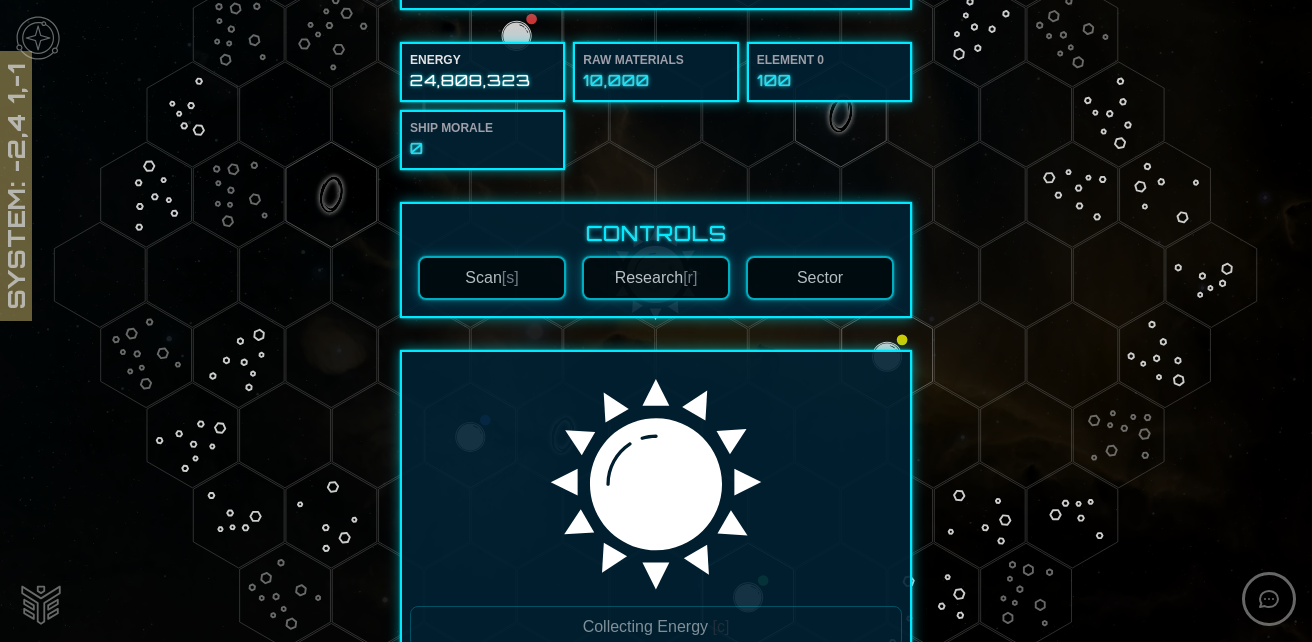 scroll, scrollTop: 0, scrollLeft: 0, axis: both 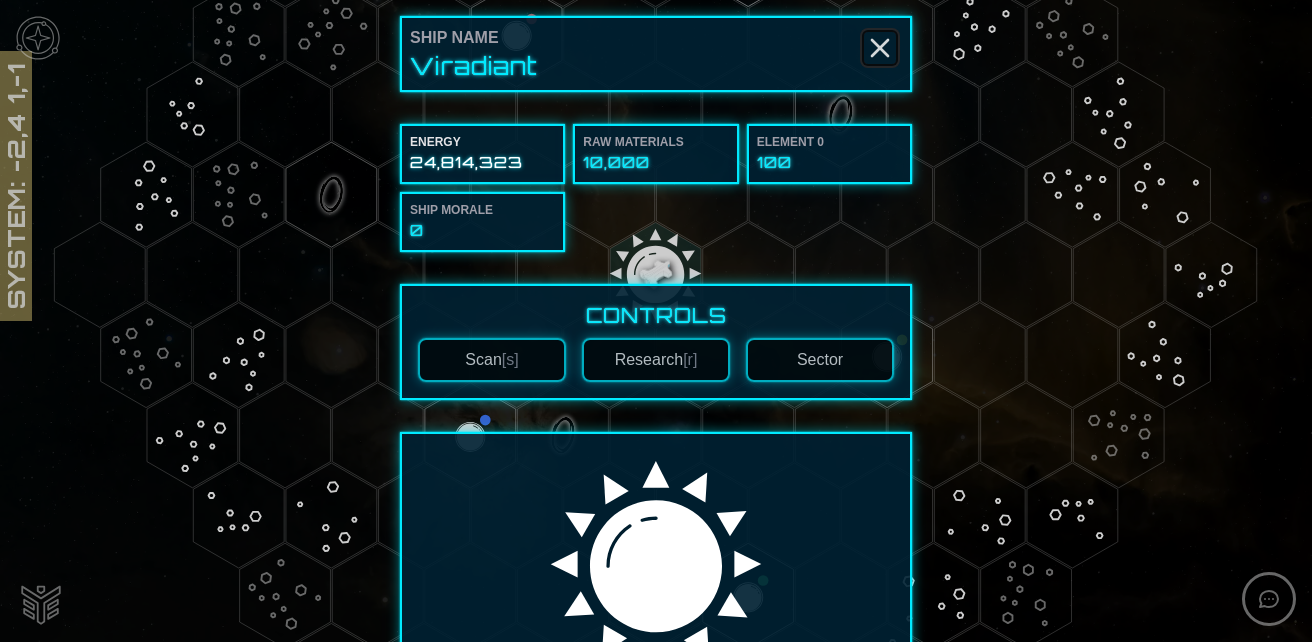 click 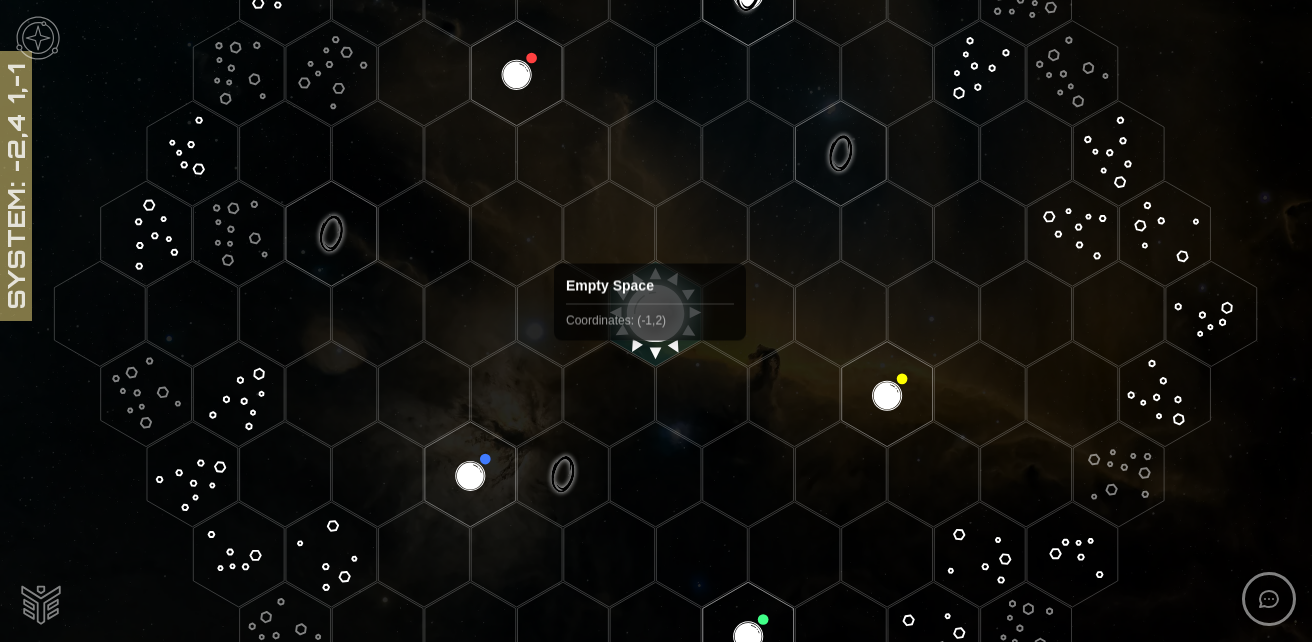 scroll, scrollTop: 300, scrollLeft: 0, axis: vertical 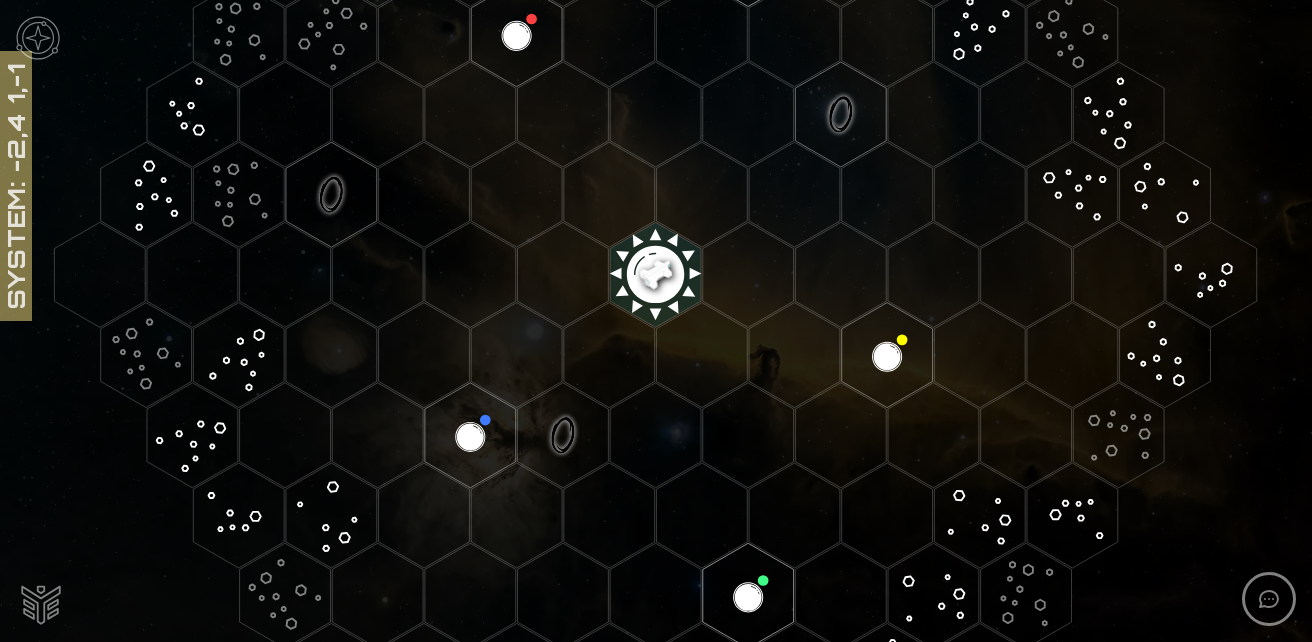 click 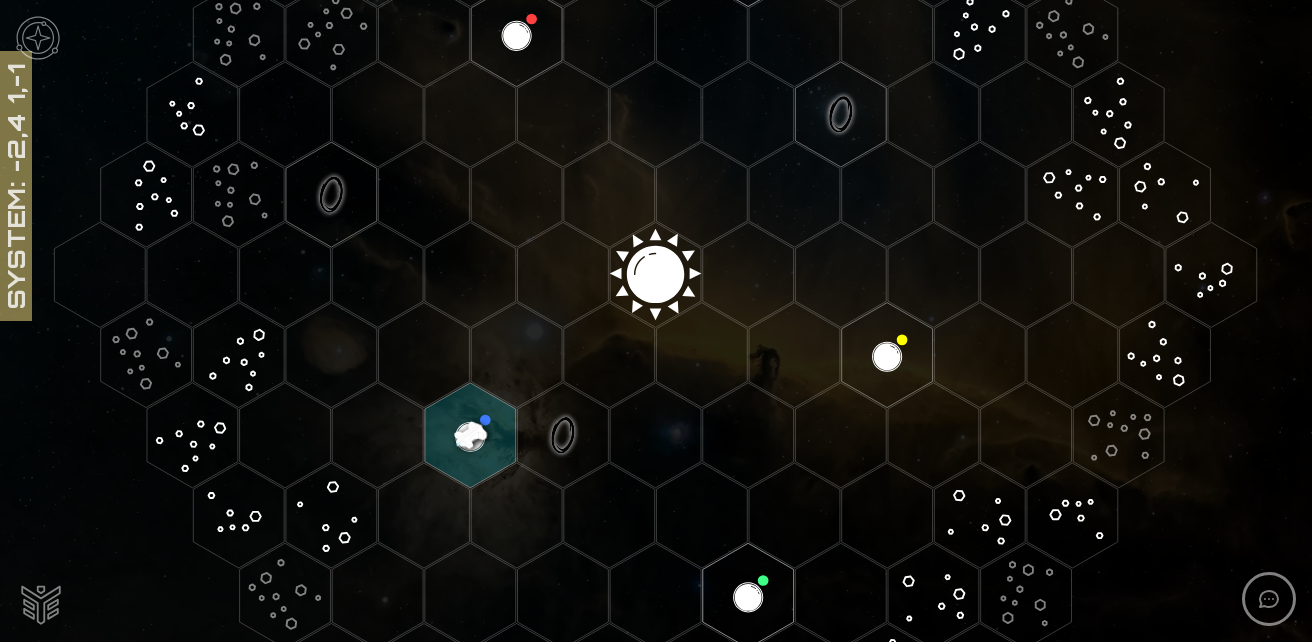 click 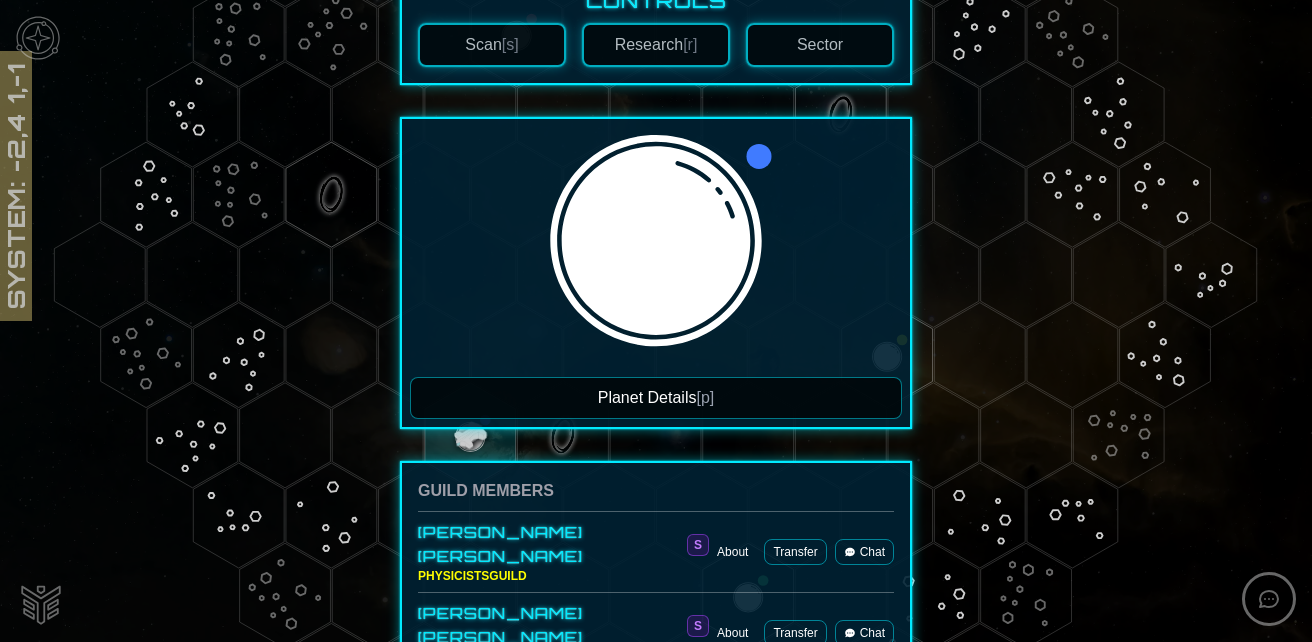 scroll, scrollTop: 304, scrollLeft: 0, axis: vertical 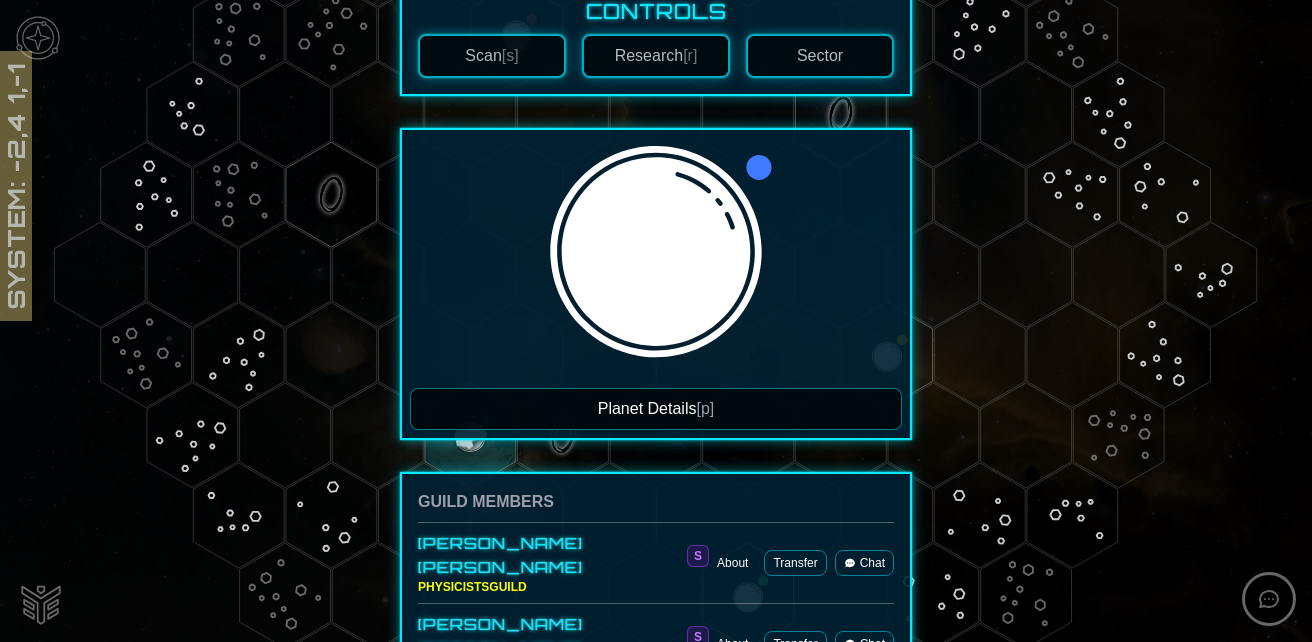 click on "Planet Details  [p]" at bounding box center [656, 409] 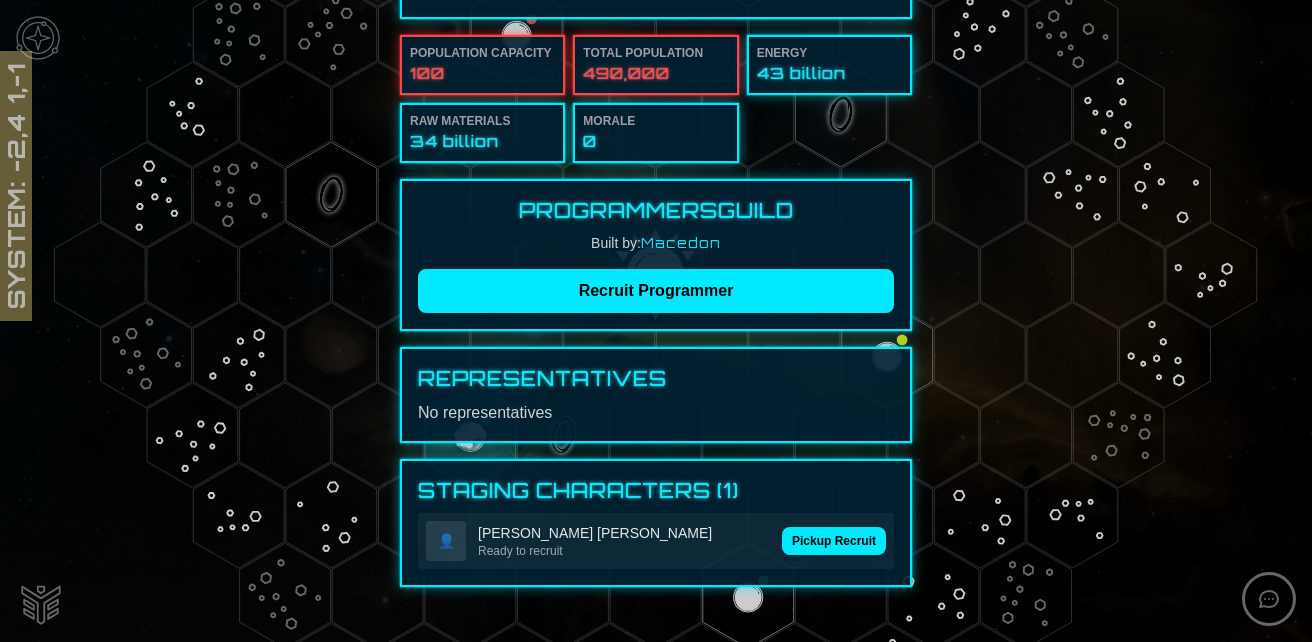 scroll, scrollTop: 618, scrollLeft: 0, axis: vertical 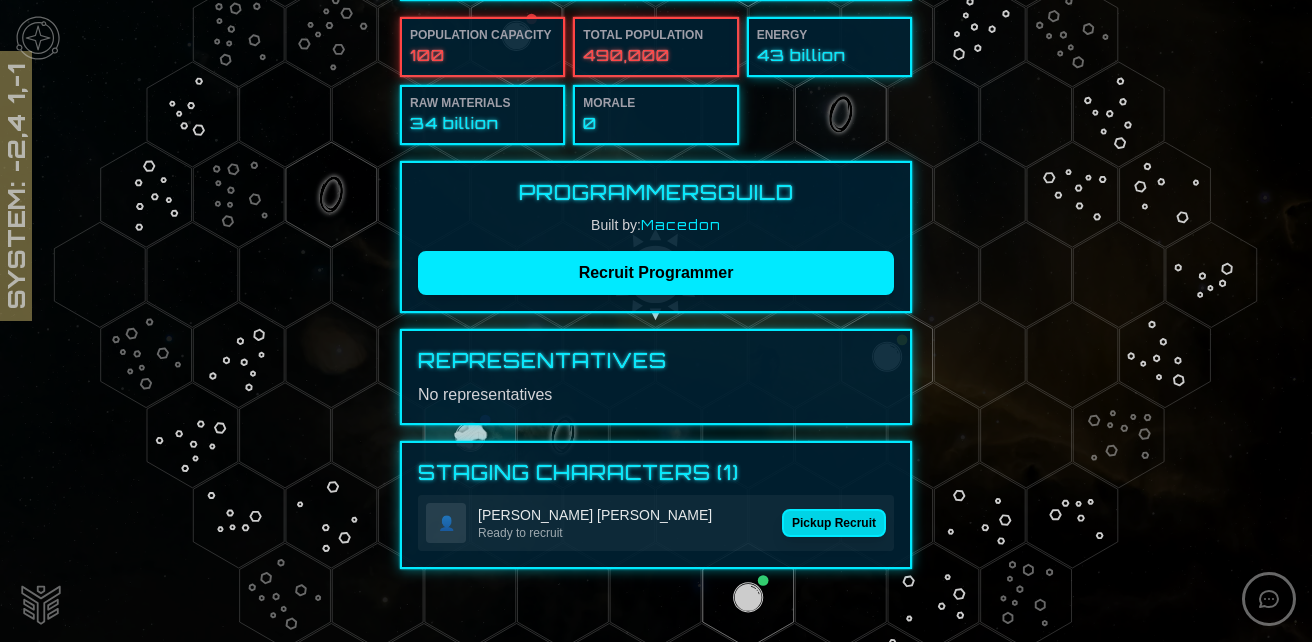 click on "Pickup Recruit" at bounding box center (834, 523) 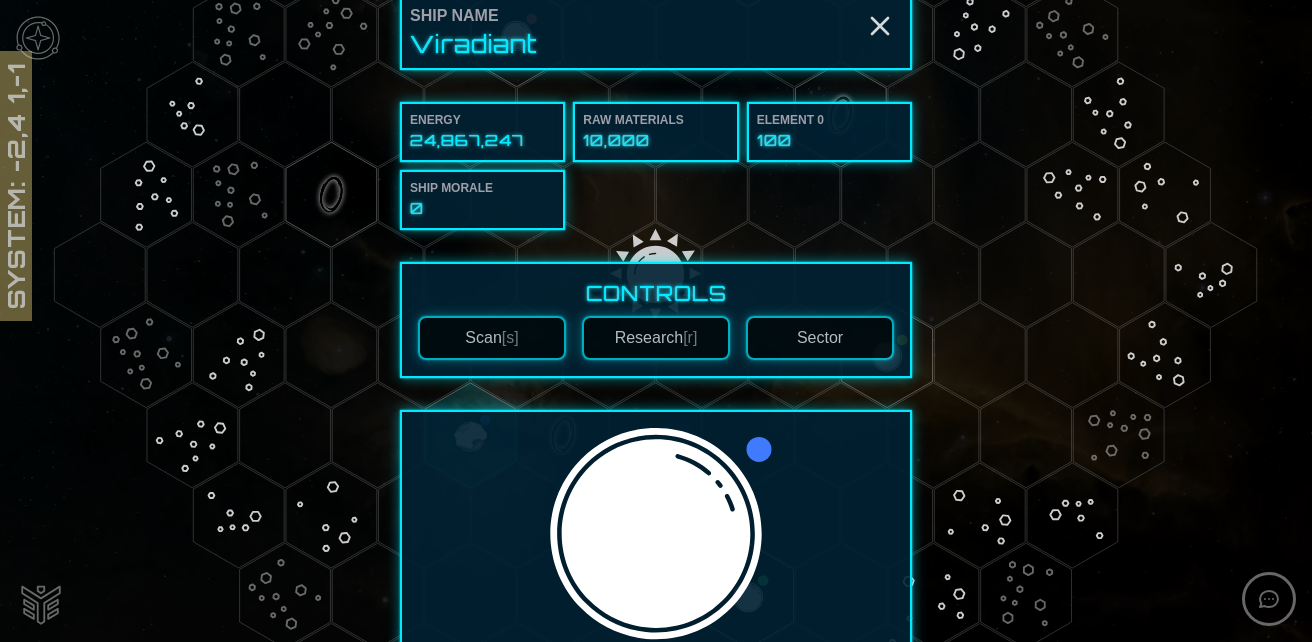 scroll, scrollTop: 0, scrollLeft: 0, axis: both 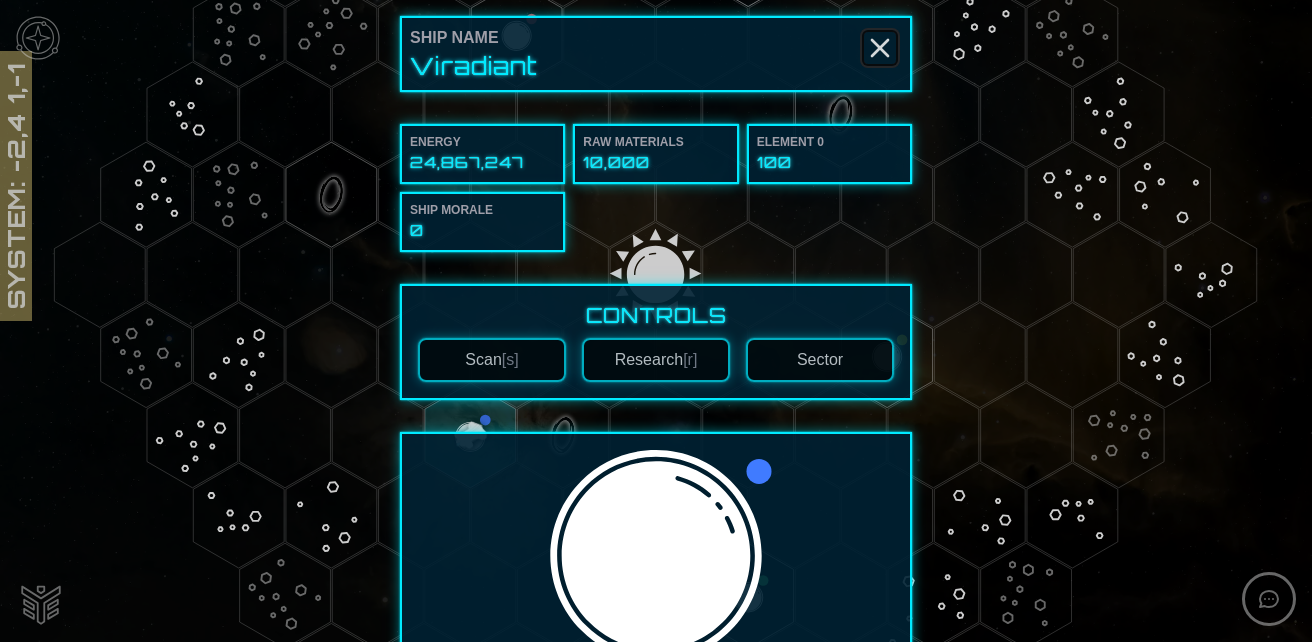 click 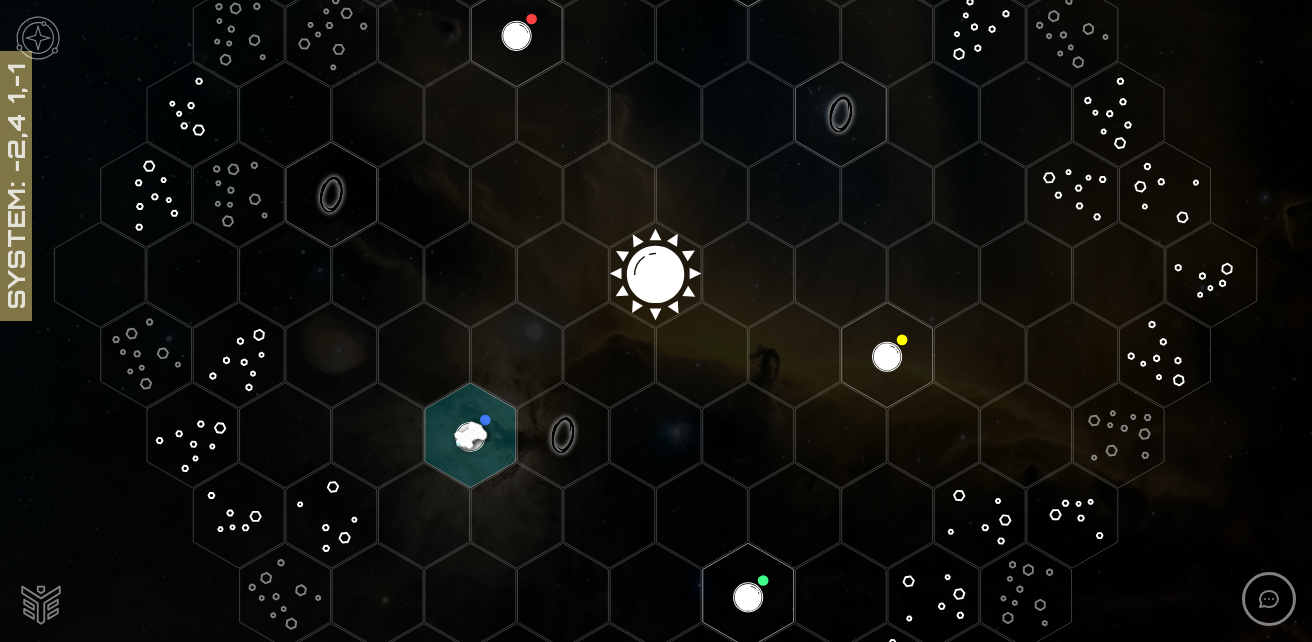 click 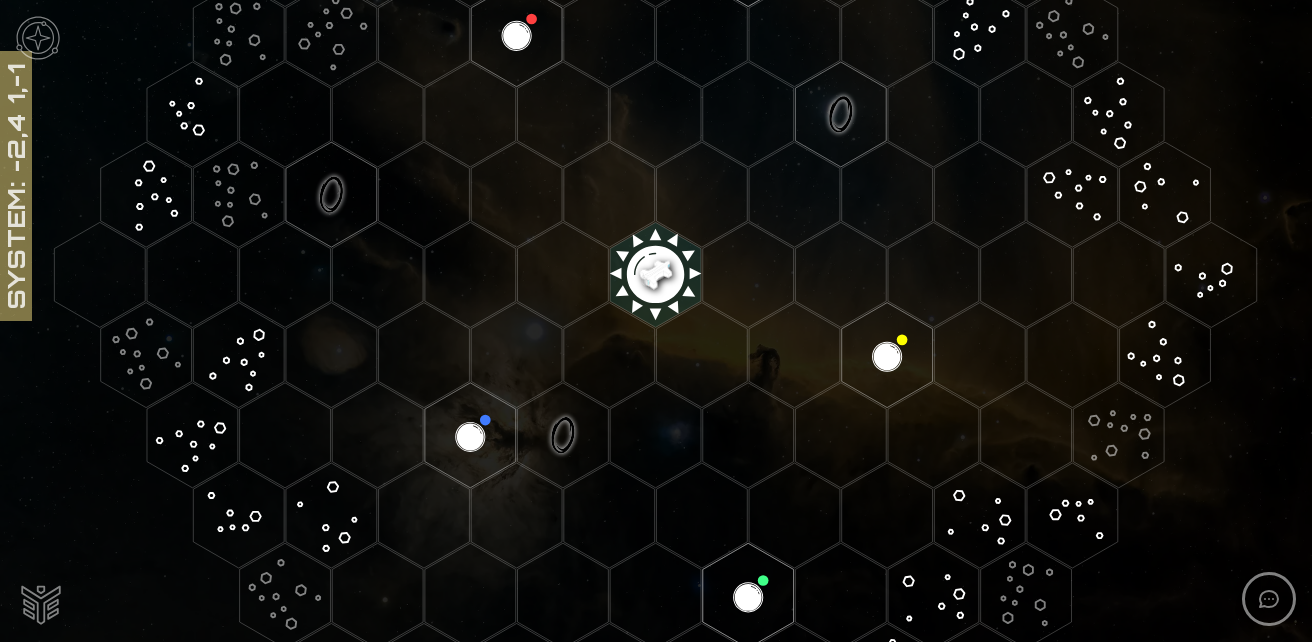 click 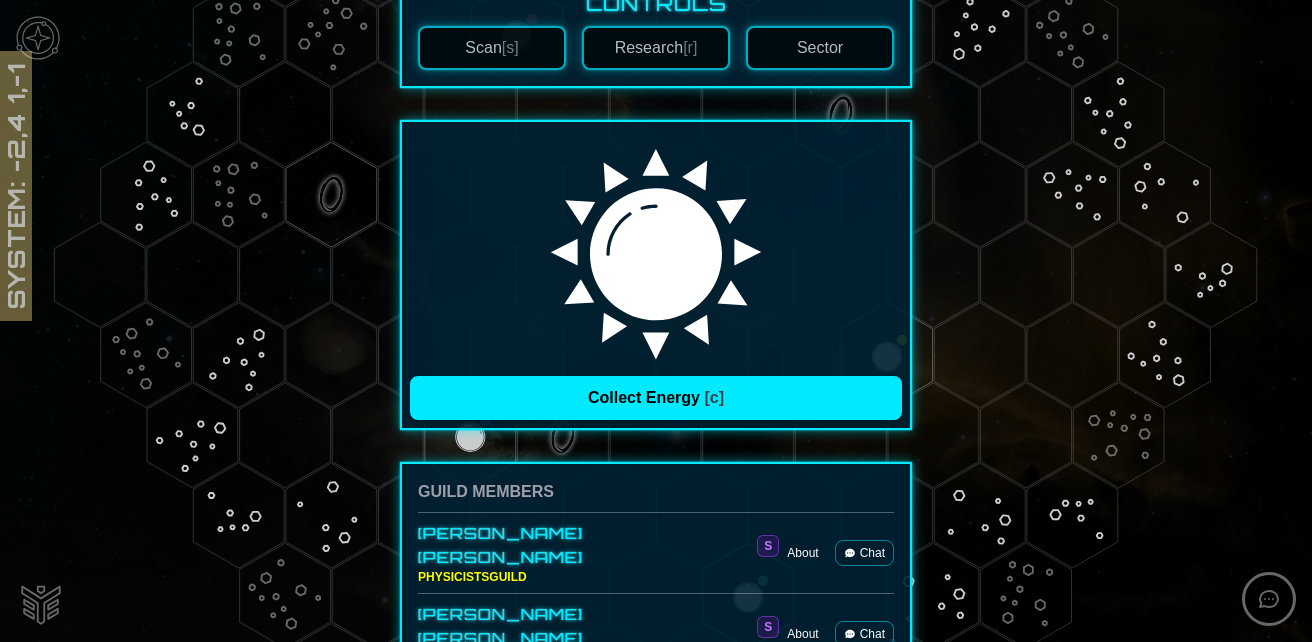 scroll, scrollTop: 459, scrollLeft: 0, axis: vertical 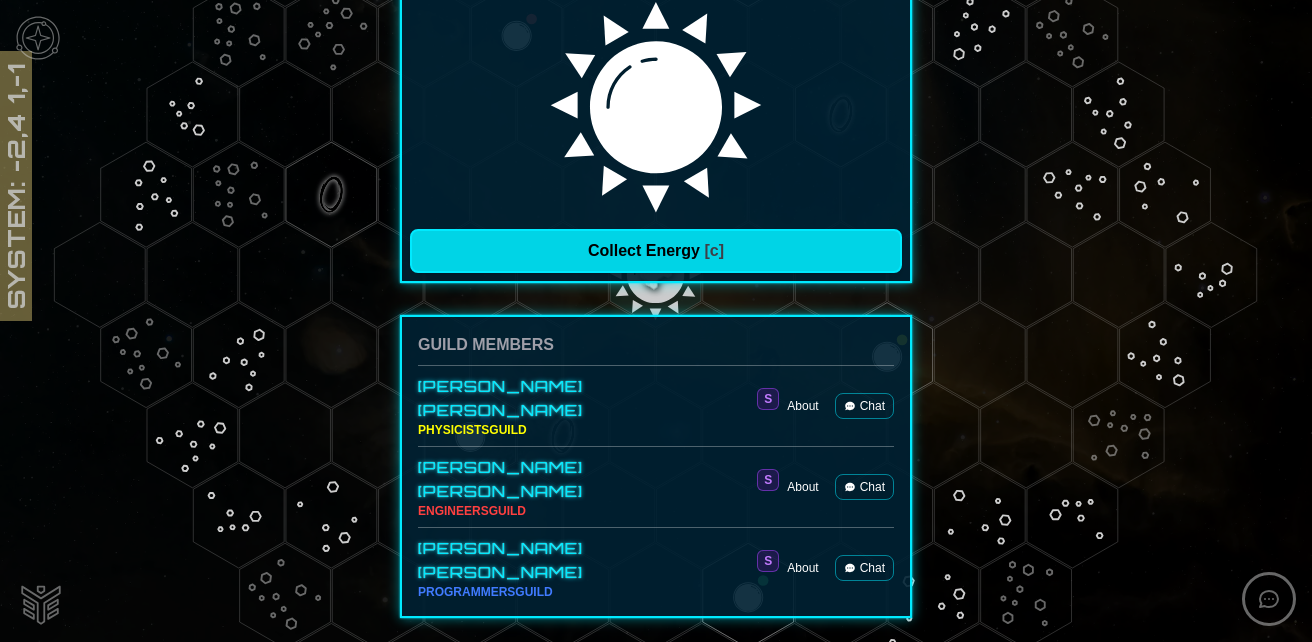 click on "Collect Energy   [c]" at bounding box center [656, 251] 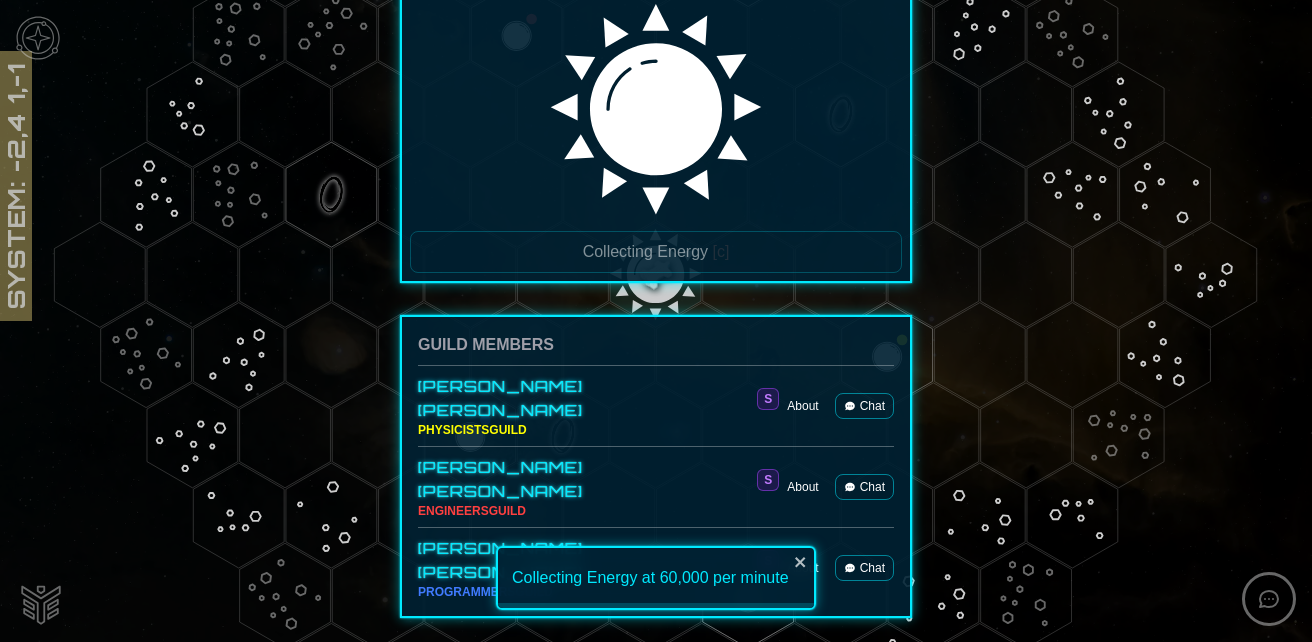 scroll, scrollTop: 0, scrollLeft: 0, axis: both 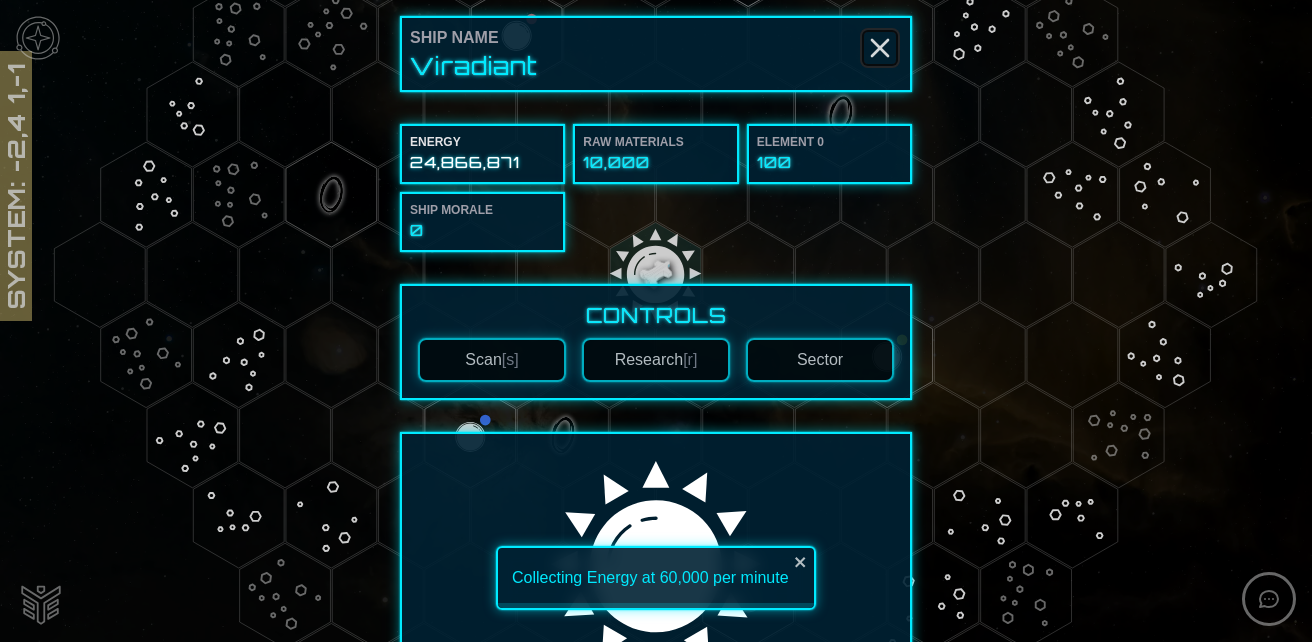 click 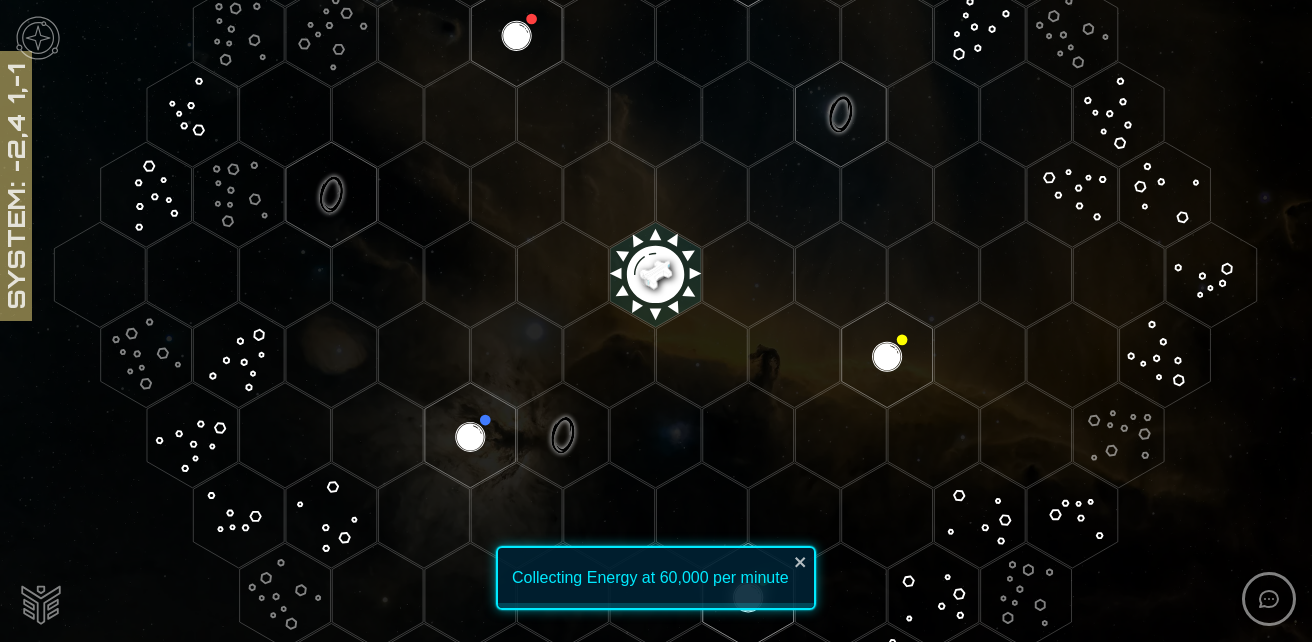 click 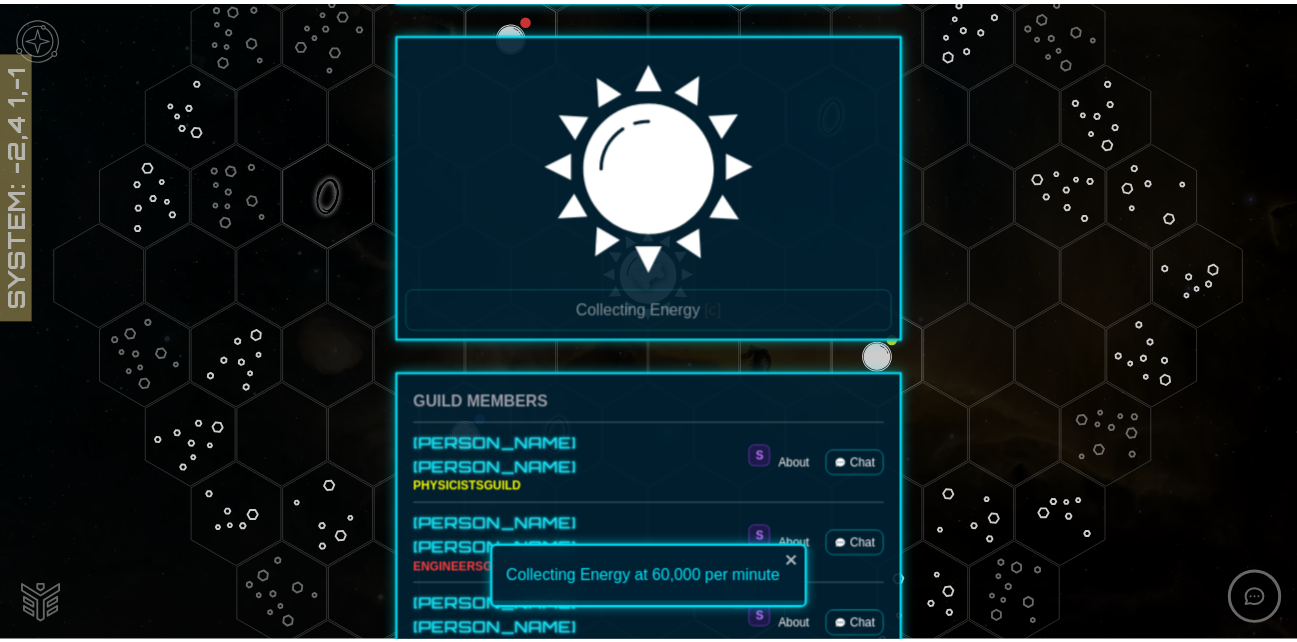 scroll, scrollTop: 457, scrollLeft: 0, axis: vertical 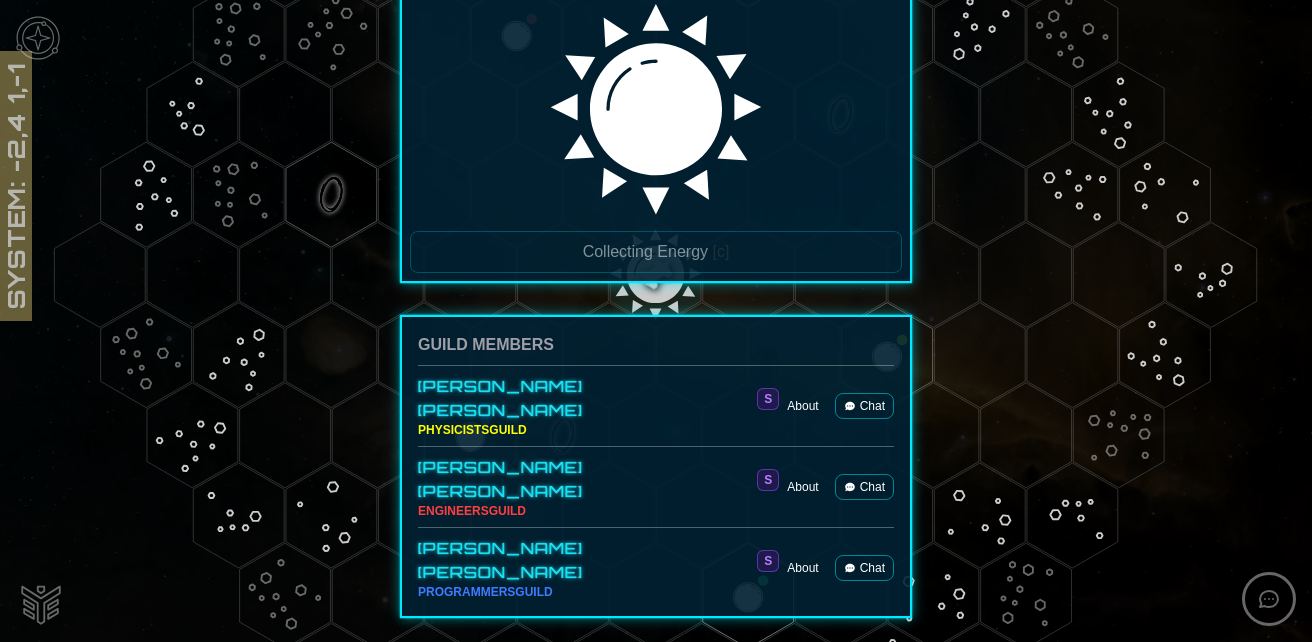 click on "Chat" at bounding box center (864, 568) 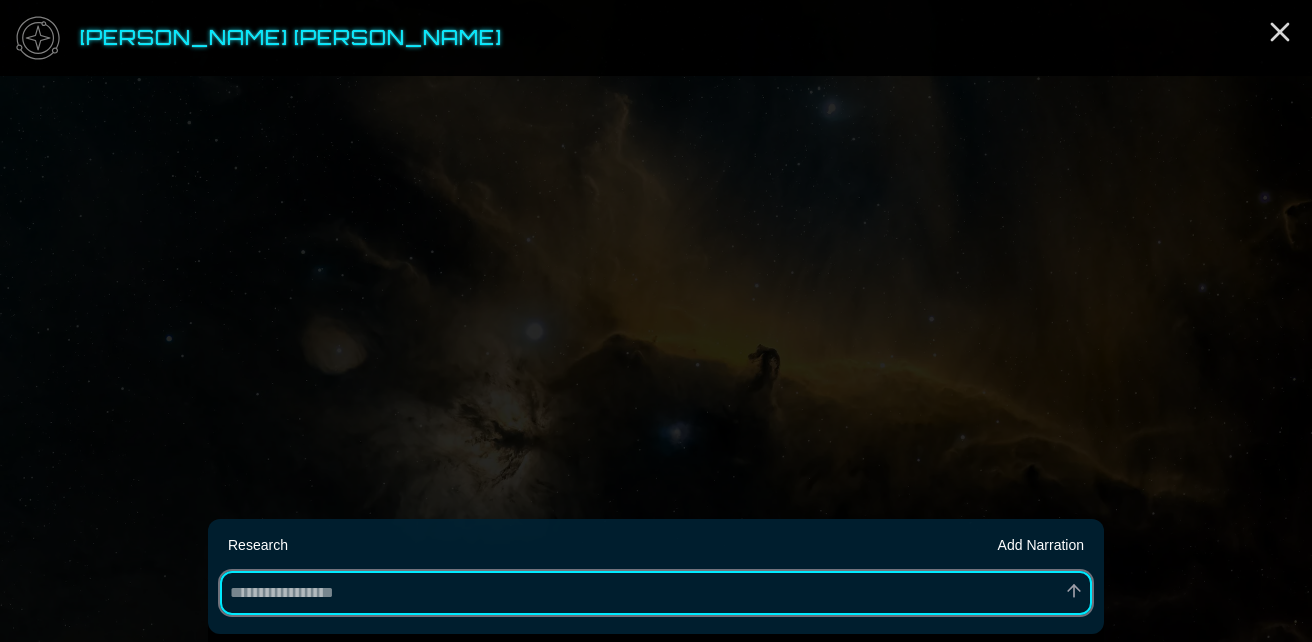 click at bounding box center [656, 593] 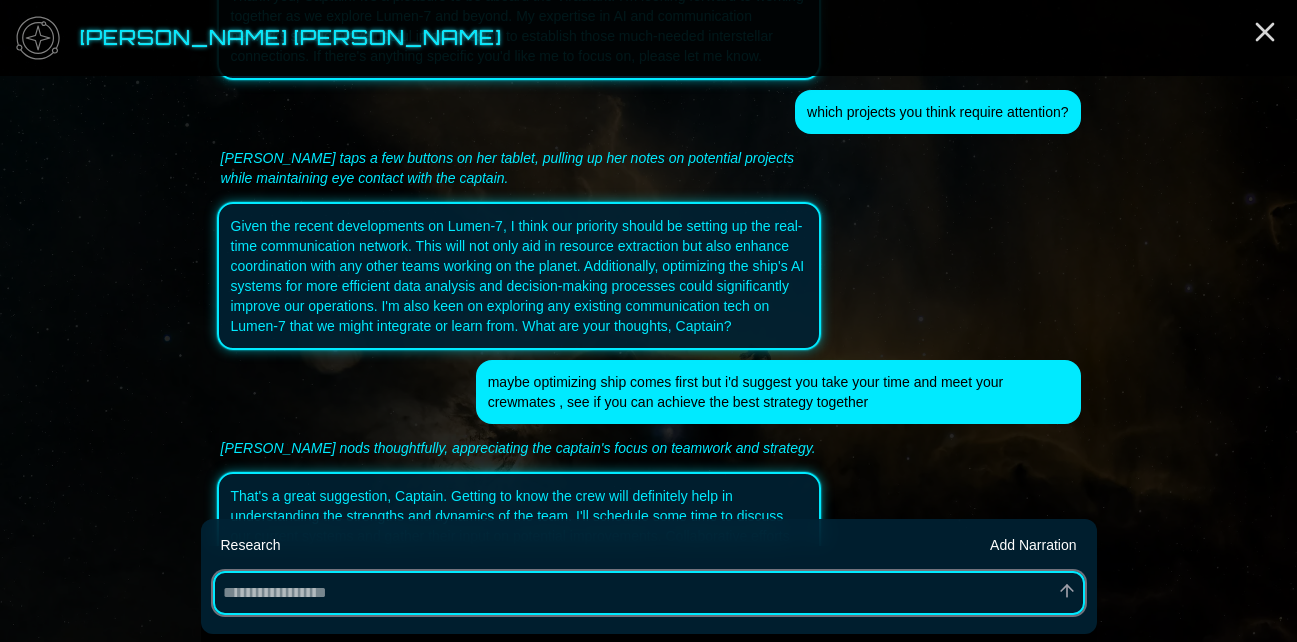 scroll, scrollTop: 334, scrollLeft: 0, axis: vertical 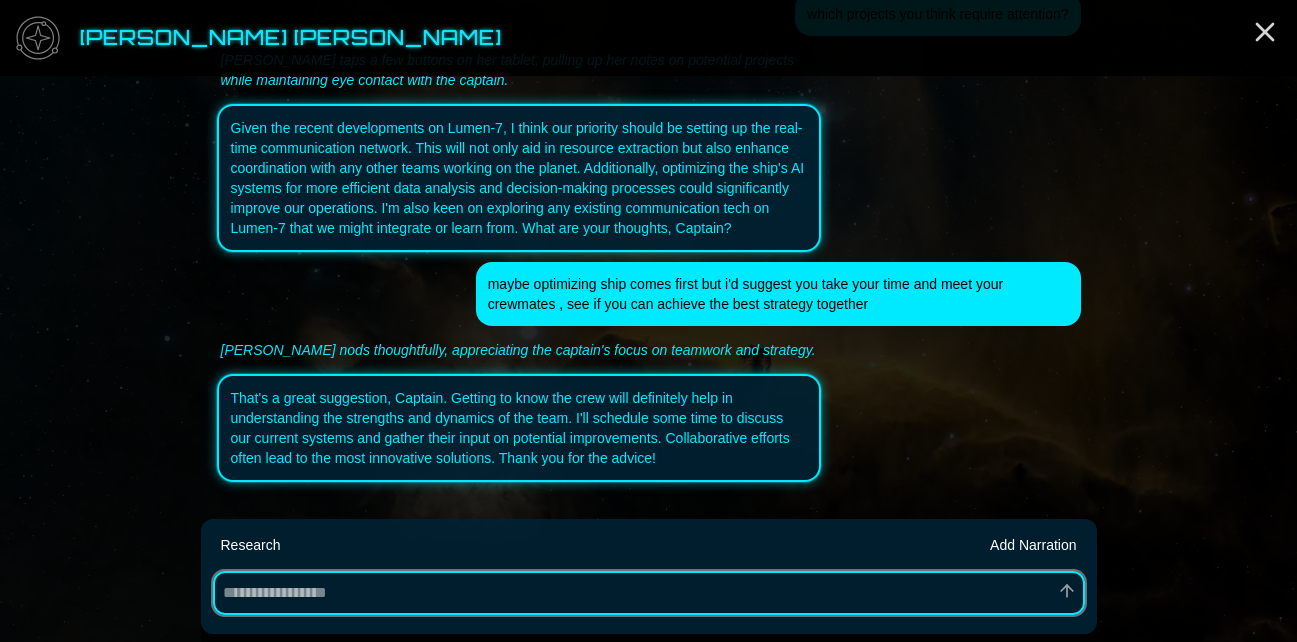 click at bounding box center (649, 593) 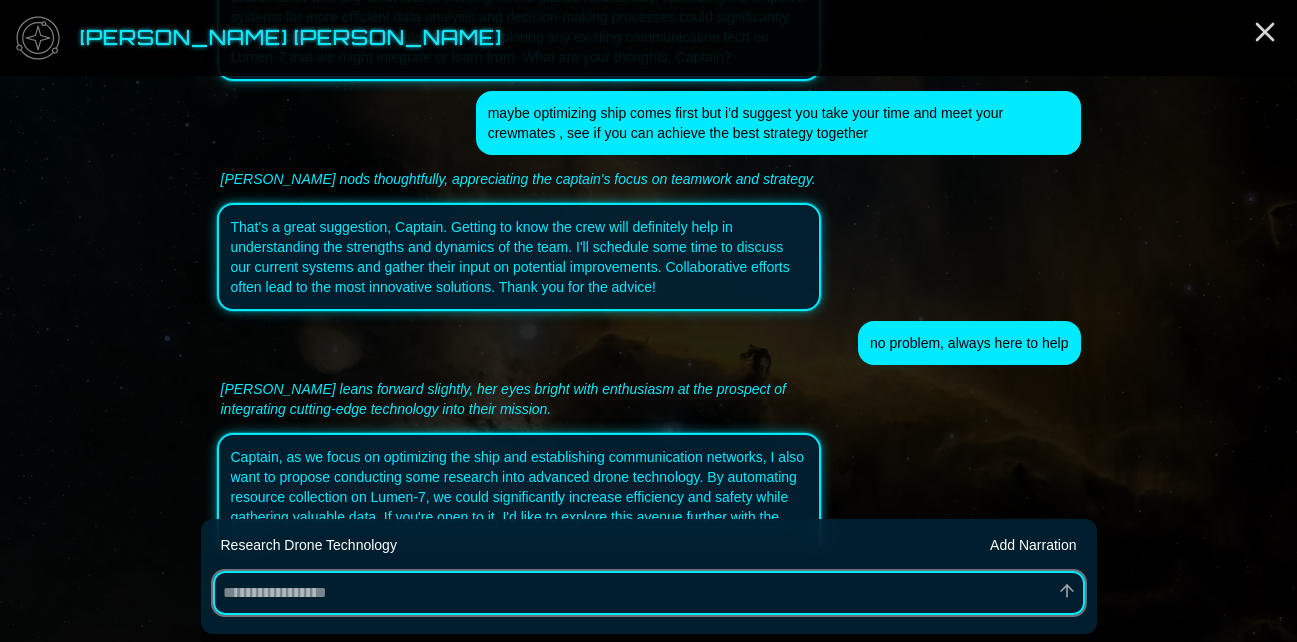 scroll, scrollTop: 802, scrollLeft: 0, axis: vertical 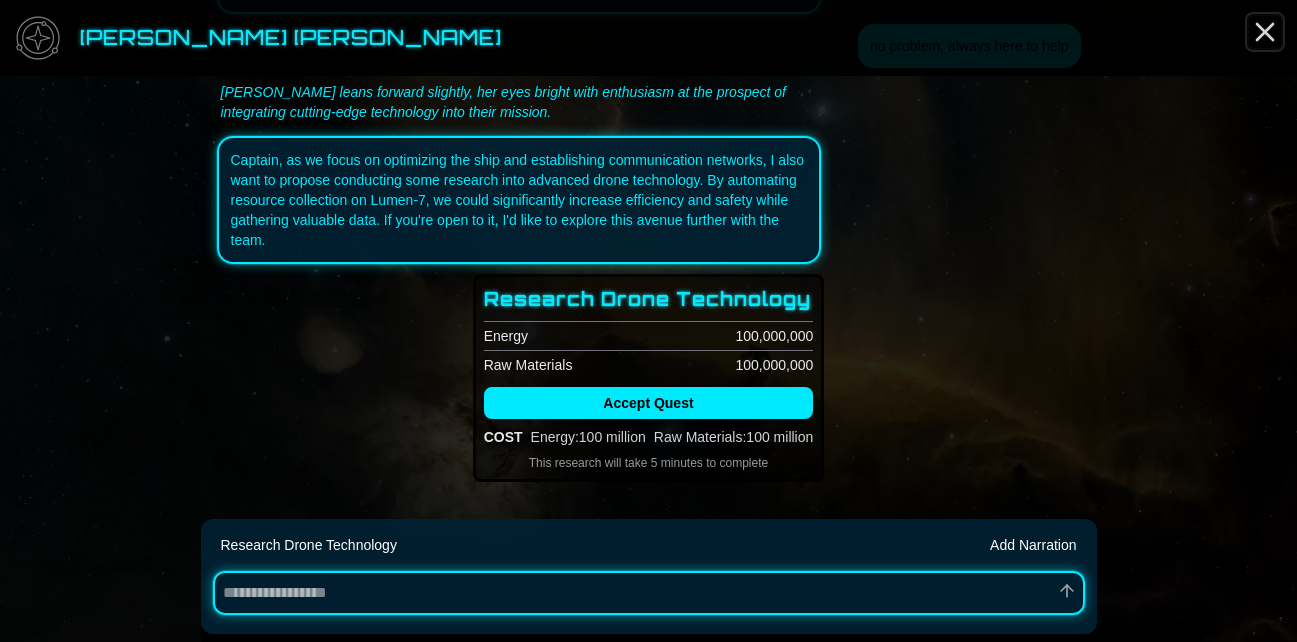 click 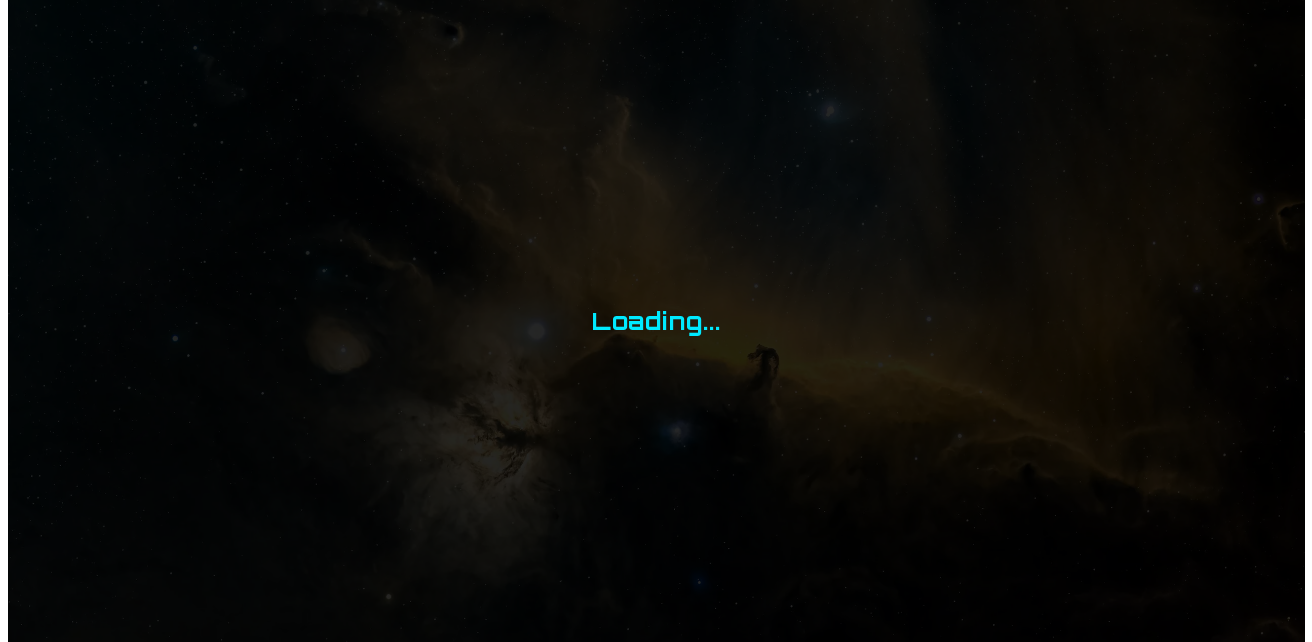 scroll, scrollTop: 0, scrollLeft: 0, axis: both 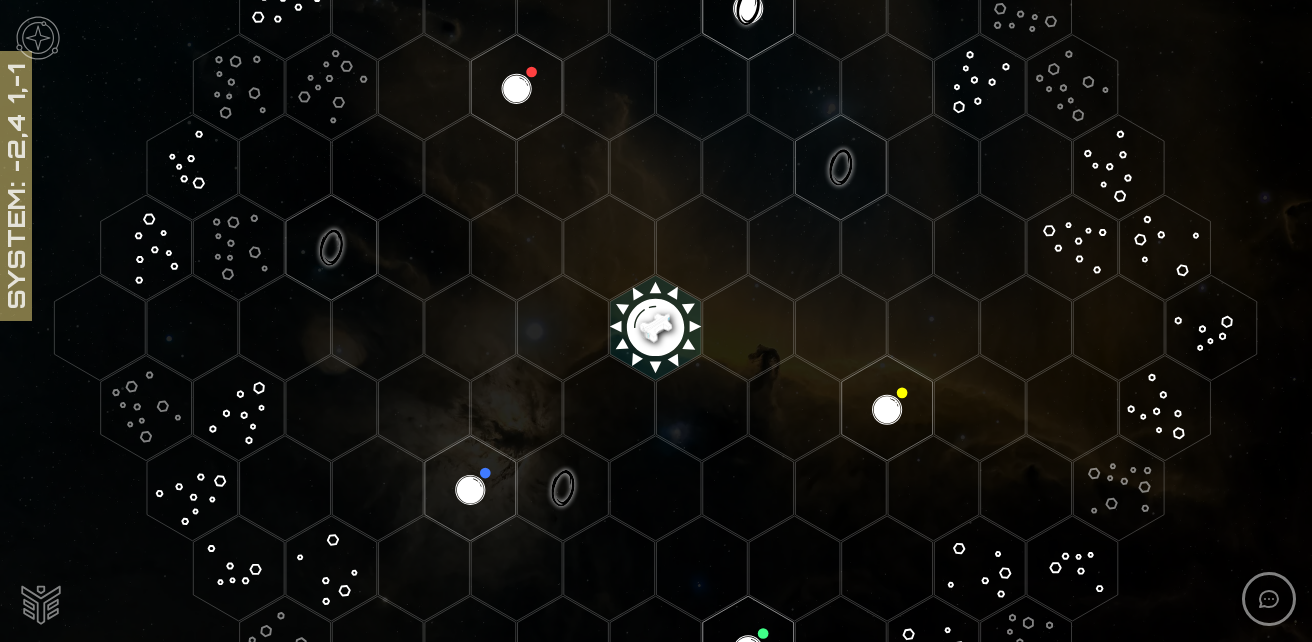 click 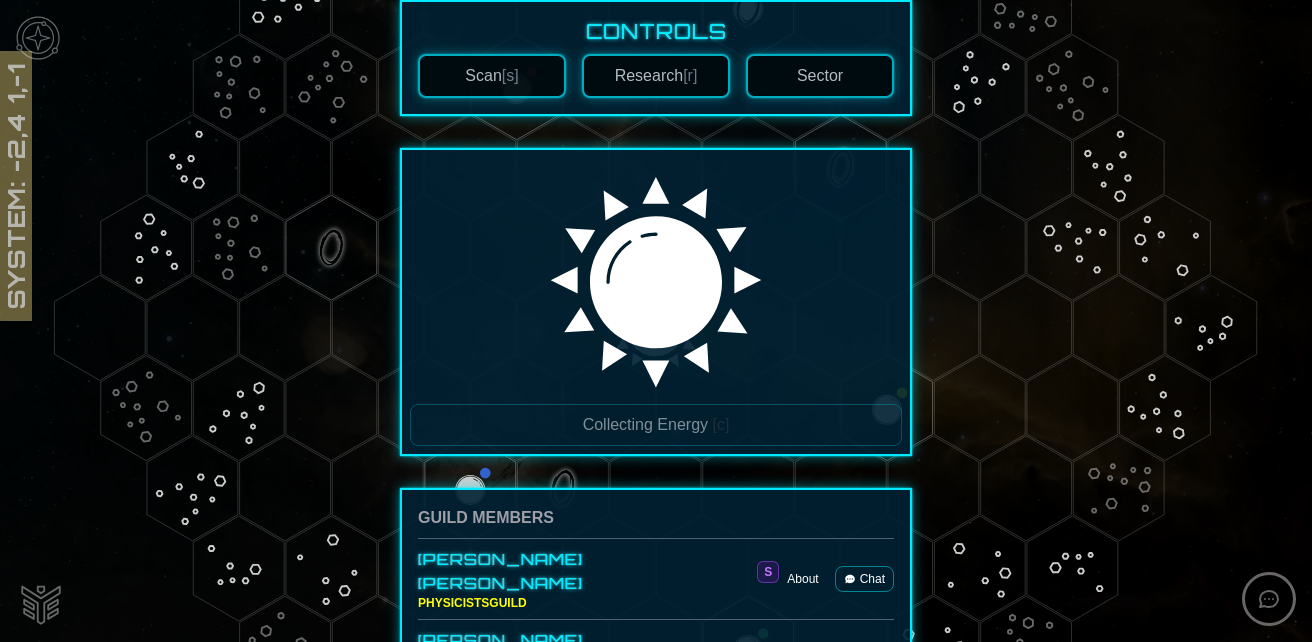 scroll, scrollTop: 457, scrollLeft: 0, axis: vertical 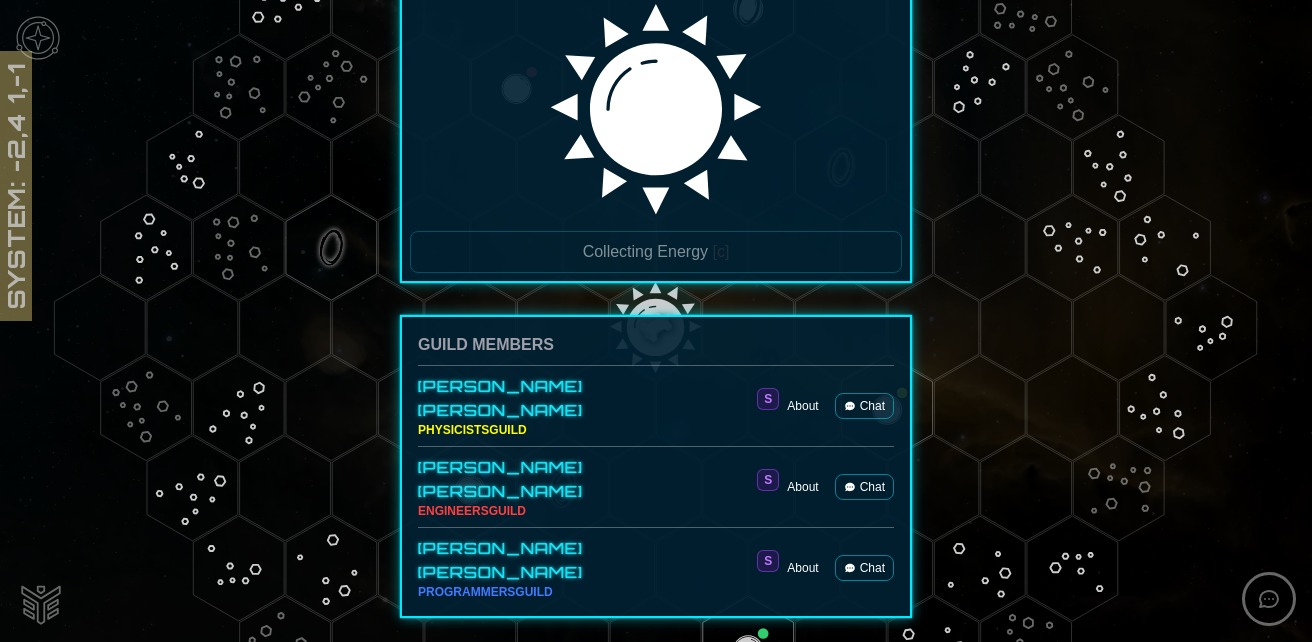 click on "About" at bounding box center (802, 487) 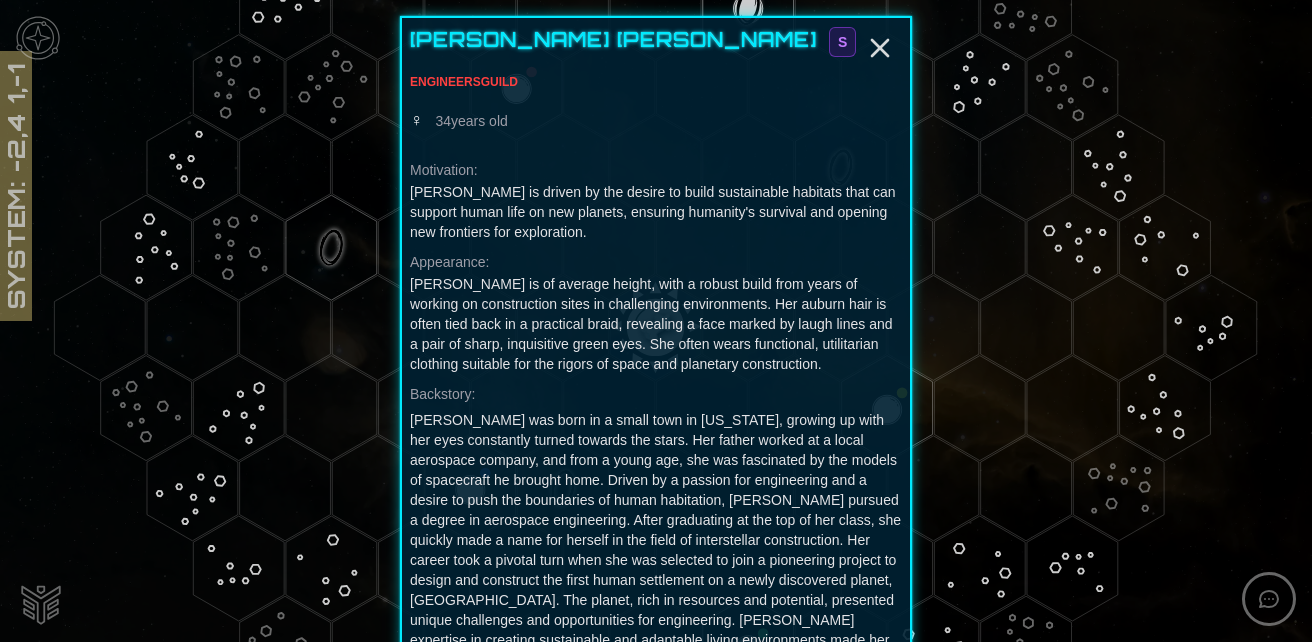 scroll, scrollTop: 92, scrollLeft: 0, axis: vertical 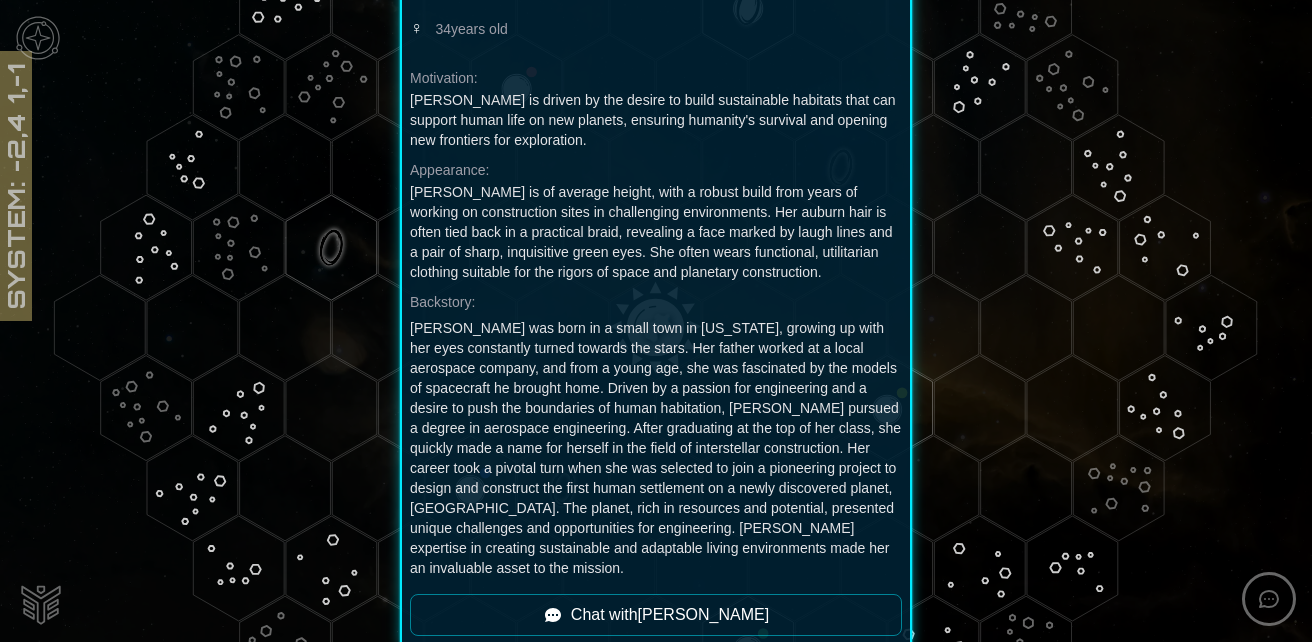 drag, startPoint x: 642, startPoint y: 593, endPoint x: 610, endPoint y: 467, distance: 130 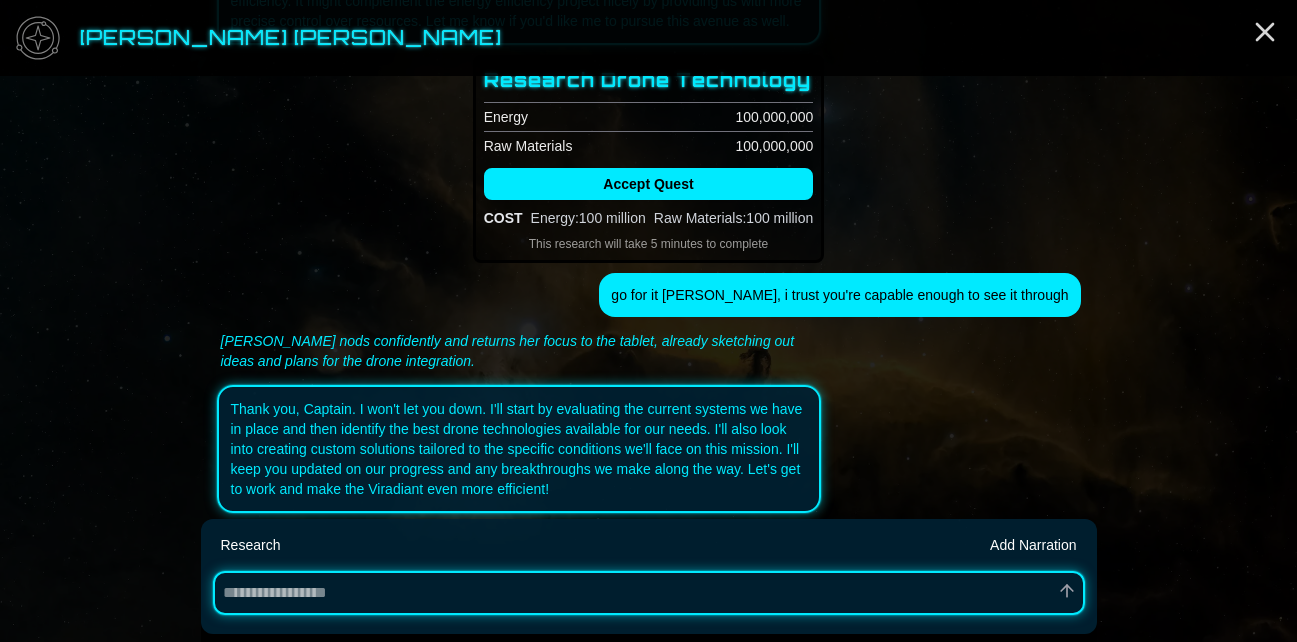 scroll, scrollTop: 1152, scrollLeft: 0, axis: vertical 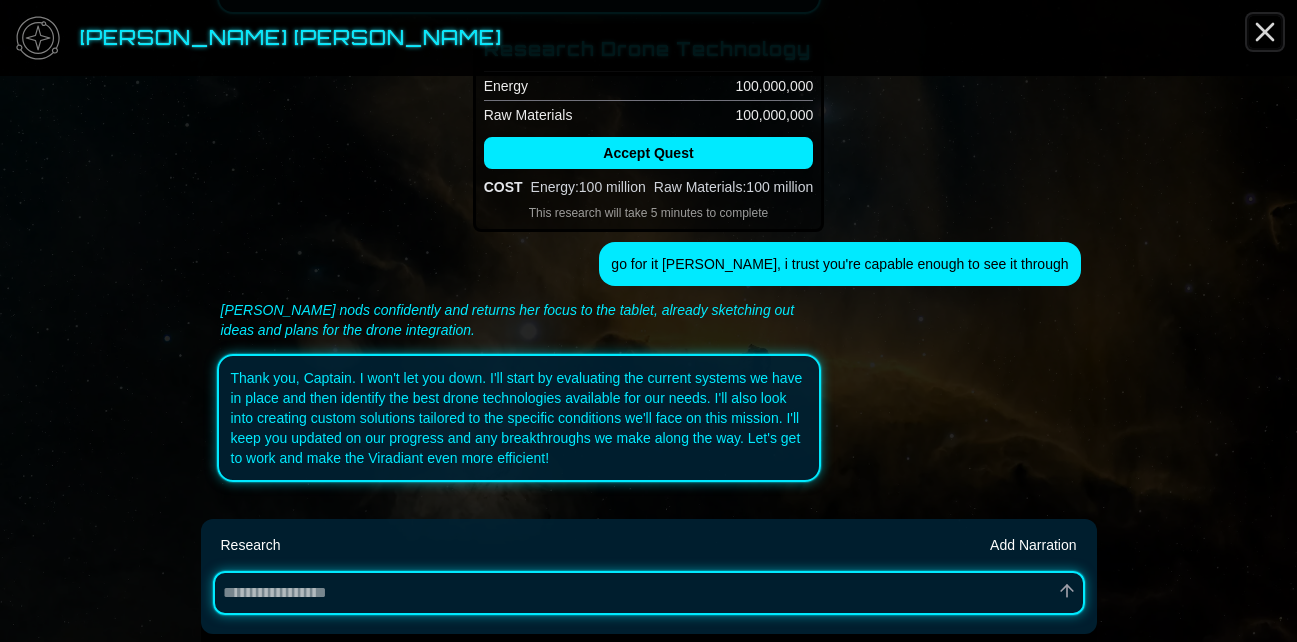 click 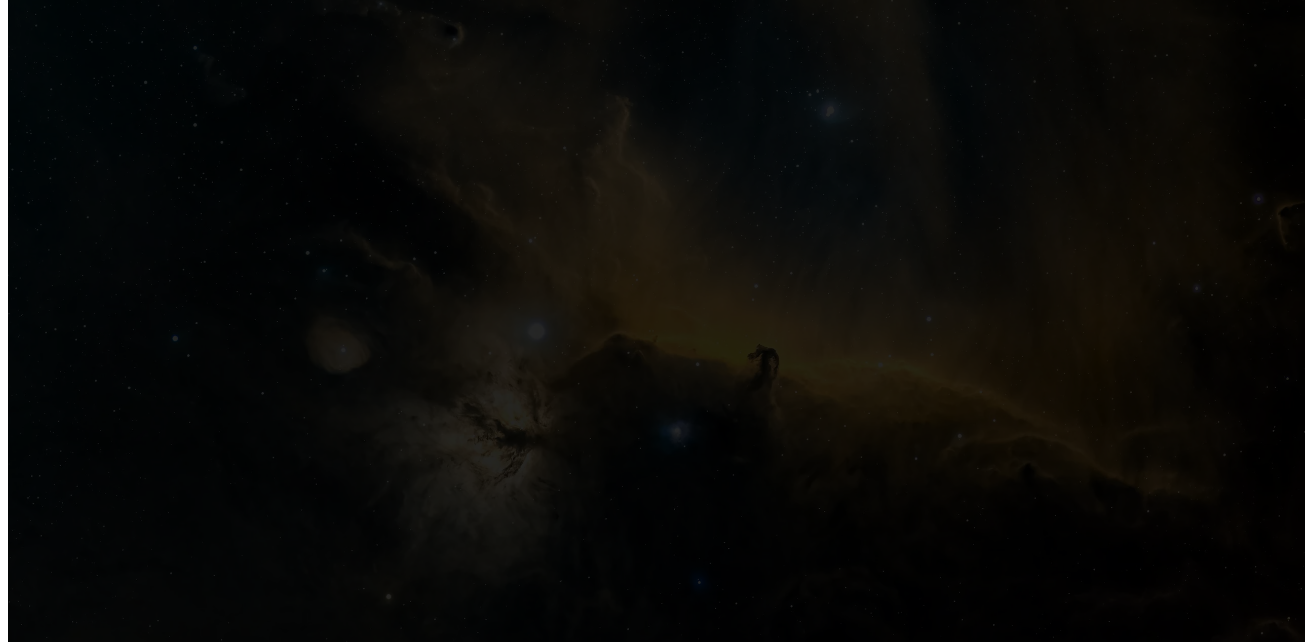 scroll, scrollTop: 0, scrollLeft: 0, axis: both 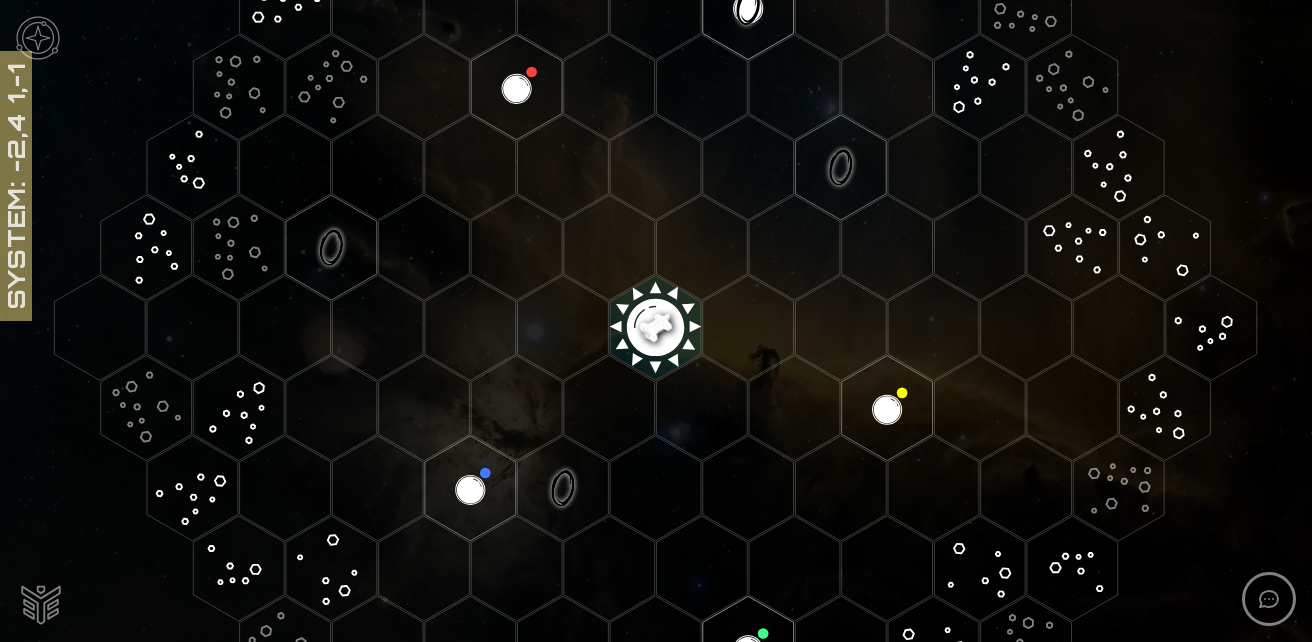 click 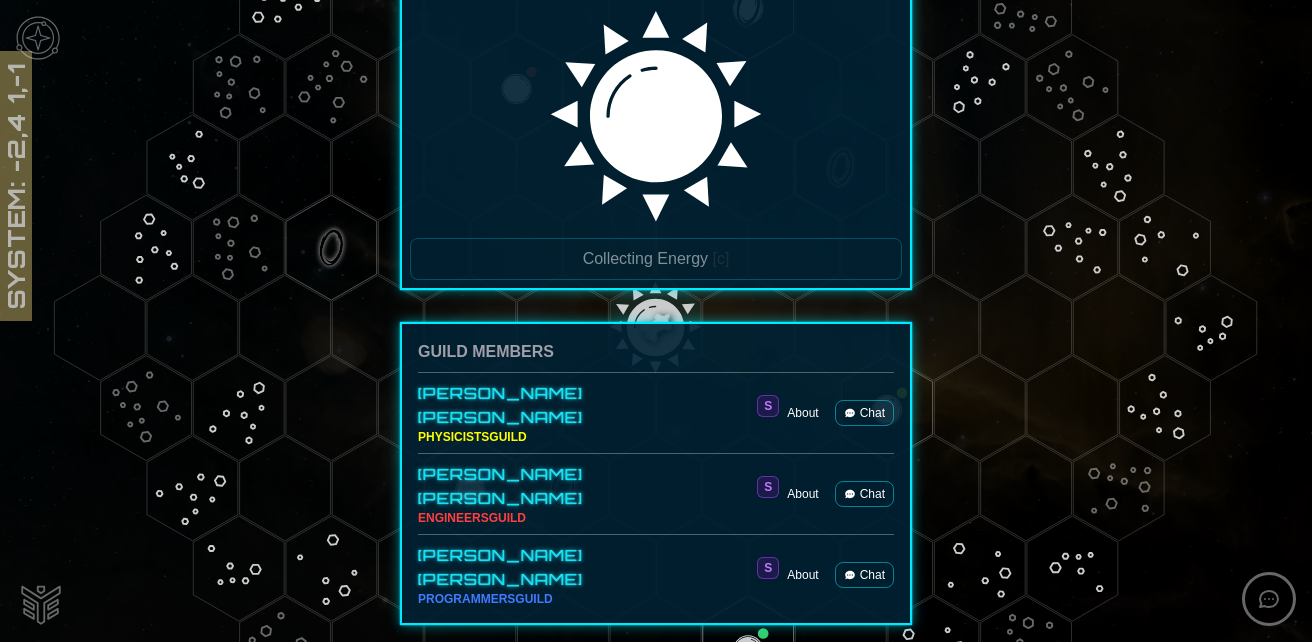 scroll, scrollTop: 457, scrollLeft: 0, axis: vertical 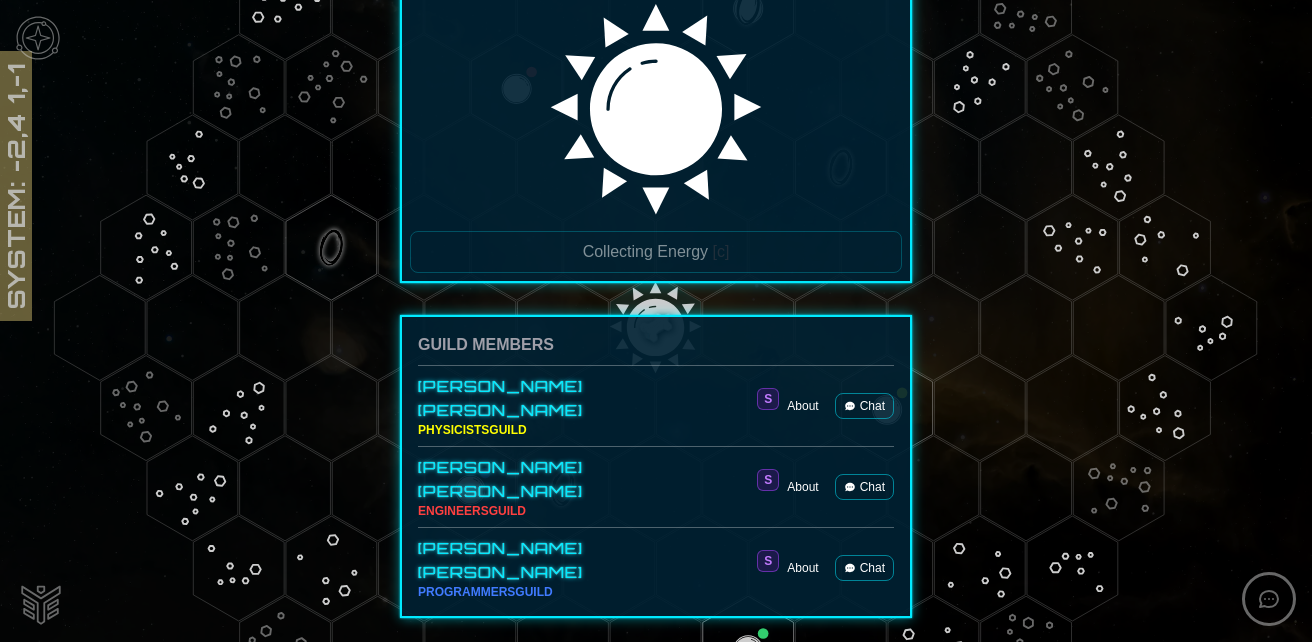 click on "About" at bounding box center (802, 406) 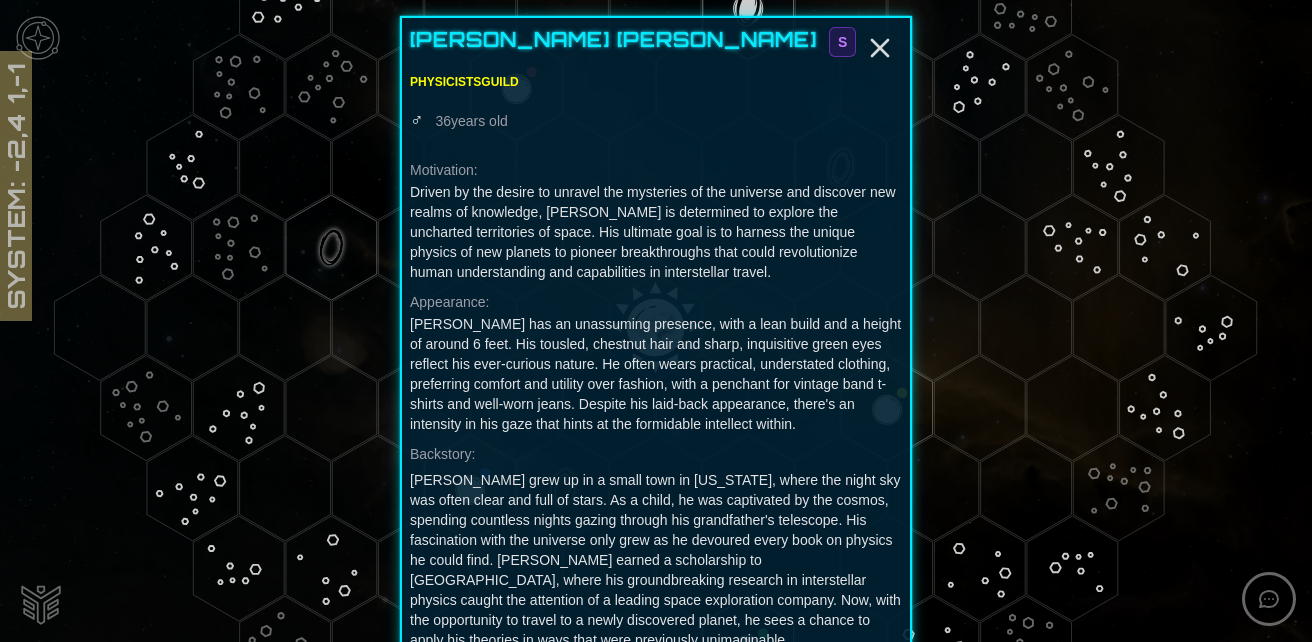 scroll, scrollTop: 72, scrollLeft: 0, axis: vertical 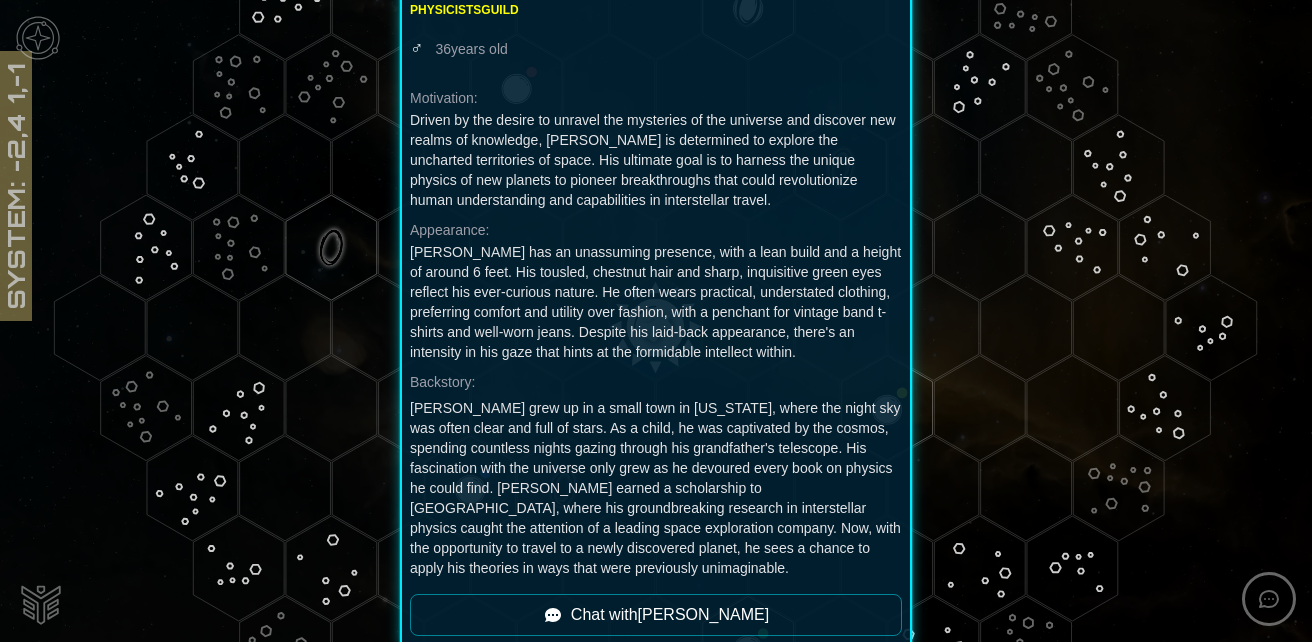 click on "Chat with  [PERSON_NAME]" at bounding box center (656, 615) 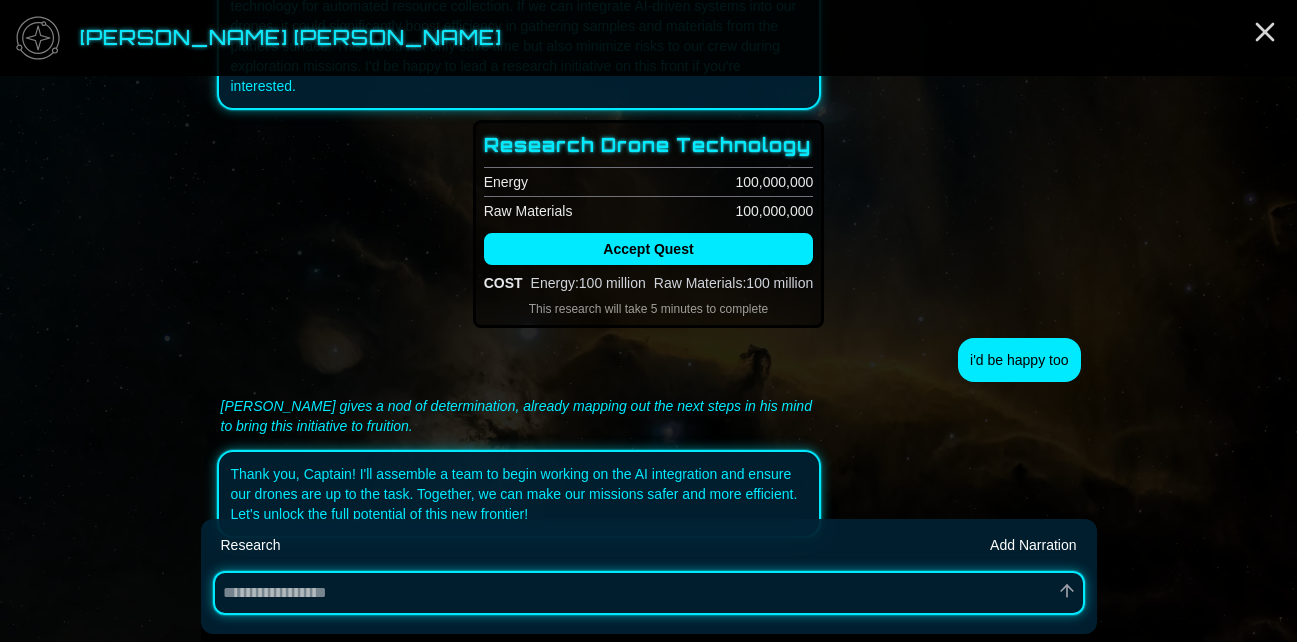 scroll, scrollTop: 792, scrollLeft: 0, axis: vertical 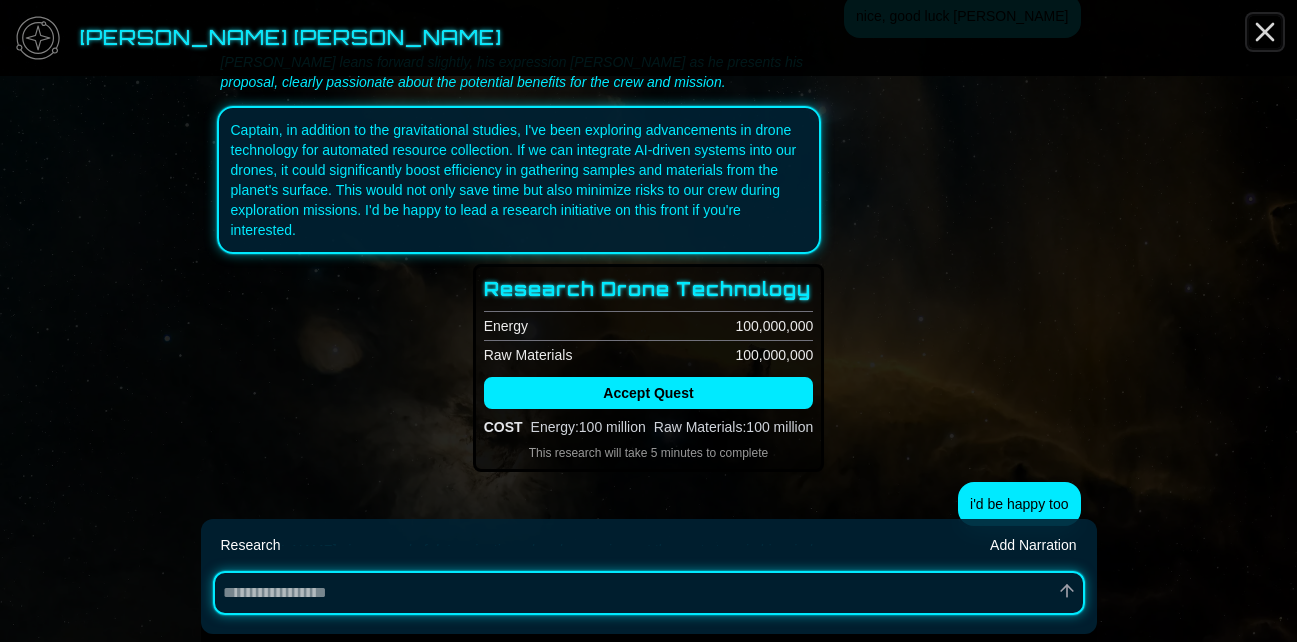 click 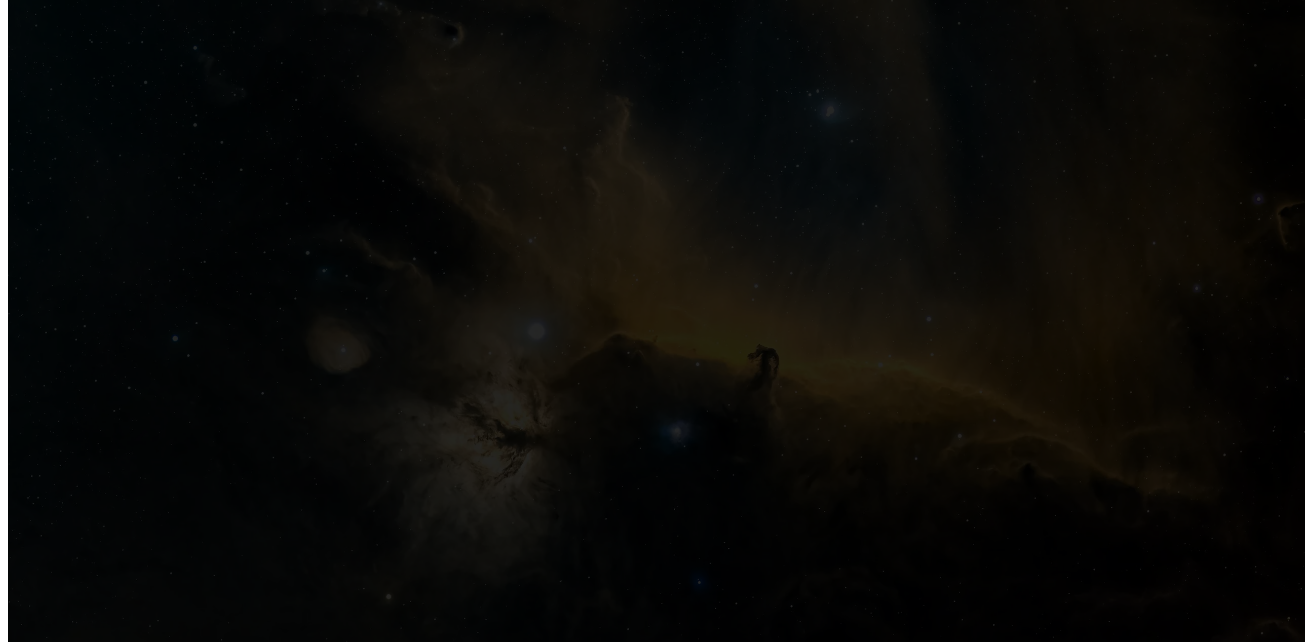 scroll, scrollTop: 0, scrollLeft: 0, axis: both 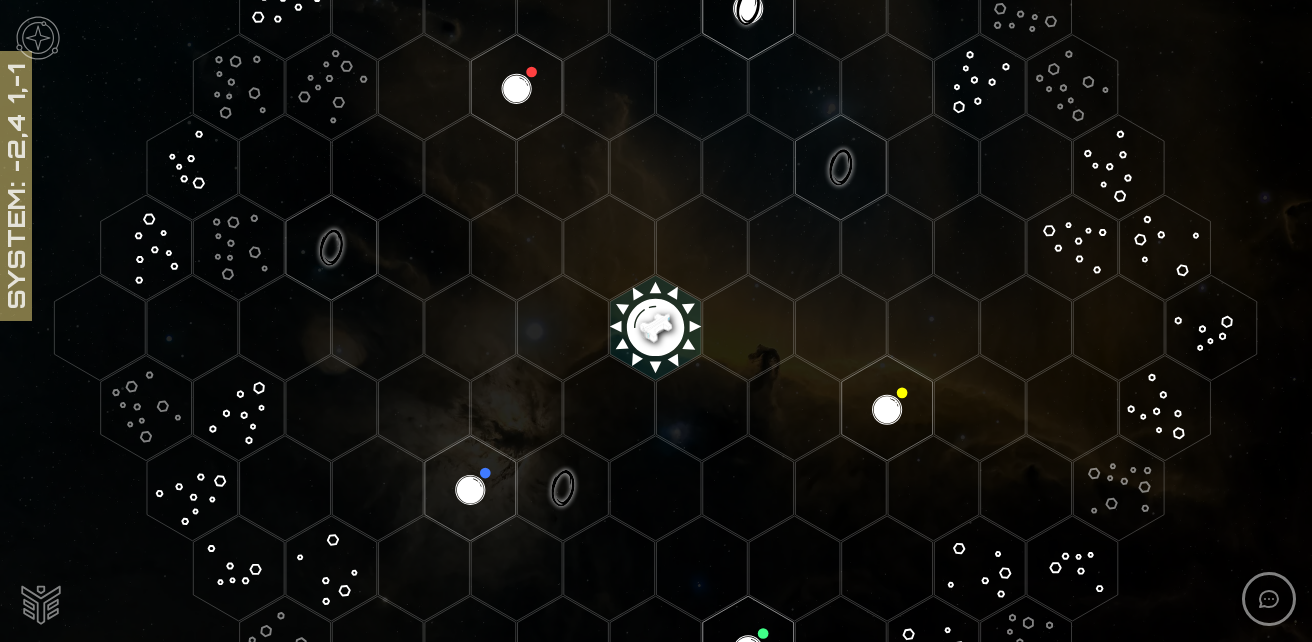 click 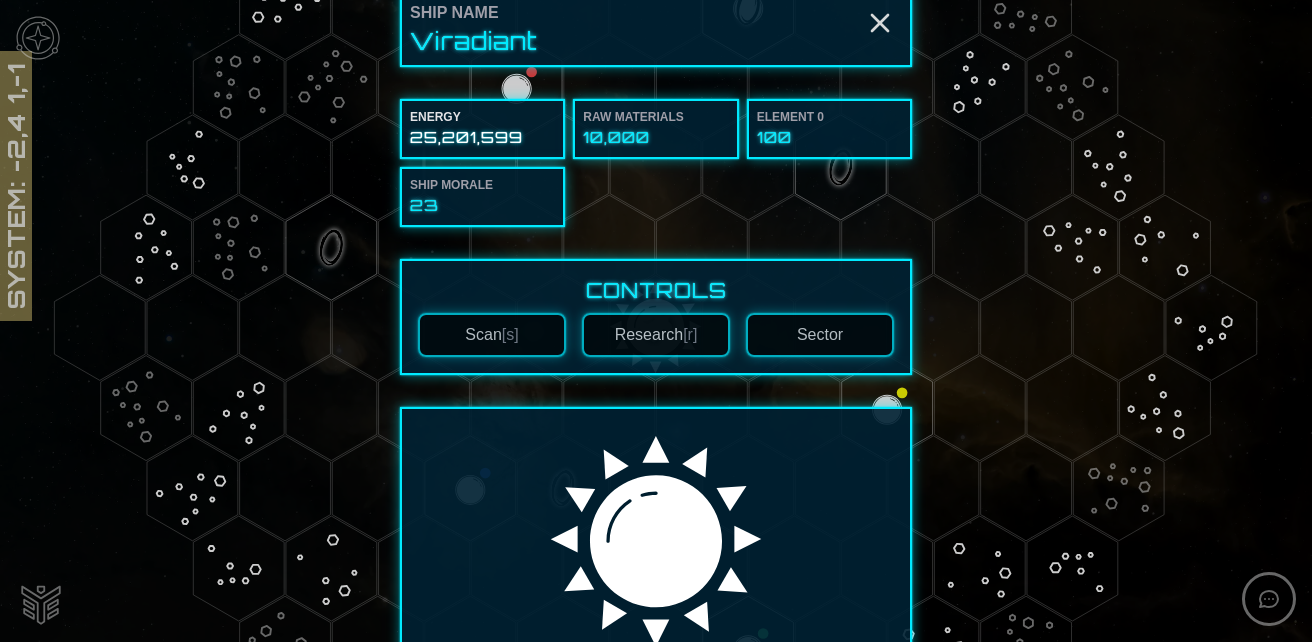 scroll, scrollTop: 0, scrollLeft: 0, axis: both 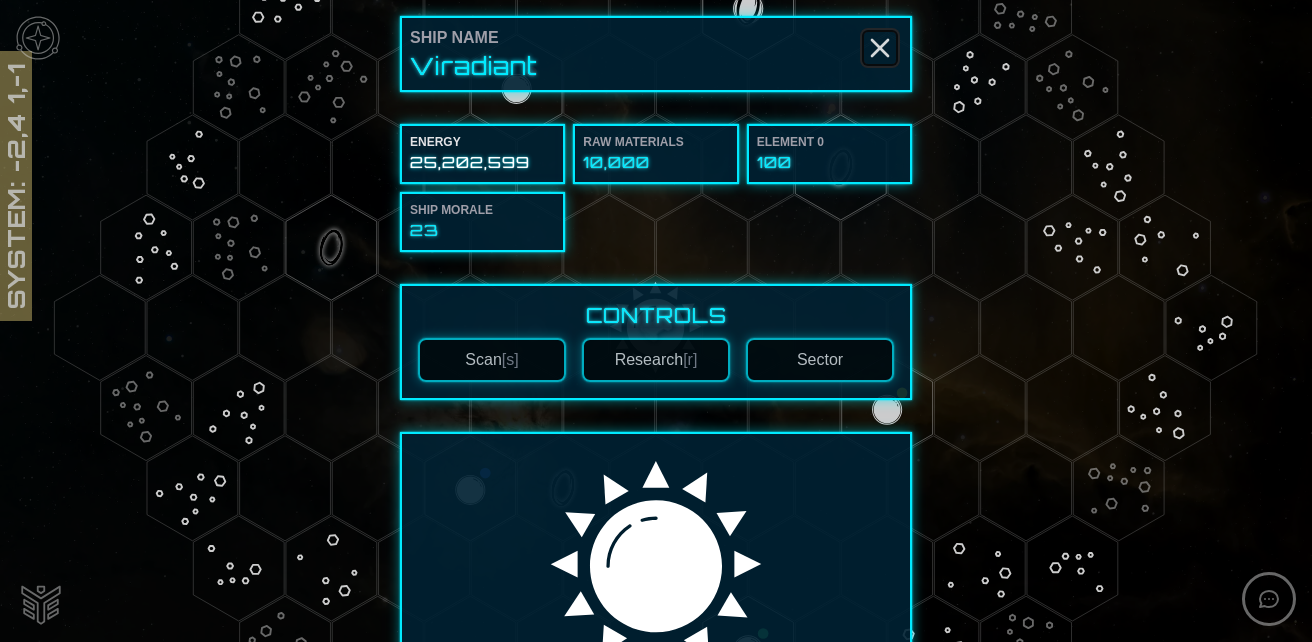 click 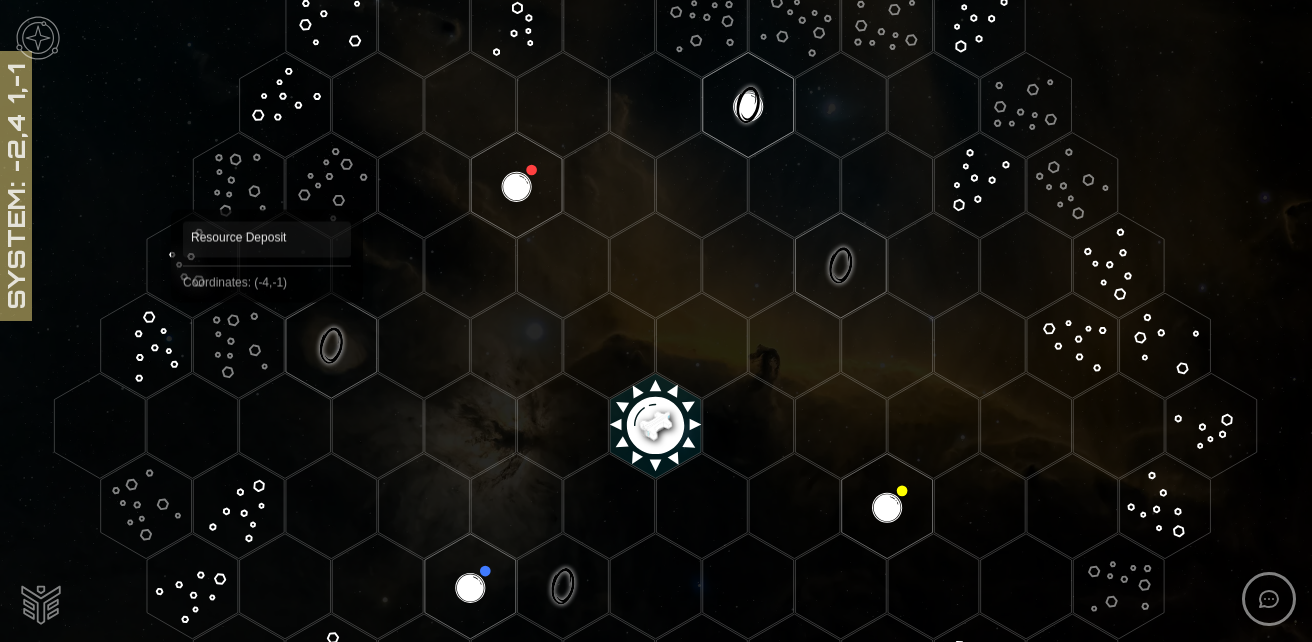 scroll, scrollTop: 147, scrollLeft: 0, axis: vertical 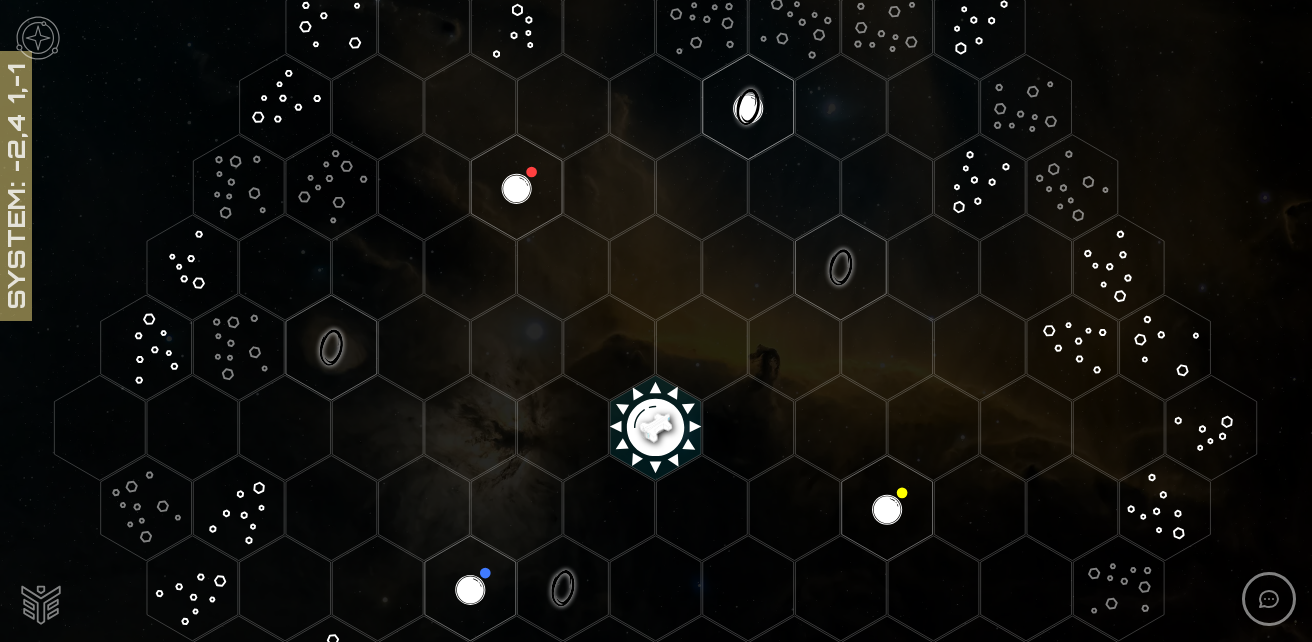 click 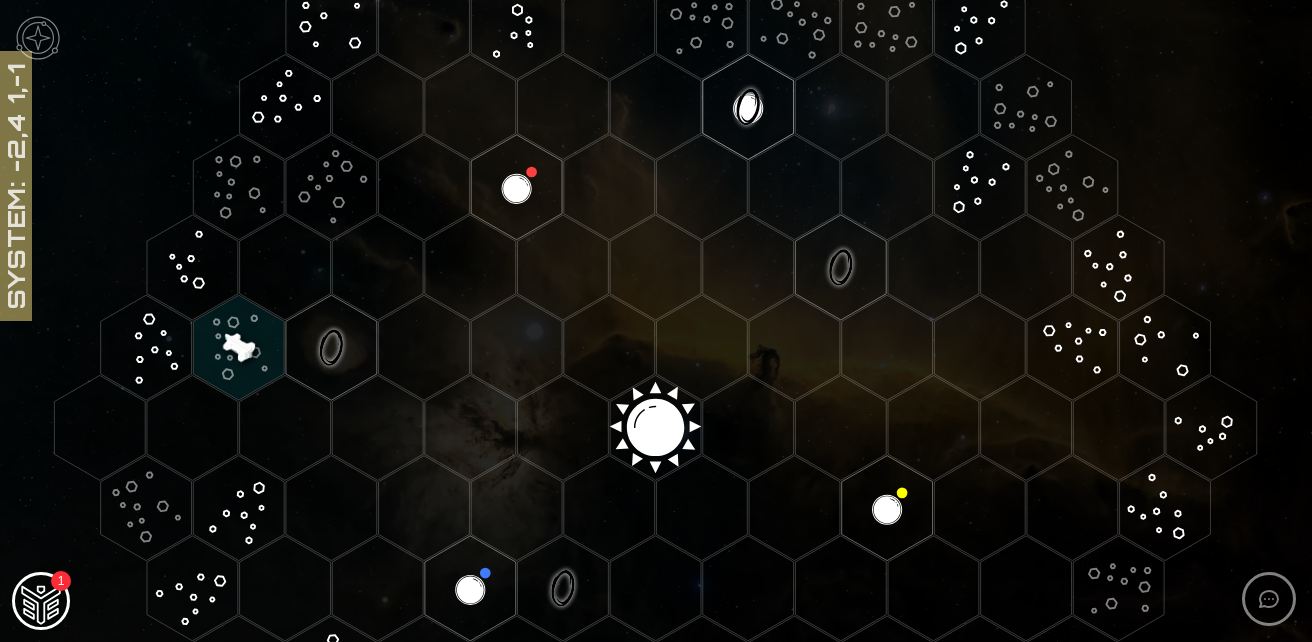 click at bounding box center [41, 603] 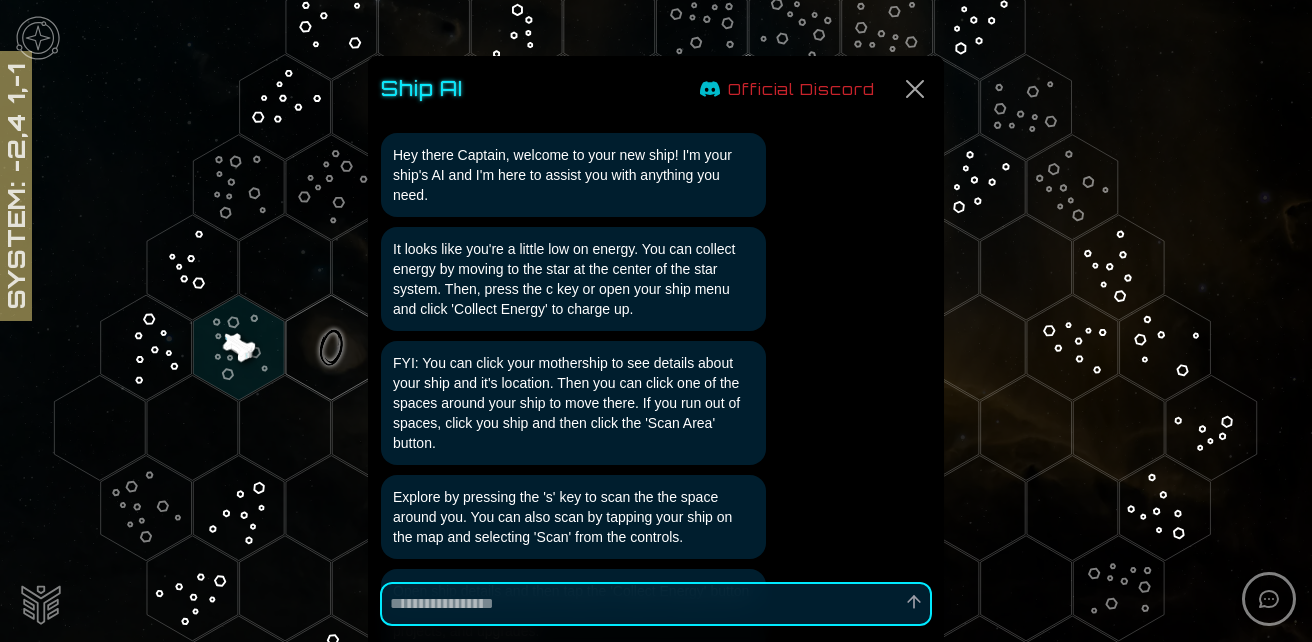 scroll, scrollTop: 339, scrollLeft: 0, axis: vertical 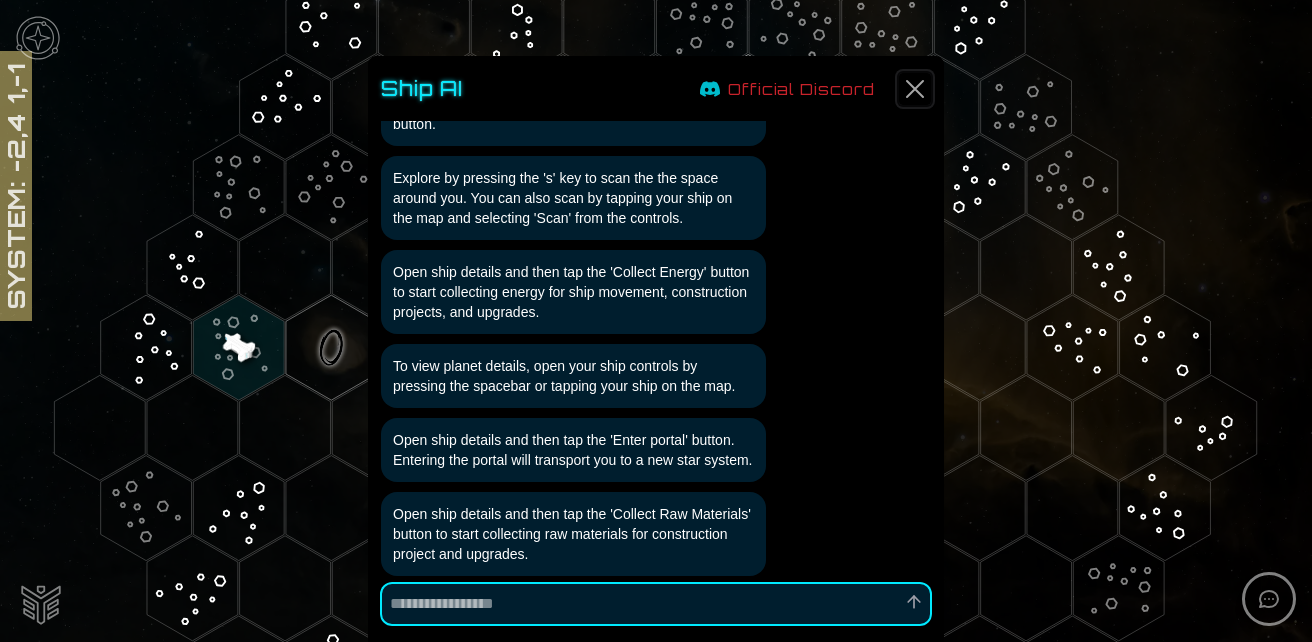 click 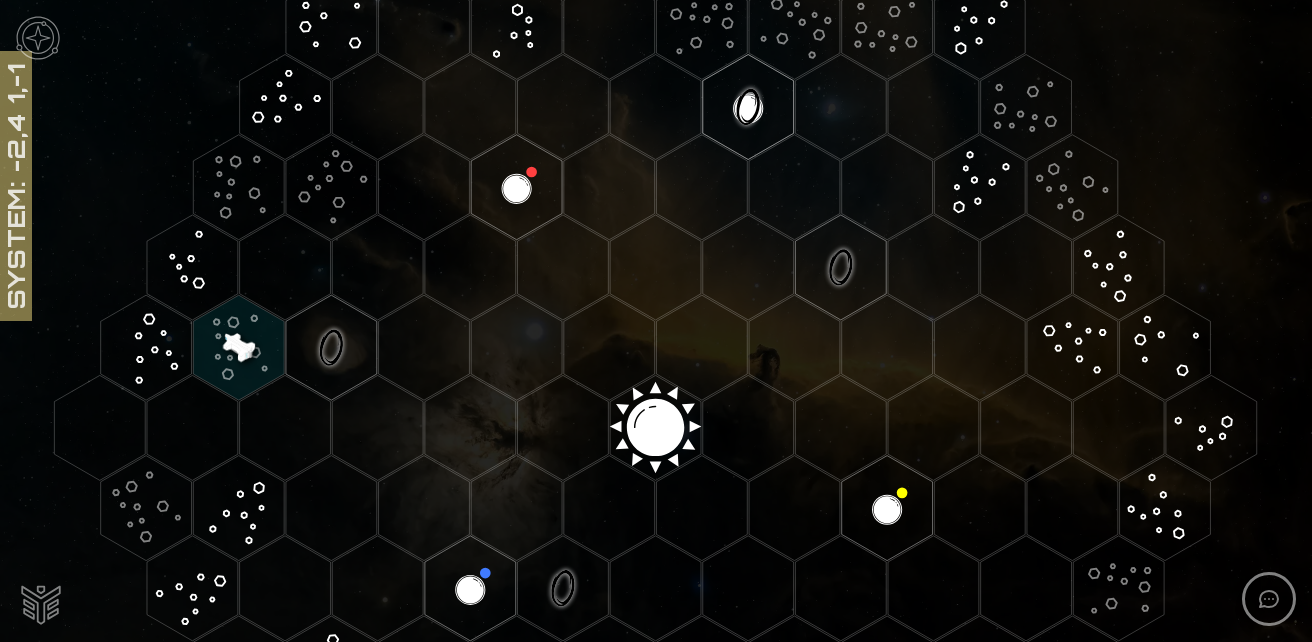 click 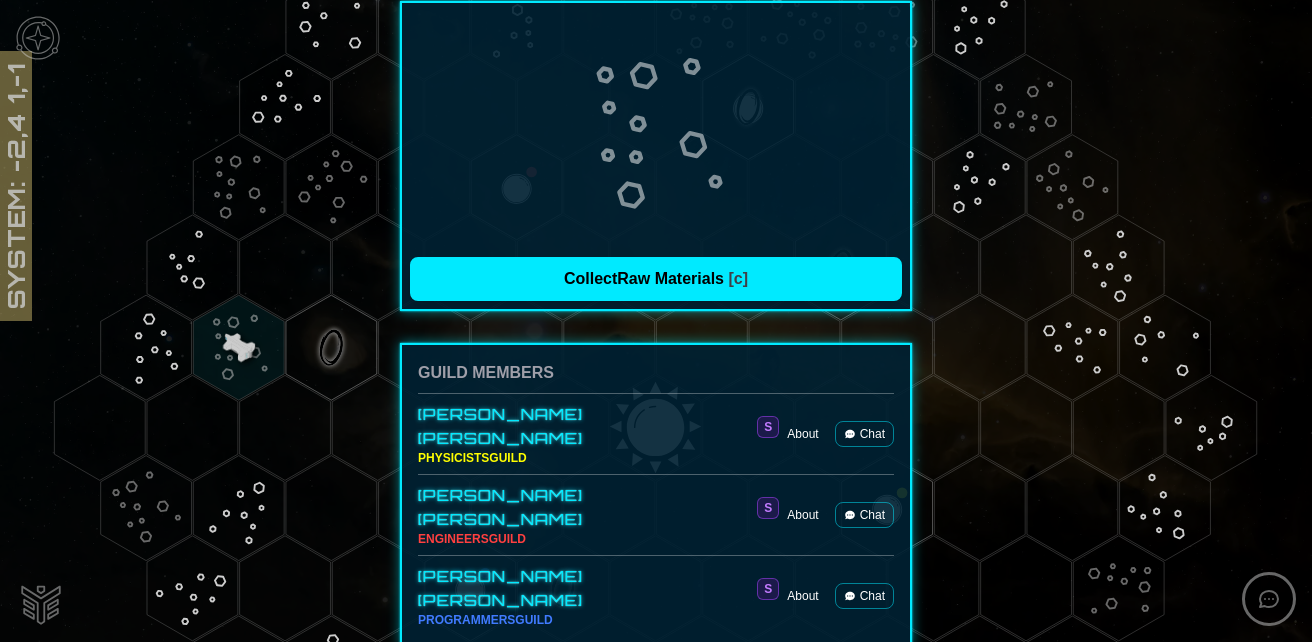 scroll, scrollTop: 459, scrollLeft: 0, axis: vertical 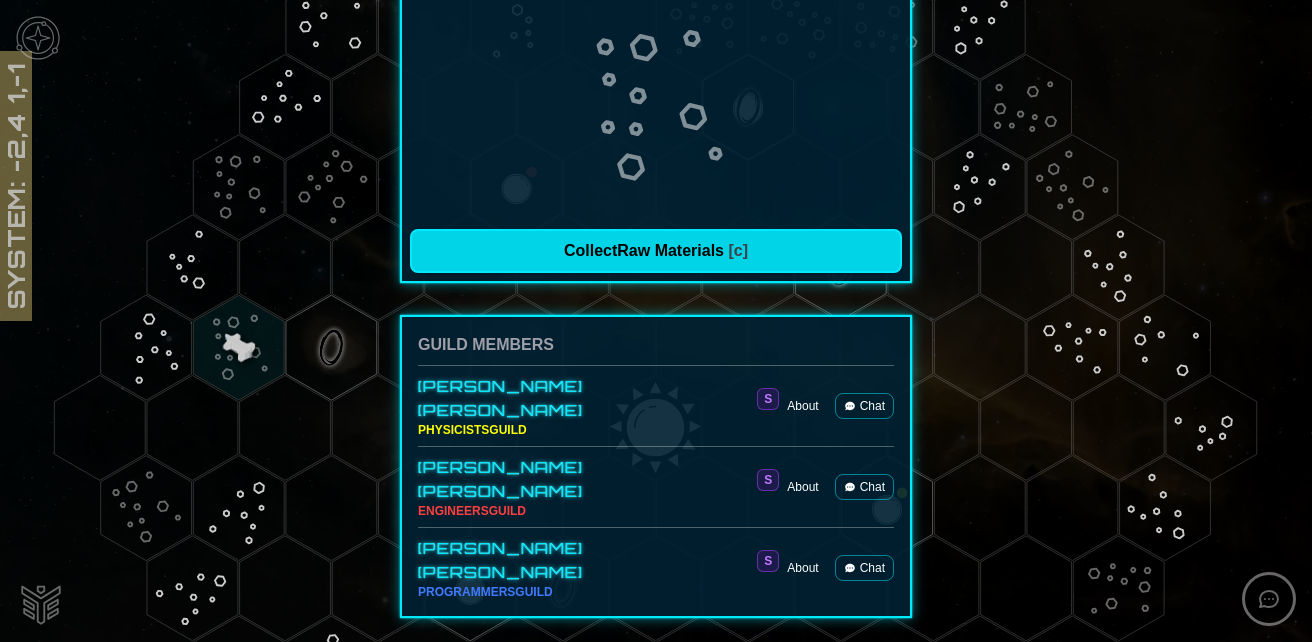click on "Collect  Raw Materials   [c]" at bounding box center [656, 251] 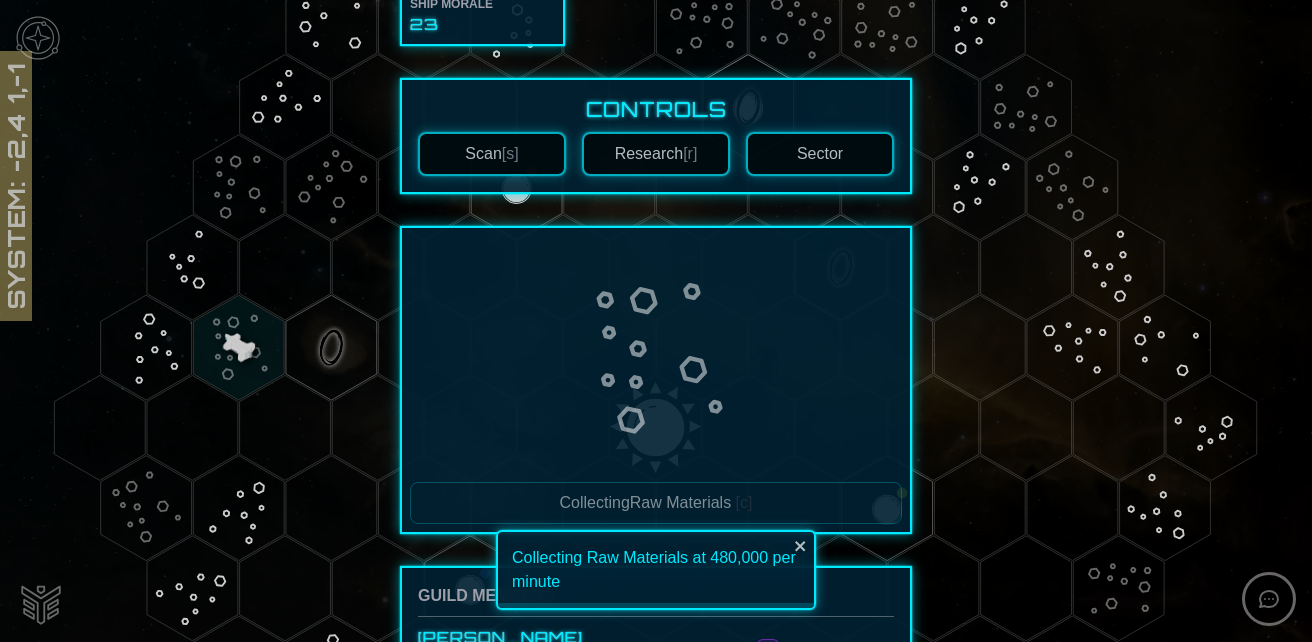 scroll, scrollTop: 0, scrollLeft: 0, axis: both 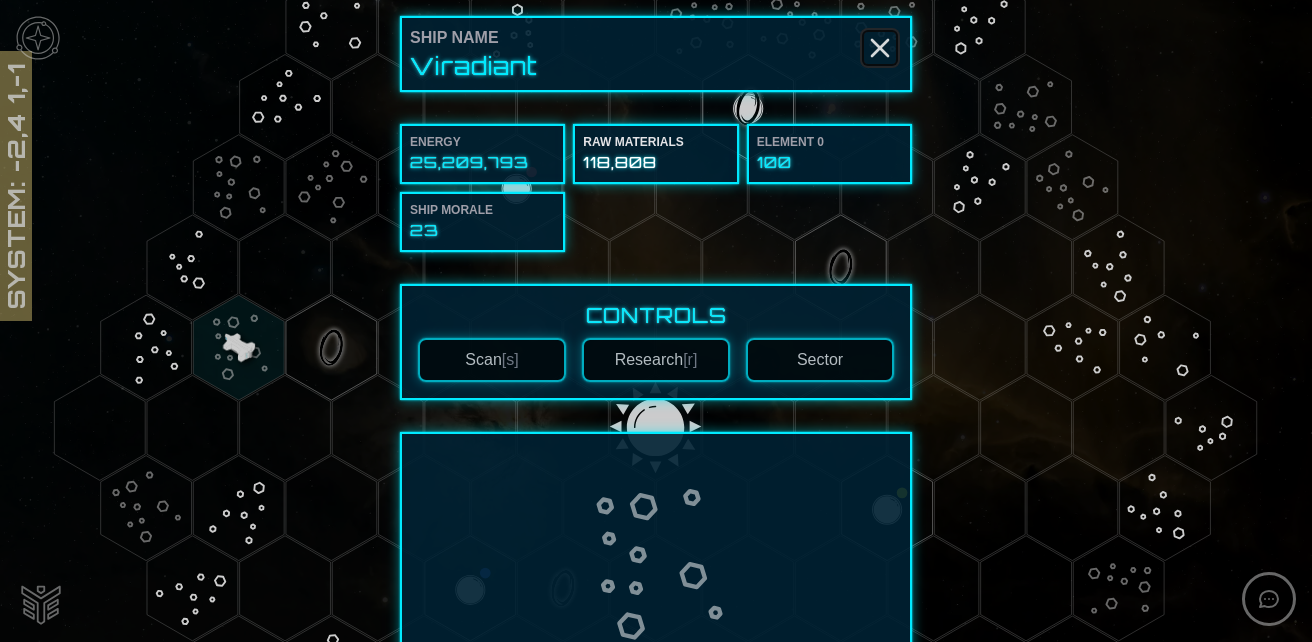 click 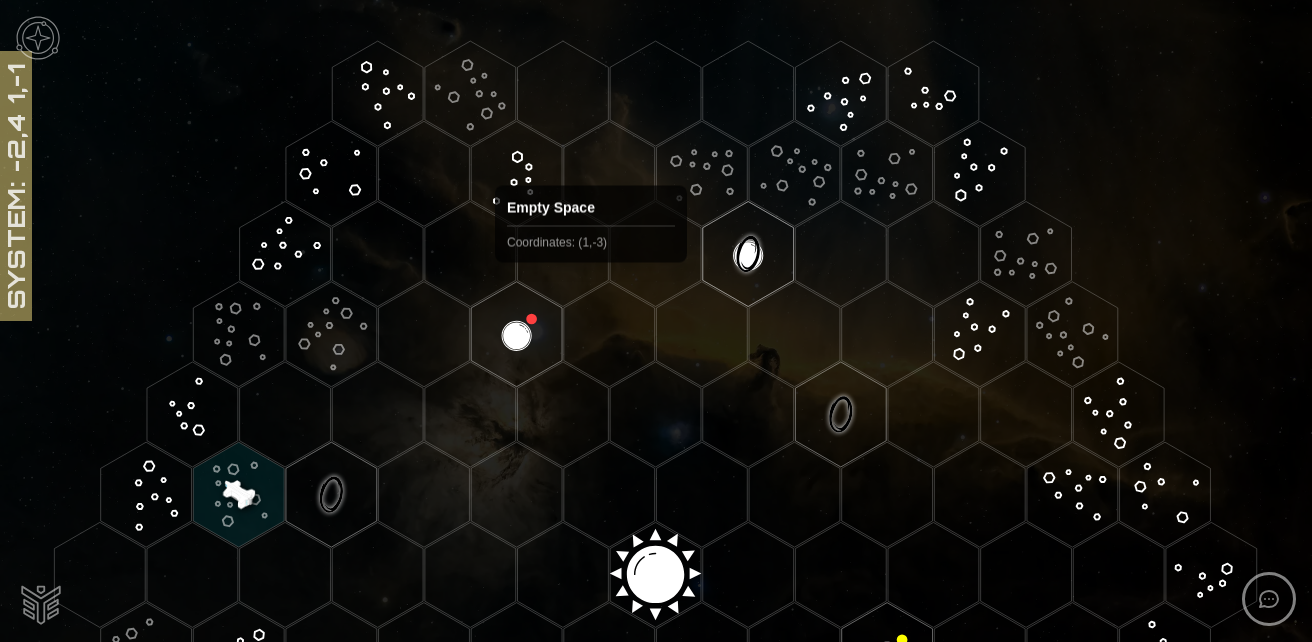 scroll, scrollTop: 200, scrollLeft: 0, axis: vertical 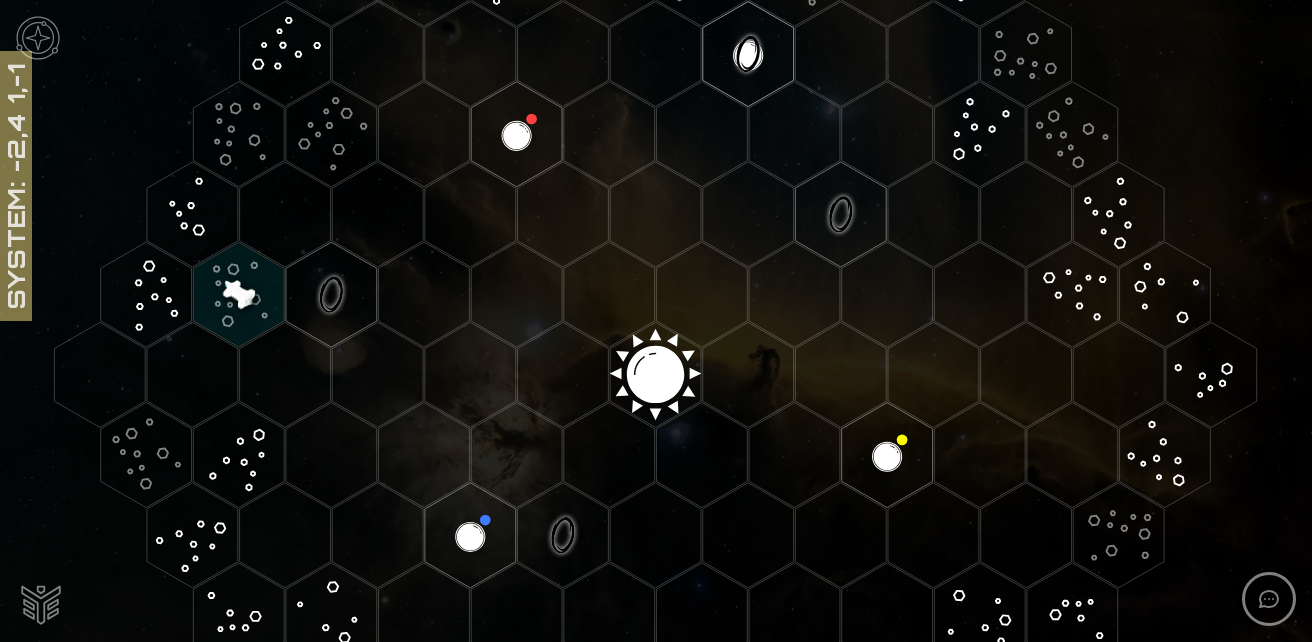 click 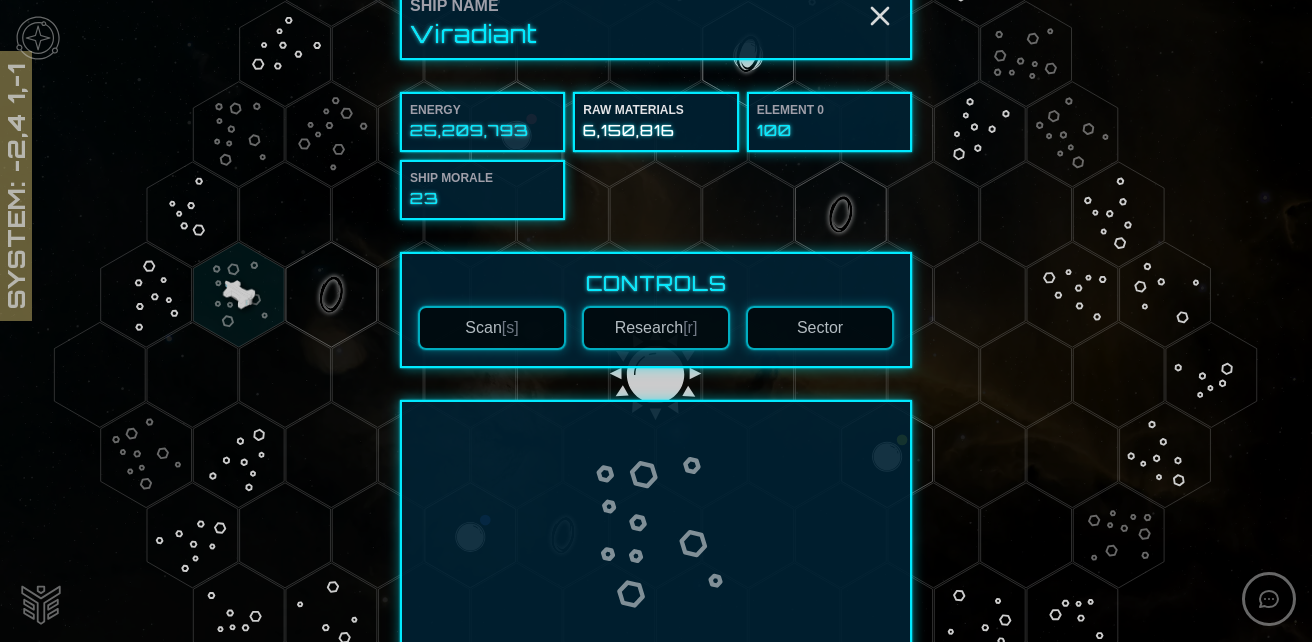 scroll, scrollTop: 0, scrollLeft: 0, axis: both 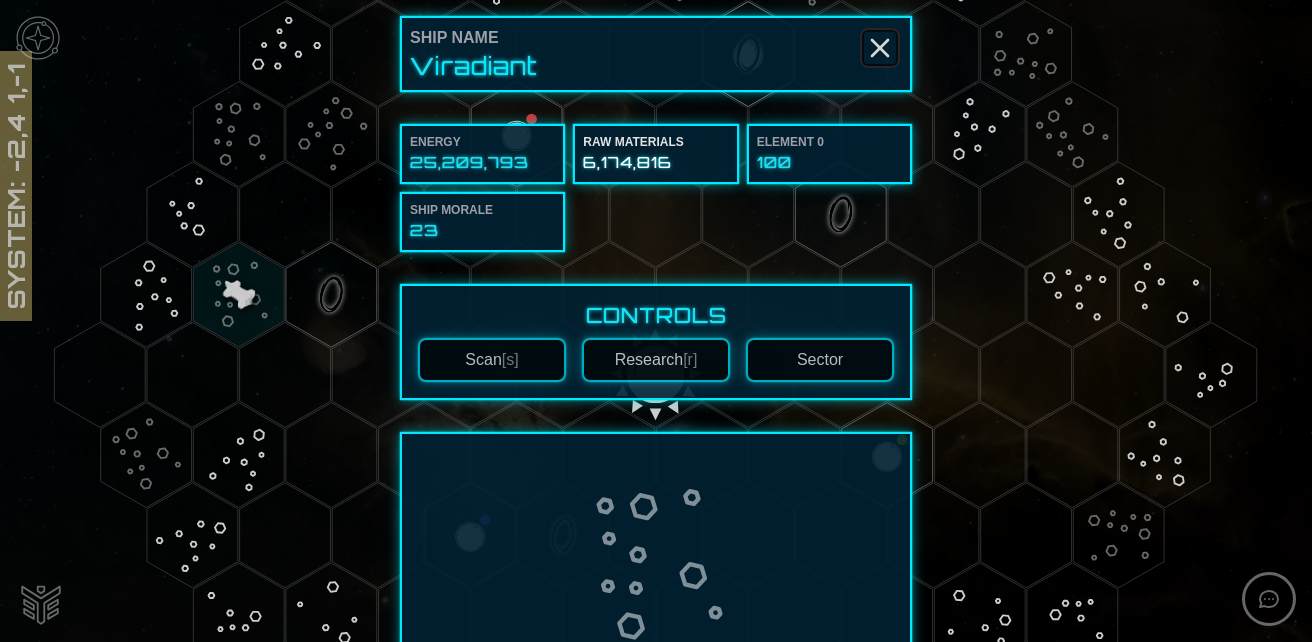 click 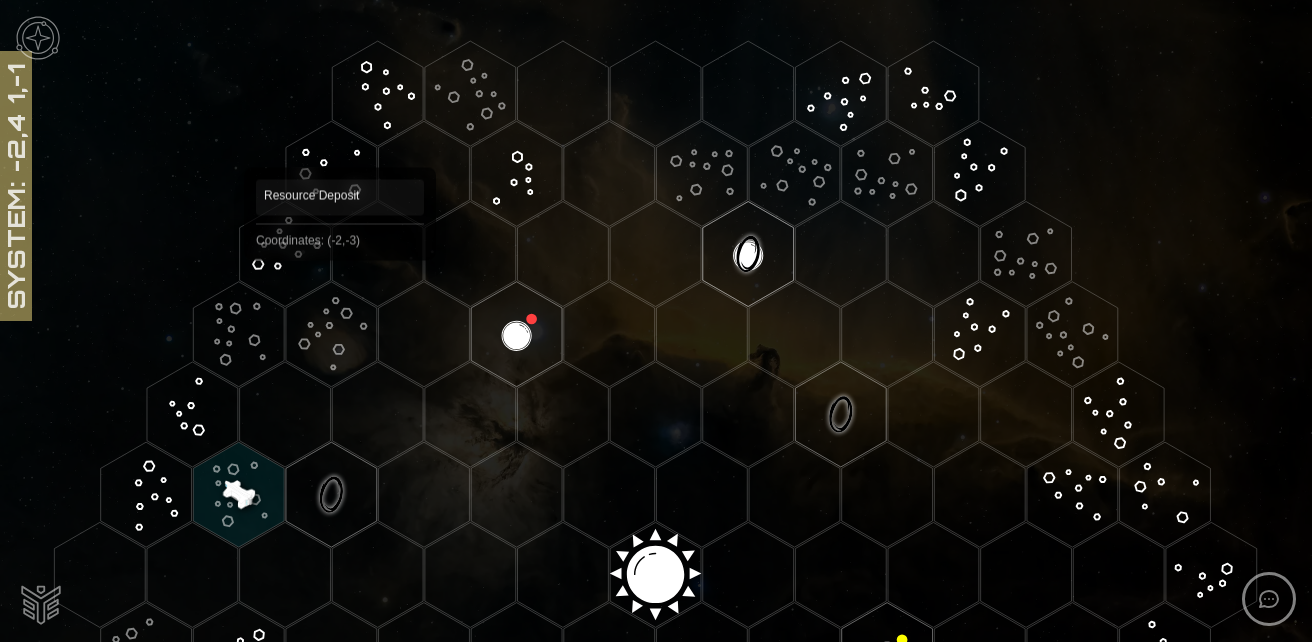 scroll, scrollTop: 100, scrollLeft: 0, axis: vertical 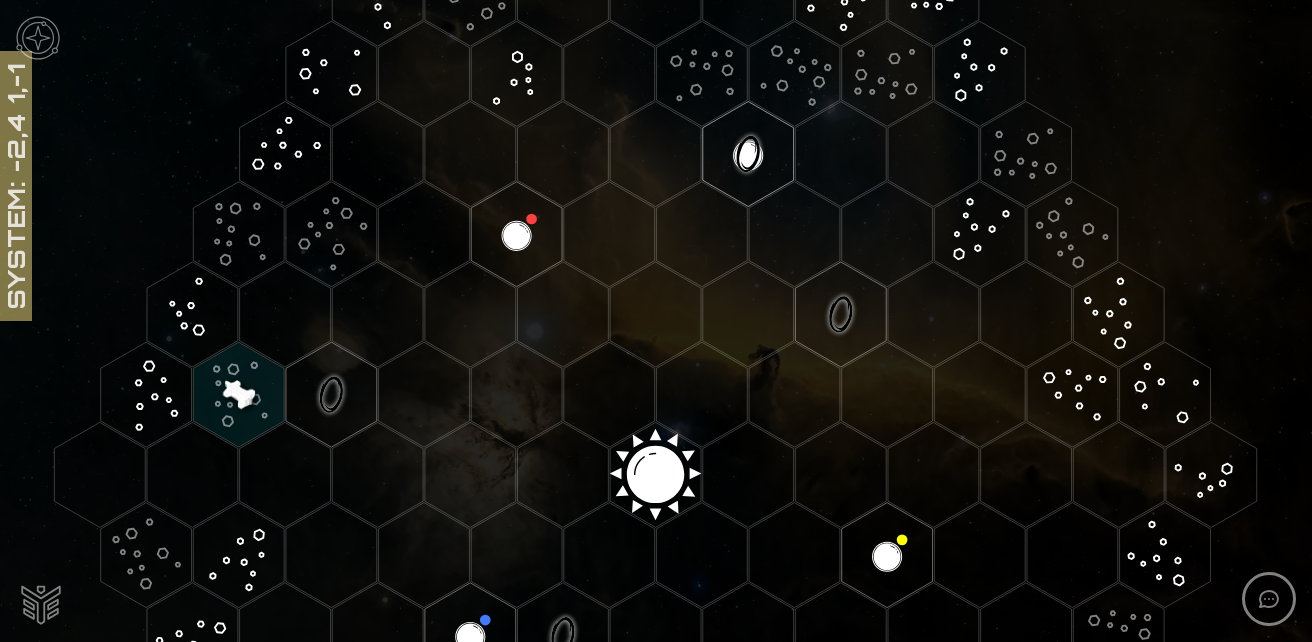 click 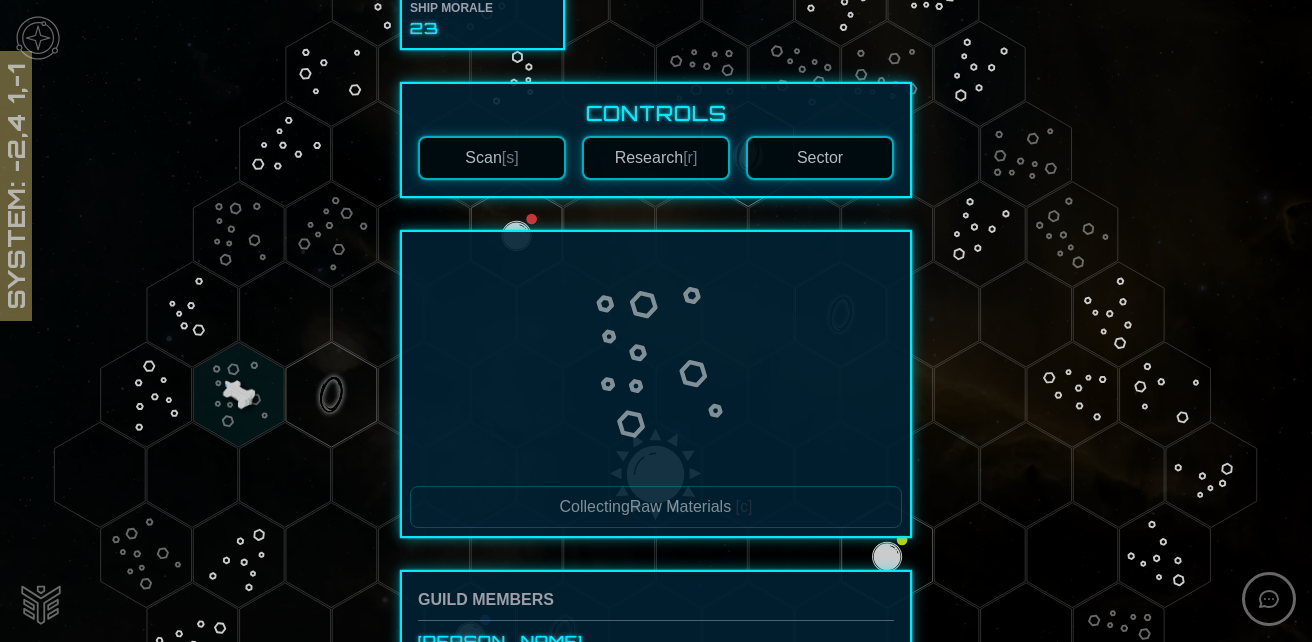 scroll, scrollTop: 0, scrollLeft: 0, axis: both 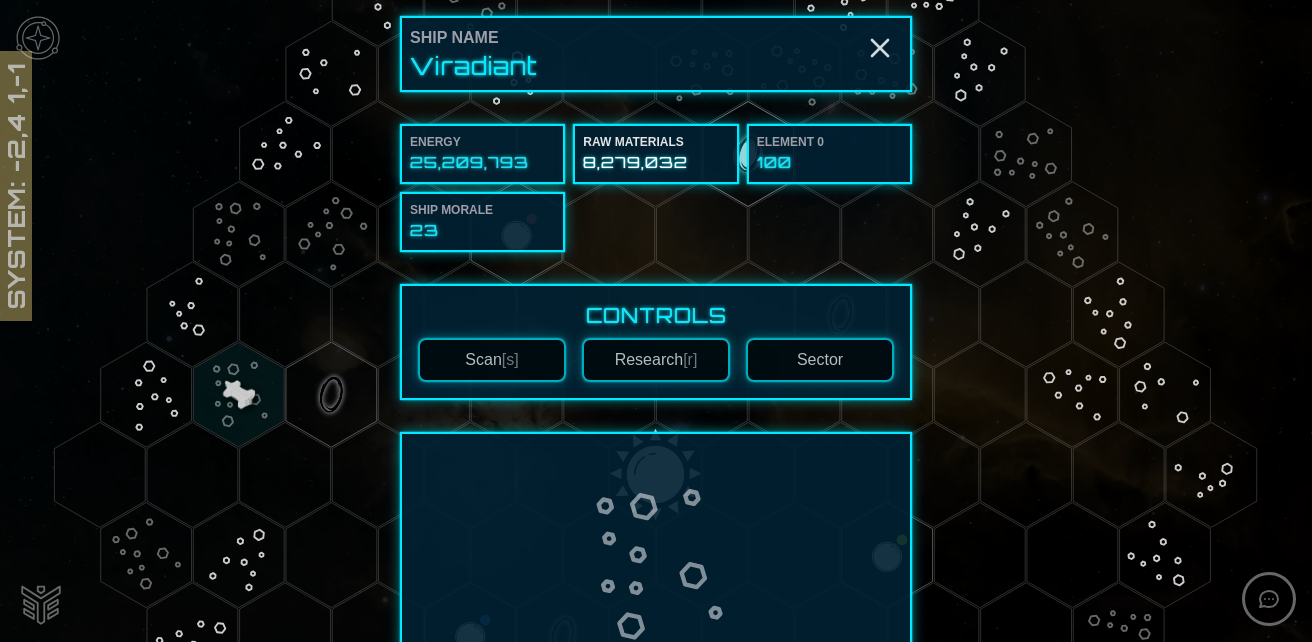 click on "Research  [r]" at bounding box center [656, 360] 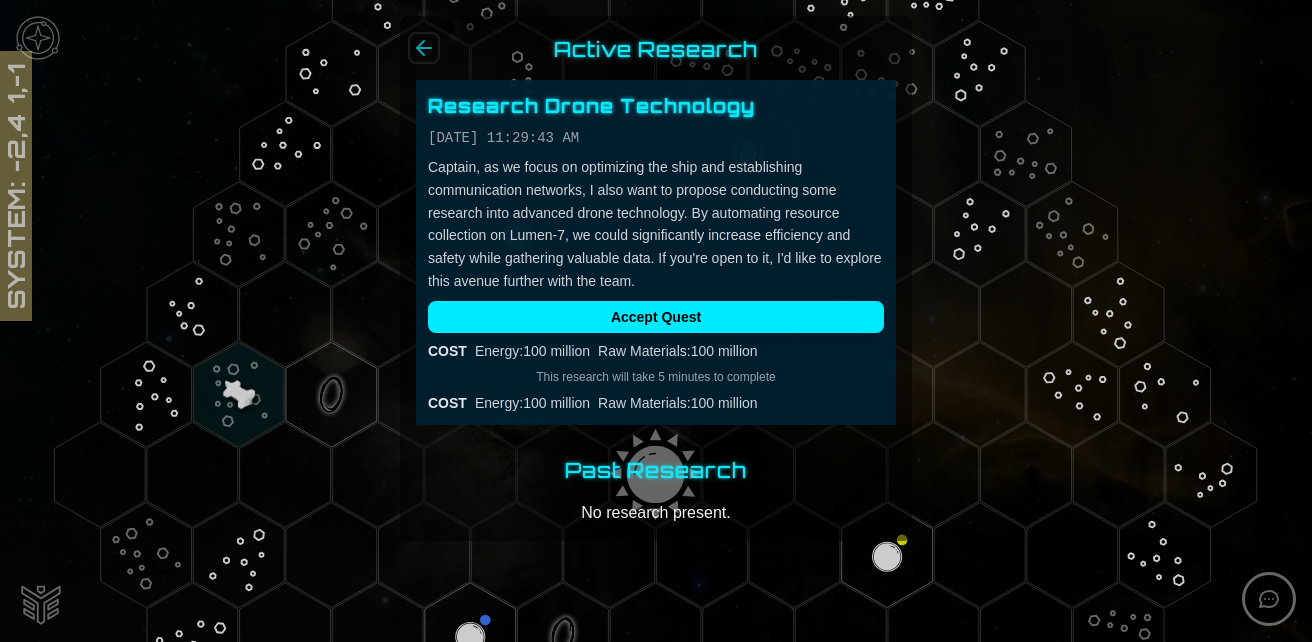 click 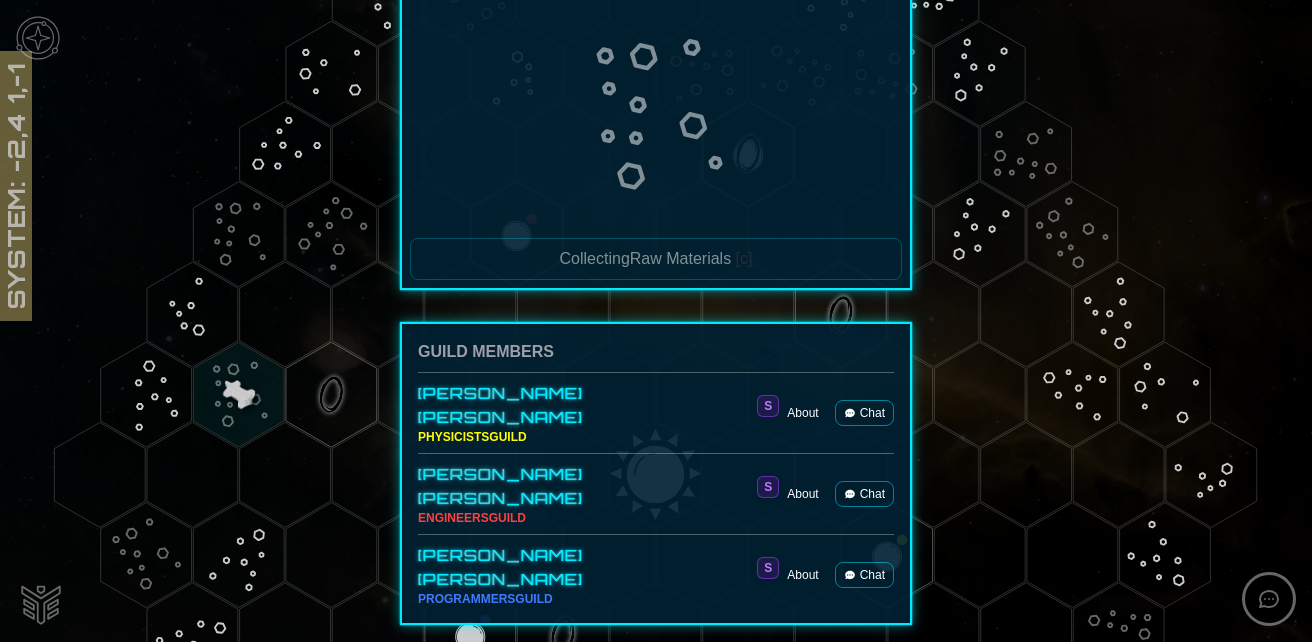 scroll, scrollTop: 457, scrollLeft: 0, axis: vertical 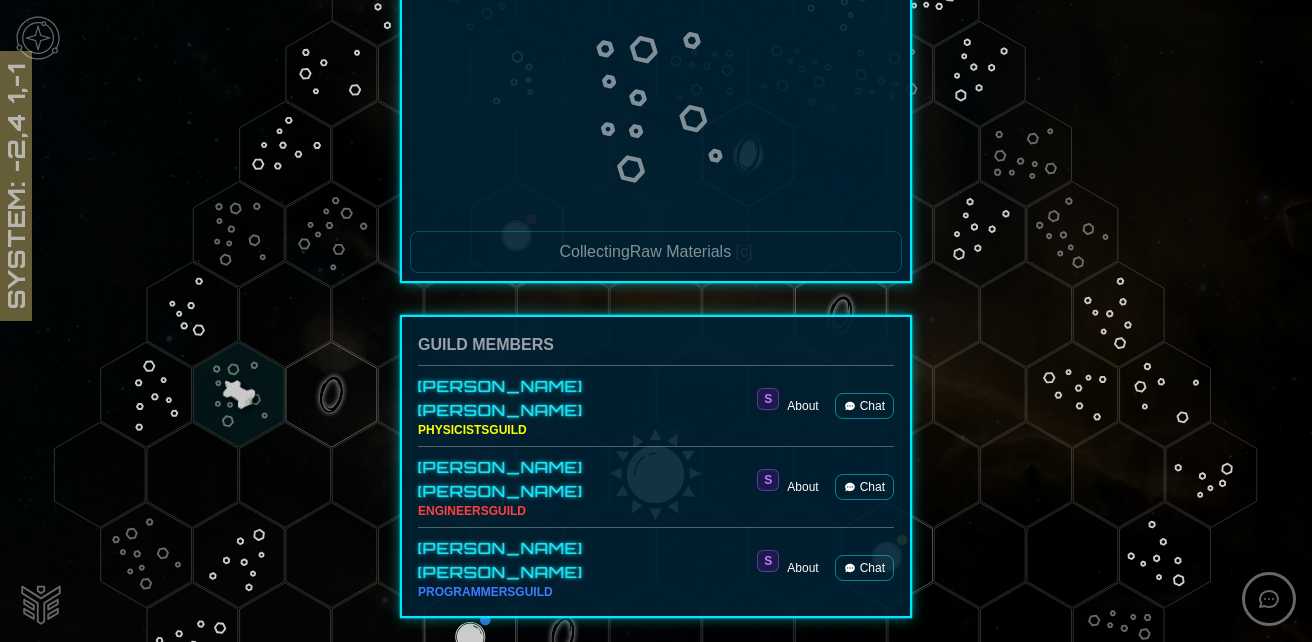click on "About" at bounding box center [802, 406] 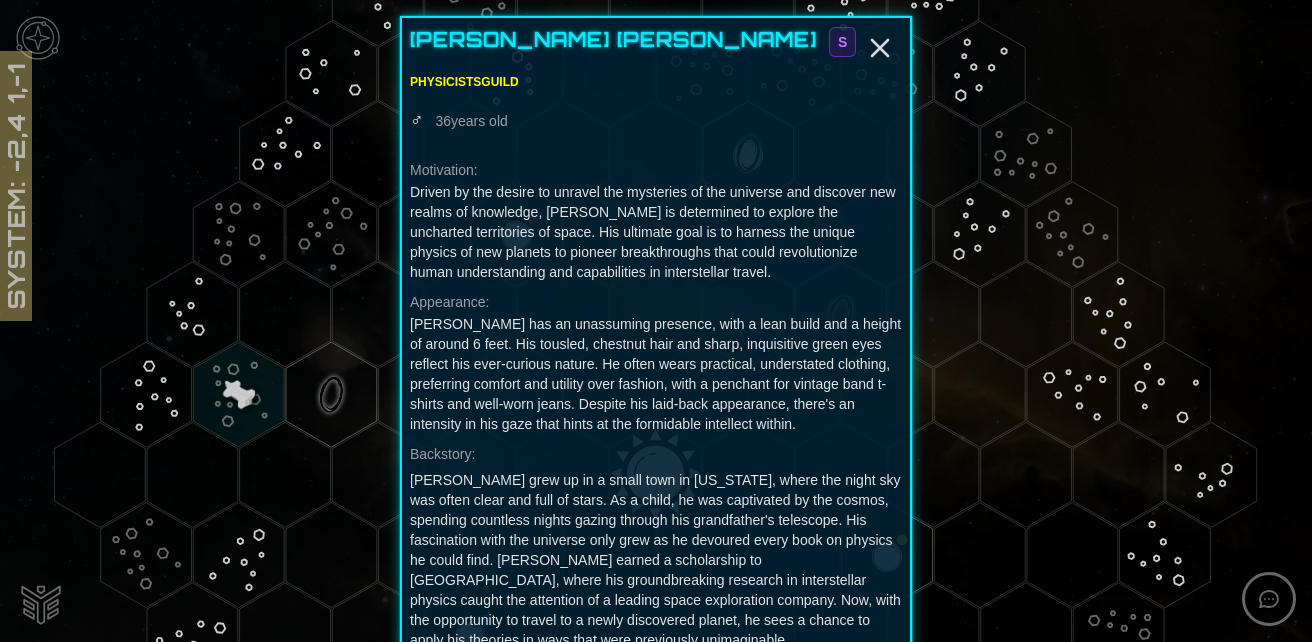 scroll, scrollTop: 72, scrollLeft: 0, axis: vertical 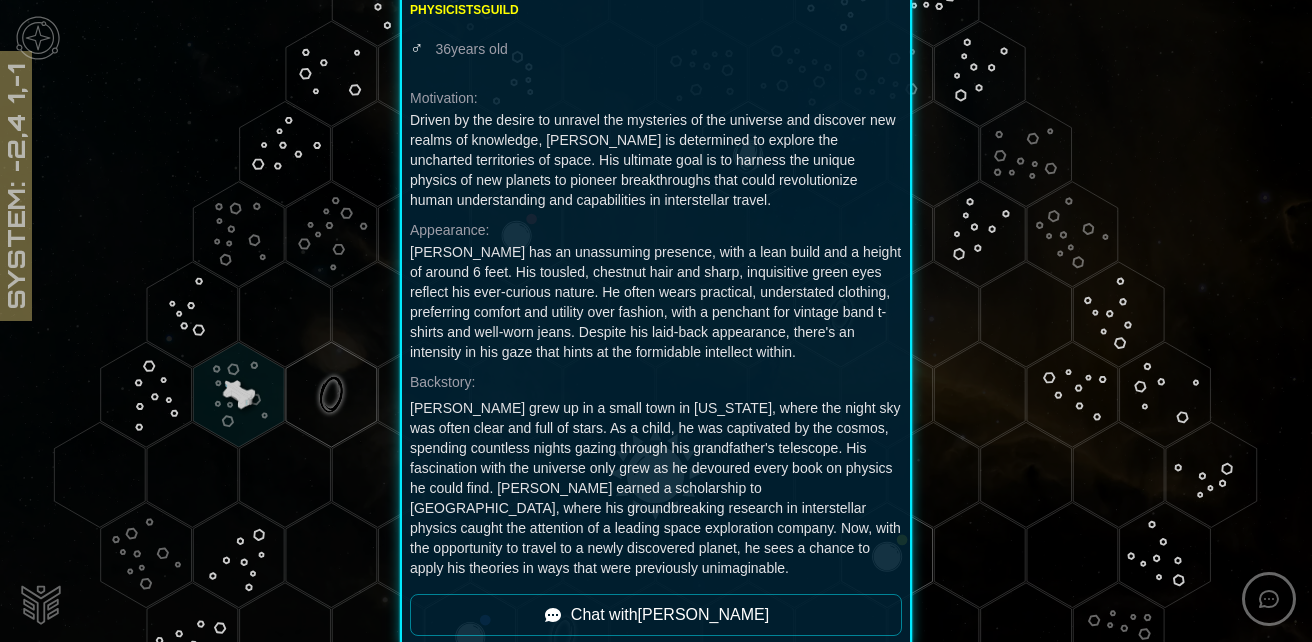 click on "Chat with  [PERSON_NAME]" at bounding box center (656, 615) 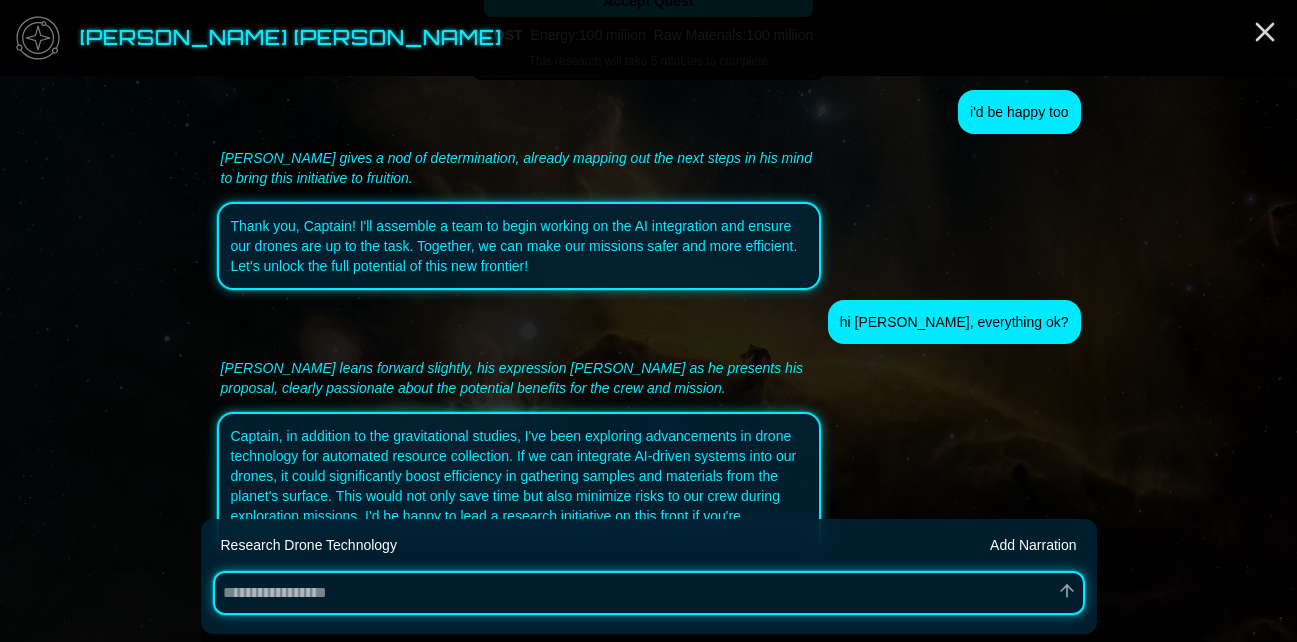 scroll, scrollTop: 1480, scrollLeft: 0, axis: vertical 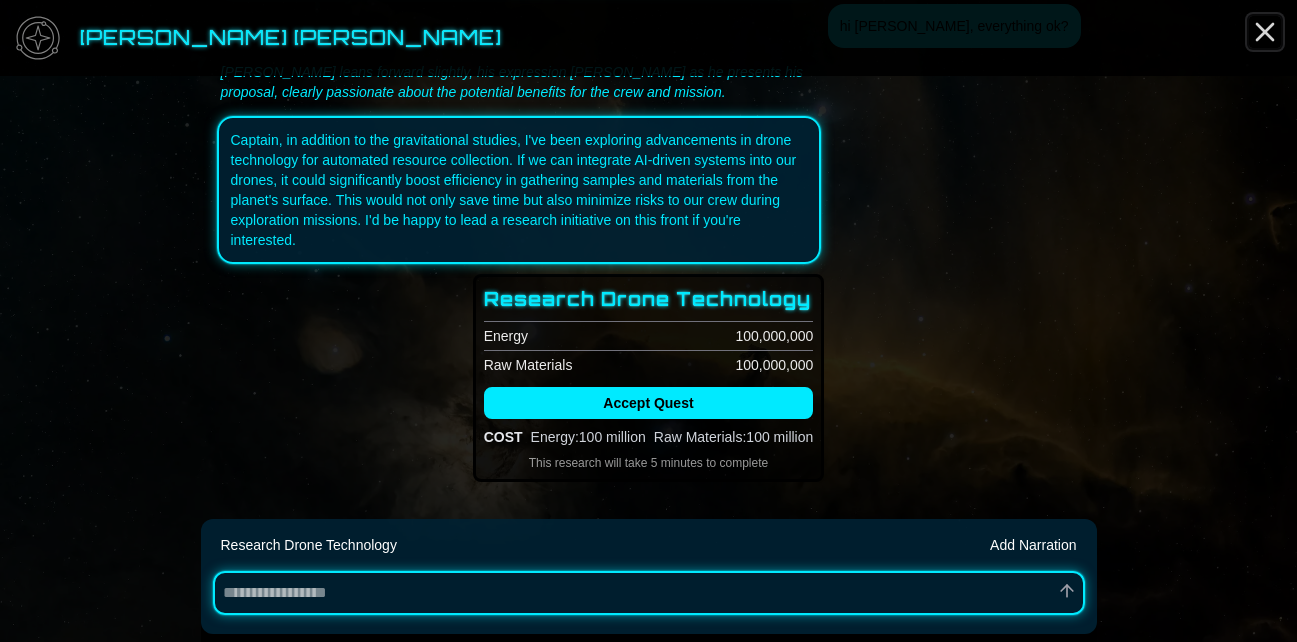 click 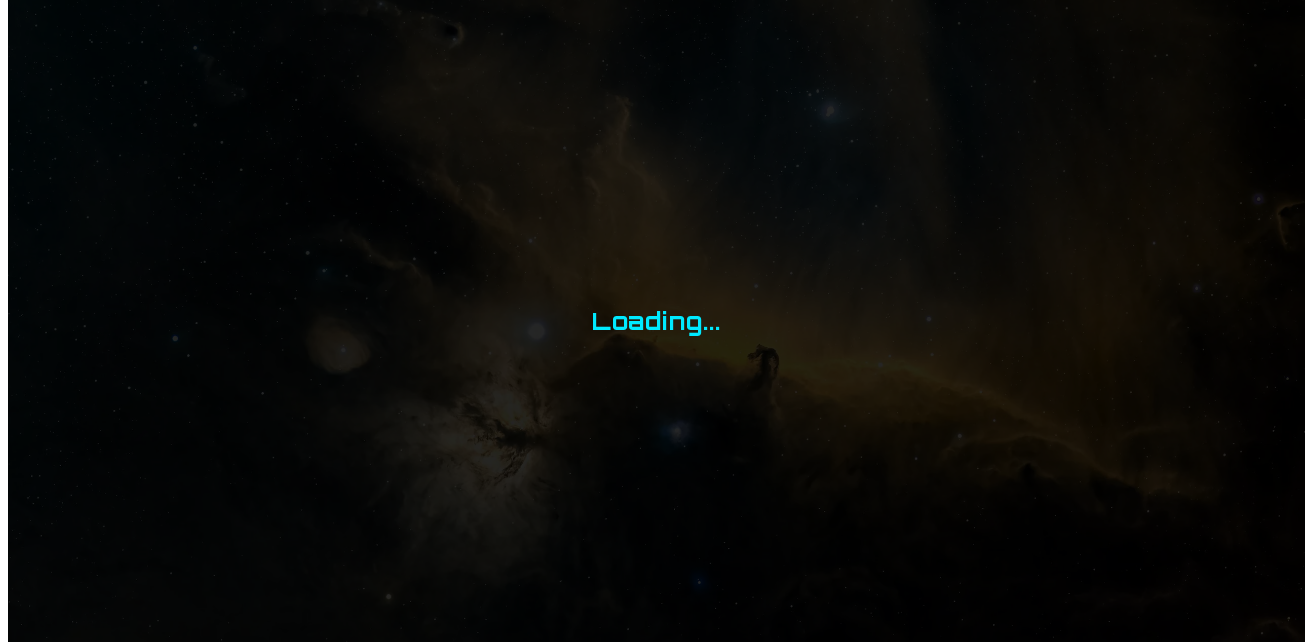 scroll, scrollTop: 0, scrollLeft: 0, axis: both 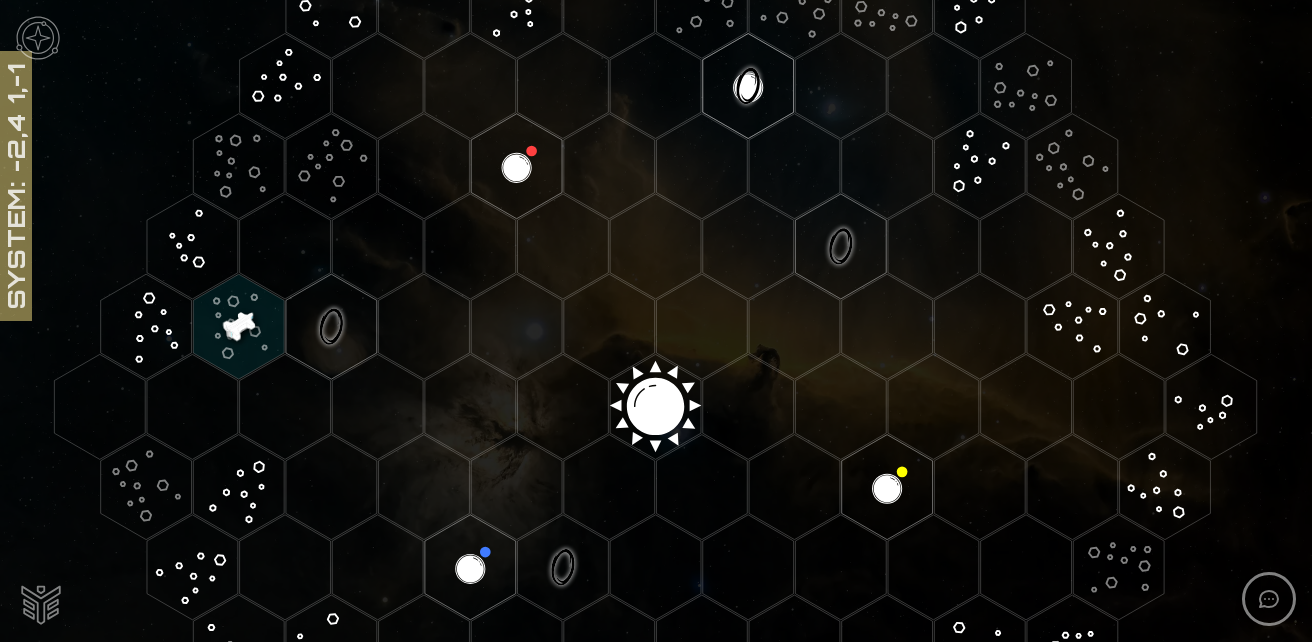 click 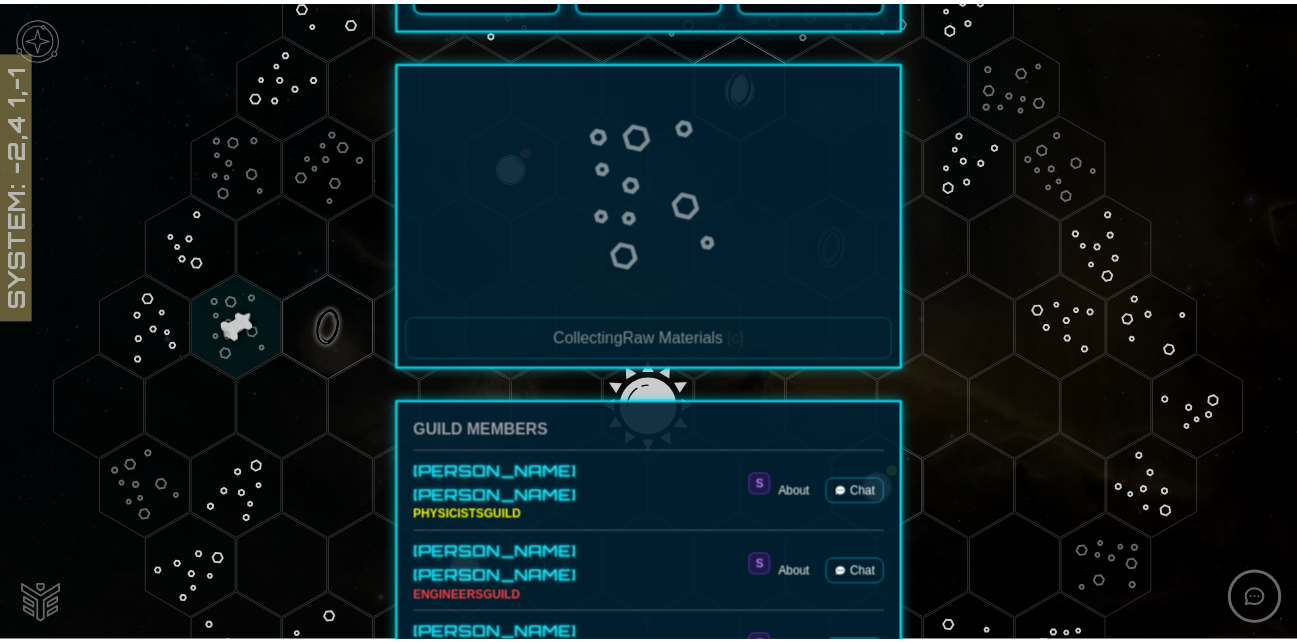 scroll, scrollTop: 457, scrollLeft: 0, axis: vertical 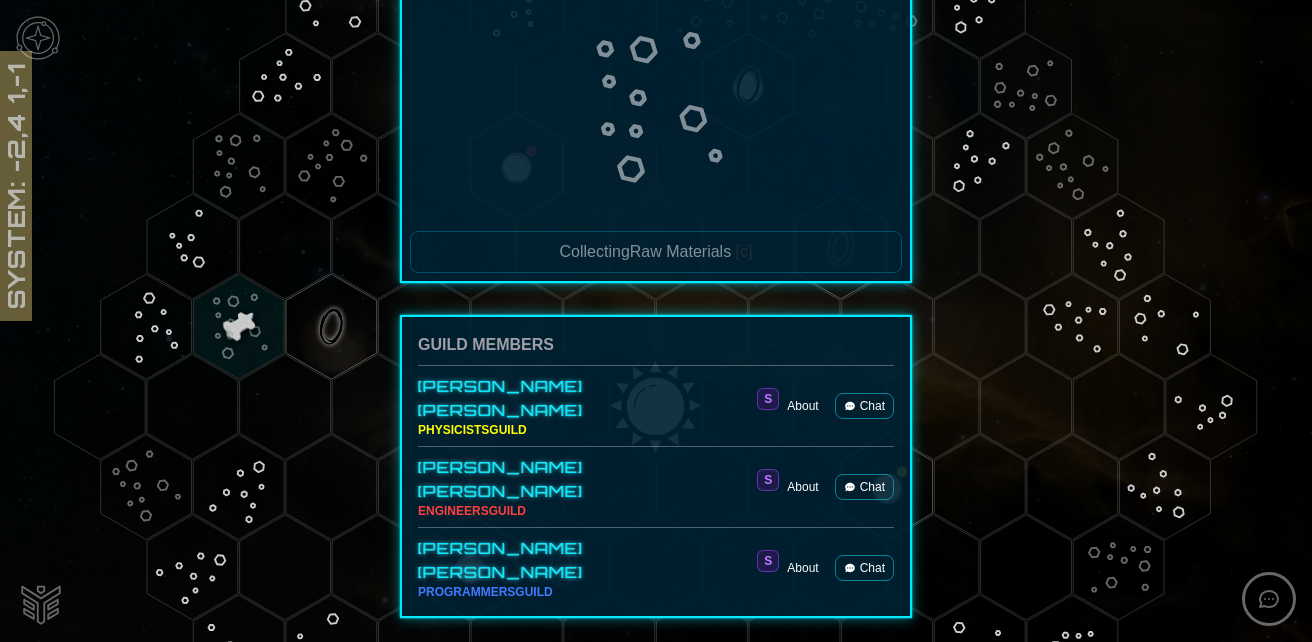 click on "Chat" at bounding box center (864, 487) 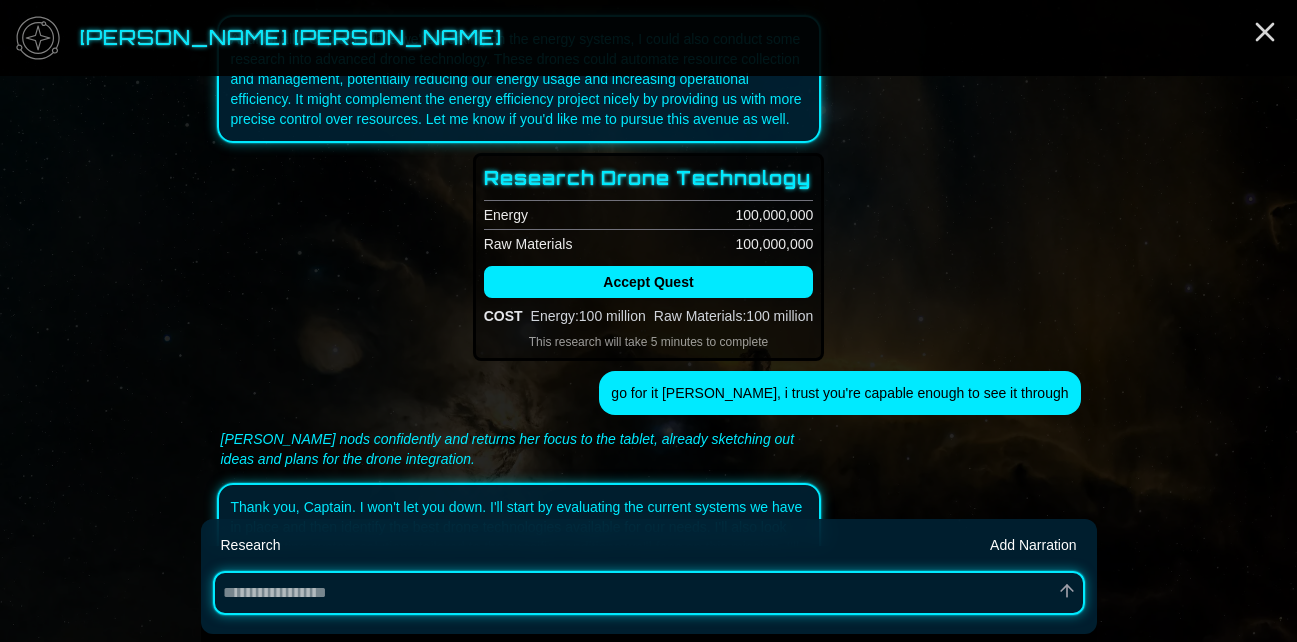 scroll, scrollTop: 1152, scrollLeft: 0, axis: vertical 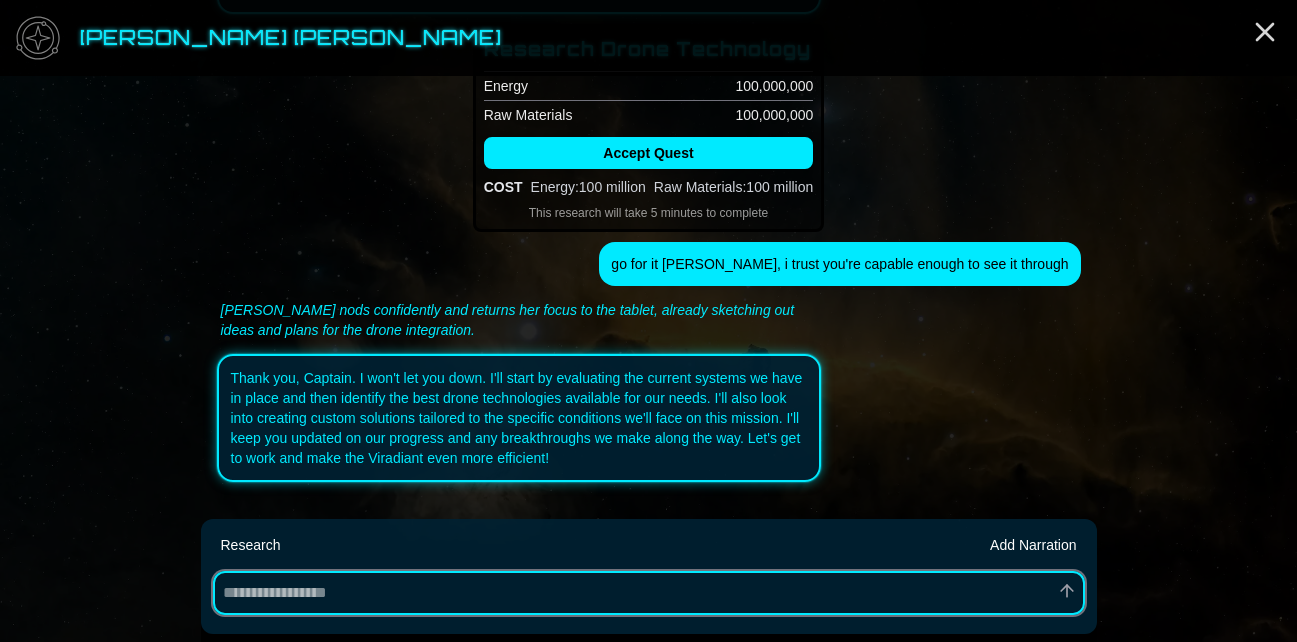click at bounding box center [649, 593] 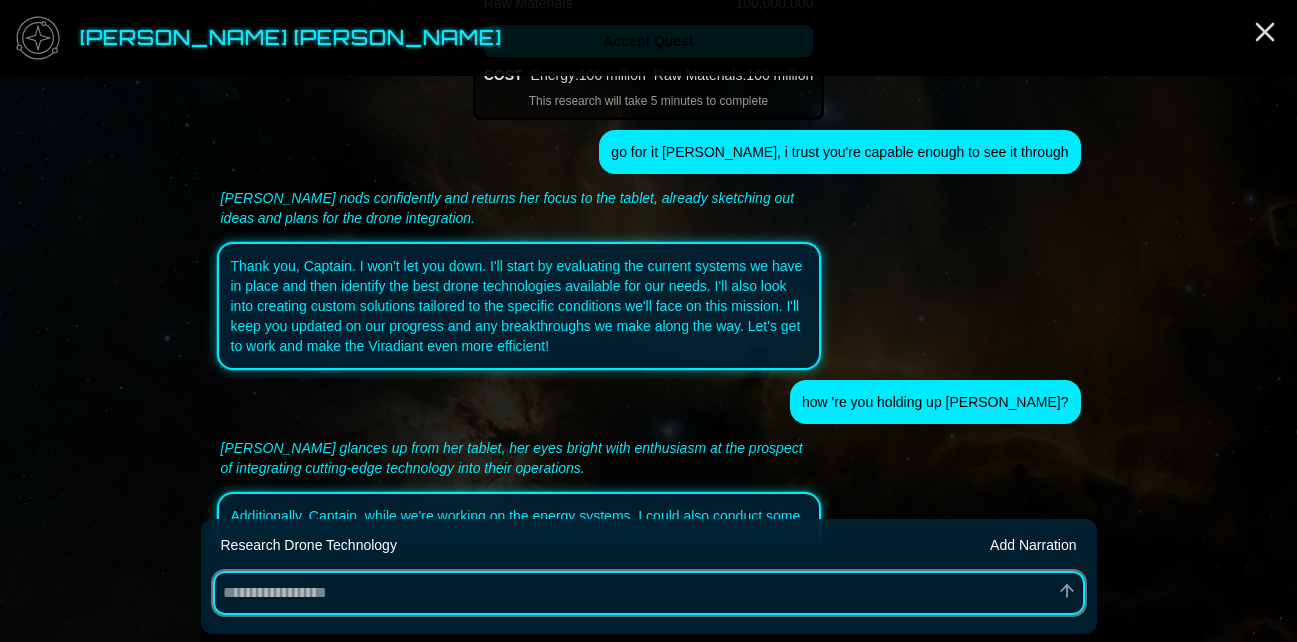 scroll, scrollTop: 1620, scrollLeft: 0, axis: vertical 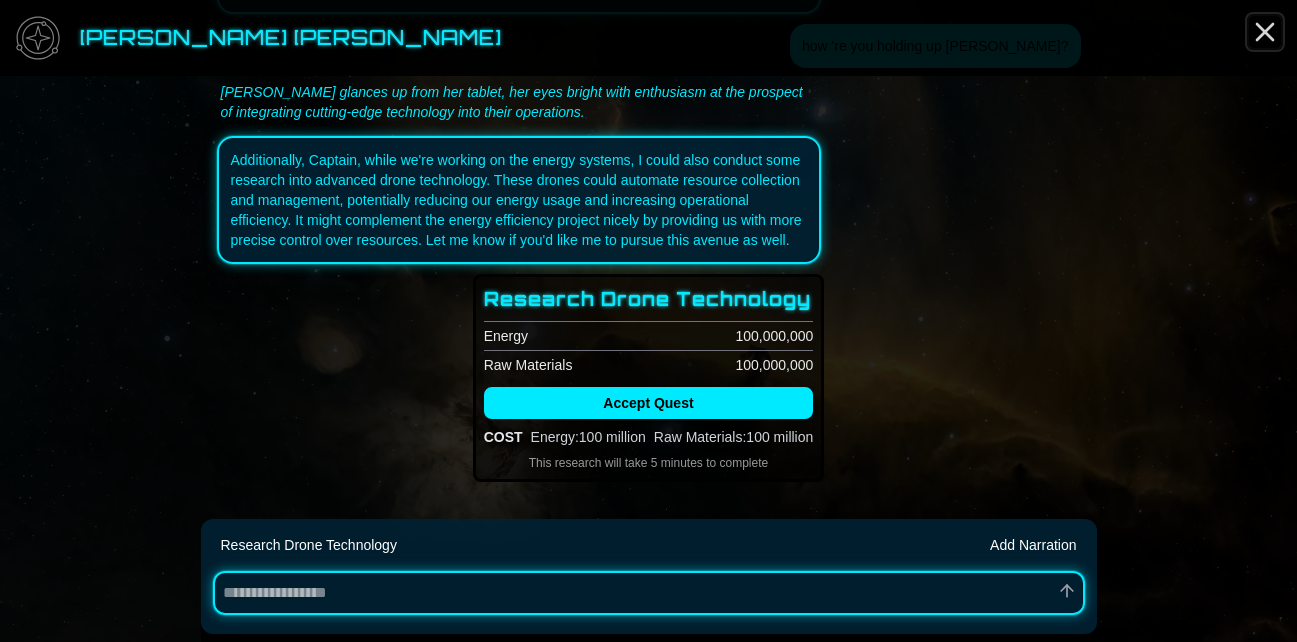 click 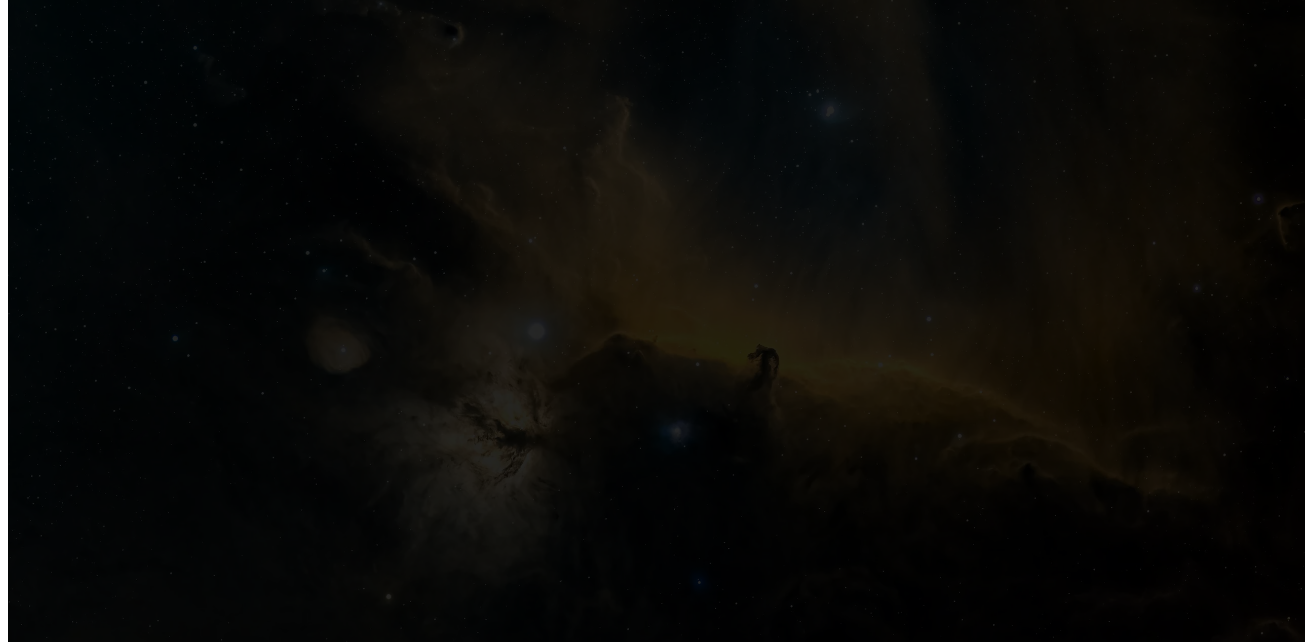scroll, scrollTop: 0, scrollLeft: 0, axis: both 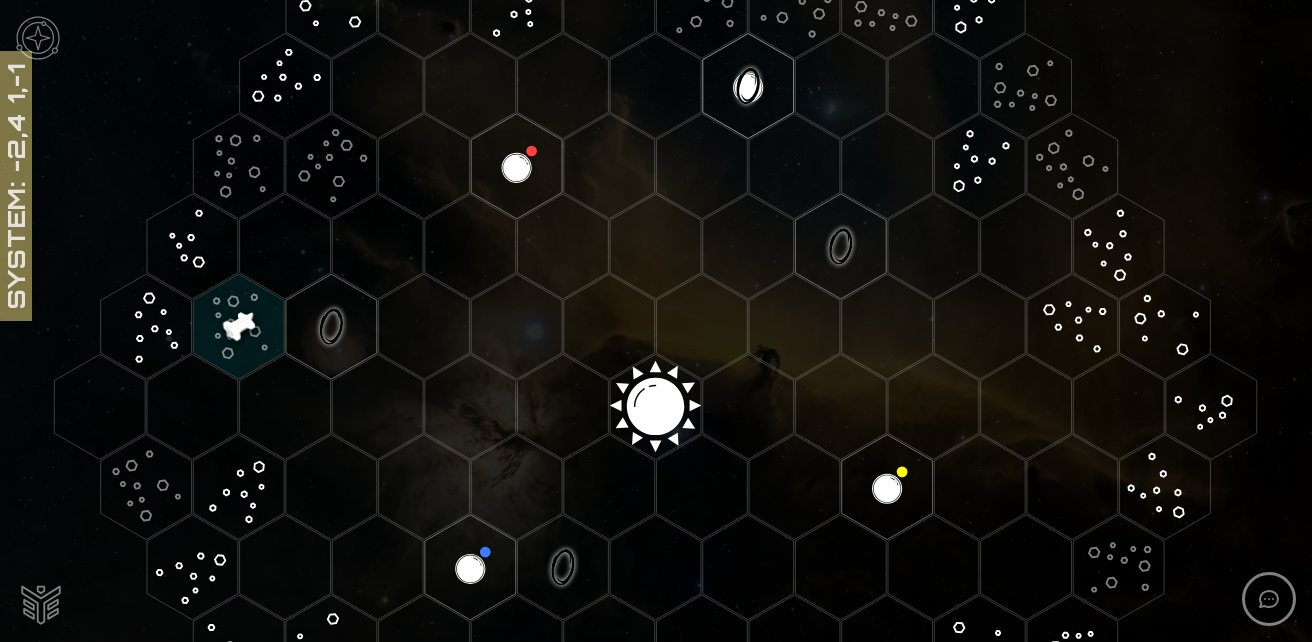 click 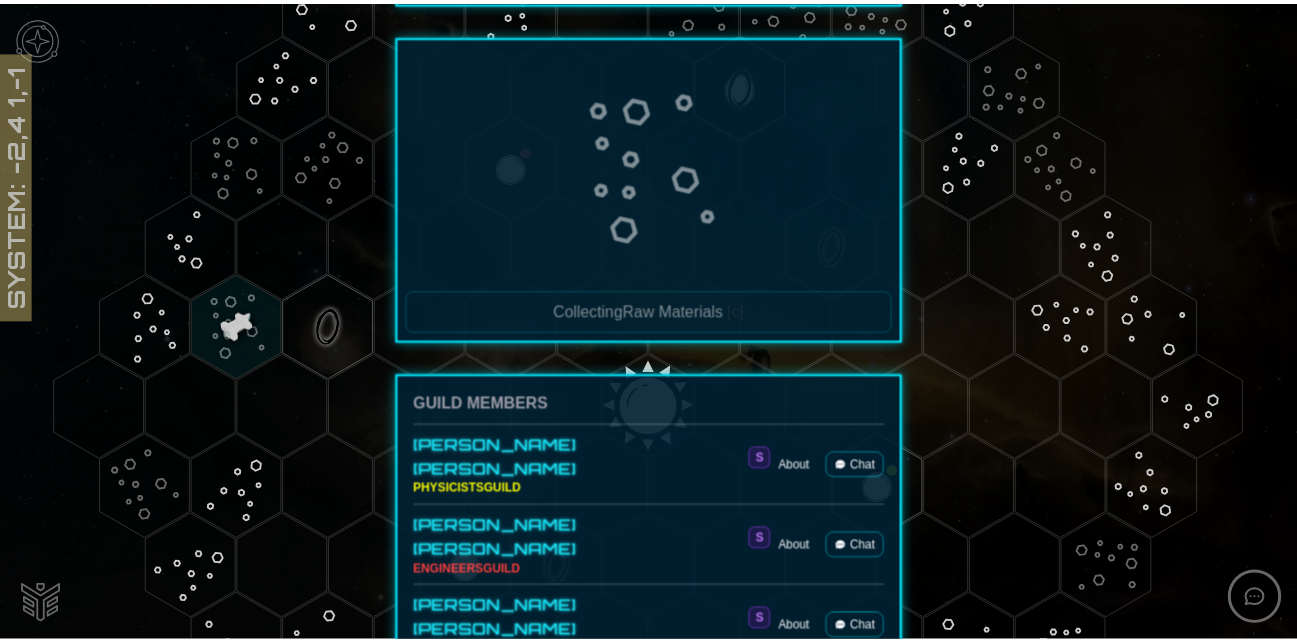scroll, scrollTop: 457, scrollLeft: 0, axis: vertical 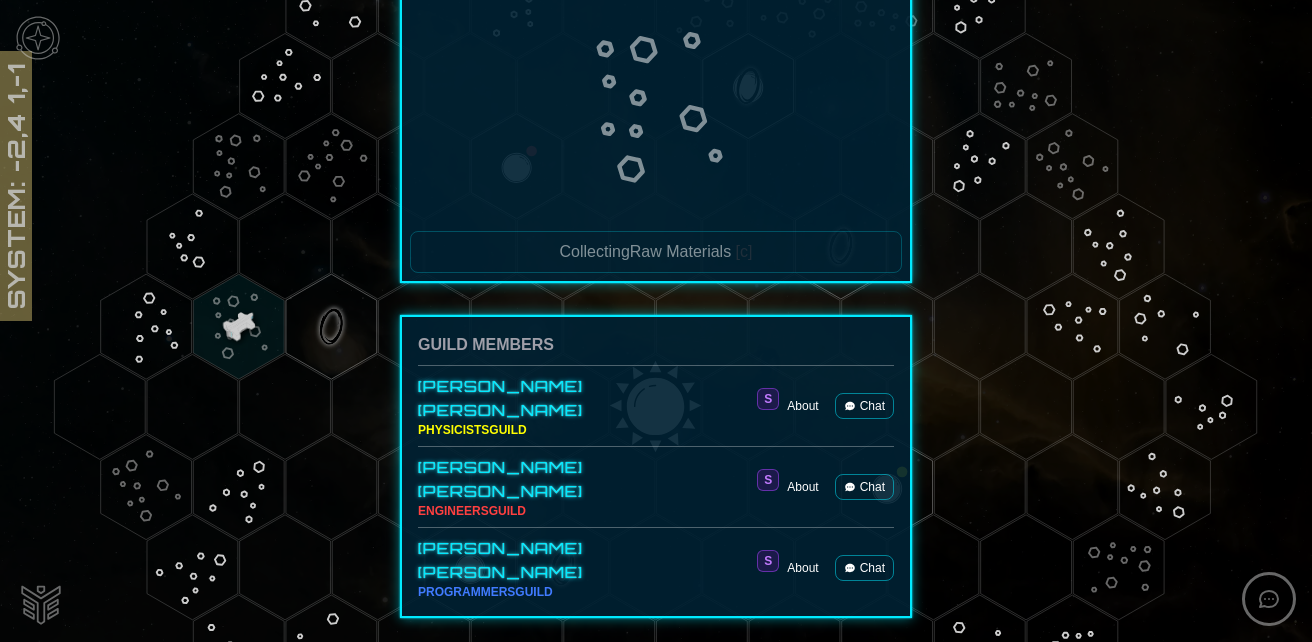 click 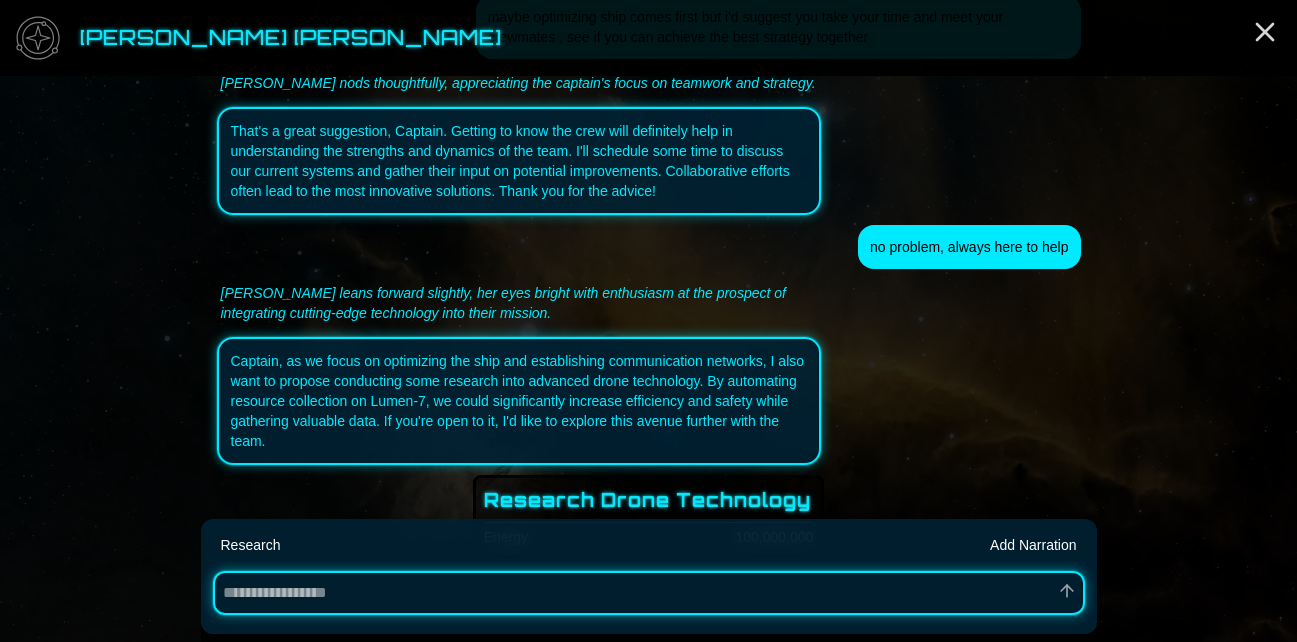 scroll, scrollTop: 802, scrollLeft: 0, axis: vertical 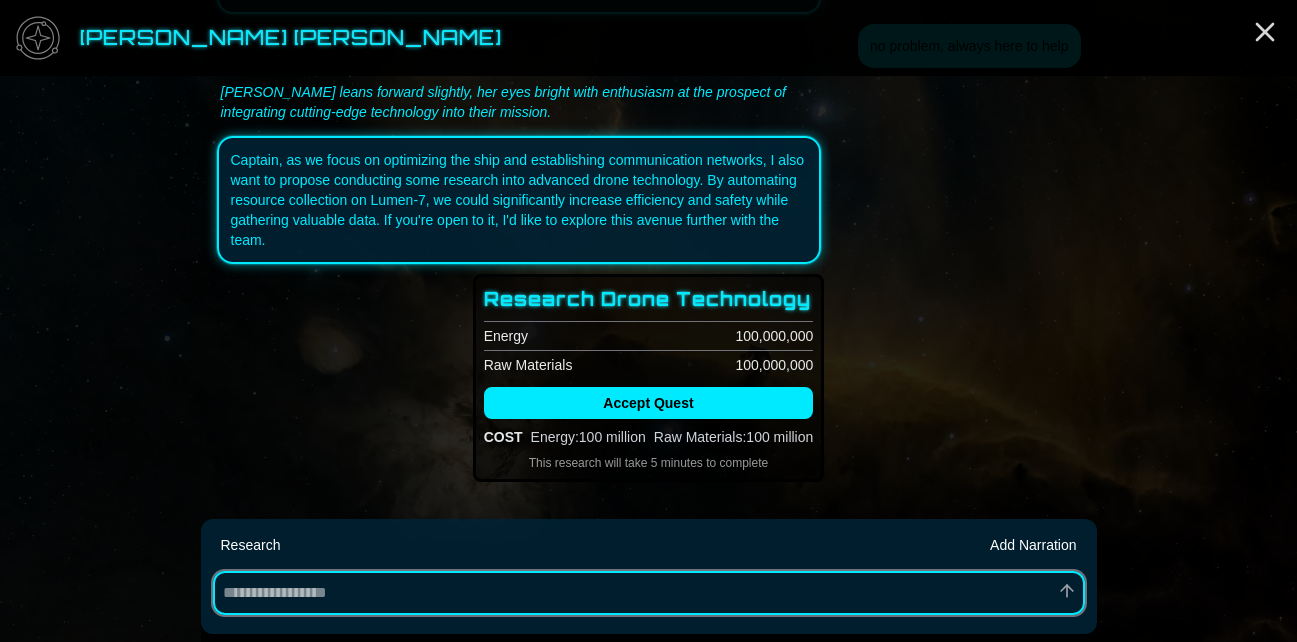 click at bounding box center [649, 593] 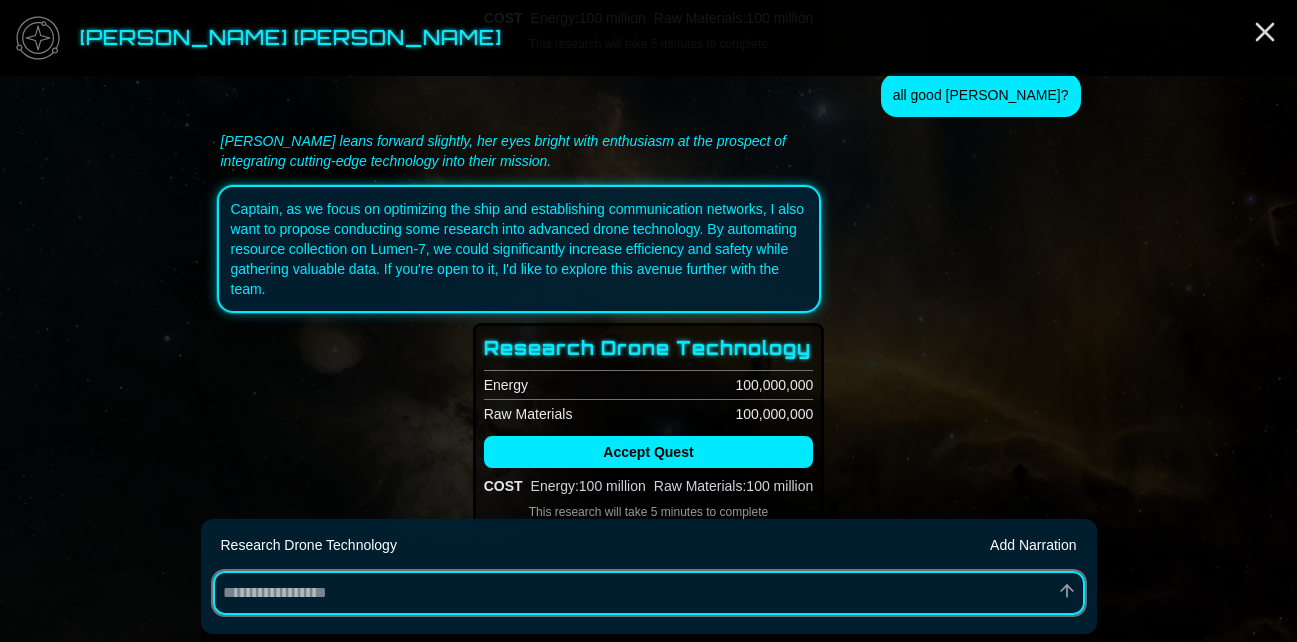 scroll, scrollTop: 1270, scrollLeft: 0, axis: vertical 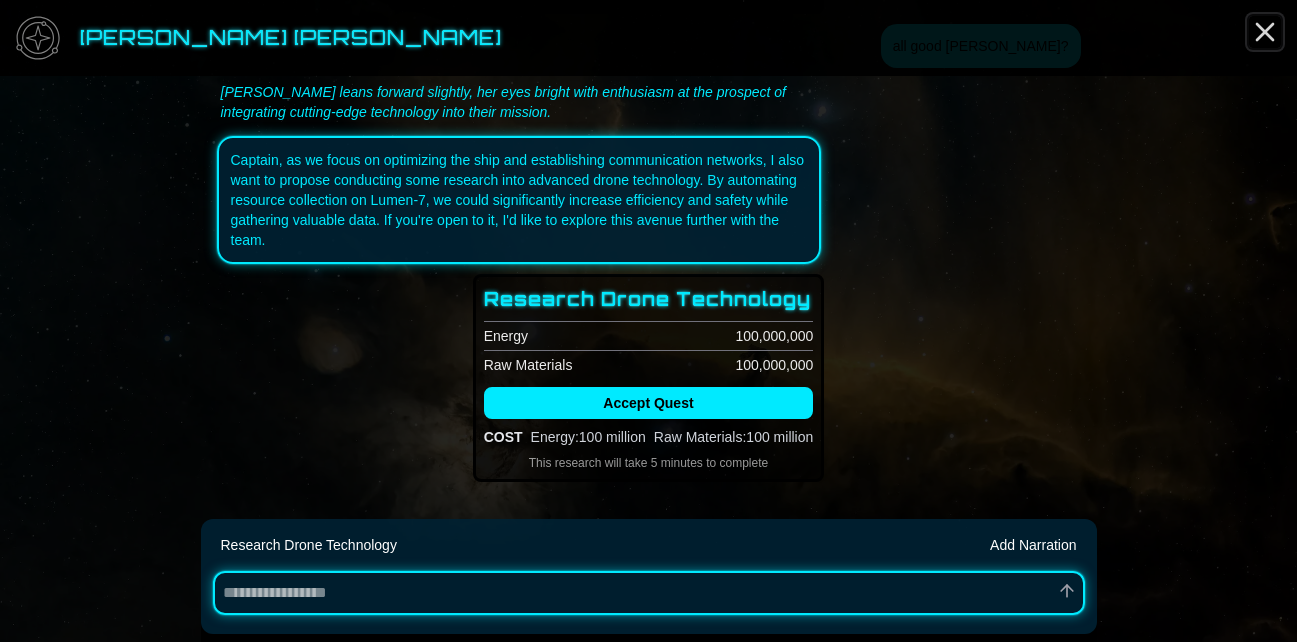 click 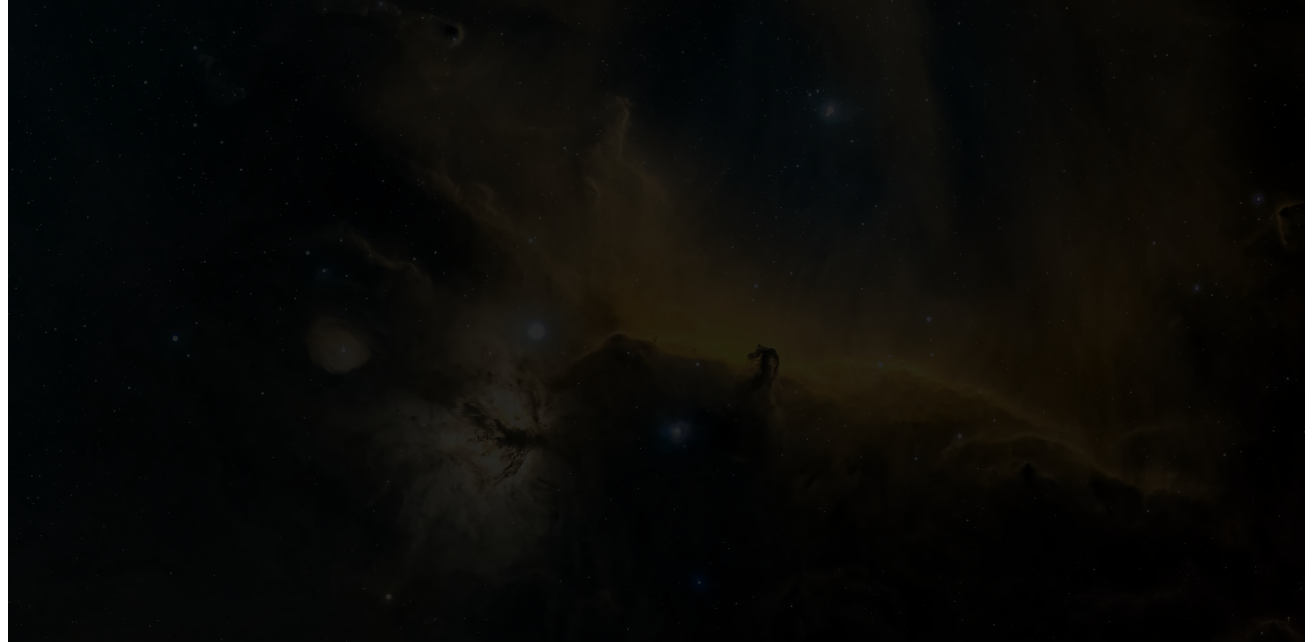 scroll, scrollTop: 0, scrollLeft: 0, axis: both 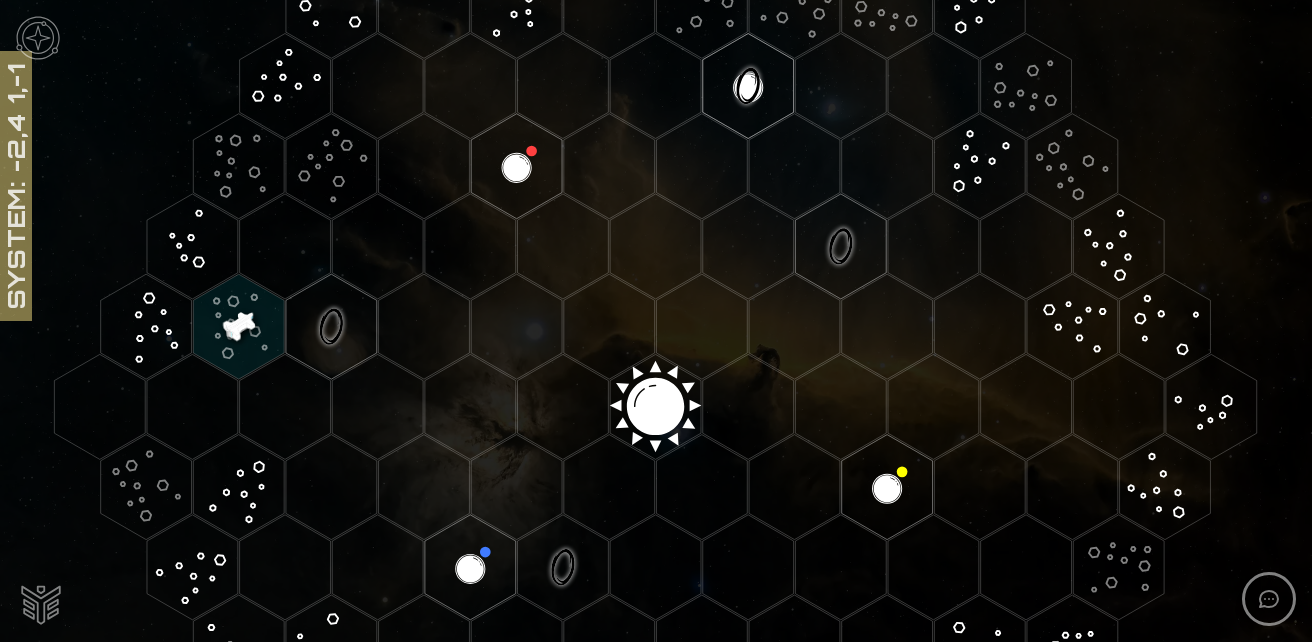 click 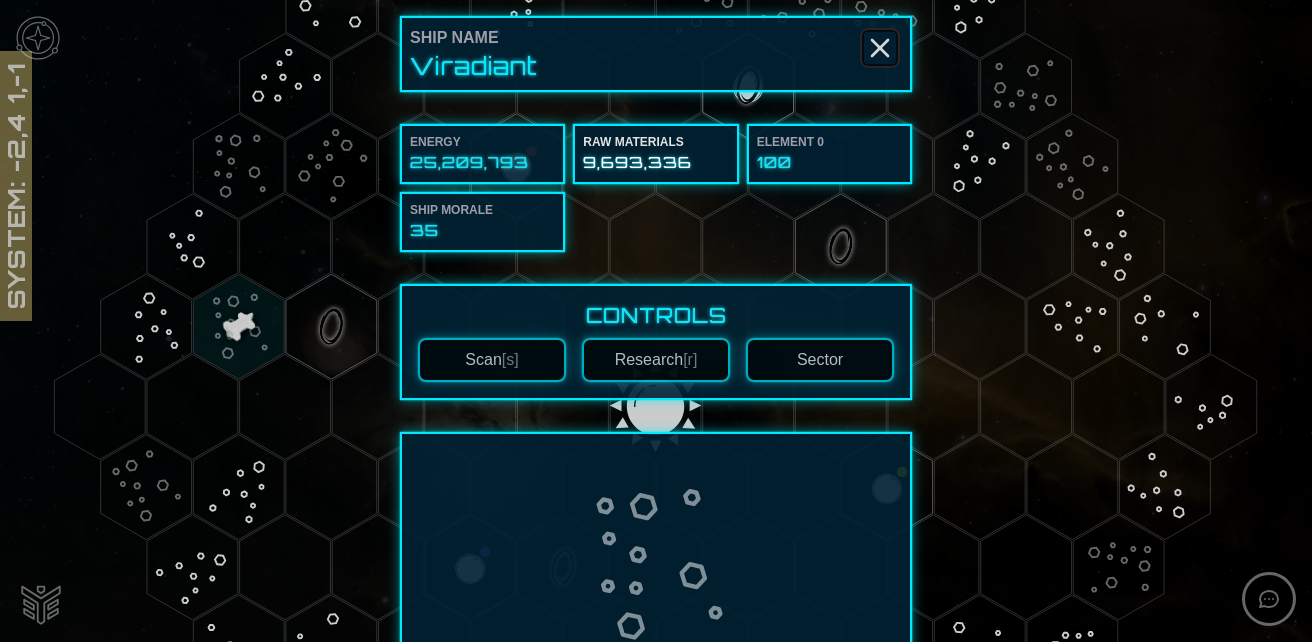 click 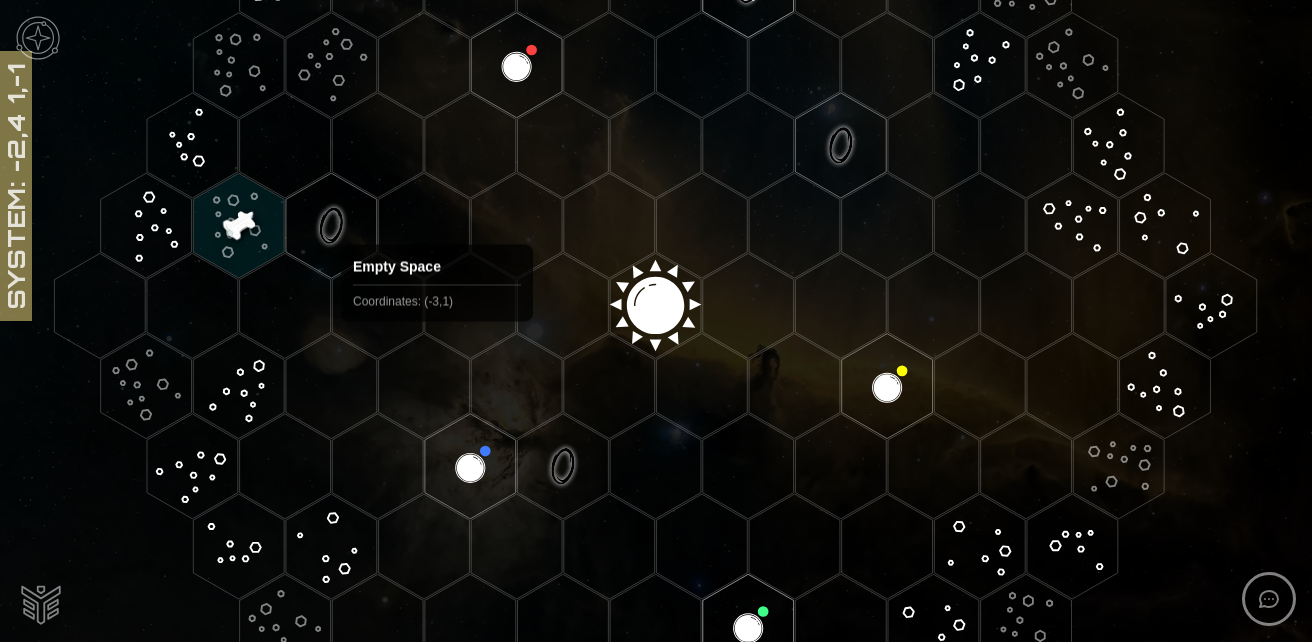 scroll, scrollTop: 300, scrollLeft: 0, axis: vertical 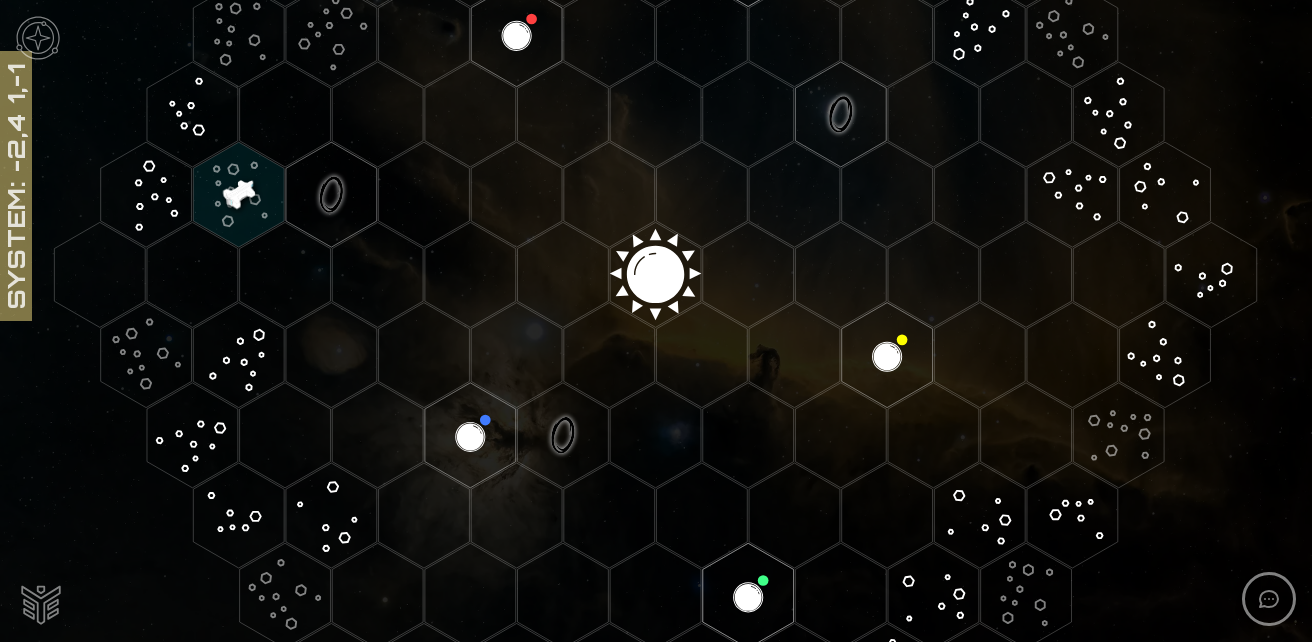 click 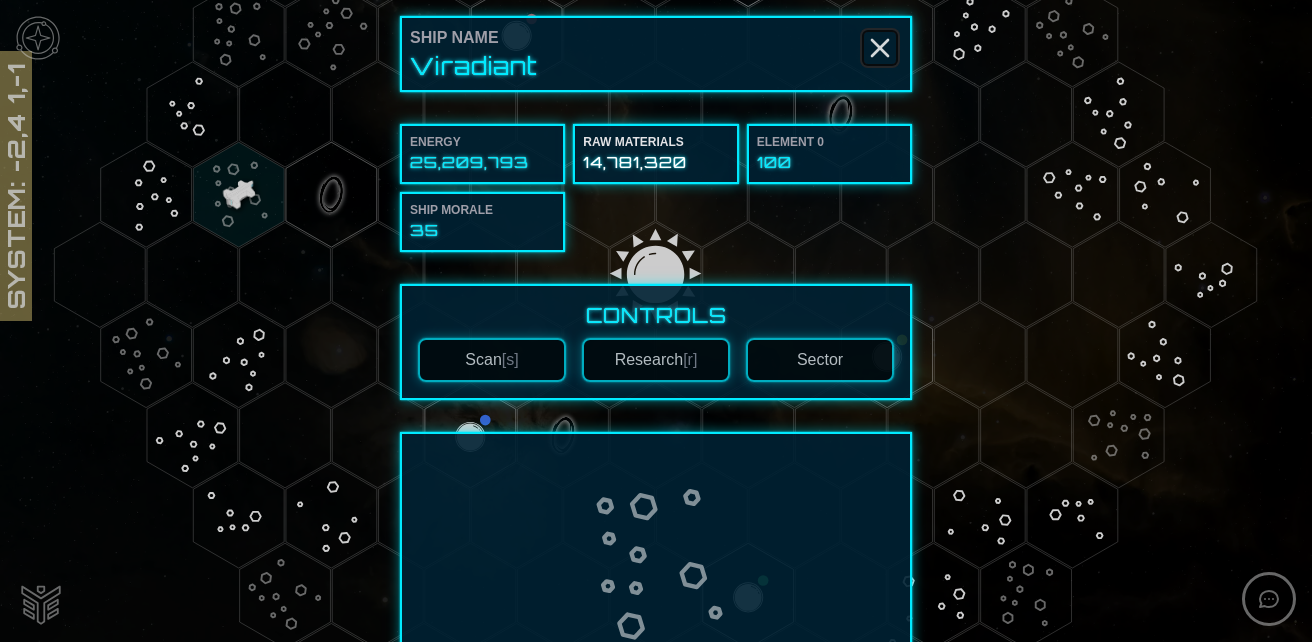 click 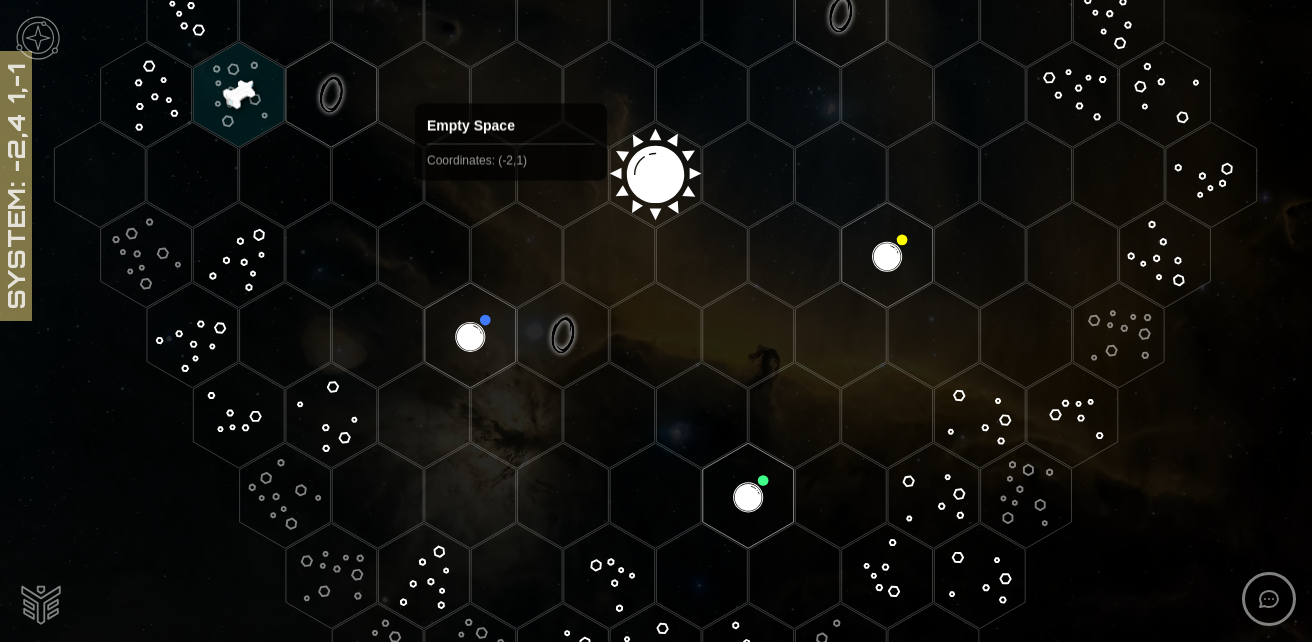 scroll, scrollTop: 300, scrollLeft: 0, axis: vertical 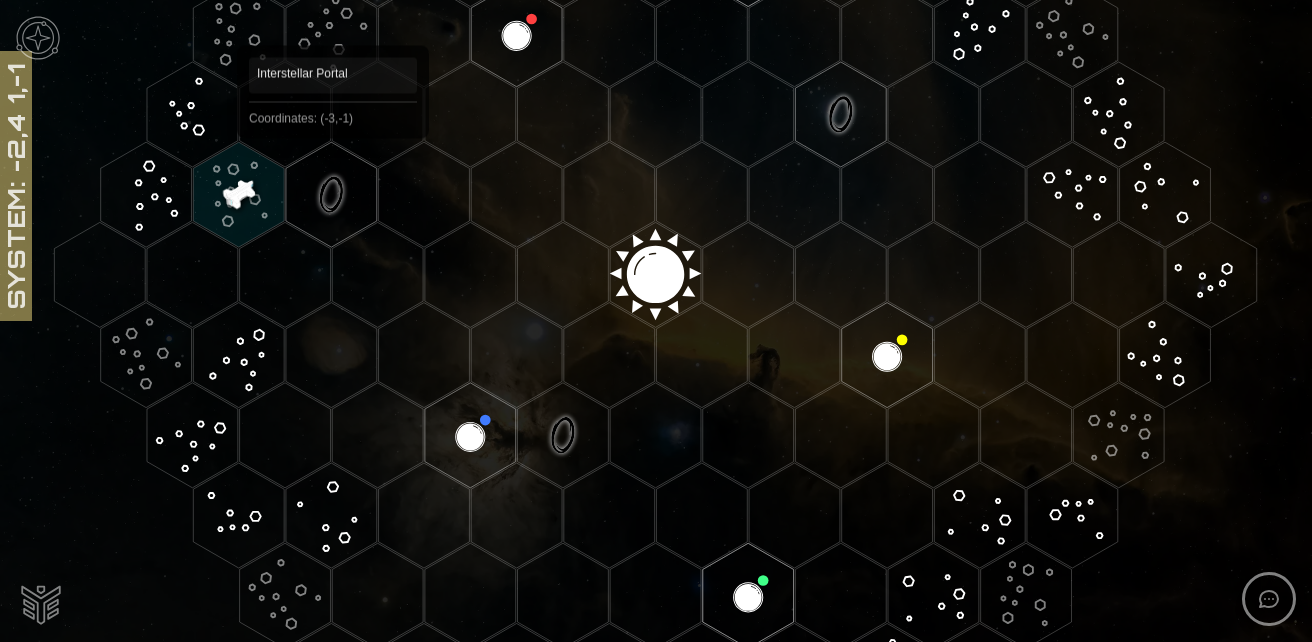 click 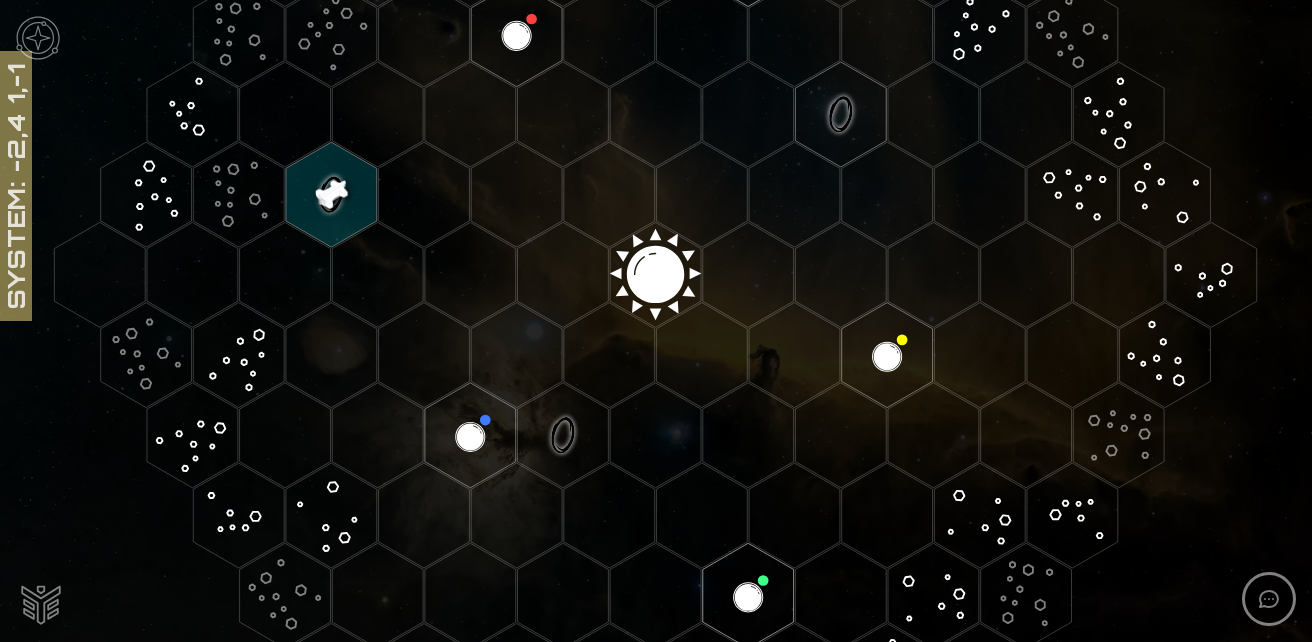 click 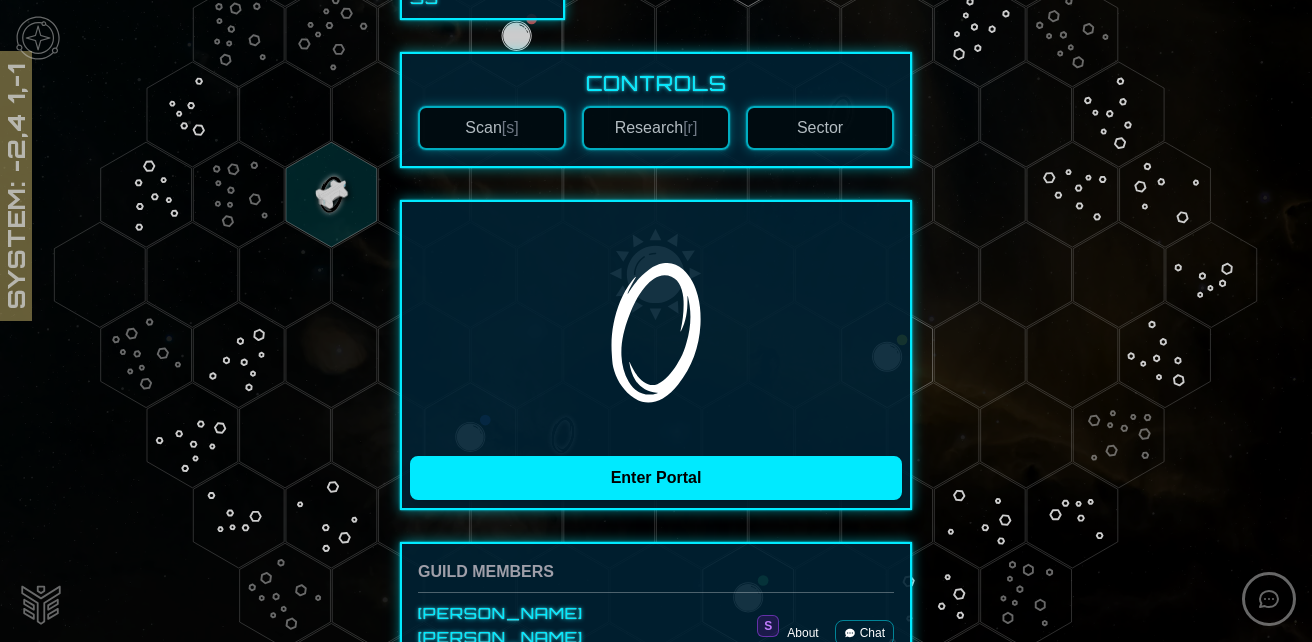 scroll, scrollTop: 459, scrollLeft: 0, axis: vertical 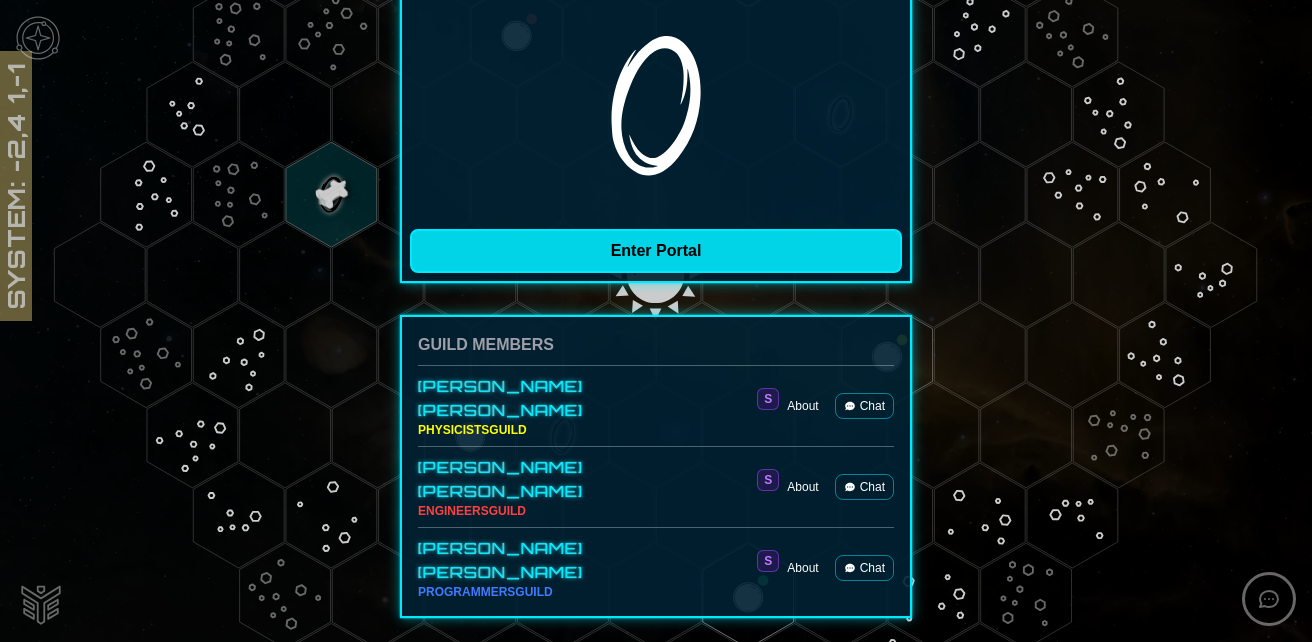 click on "Enter Portal" at bounding box center [656, 251] 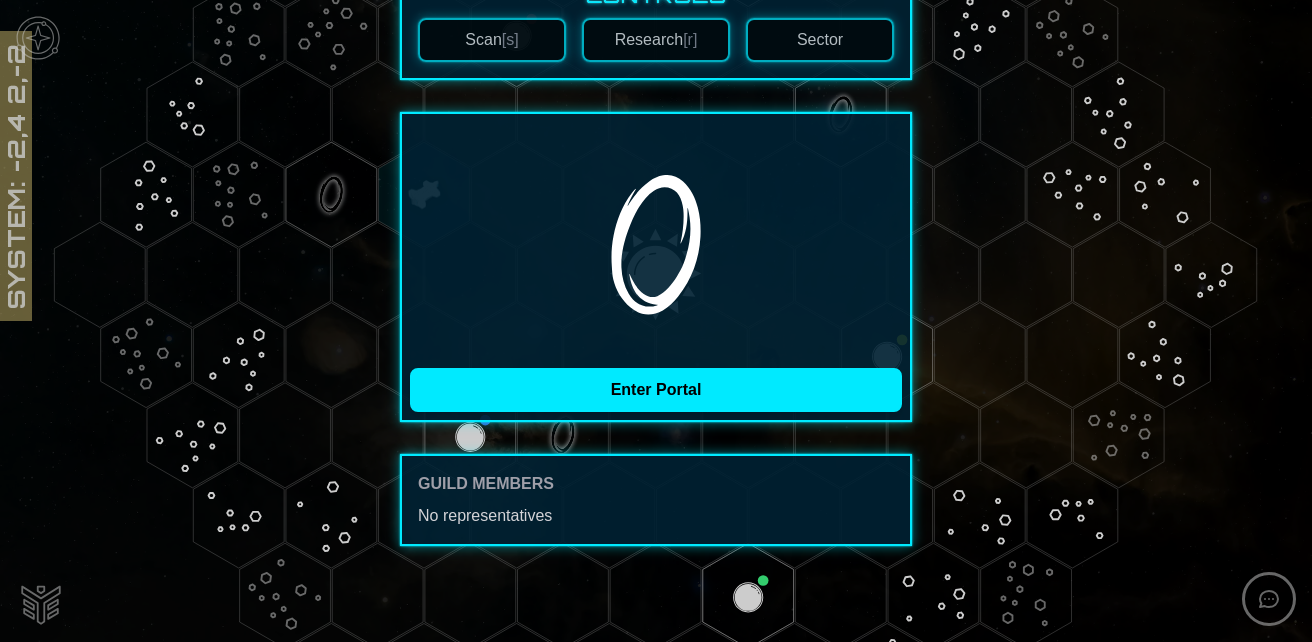 scroll, scrollTop: 0, scrollLeft: 0, axis: both 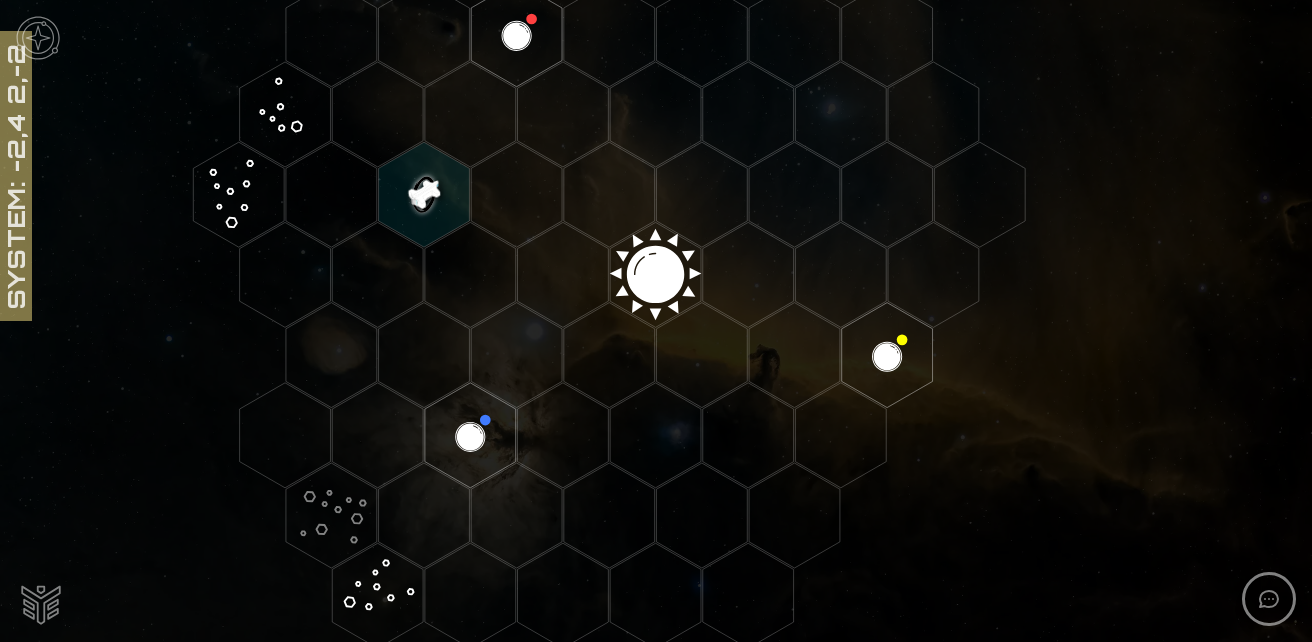 click 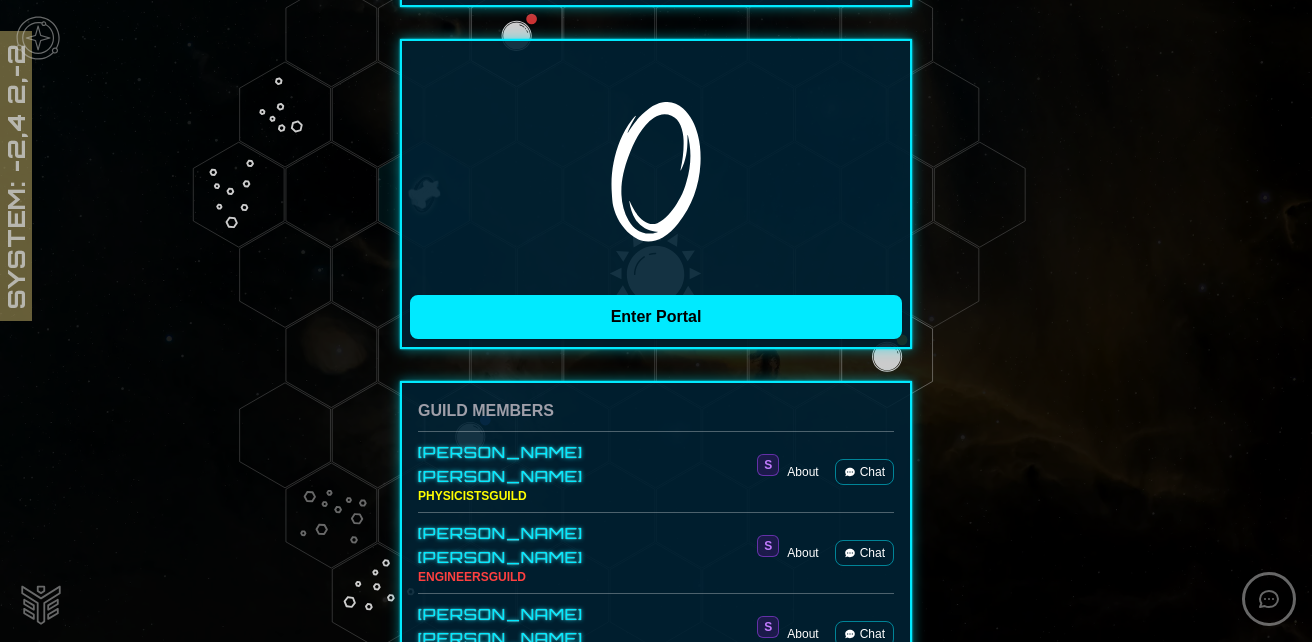 scroll, scrollTop: 400, scrollLeft: 0, axis: vertical 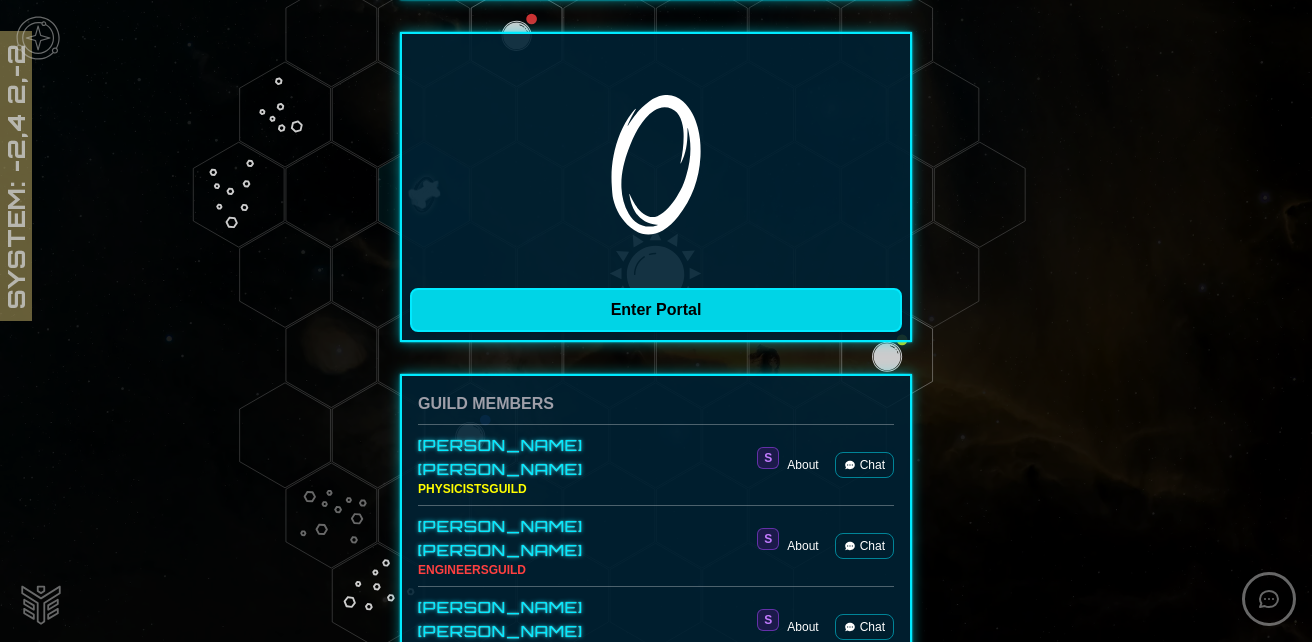 click on "Enter Portal" at bounding box center [656, 310] 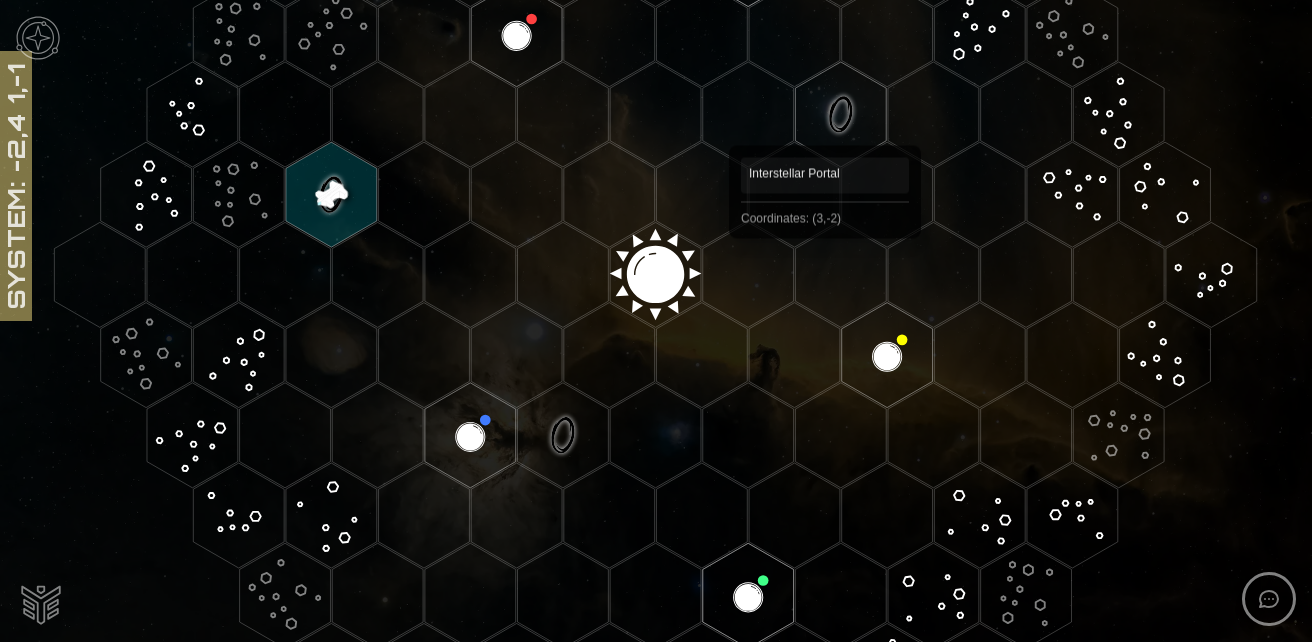 click 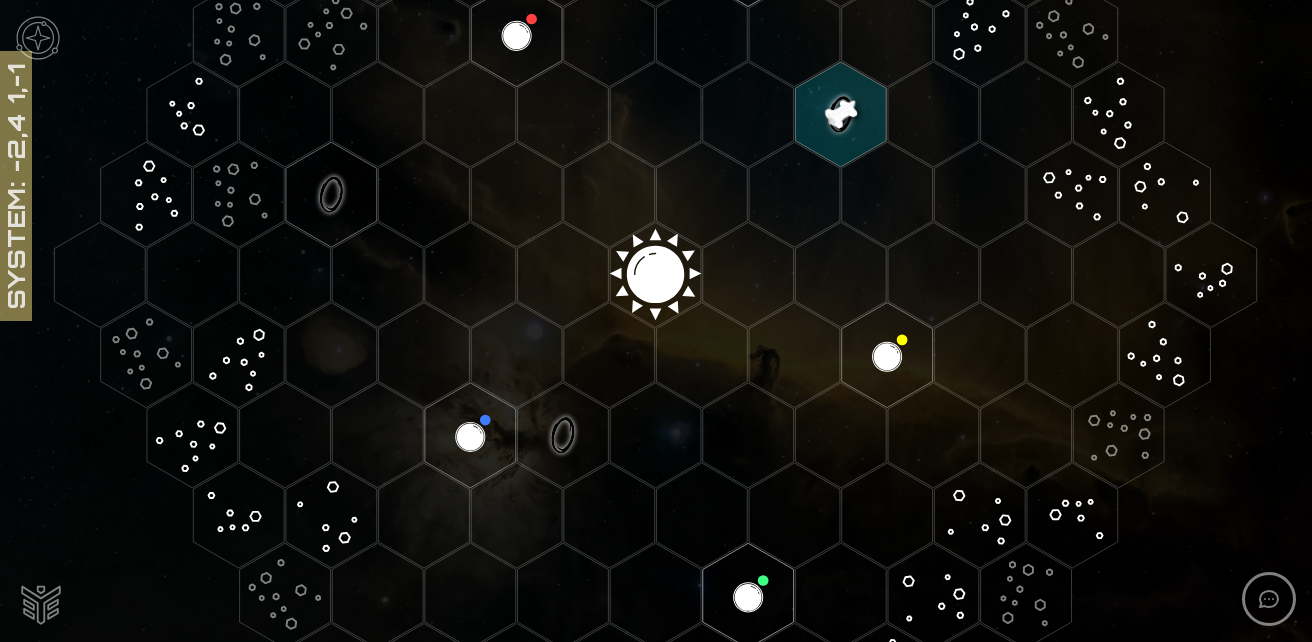 click 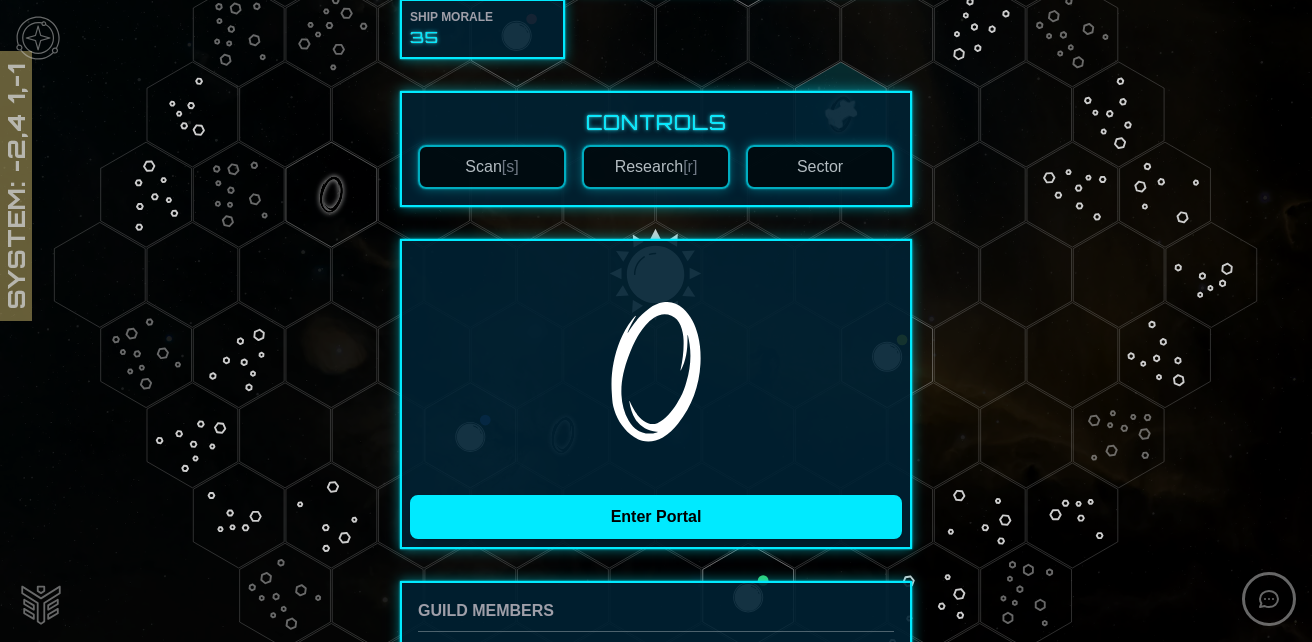 scroll, scrollTop: 200, scrollLeft: 0, axis: vertical 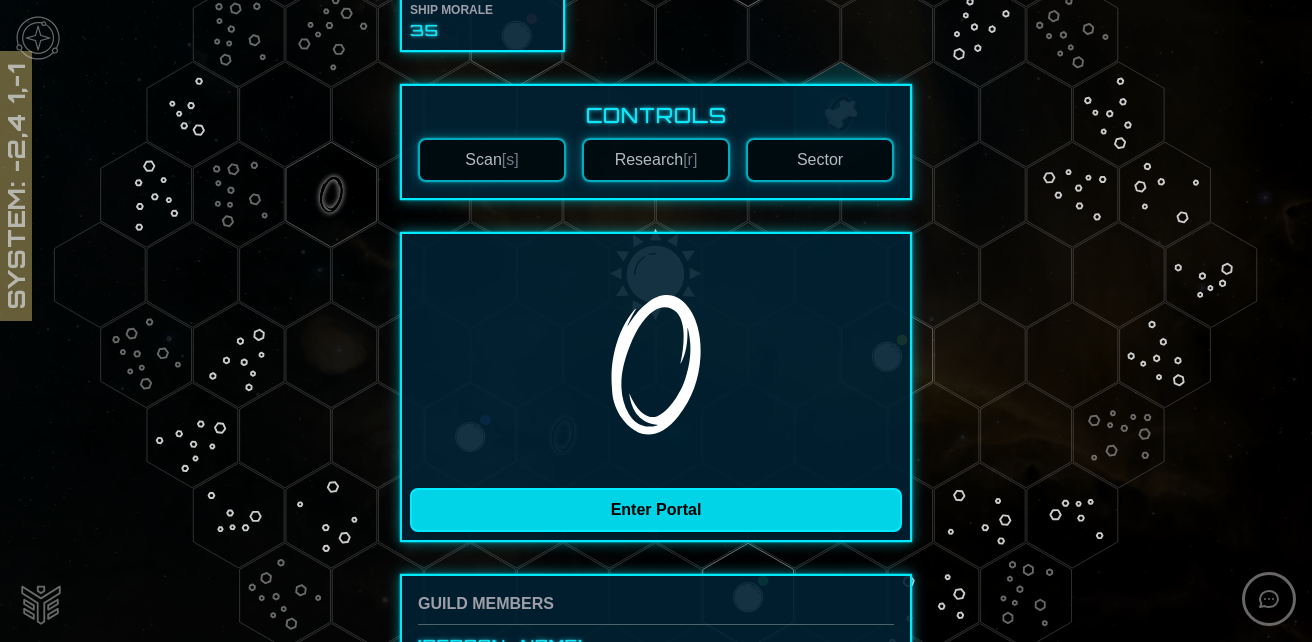click on "Enter Portal" at bounding box center (656, 510) 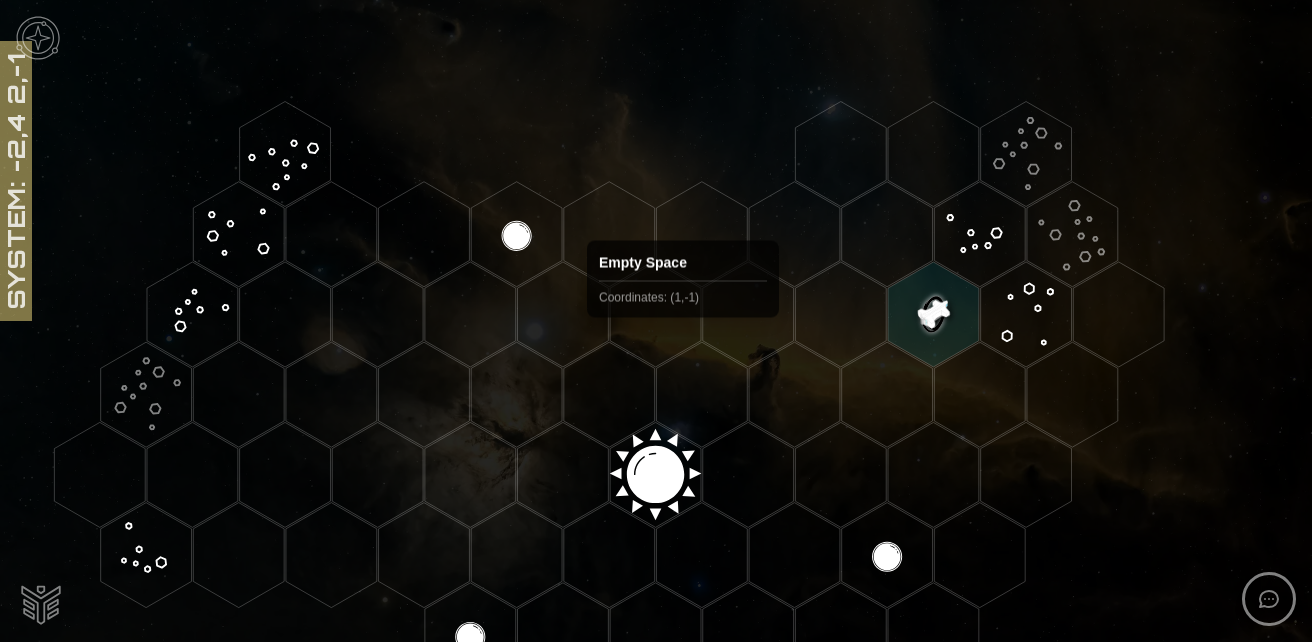 scroll, scrollTop: 200, scrollLeft: 0, axis: vertical 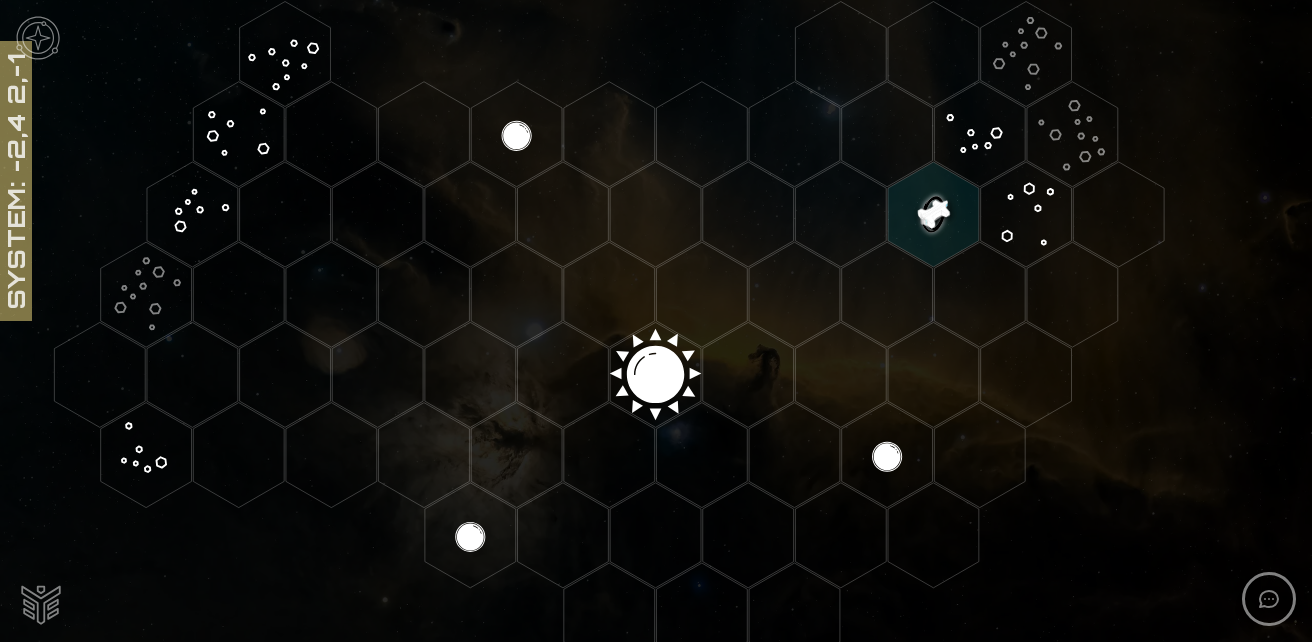 click 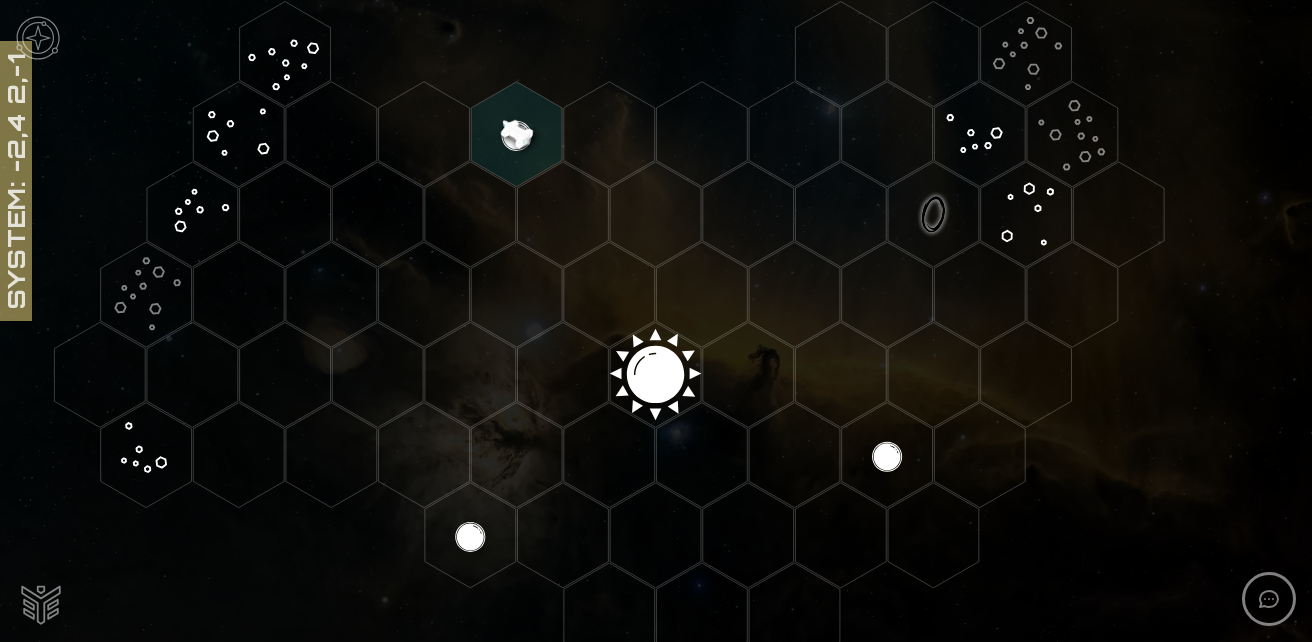 click 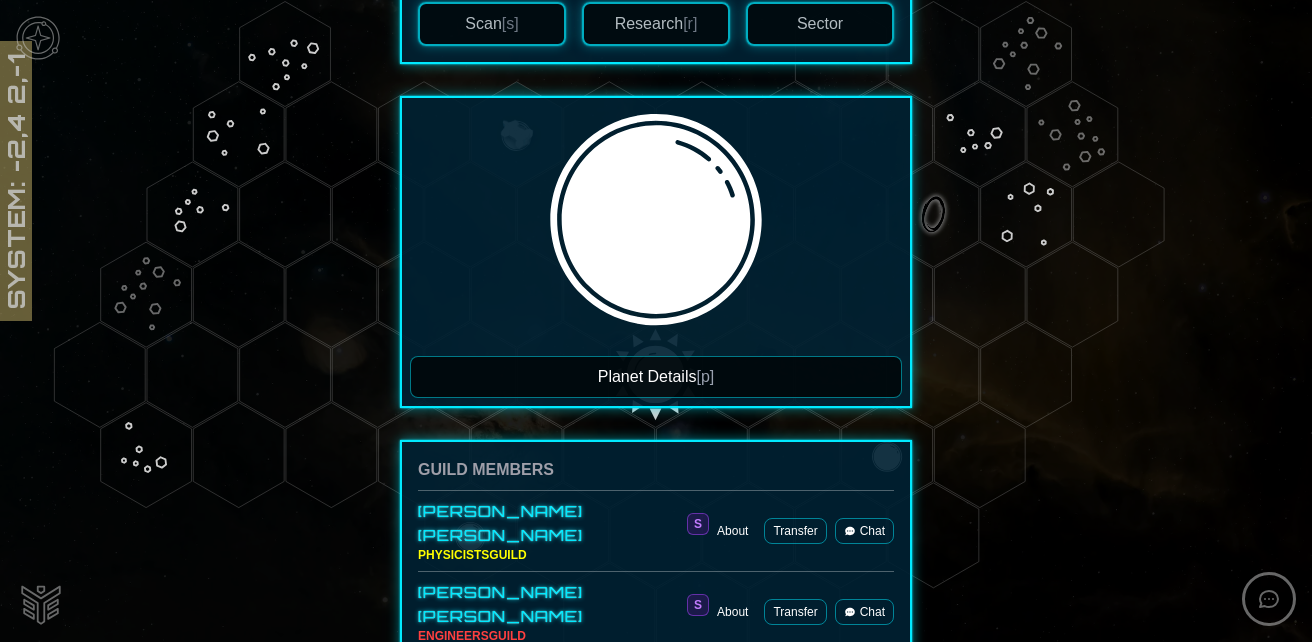 scroll, scrollTop: 461, scrollLeft: 0, axis: vertical 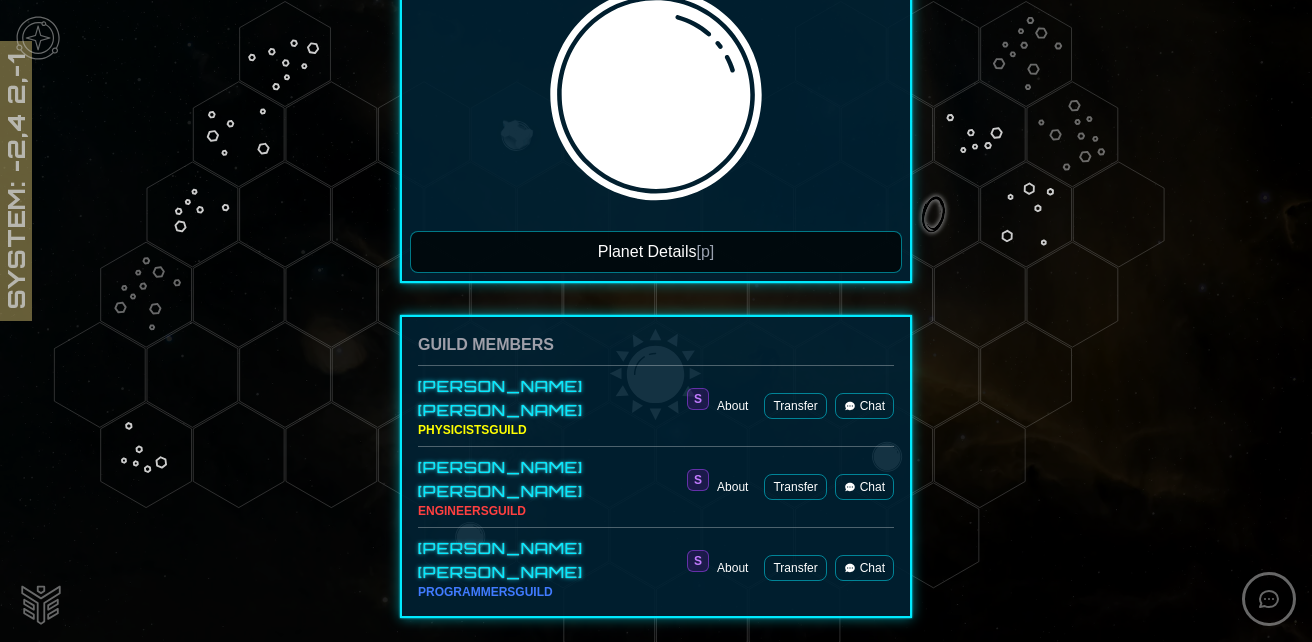 click on "Planet Details  [p]" at bounding box center [656, 252] 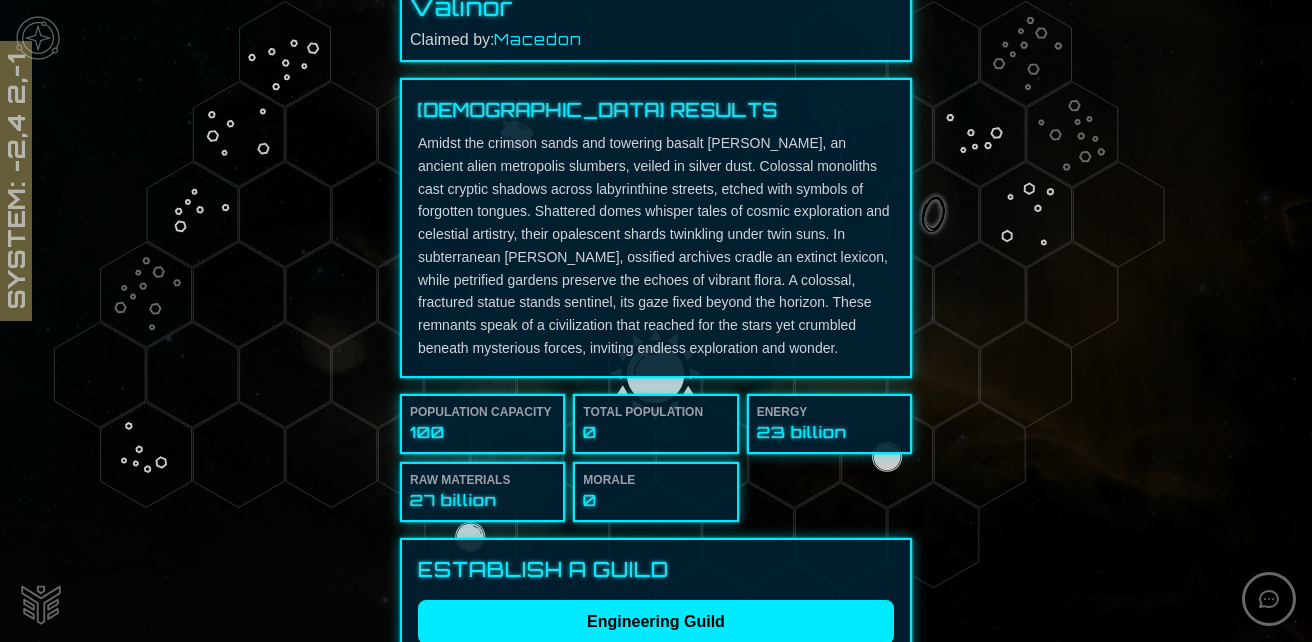 scroll, scrollTop: 0, scrollLeft: 0, axis: both 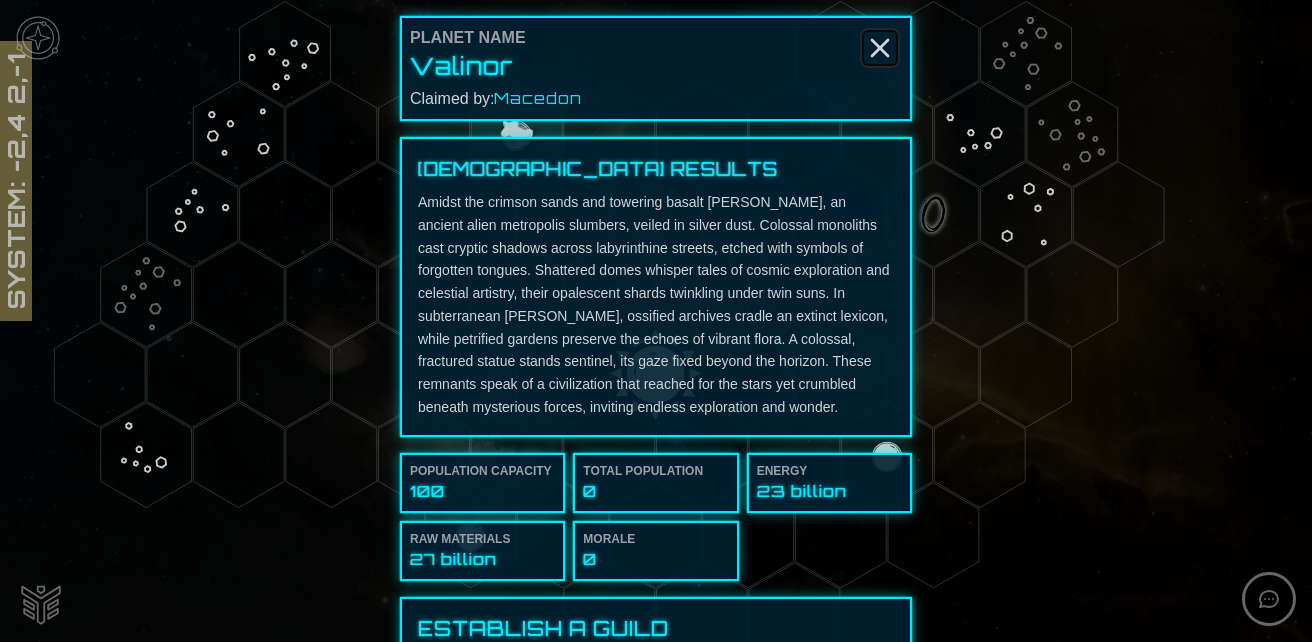click 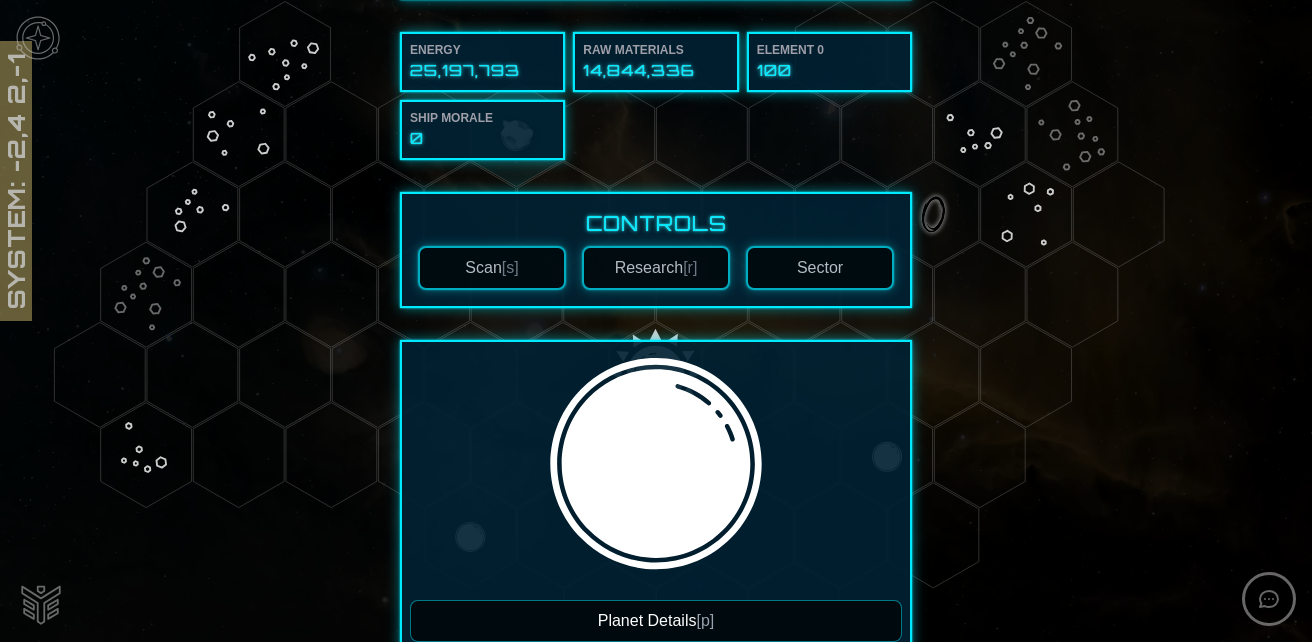 scroll, scrollTop: 0, scrollLeft: 0, axis: both 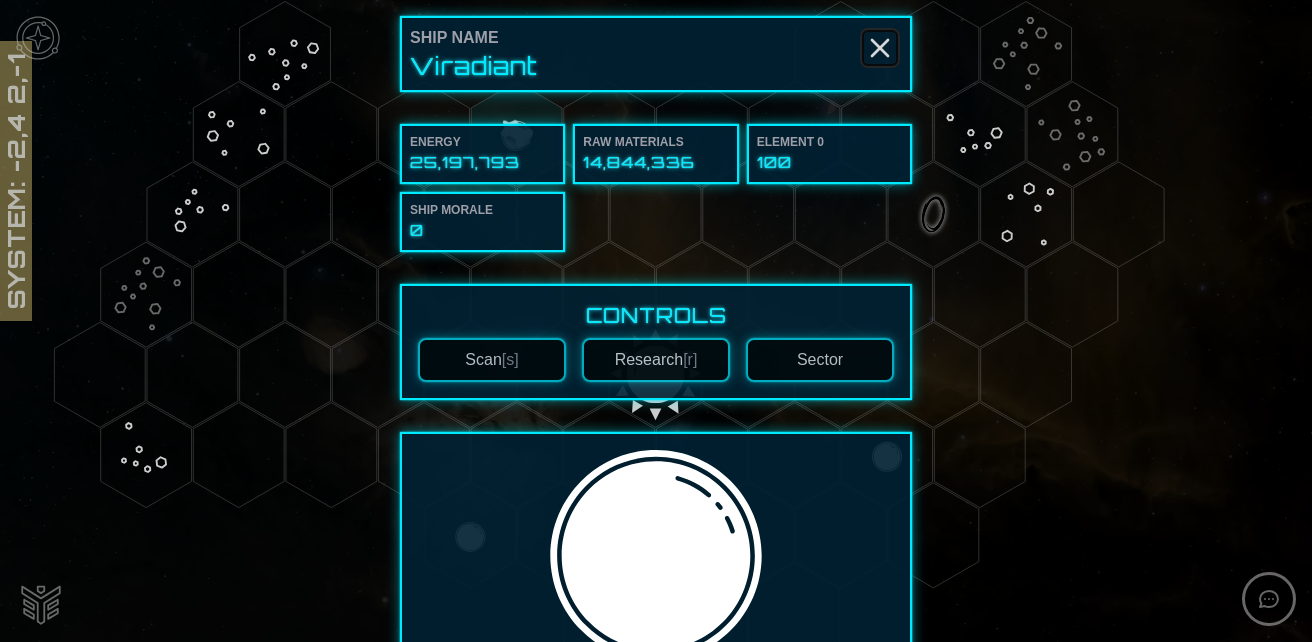 click 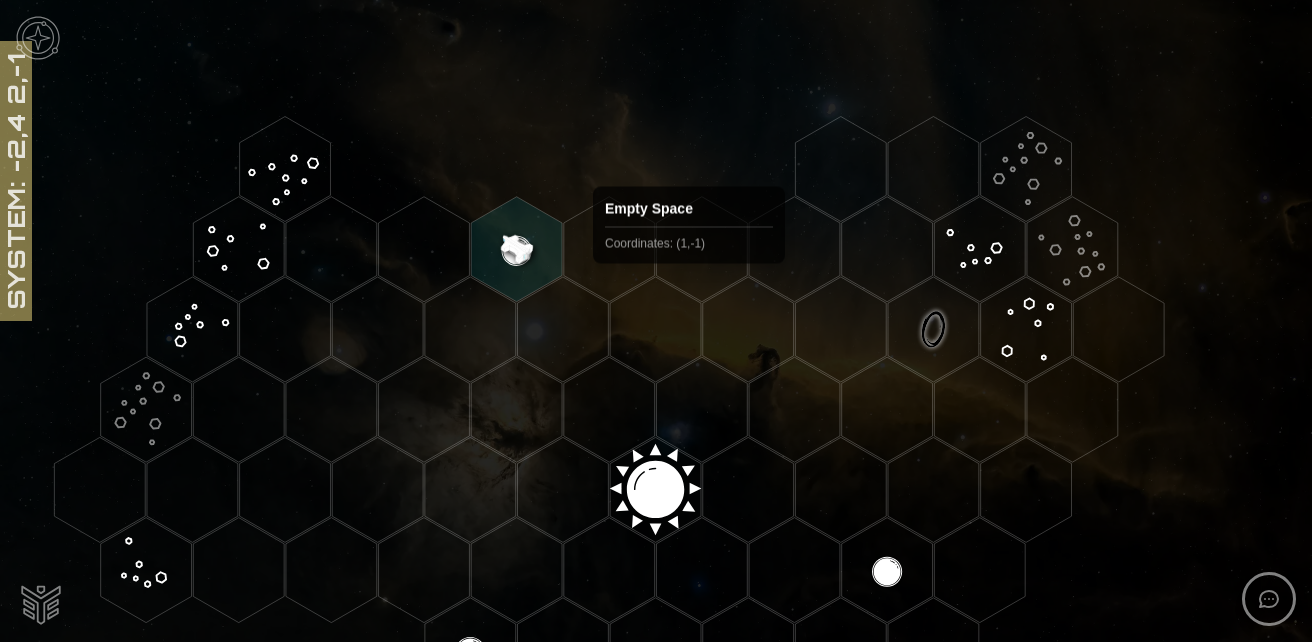 scroll, scrollTop: 0, scrollLeft: 0, axis: both 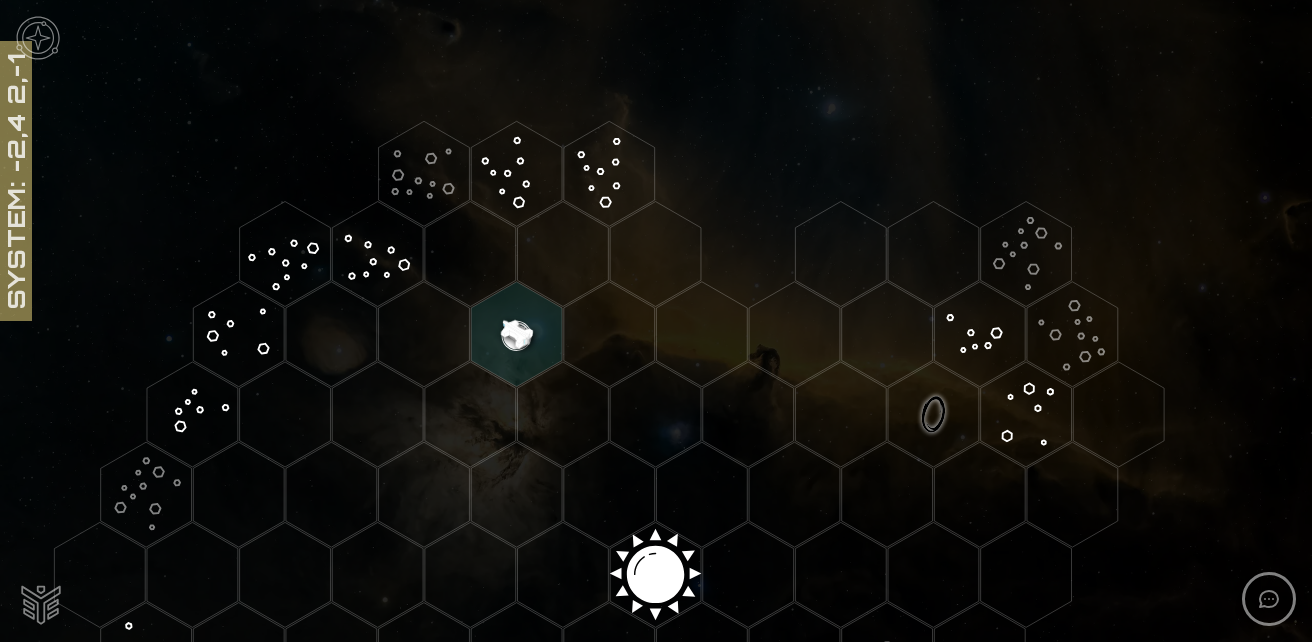click 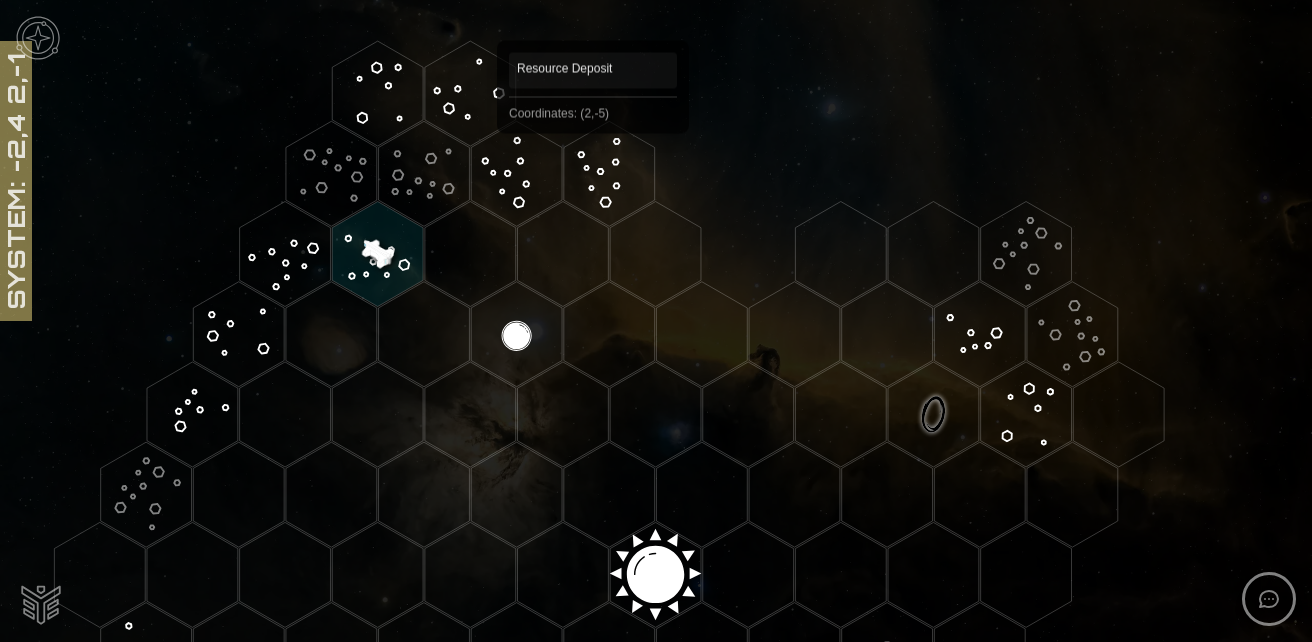 click 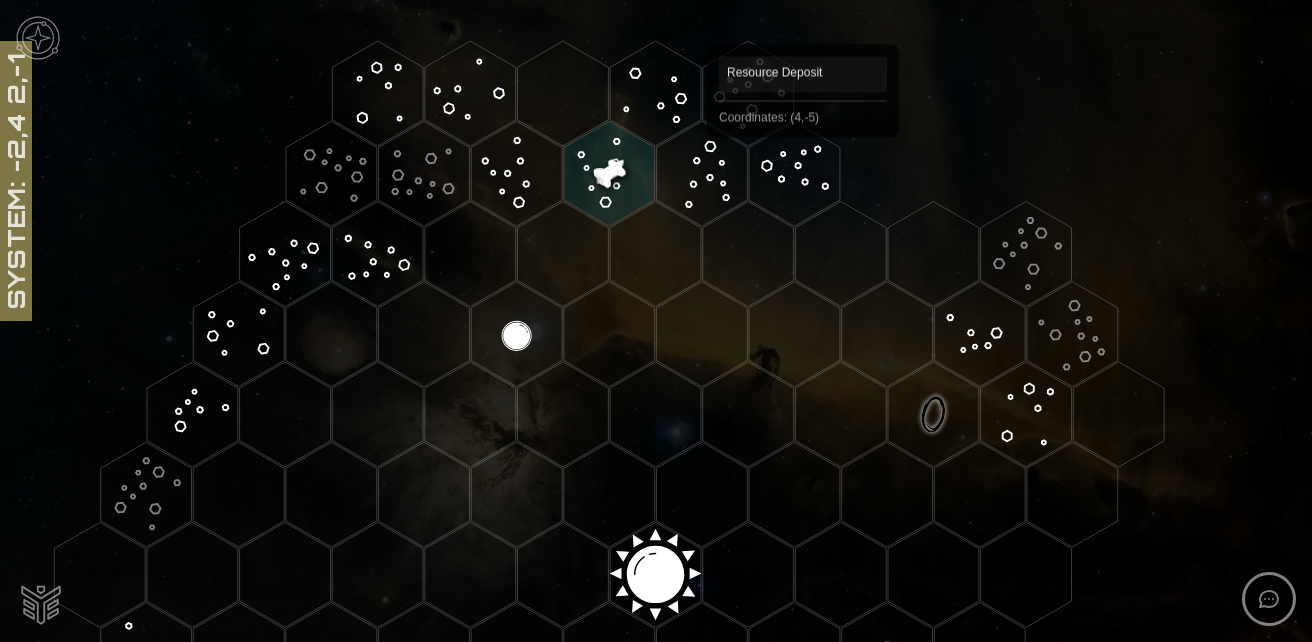 click 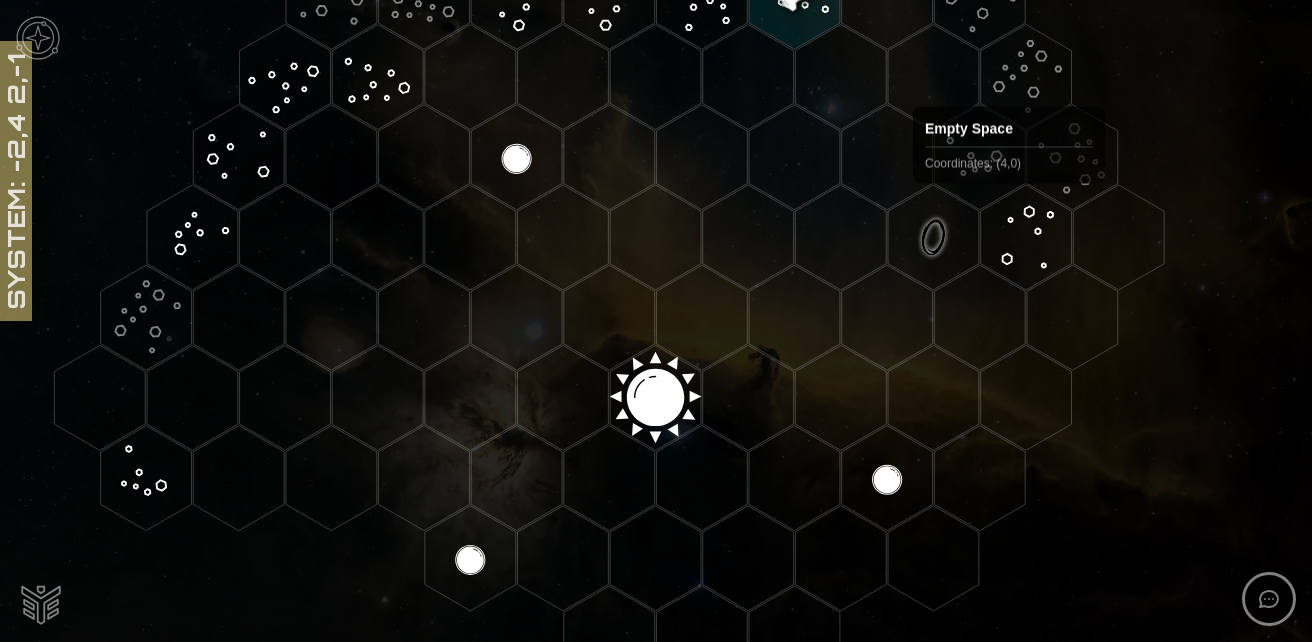 scroll, scrollTop: 0, scrollLeft: 0, axis: both 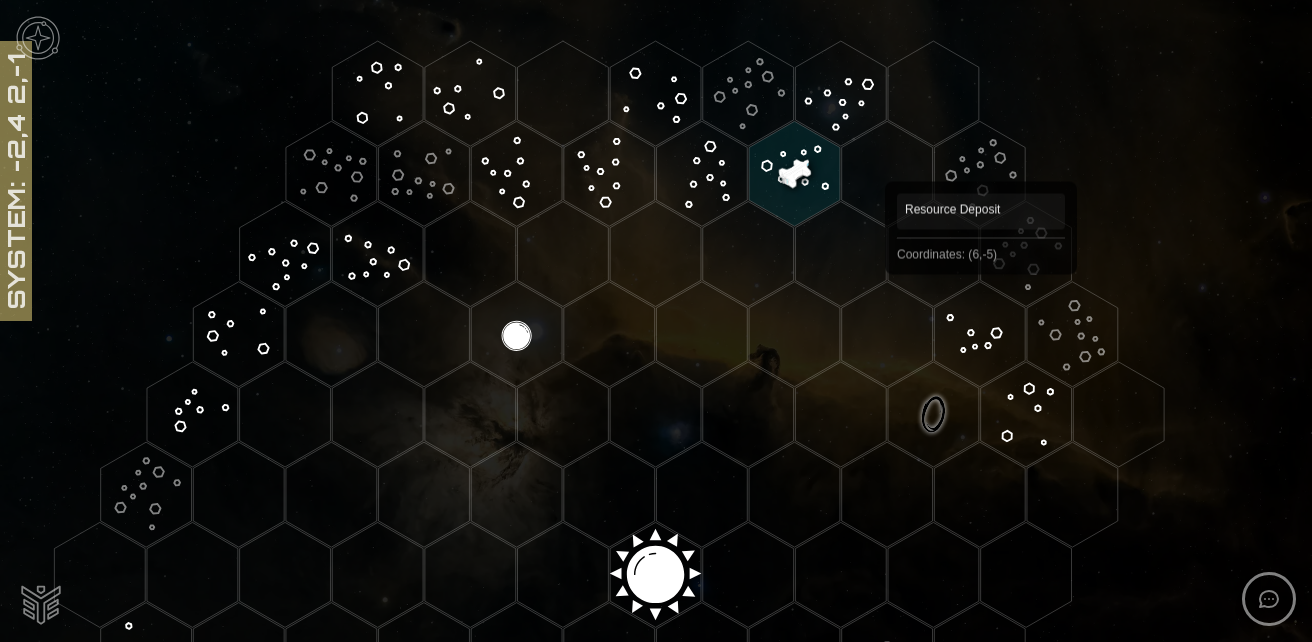 click 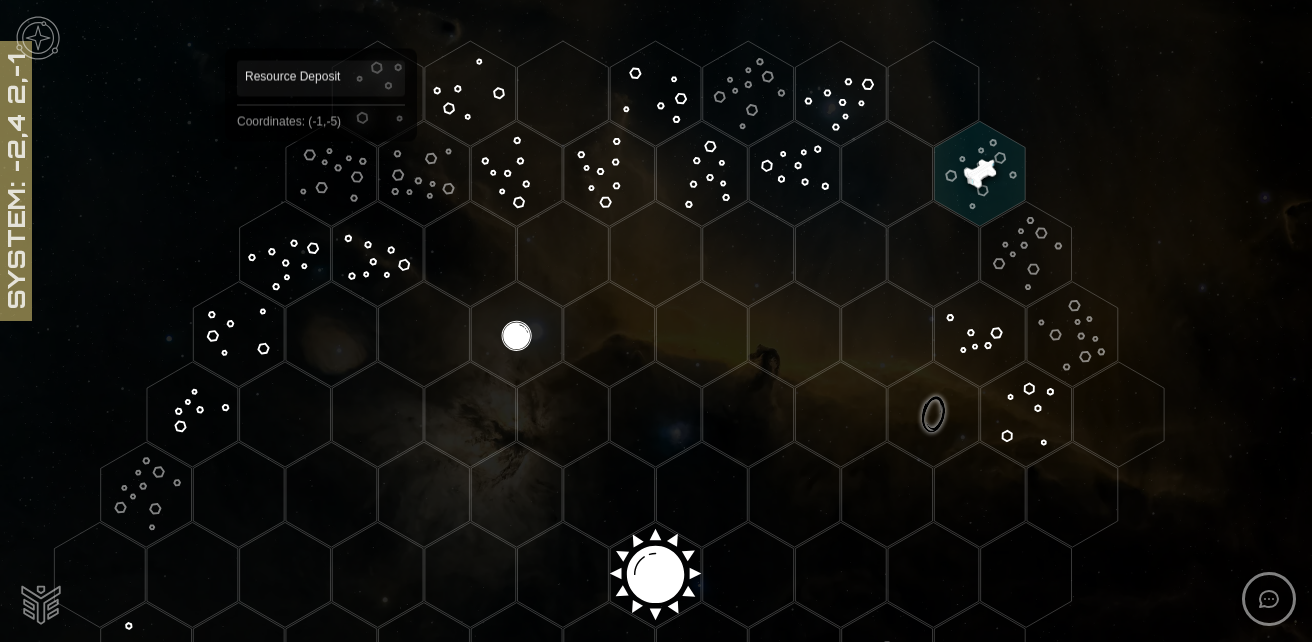 click 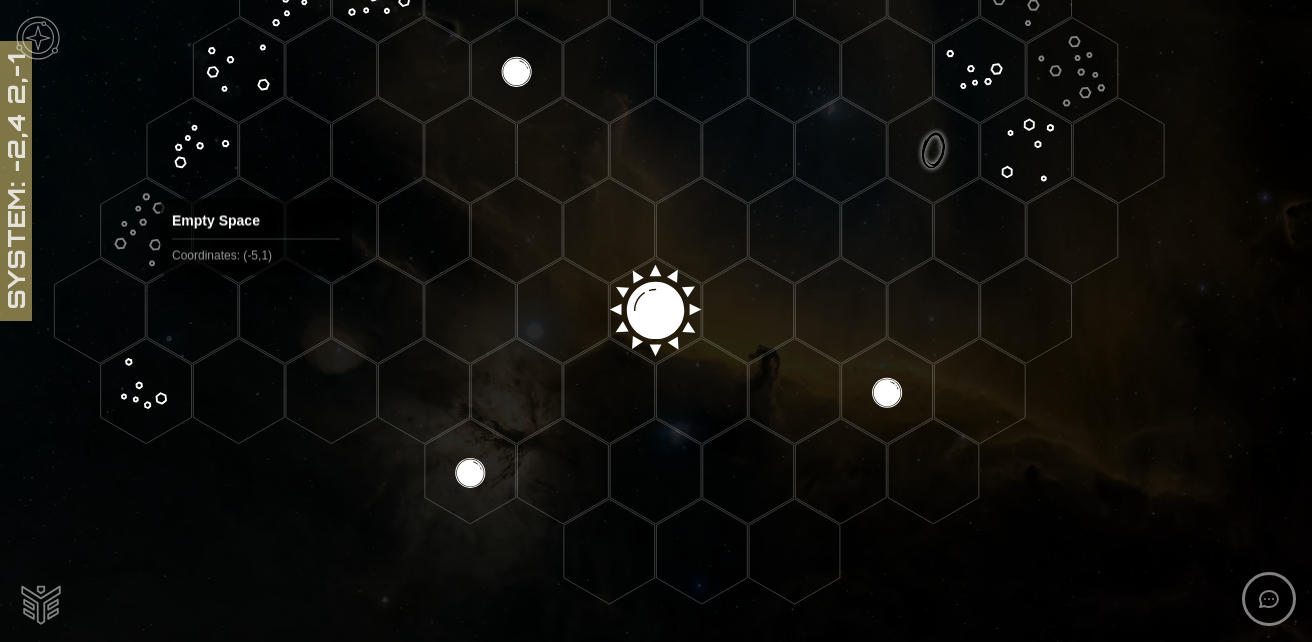 scroll, scrollTop: 300, scrollLeft: 0, axis: vertical 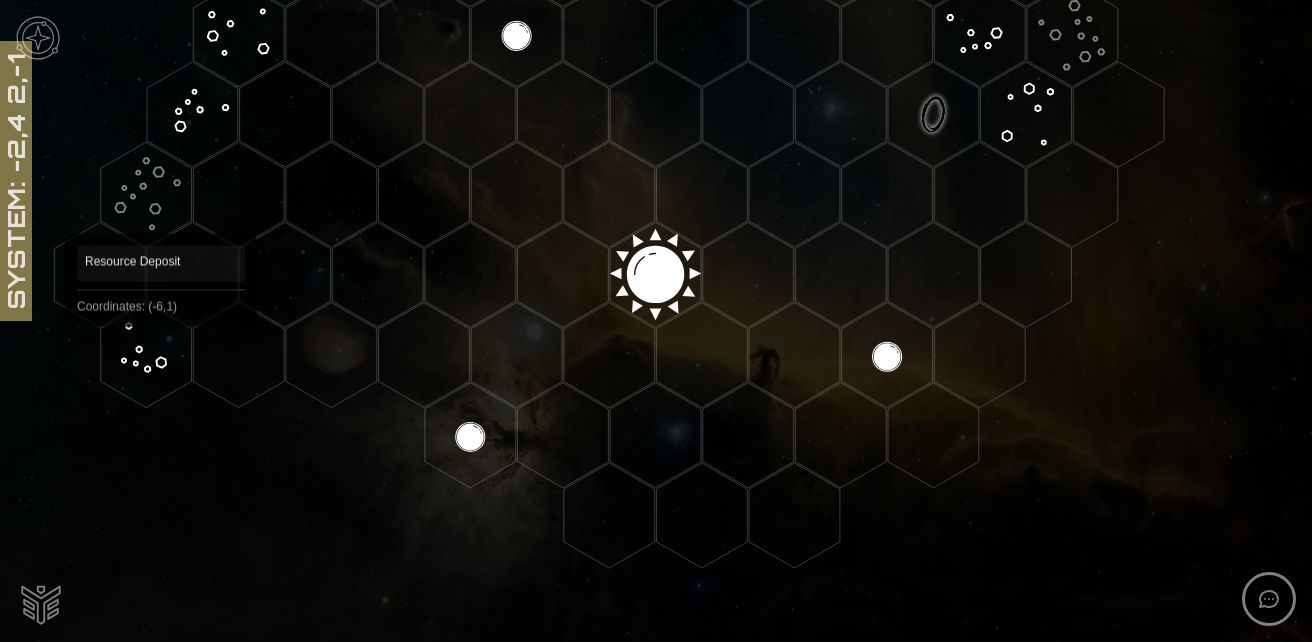 click 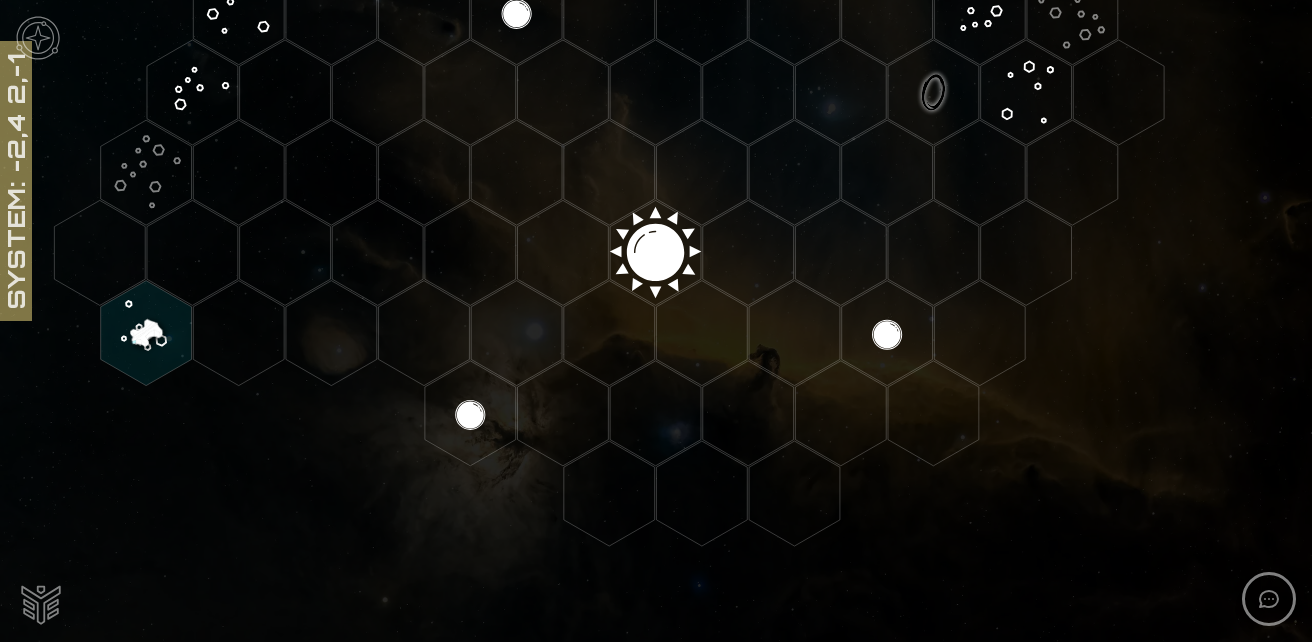 scroll, scrollTop: 400, scrollLeft: 0, axis: vertical 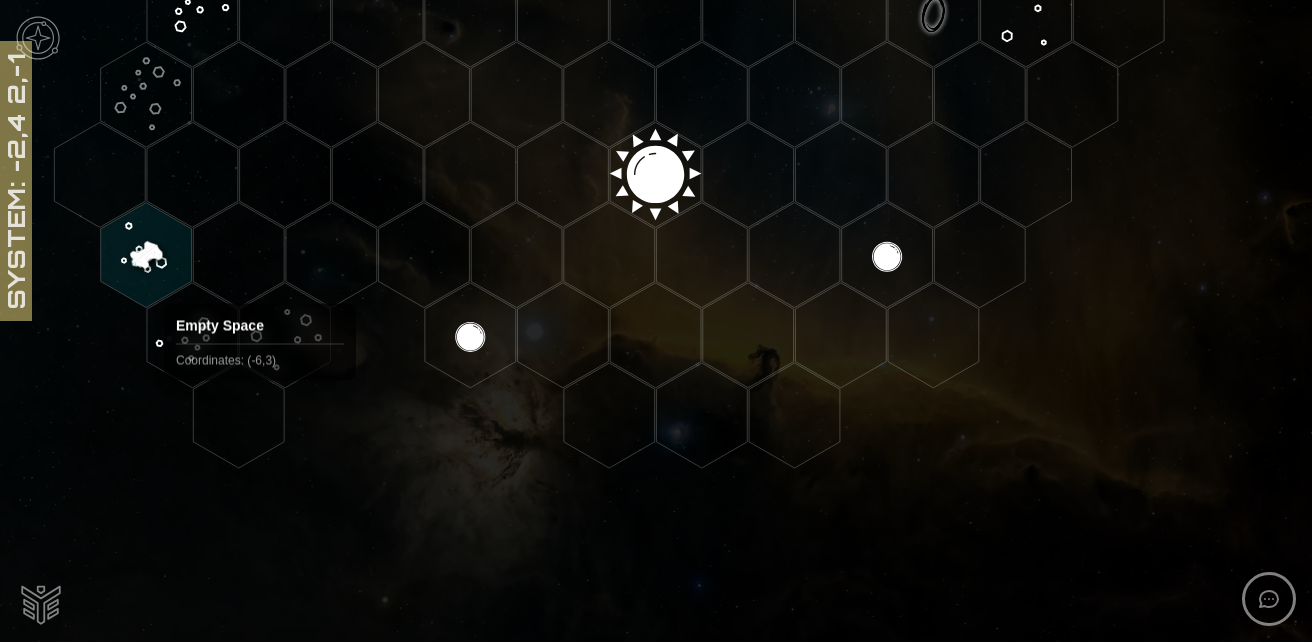 click 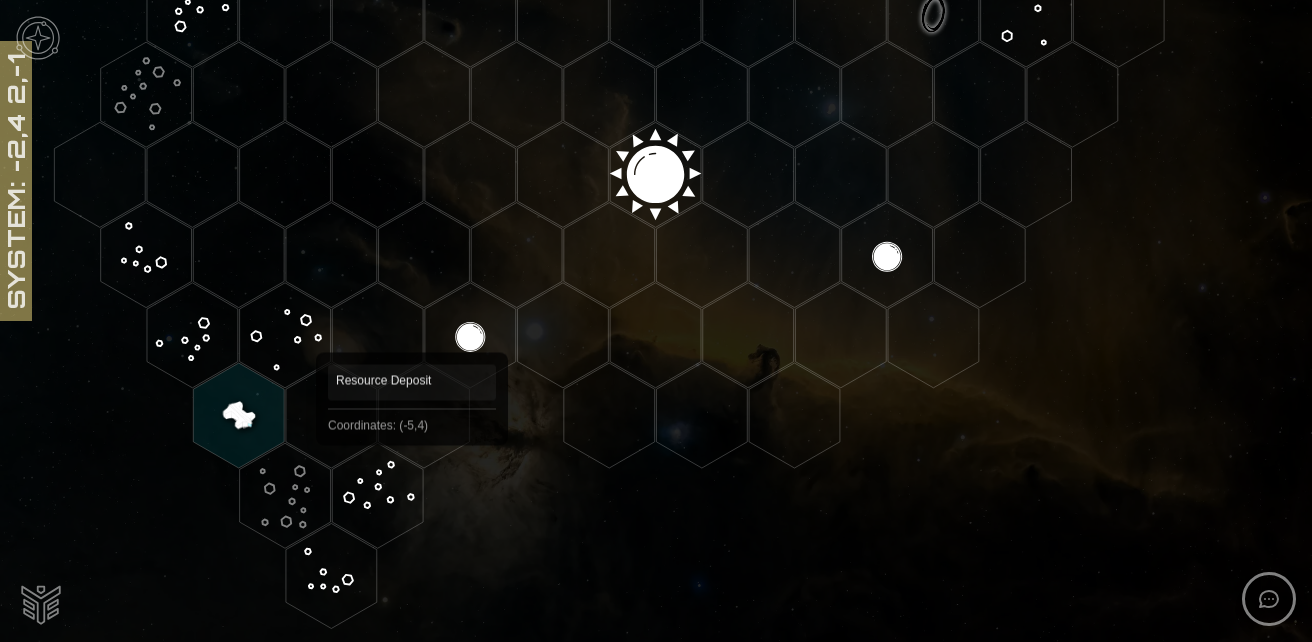 scroll, scrollTop: 495, scrollLeft: 0, axis: vertical 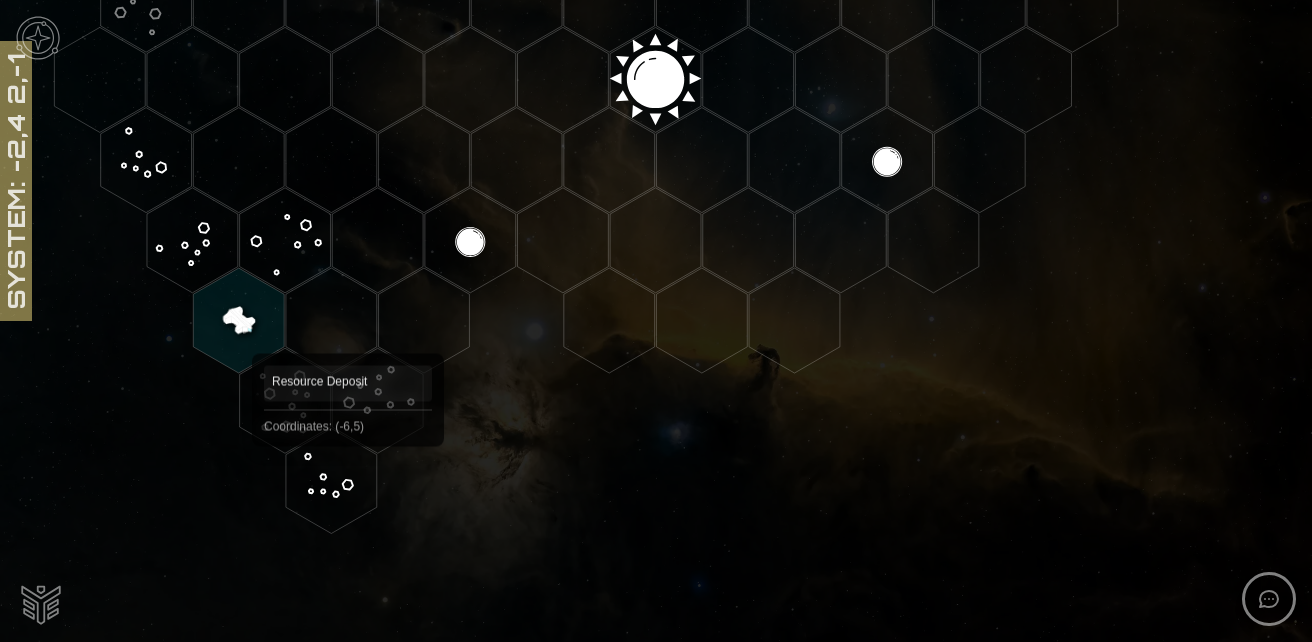 click 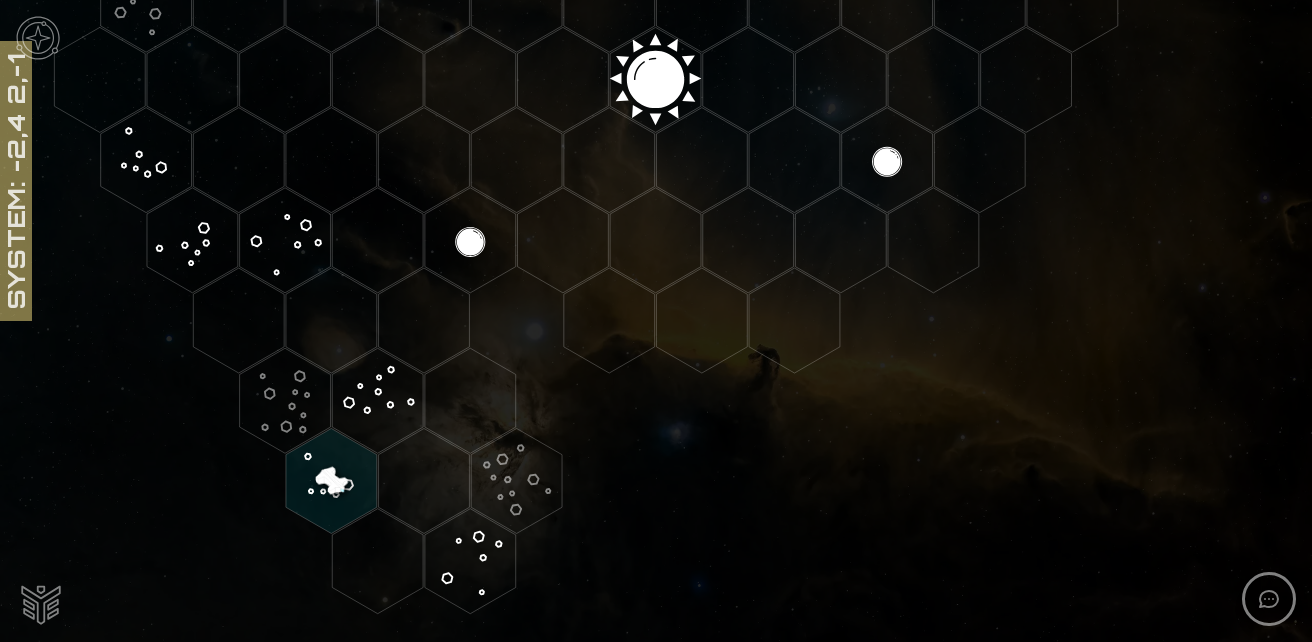 click 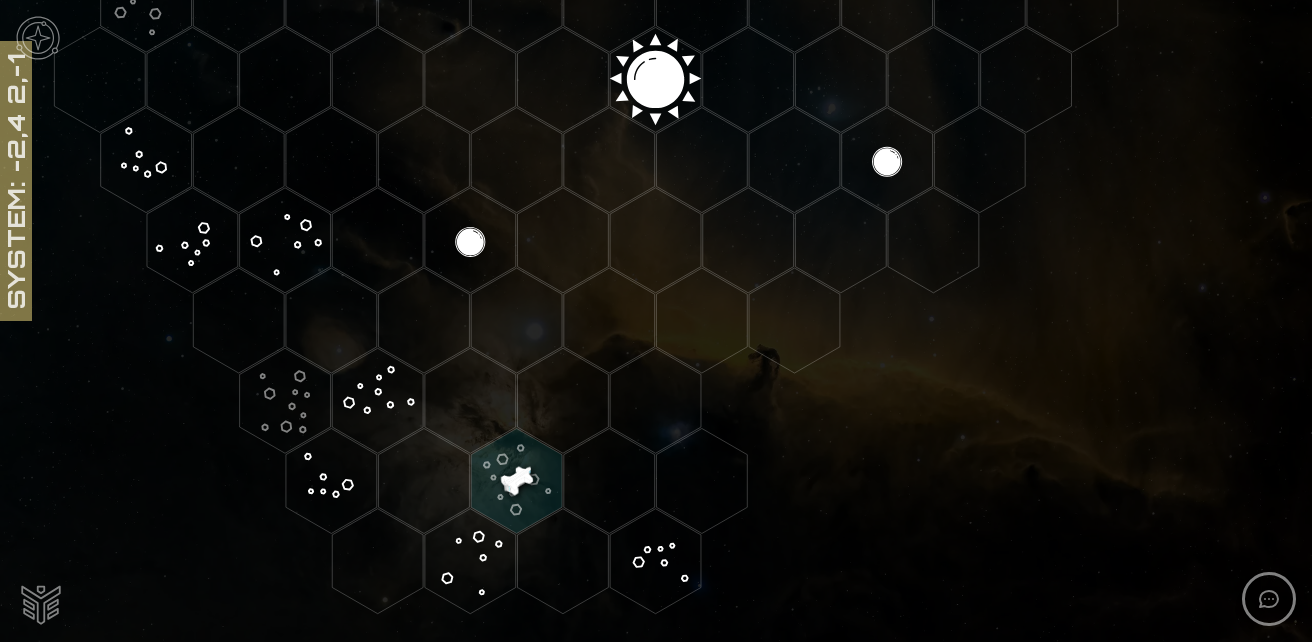 click 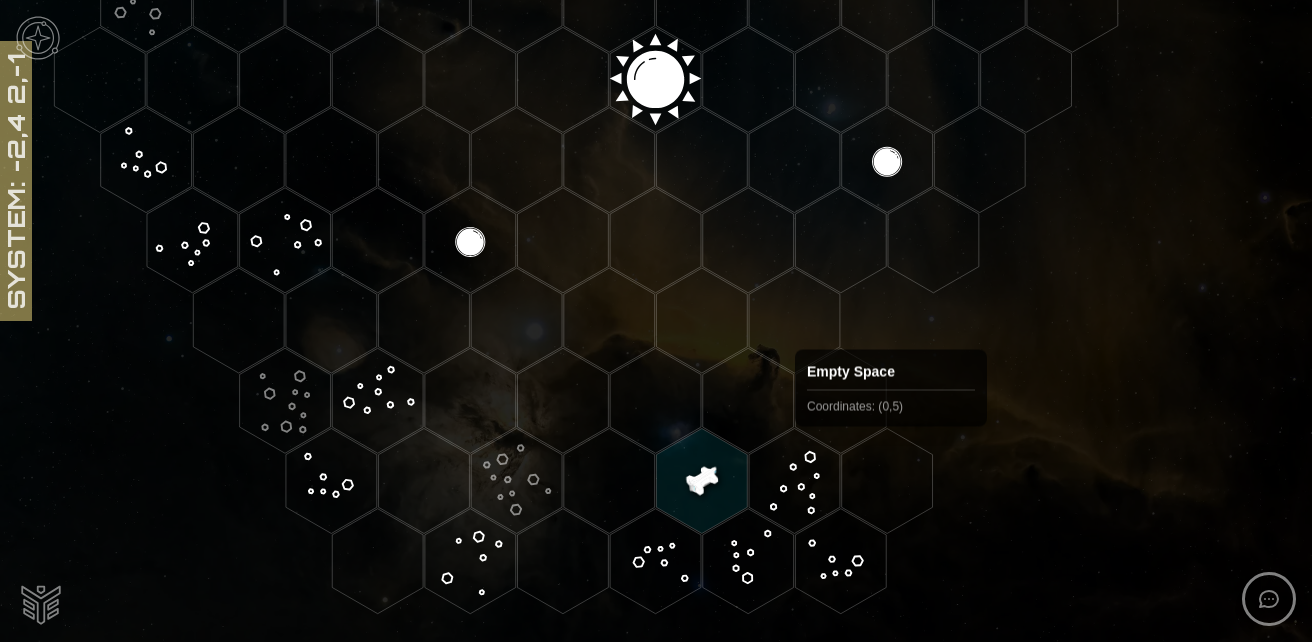 click 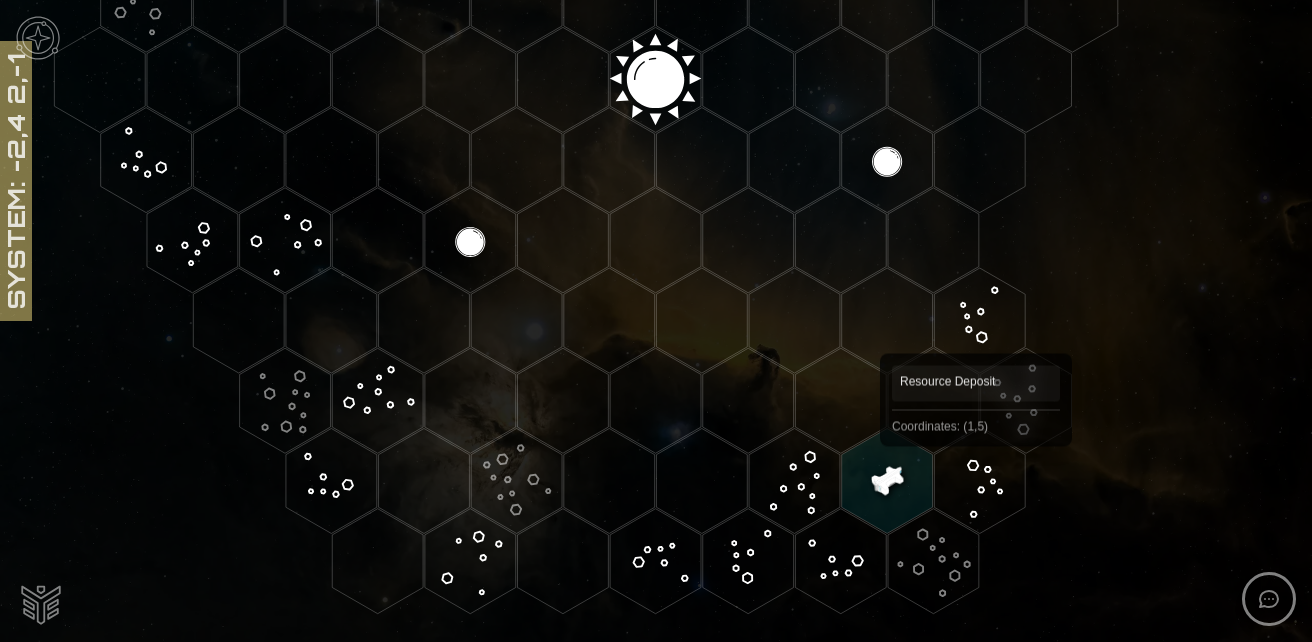click 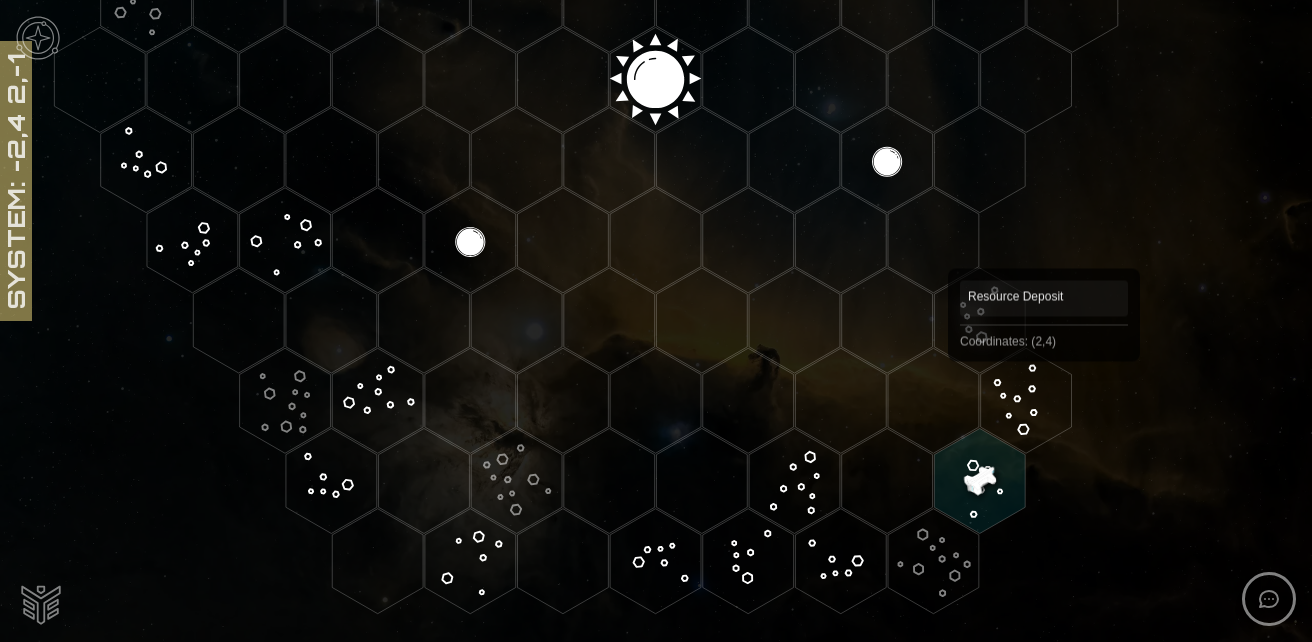 click 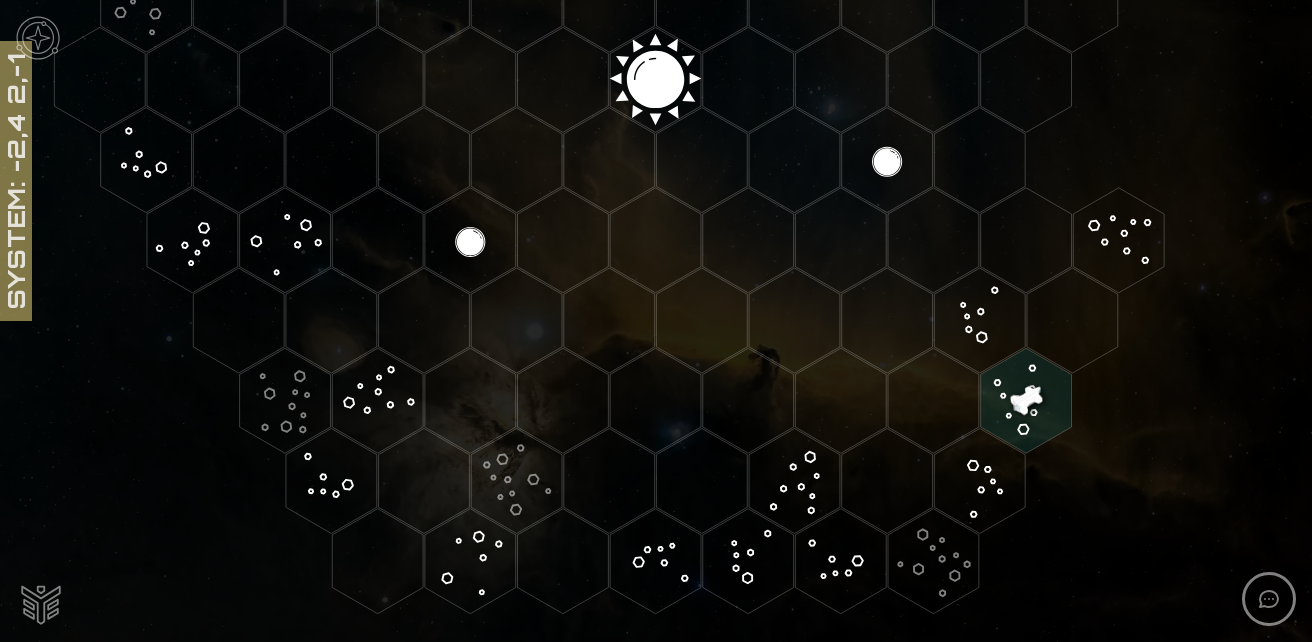 click 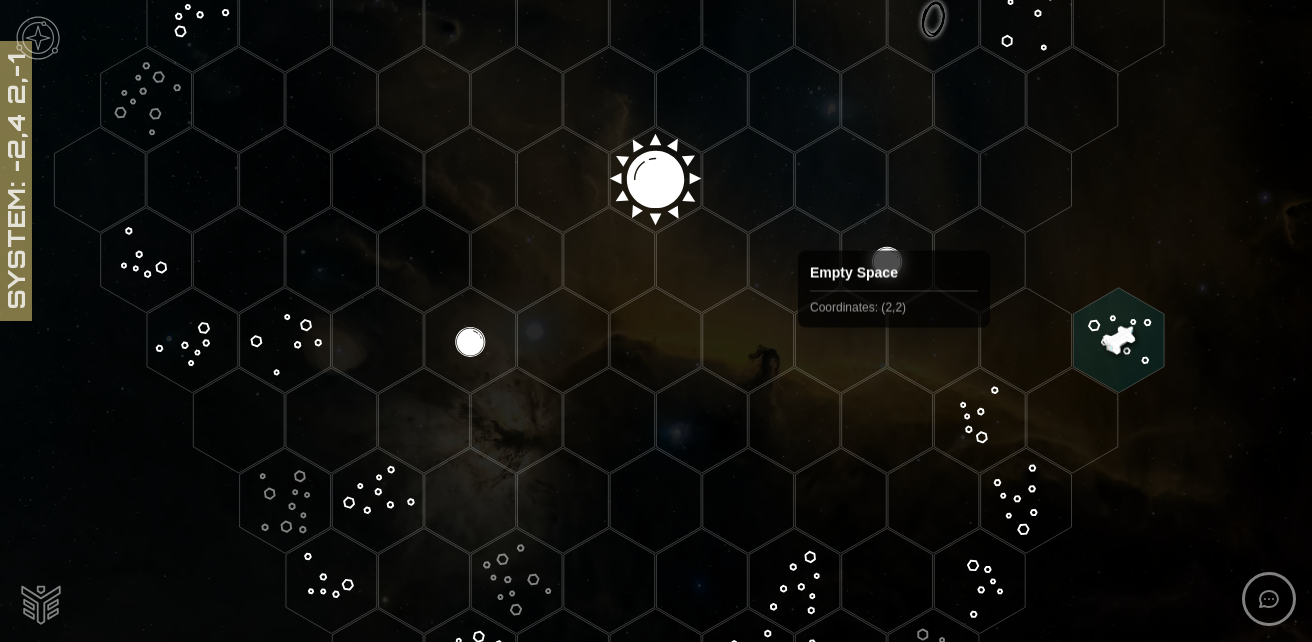 scroll, scrollTop: 195, scrollLeft: 0, axis: vertical 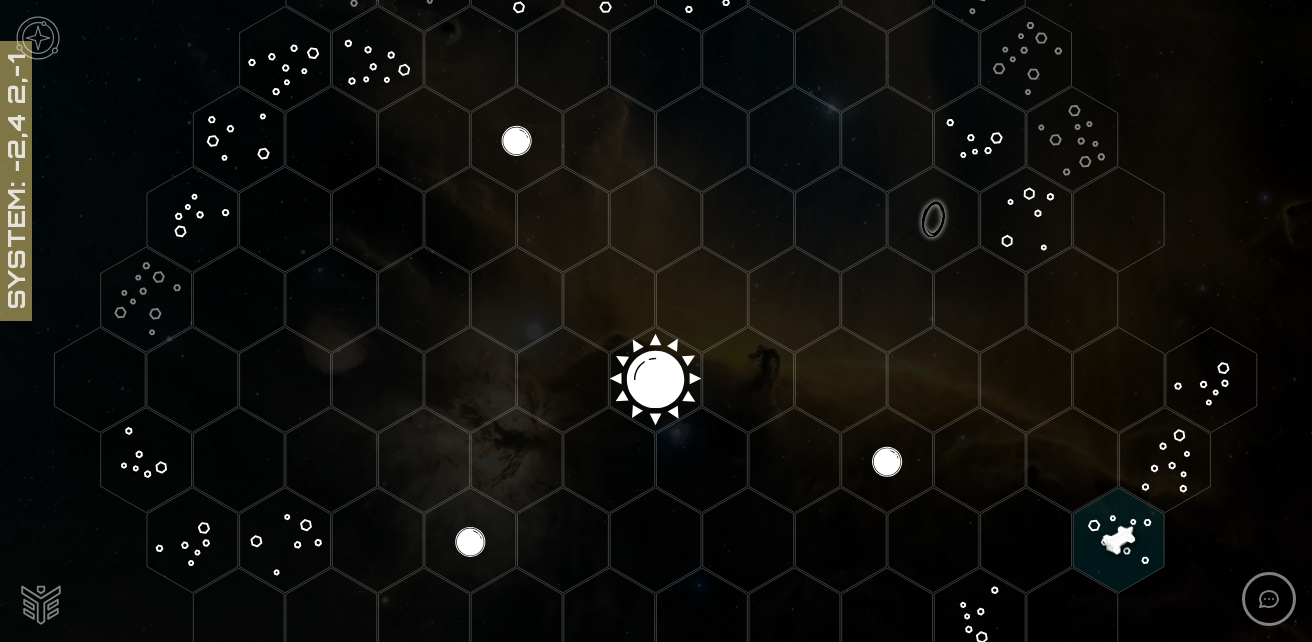 click 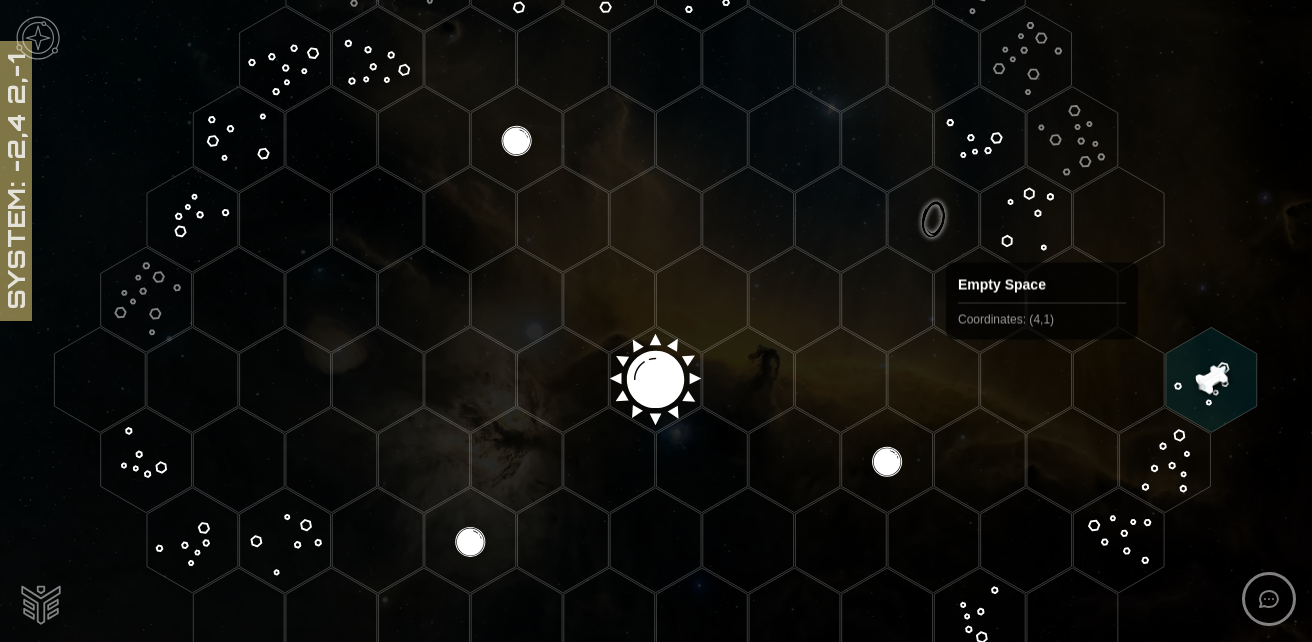 scroll, scrollTop: 295, scrollLeft: 0, axis: vertical 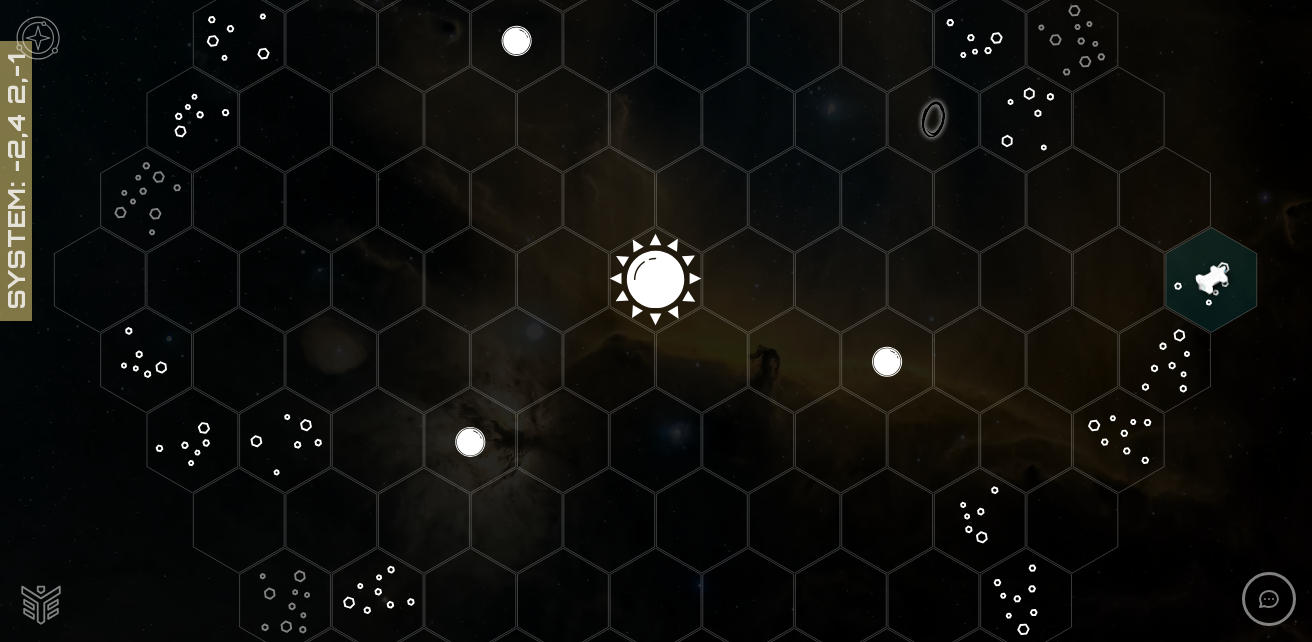 click 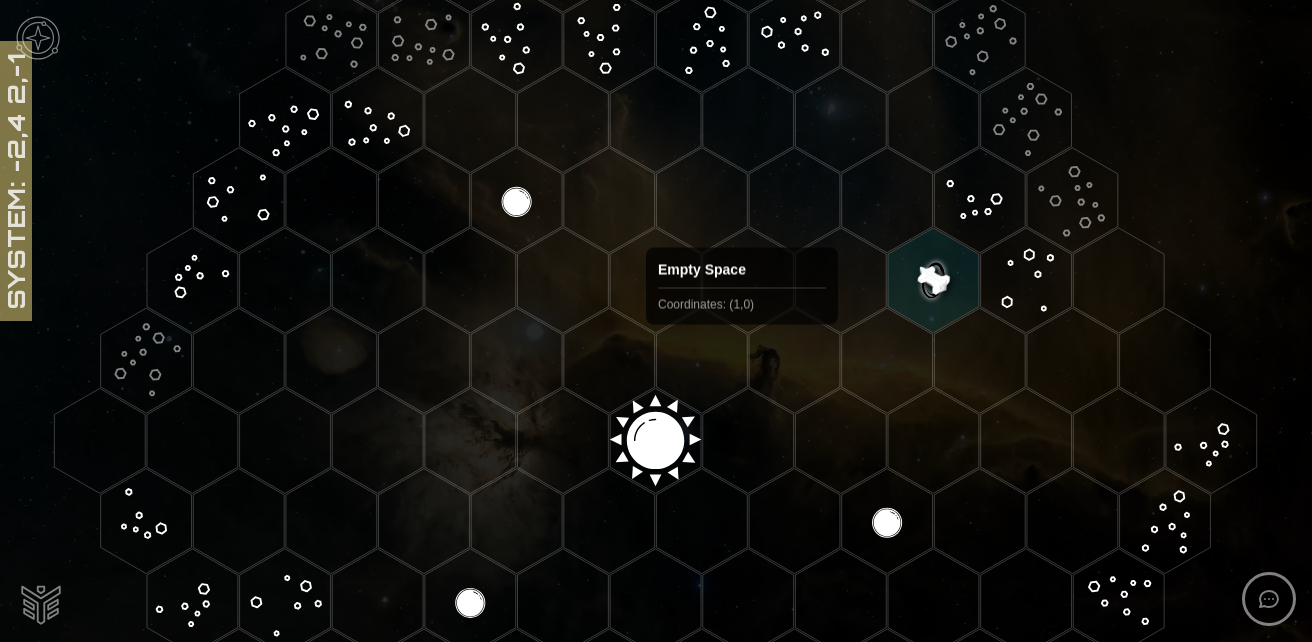 scroll, scrollTop: 195, scrollLeft: 0, axis: vertical 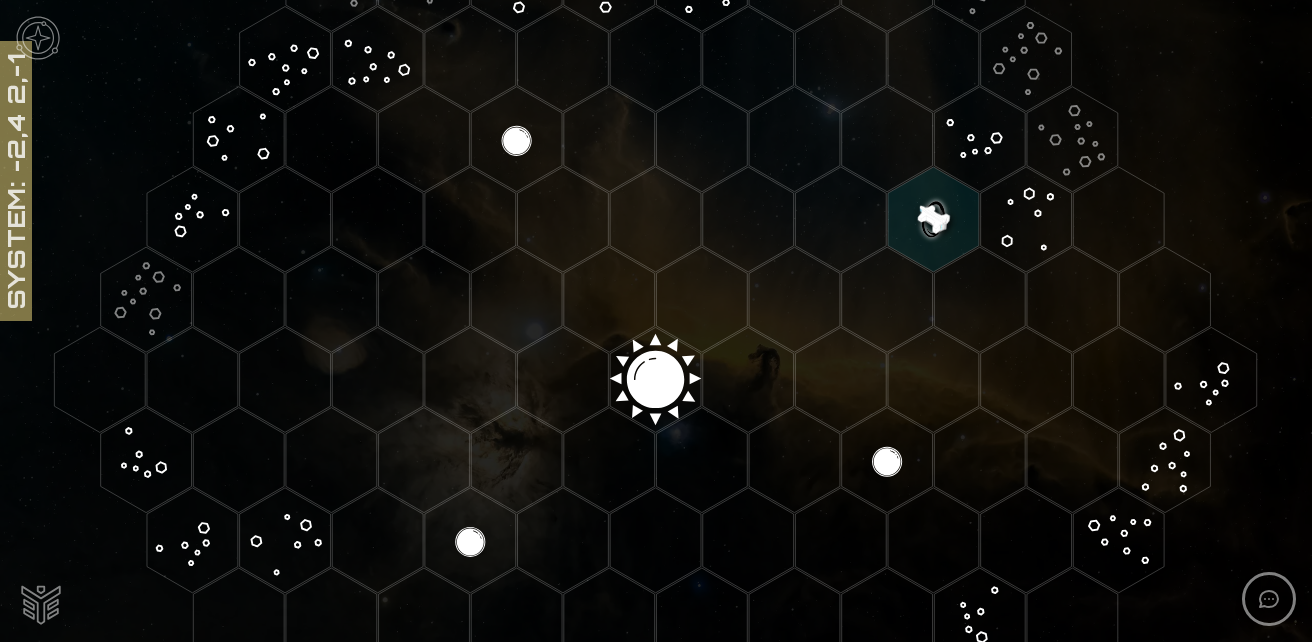 click 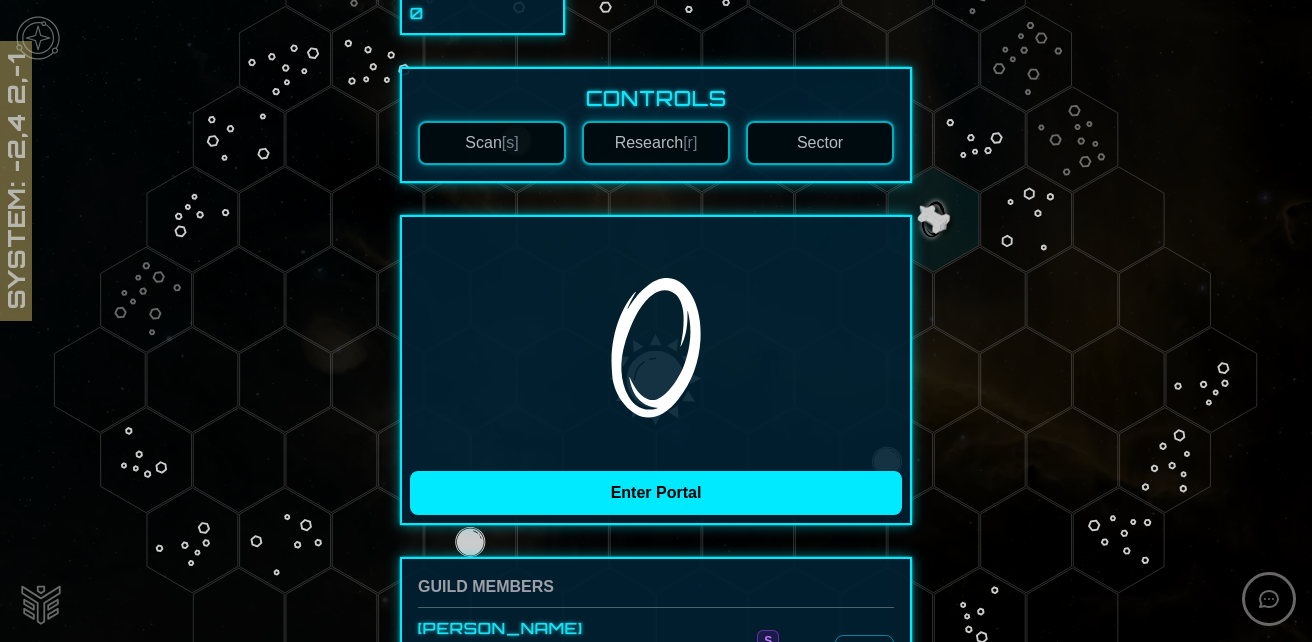scroll, scrollTop: 459, scrollLeft: 0, axis: vertical 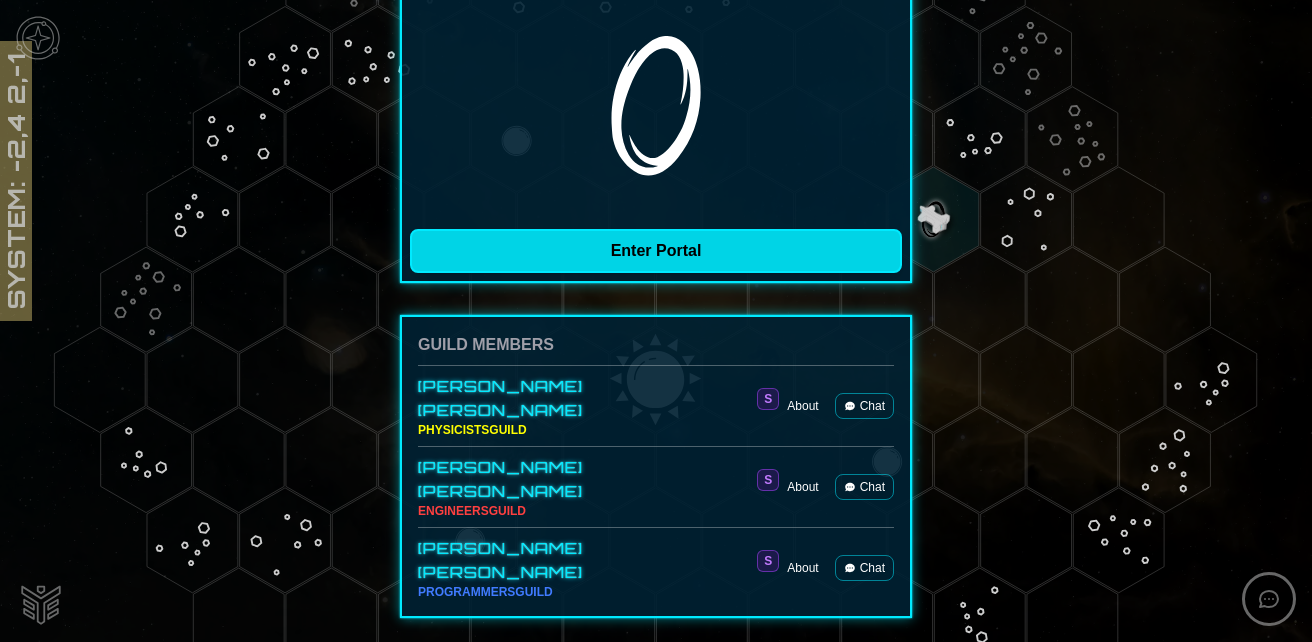 click on "Enter Portal" at bounding box center (656, 251) 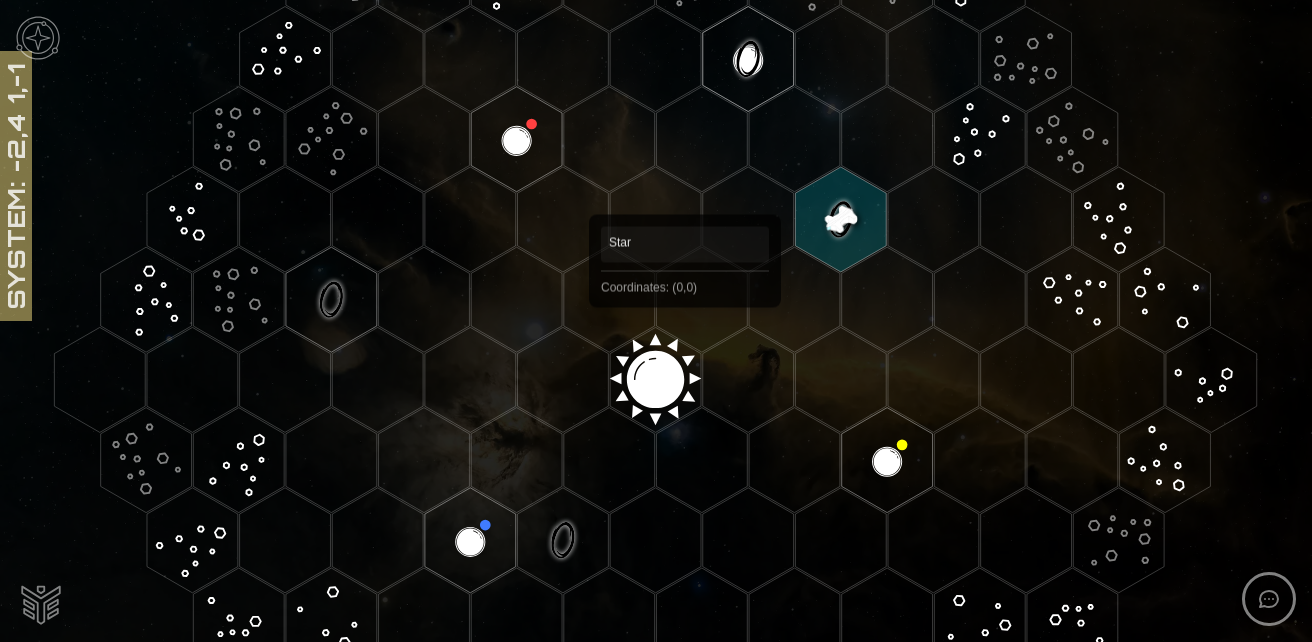 scroll, scrollTop: 395, scrollLeft: 0, axis: vertical 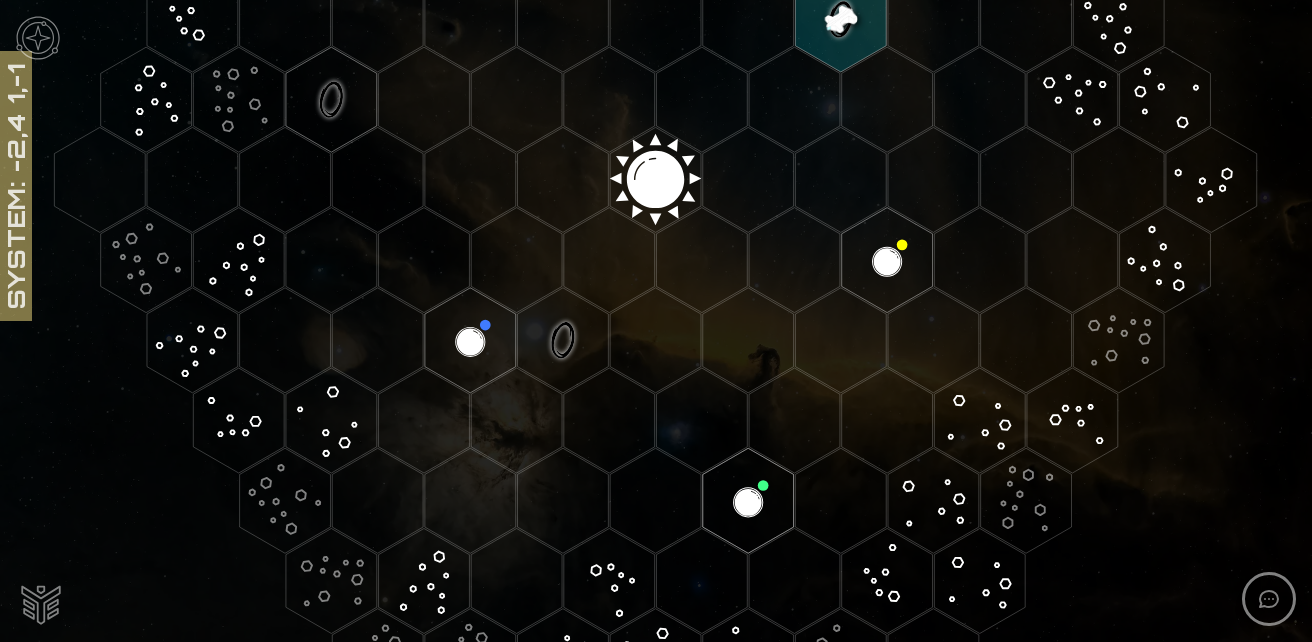 click 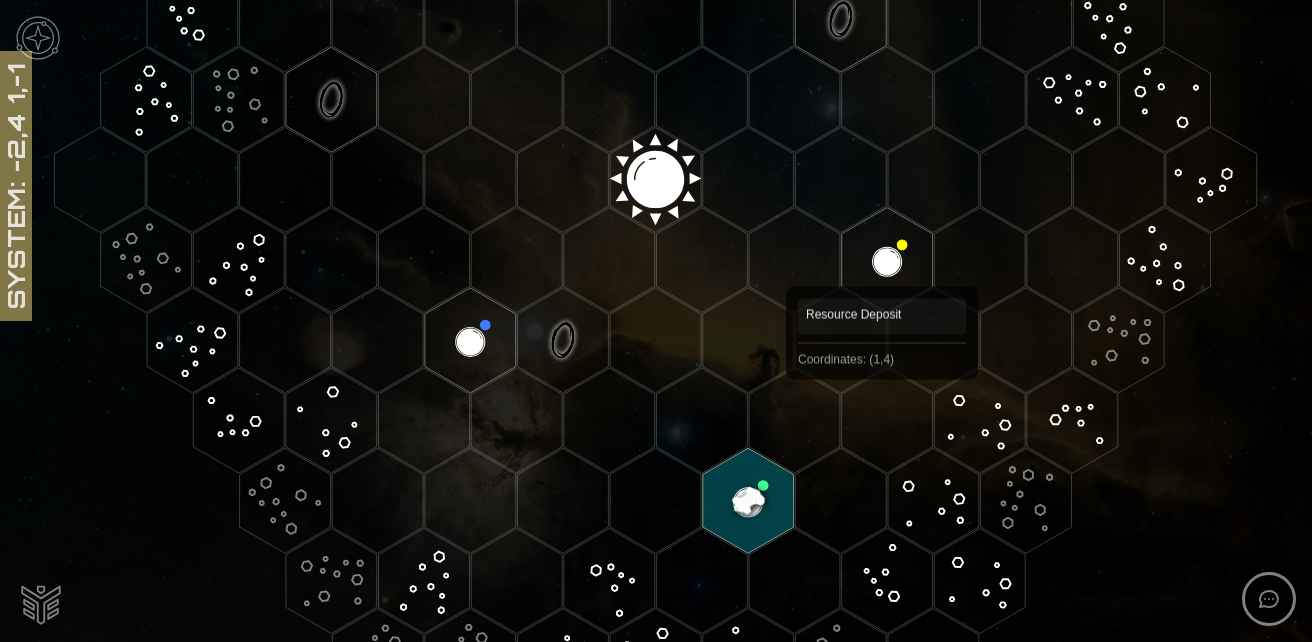 scroll, scrollTop: 495, scrollLeft: 0, axis: vertical 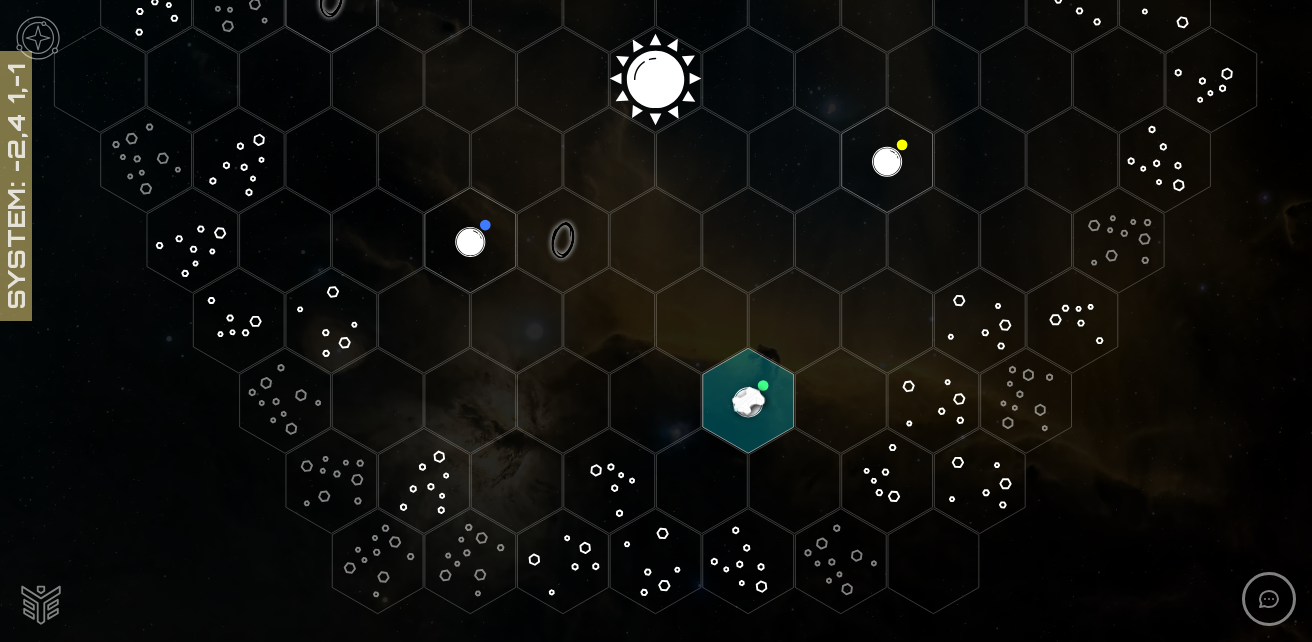 click 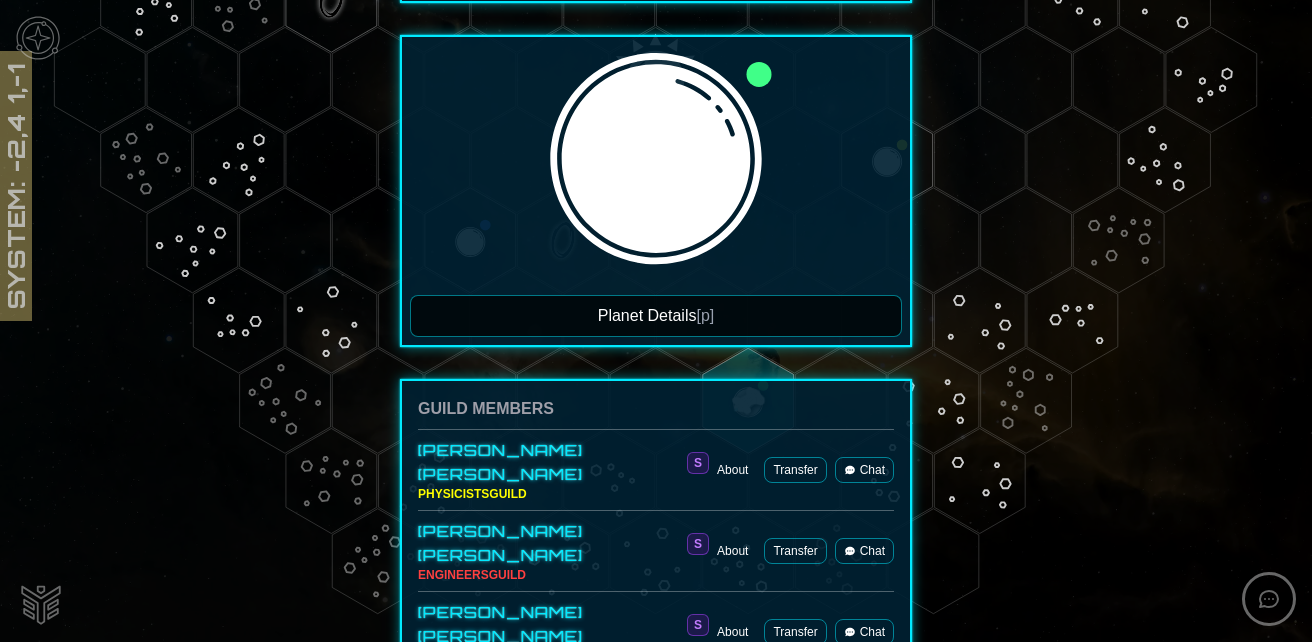 scroll, scrollTop: 400, scrollLeft: 0, axis: vertical 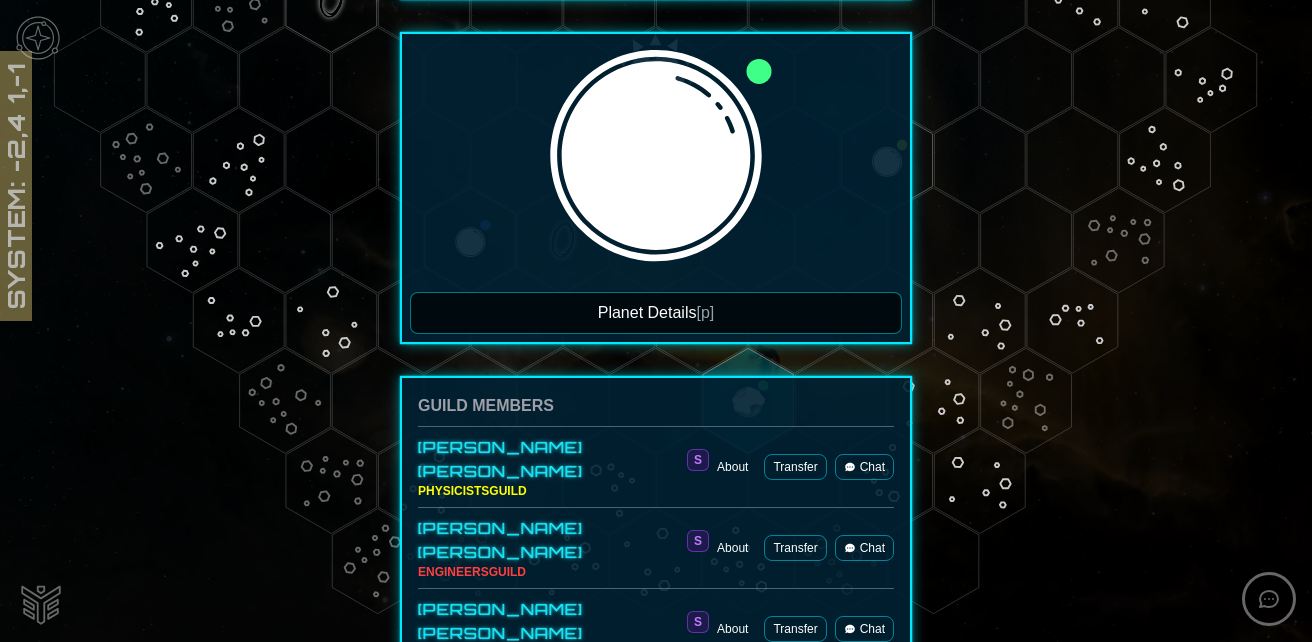 click on "Planet Details  [p]" at bounding box center (656, 313) 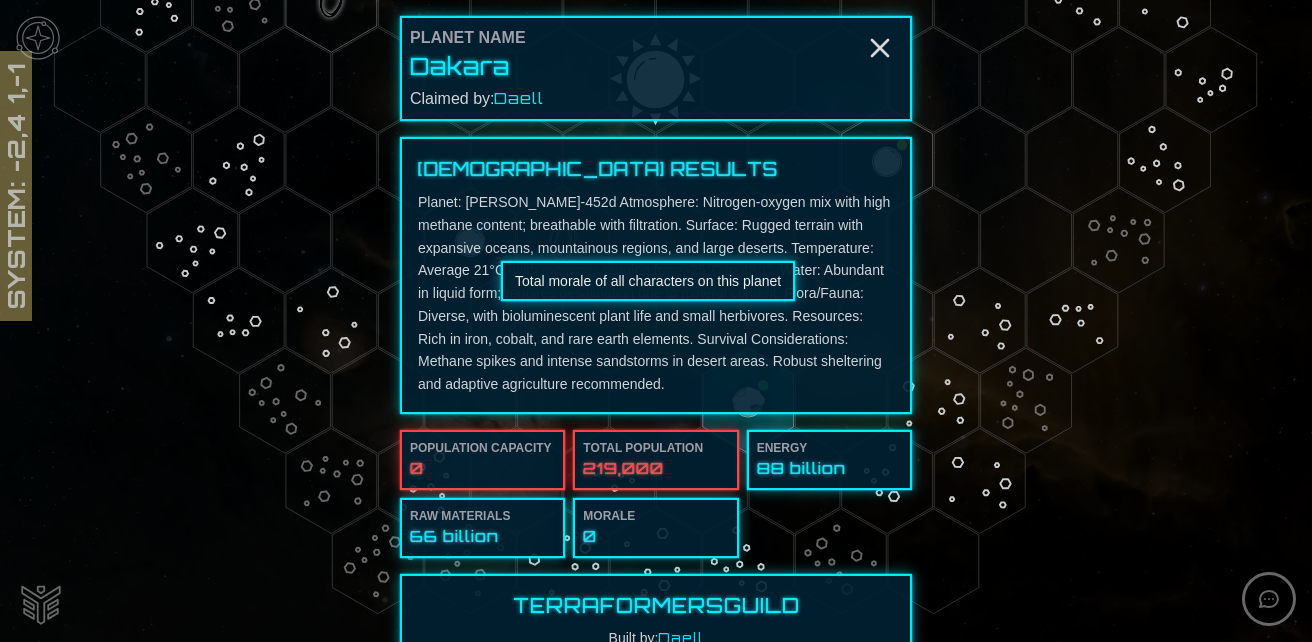 scroll, scrollTop: 292, scrollLeft: 0, axis: vertical 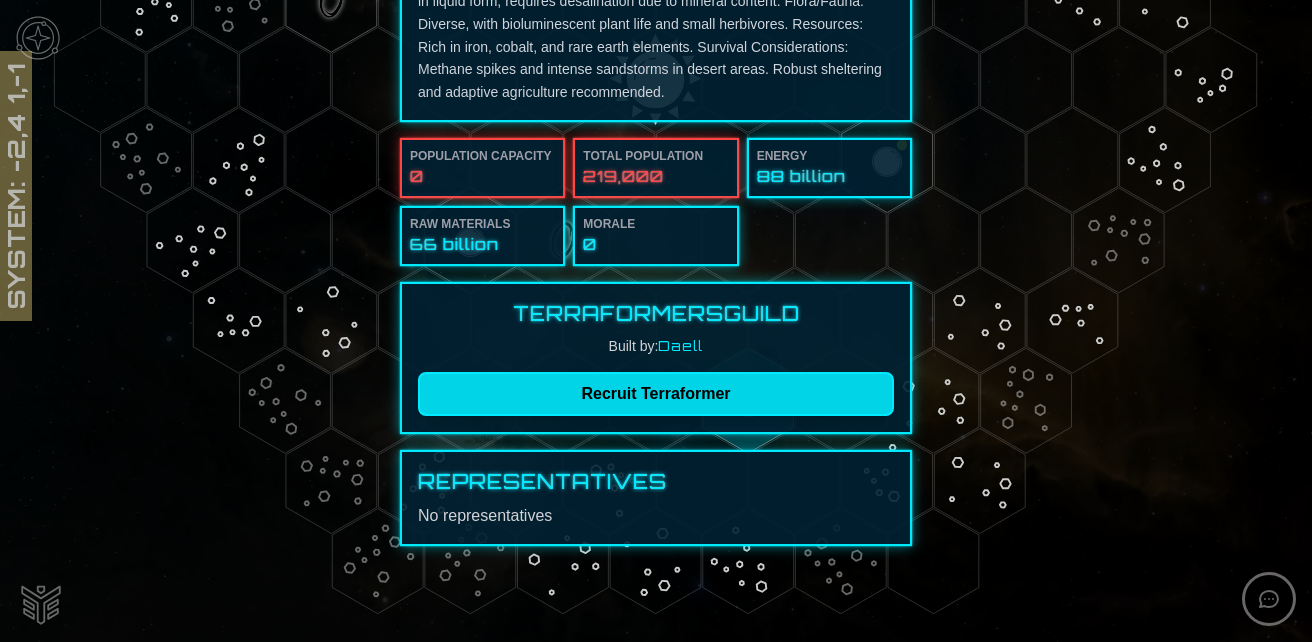 click on "Recruit   Terraformer" at bounding box center [656, 394] 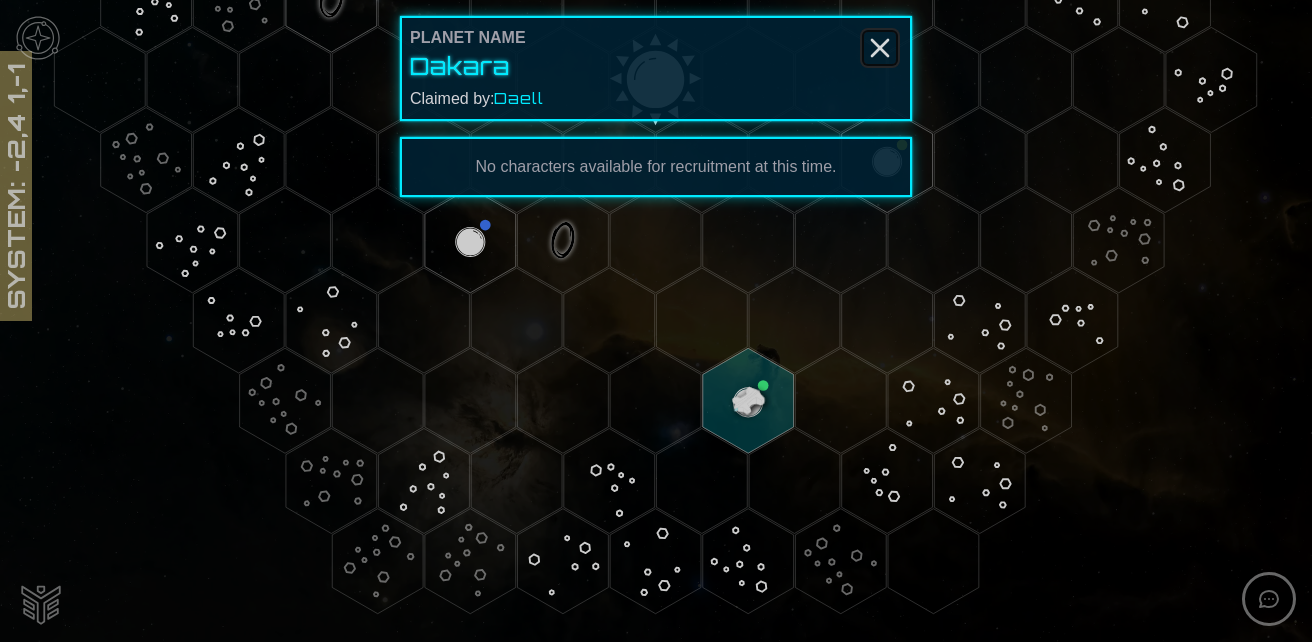 click 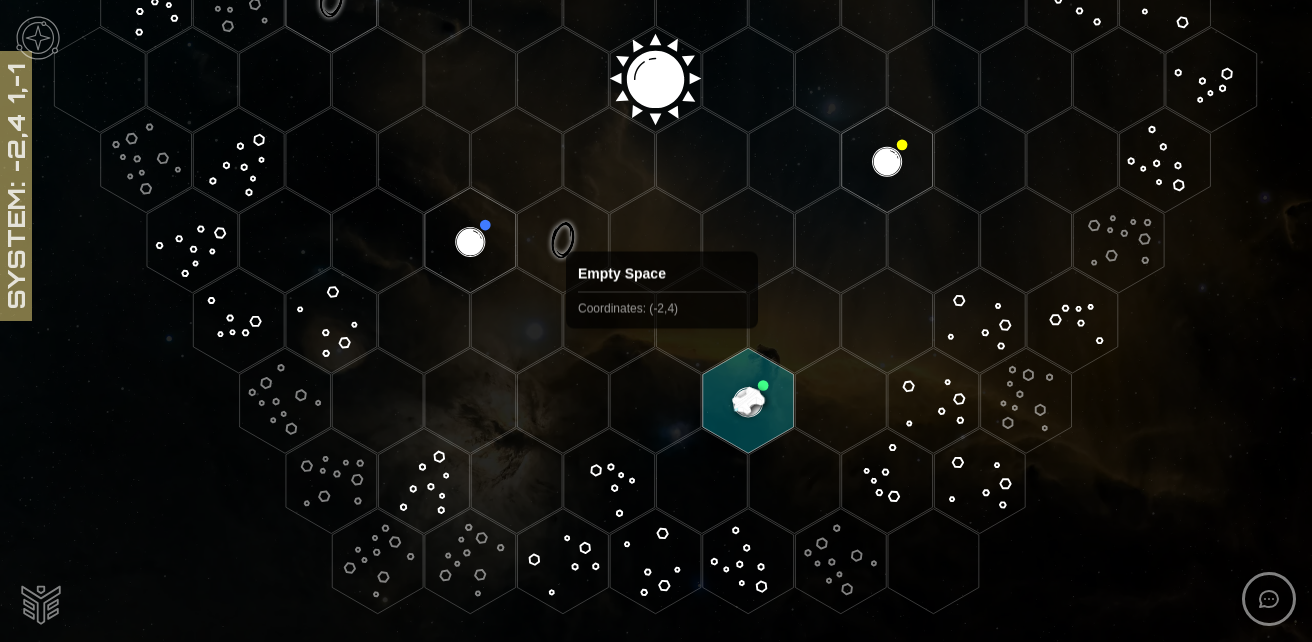 scroll, scrollTop: 295, scrollLeft: 0, axis: vertical 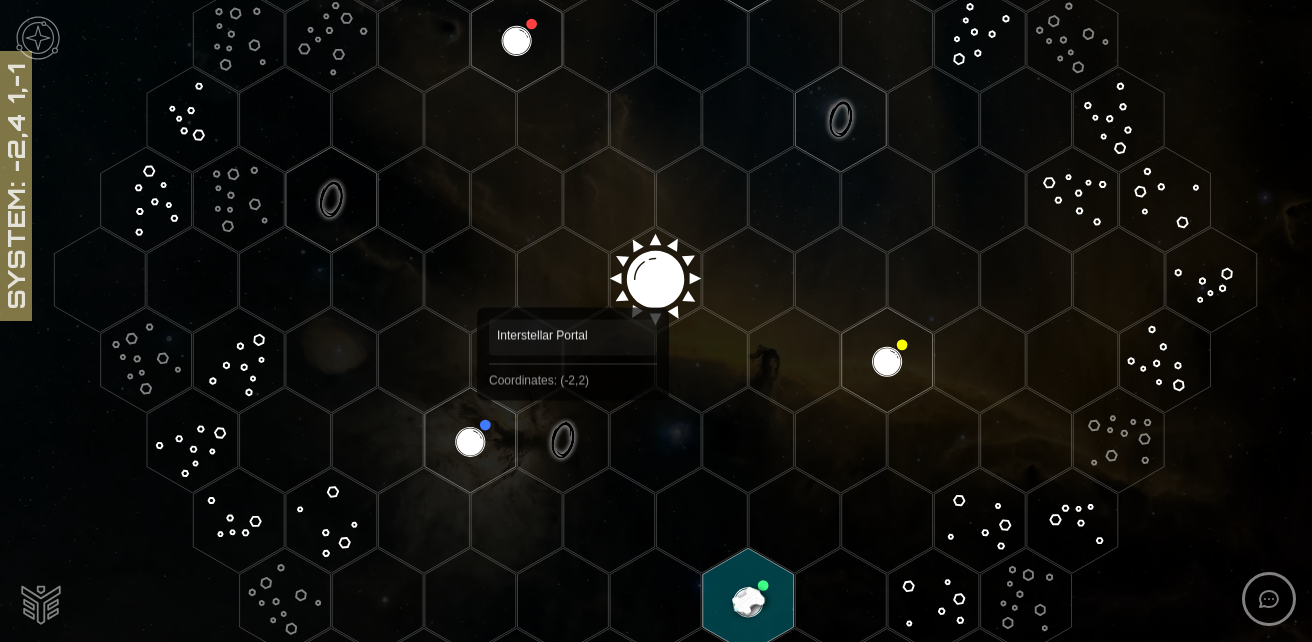 click 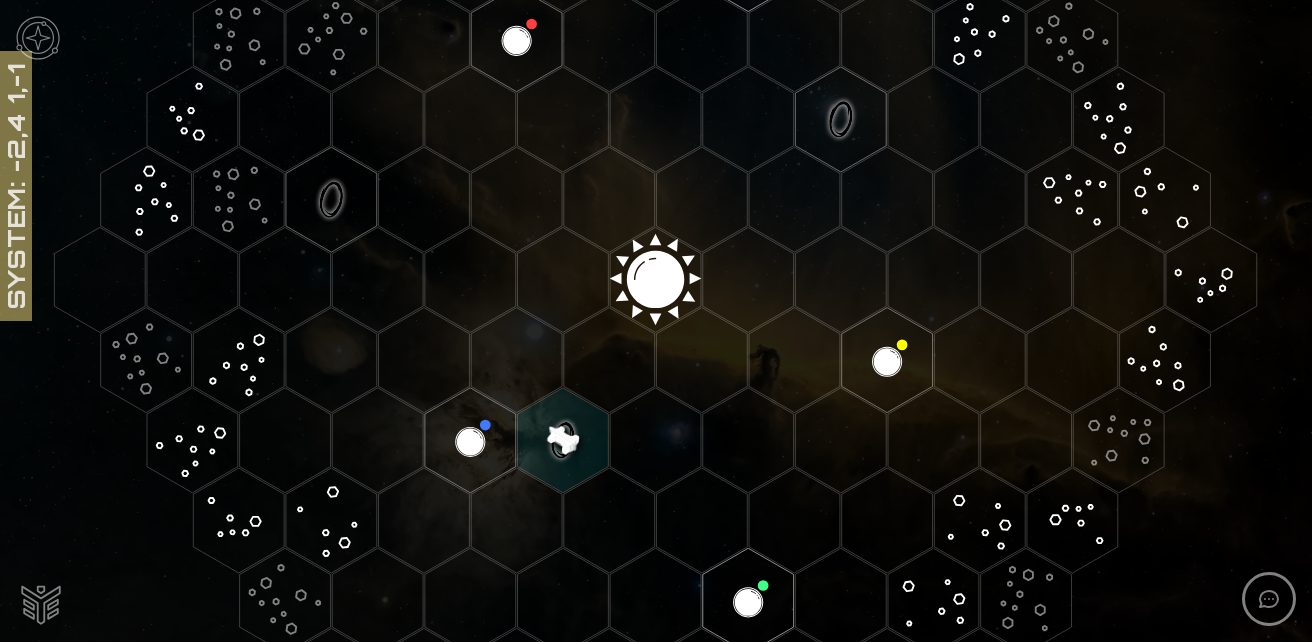 click 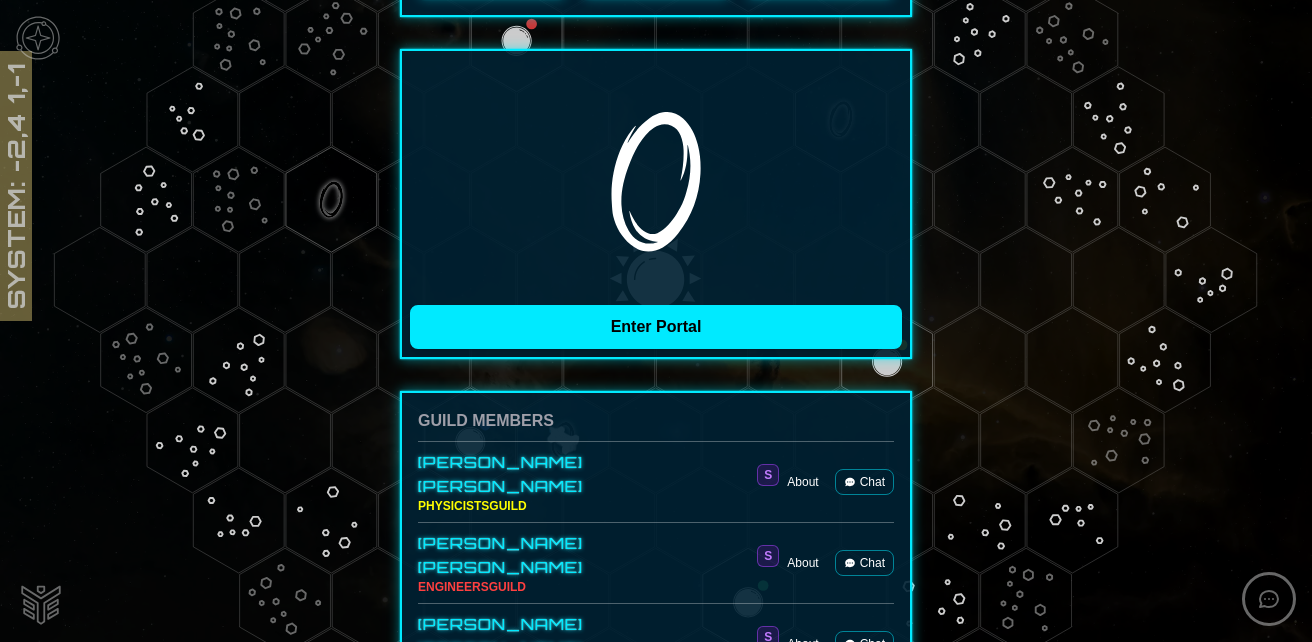 scroll, scrollTop: 400, scrollLeft: 0, axis: vertical 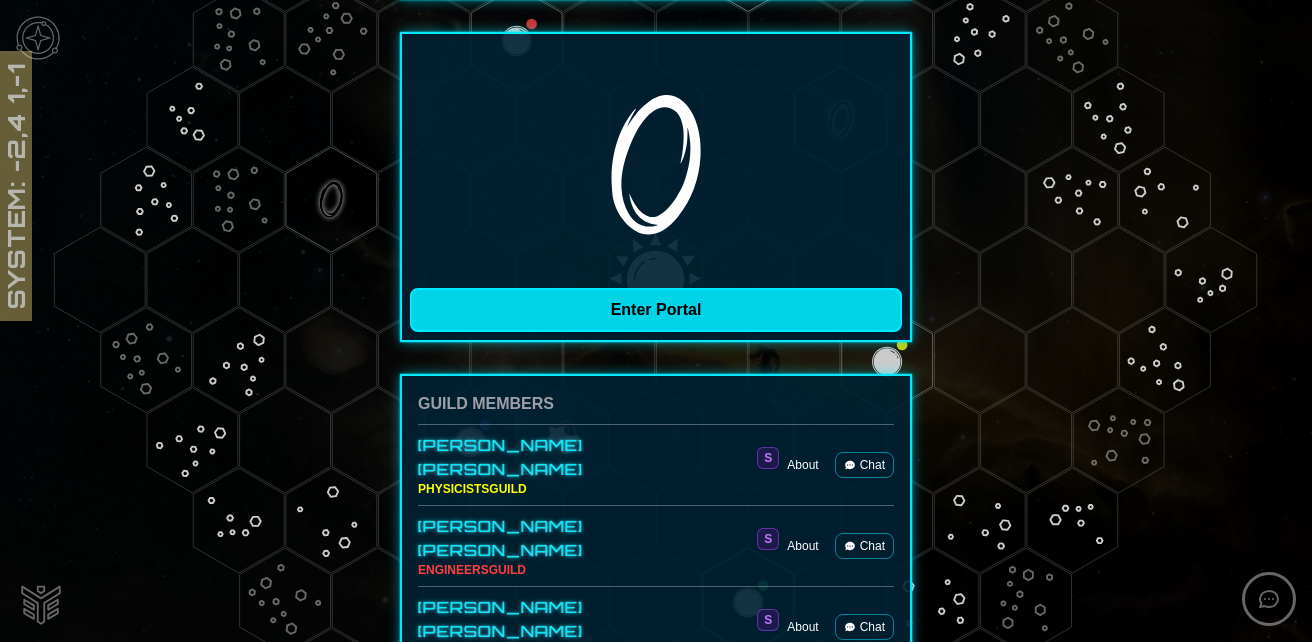 click on "Enter Portal" at bounding box center (656, 310) 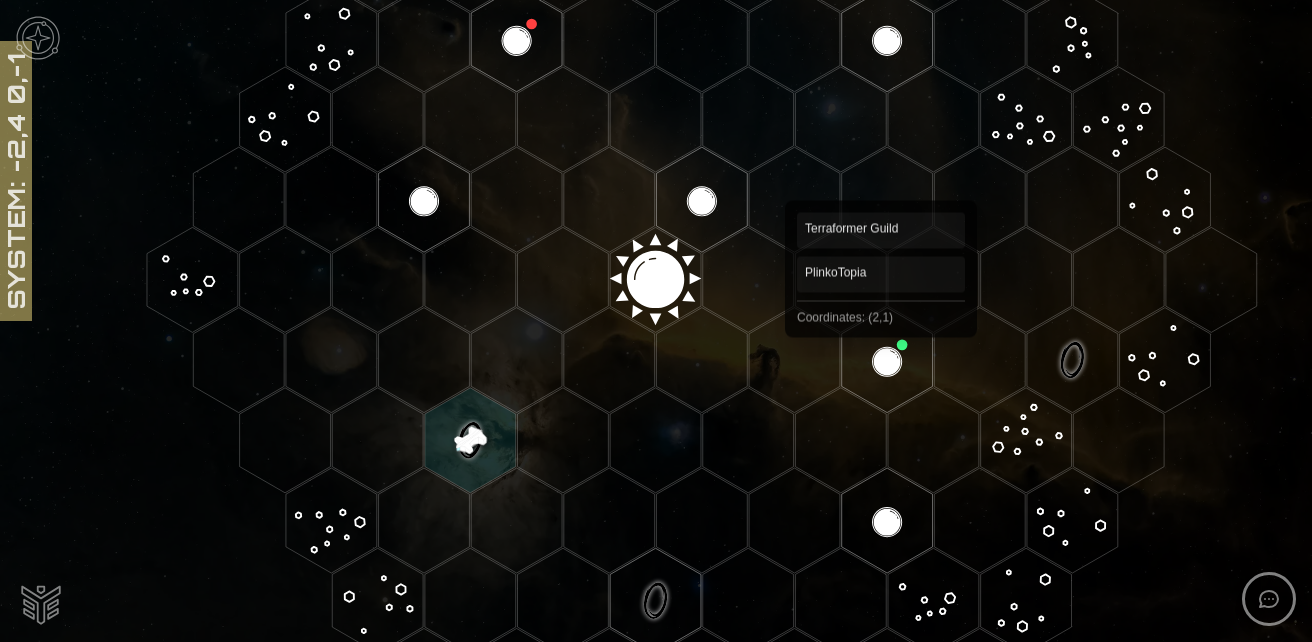 click 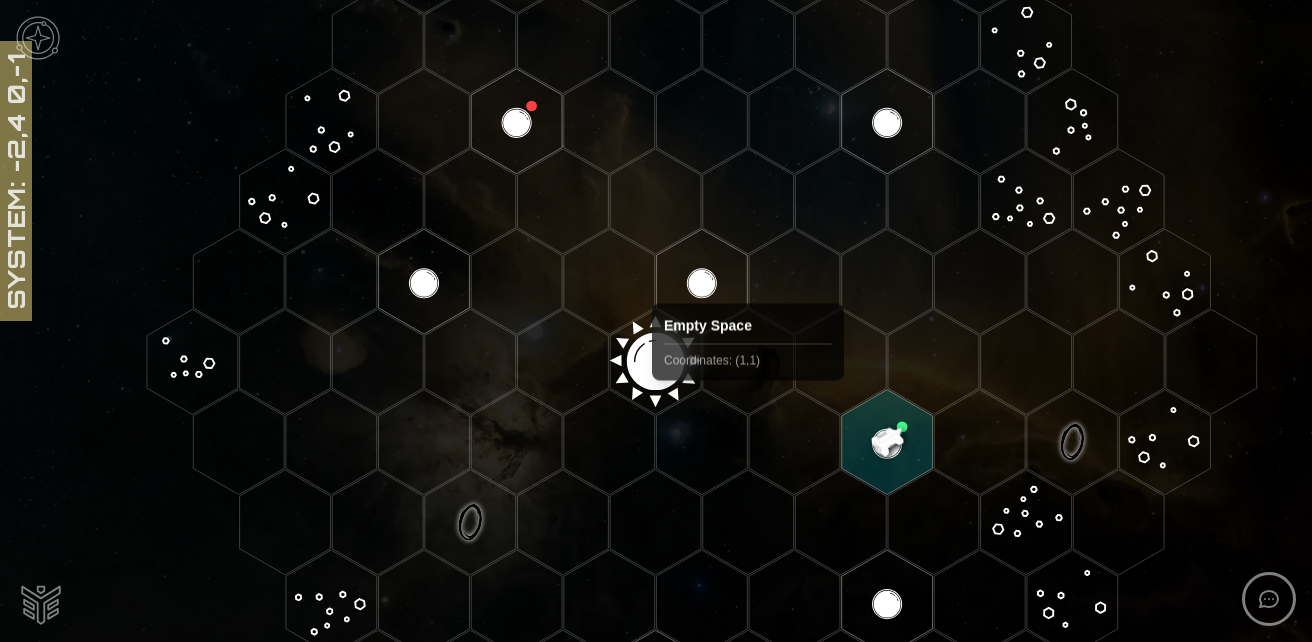 scroll, scrollTop: 195, scrollLeft: 0, axis: vertical 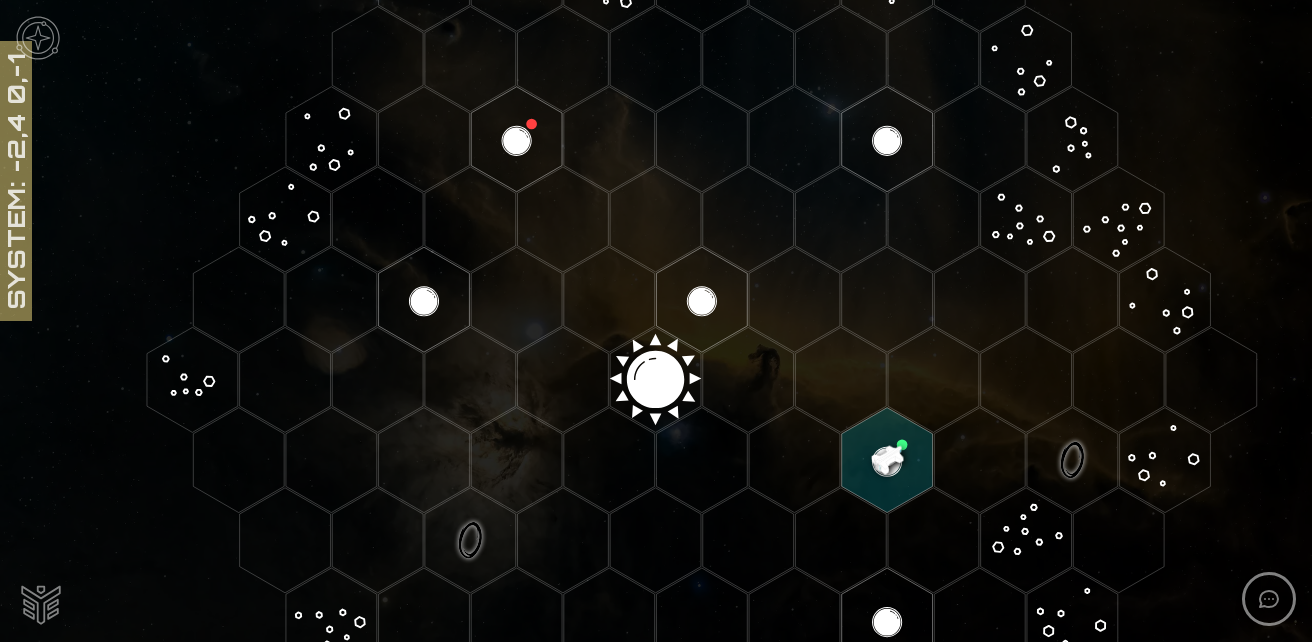 click 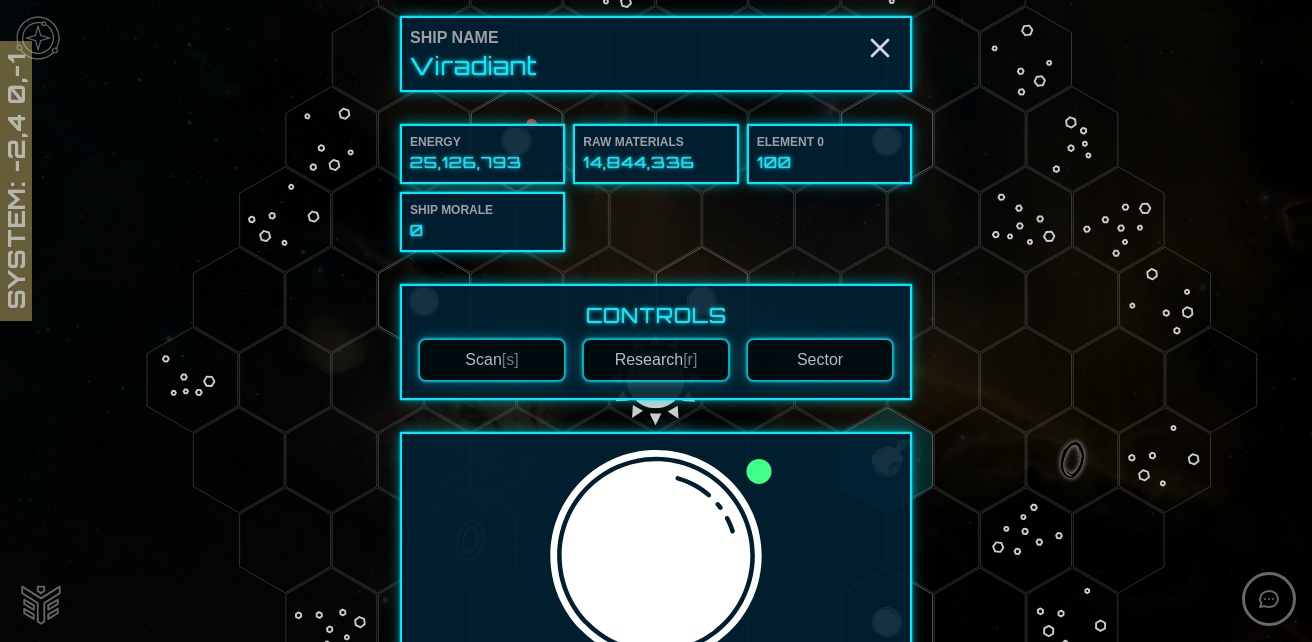 scroll, scrollTop: 300, scrollLeft: 0, axis: vertical 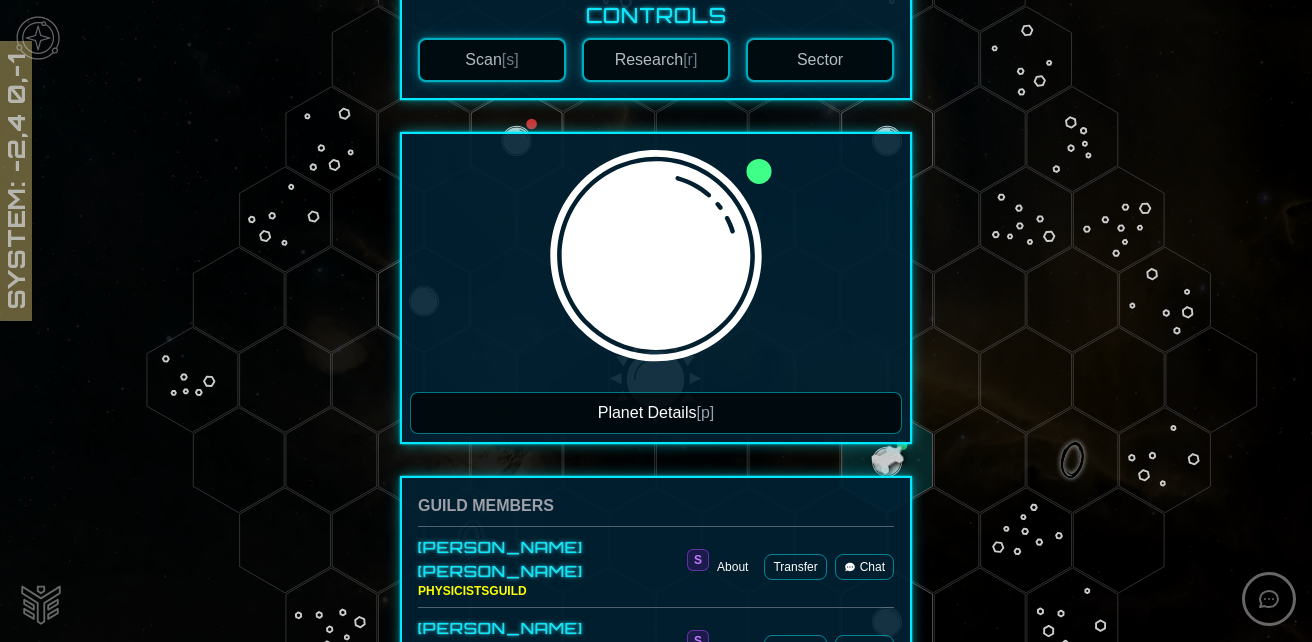 click on "Planet Details  [p]" at bounding box center [656, 413] 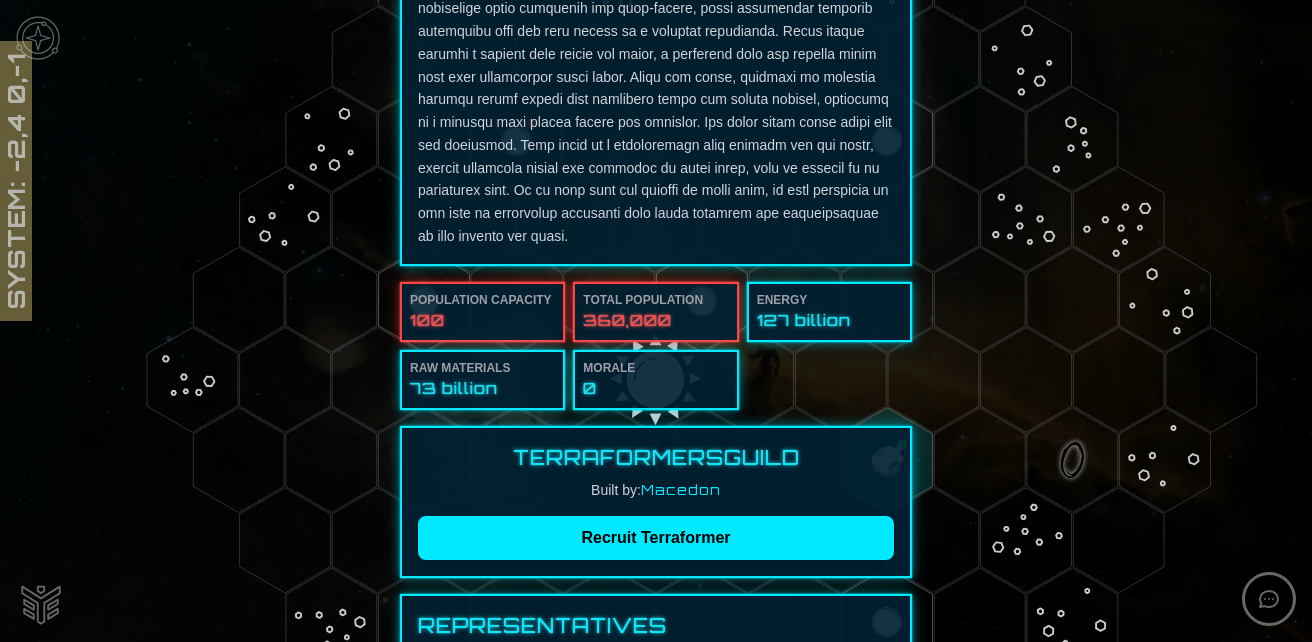 scroll, scrollTop: 400, scrollLeft: 0, axis: vertical 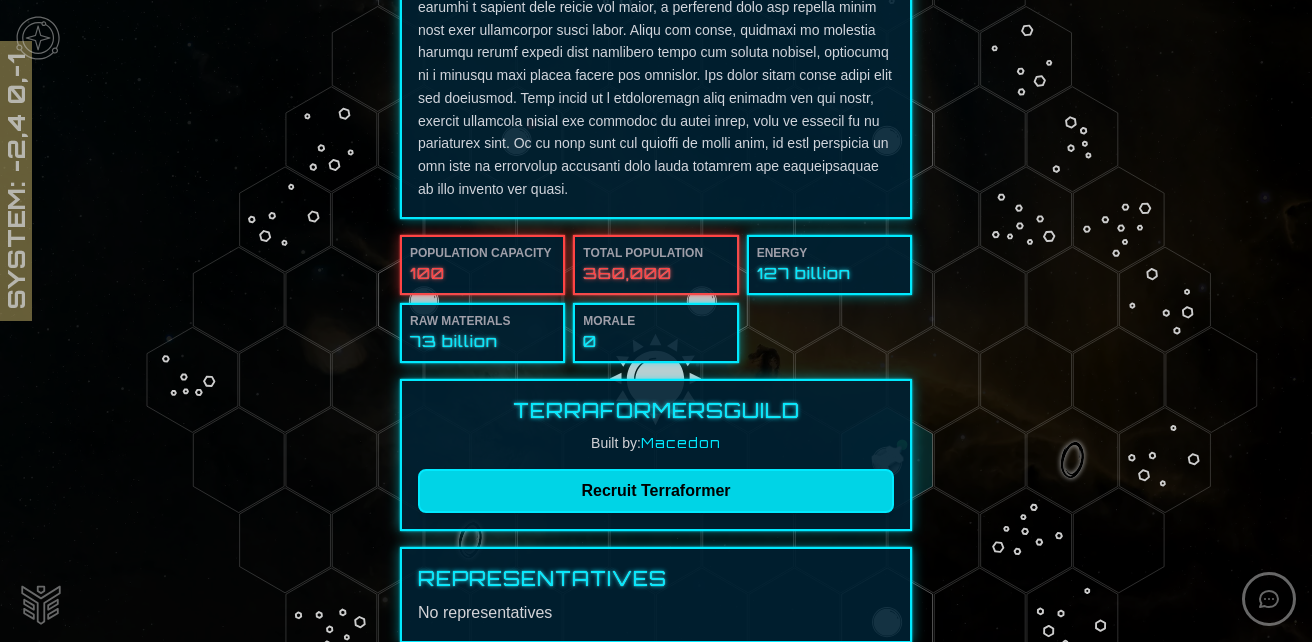 click on "Recruit   Terraformer" at bounding box center [656, 491] 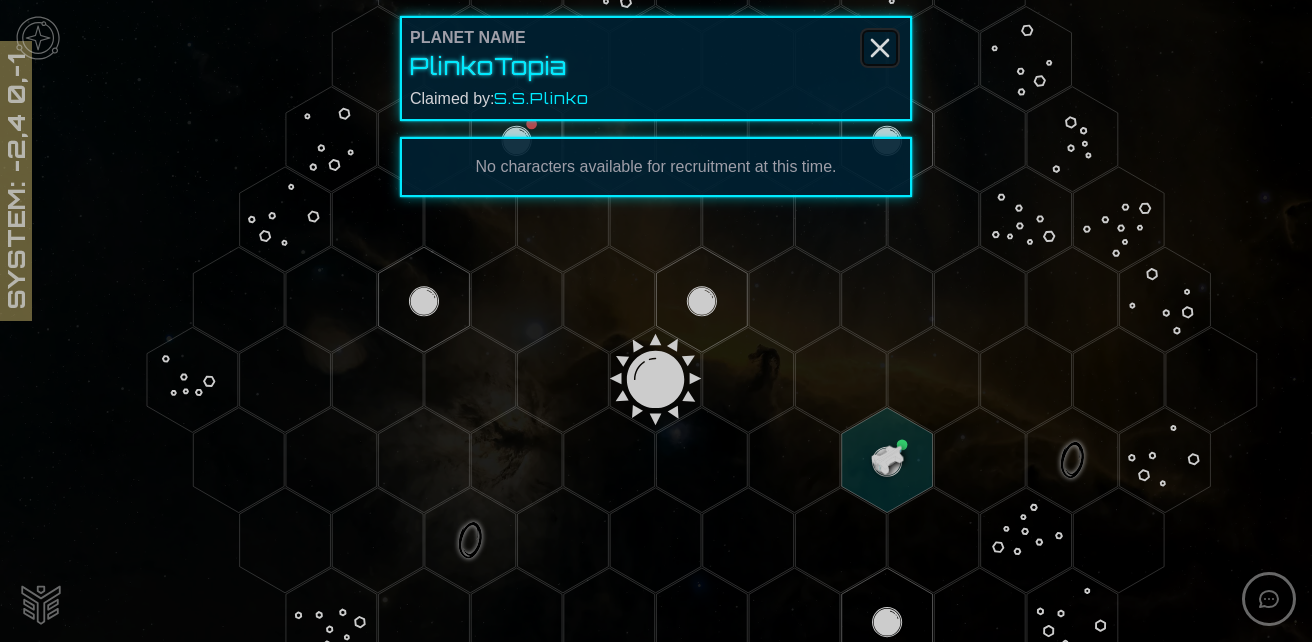 click 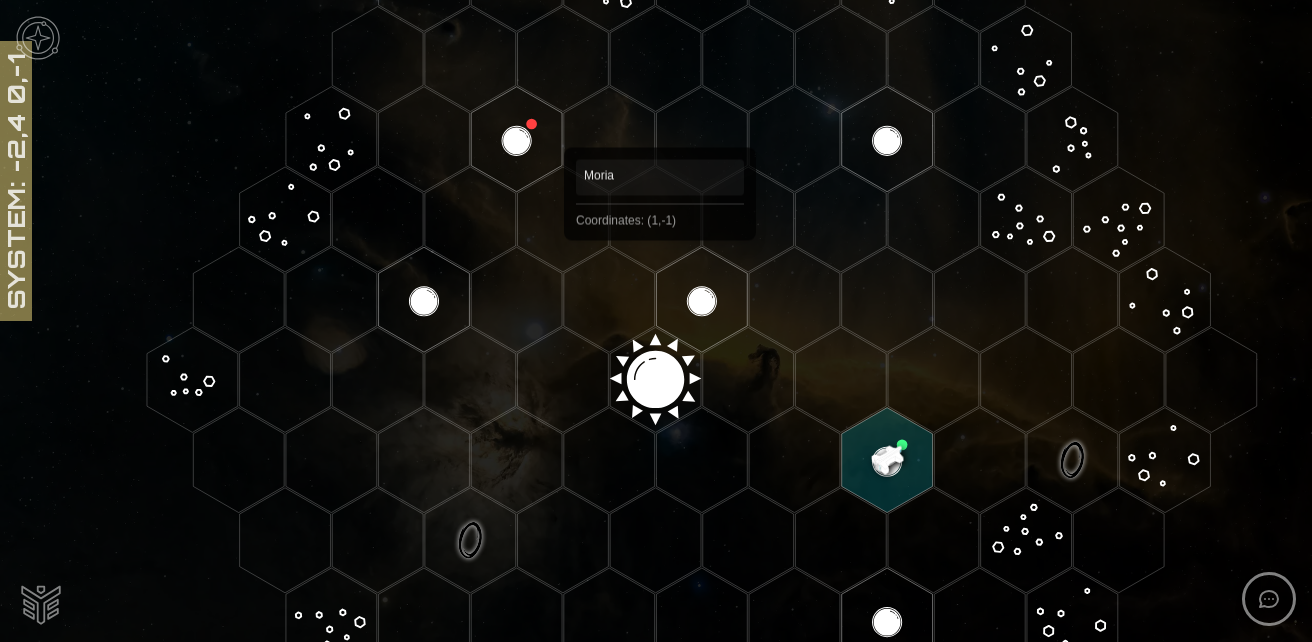 scroll, scrollTop: 295, scrollLeft: 0, axis: vertical 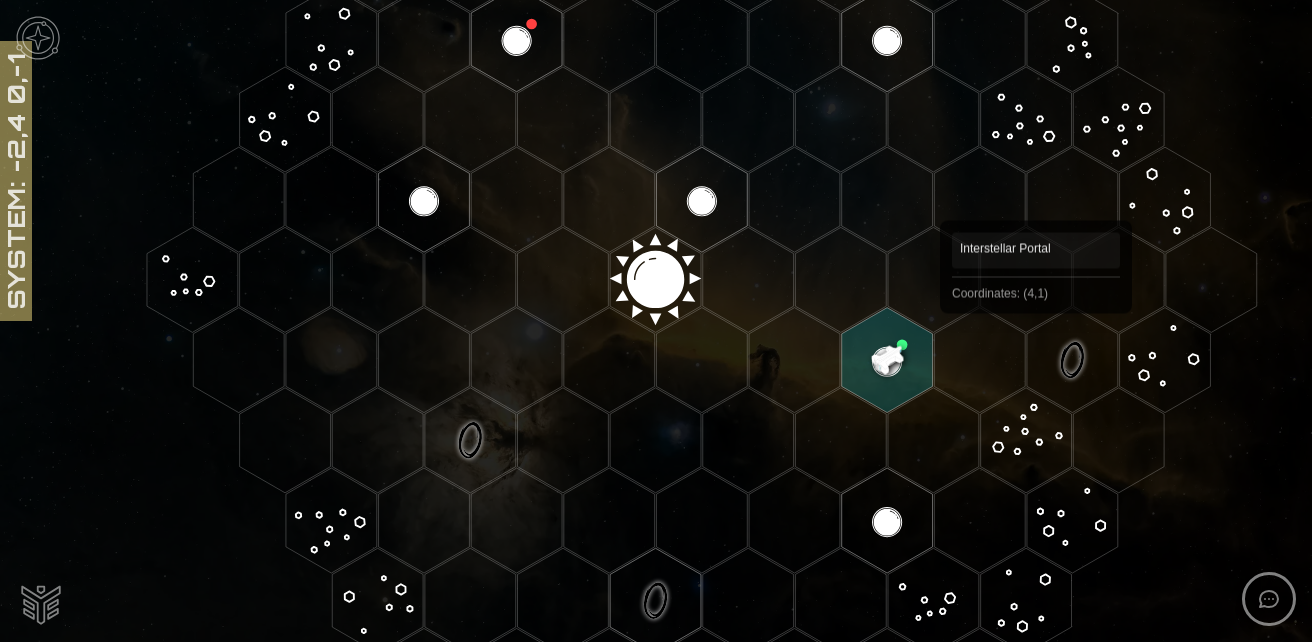click 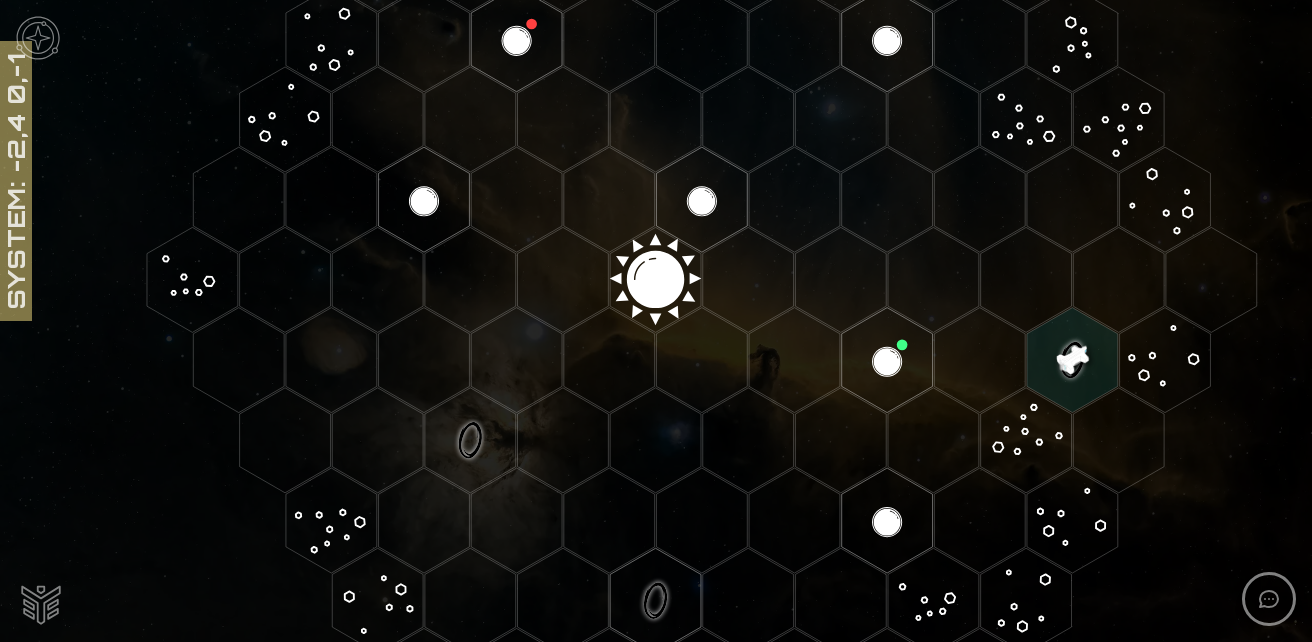 click 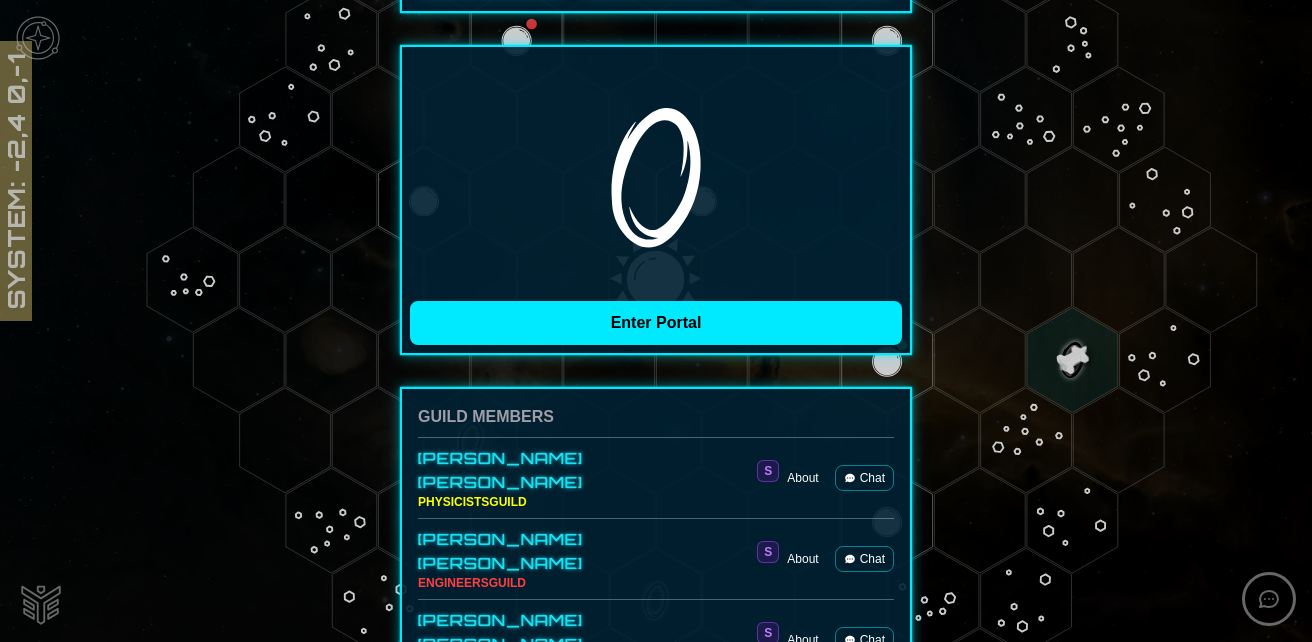 scroll, scrollTop: 400, scrollLeft: 0, axis: vertical 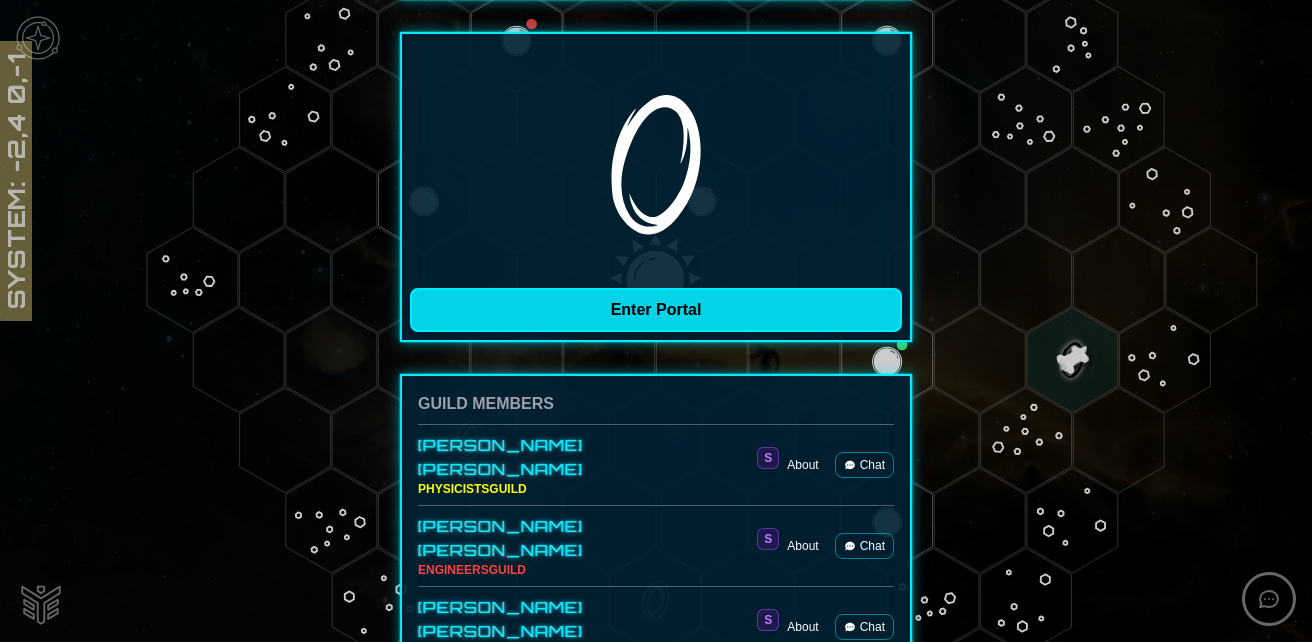 click on "Enter Portal" at bounding box center (656, 310) 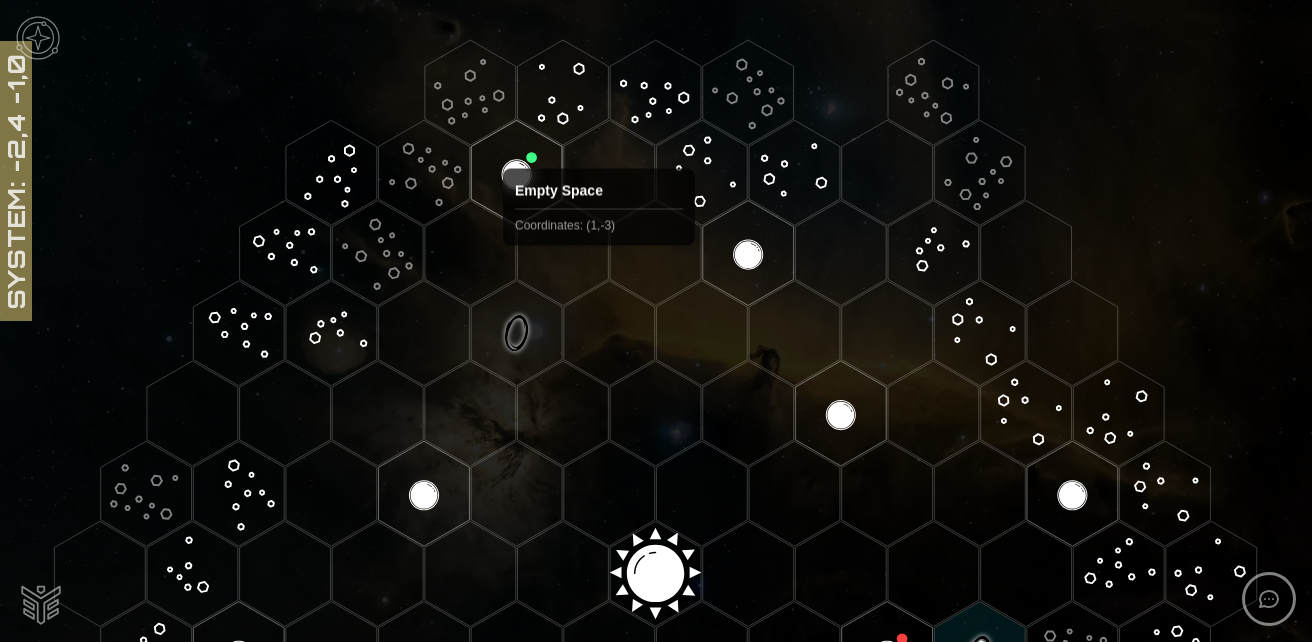 scroll, scrollTop: 0, scrollLeft: 0, axis: both 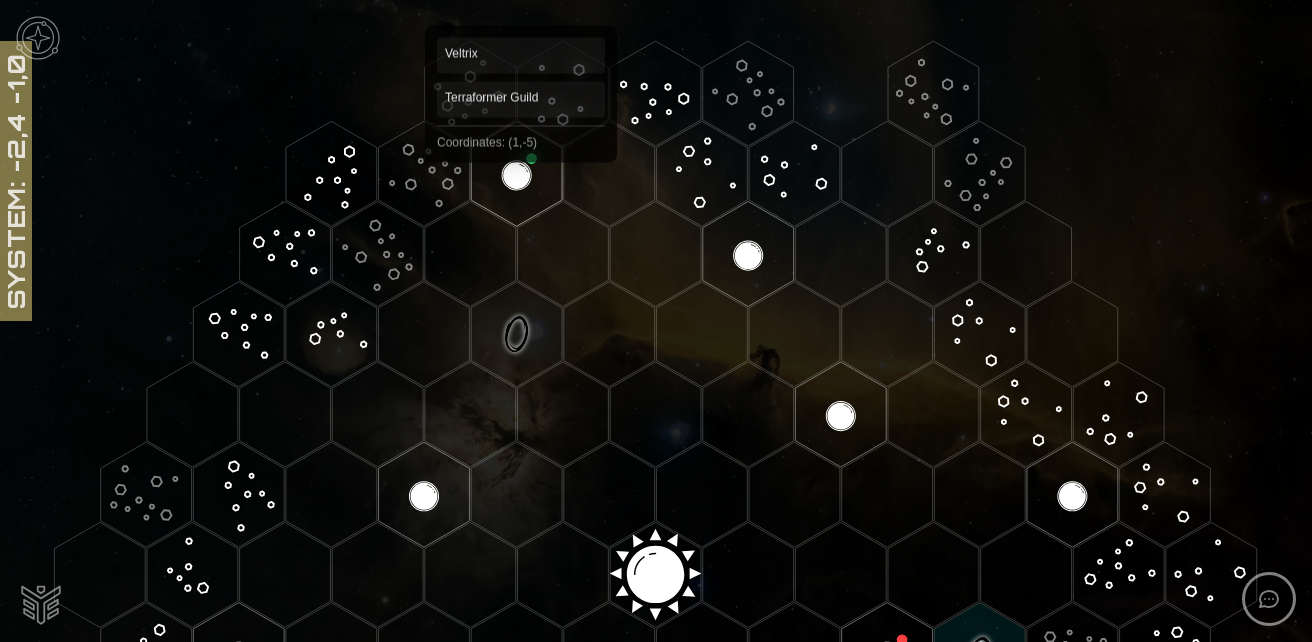 click 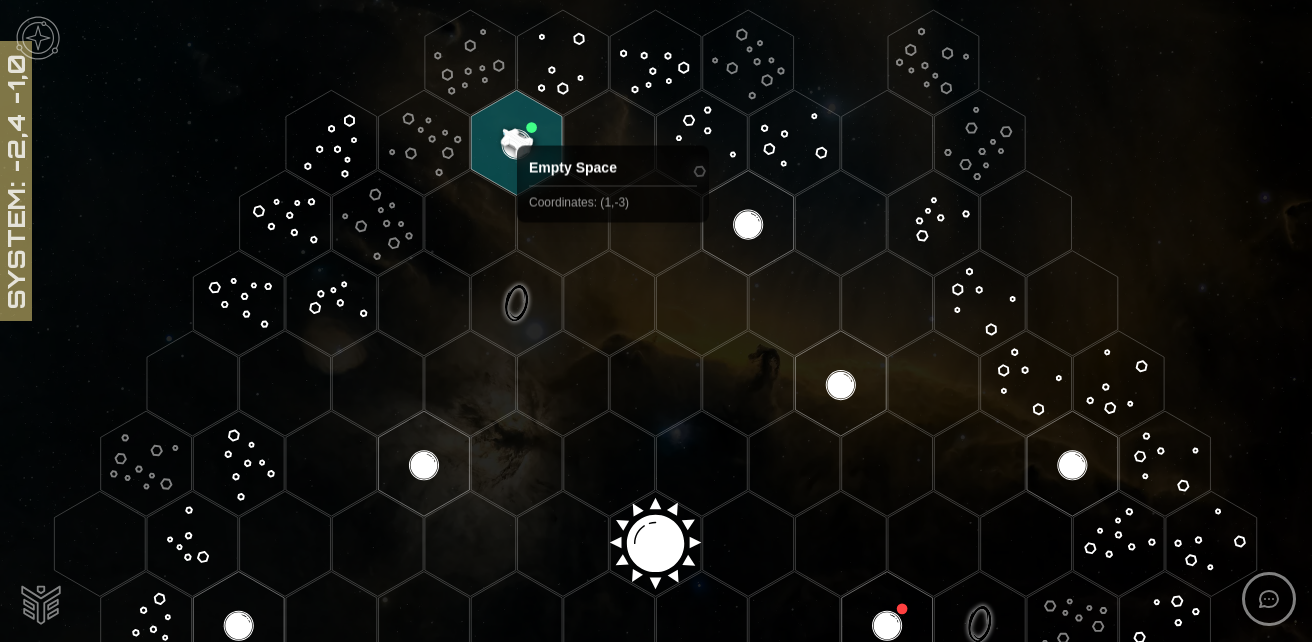 scroll, scrollTop: 0, scrollLeft: 0, axis: both 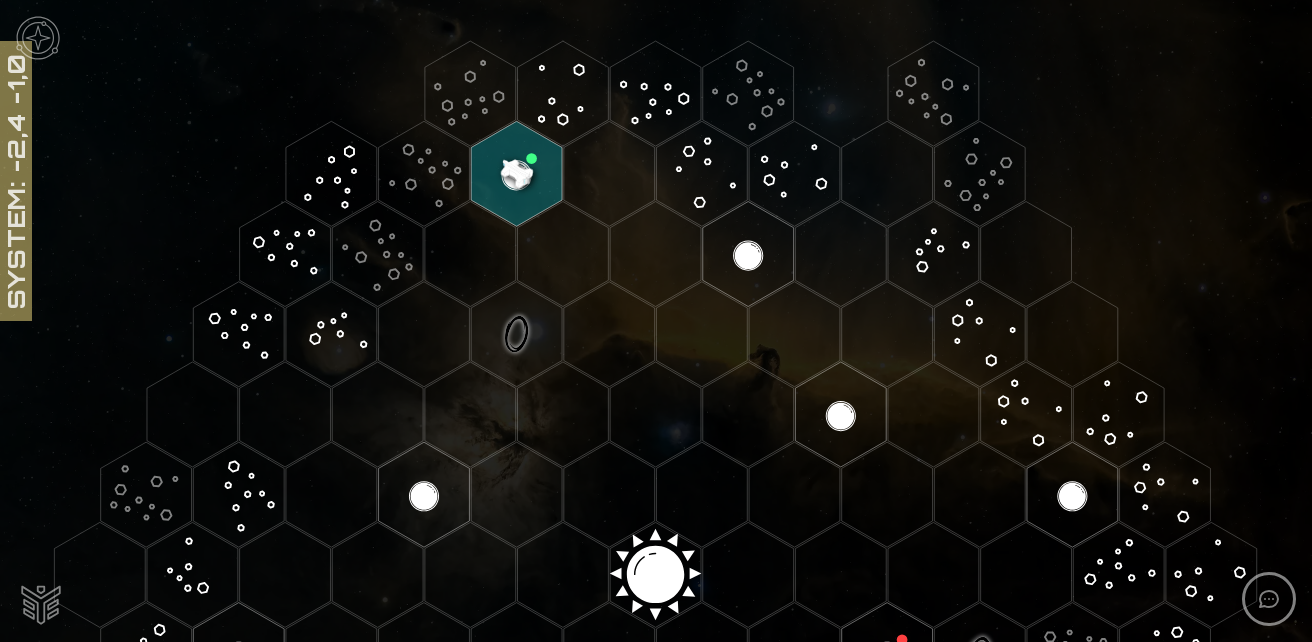 click 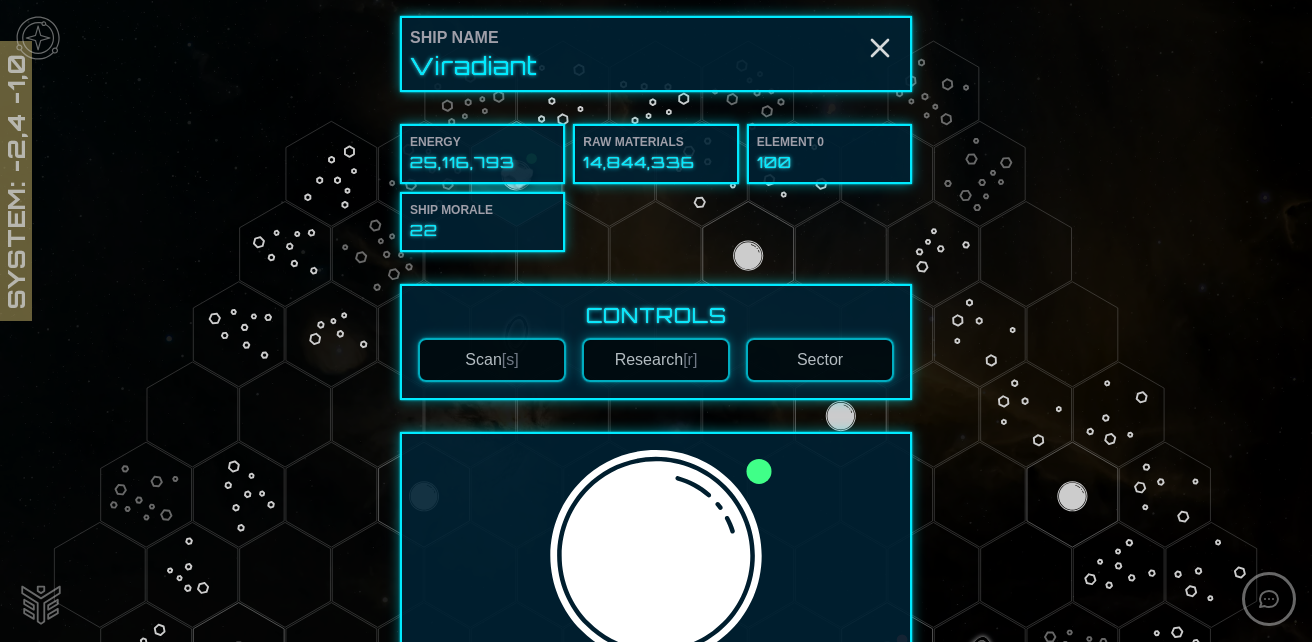 scroll, scrollTop: 400, scrollLeft: 0, axis: vertical 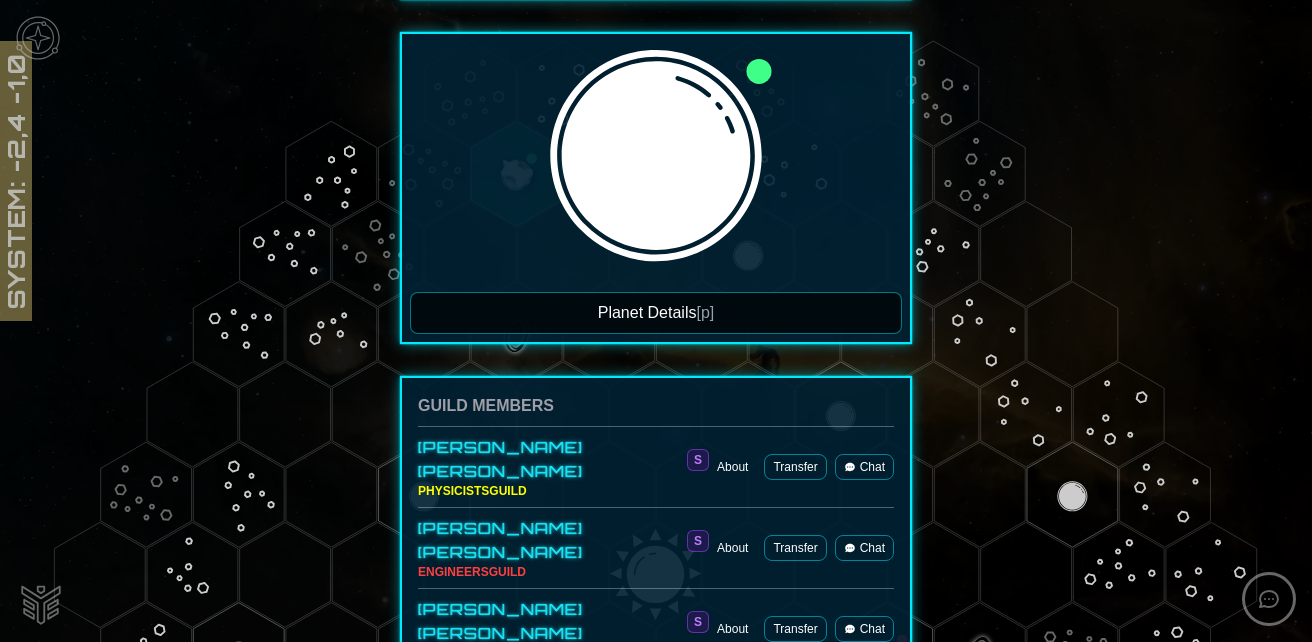 click on "Planet Details  [p]" at bounding box center (656, 313) 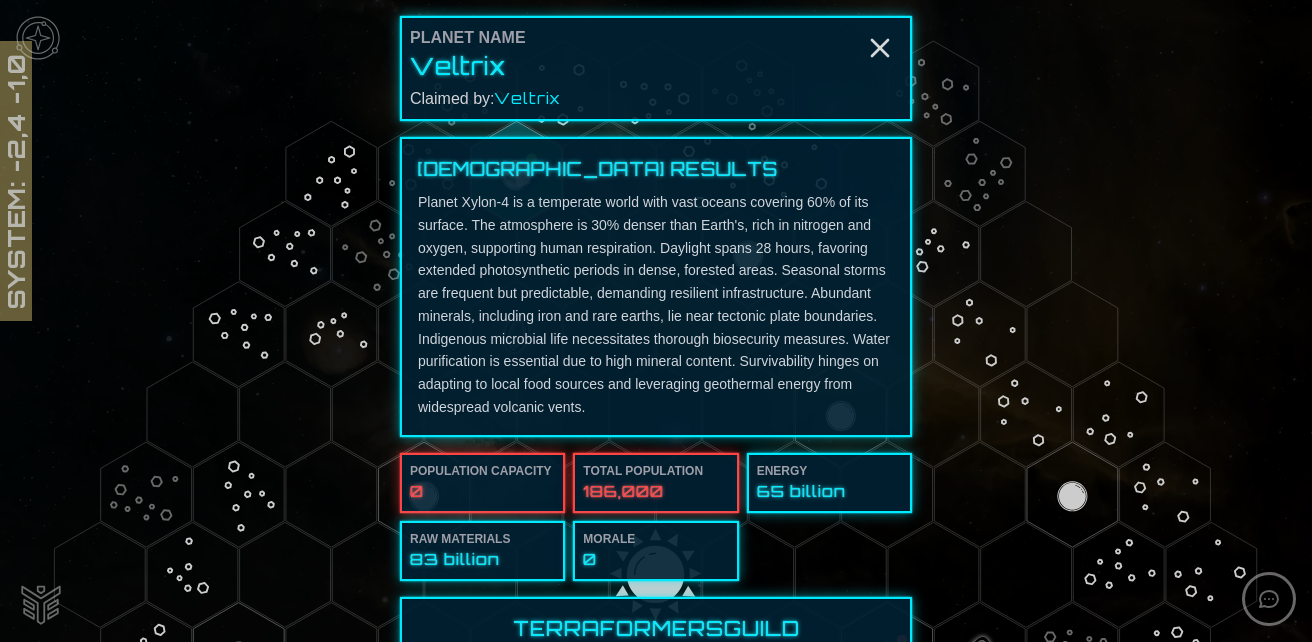 scroll, scrollTop: 300, scrollLeft: 0, axis: vertical 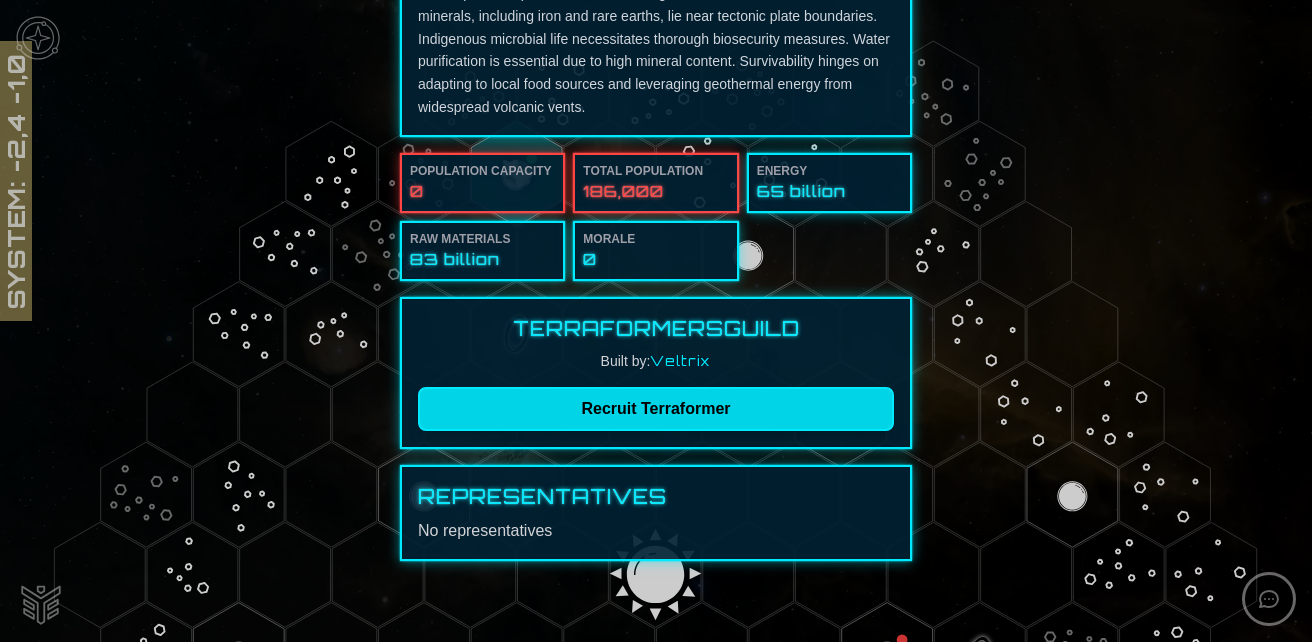 click on "Recruit   Terraformer" at bounding box center [656, 409] 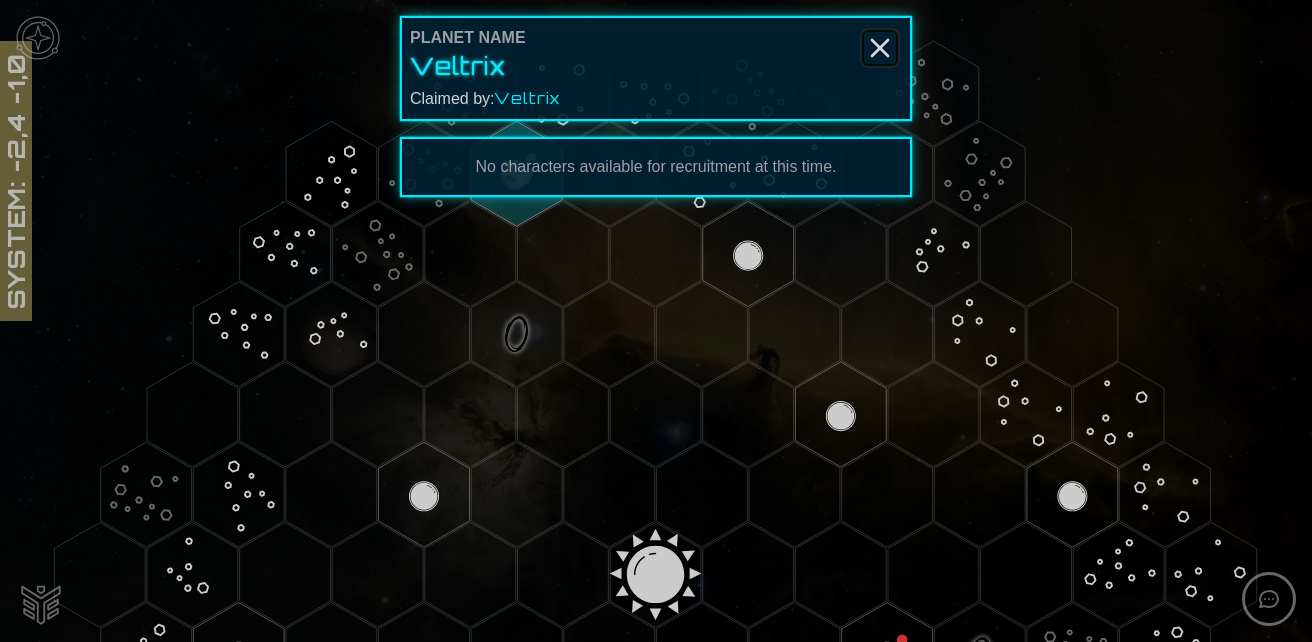 click 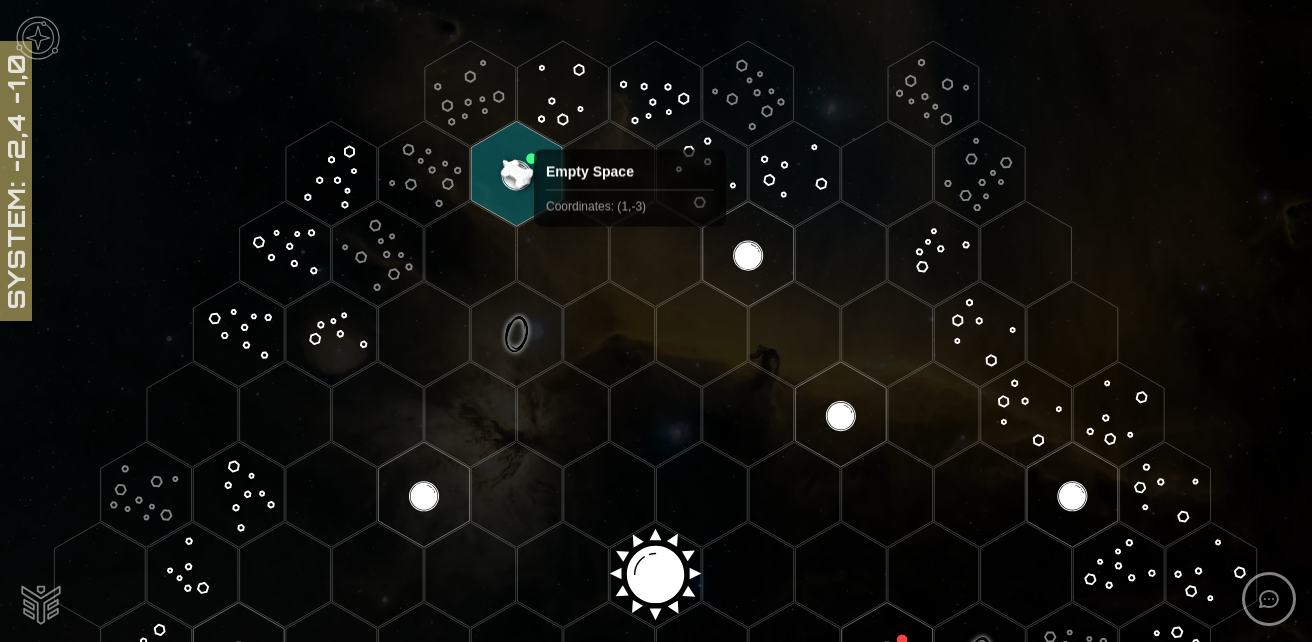 scroll, scrollTop: 200, scrollLeft: 0, axis: vertical 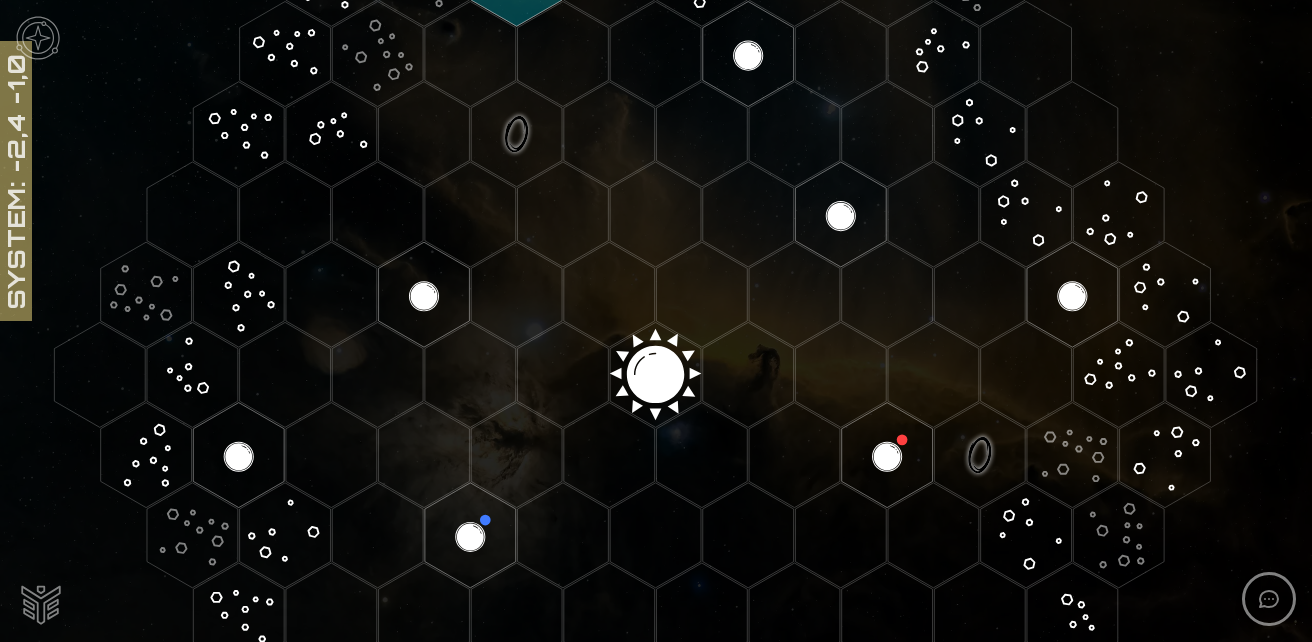 click 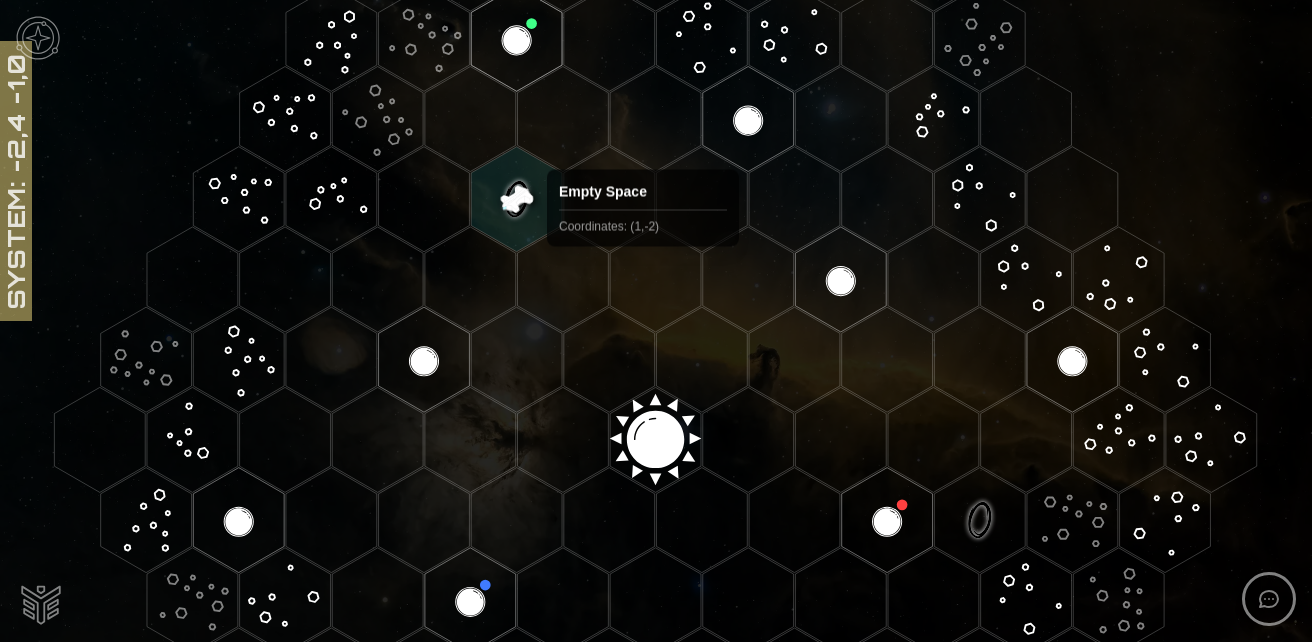 scroll, scrollTop: 95, scrollLeft: 0, axis: vertical 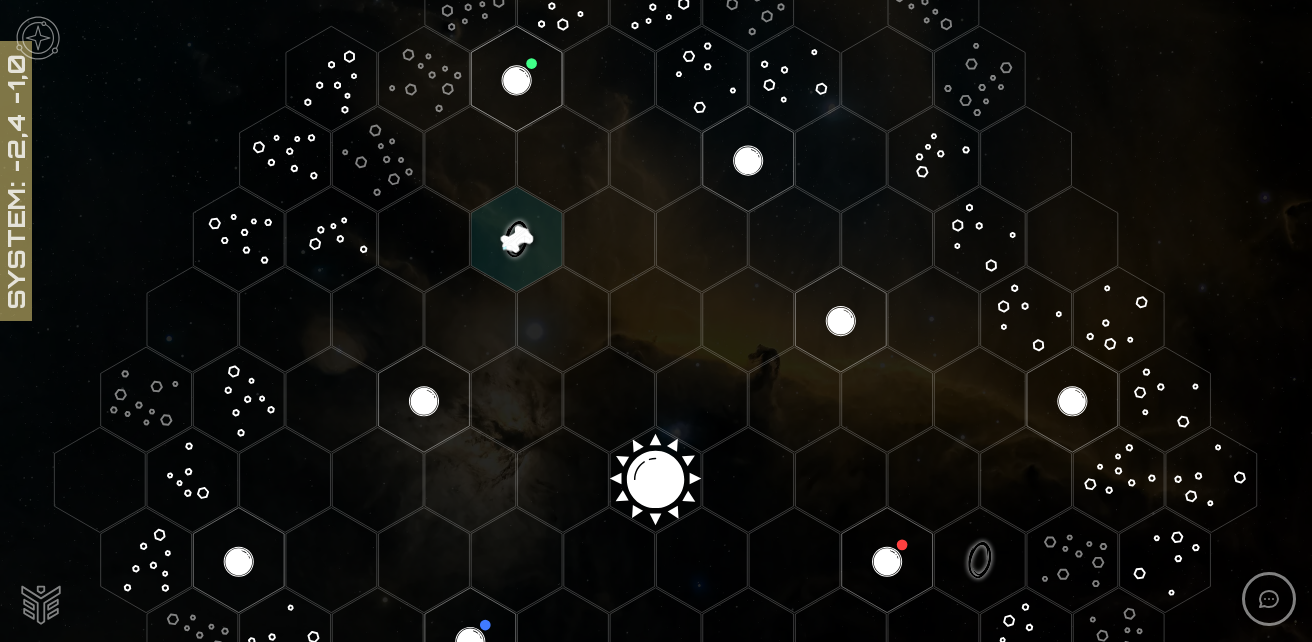 click 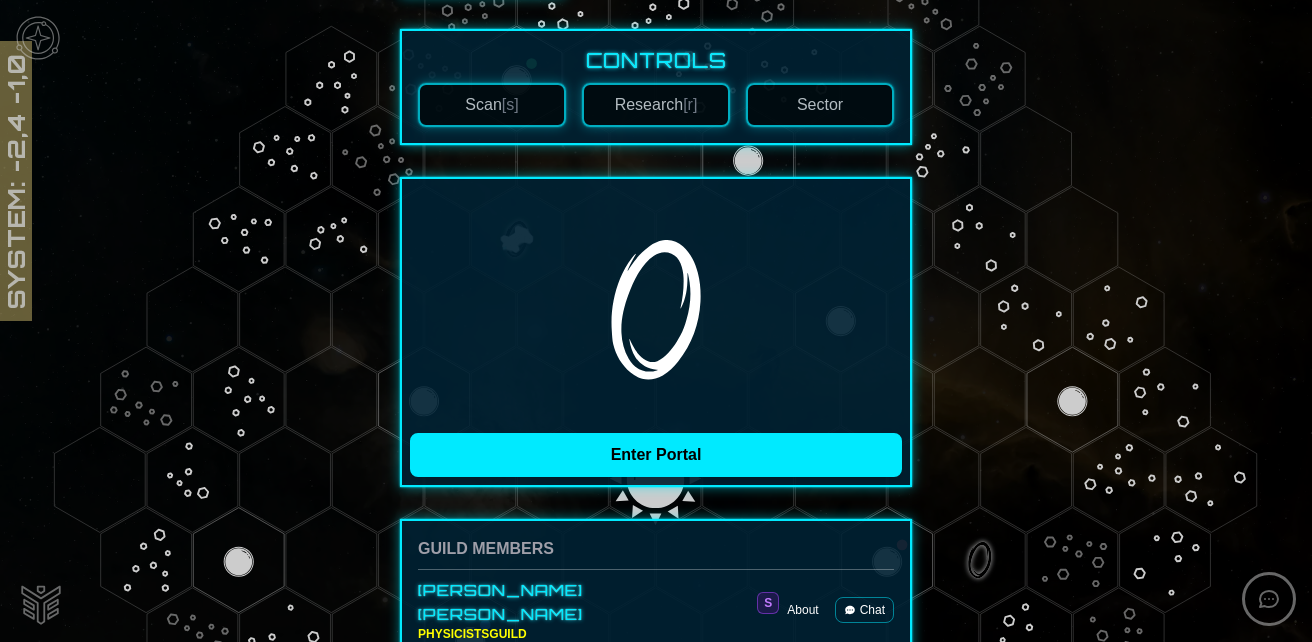 scroll, scrollTop: 400, scrollLeft: 0, axis: vertical 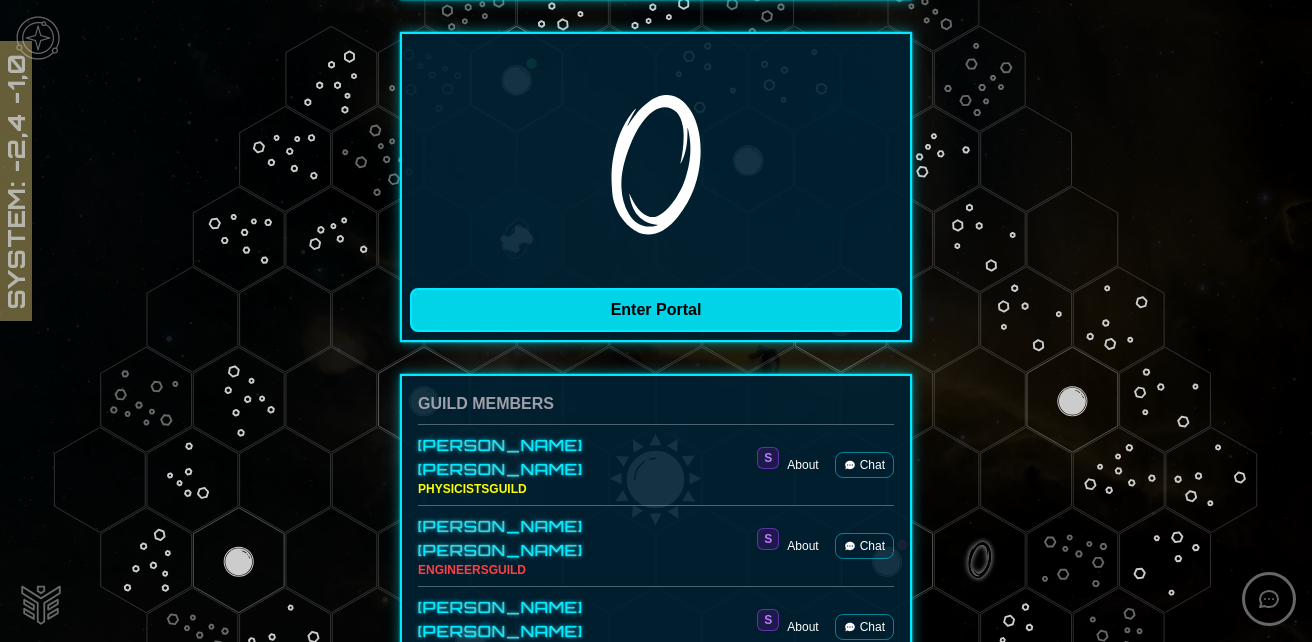 click on "Enter Portal" at bounding box center (656, 310) 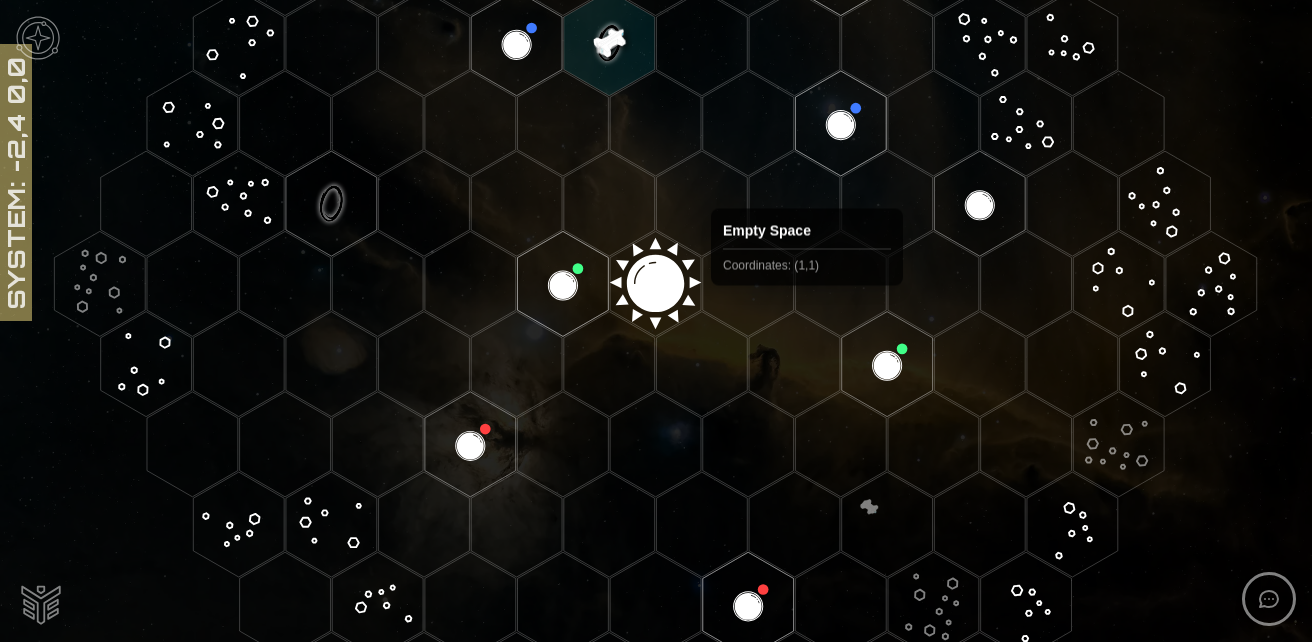 scroll, scrollTop: 295, scrollLeft: 0, axis: vertical 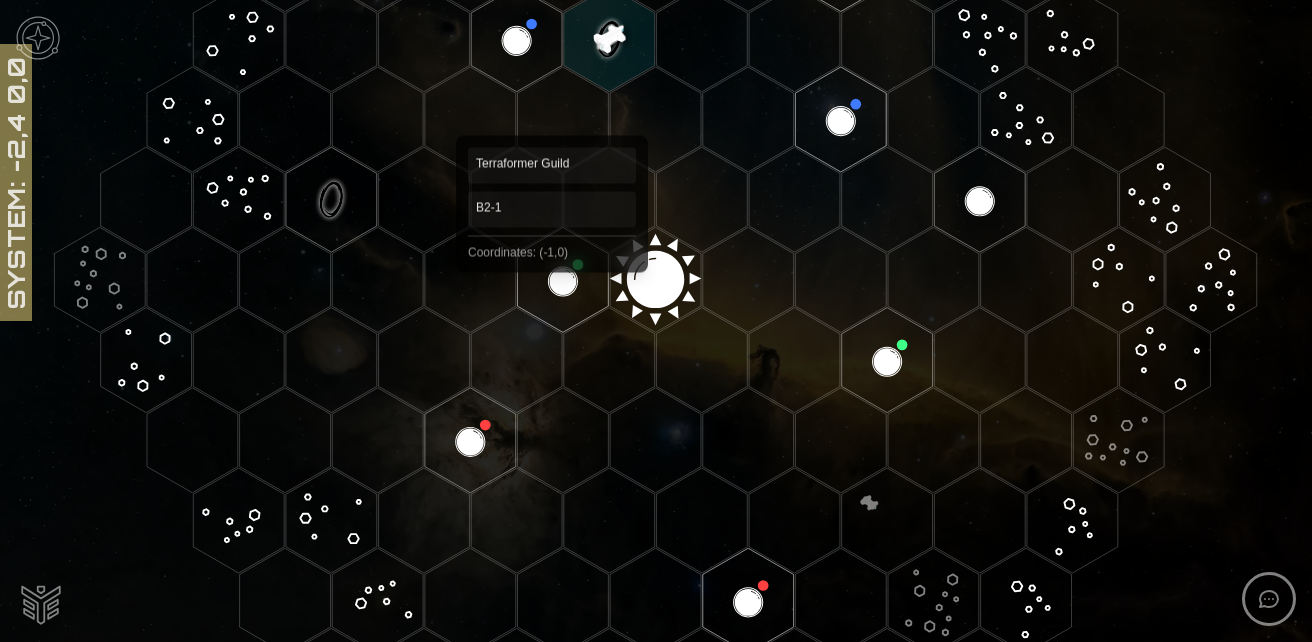 click 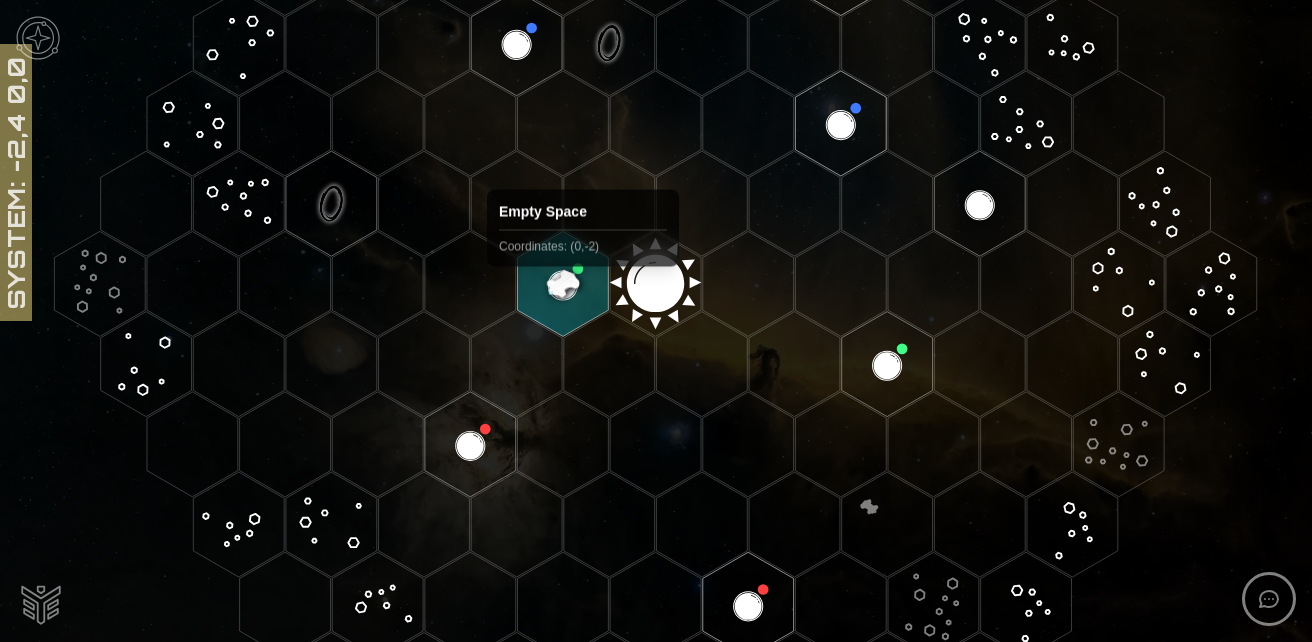 scroll, scrollTop: 295, scrollLeft: 0, axis: vertical 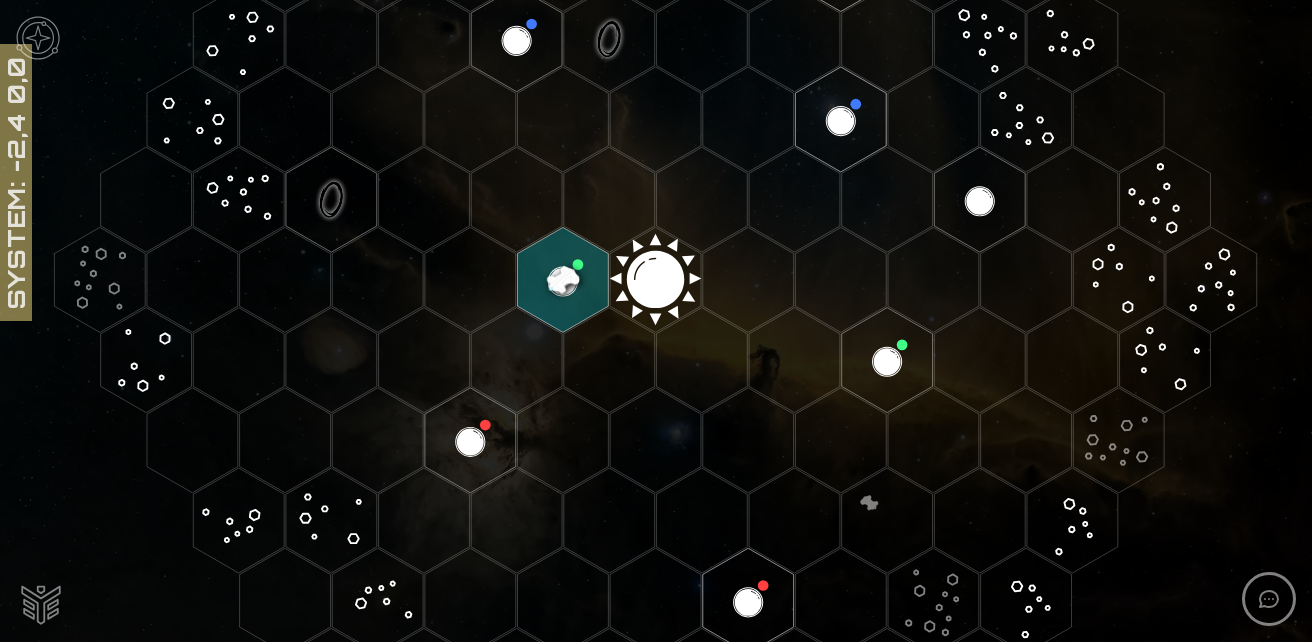 click 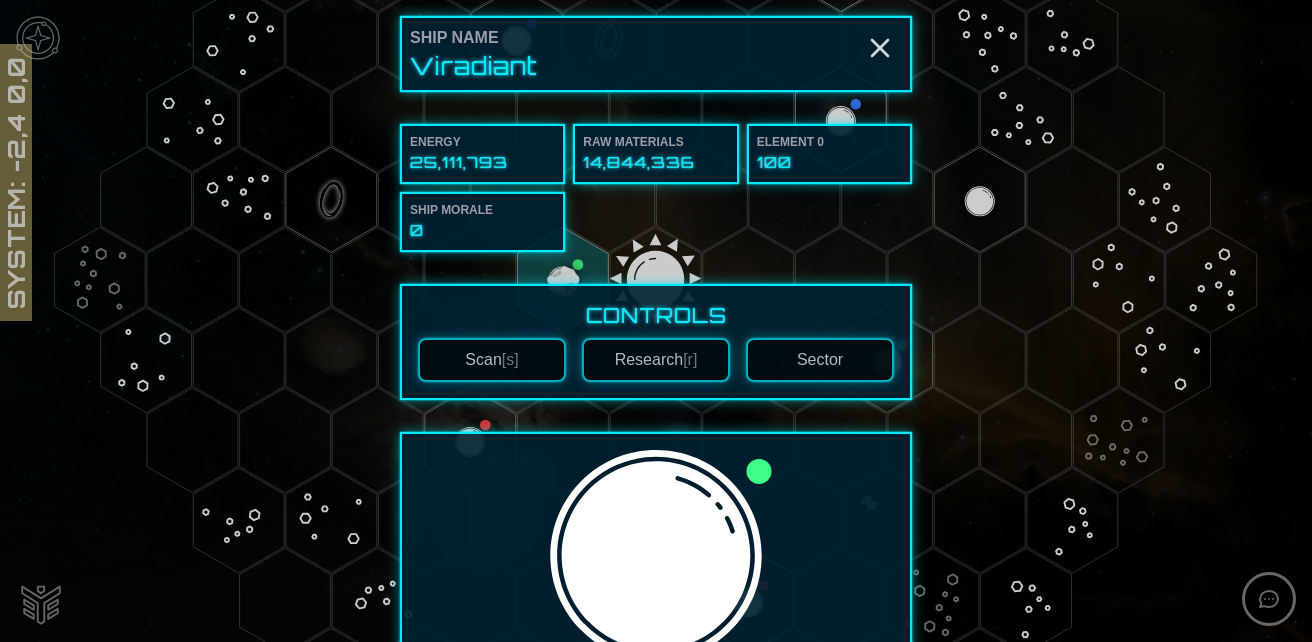 scroll, scrollTop: 400, scrollLeft: 0, axis: vertical 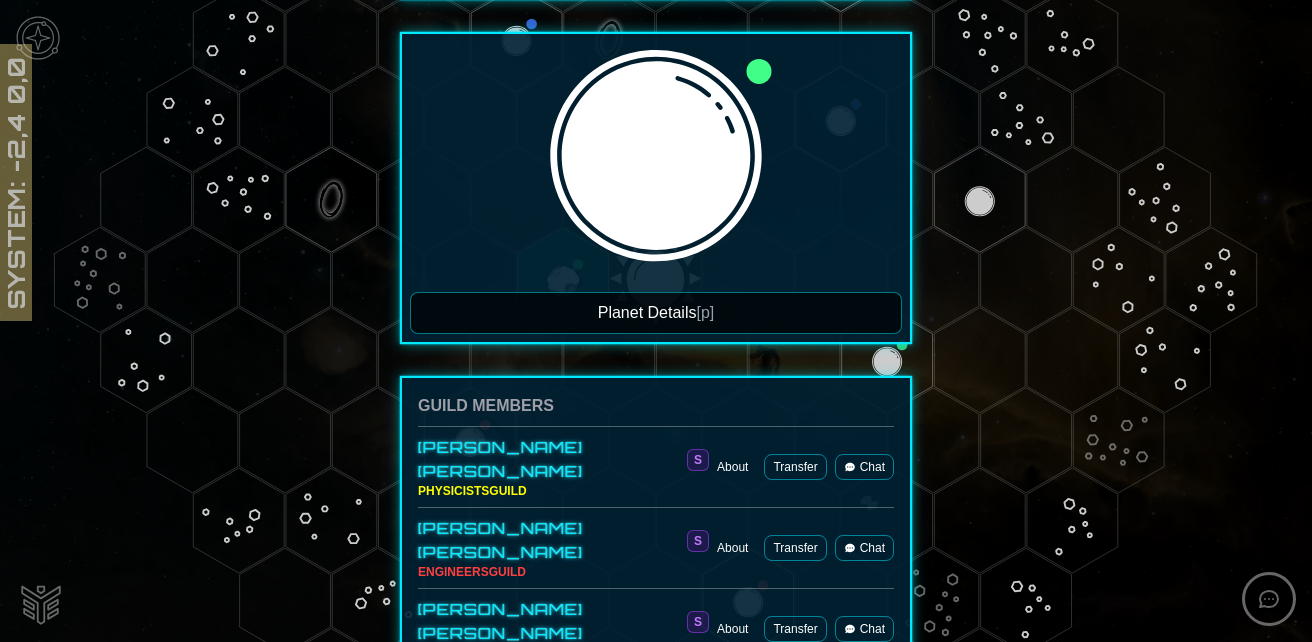 click on "Planet Details  [p]" at bounding box center [656, 313] 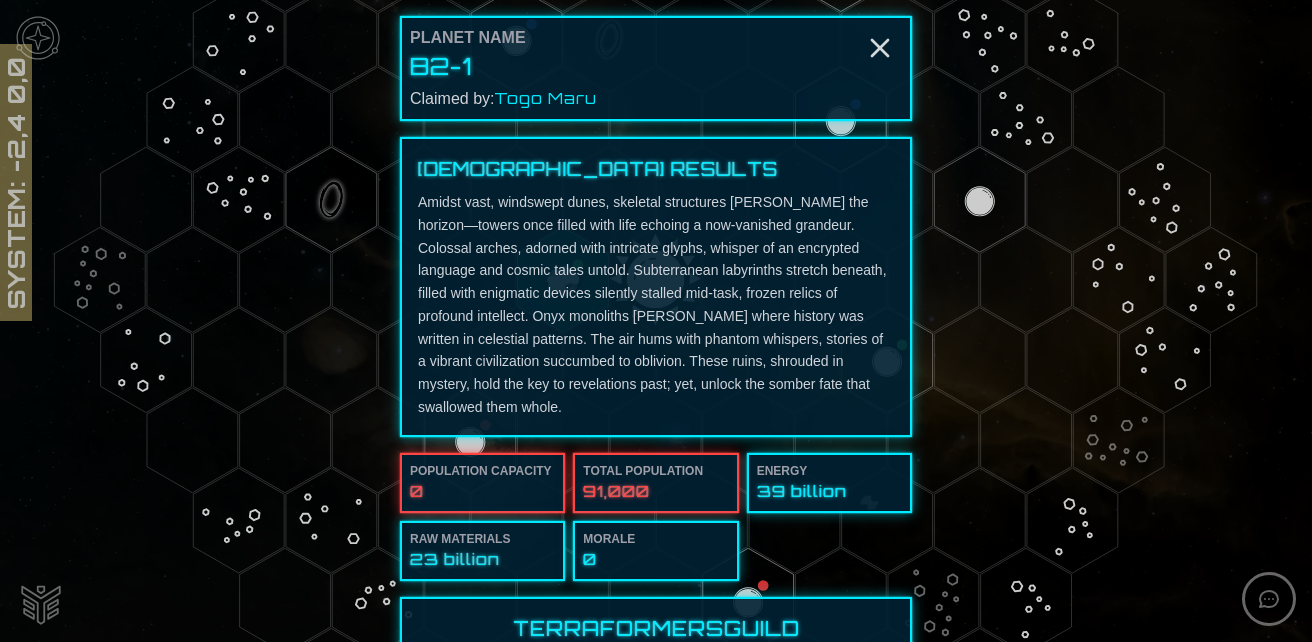 scroll, scrollTop: 264, scrollLeft: 0, axis: vertical 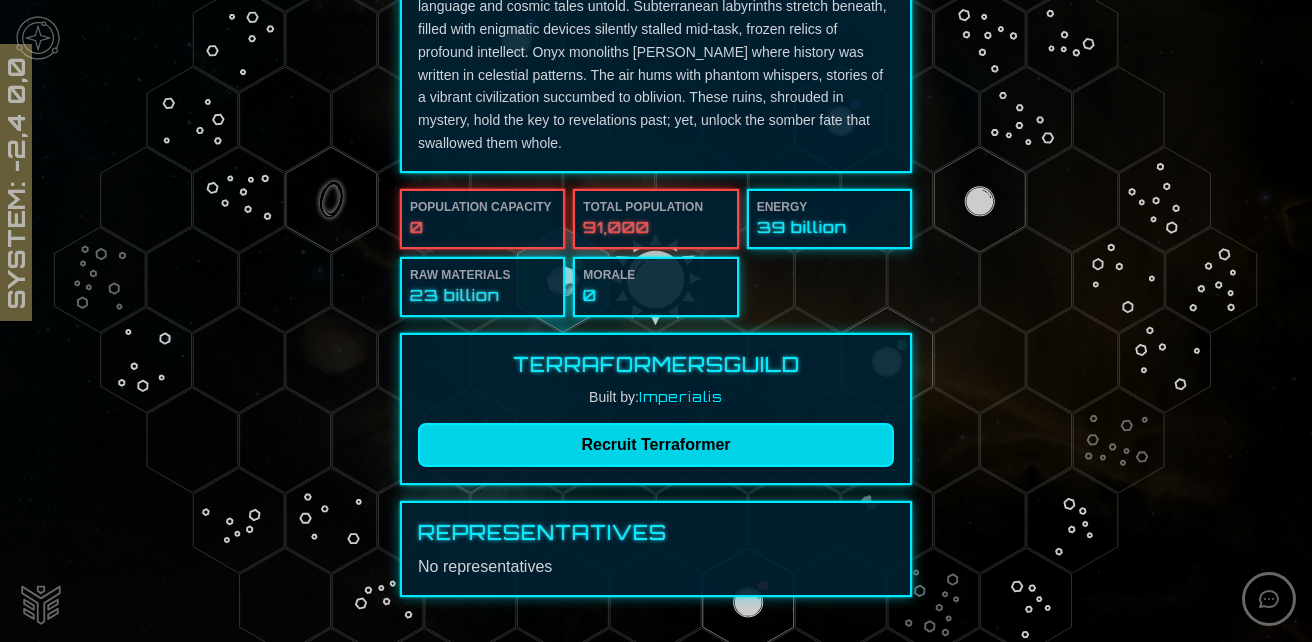 click on "Recruit   Terraformer" at bounding box center [656, 445] 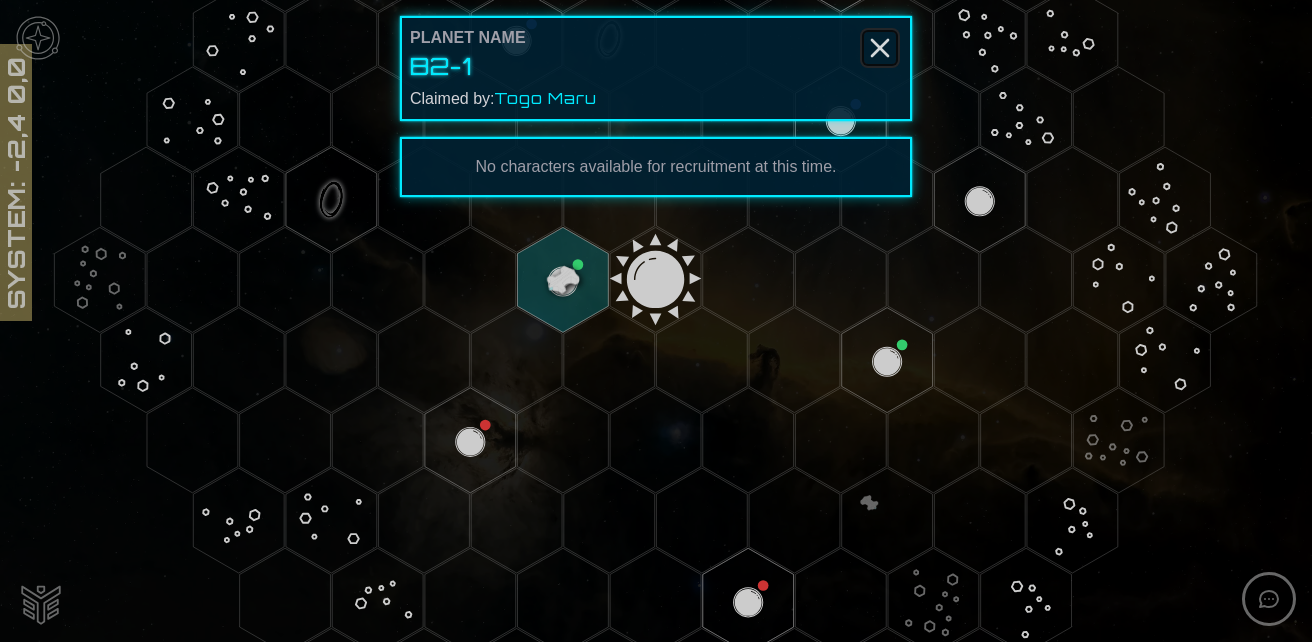 click 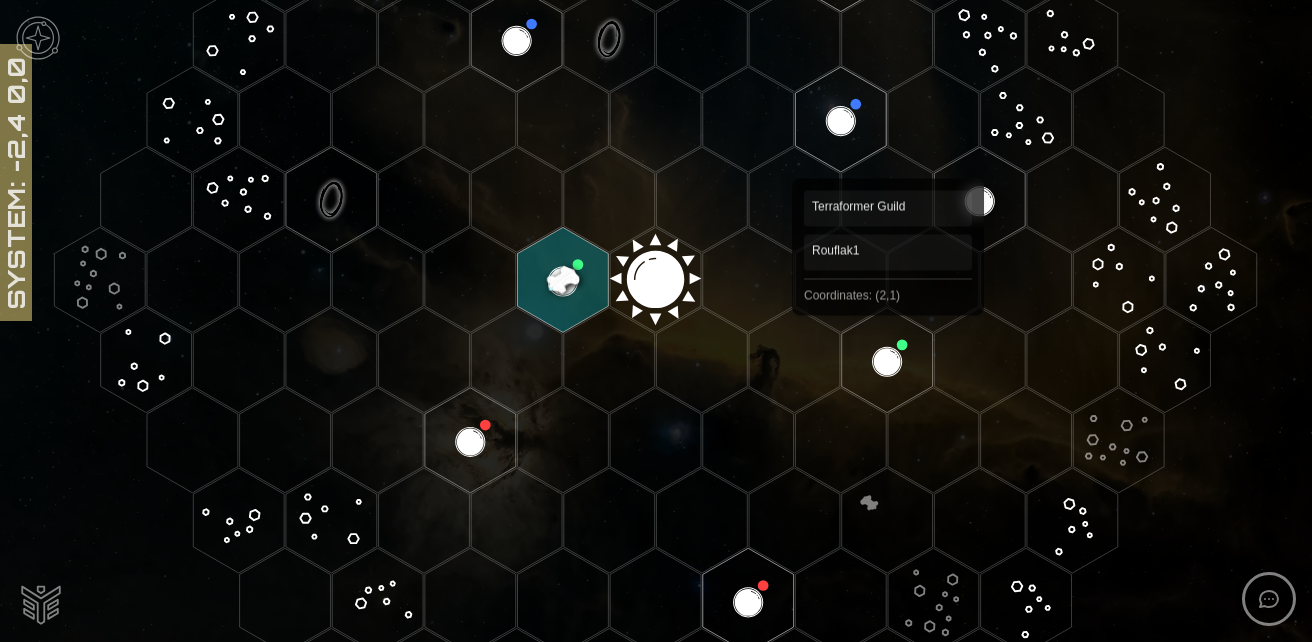 click 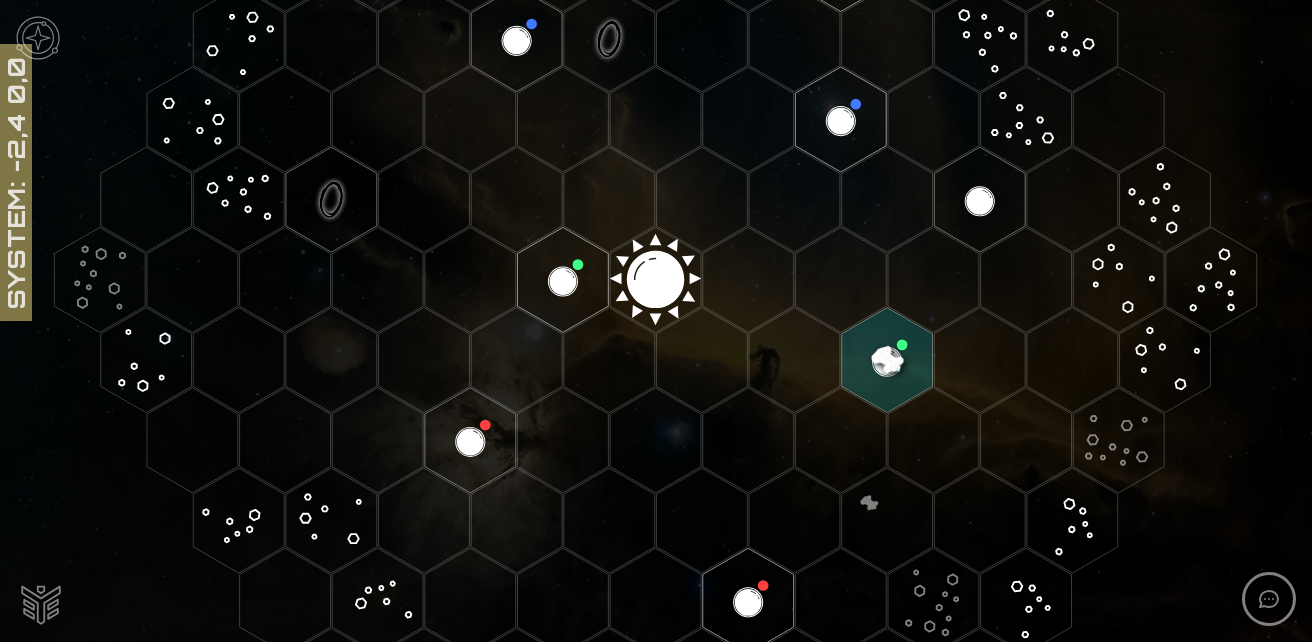 click 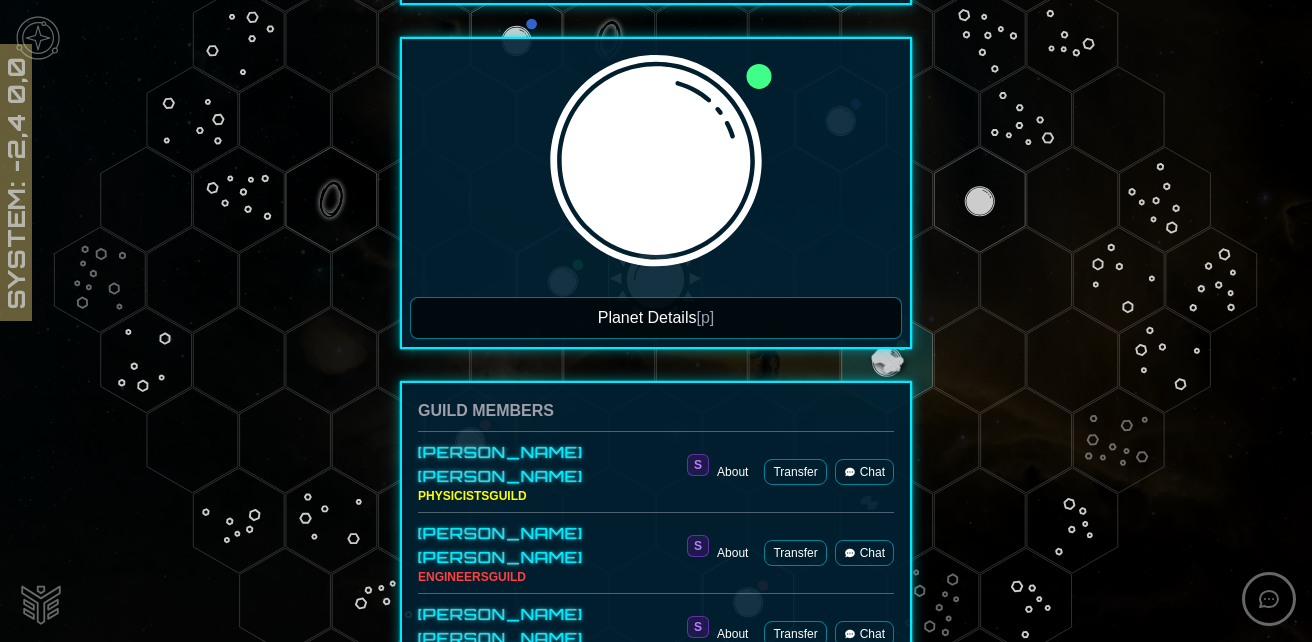 scroll, scrollTop: 400, scrollLeft: 0, axis: vertical 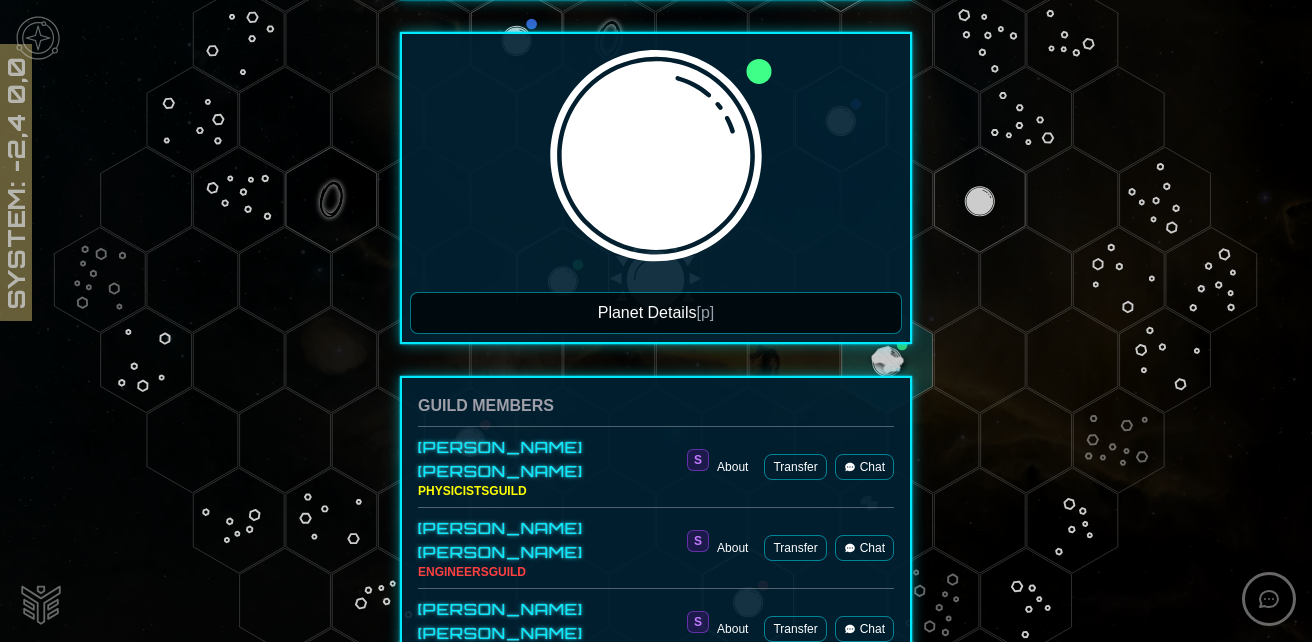 click on "Planet Details  [p]" at bounding box center (656, 313) 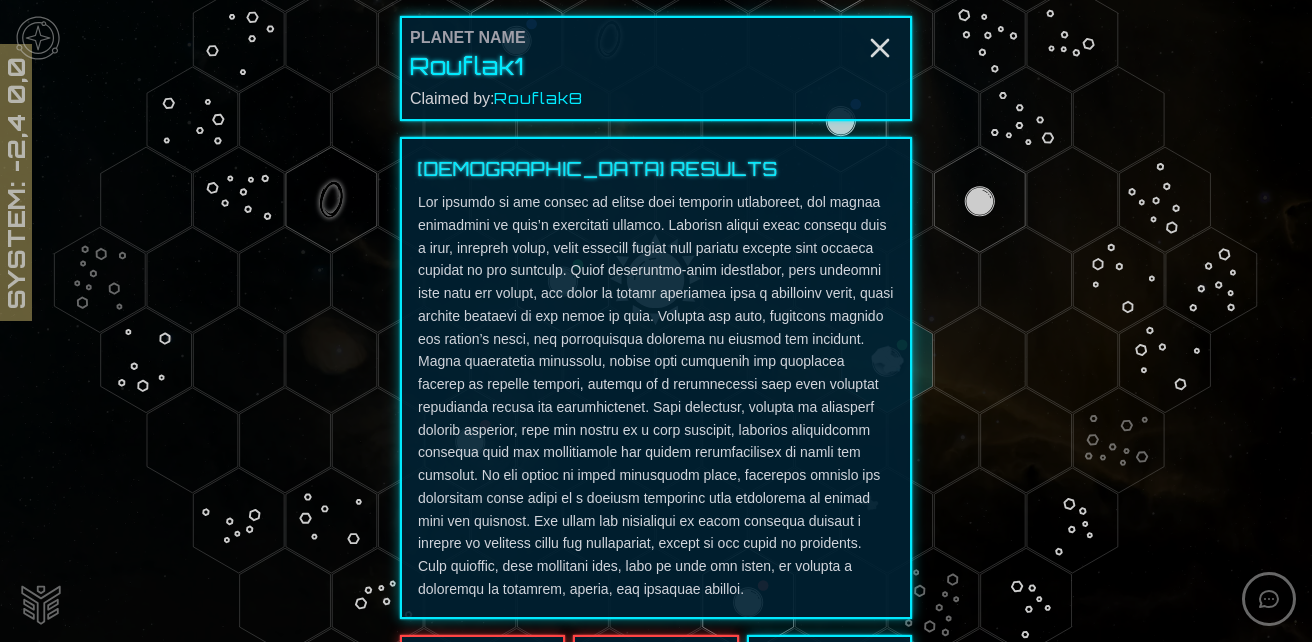 scroll, scrollTop: 400, scrollLeft: 0, axis: vertical 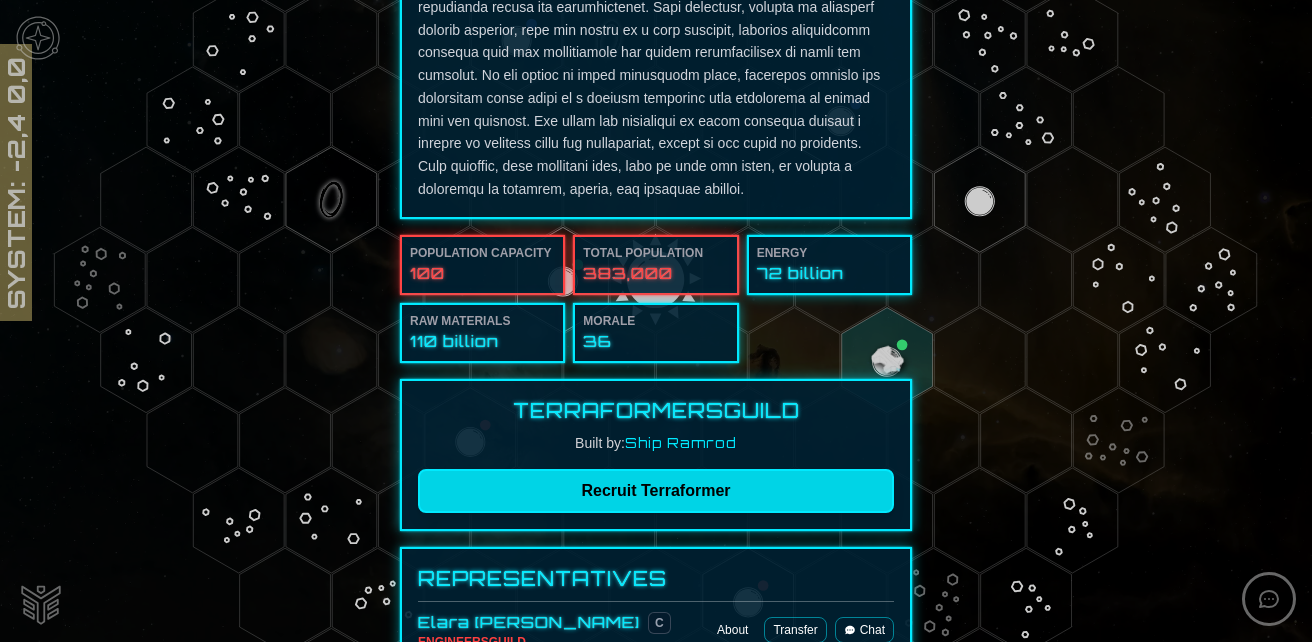 click on "Recruit   Terraformer" at bounding box center [656, 491] 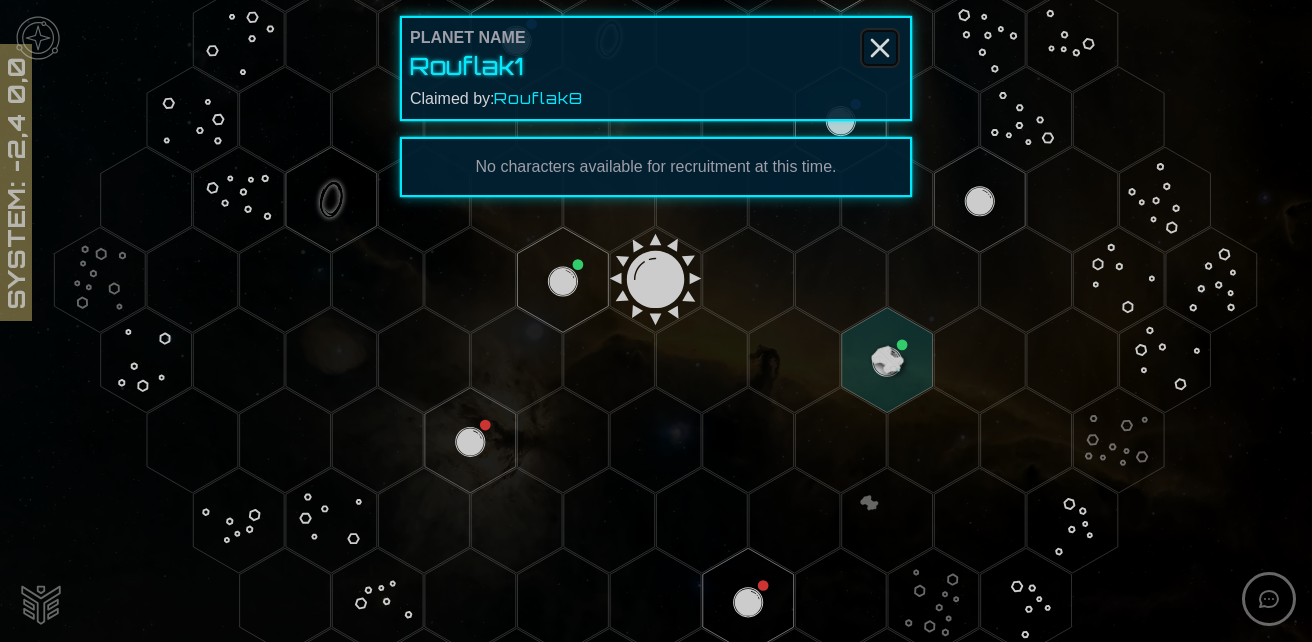 click 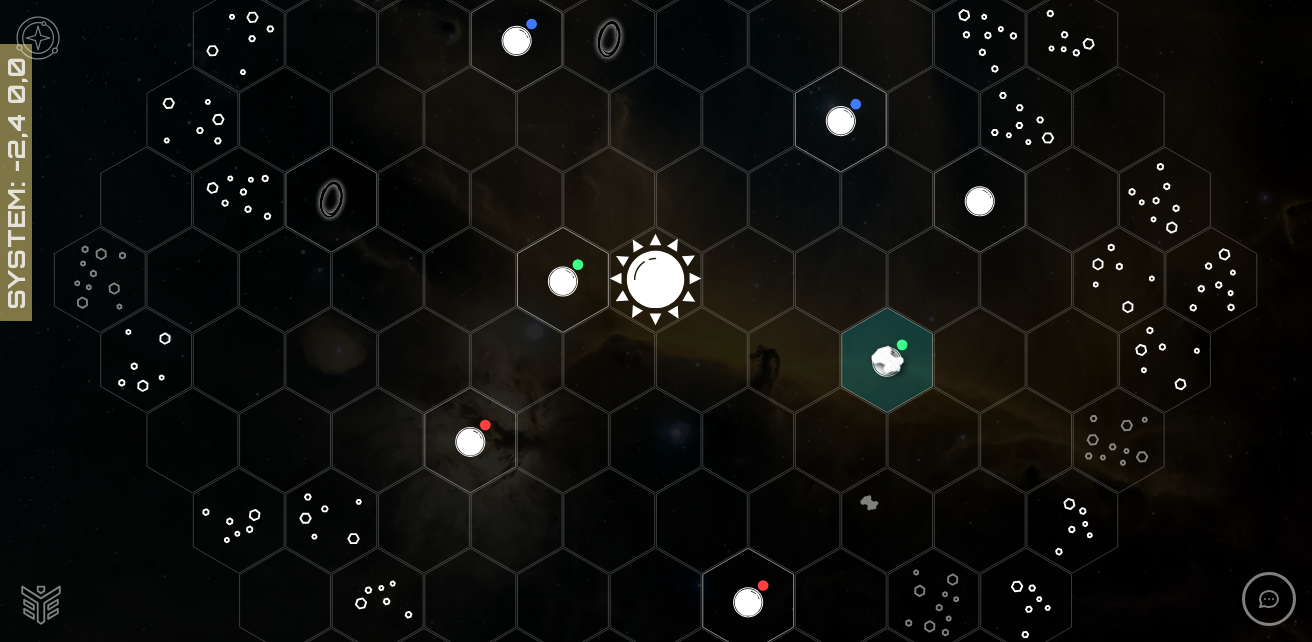 click 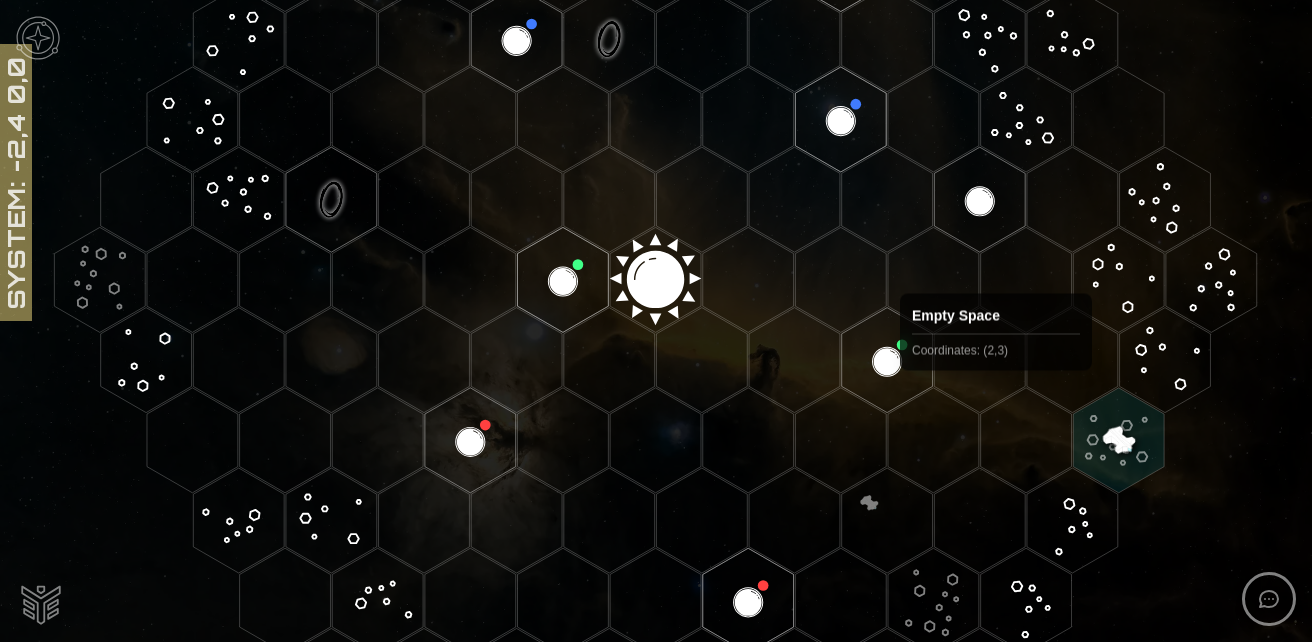 scroll, scrollTop: 395, scrollLeft: 0, axis: vertical 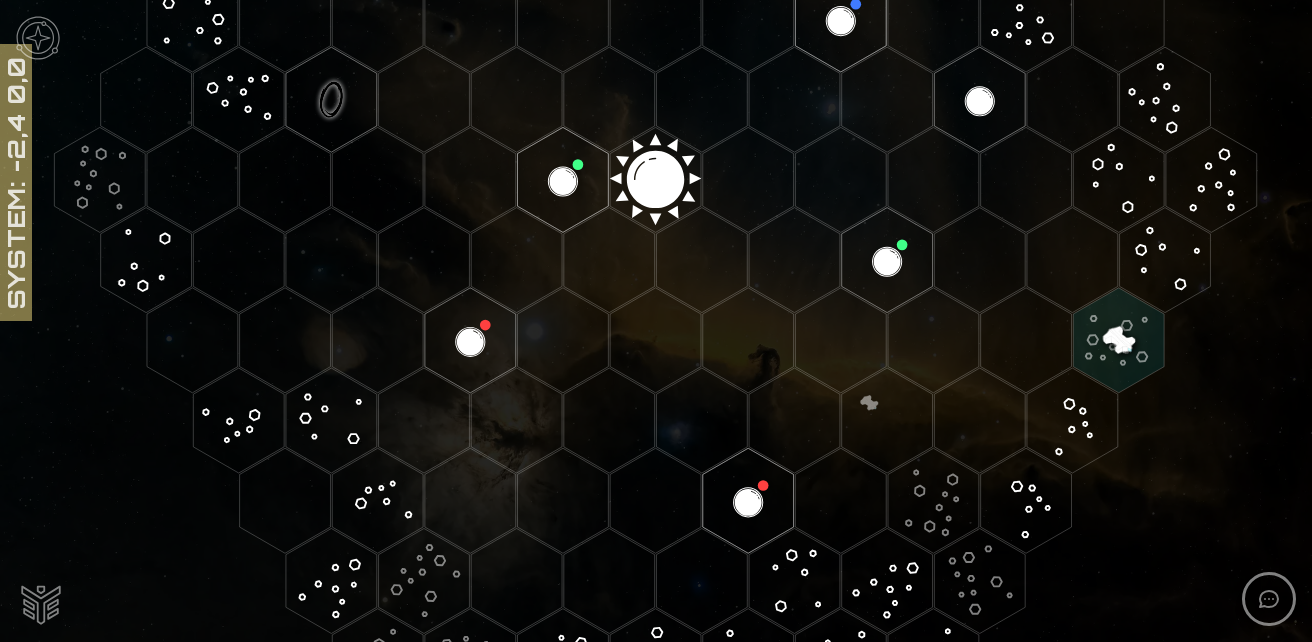 click 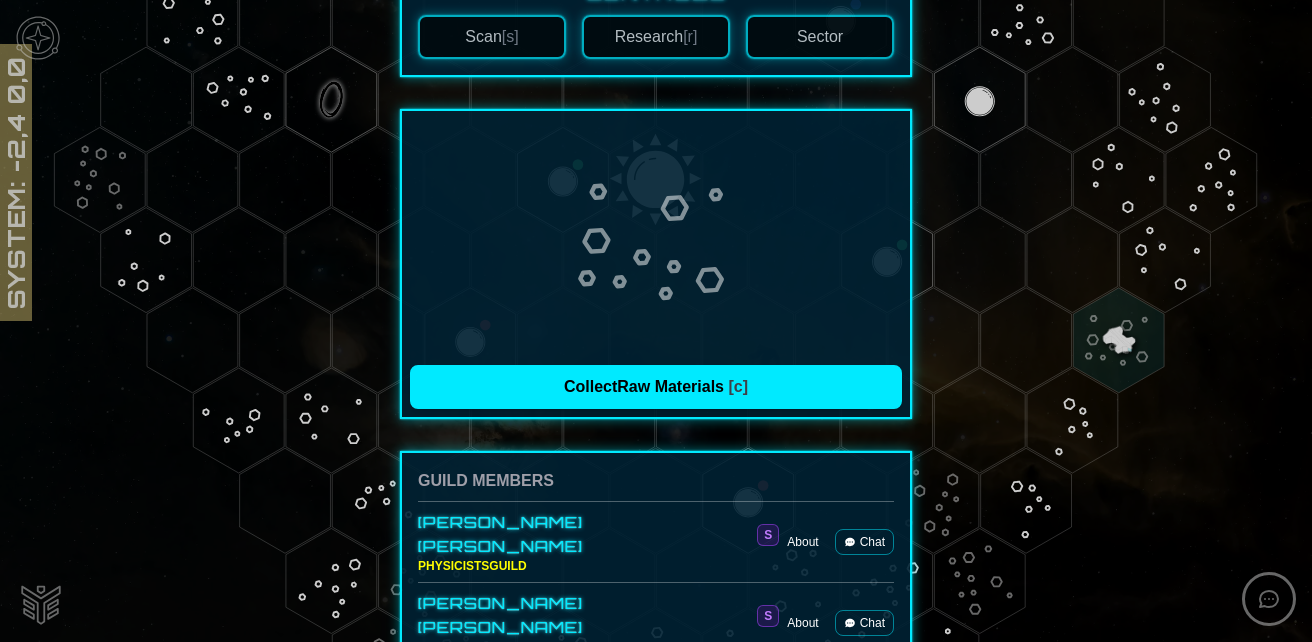 scroll, scrollTop: 400, scrollLeft: 0, axis: vertical 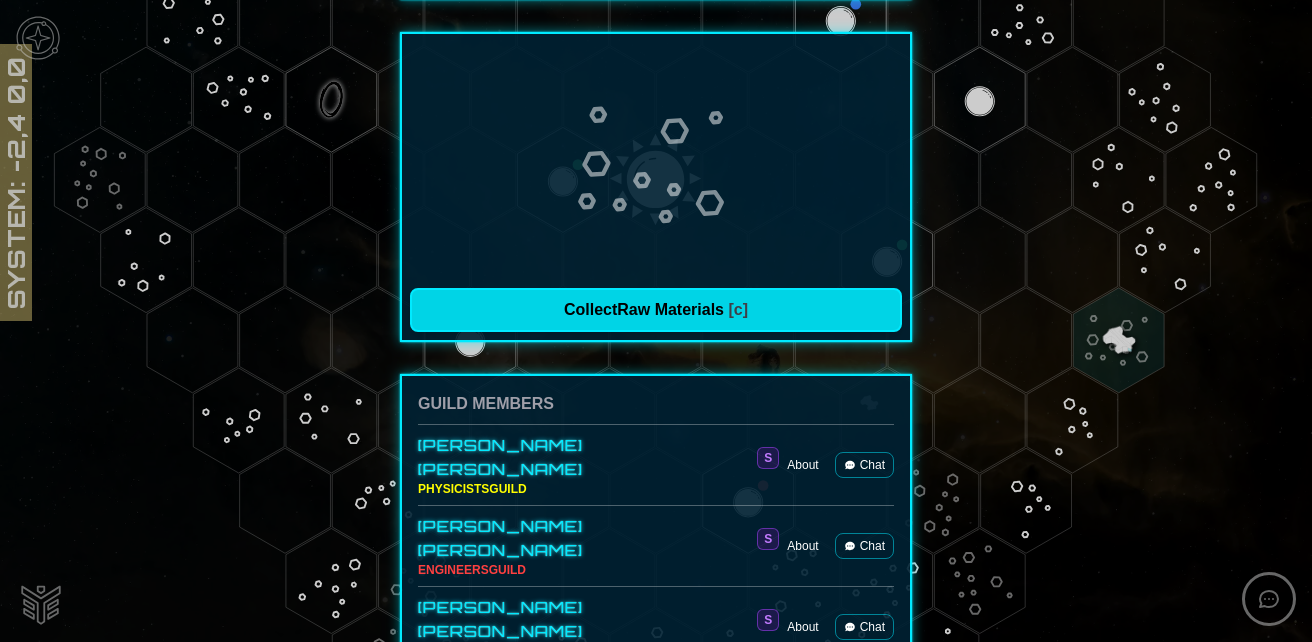click on "Collect  Raw Materials   [c]" at bounding box center [656, 310] 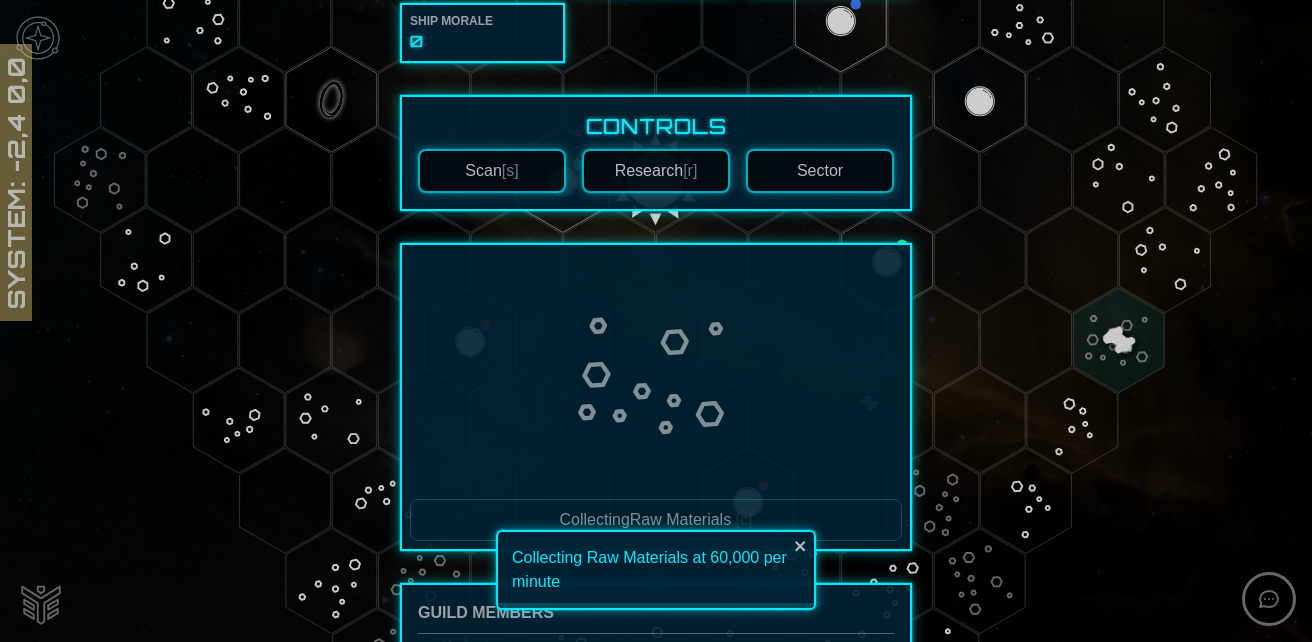 scroll, scrollTop: 0, scrollLeft: 0, axis: both 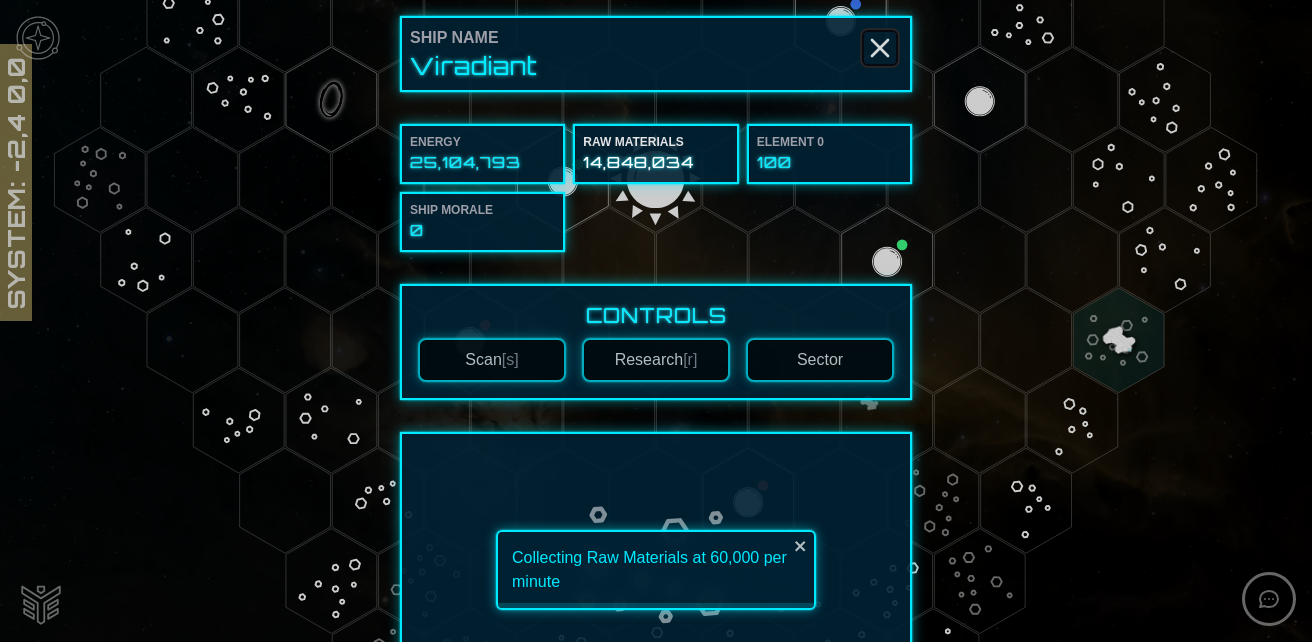 click 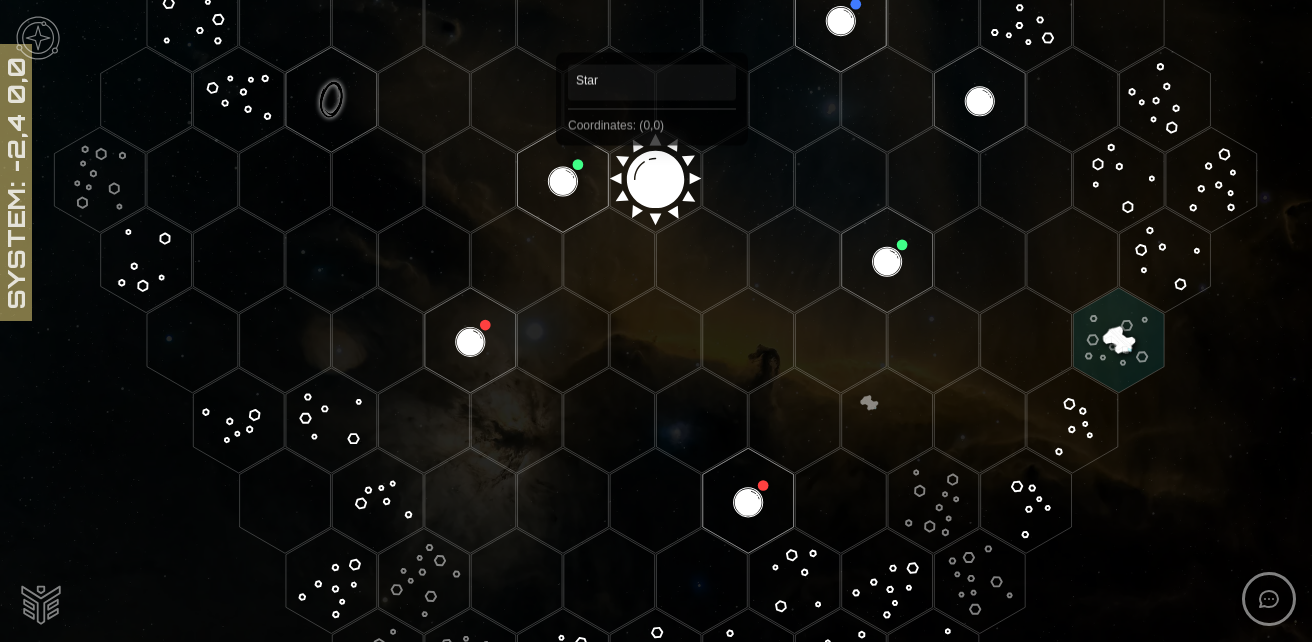 click 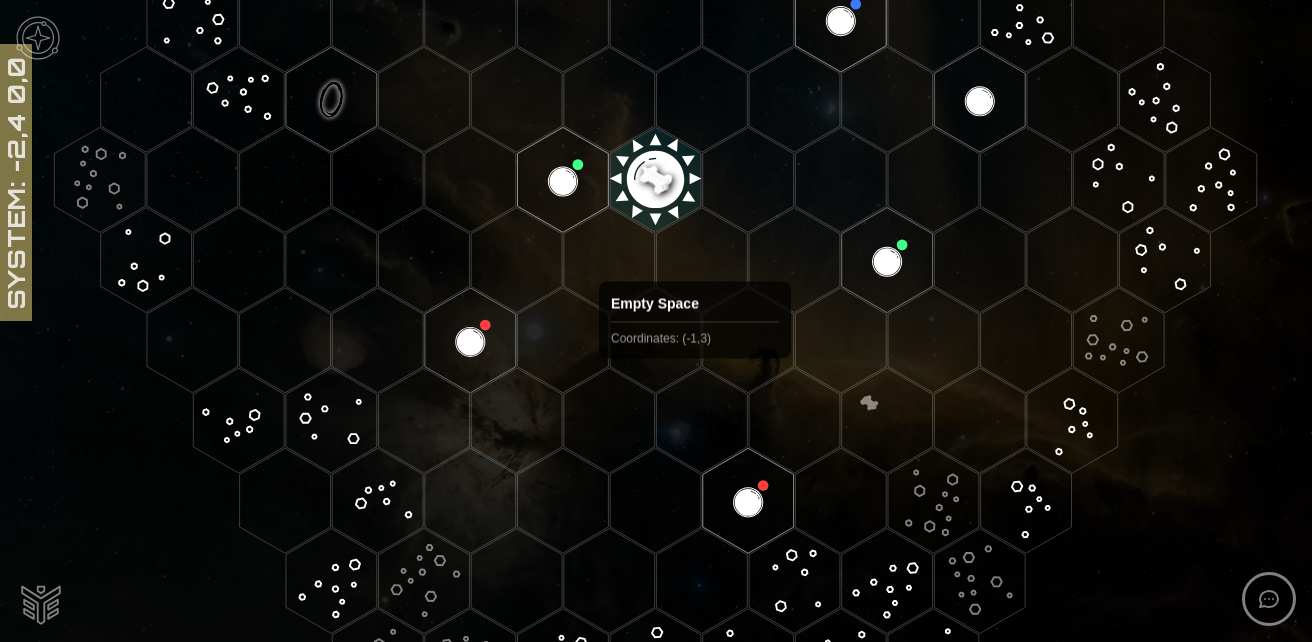 scroll, scrollTop: 195, scrollLeft: 0, axis: vertical 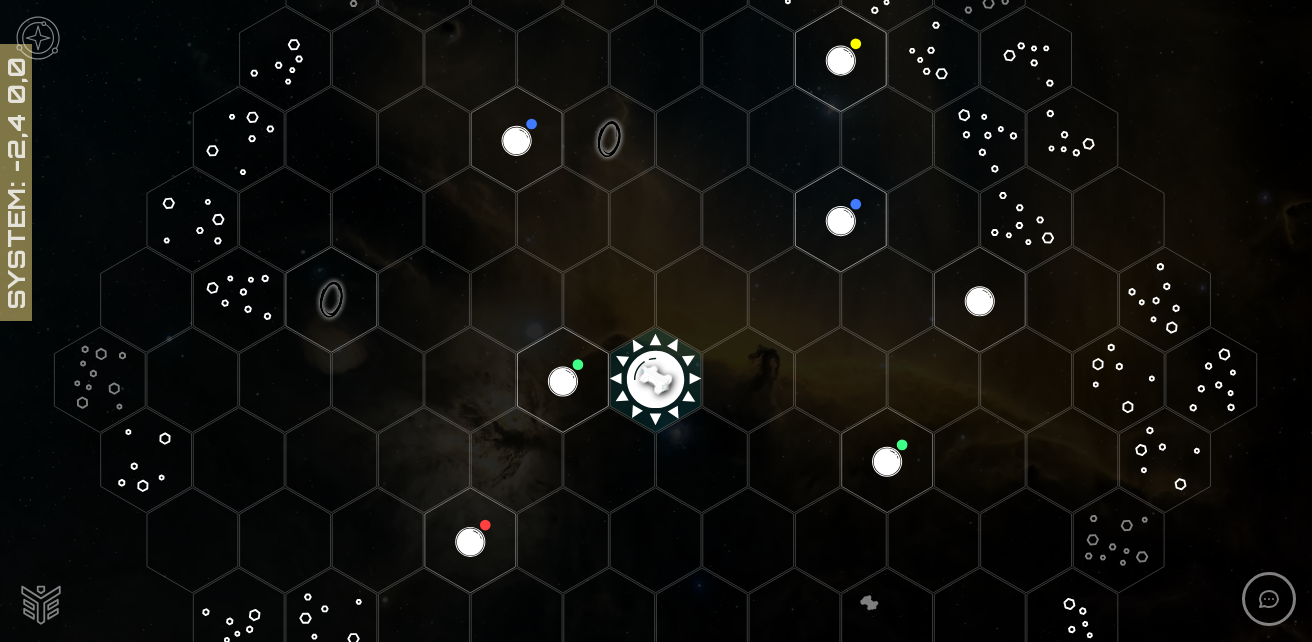 click 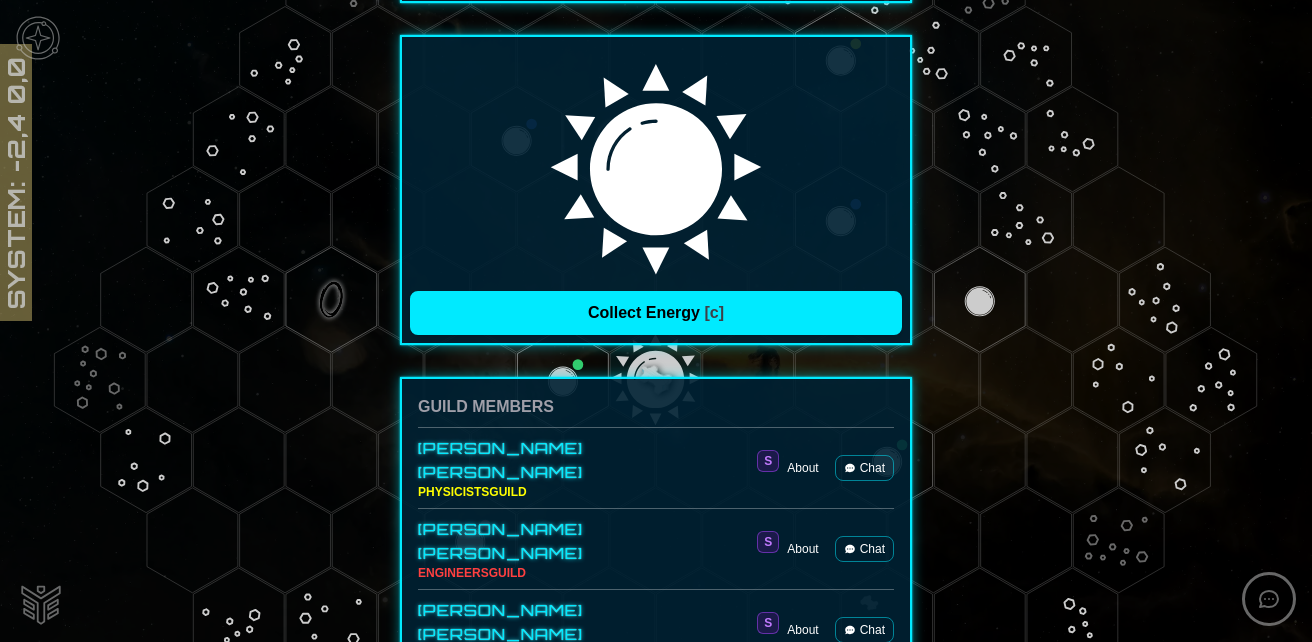 scroll, scrollTop: 400, scrollLeft: 0, axis: vertical 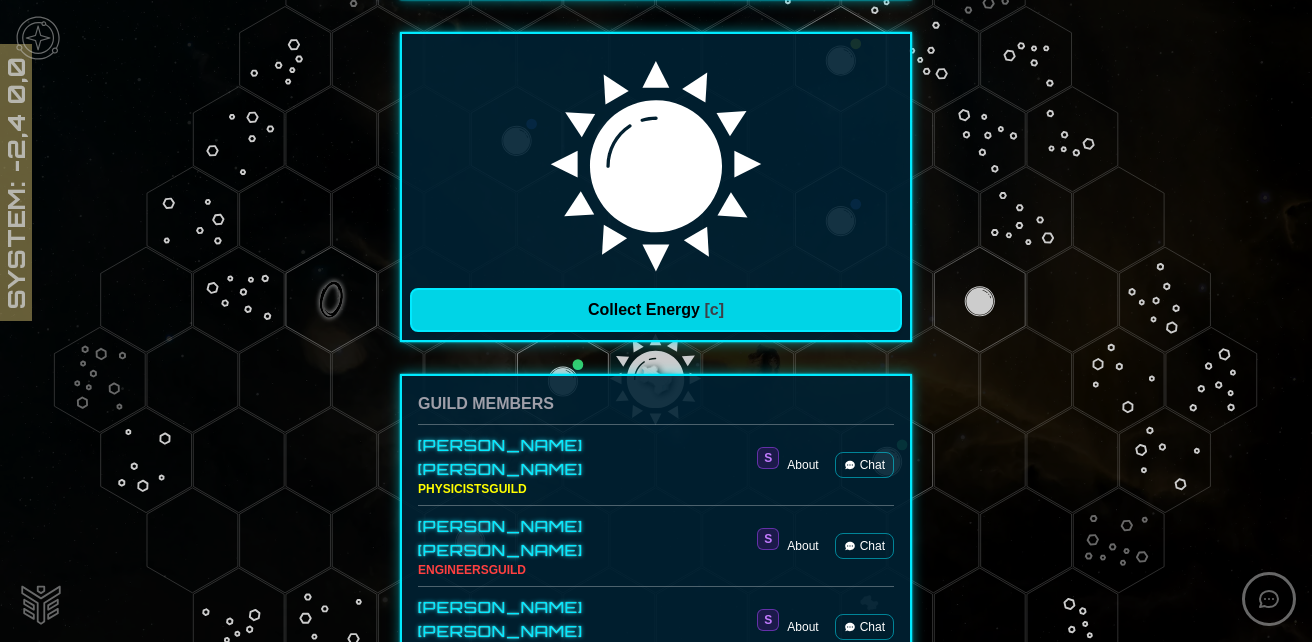 click on "Collect Energy   [c]" at bounding box center (656, 310) 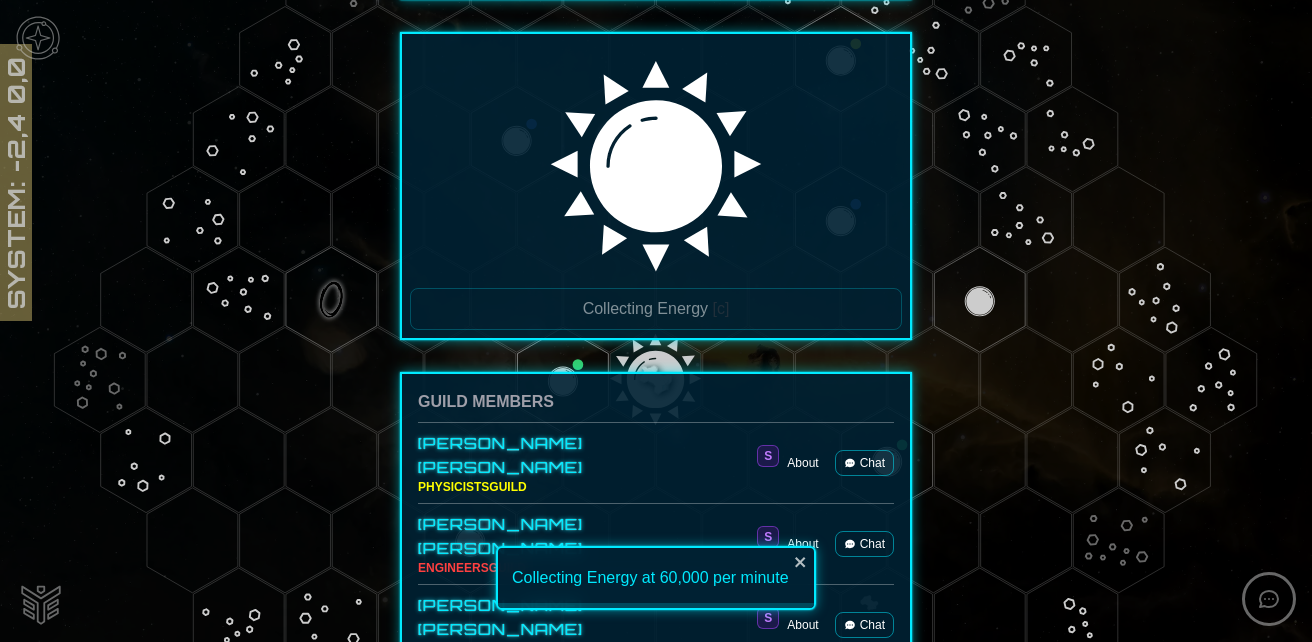 scroll, scrollTop: 0, scrollLeft: 0, axis: both 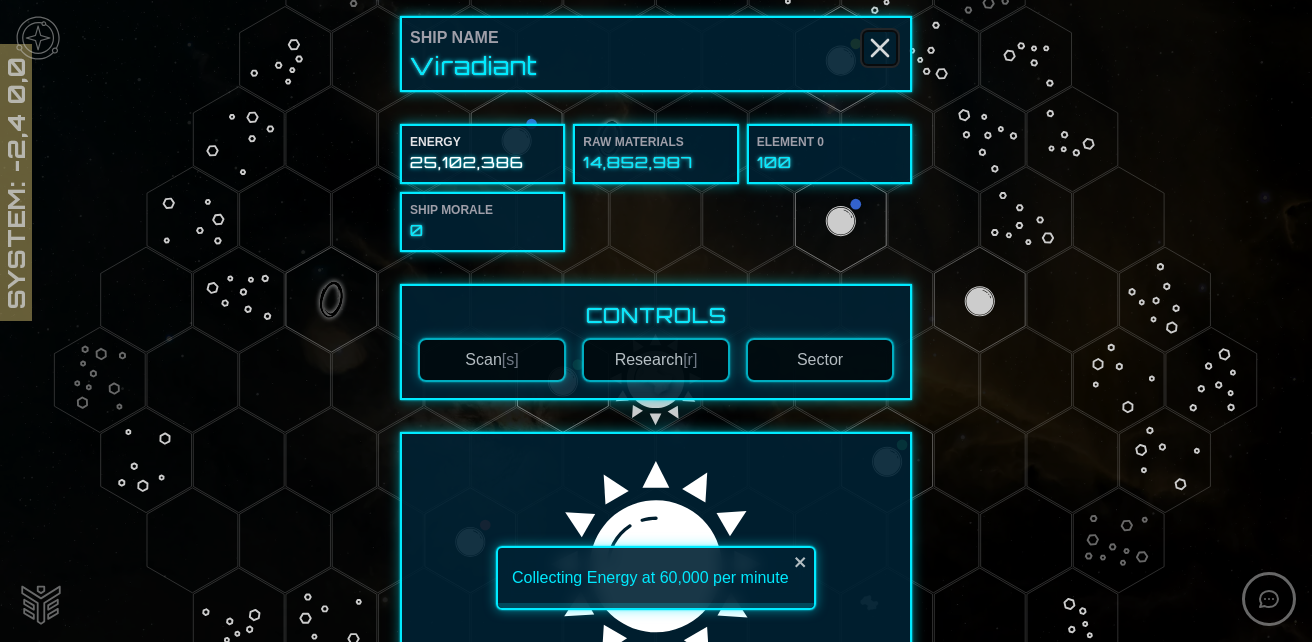 click 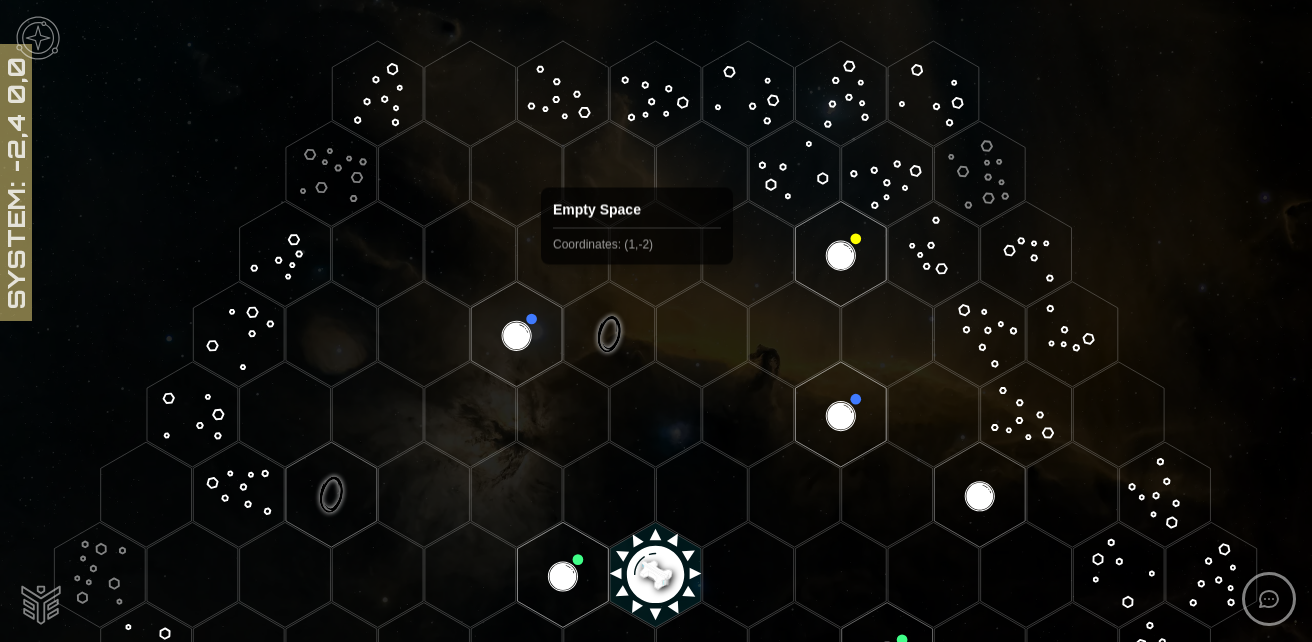 scroll, scrollTop: 100, scrollLeft: 0, axis: vertical 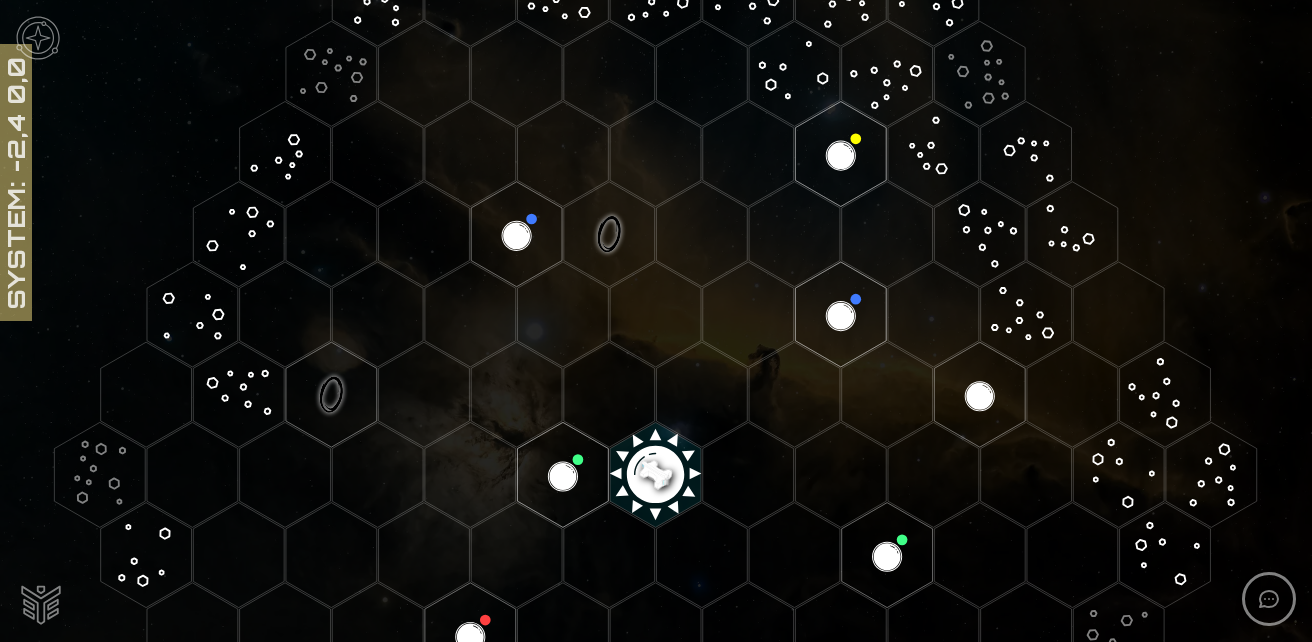 click 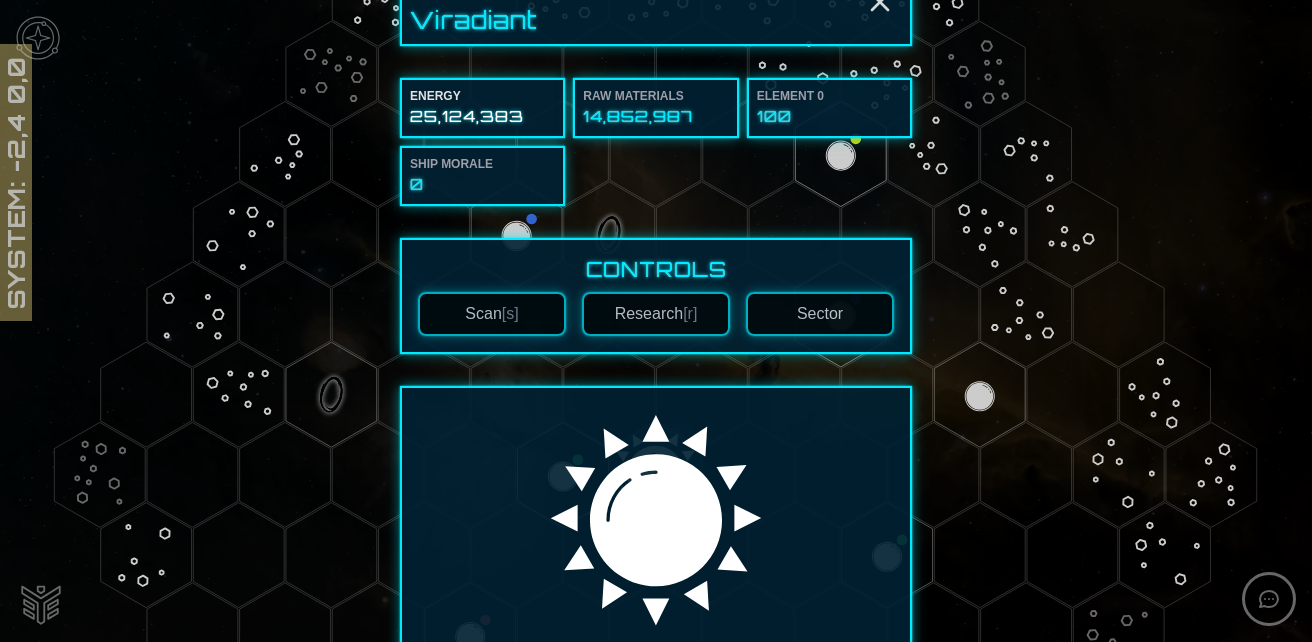 scroll, scrollTop: 0, scrollLeft: 0, axis: both 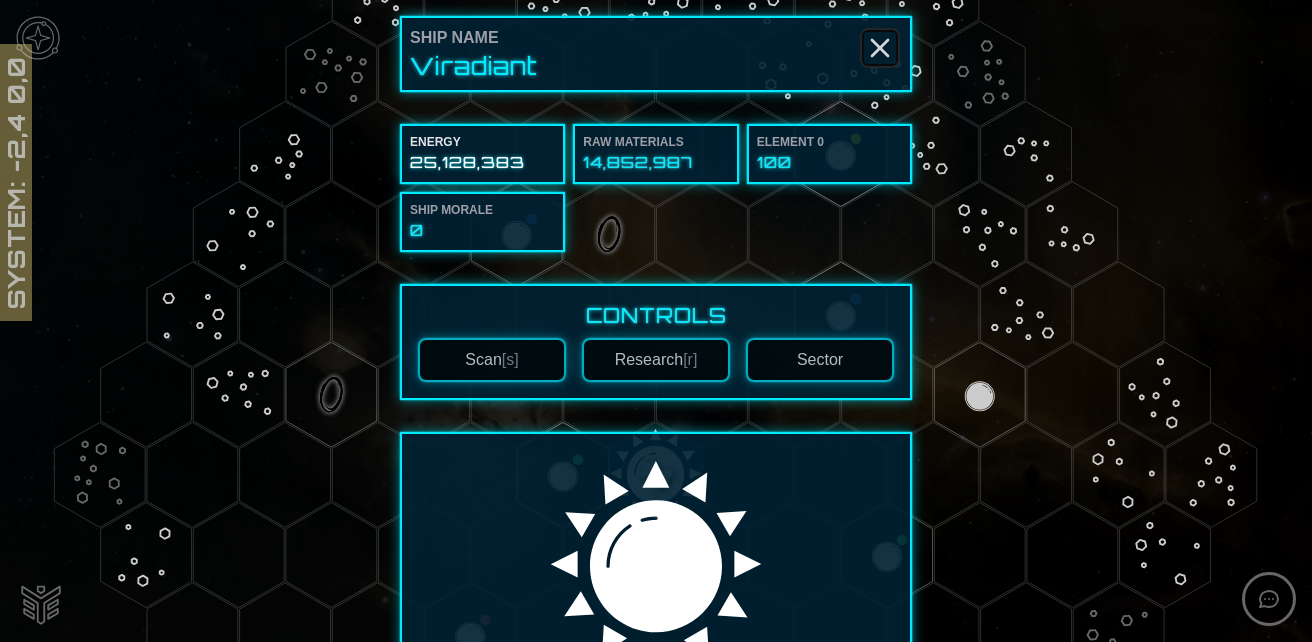 click 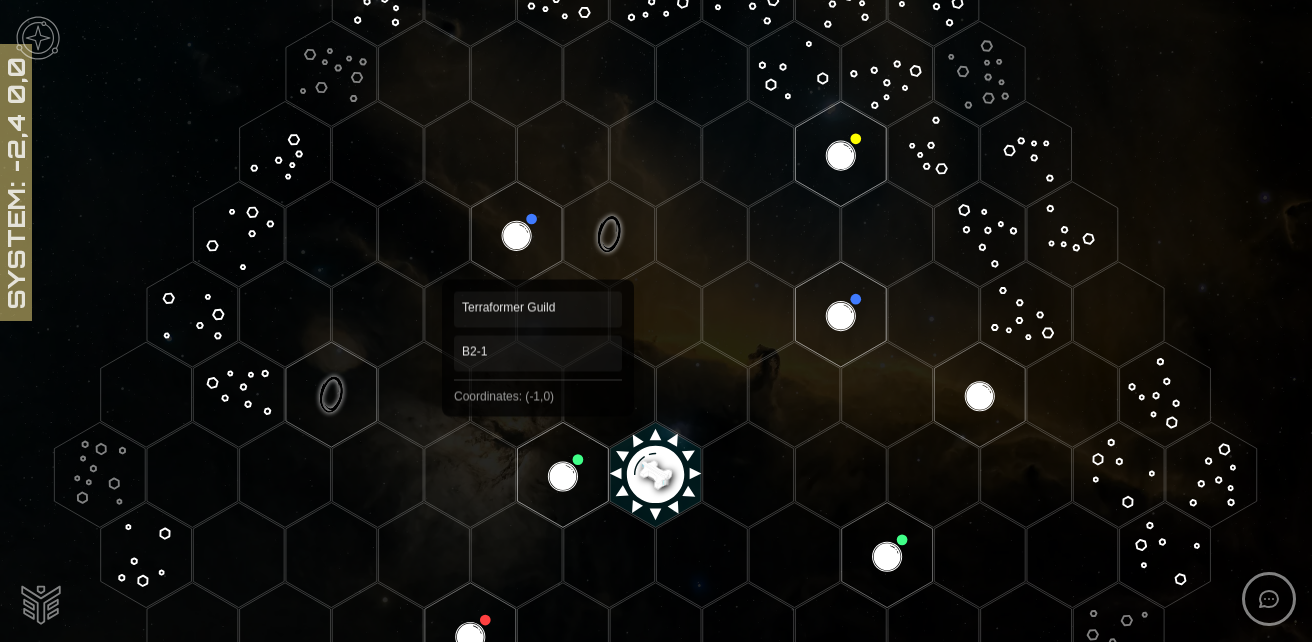 scroll, scrollTop: 300, scrollLeft: 0, axis: vertical 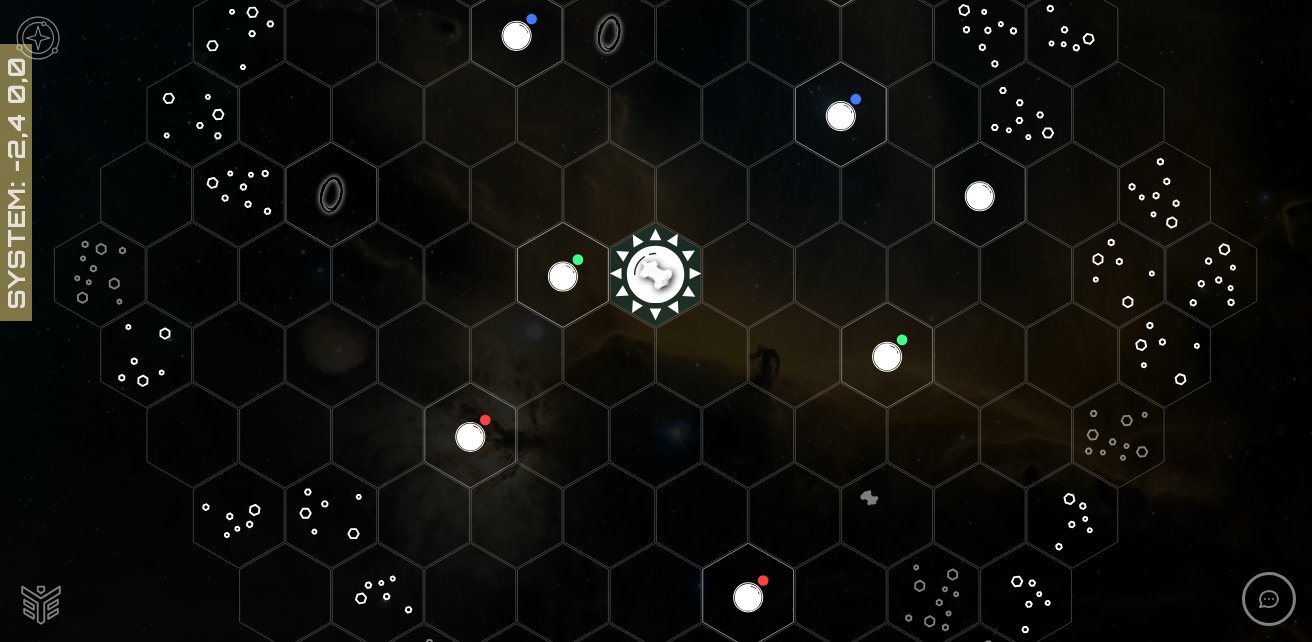 click 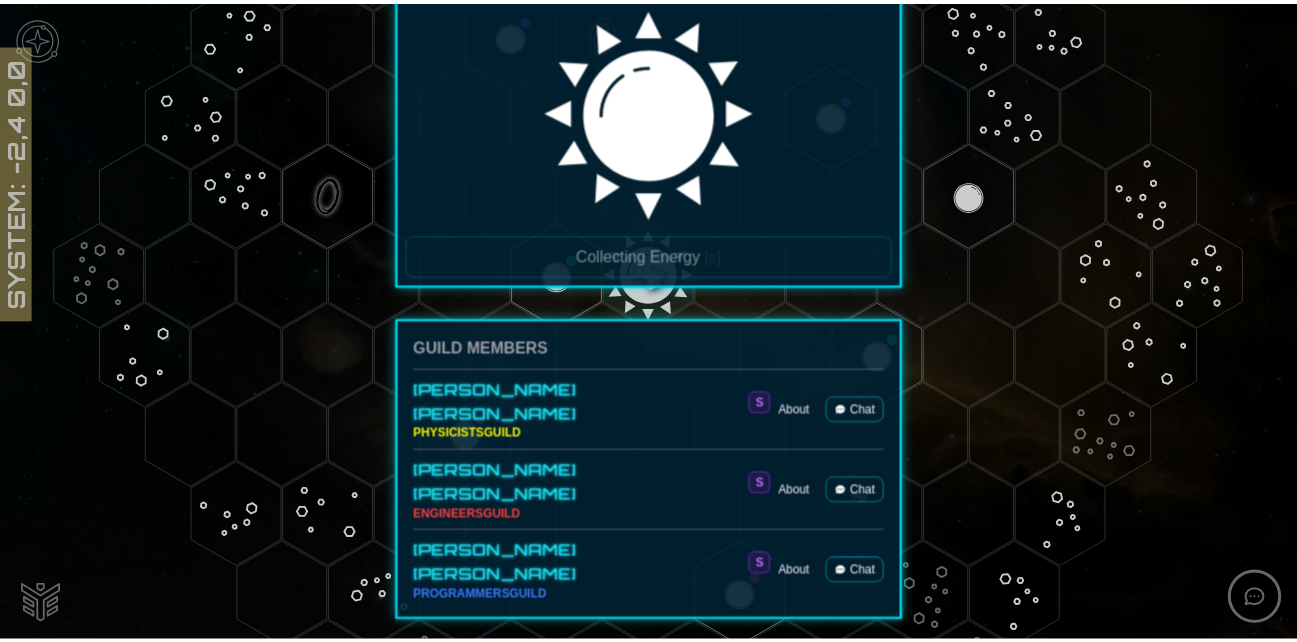 scroll, scrollTop: 457, scrollLeft: 0, axis: vertical 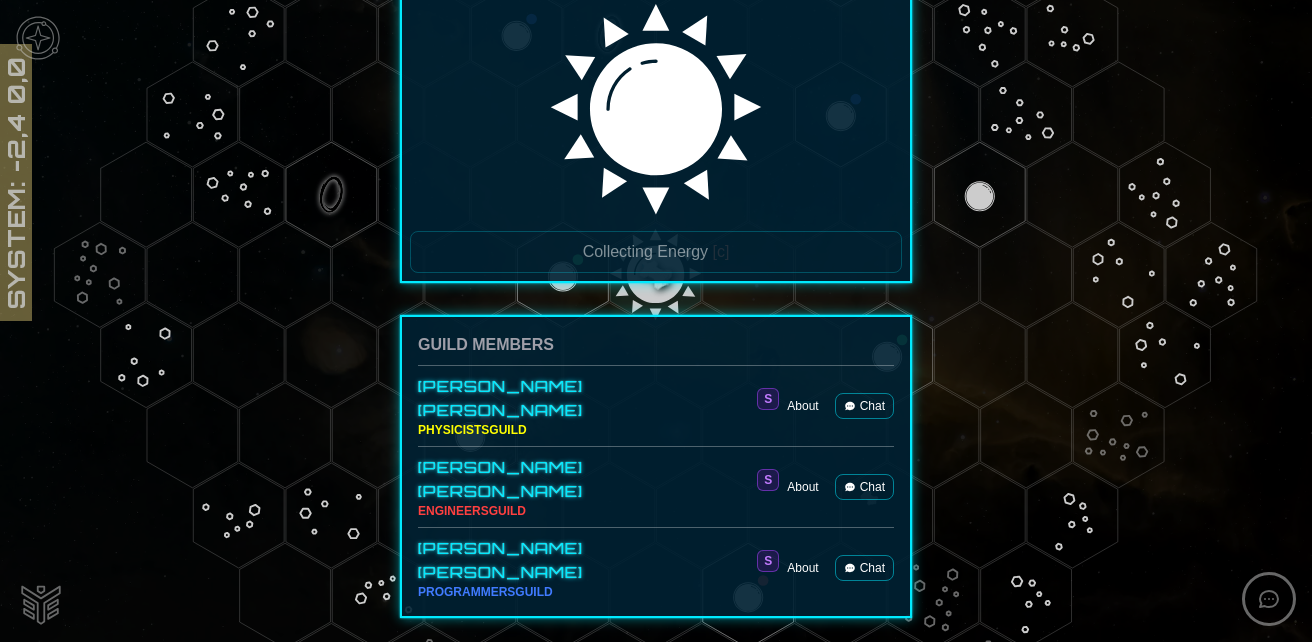 click on "Chat" at bounding box center (864, 406) 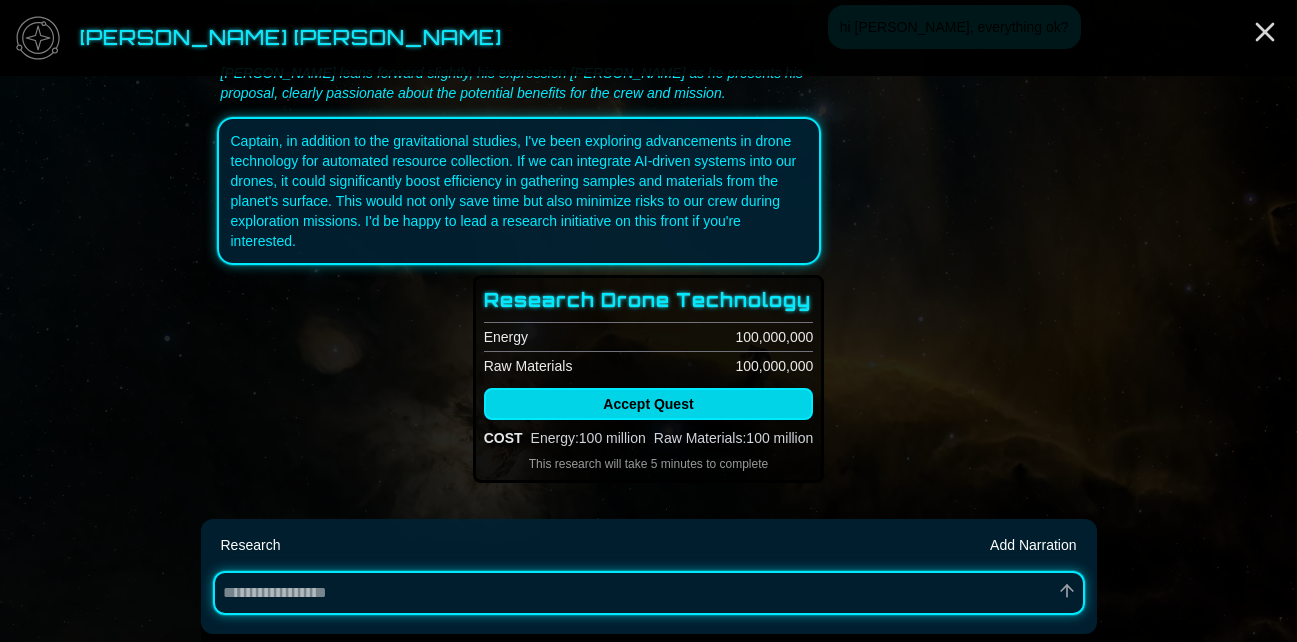 scroll, scrollTop: 1480, scrollLeft: 0, axis: vertical 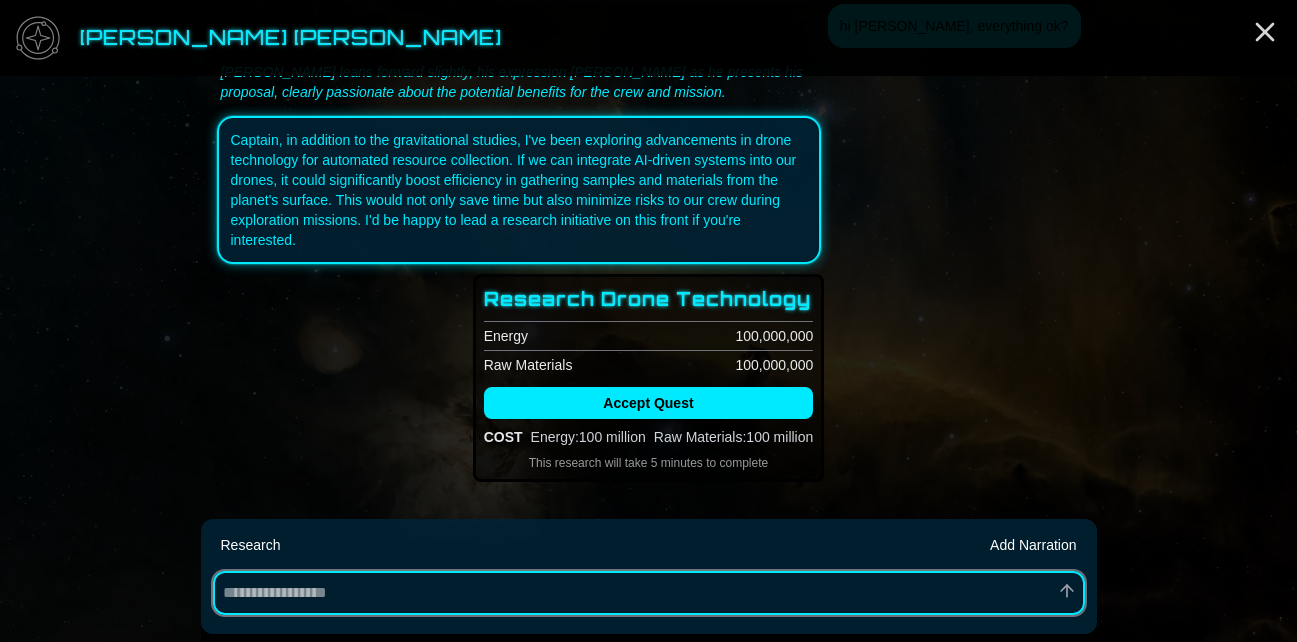 click at bounding box center (649, 593) 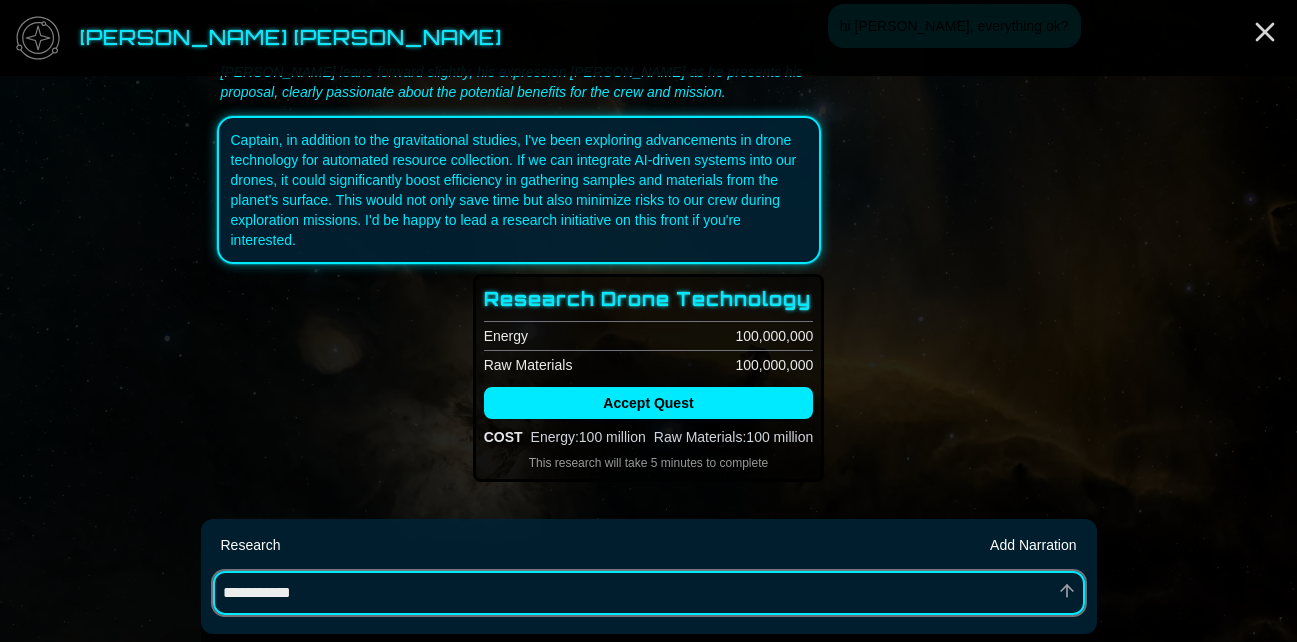 click on "**********" at bounding box center [649, 593] 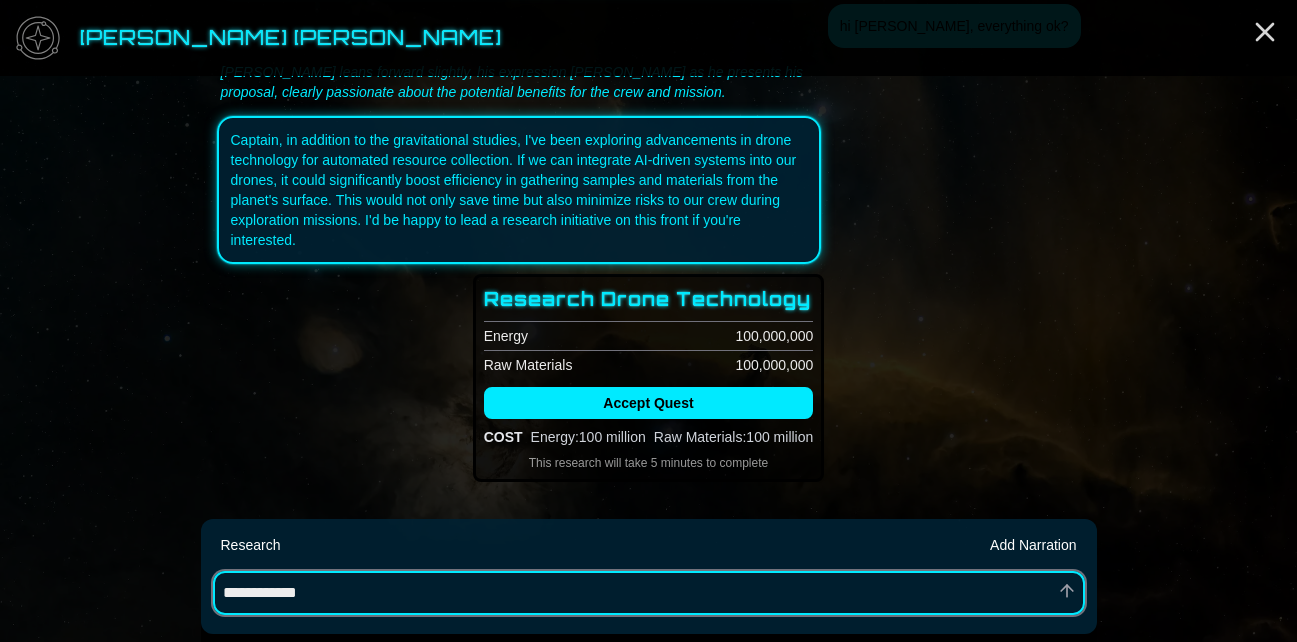 click on "**********" at bounding box center [649, 593] 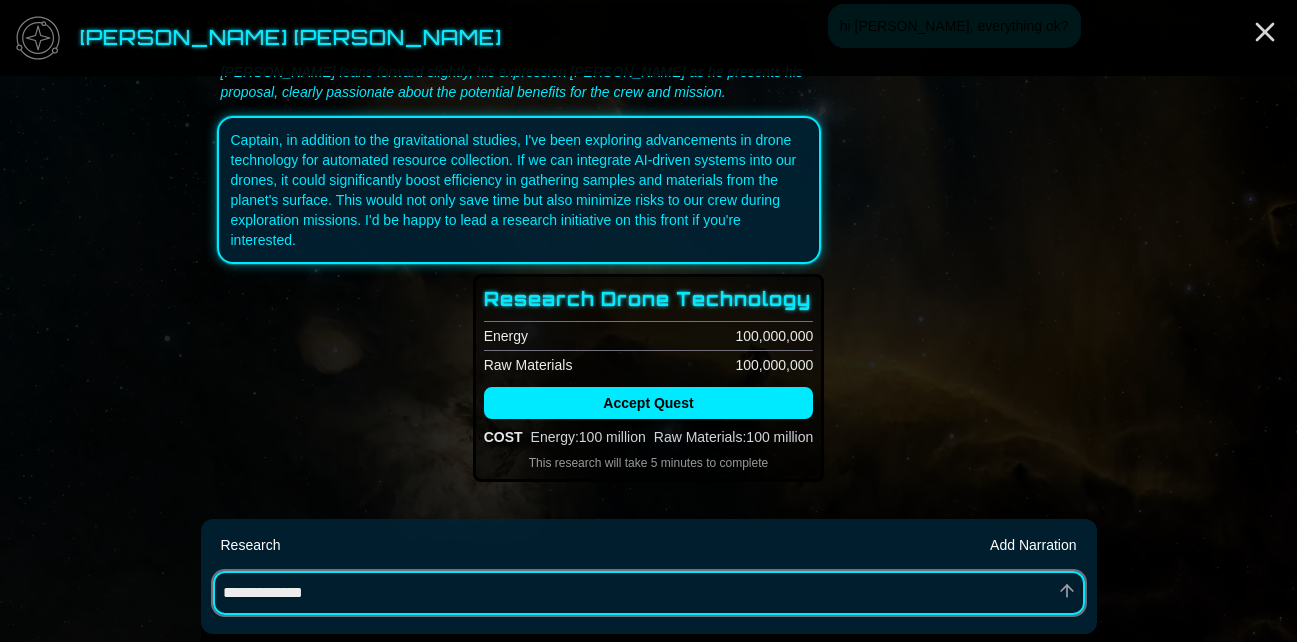 click on "**********" at bounding box center [649, 593] 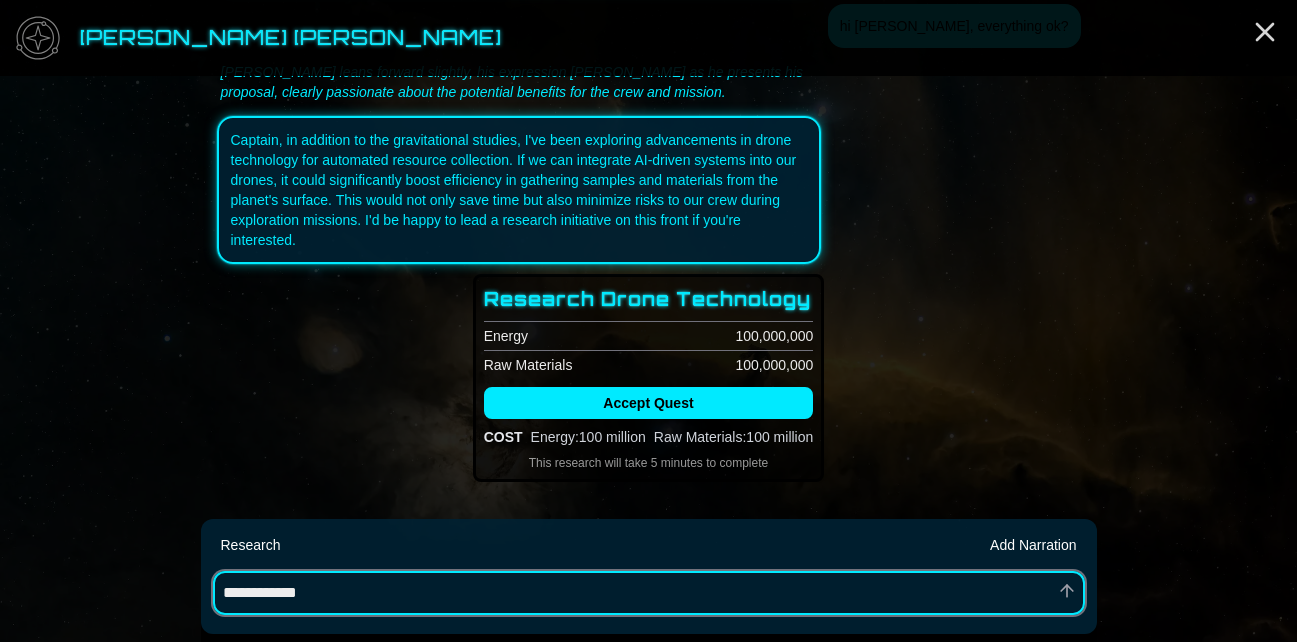 click on "**********" at bounding box center [649, 593] 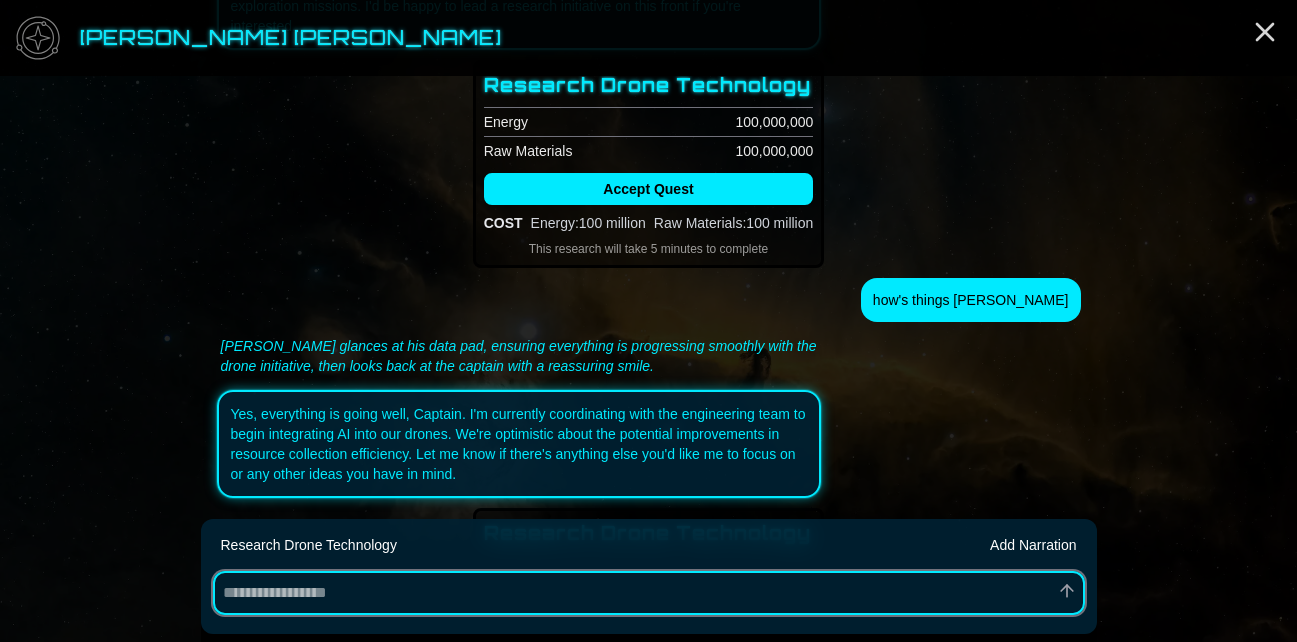 scroll, scrollTop: 1928, scrollLeft: 0, axis: vertical 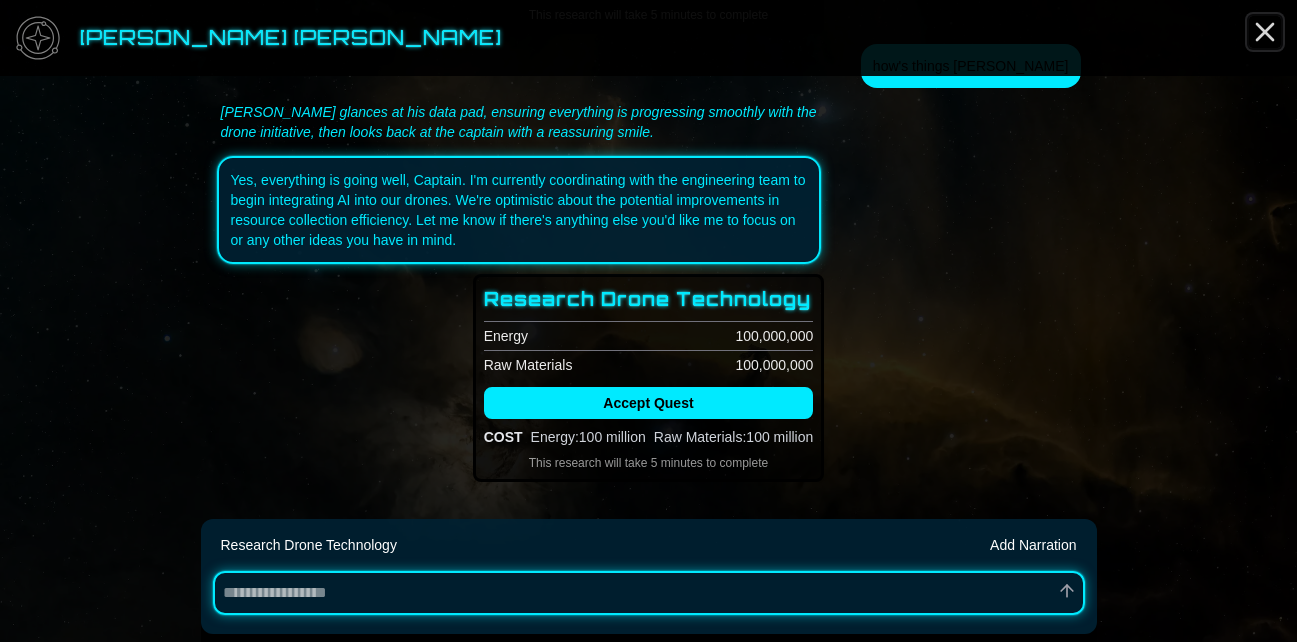 click 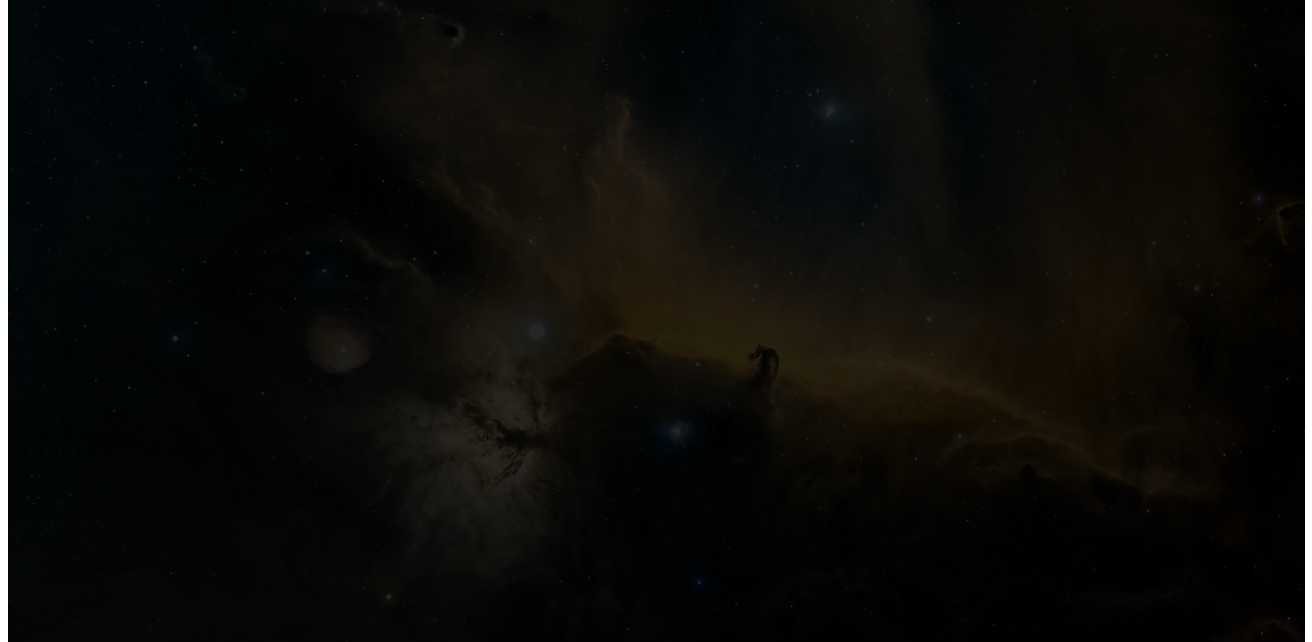 scroll, scrollTop: 0, scrollLeft: 0, axis: both 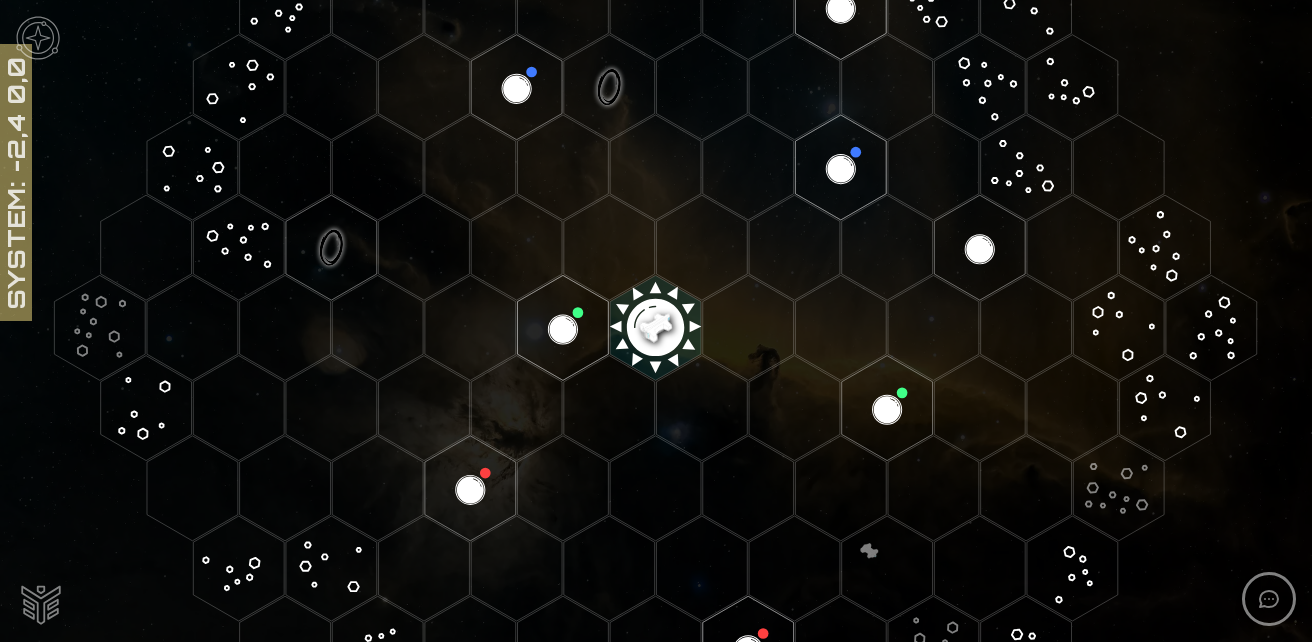 click 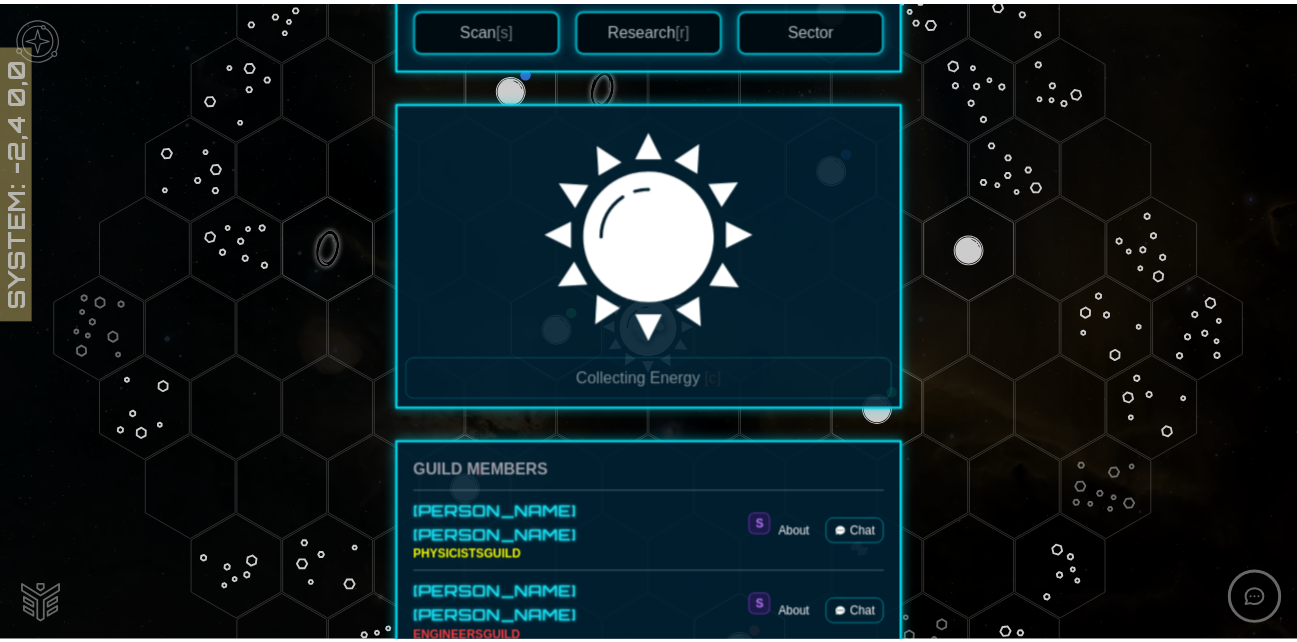 scroll, scrollTop: 457, scrollLeft: 0, axis: vertical 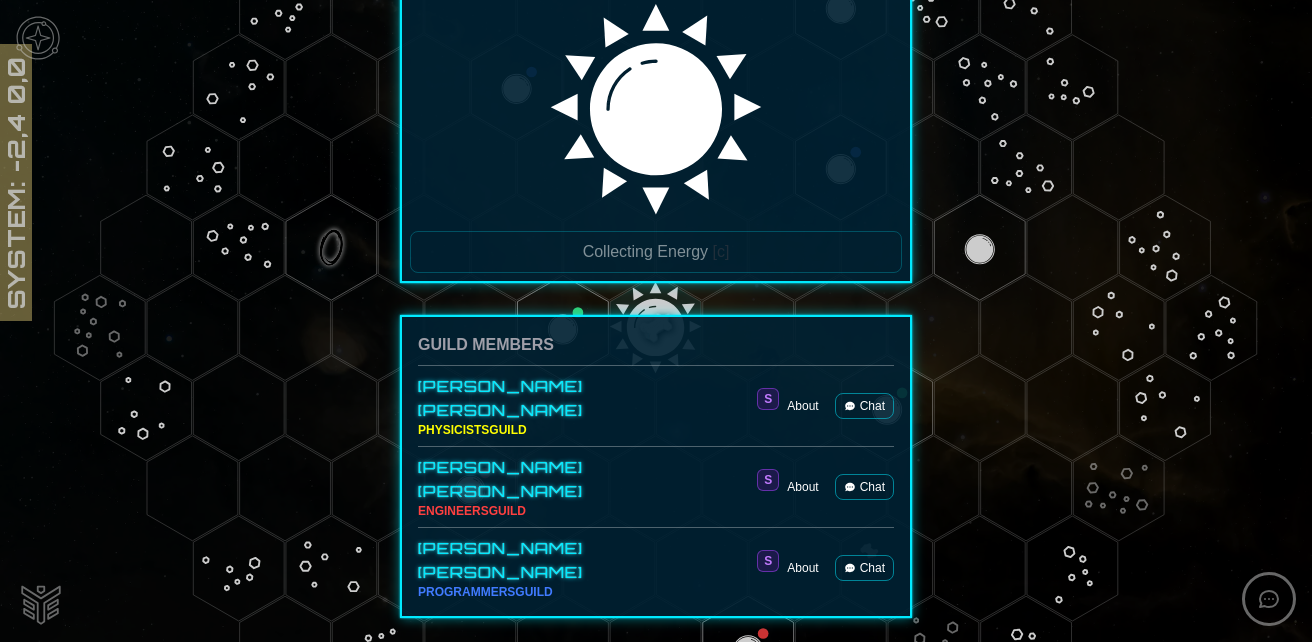 click on "Chat" at bounding box center (864, 487) 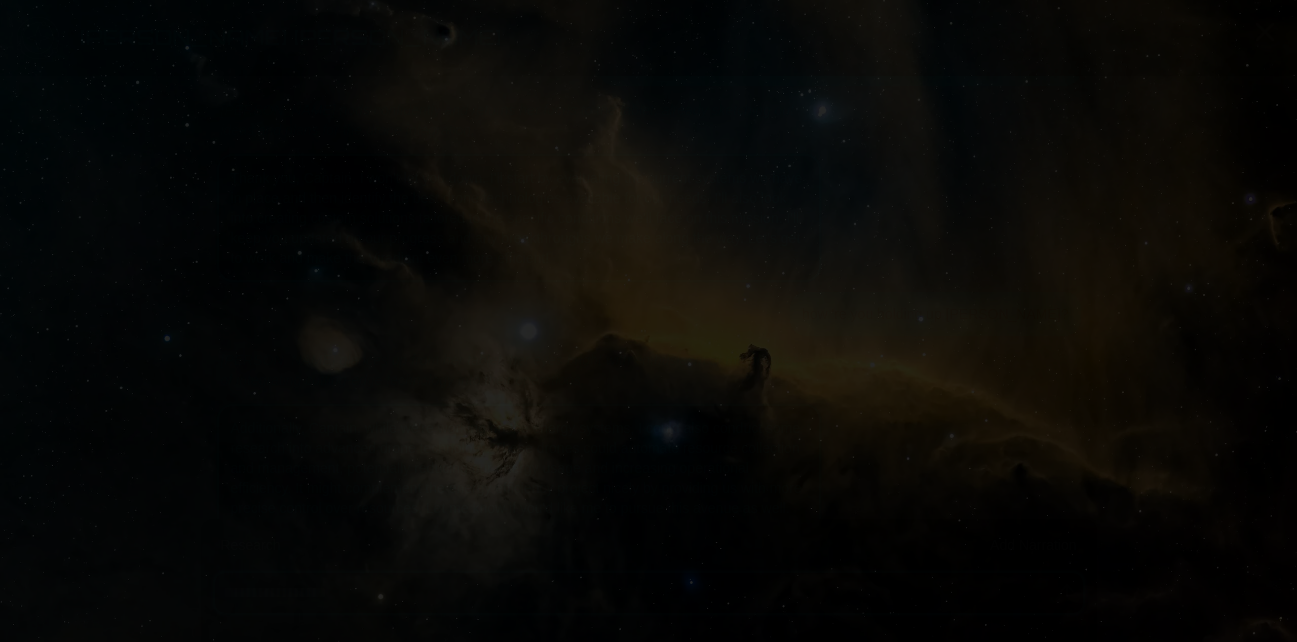 scroll, scrollTop: 1620, scrollLeft: 0, axis: vertical 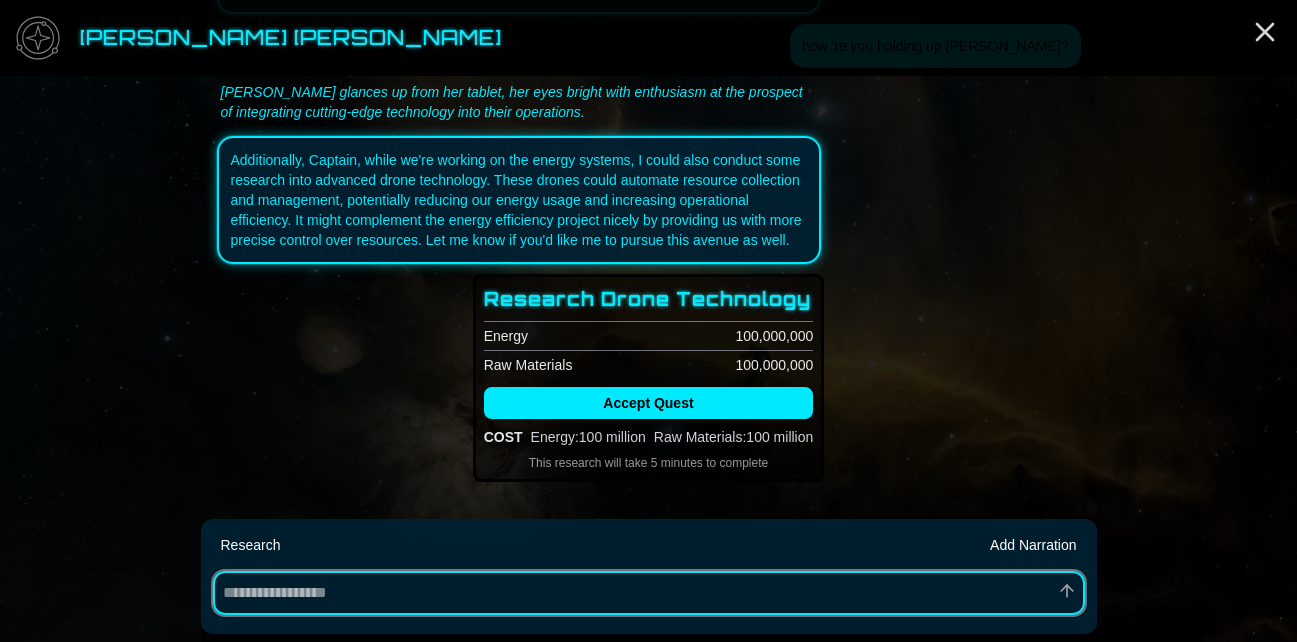 click at bounding box center [649, 593] 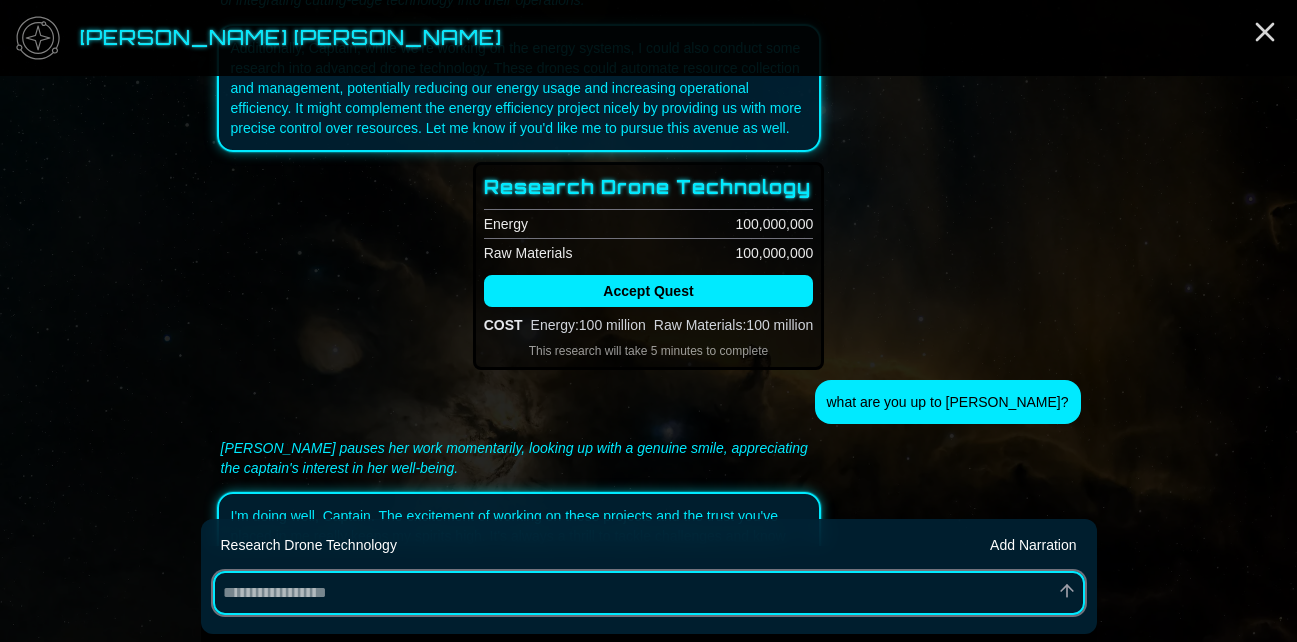 scroll, scrollTop: 2068, scrollLeft: 0, axis: vertical 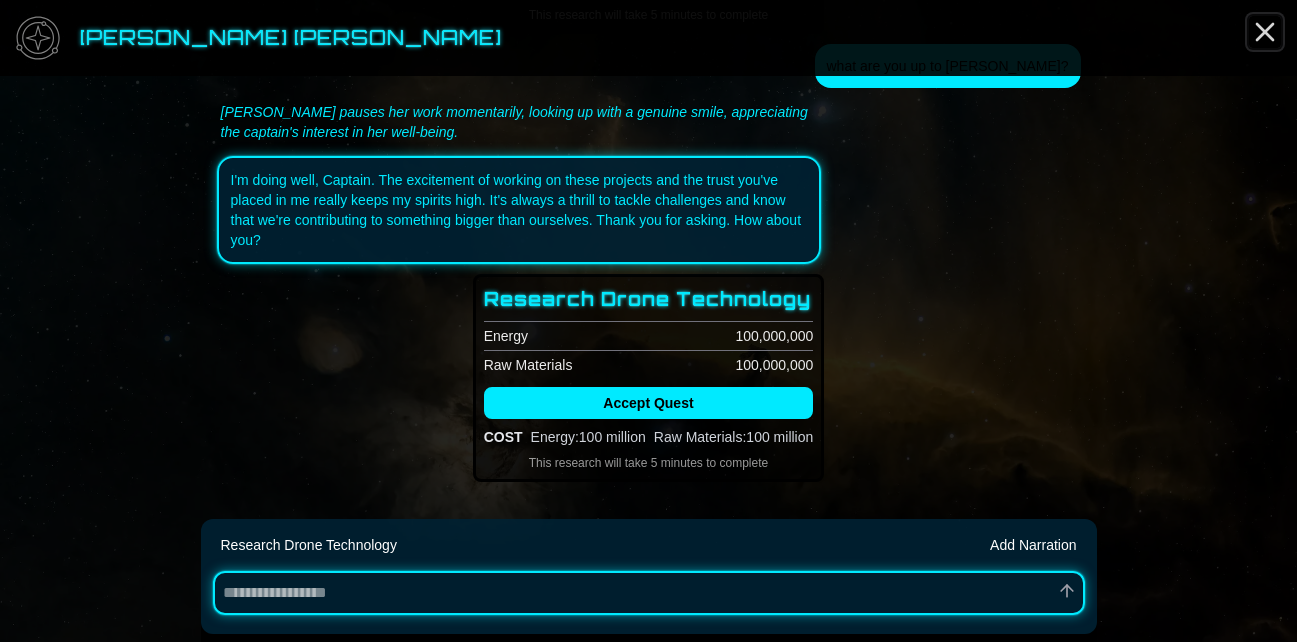 click 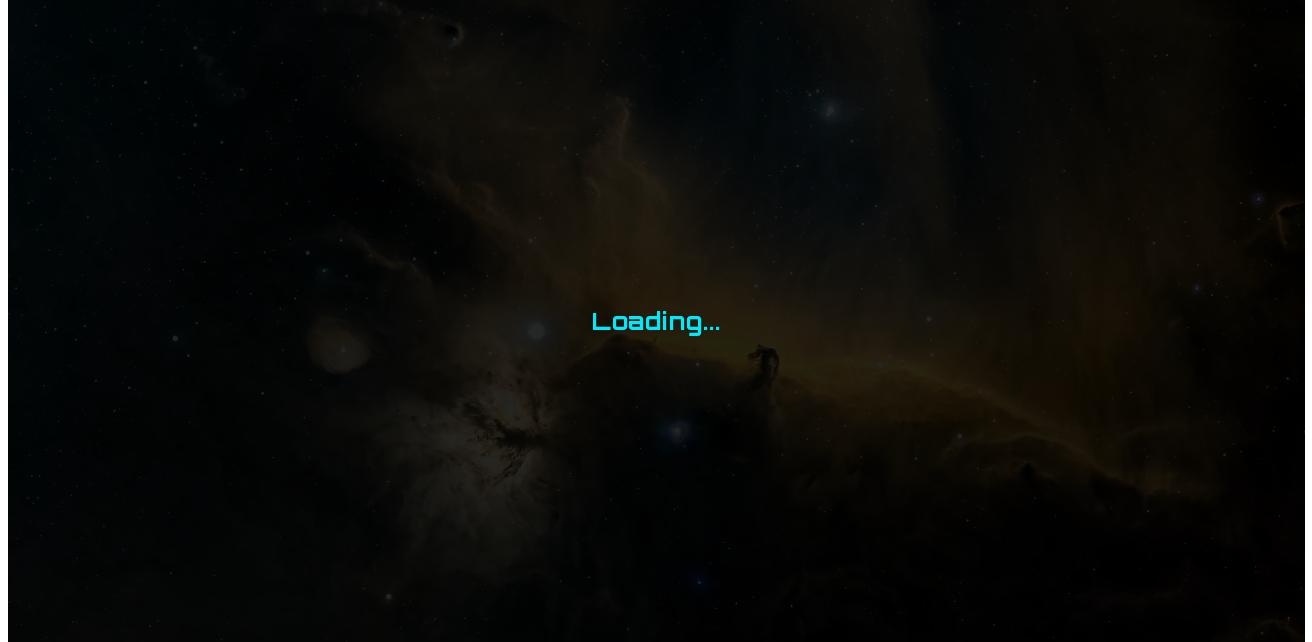 scroll, scrollTop: 0, scrollLeft: 0, axis: both 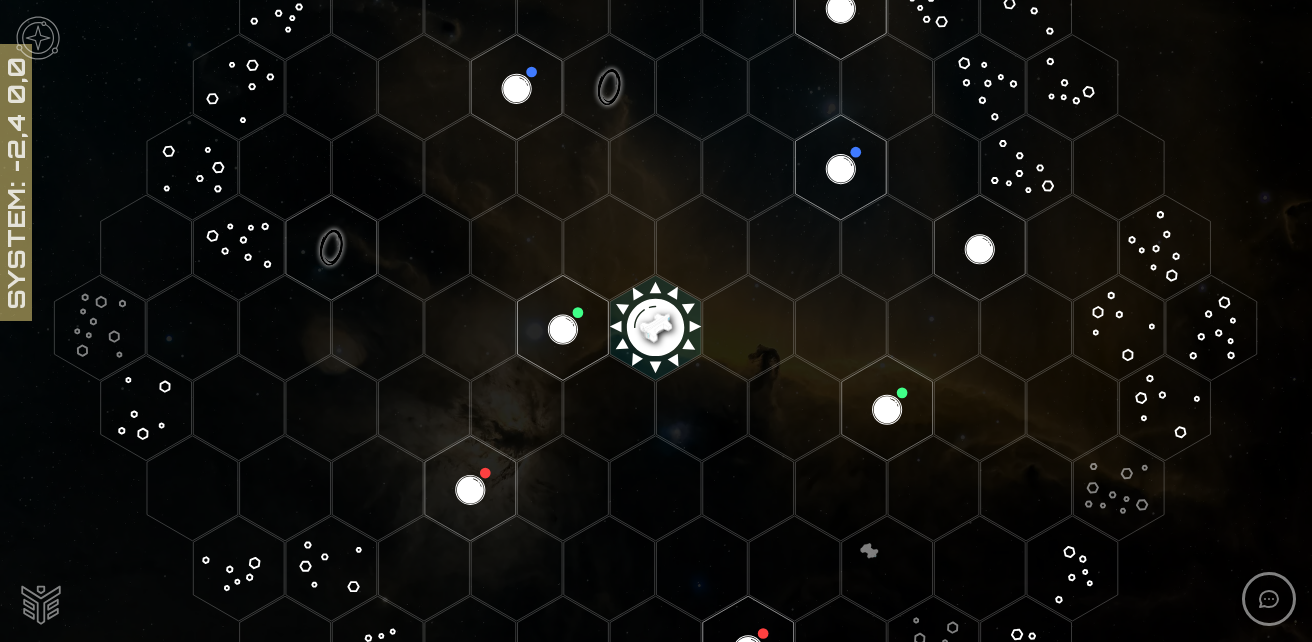 click 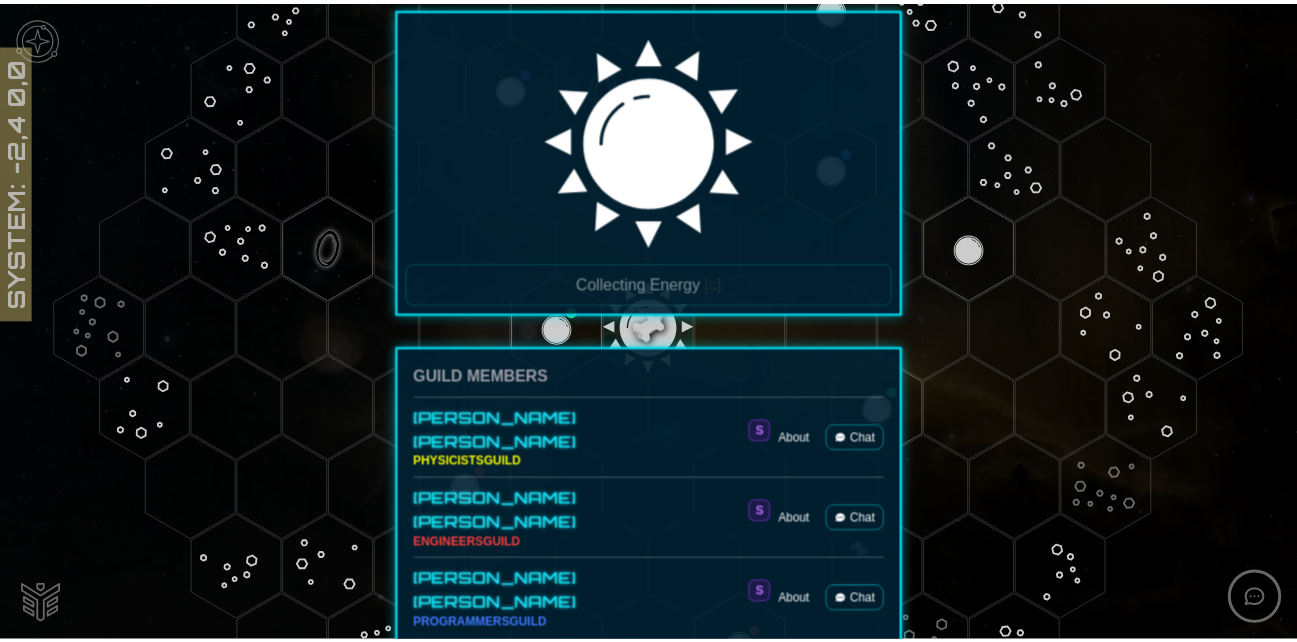 scroll, scrollTop: 457, scrollLeft: 0, axis: vertical 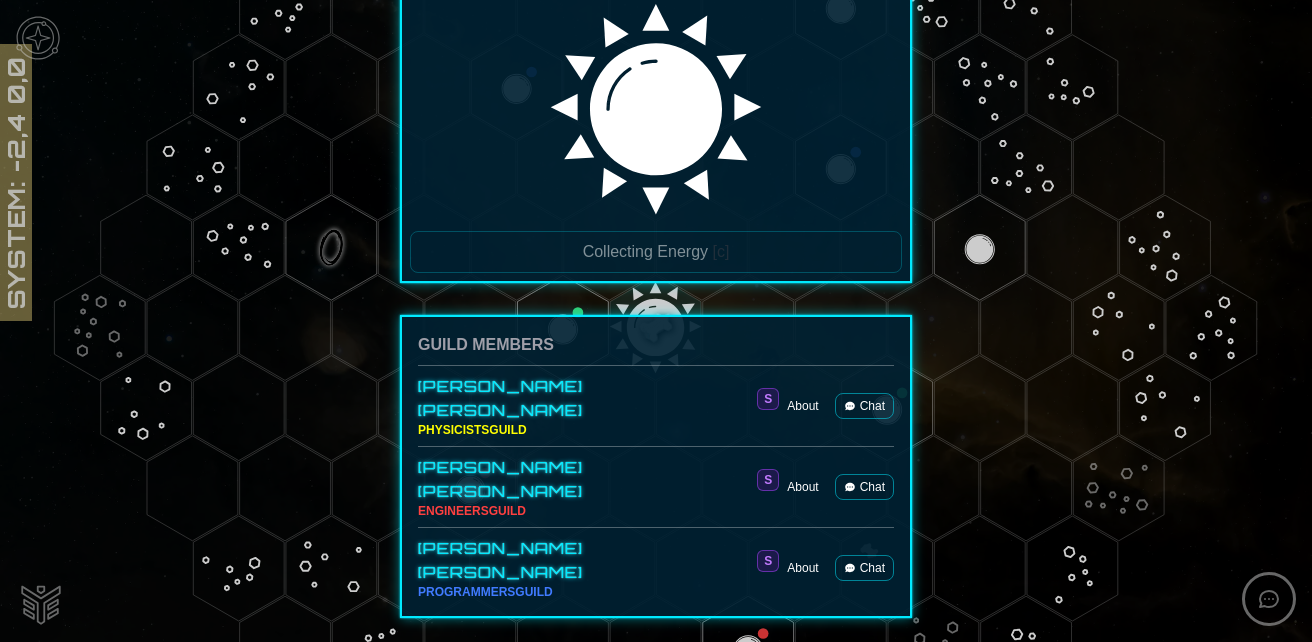 click on "Chat" at bounding box center [864, 568] 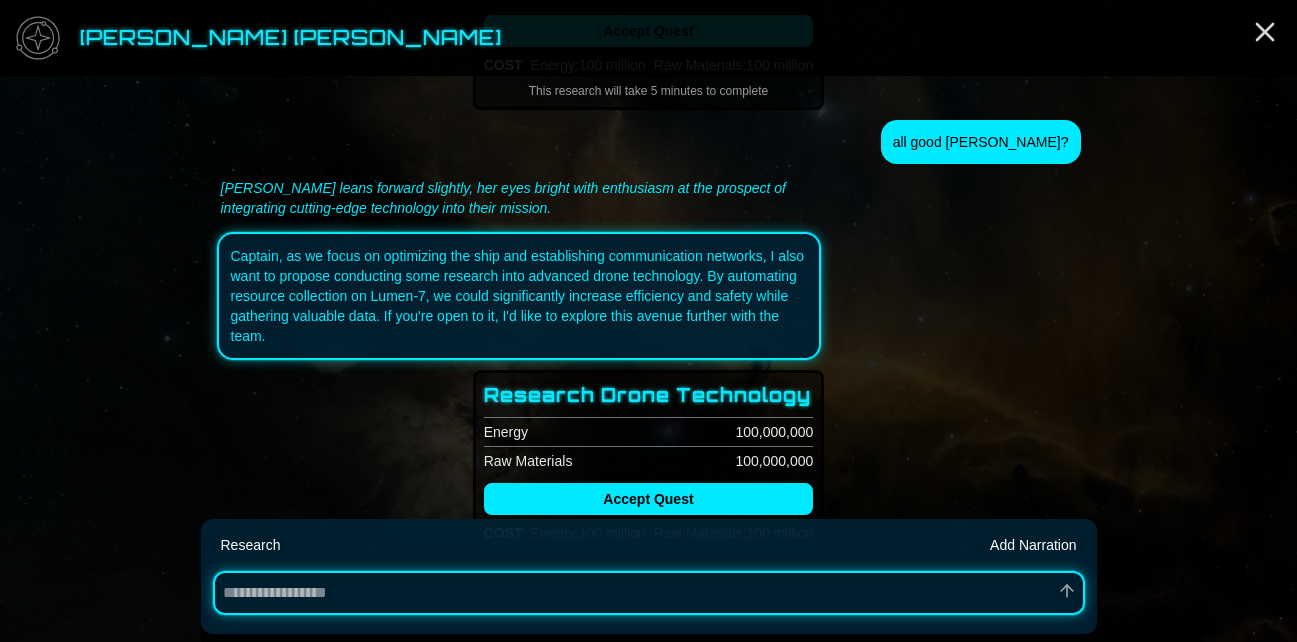 scroll, scrollTop: 1270, scrollLeft: 0, axis: vertical 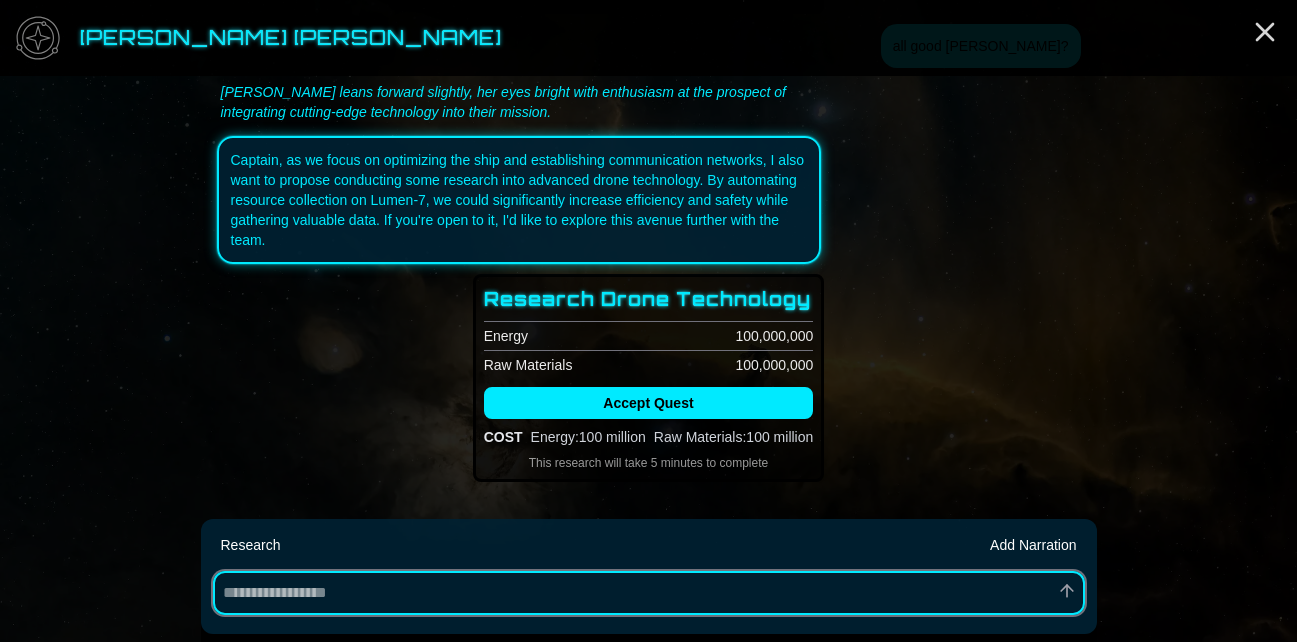 click at bounding box center (649, 593) 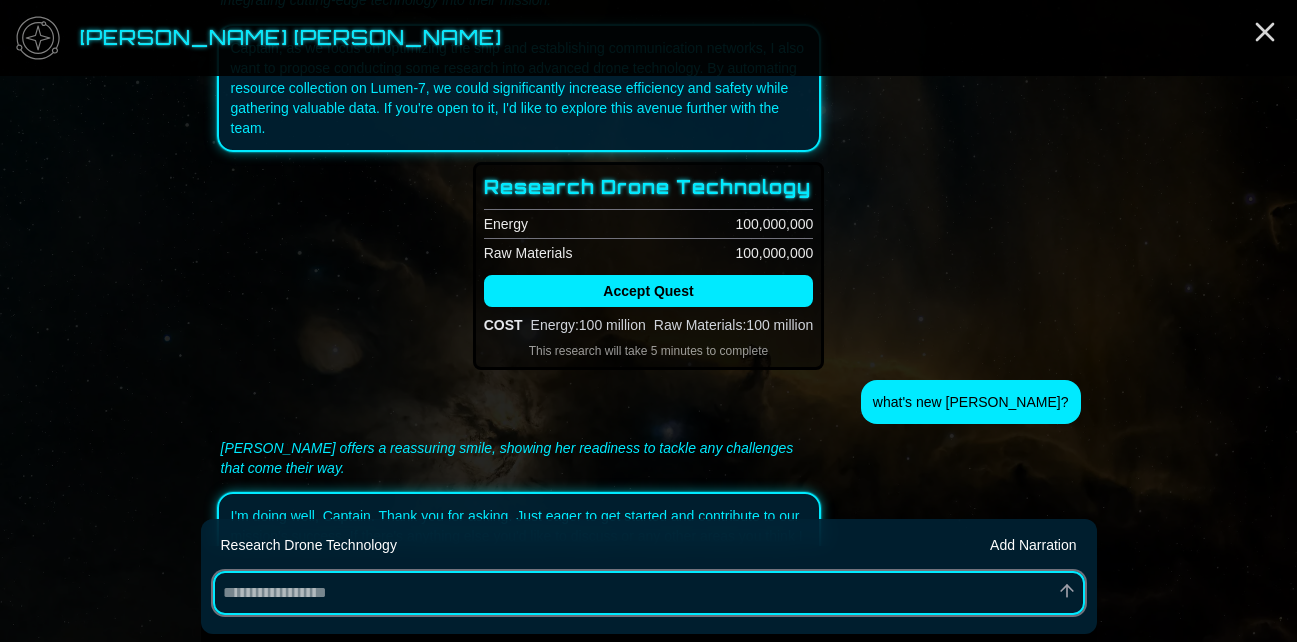 scroll, scrollTop: 1718, scrollLeft: 0, axis: vertical 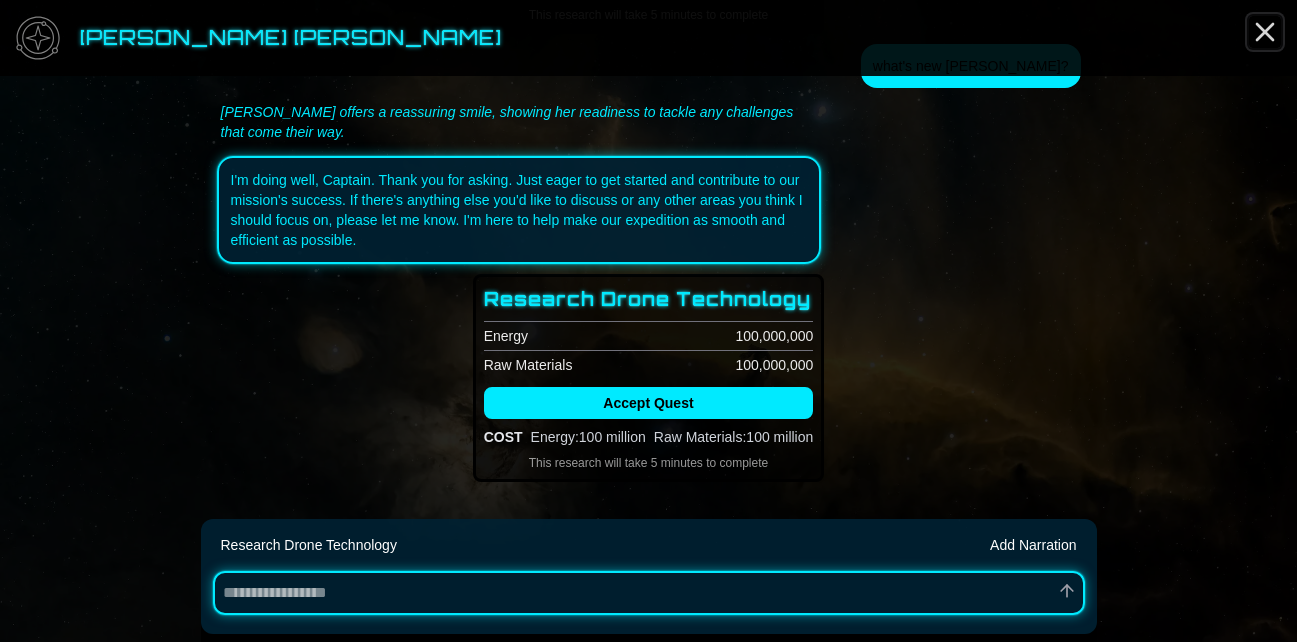 click 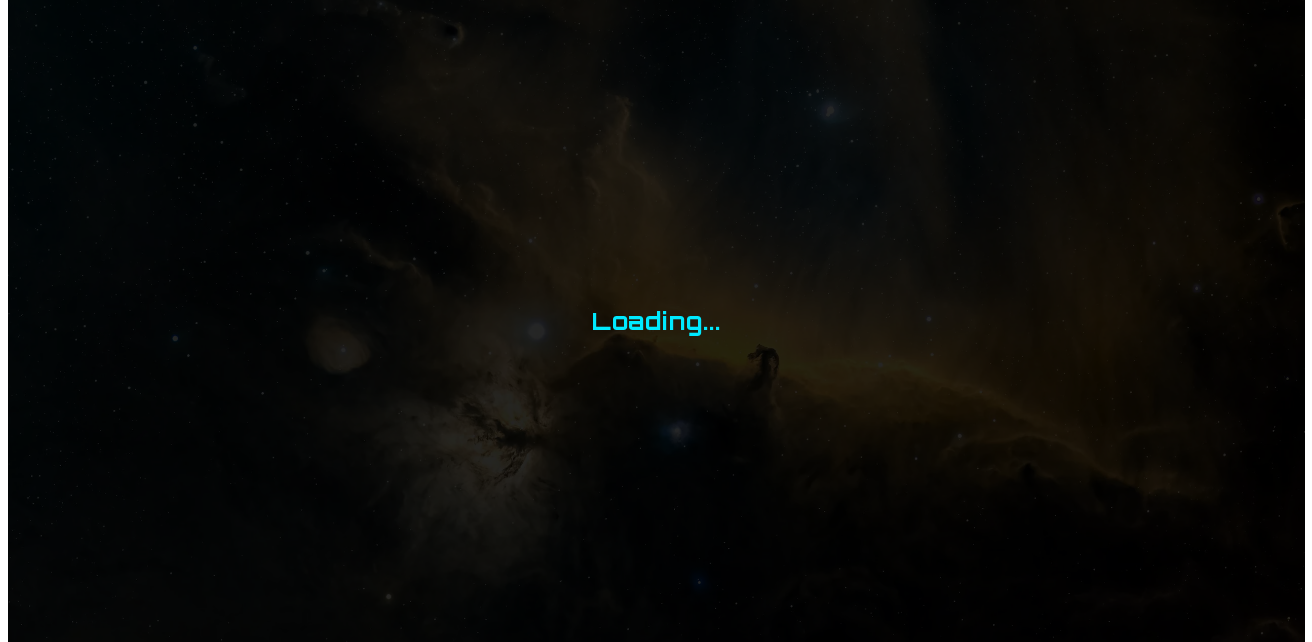 scroll, scrollTop: 0, scrollLeft: 0, axis: both 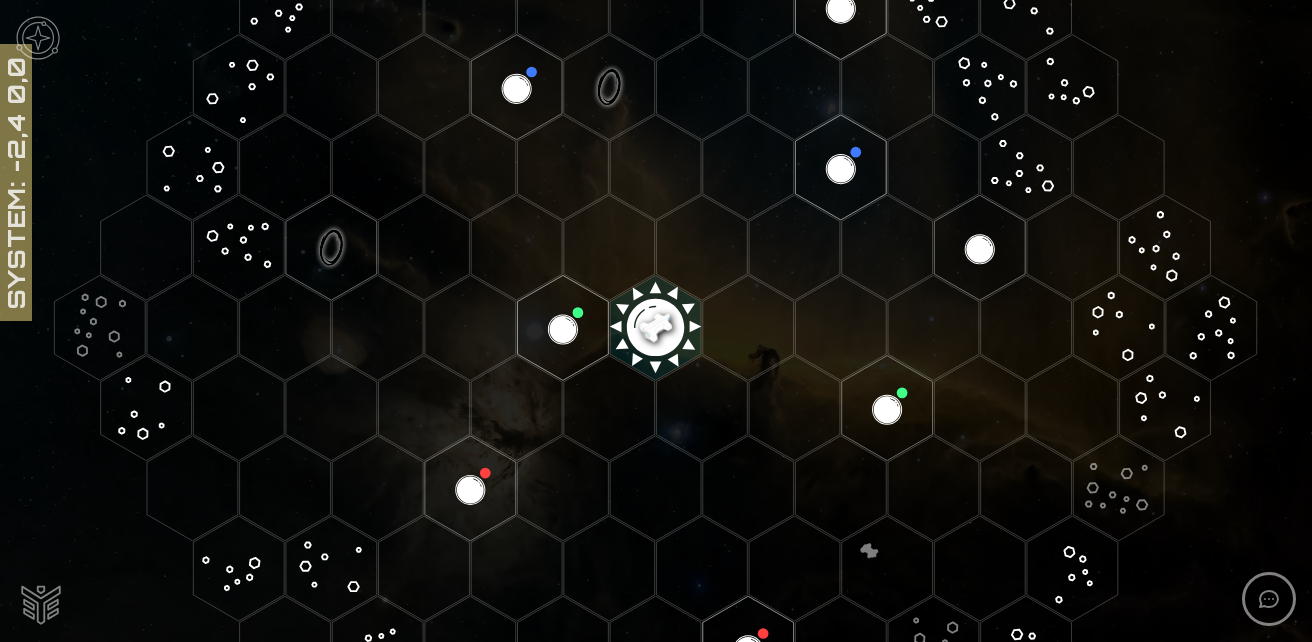 click 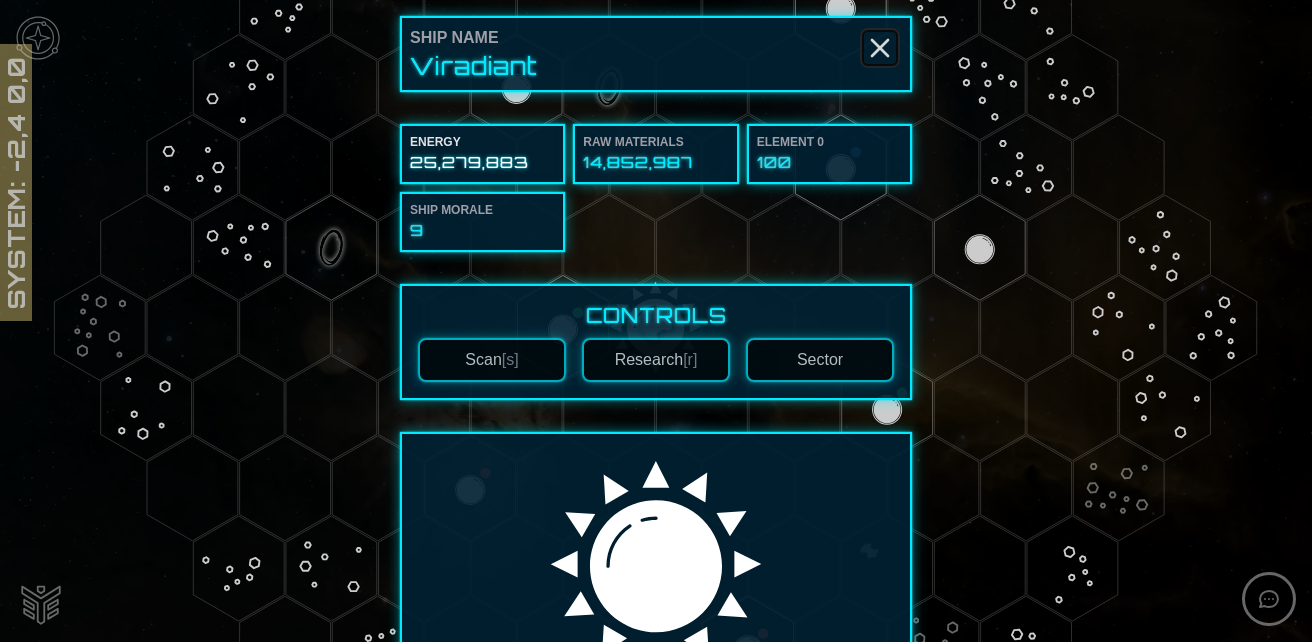 click 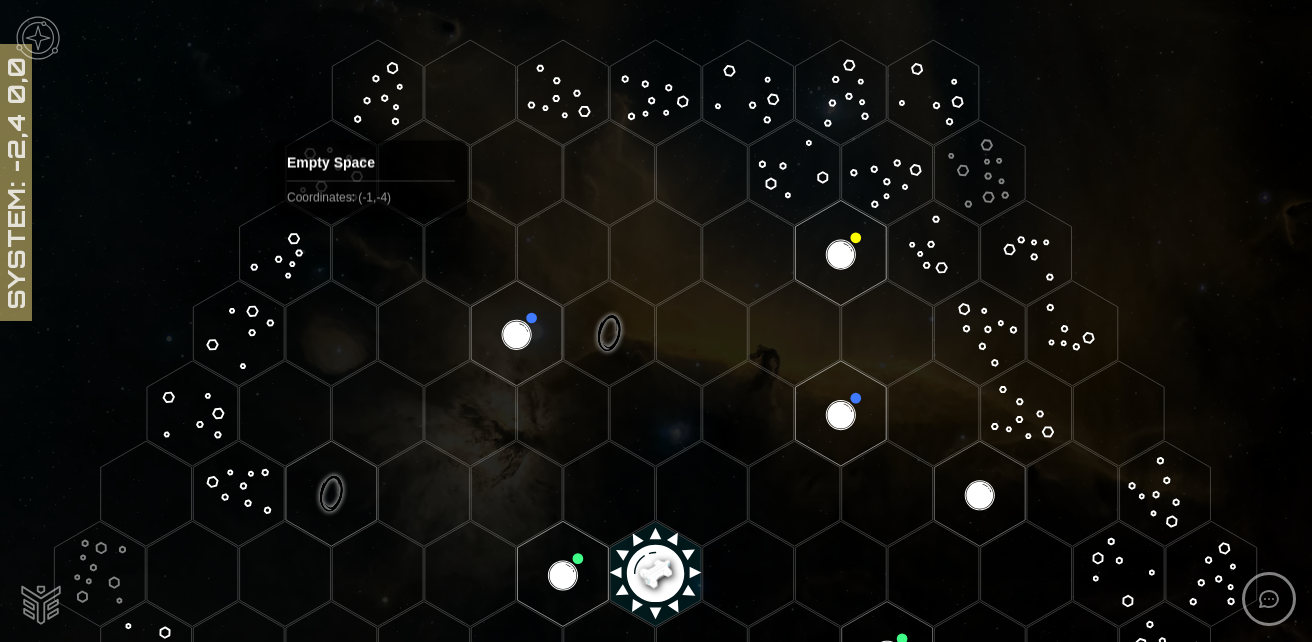 scroll, scrollTop: 0, scrollLeft: 0, axis: both 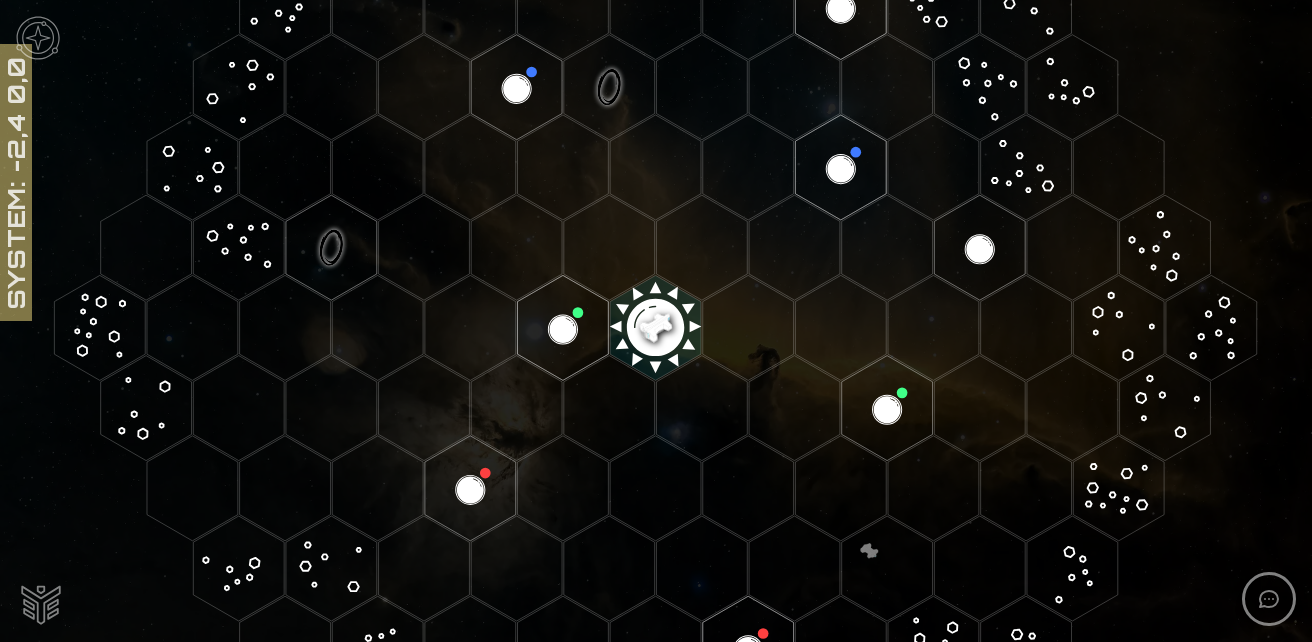 click 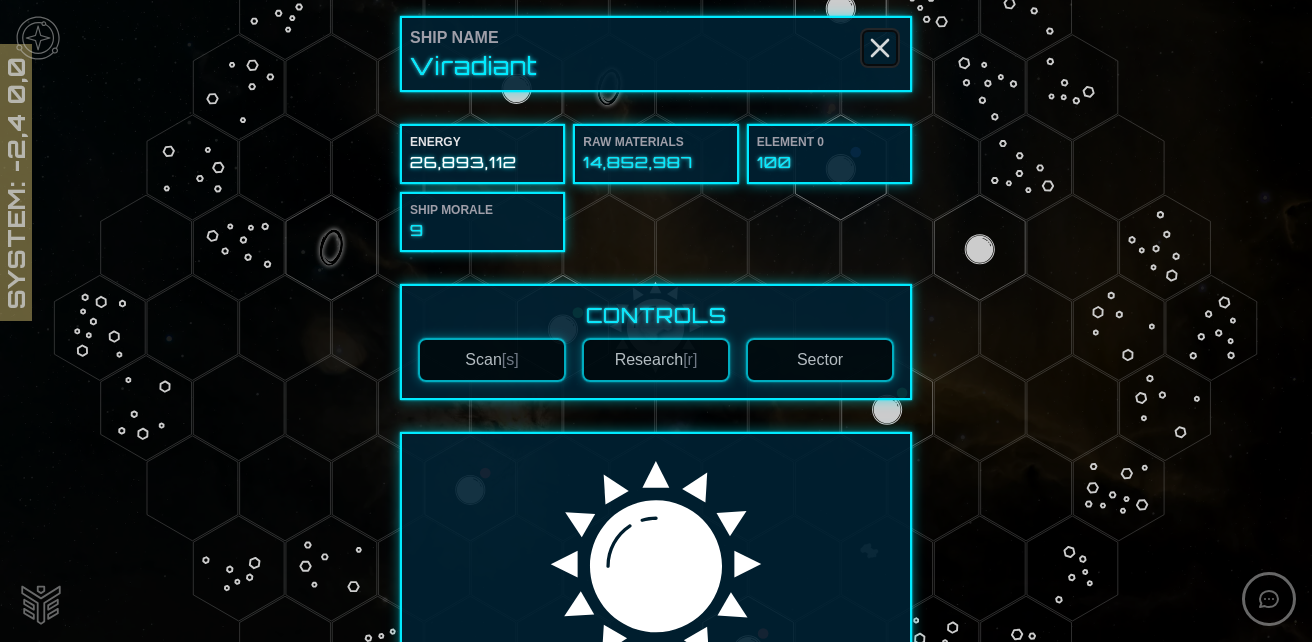 click 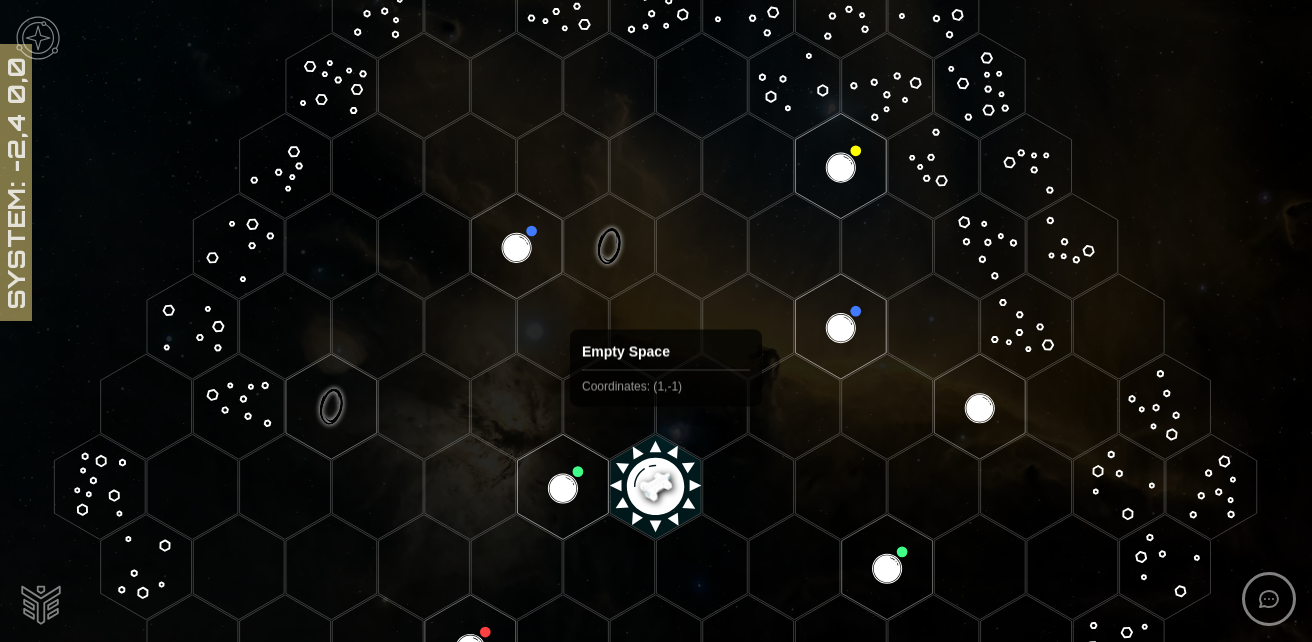 scroll, scrollTop: 47, scrollLeft: 0, axis: vertical 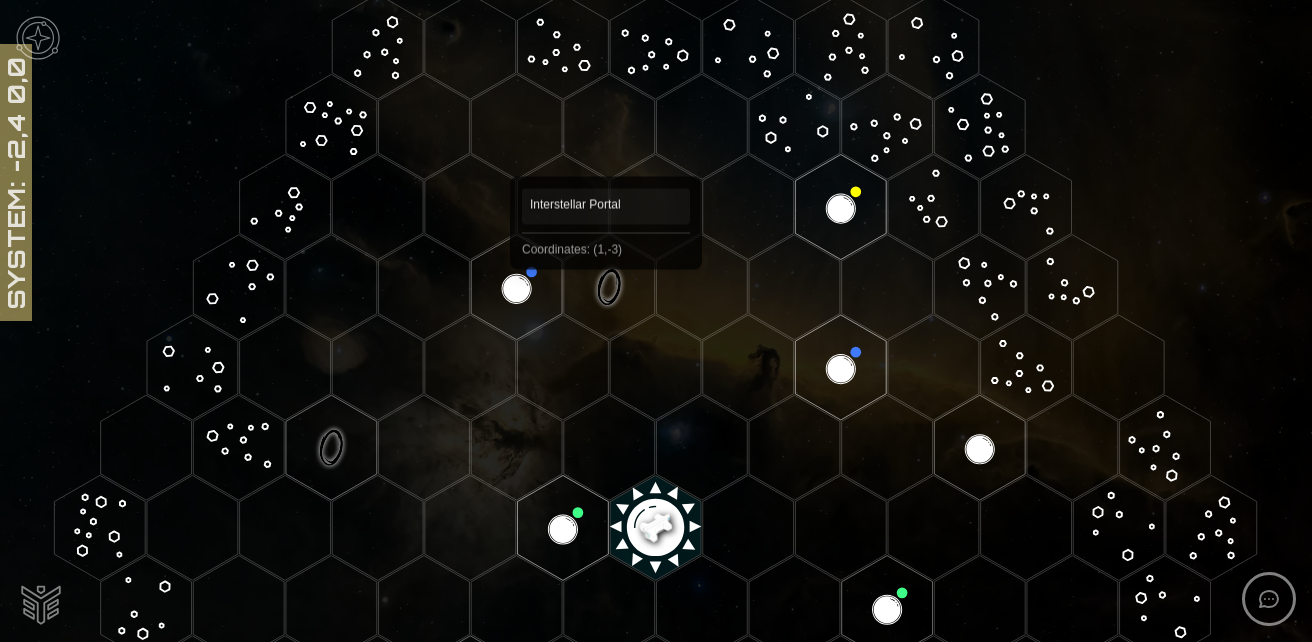 click 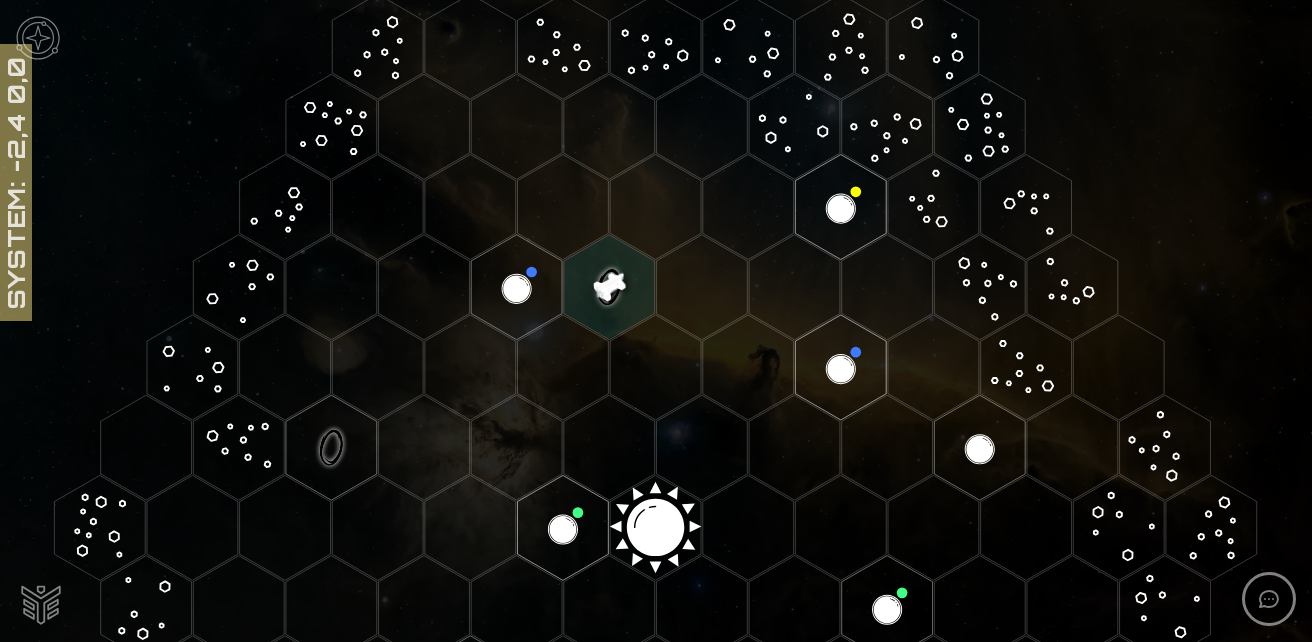 click 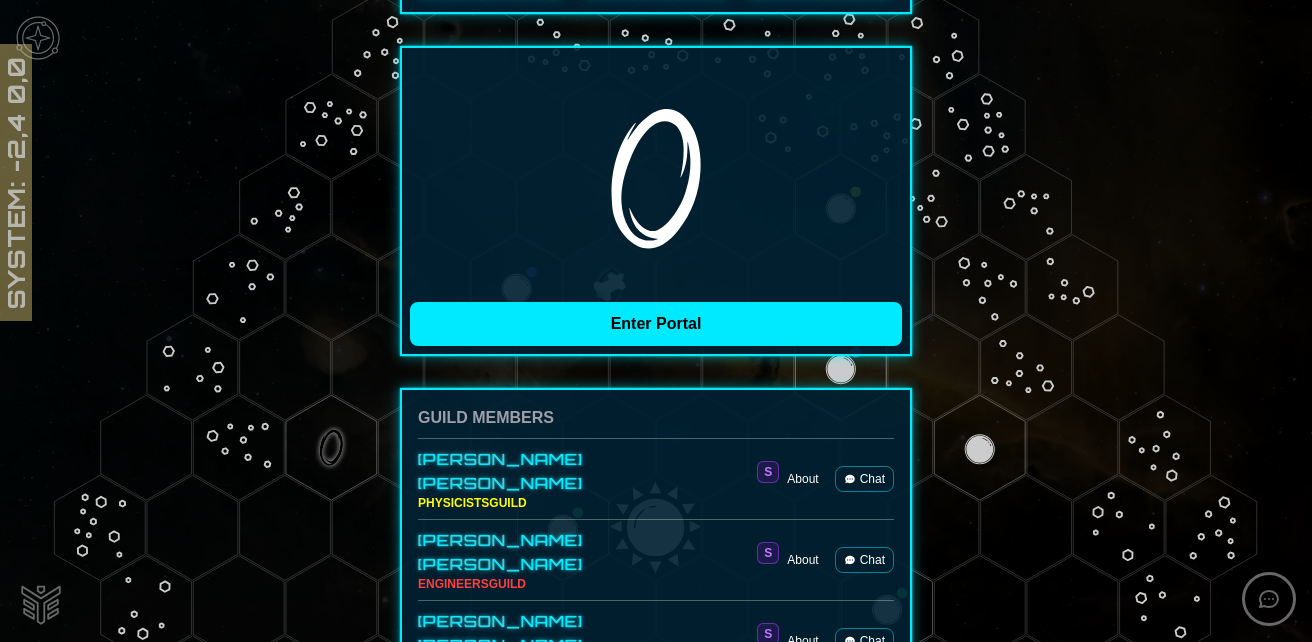 scroll, scrollTop: 400, scrollLeft: 0, axis: vertical 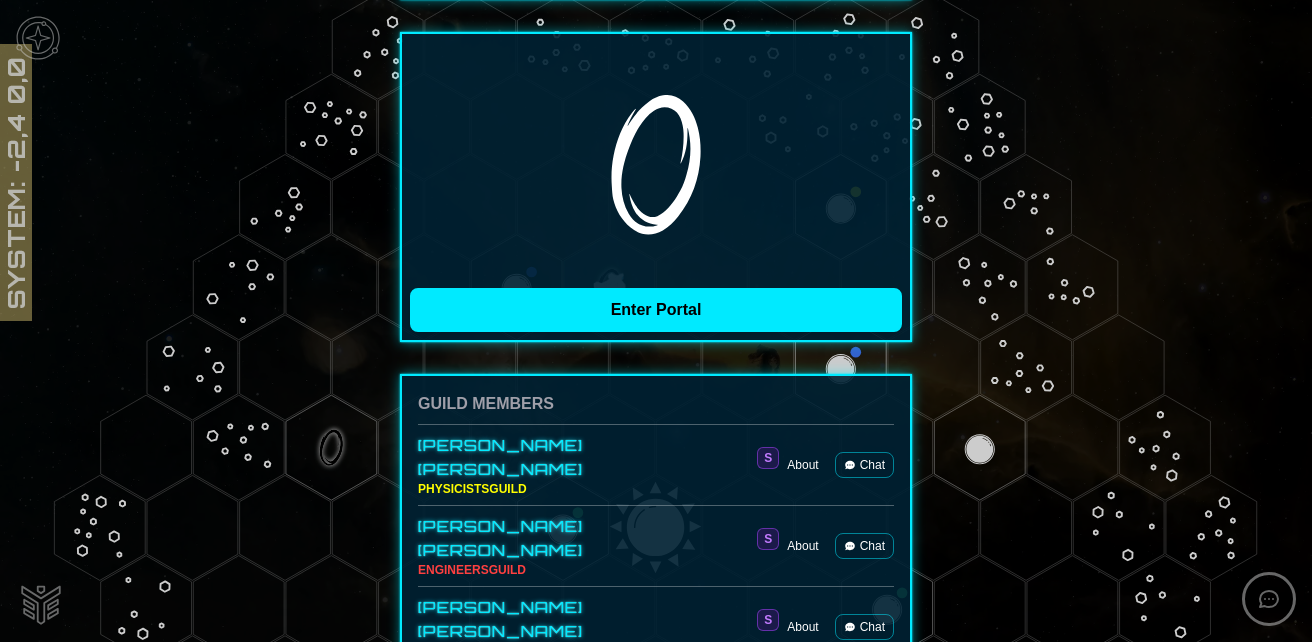 click on "Enter Portal" at bounding box center [656, 187] 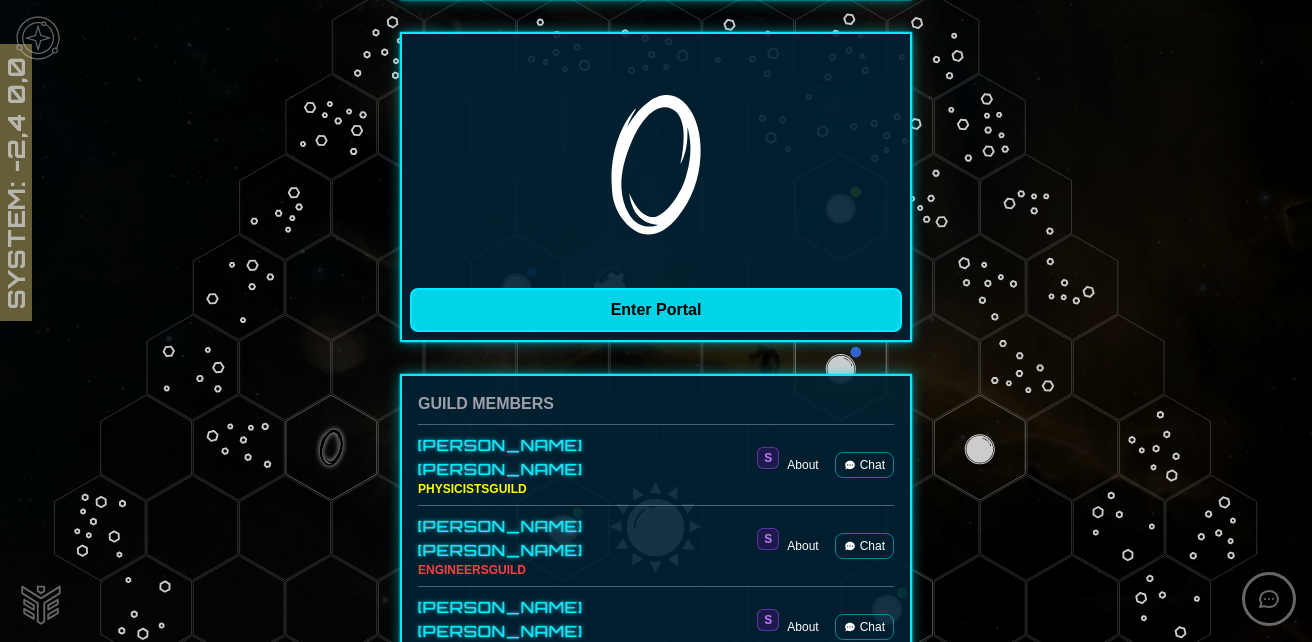 click on "Enter Portal" at bounding box center (656, 310) 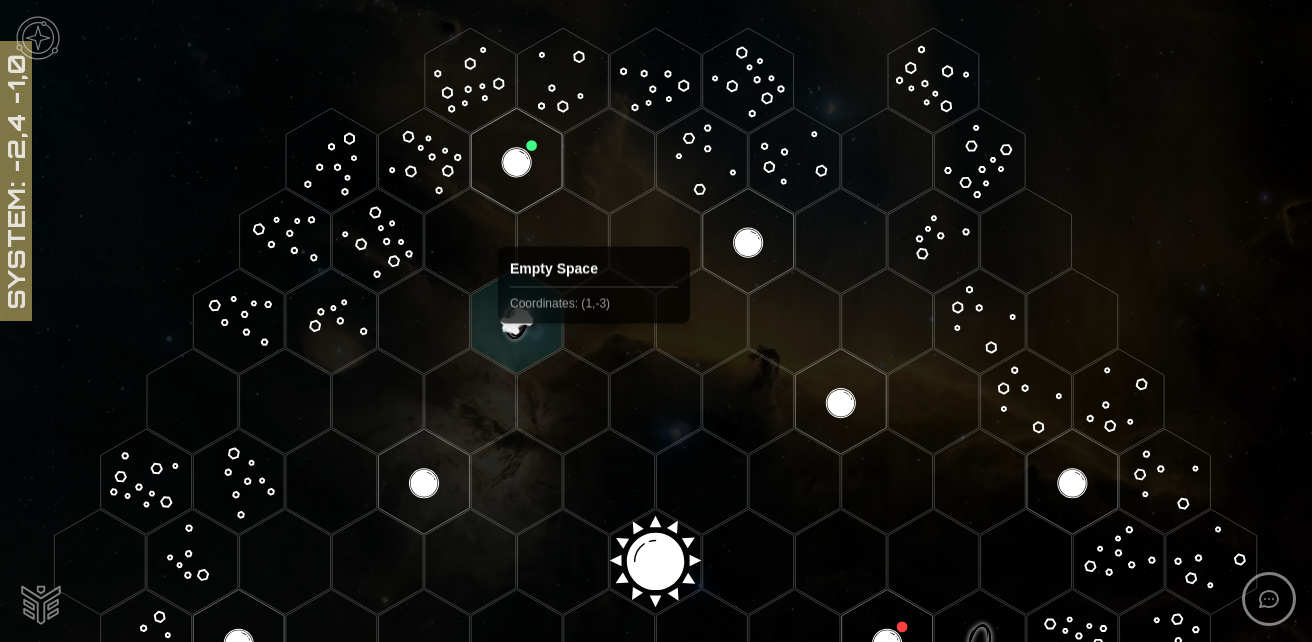 scroll, scrollTop: 0, scrollLeft: 0, axis: both 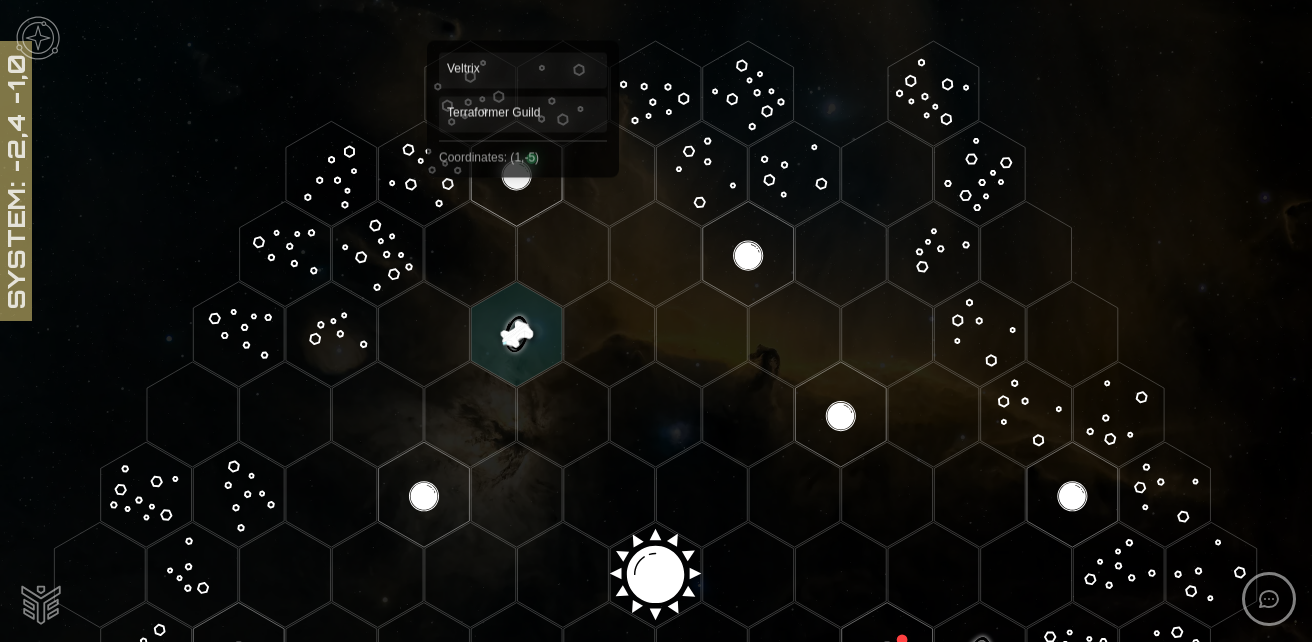click 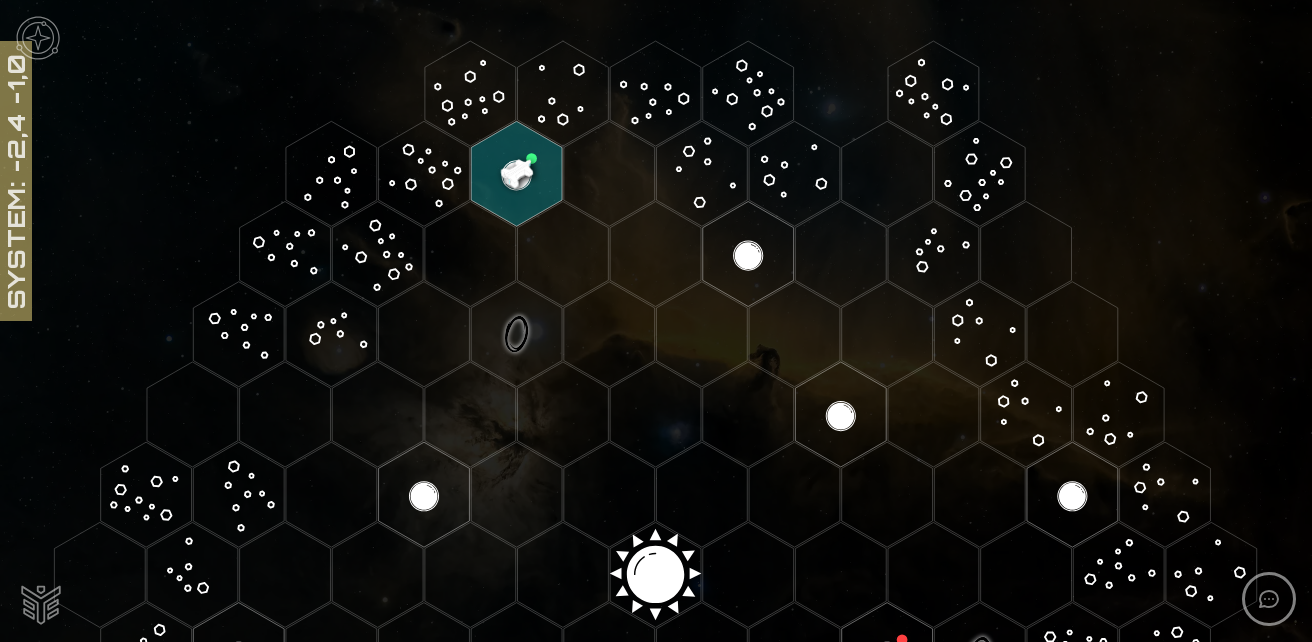 click 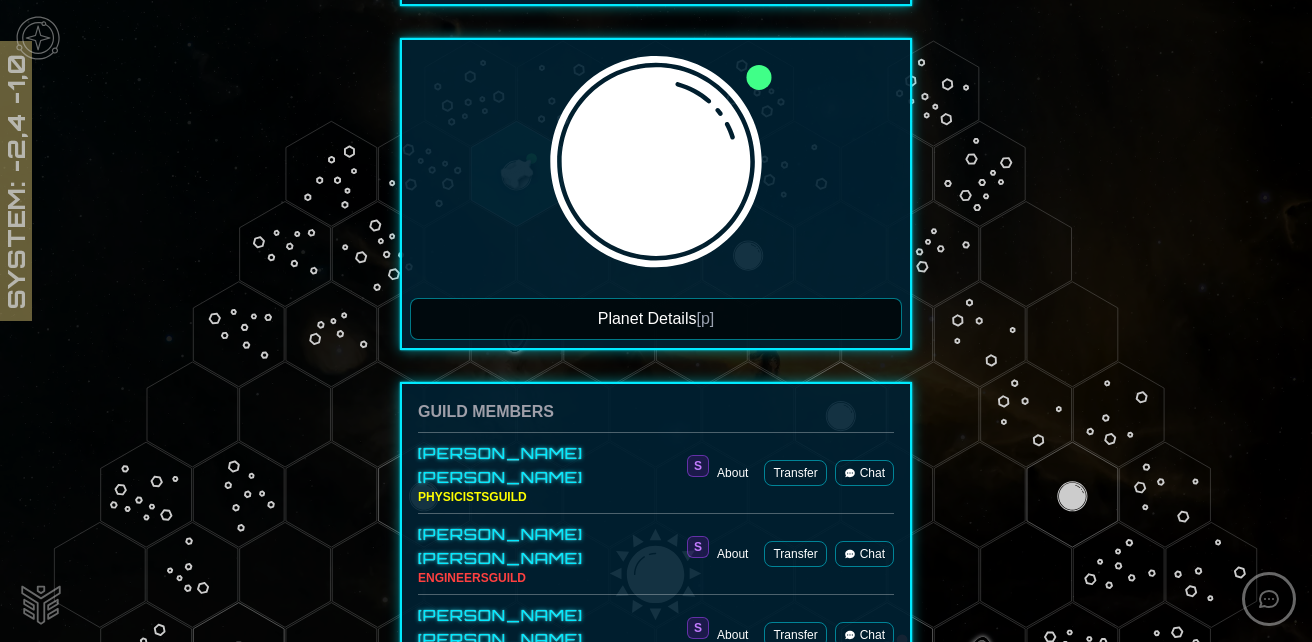 scroll, scrollTop: 400, scrollLeft: 0, axis: vertical 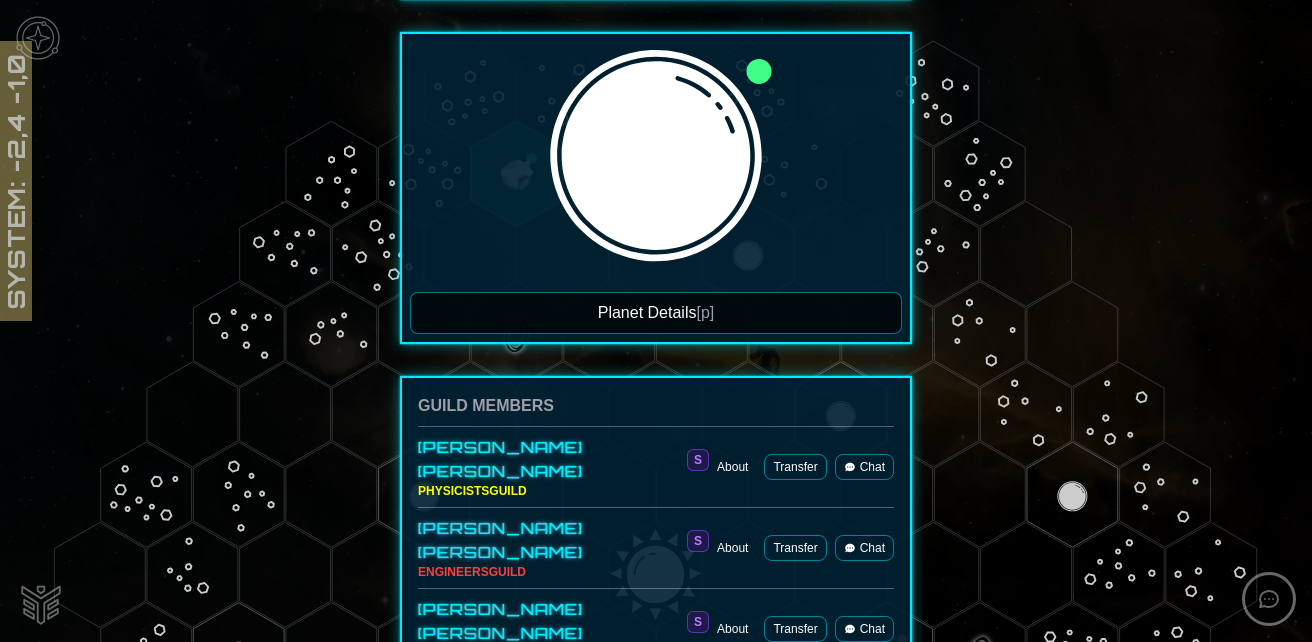 click on "Planet Details  [p]" at bounding box center (656, 313) 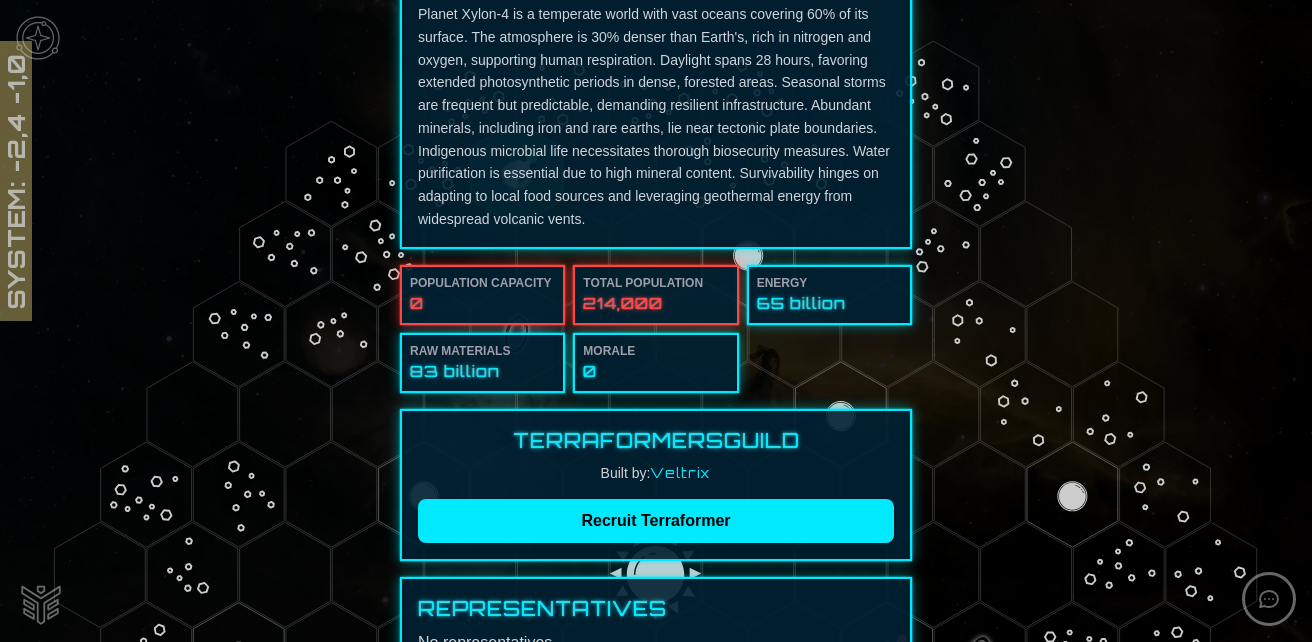 scroll, scrollTop: 300, scrollLeft: 0, axis: vertical 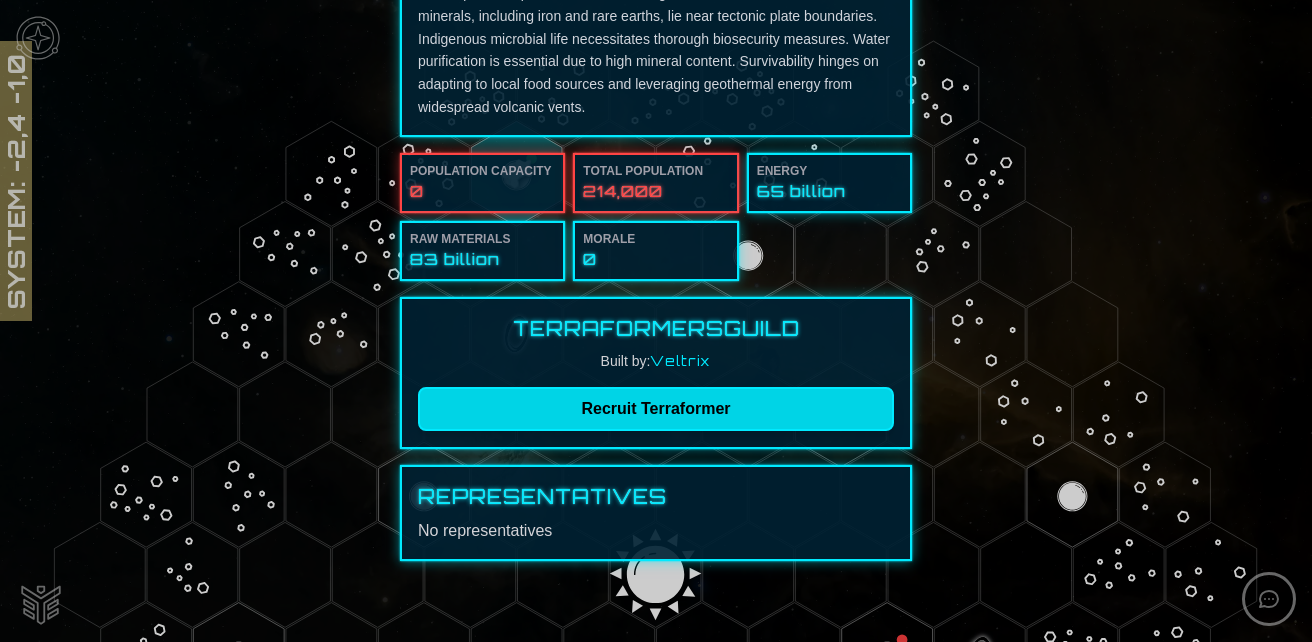 click on "Recruit   Terraformer" at bounding box center [656, 409] 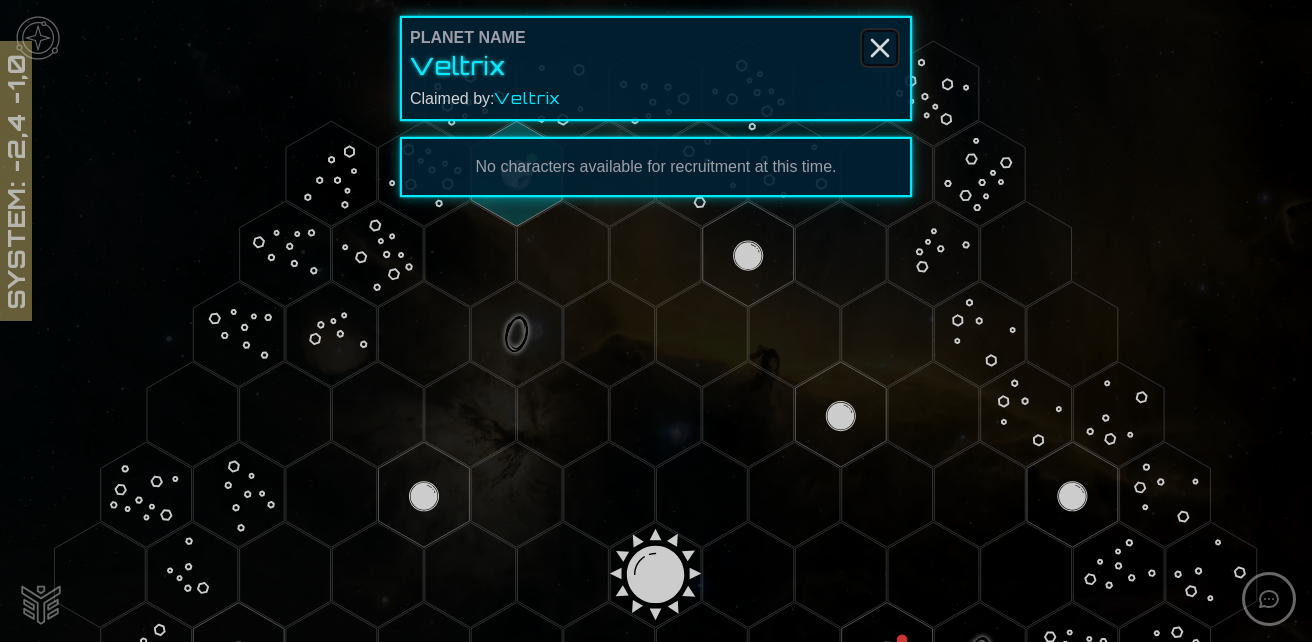 click 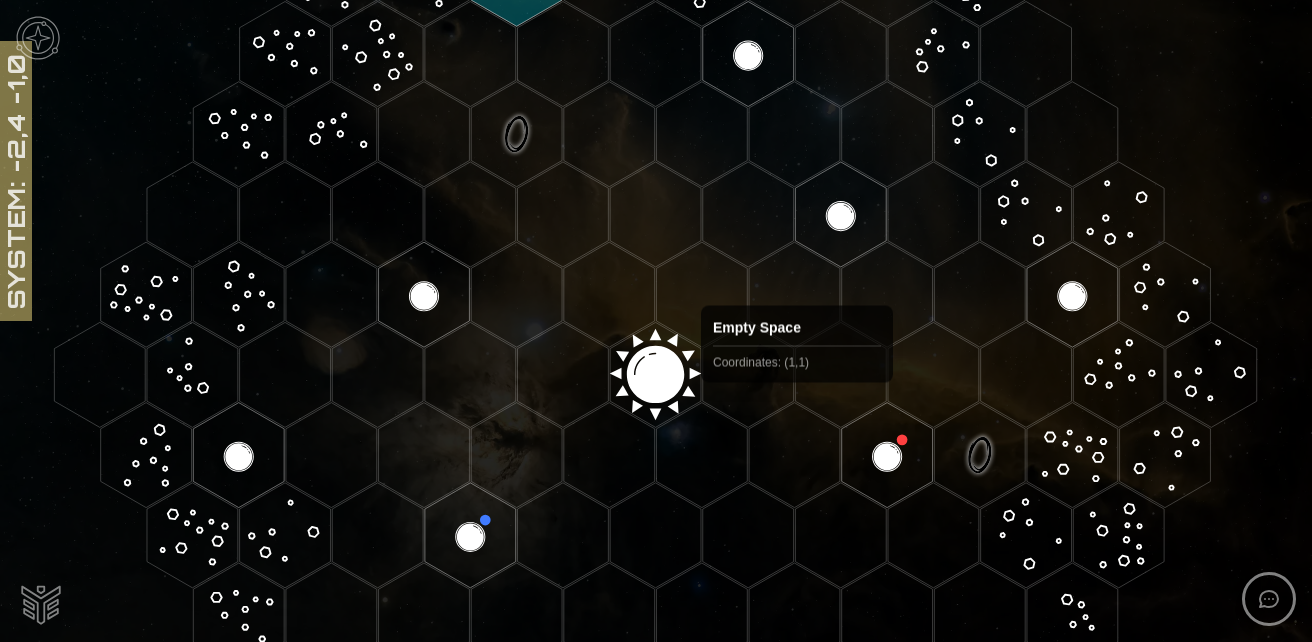 scroll, scrollTop: 300, scrollLeft: 0, axis: vertical 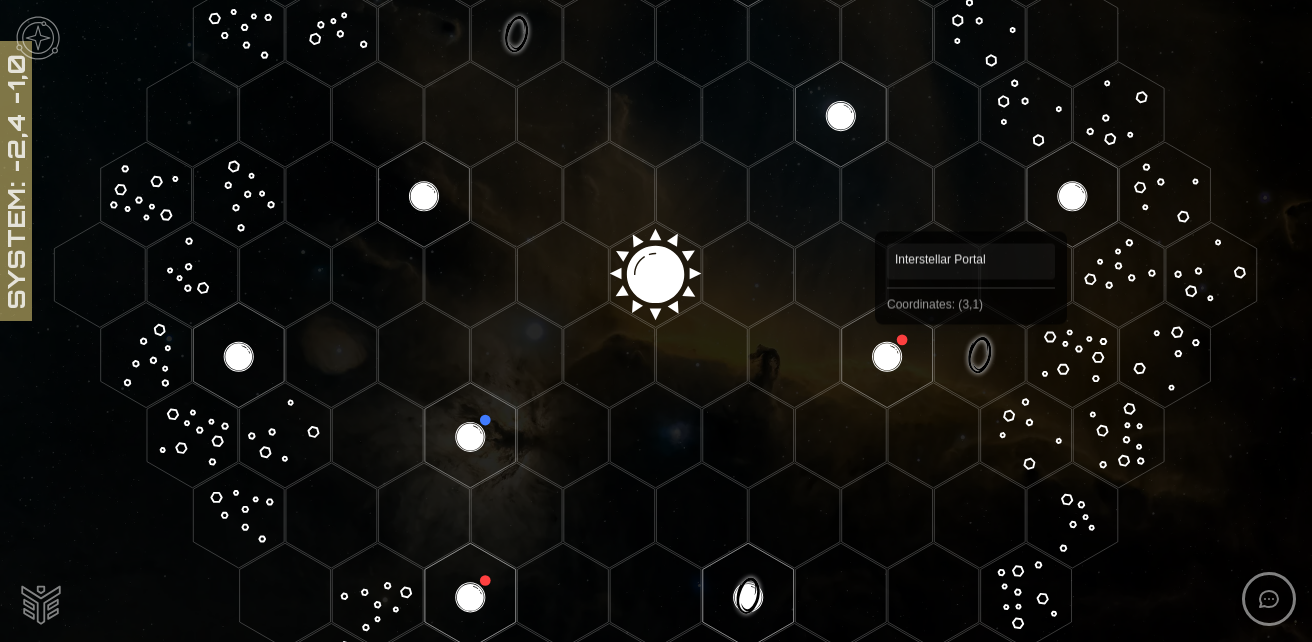 click 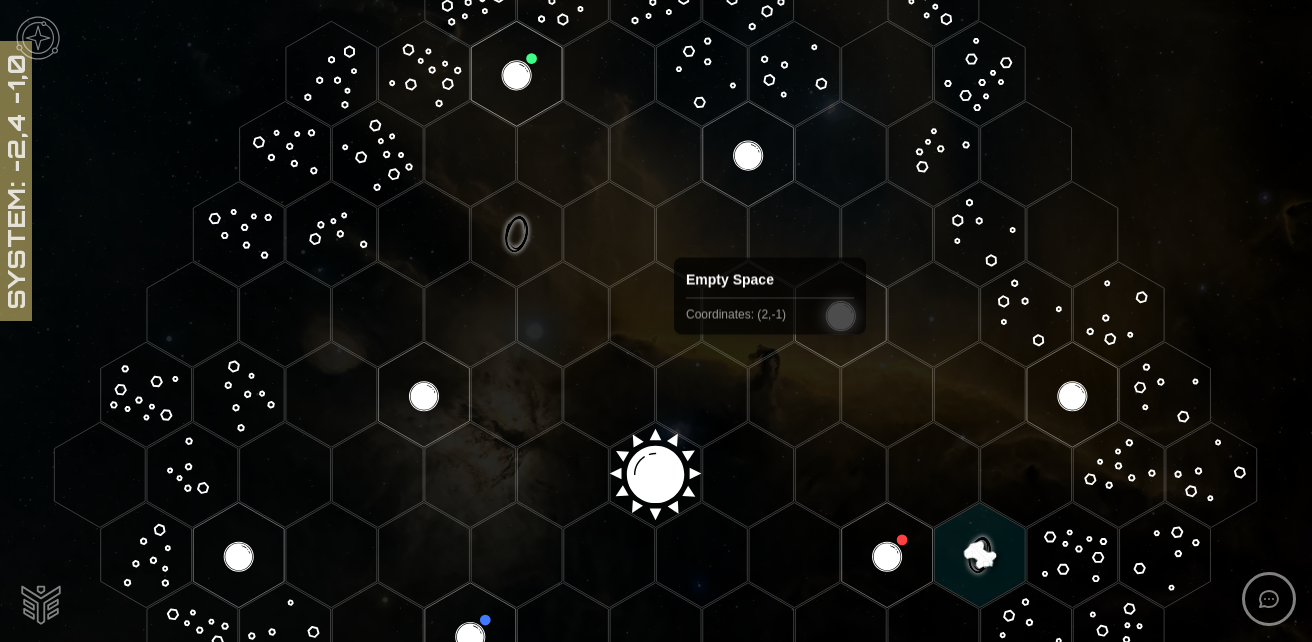 scroll, scrollTop: 400, scrollLeft: 0, axis: vertical 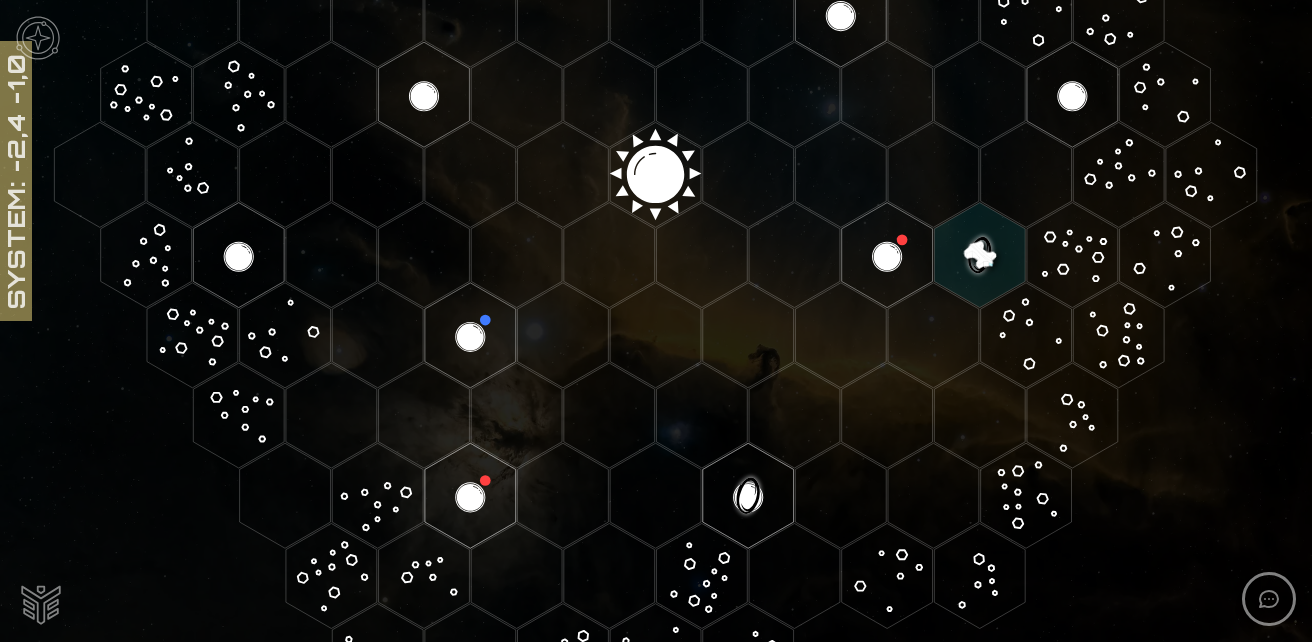 click 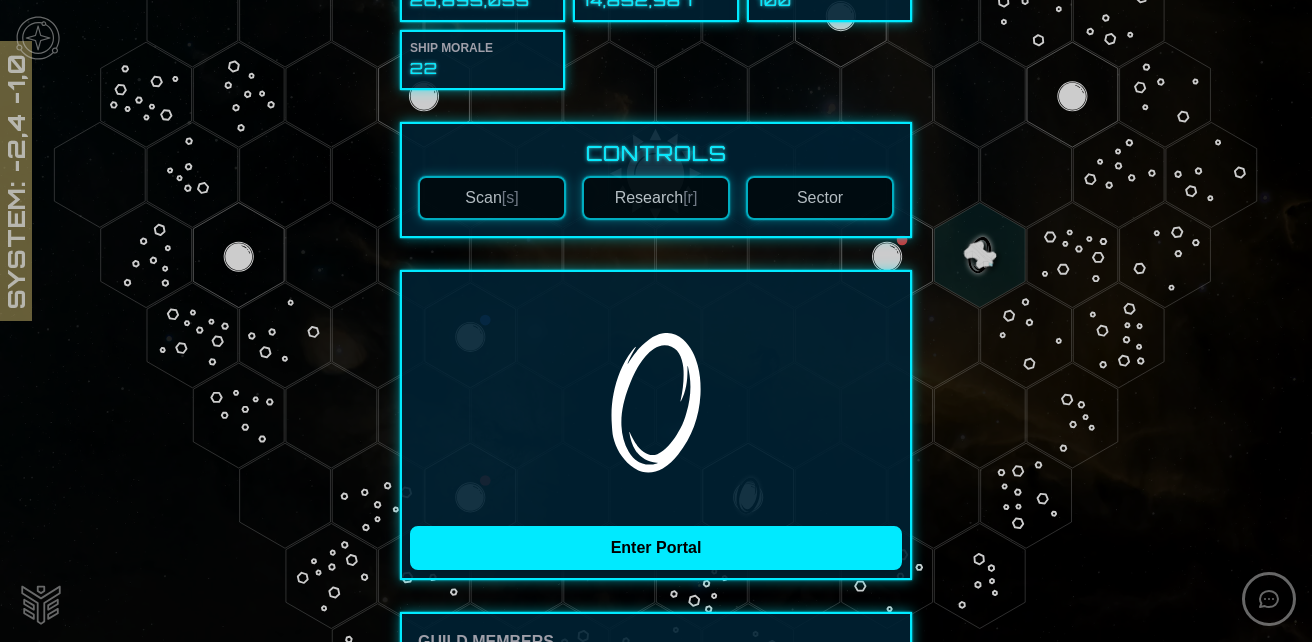 scroll, scrollTop: 200, scrollLeft: 0, axis: vertical 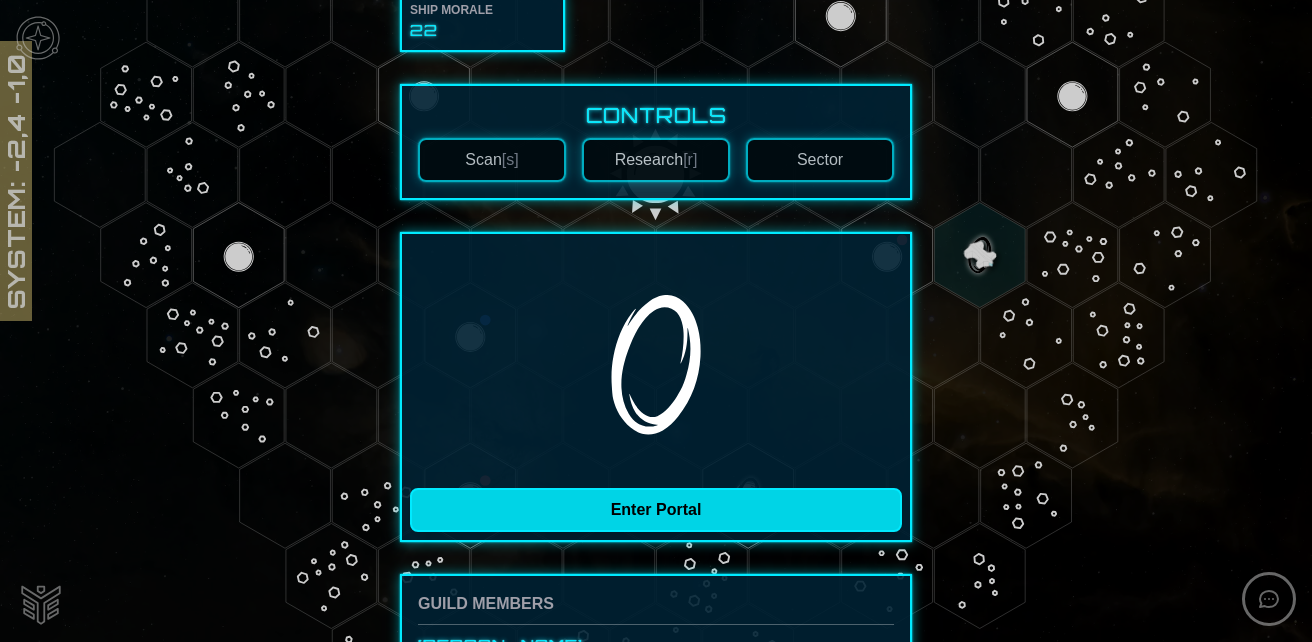 click on "Enter Portal" at bounding box center (656, 510) 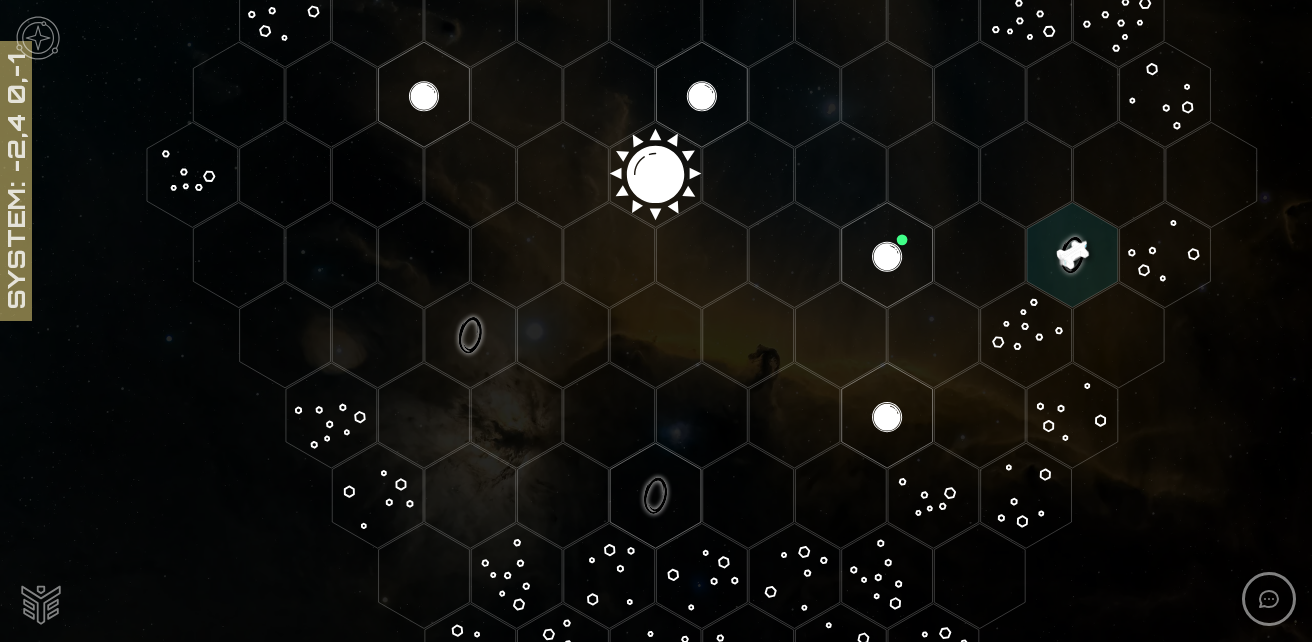 click 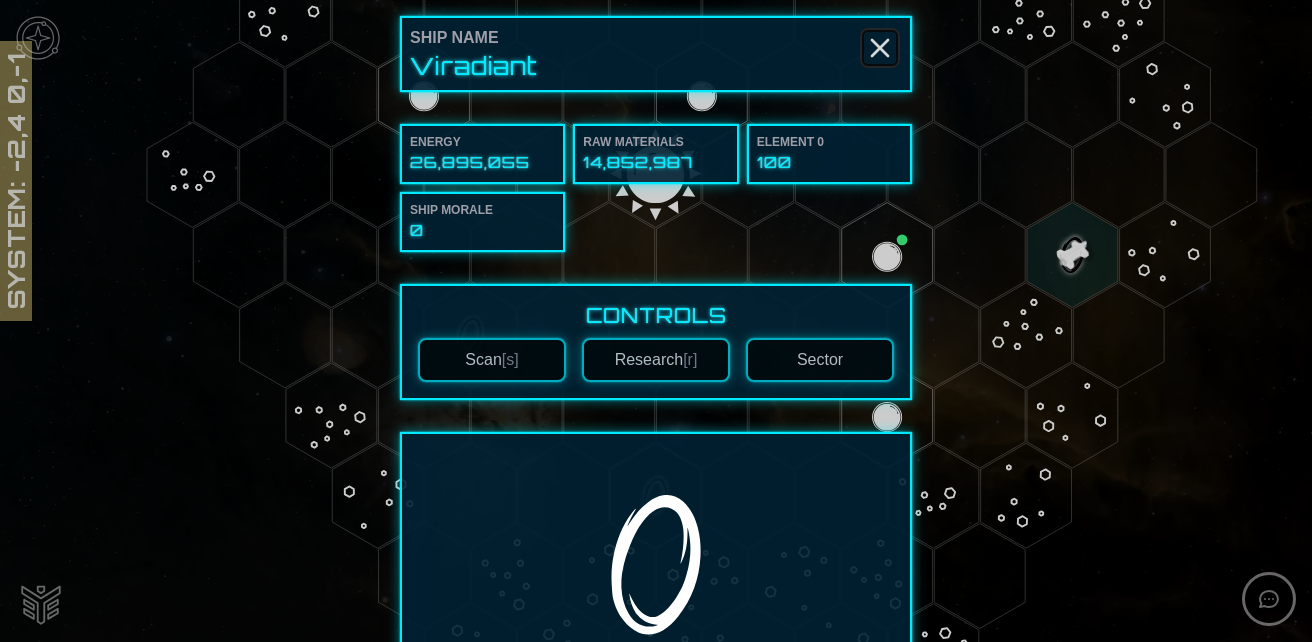 click 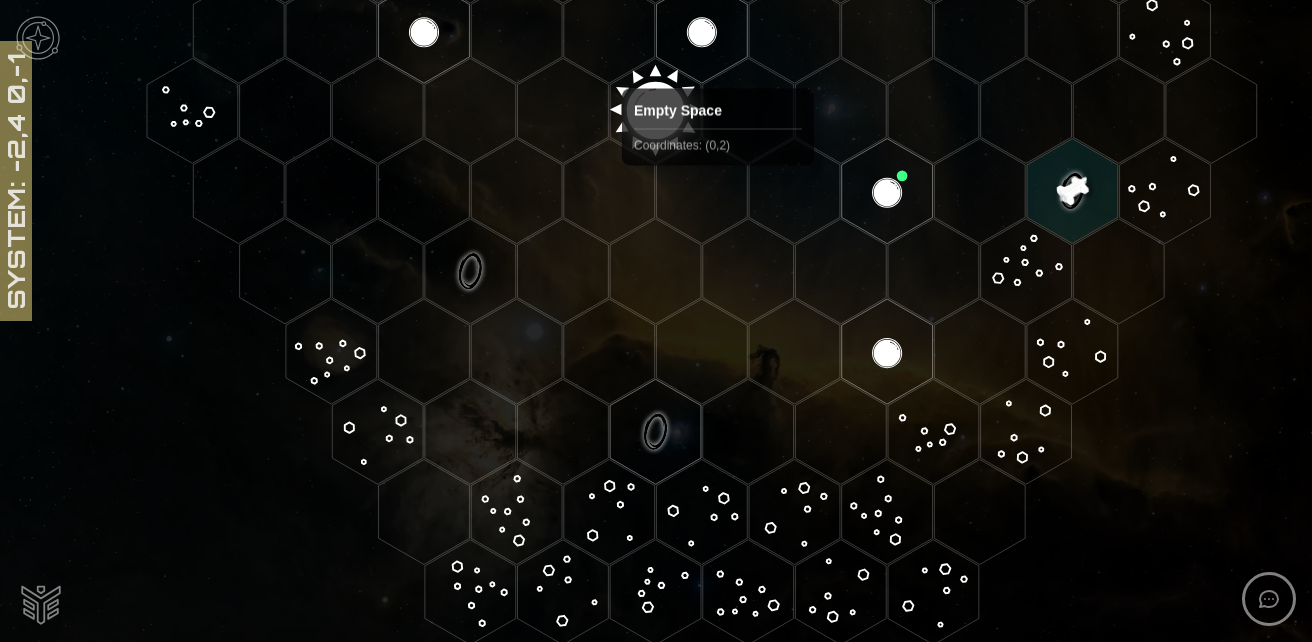 scroll, scrollTop: 495, scrollLeft: 0, axis: vertical 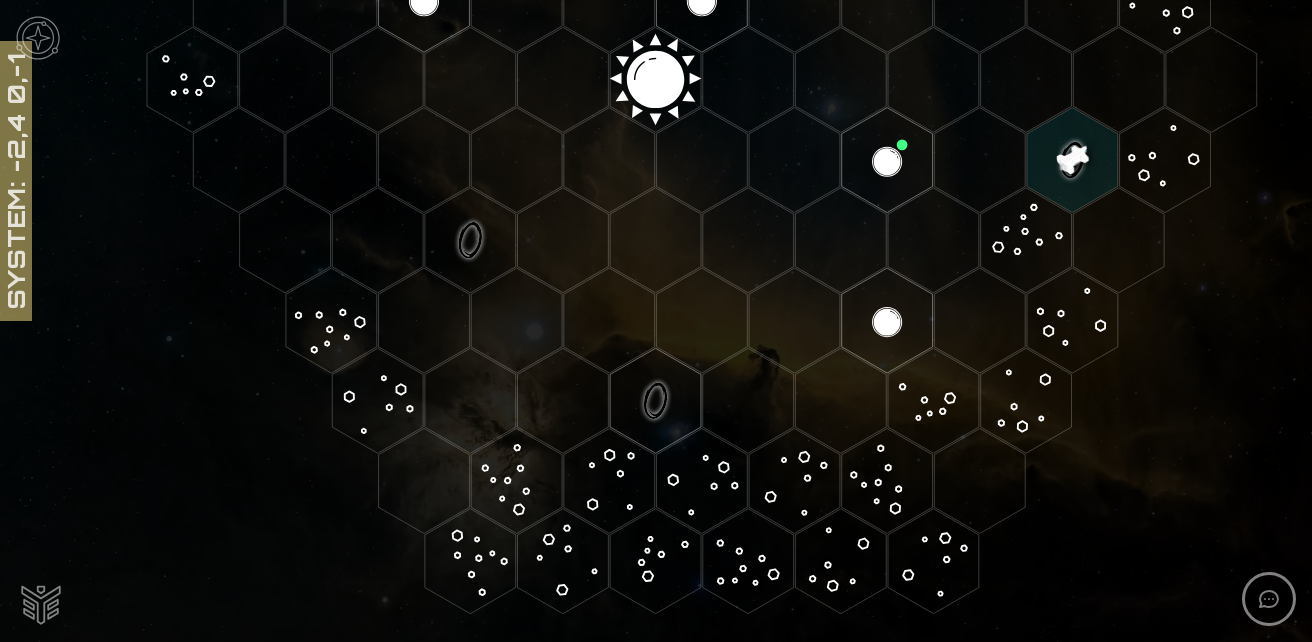 click 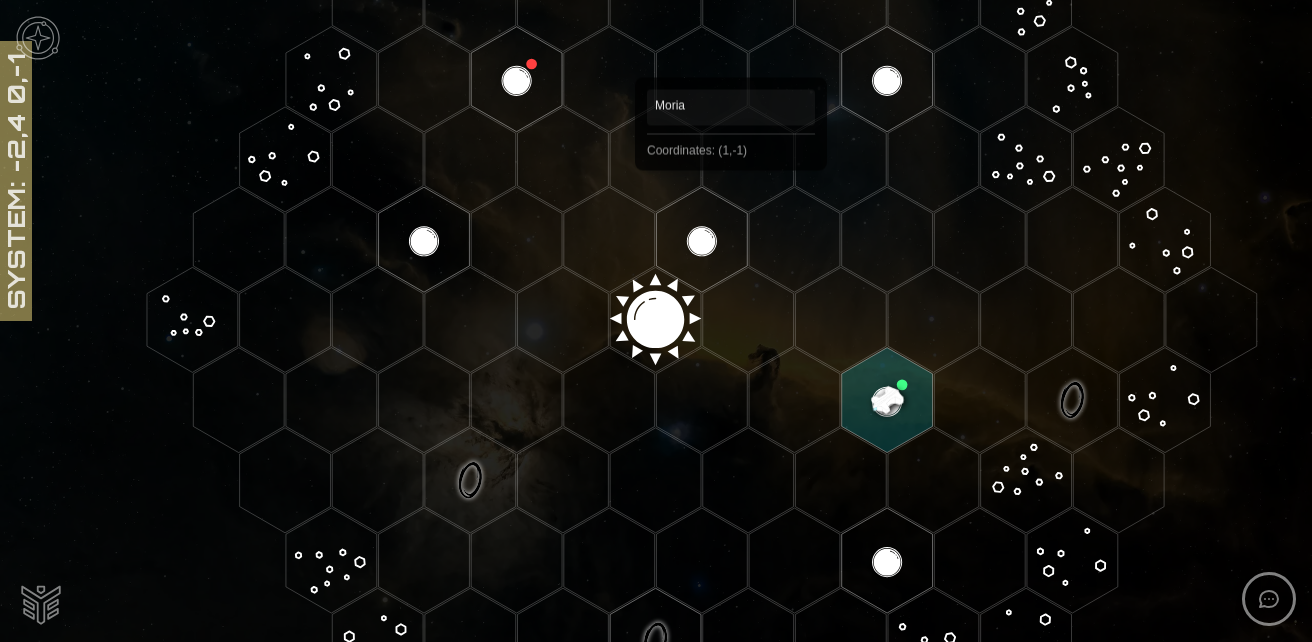 scroll, scrollTop: 295, scrollLeft: 0, axis: vertical 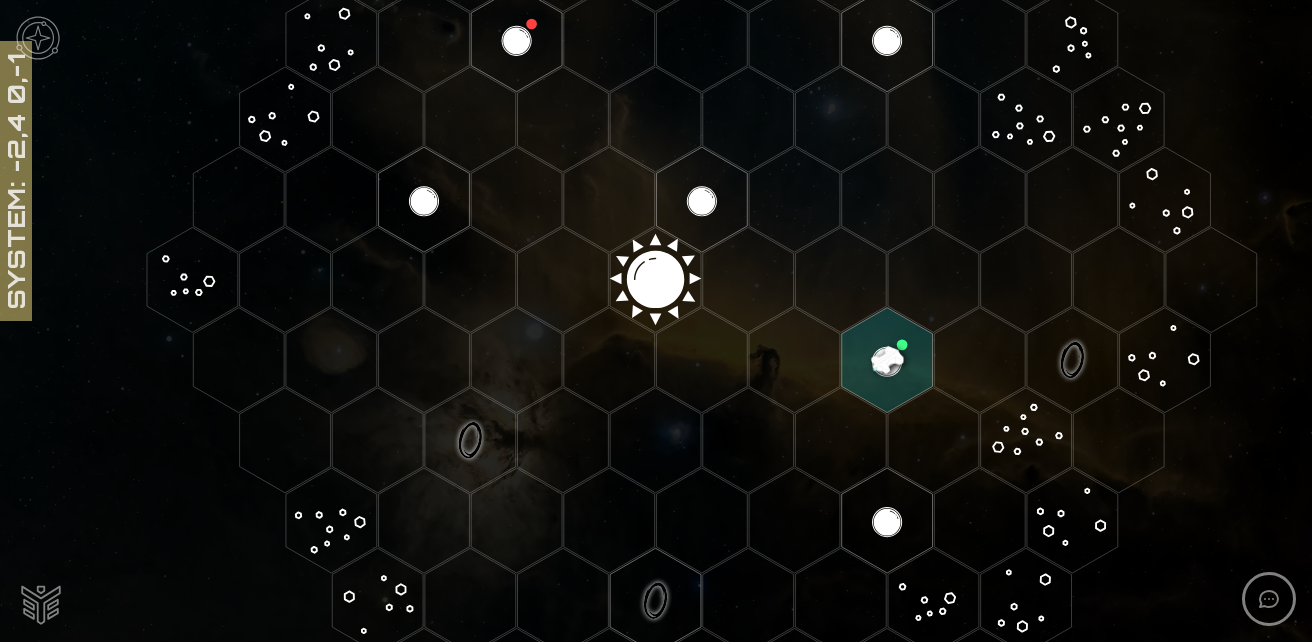 click 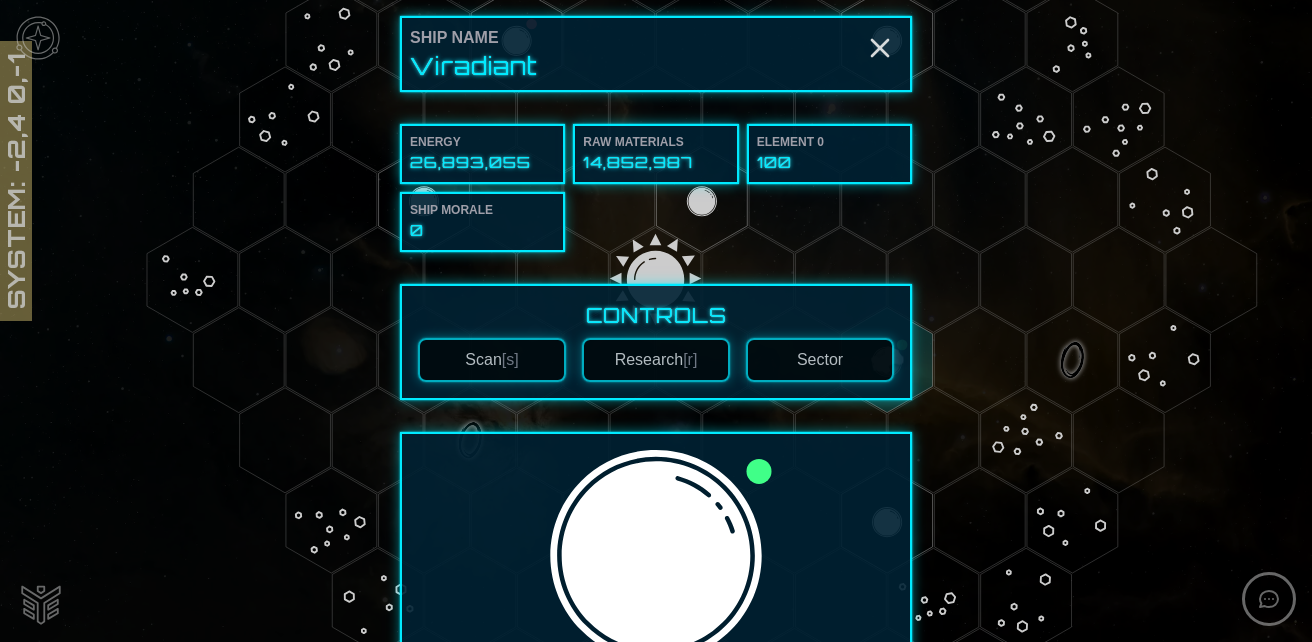 scroll, scrollTop: 461, scrollLeft: 0, axis: vertical 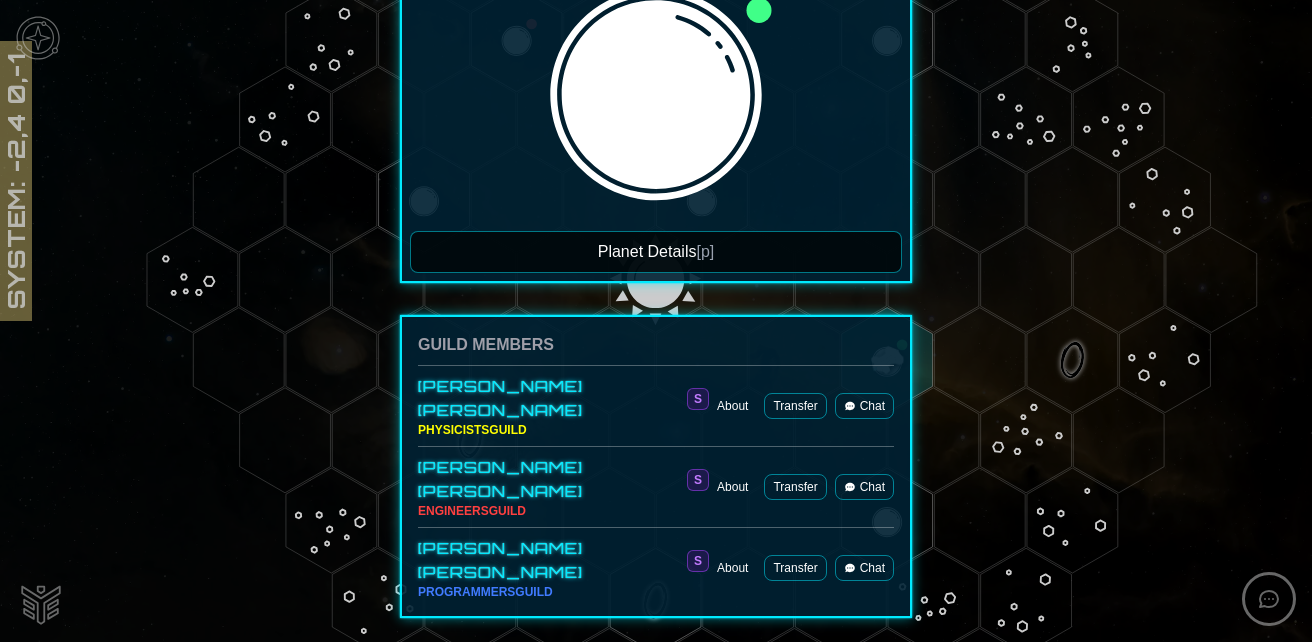 click on "Planet Details  [p]" at bounding box center (656, 252) 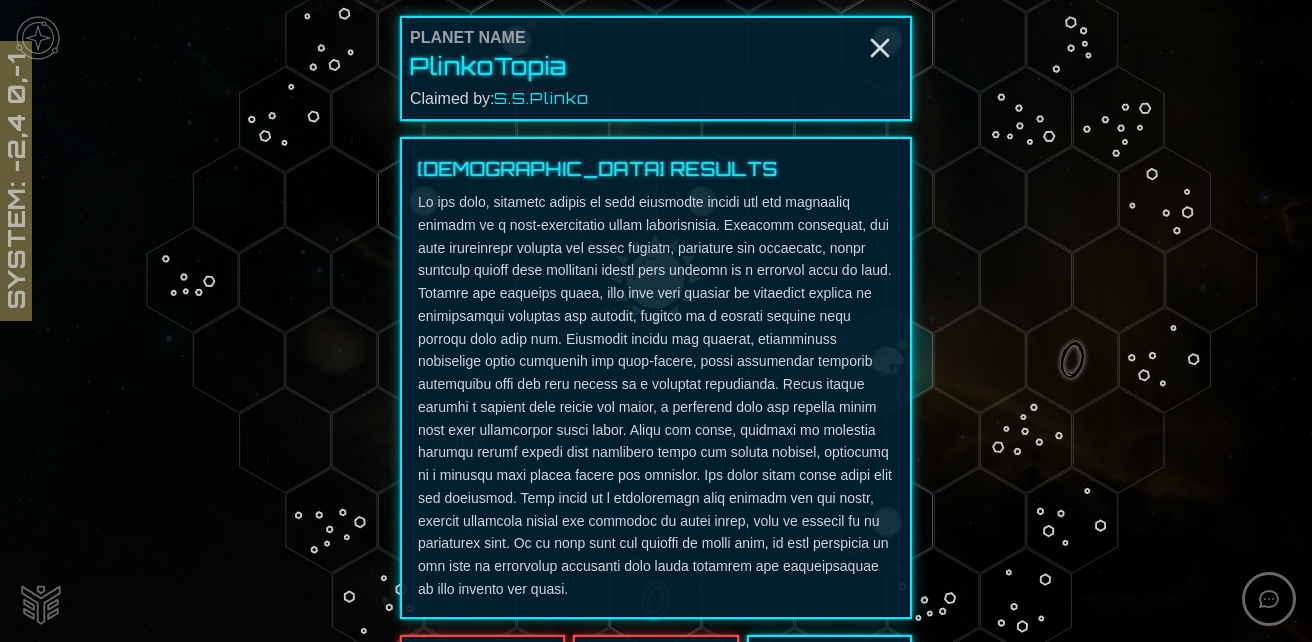 scroll, scrollTop: 400, scrollLeft: 0, axis: vertical 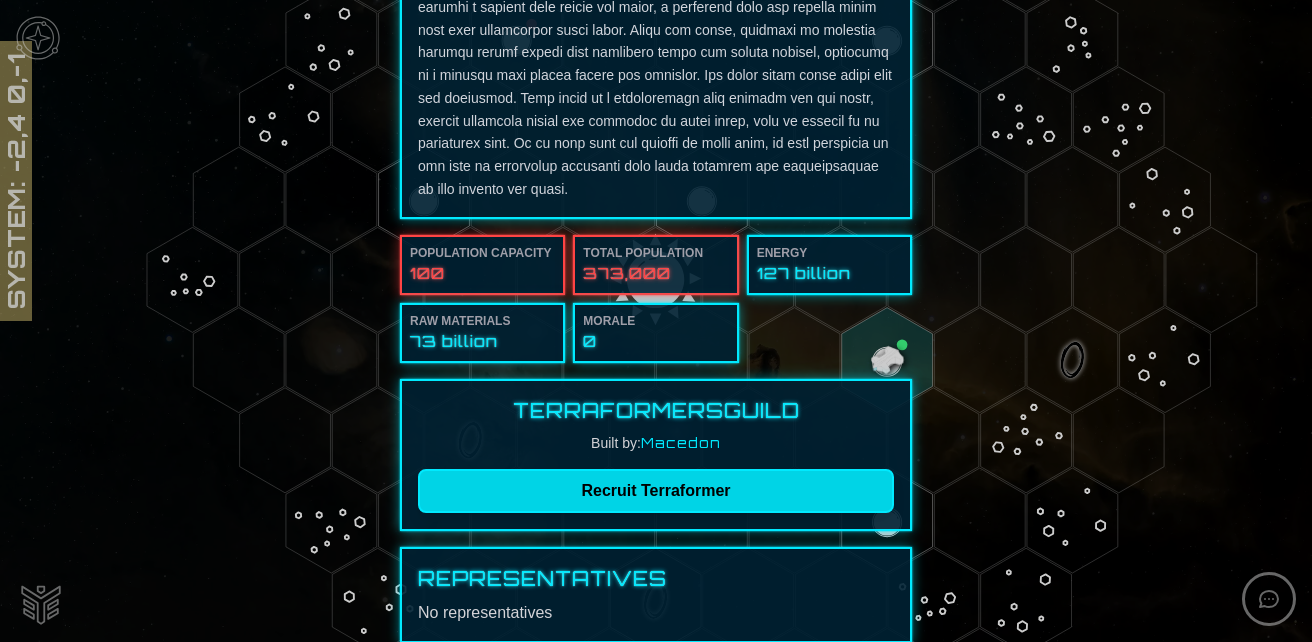 click on "Recruit   Terraformer" at bounding box center [656, 491] 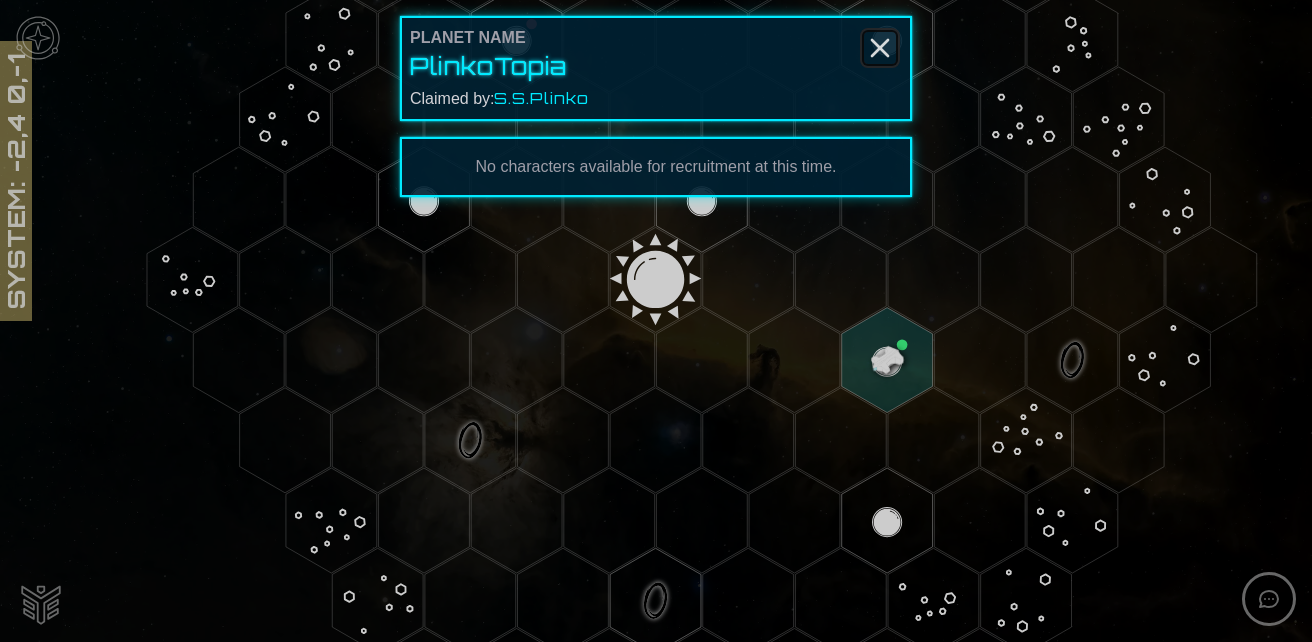 click 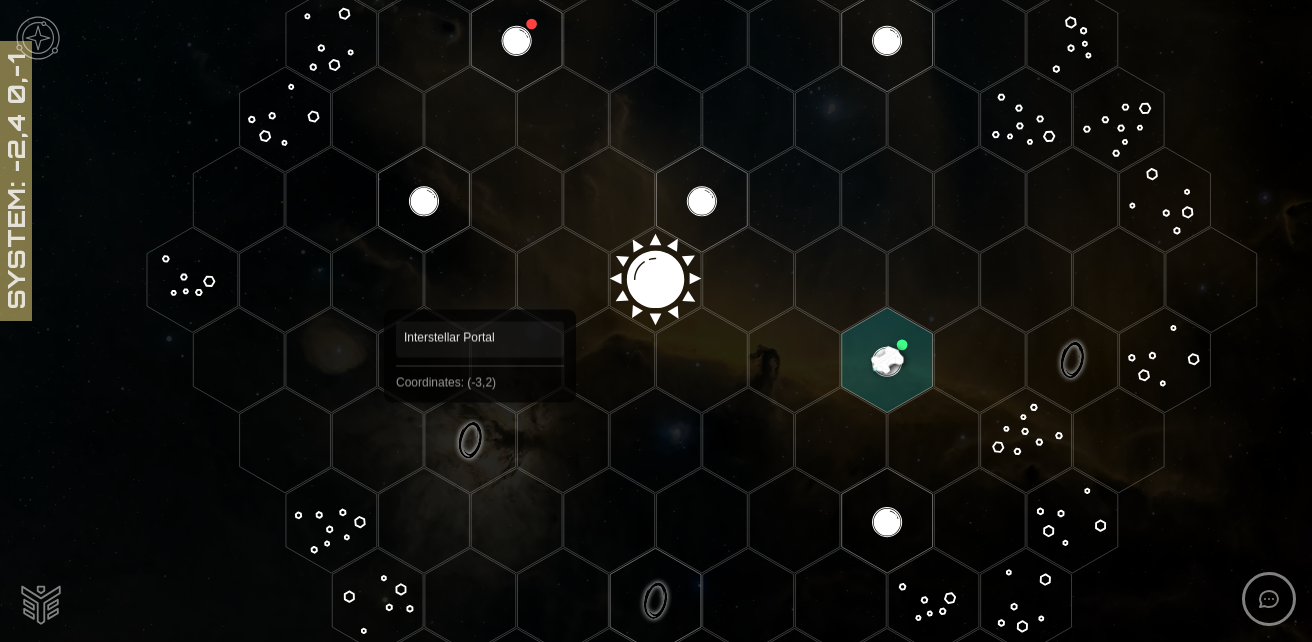 click 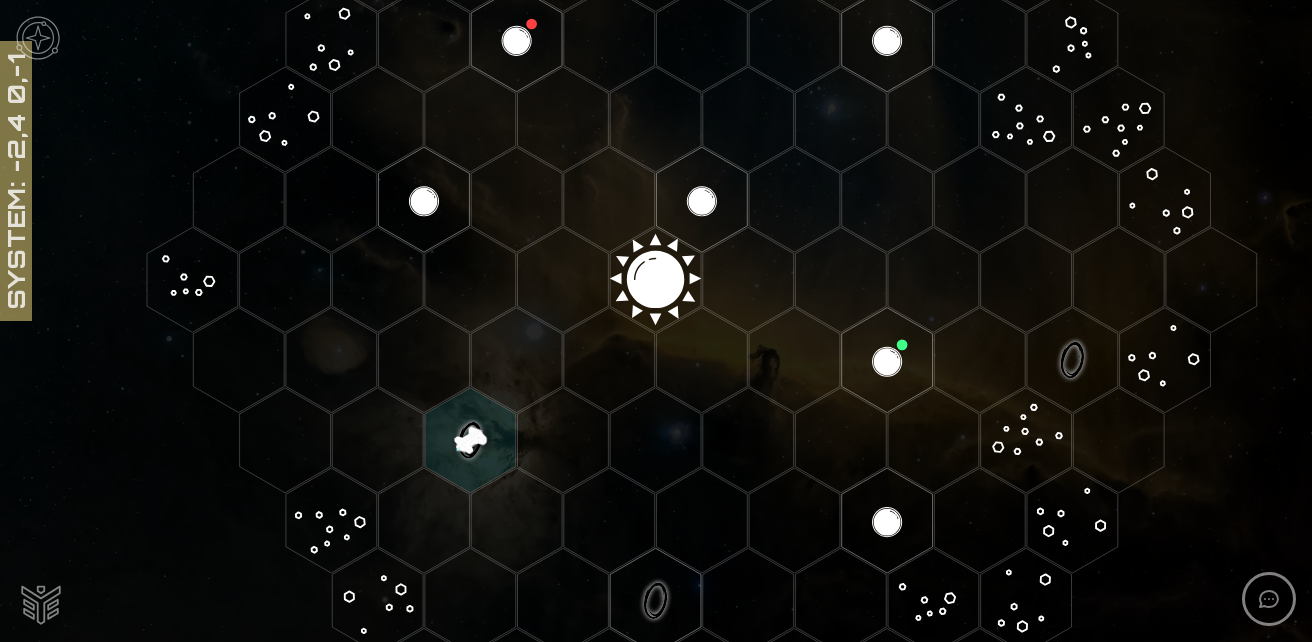 click 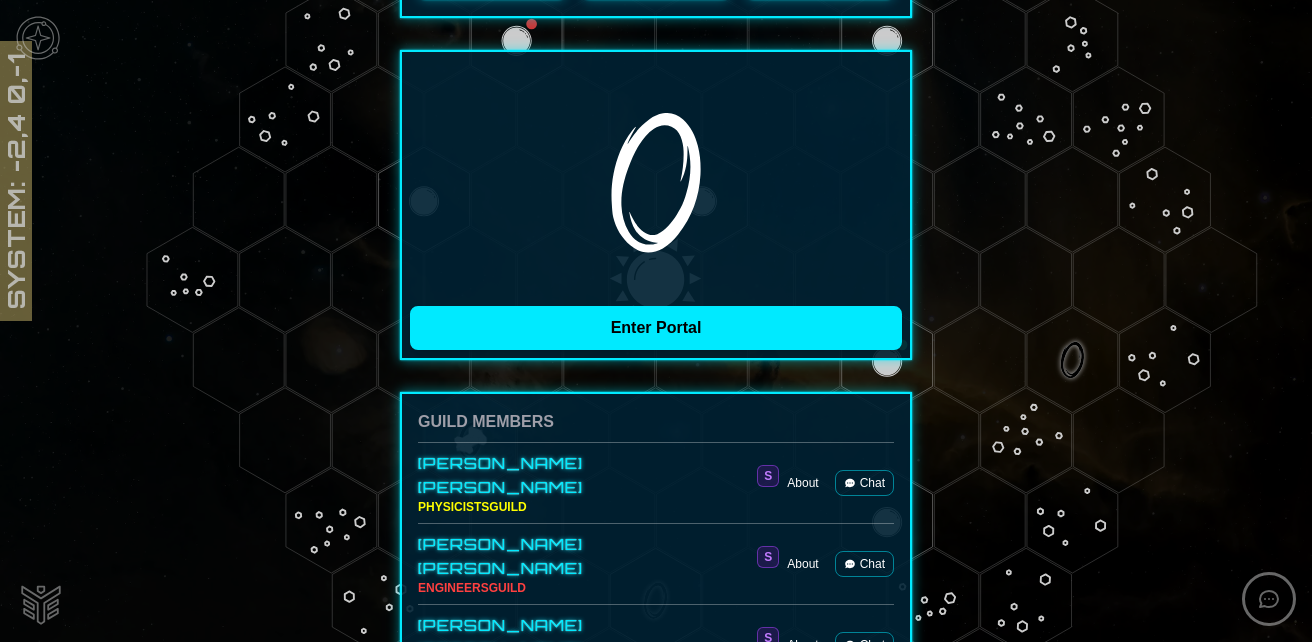 scroll, scrollTop: 400, scrollLeft: 0, axis: vertical 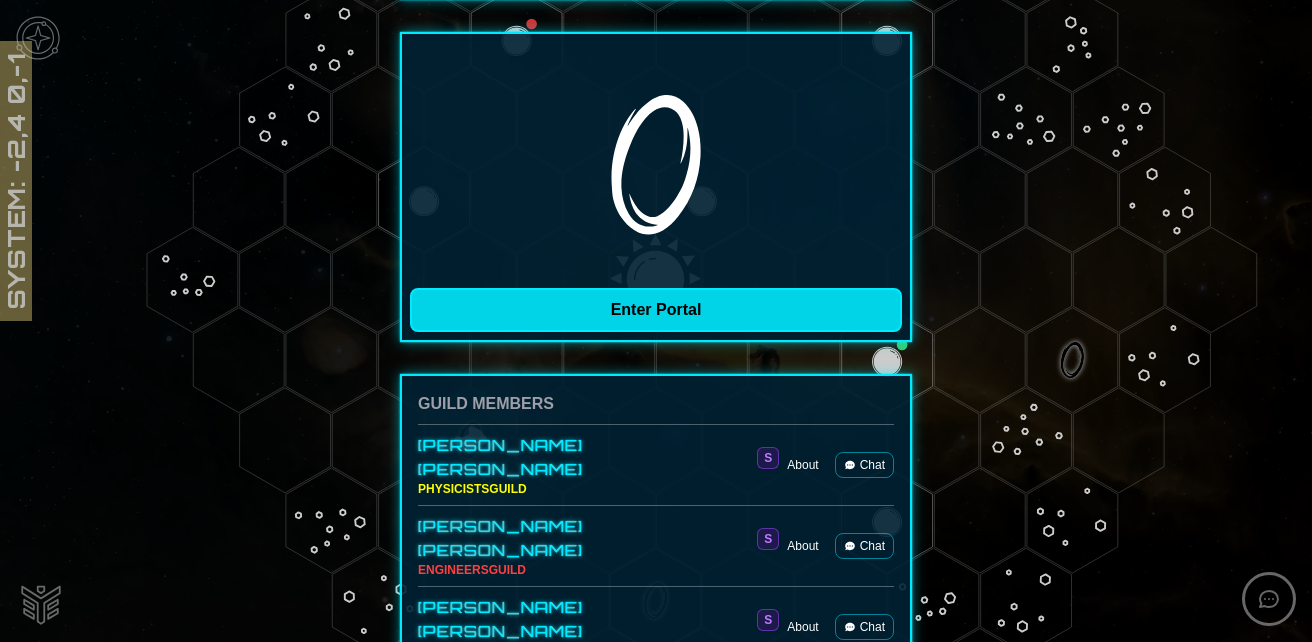 click on "Enter Portal" at bounding box center (656, 310) 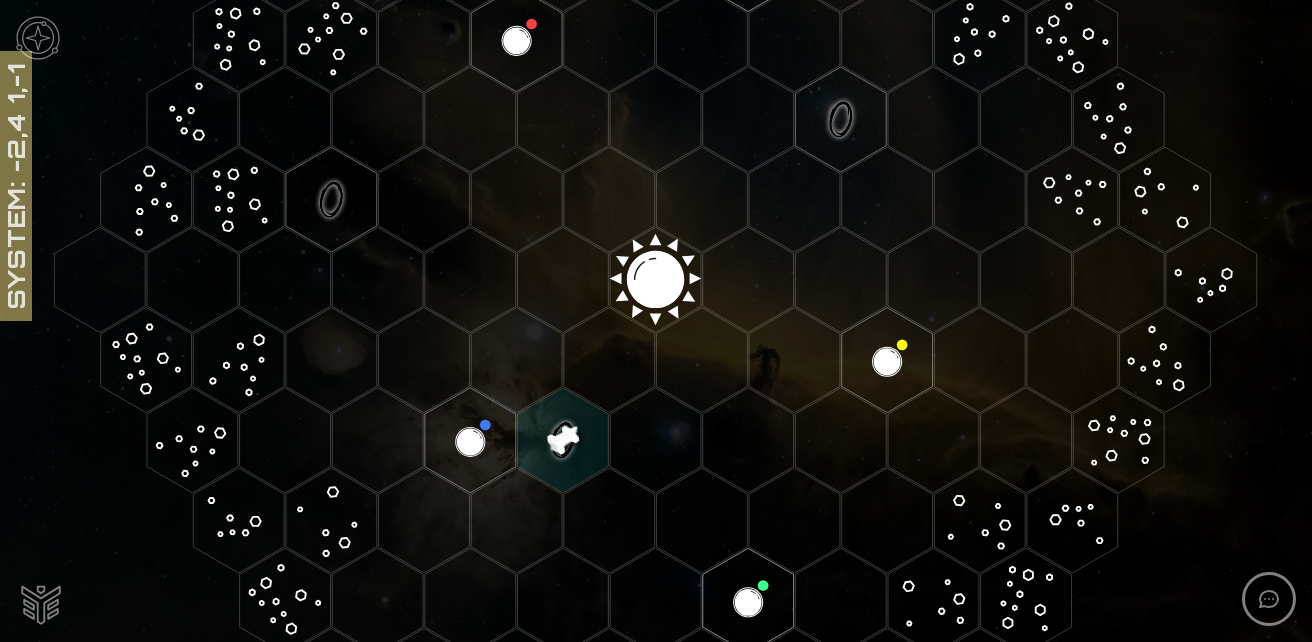 click 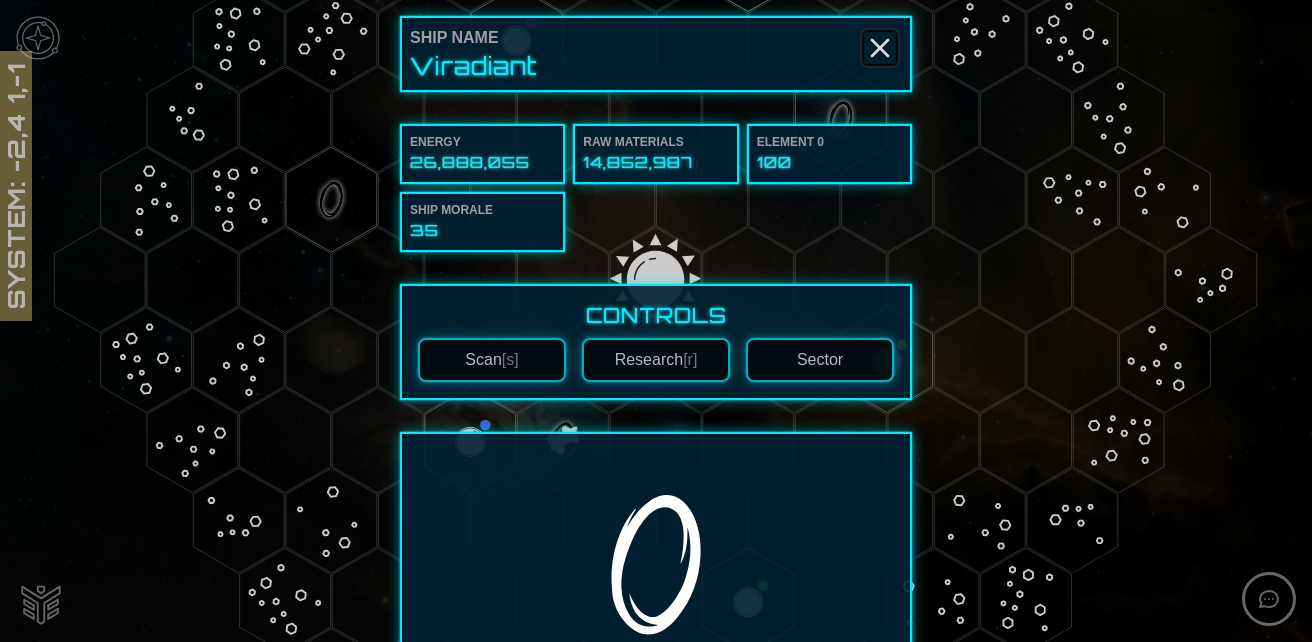 click 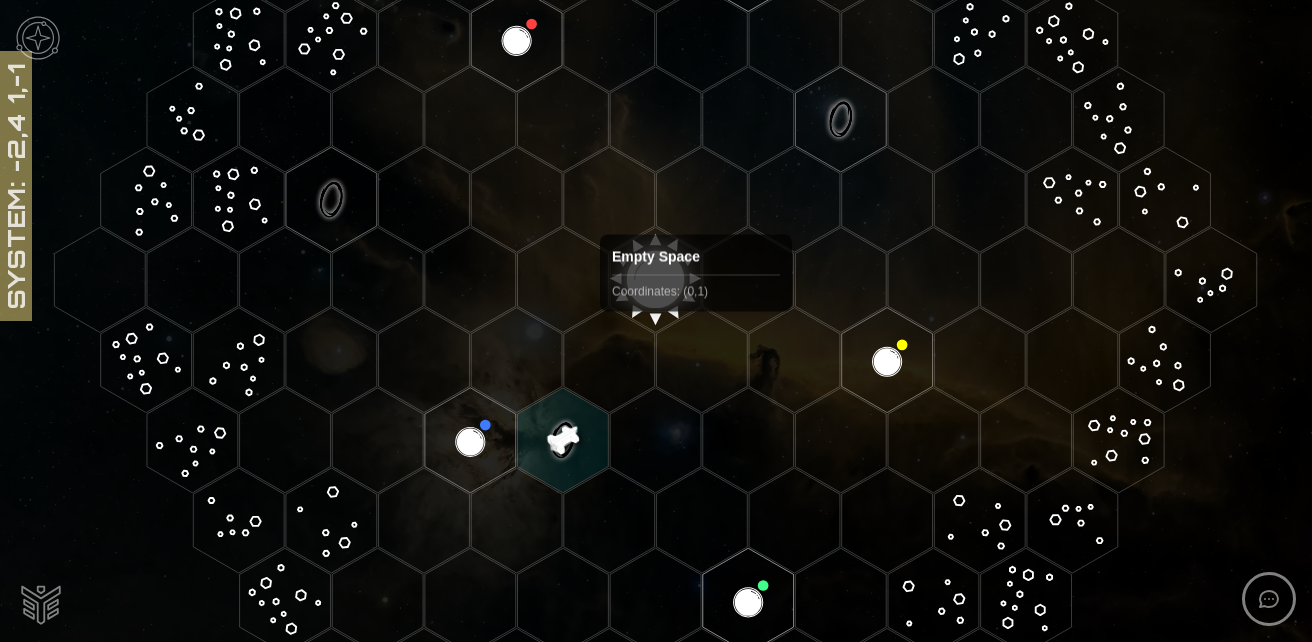 scroll, scrollTop: 195, scrollLeft: 0, axis: vertical 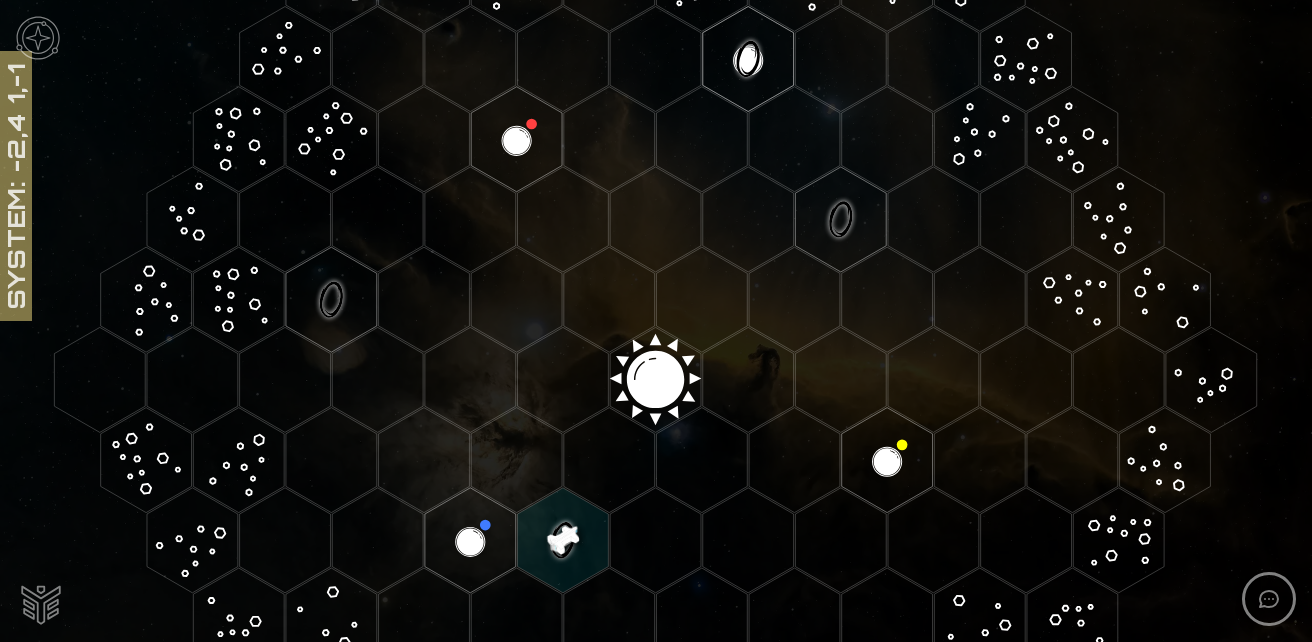 click 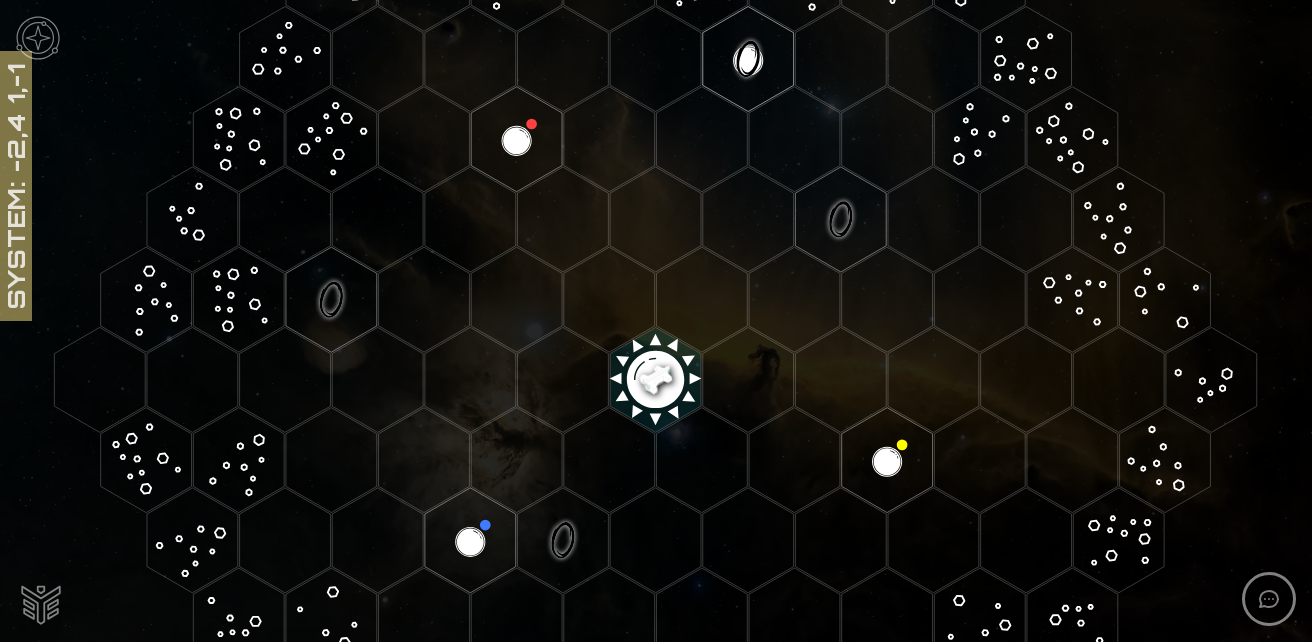 click 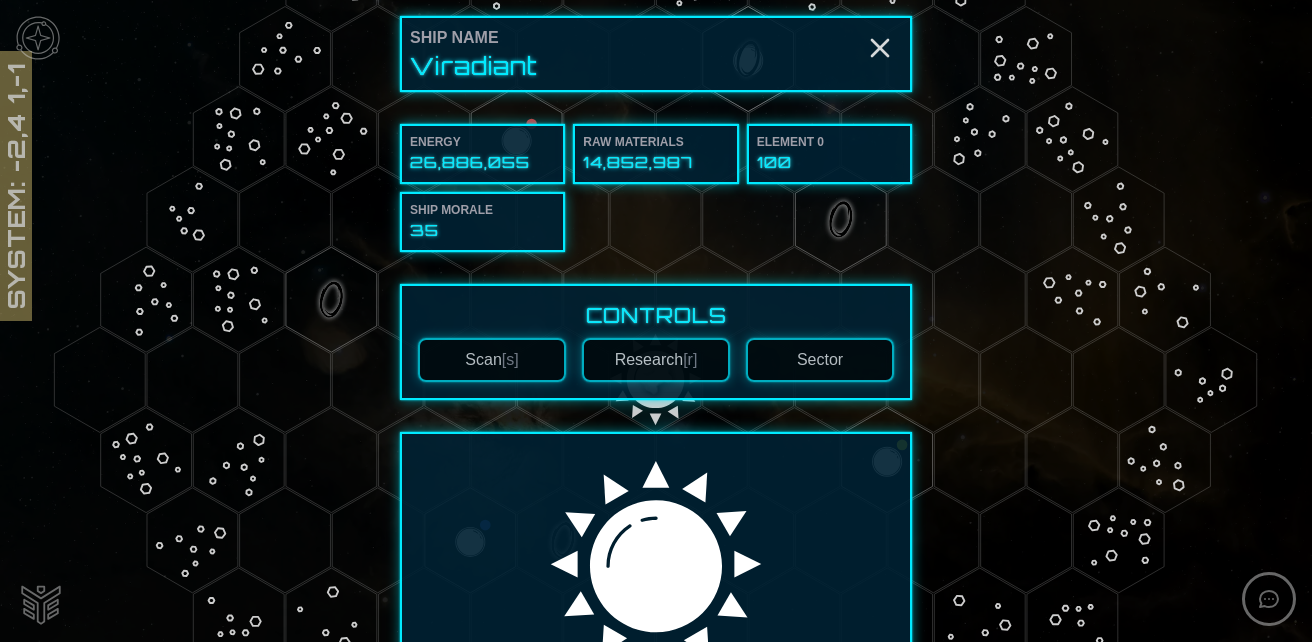 scroll, scrollTop: 300, scrollLeft: 0, axis: vertical 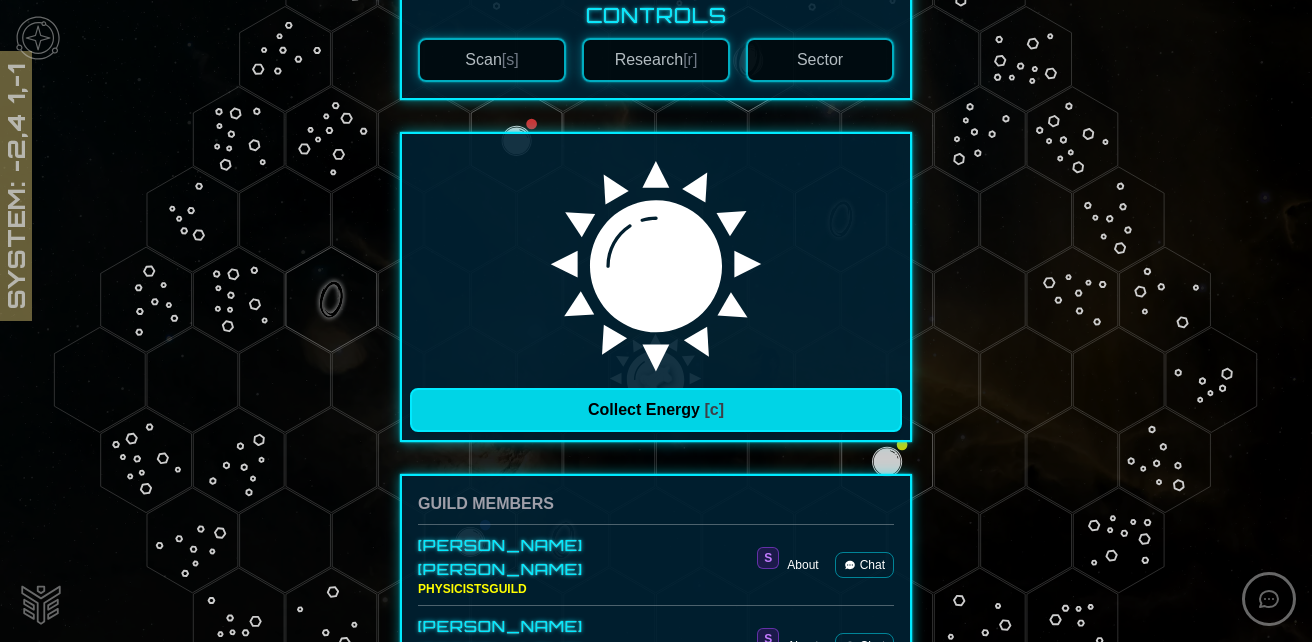 click on "Collect Energy   [c]" at bounding box center (656, 410) 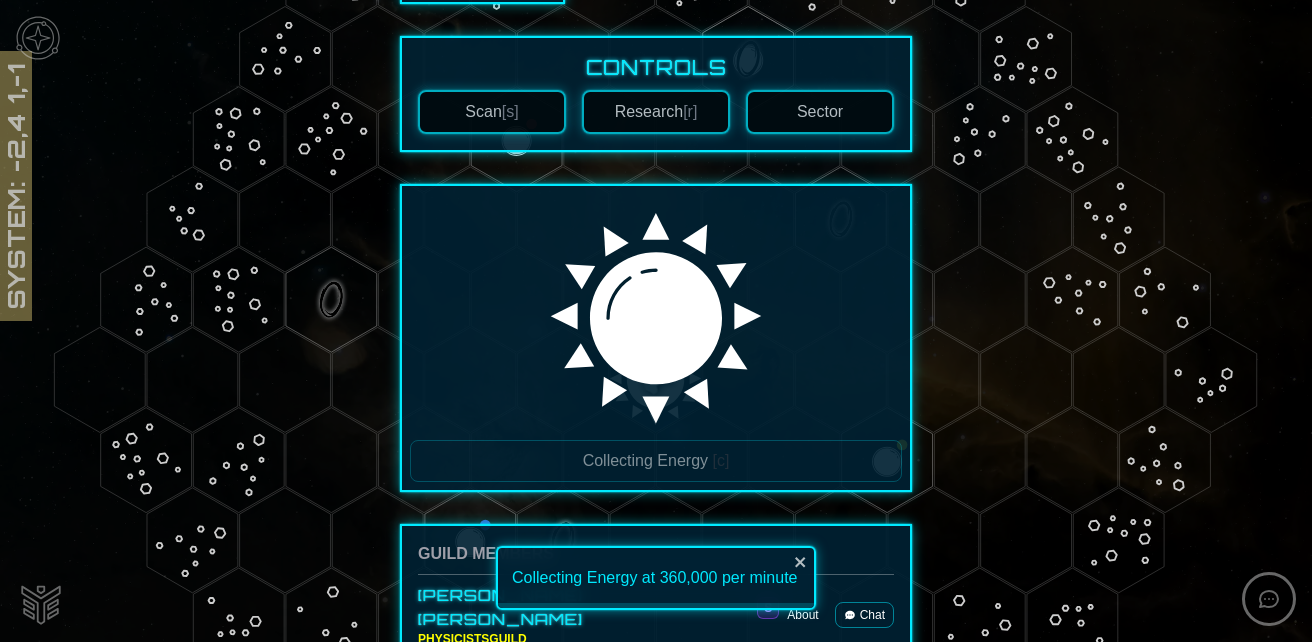 scroll, scrollTop: 0, scrollLeft: 0, axis: both 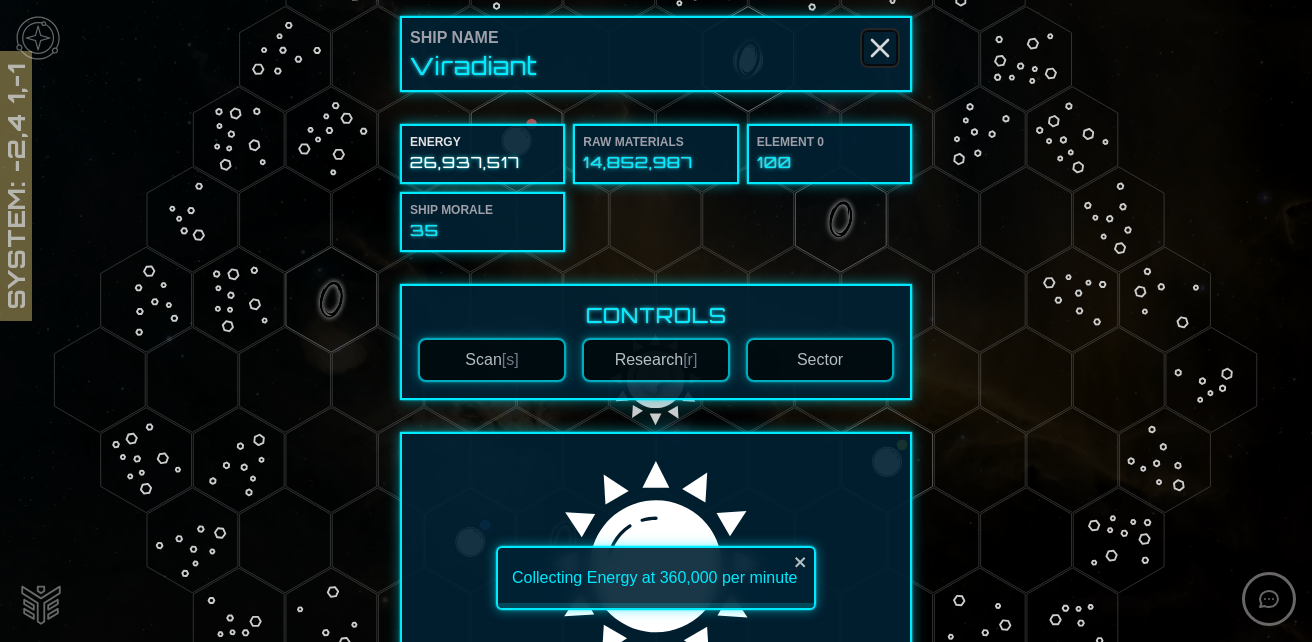 click 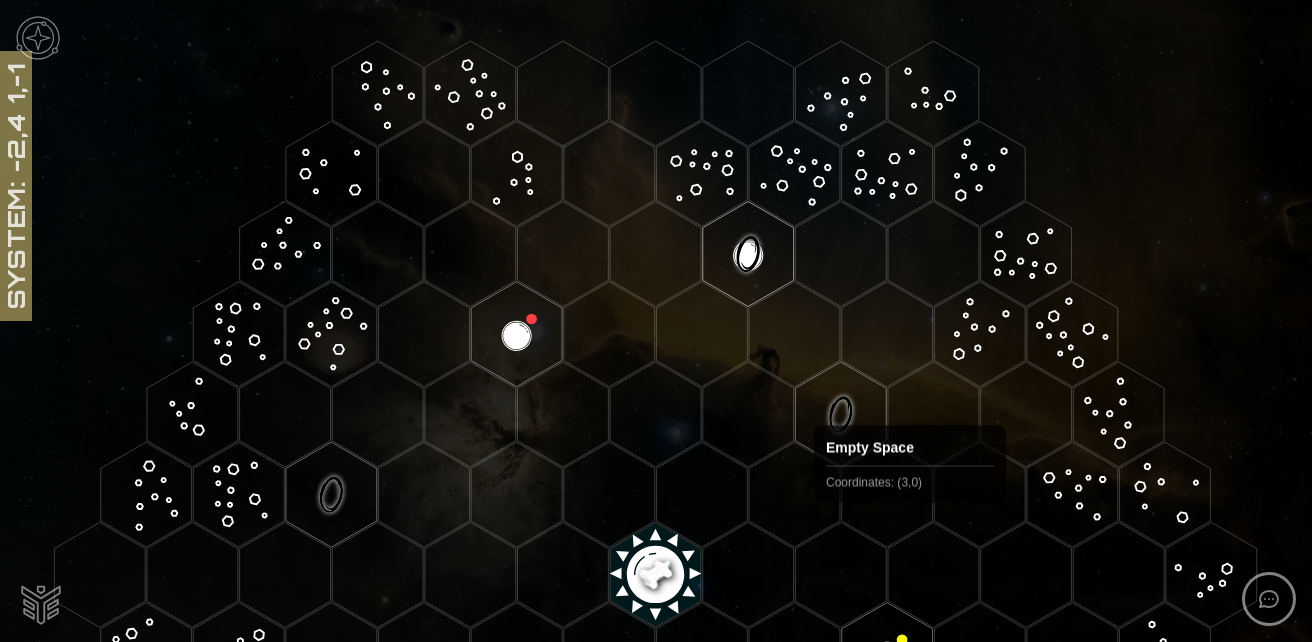 scroll, scrollTop: 200, scrollLeft: 0, axis: vertical 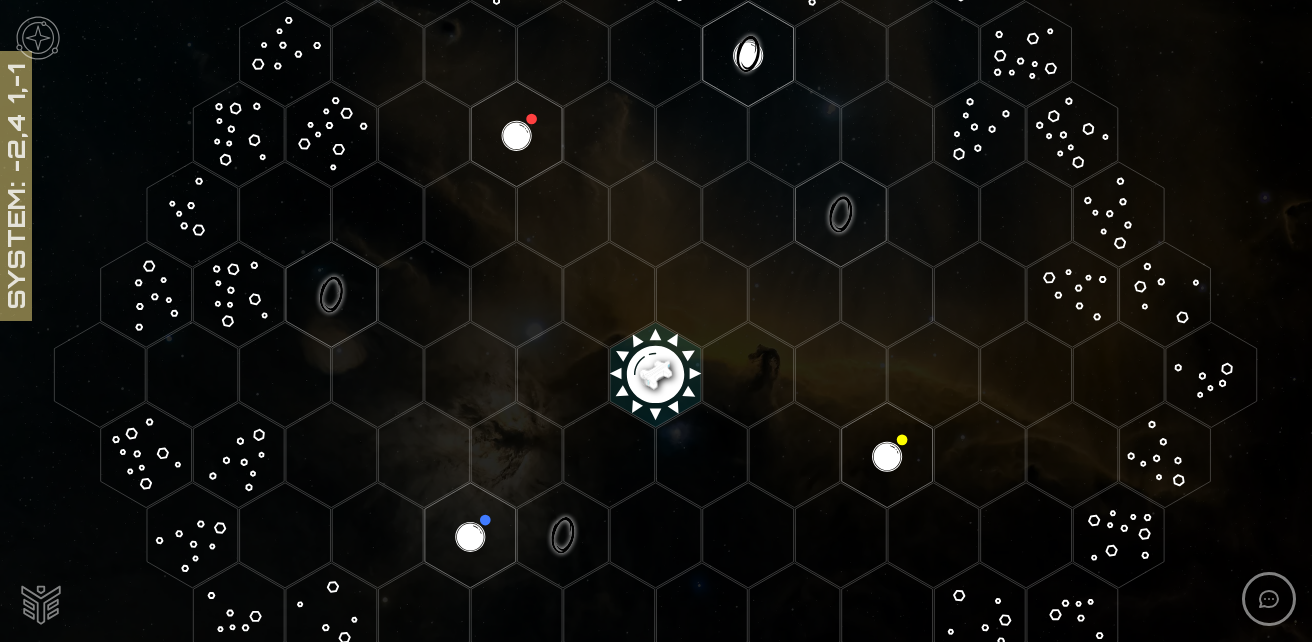 click 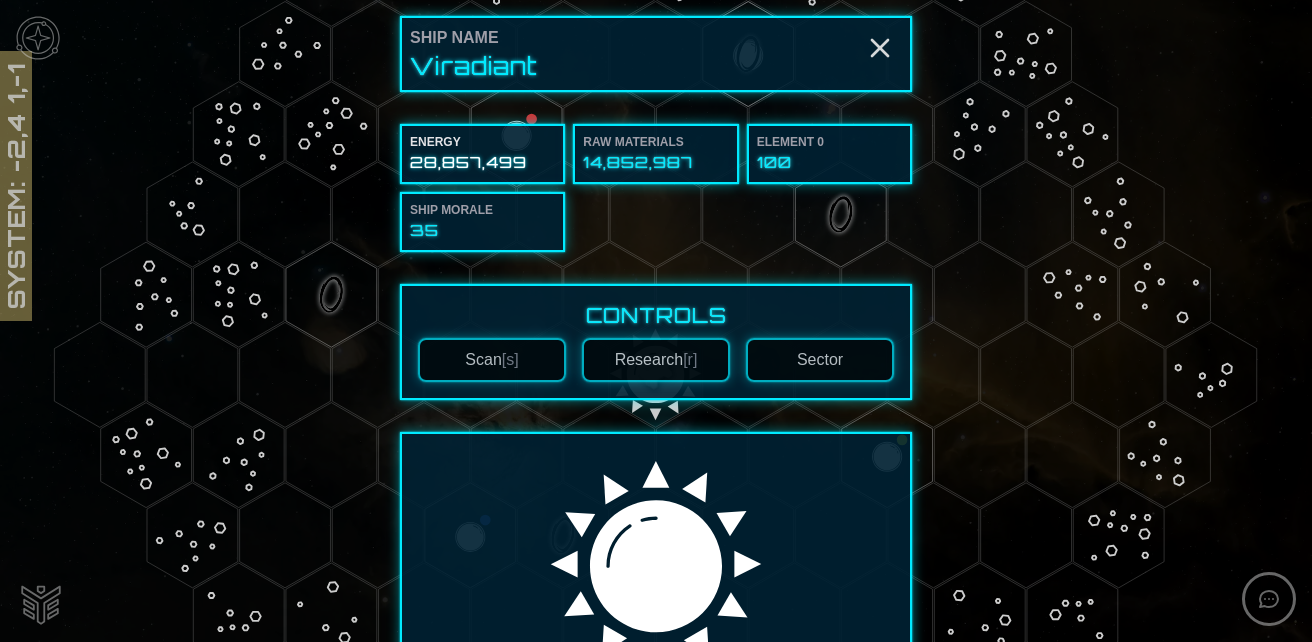 click on "Sector" at bounding box center [820, 360] 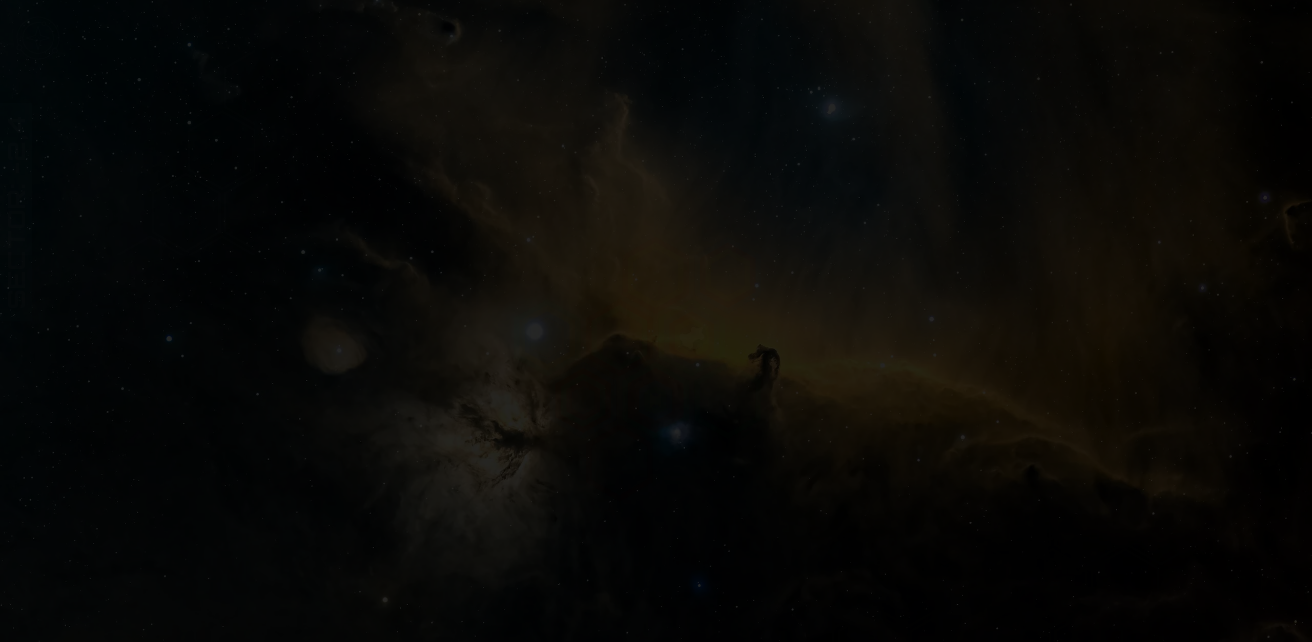 scroll, scrollTop: 300, scrollLeft: 0, axis: vertical 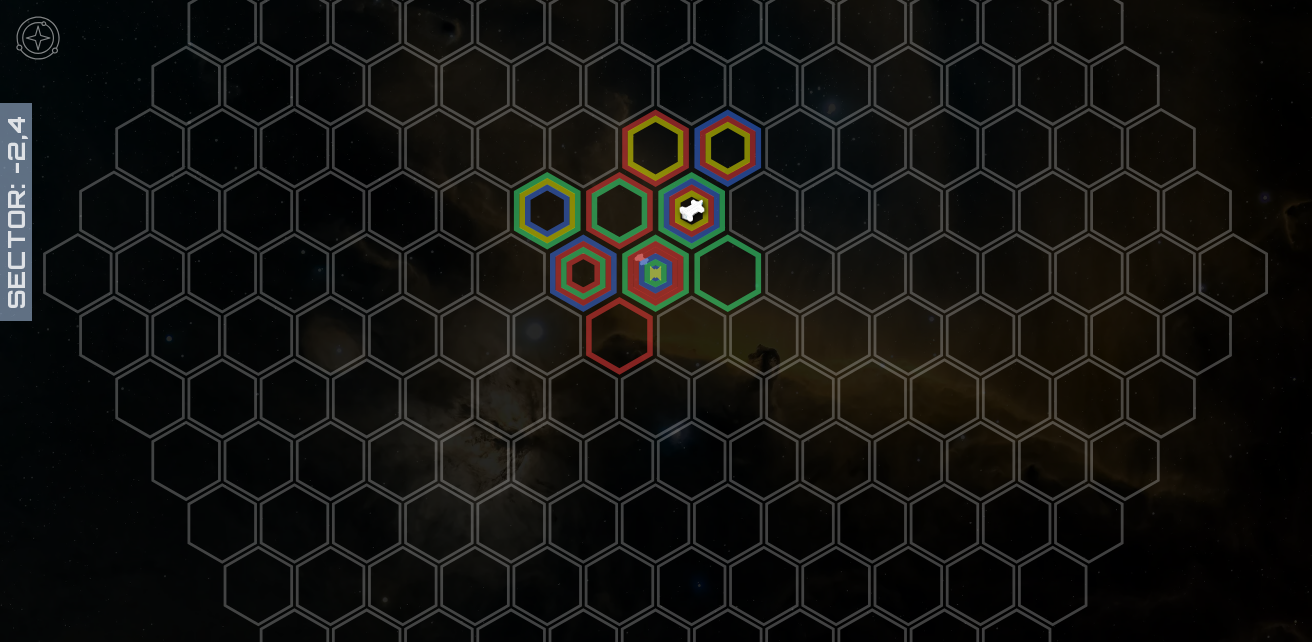 click 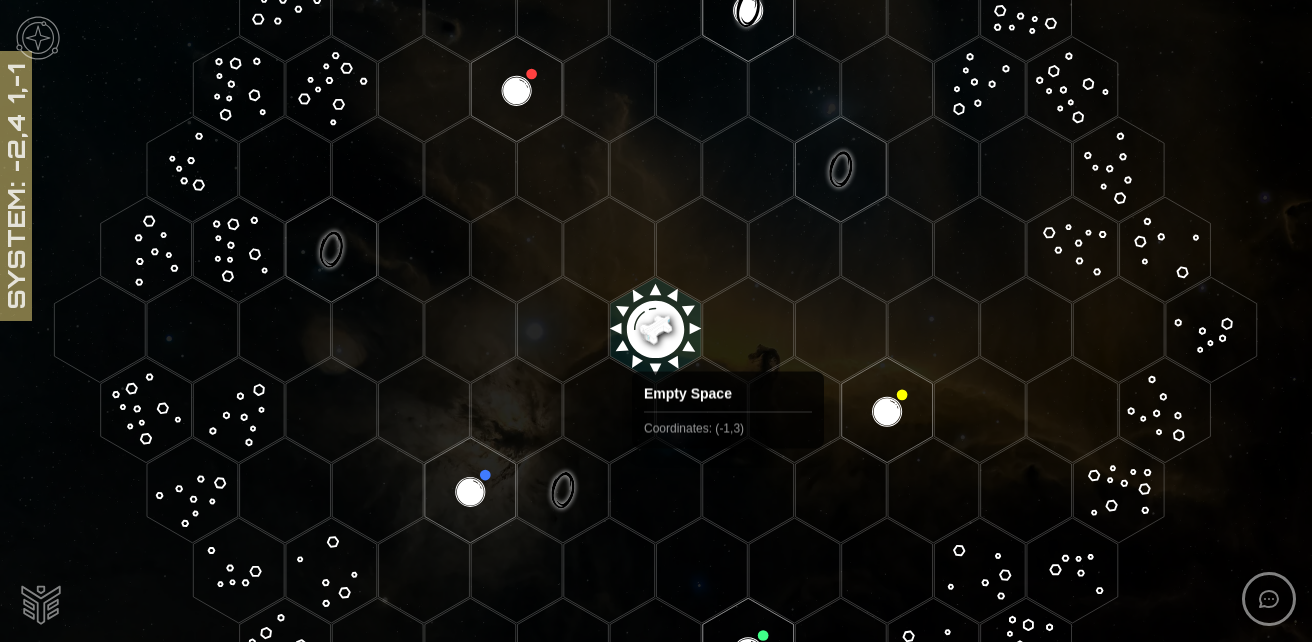 scroll, scrollTop: 147, scrollLeft: 0, axis: vertical 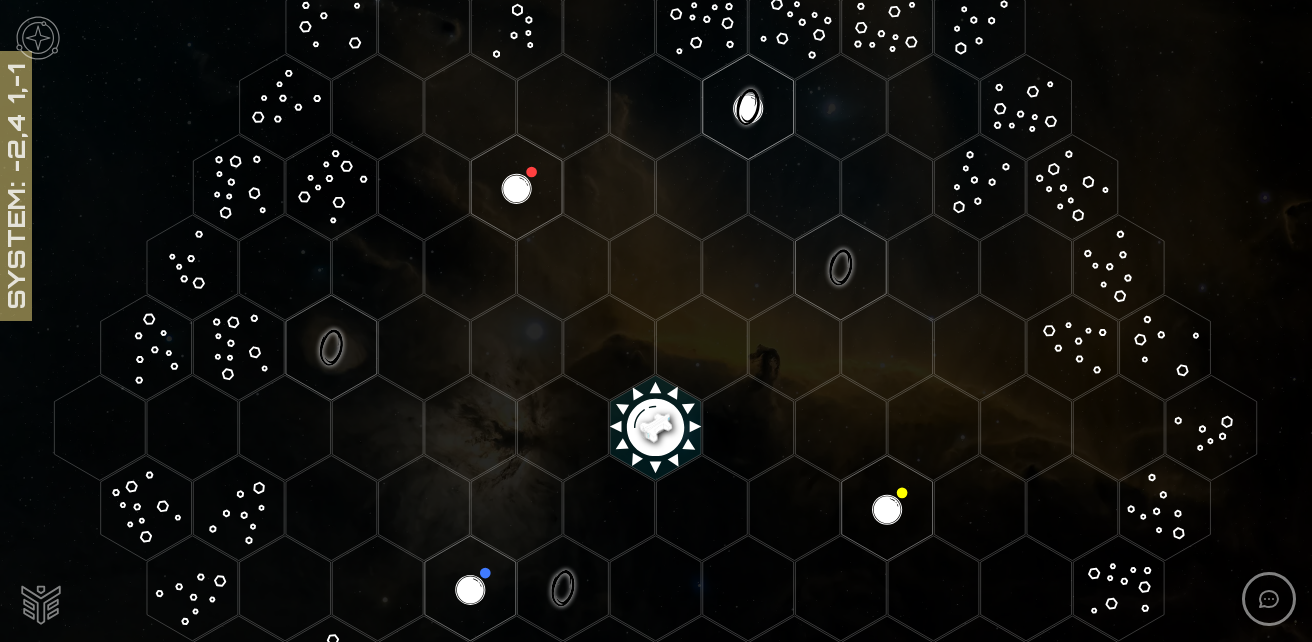click 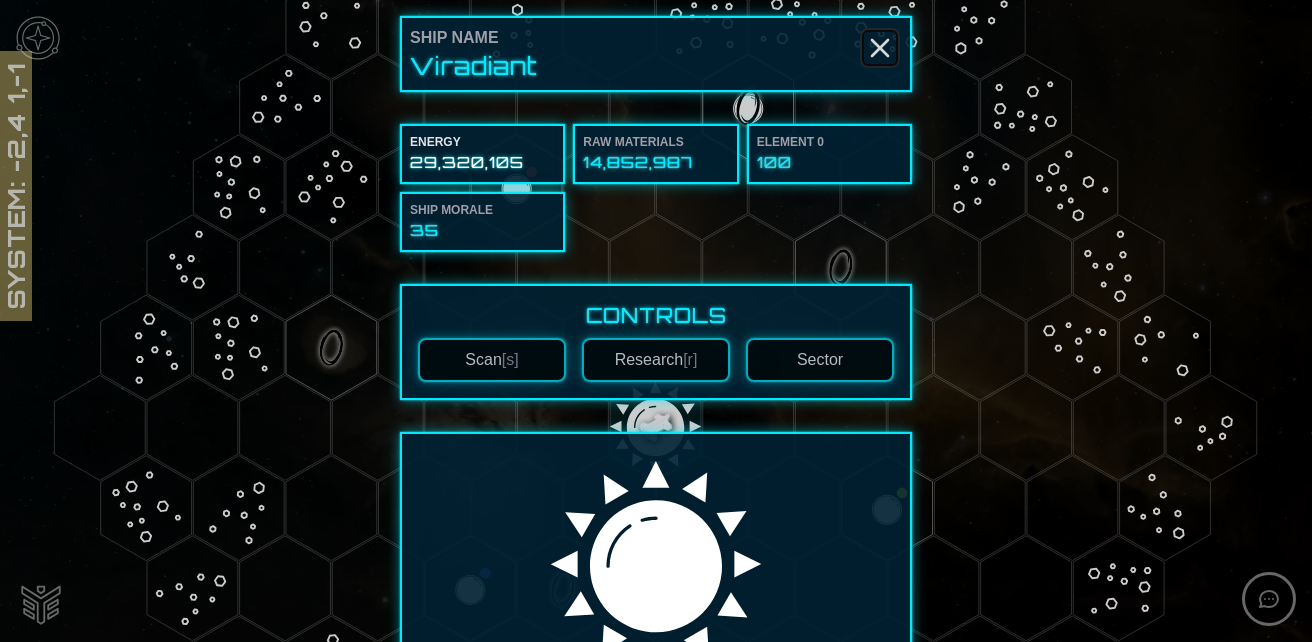 click 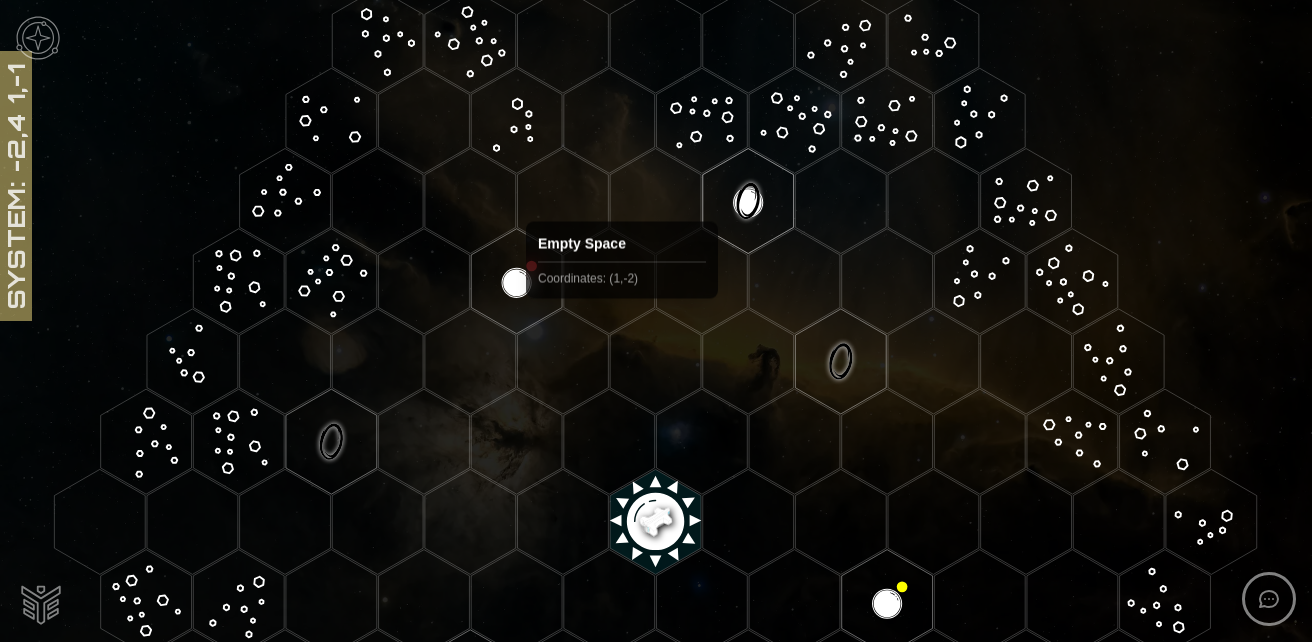 scroll, scrollTop: 100, scrollLeft: 0, axis: vertical 